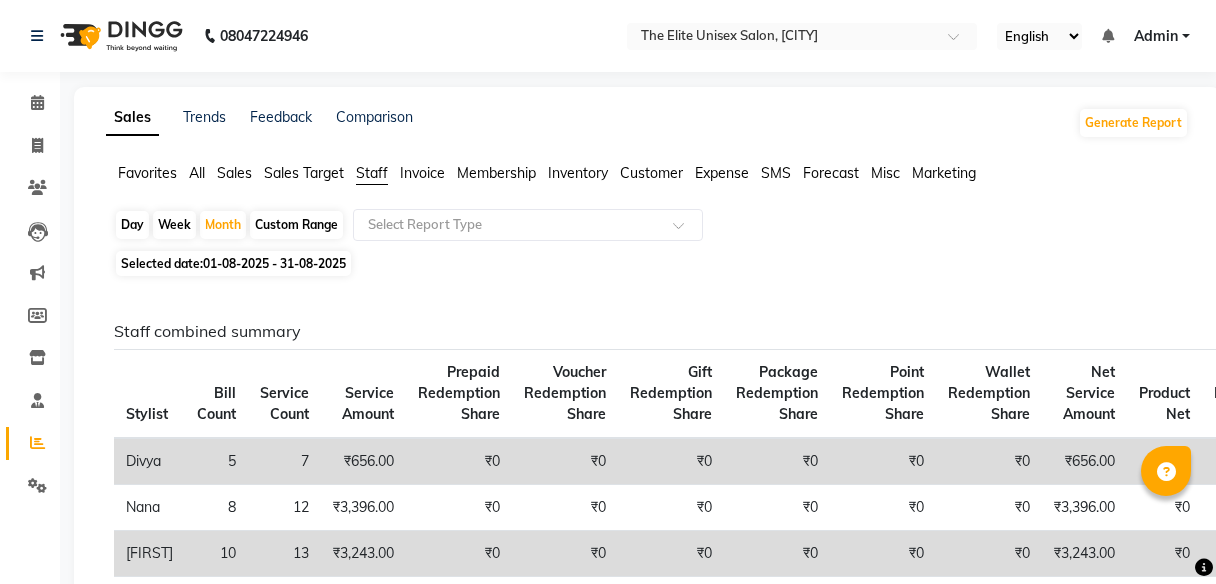 scroll, scrollTop: 6, scrollLeft: 0, axis: vertical 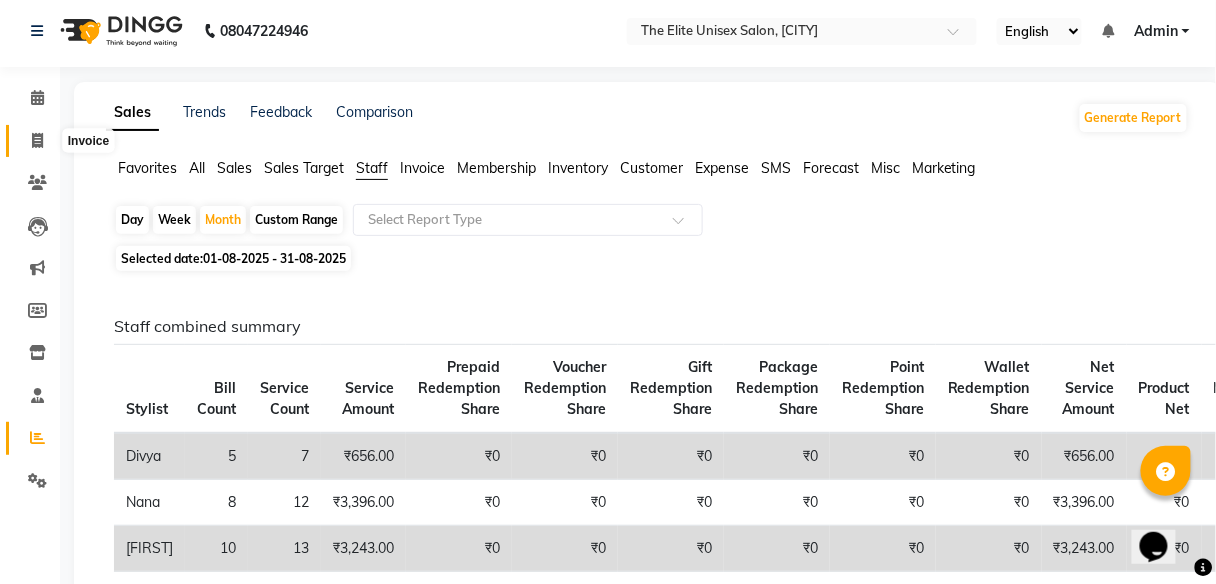 click 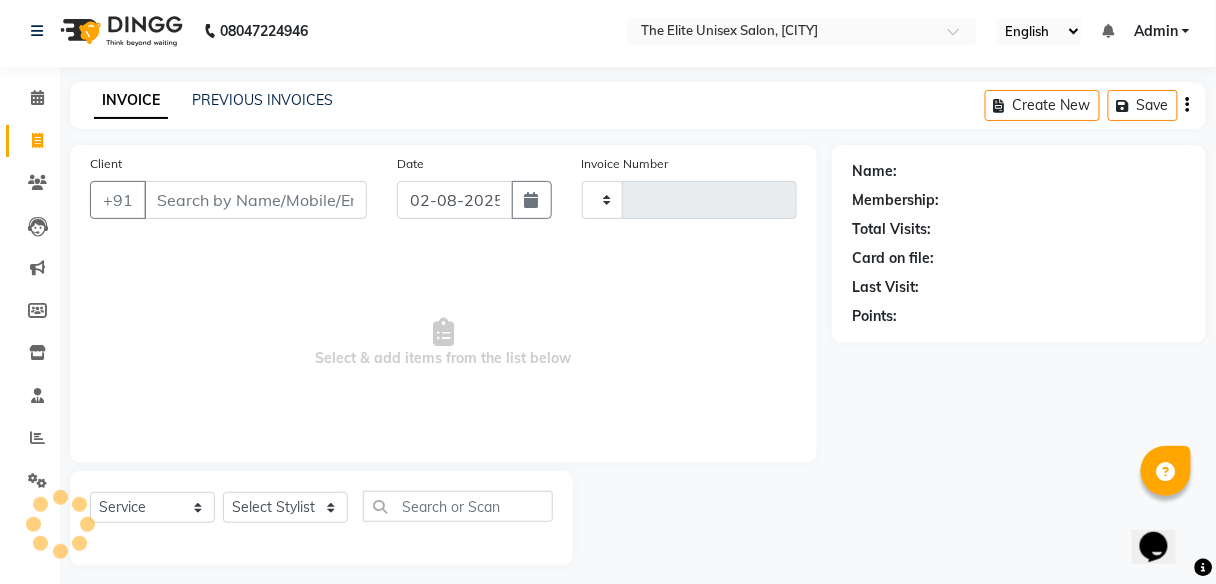 type on "1814" 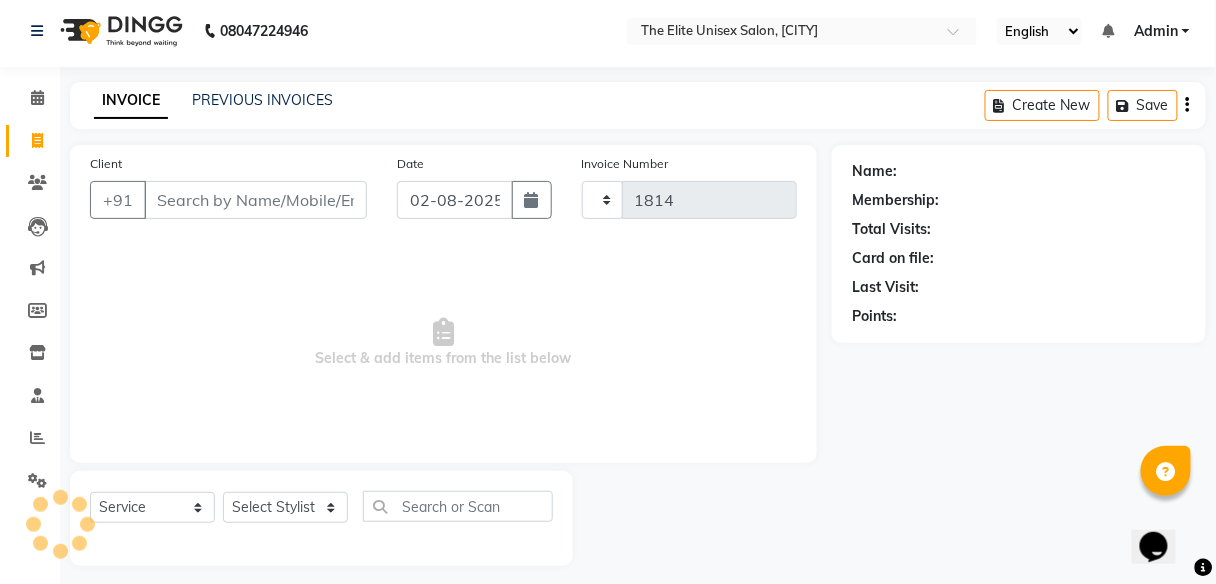 scroll, scrollTop: 16, scrollLeft: 0, axis: vertical 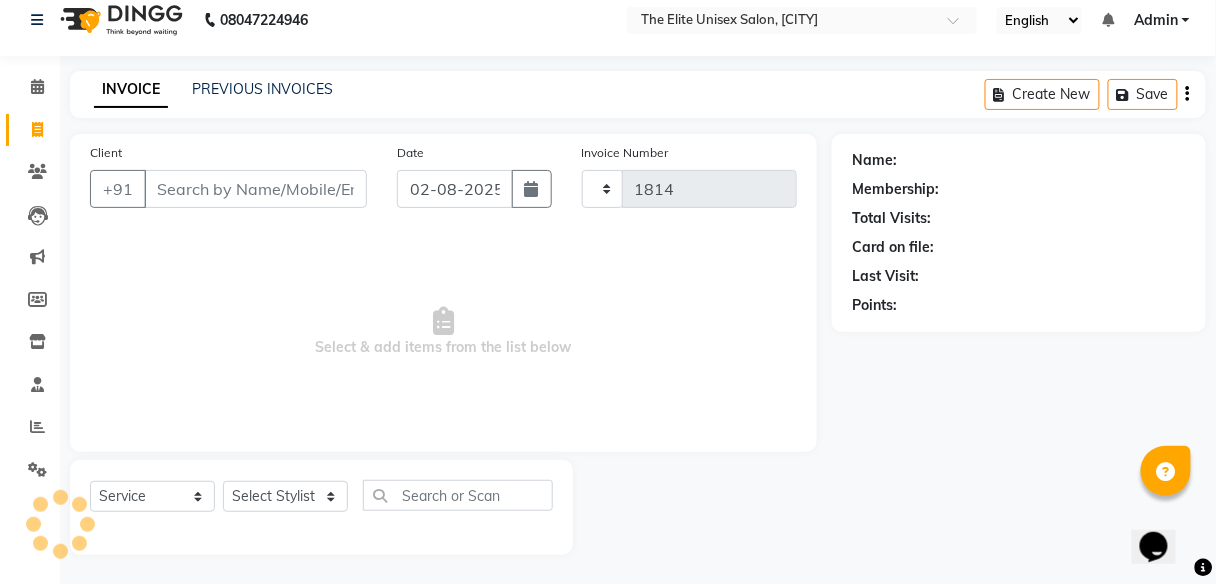 select on "7086" 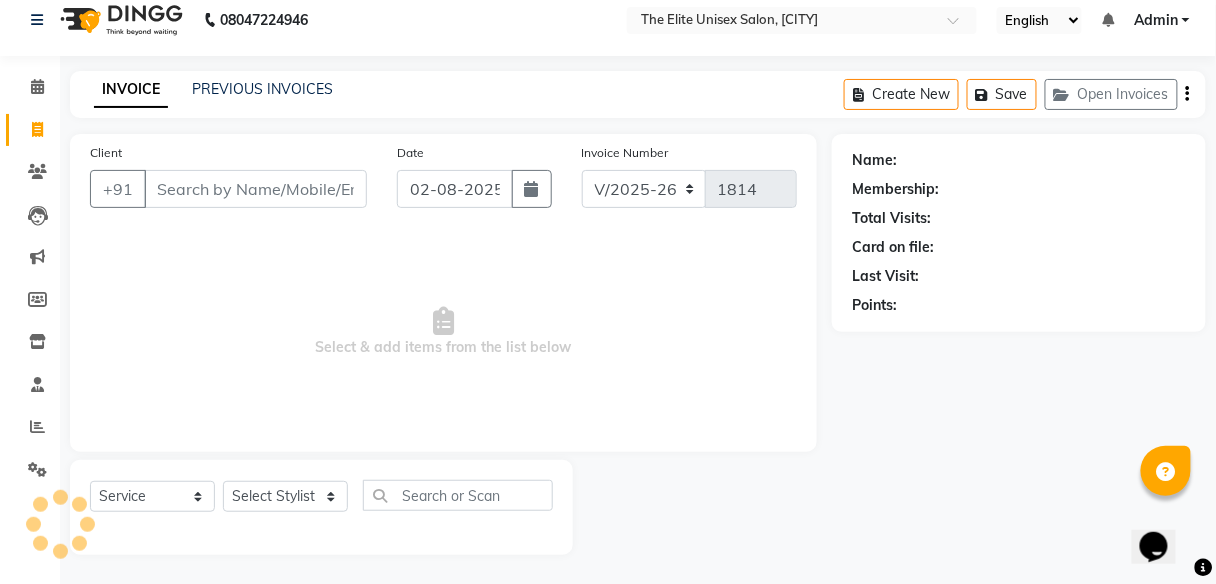 click on "Client" at bounding box center (255, 189) 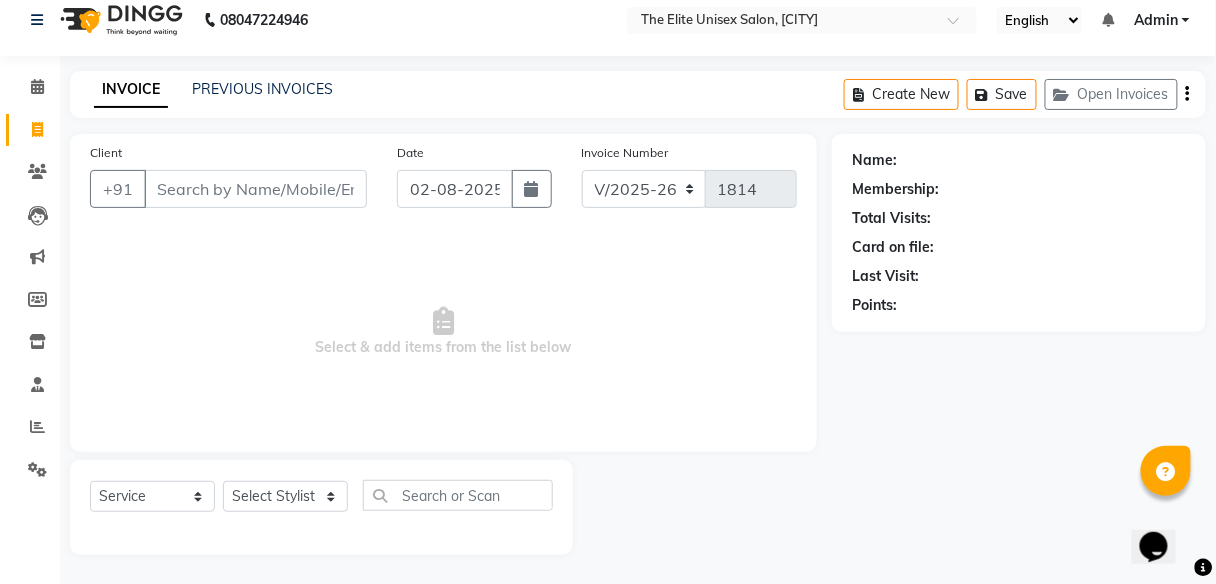 click on "Client" at bounding box center [255, 189] 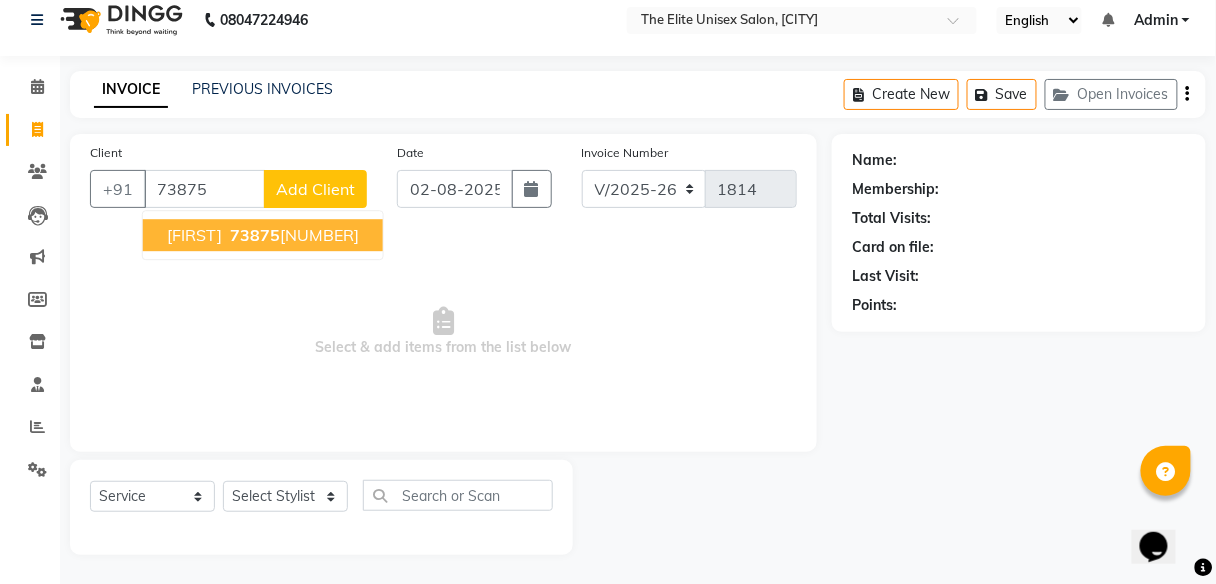 click on "[FIRST]" at bounding box center [194, 235] 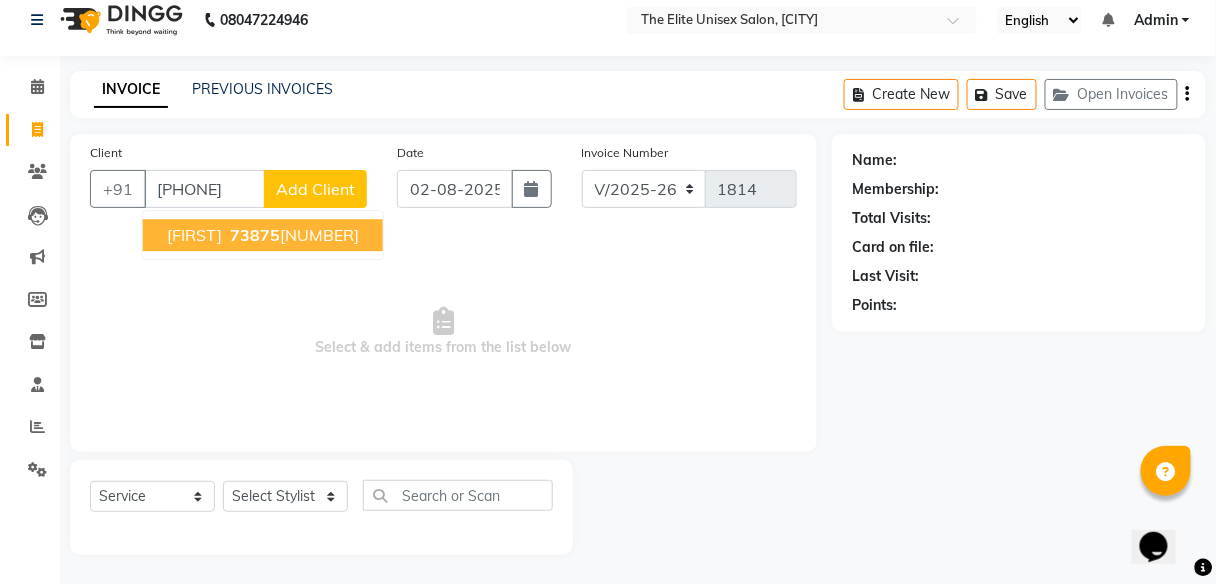 type on "[PHONE]" 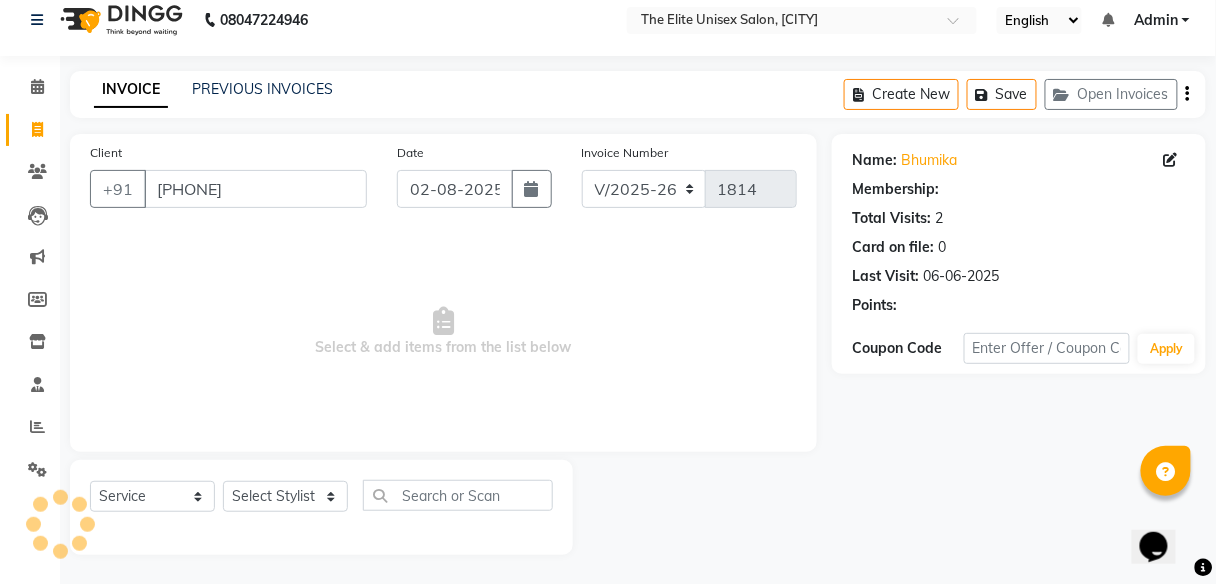 select on "1: Object" 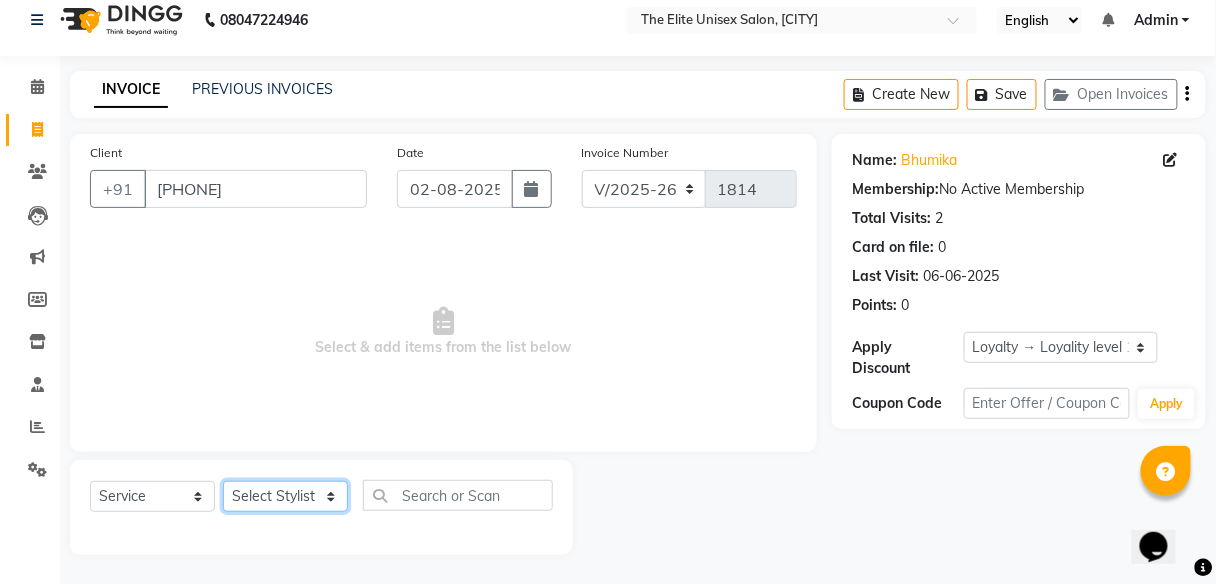 click on "Select Stylist [FIRST] [FIRST]  [LAST] [FIRST] [FIRST] [FIRST]" 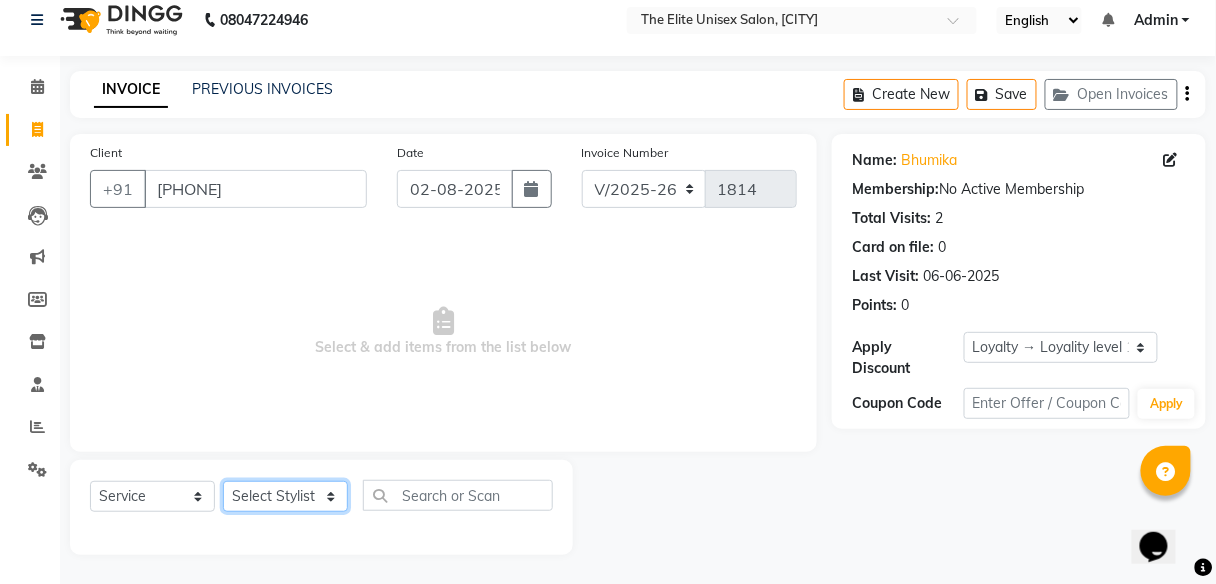 select on "59555" 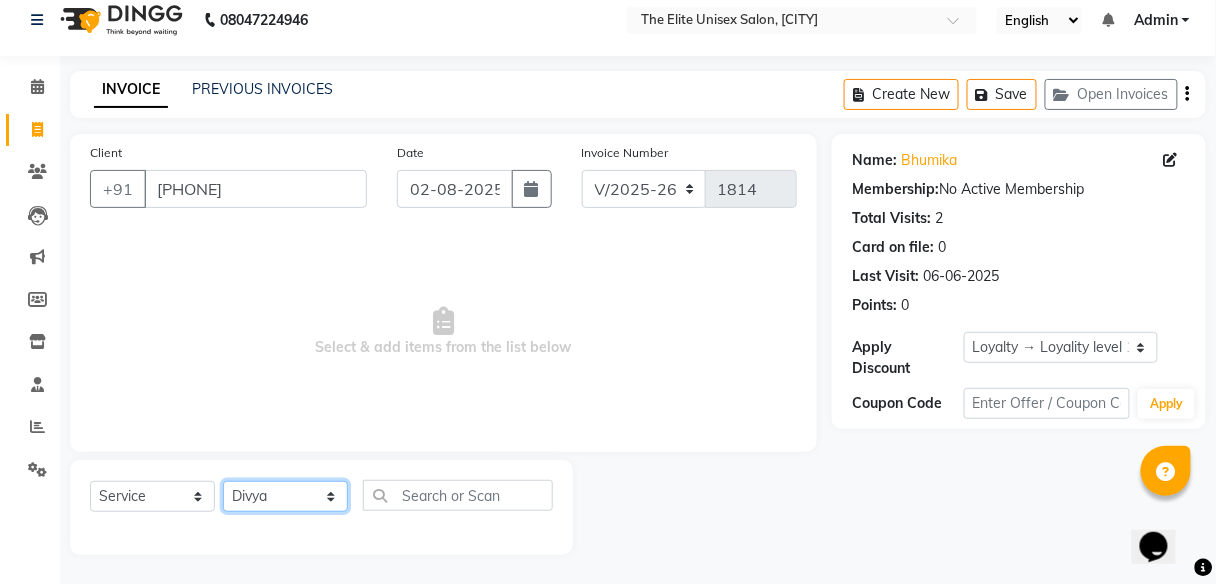 click on "Select Stylist [FIRST] [FIRST] [FIRST] [FIRST] [FIRST] [FIRST]" 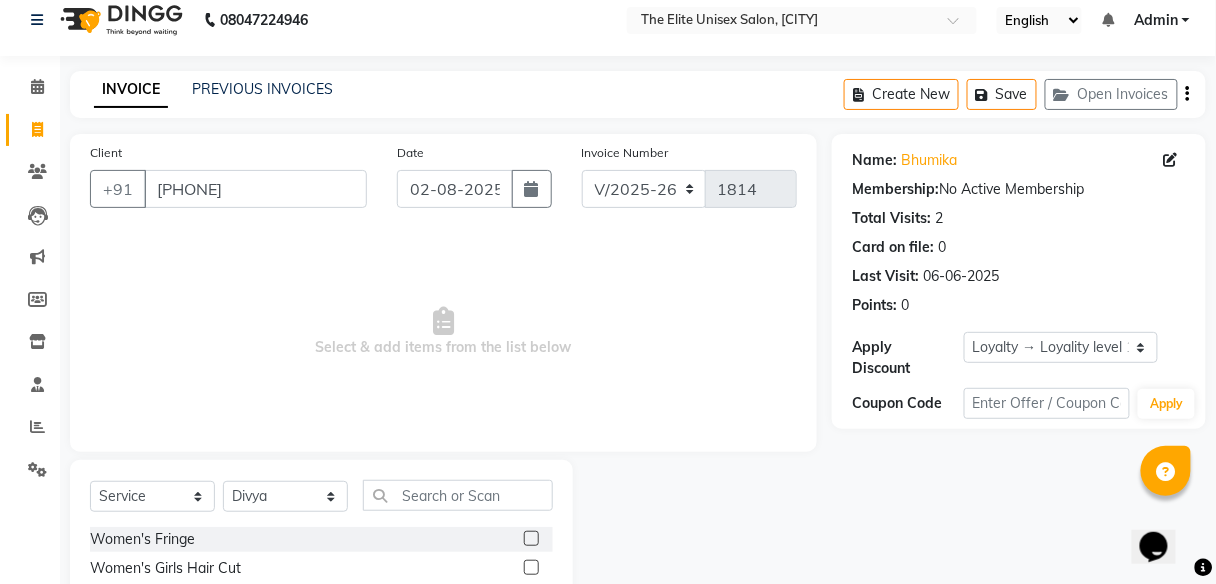 click on "Select & add items from the list below" at bounding box center [443, 332] 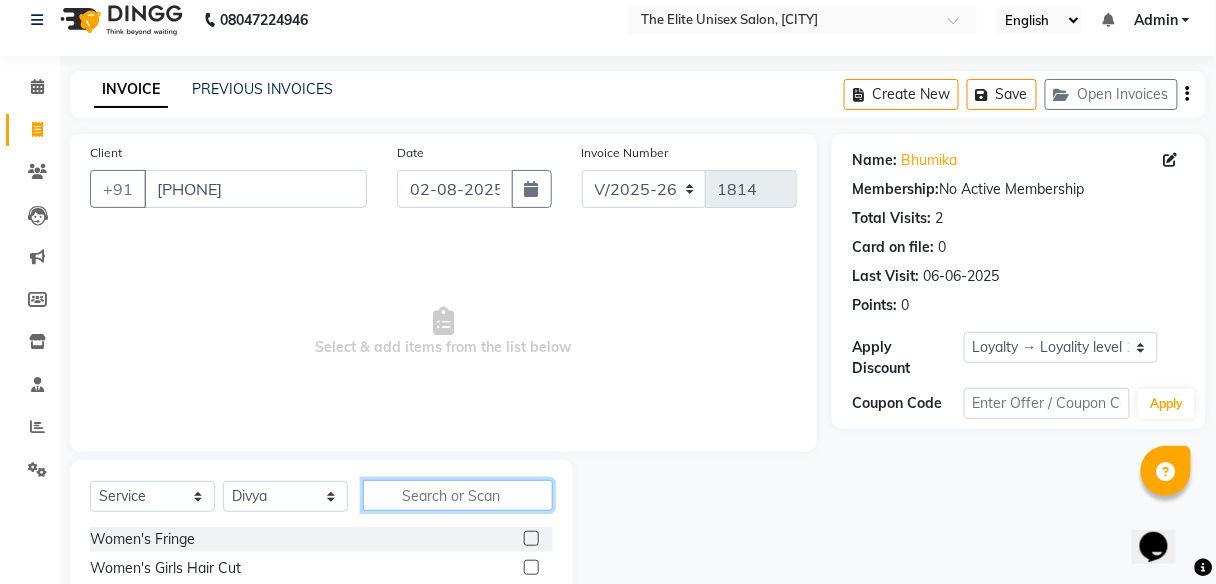 click 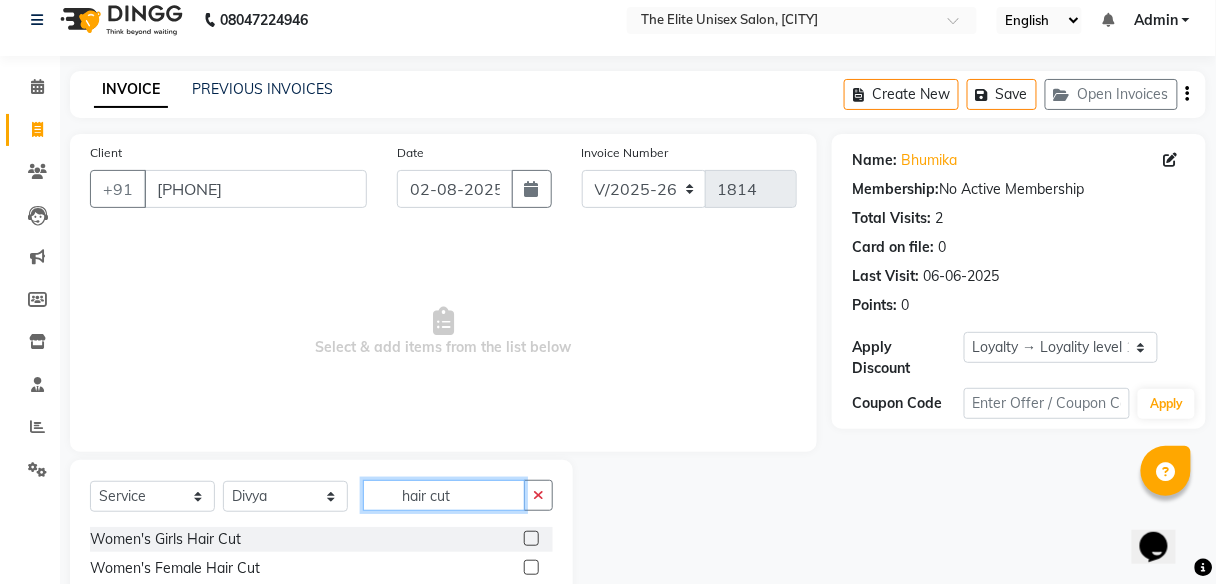 scroll, scrollTop: 132, scrollLeft: 0, axis: vertical 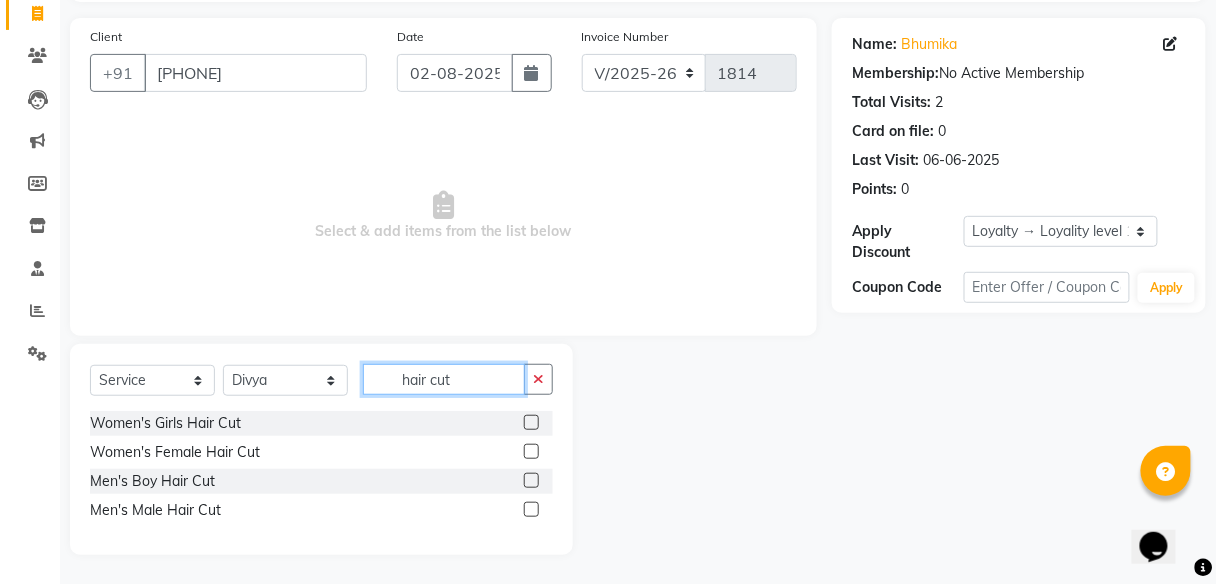 type on "hair cut" 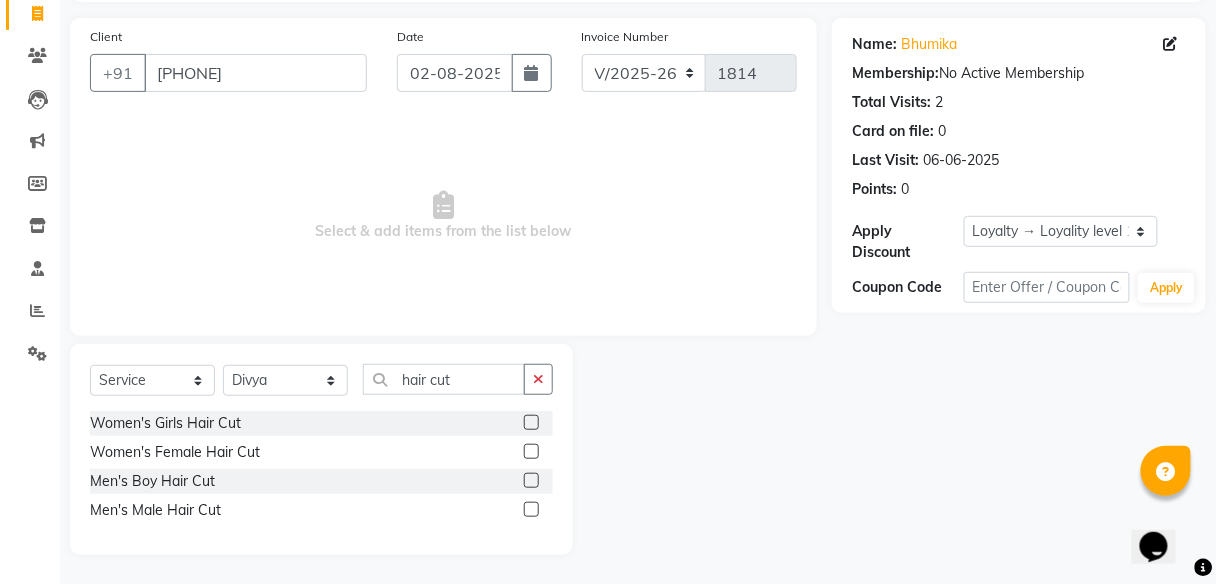 click 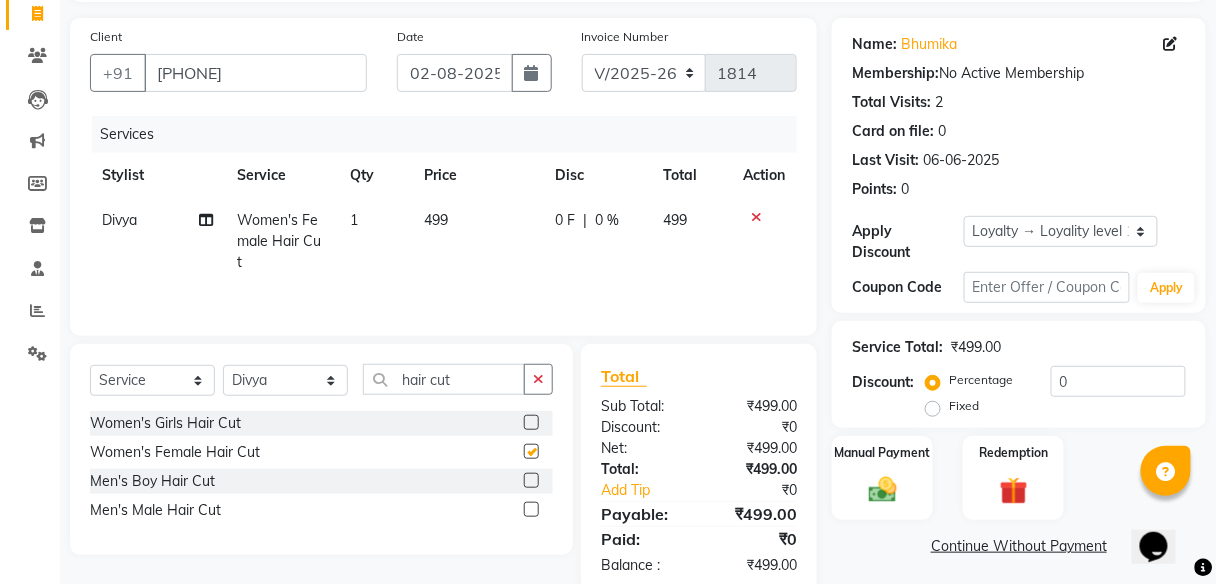checkbox on "false" 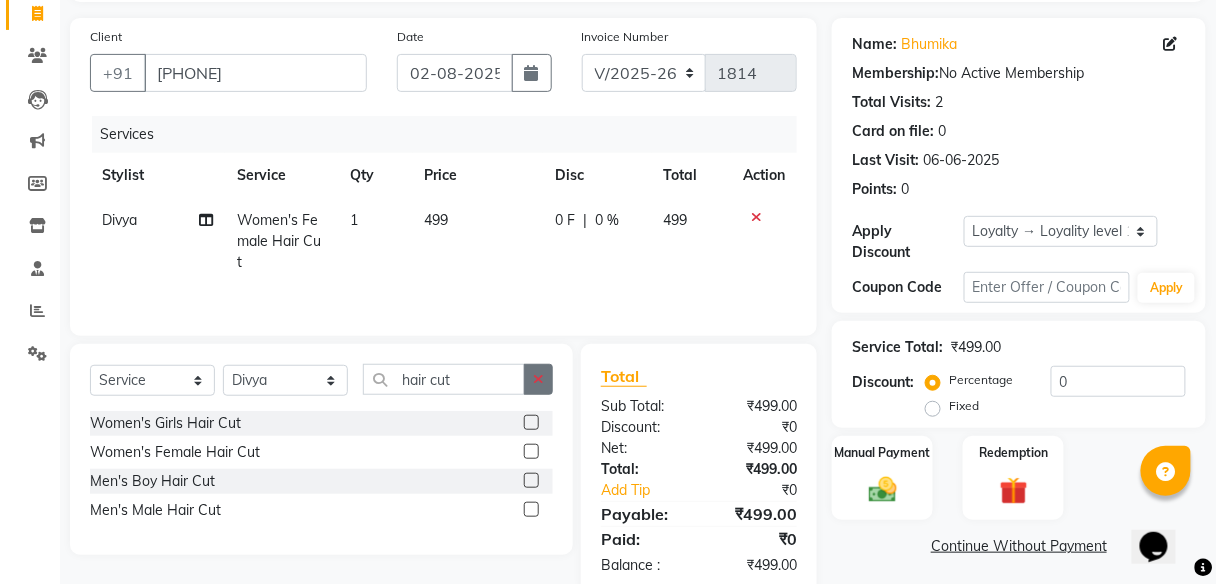 click 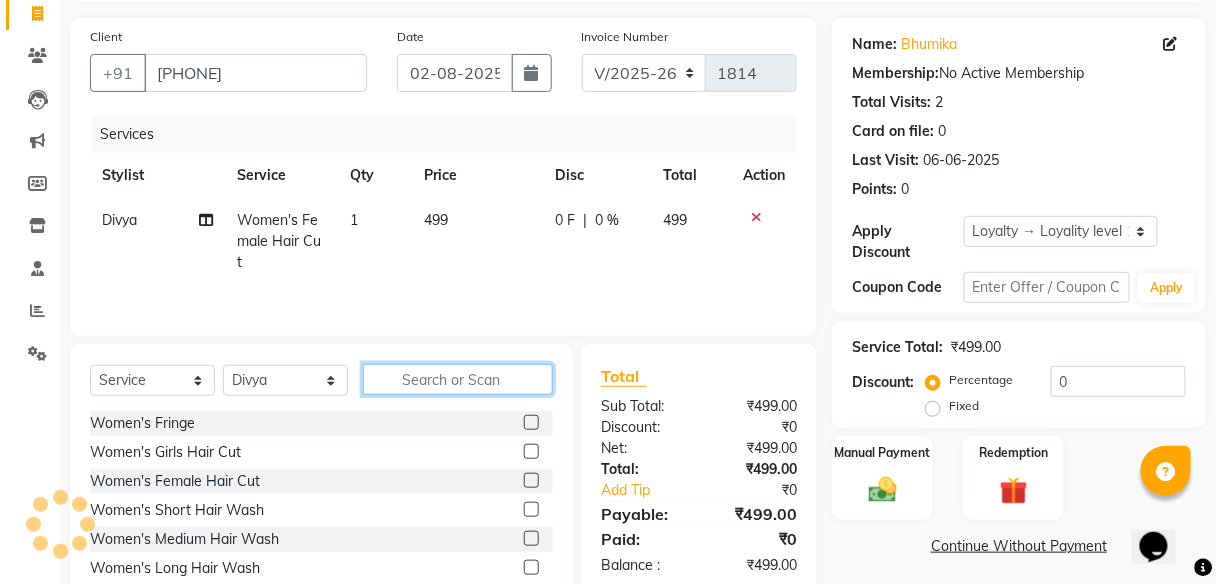click 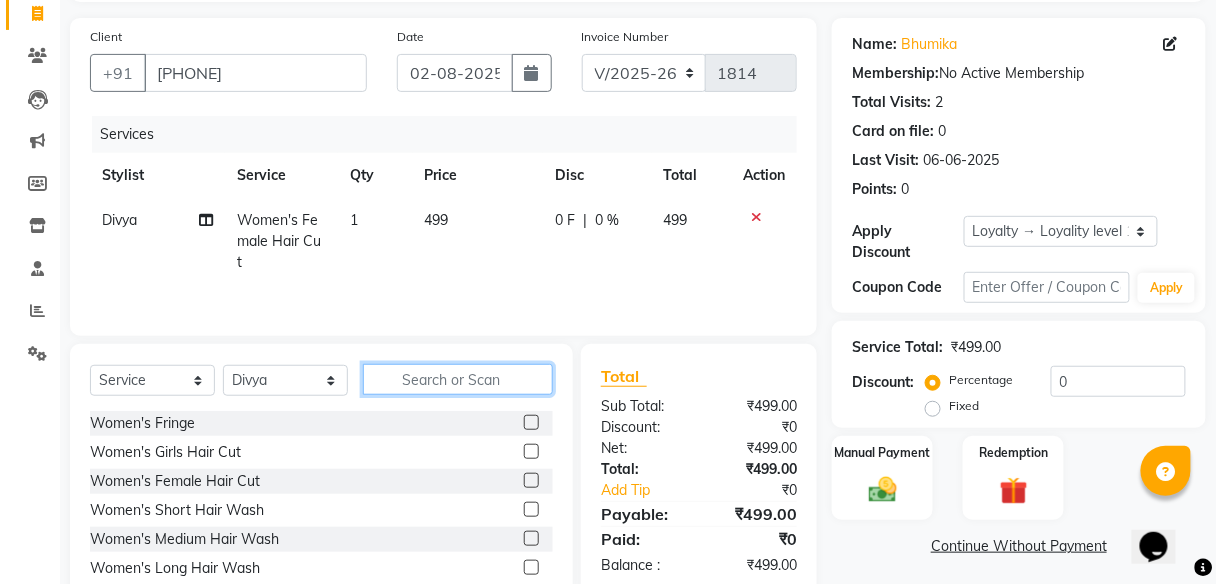 type on "j" 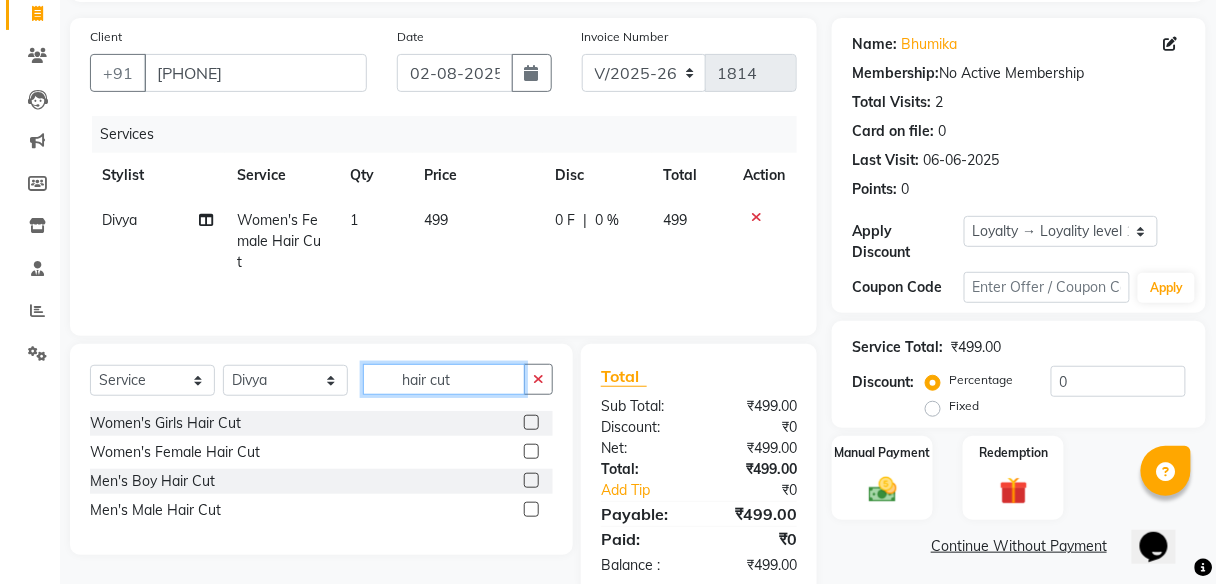scroll, scrollTop: 172, scrollLeft: 0, axis: vertical 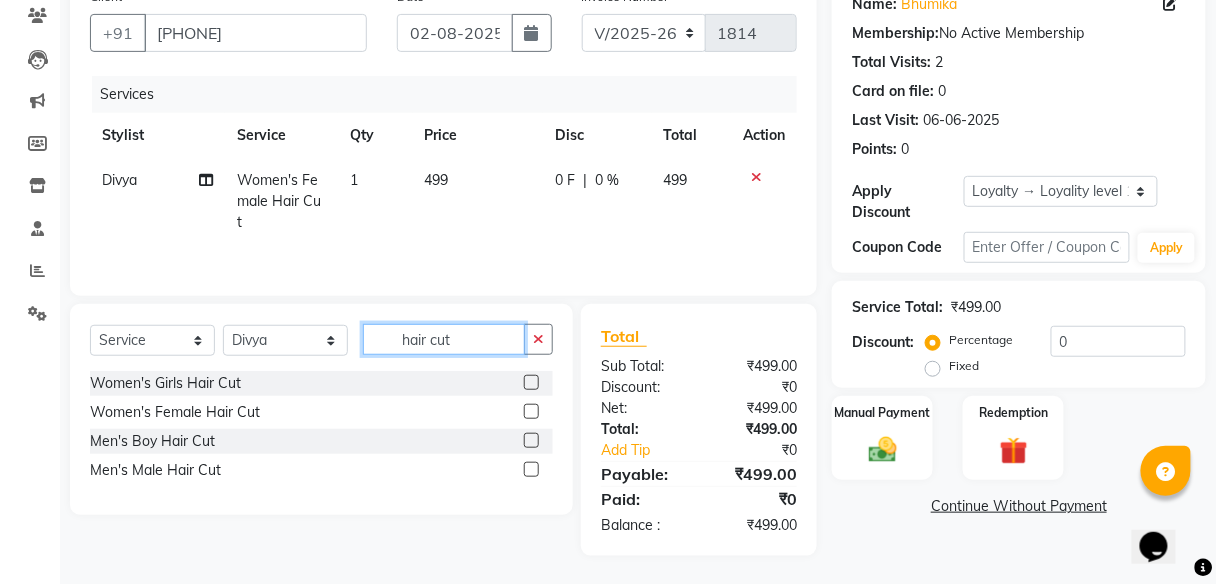 type on "hair cut" 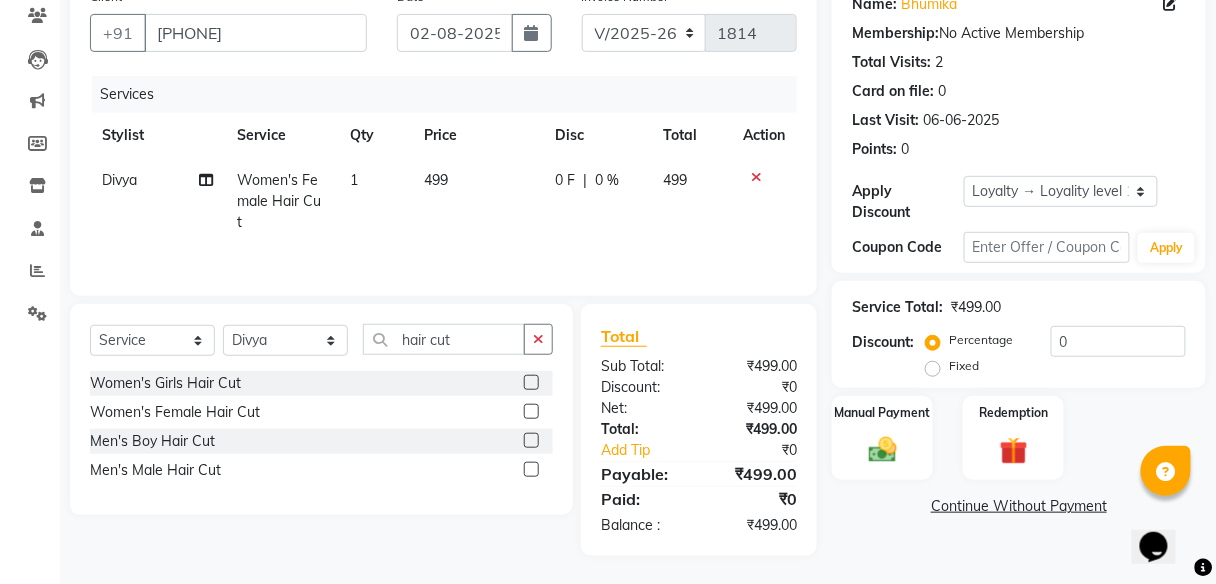 click 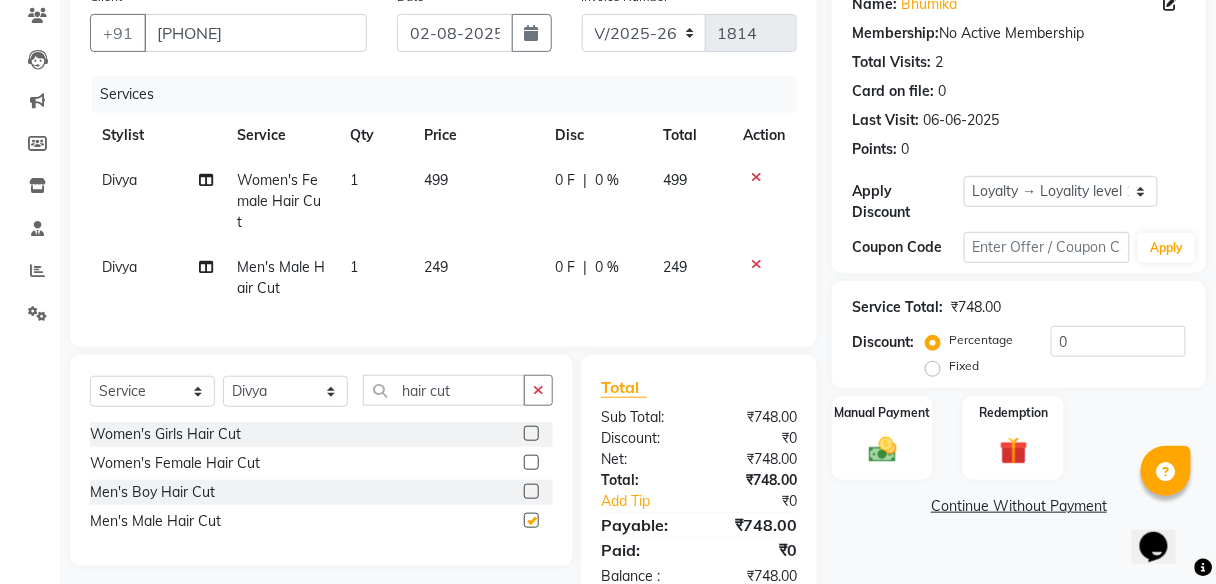 checkbox on "false" 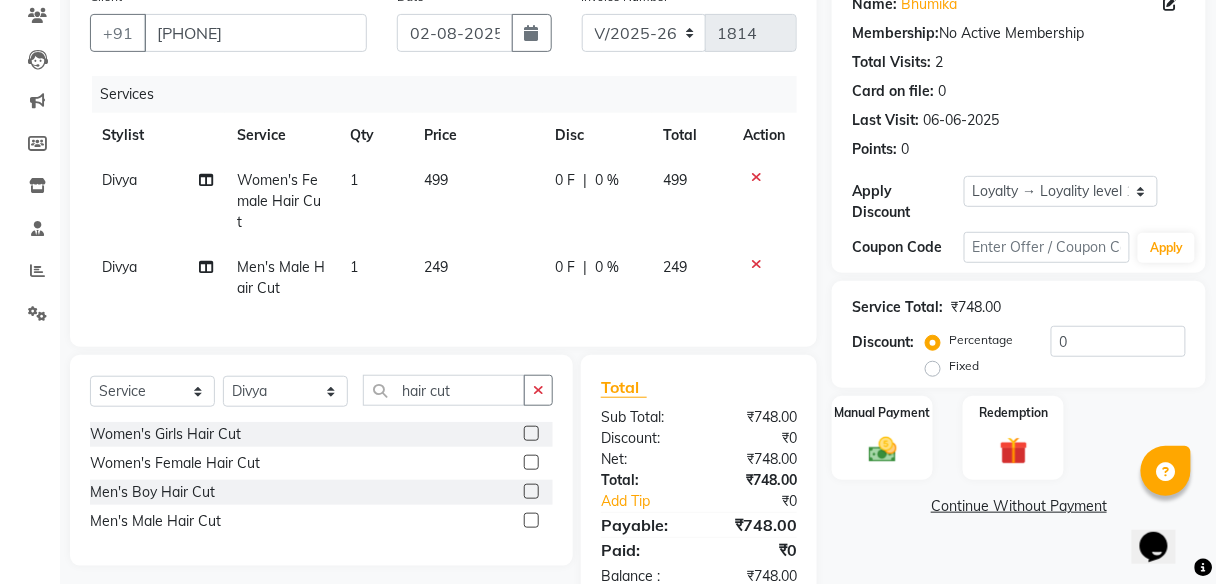 click 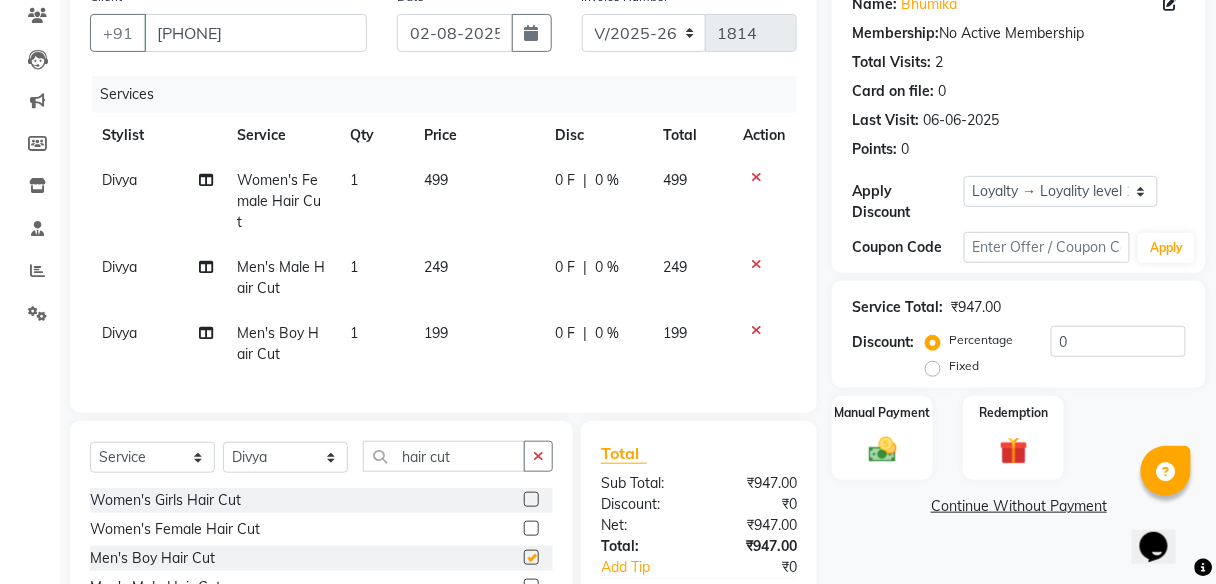 checkbox on "false" 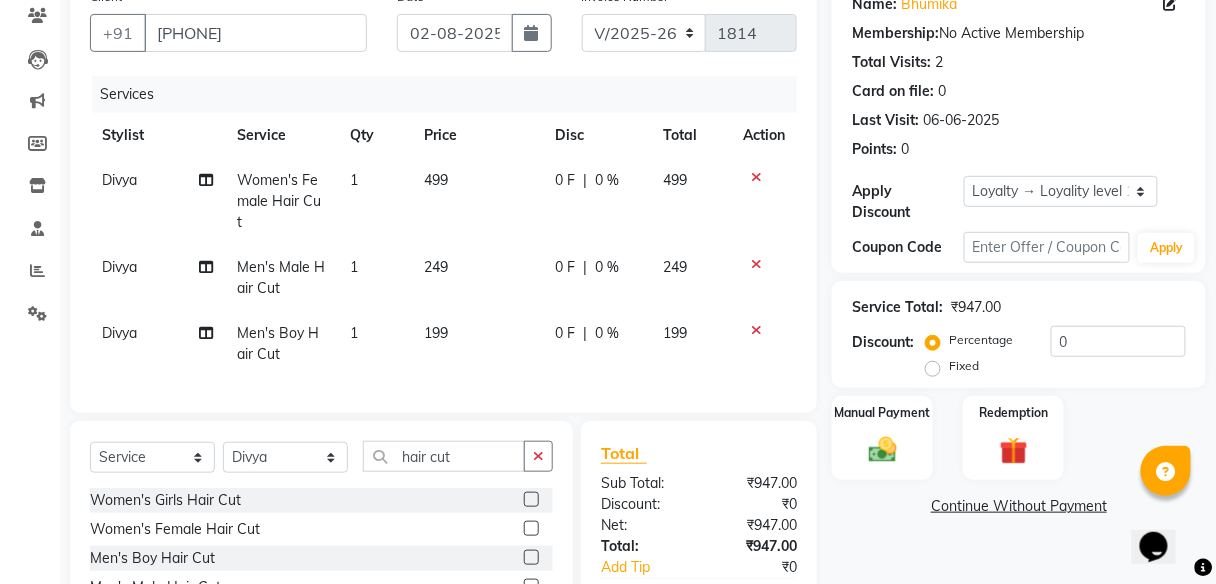 click on "Divya" 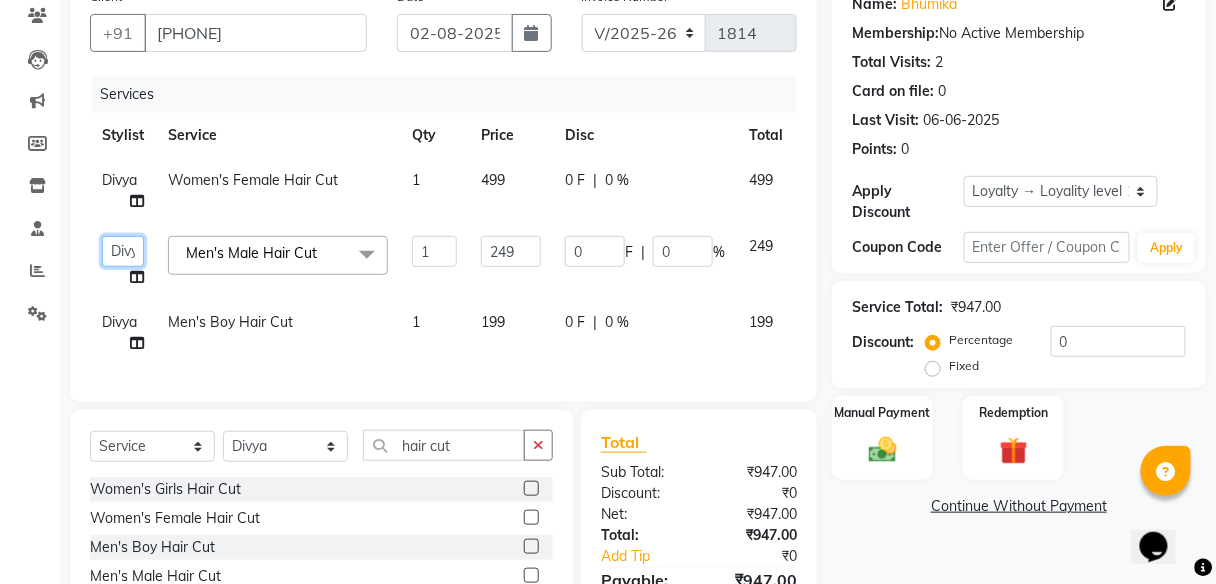 click on "Aishawarya   Divya    Nana   Rushab   Shahrukh   Sunny" 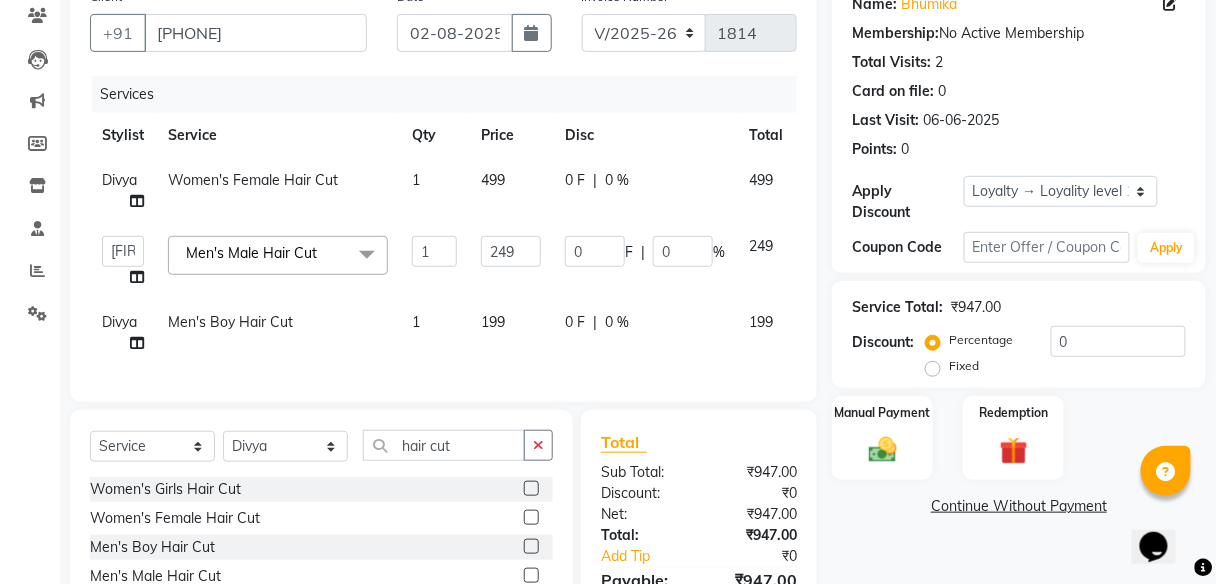 select on "59553" 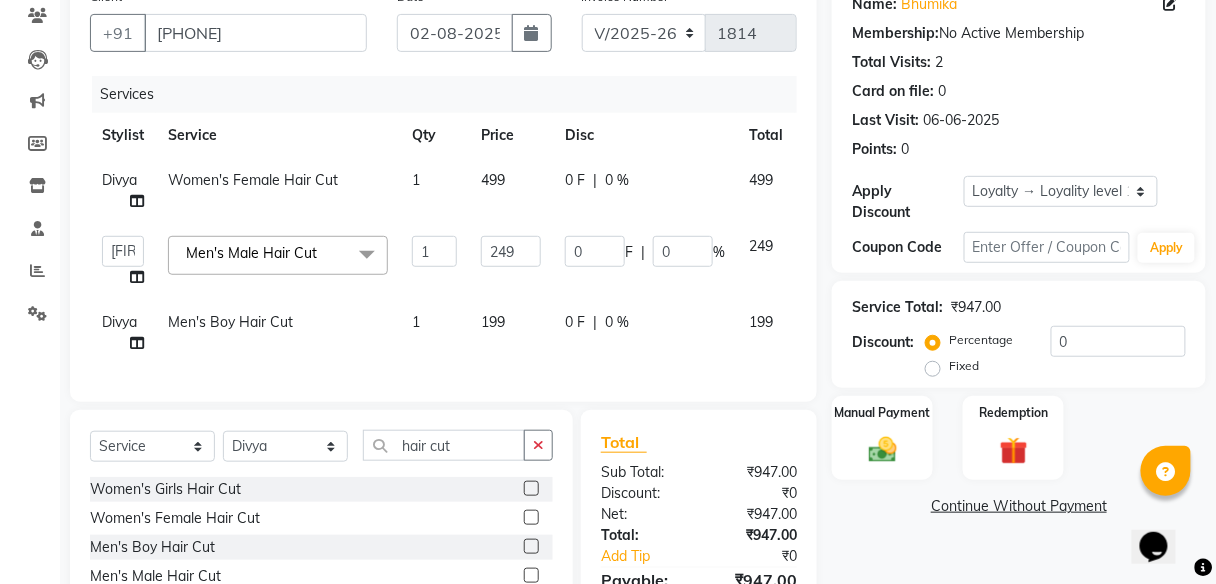 click on "Divya" 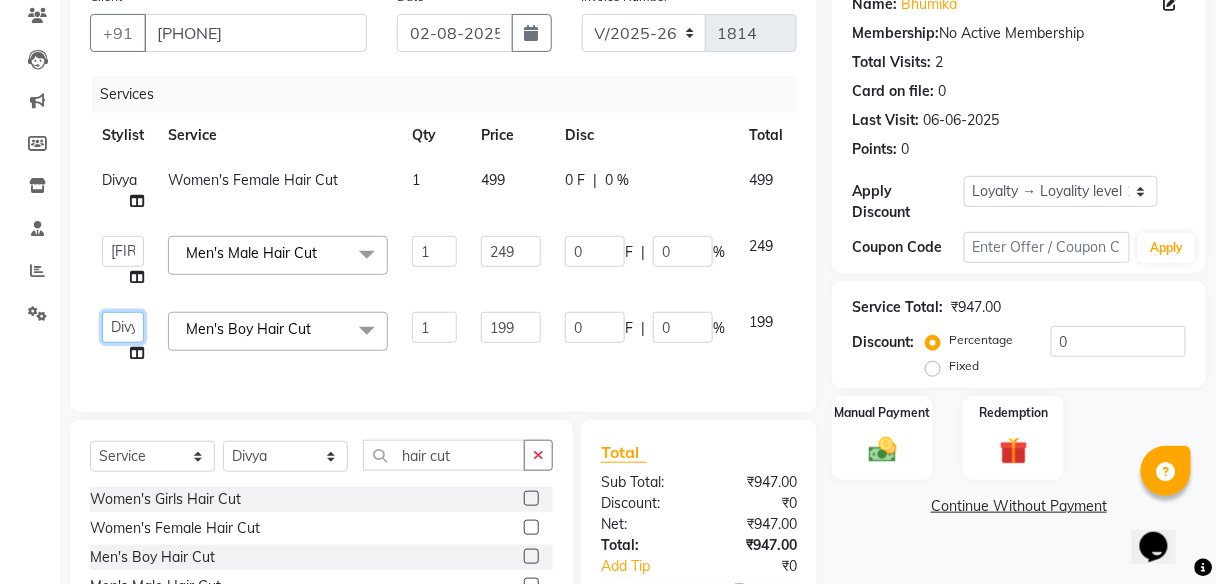 click on "Aishawarya   Divya    Nana   Rushab   Shahrukh   Sunny" 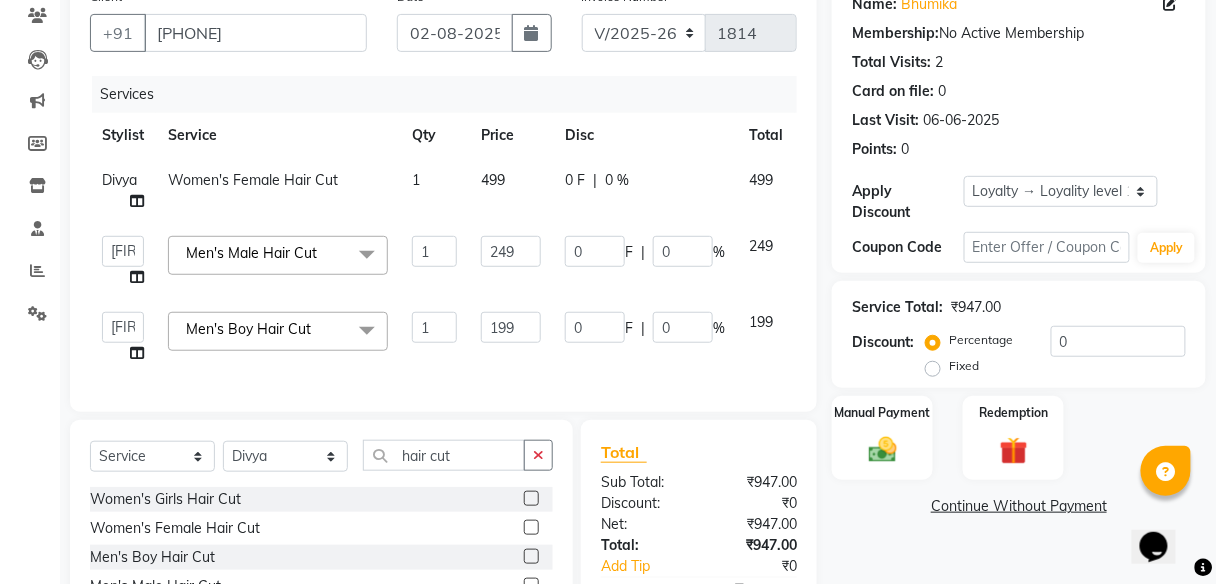 select on "59553" 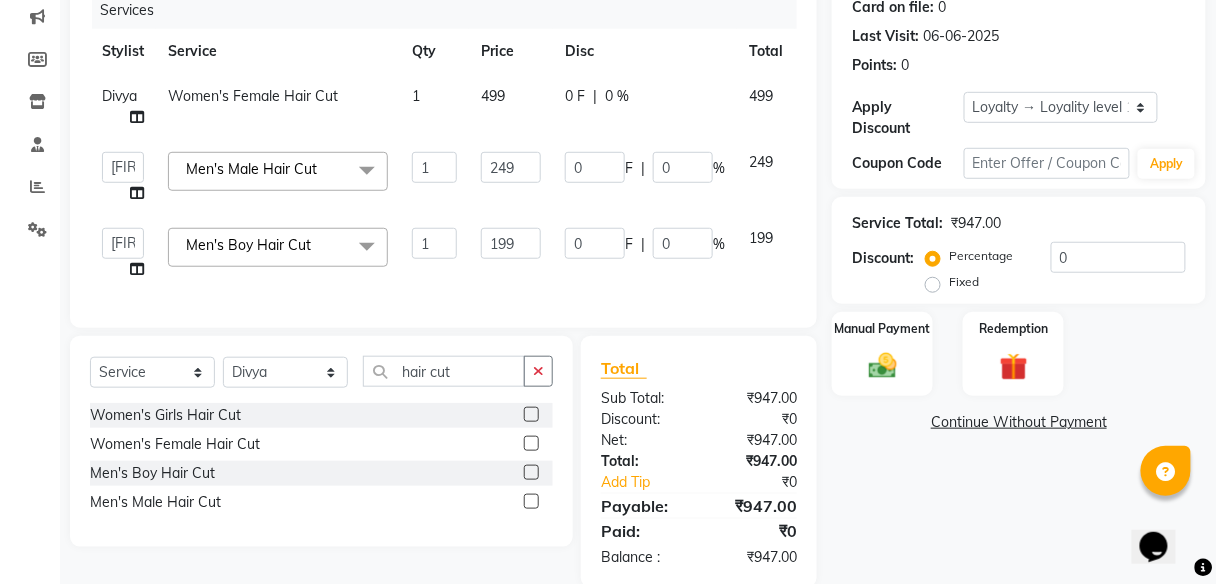 scroll, scrollTop: 300, scrollLeft: 0, axis: vertical 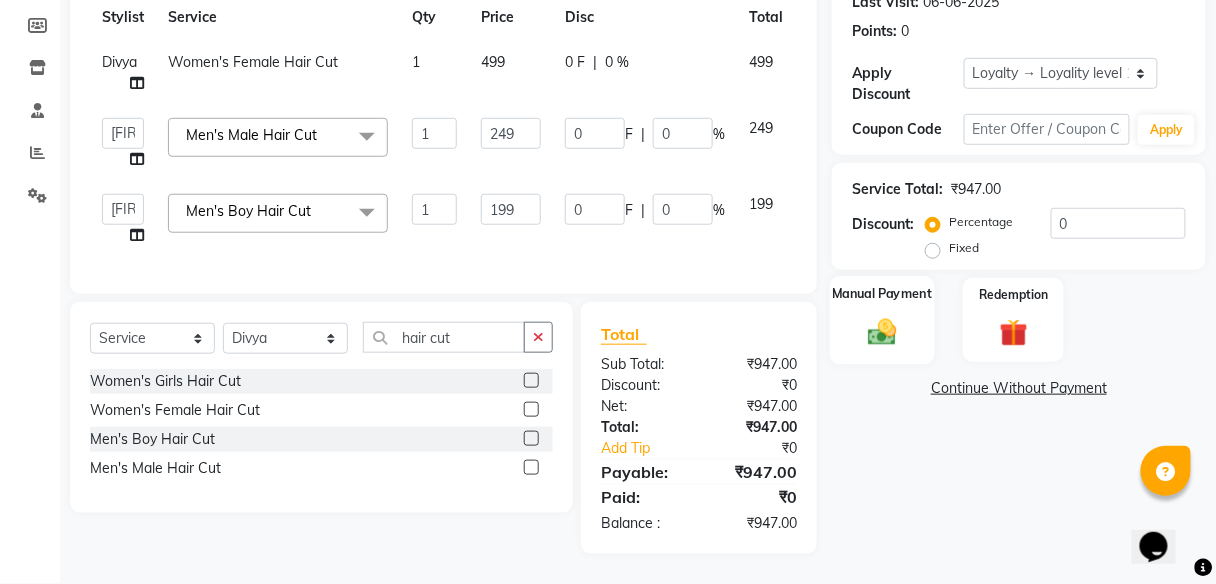 click 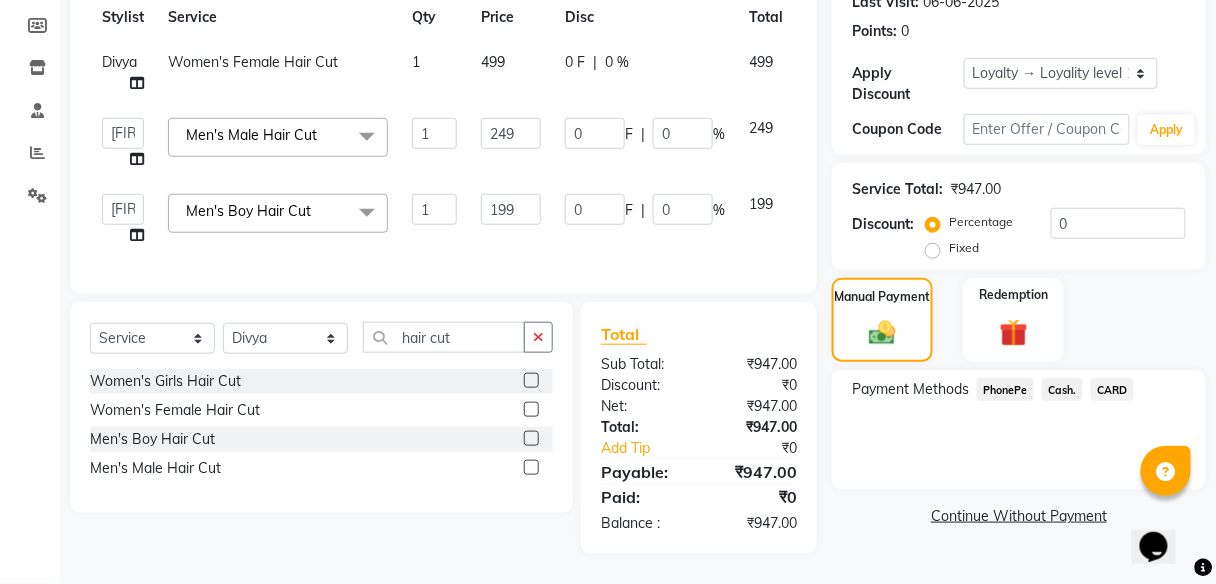click on "PhonePe" 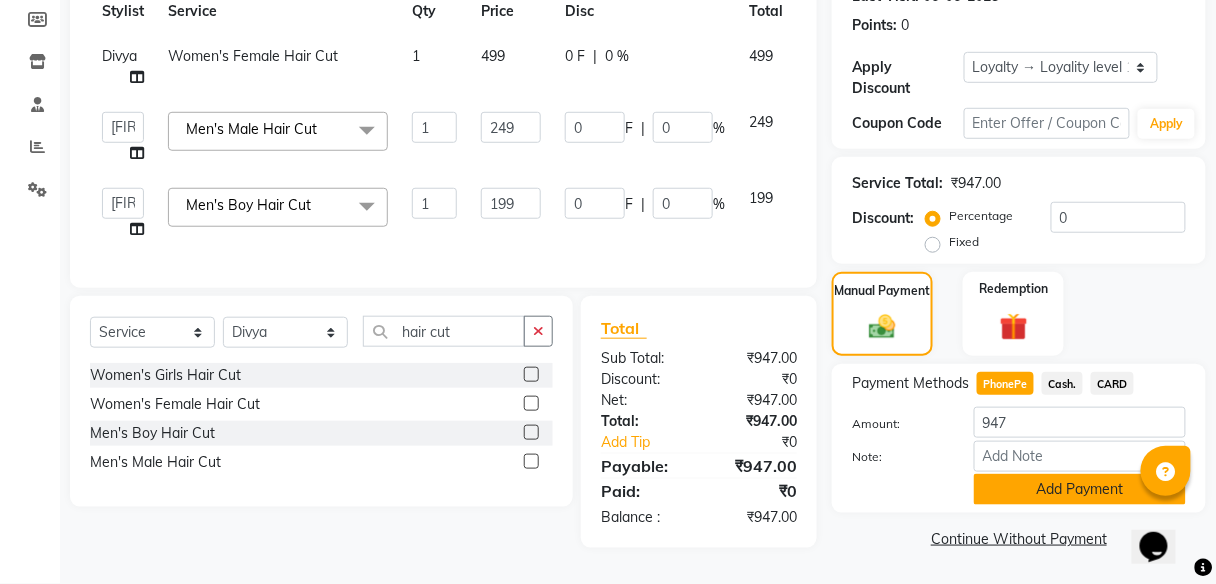 click on "Add Payment" 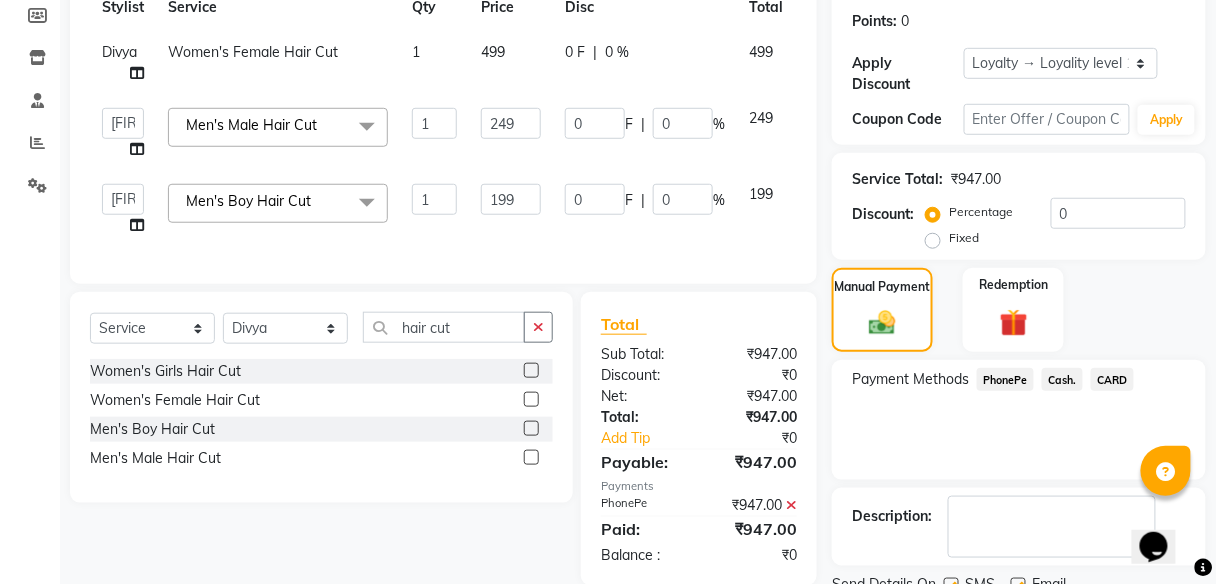 scroll, scrollTop: 403, scrollLeft: 0, axis: vertical 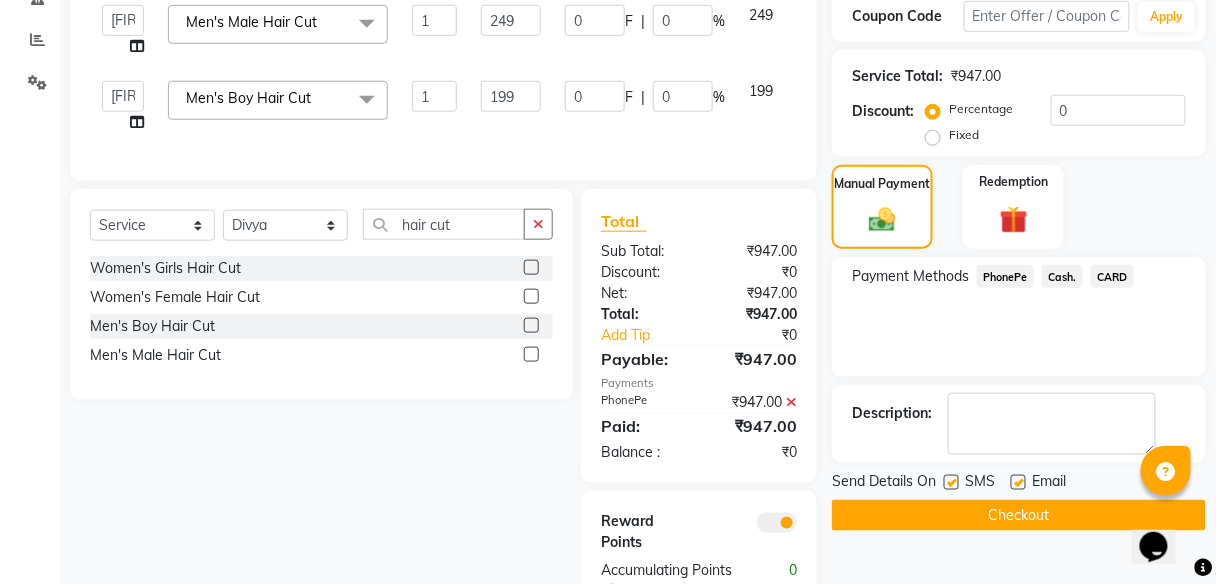 click on "Checkout" 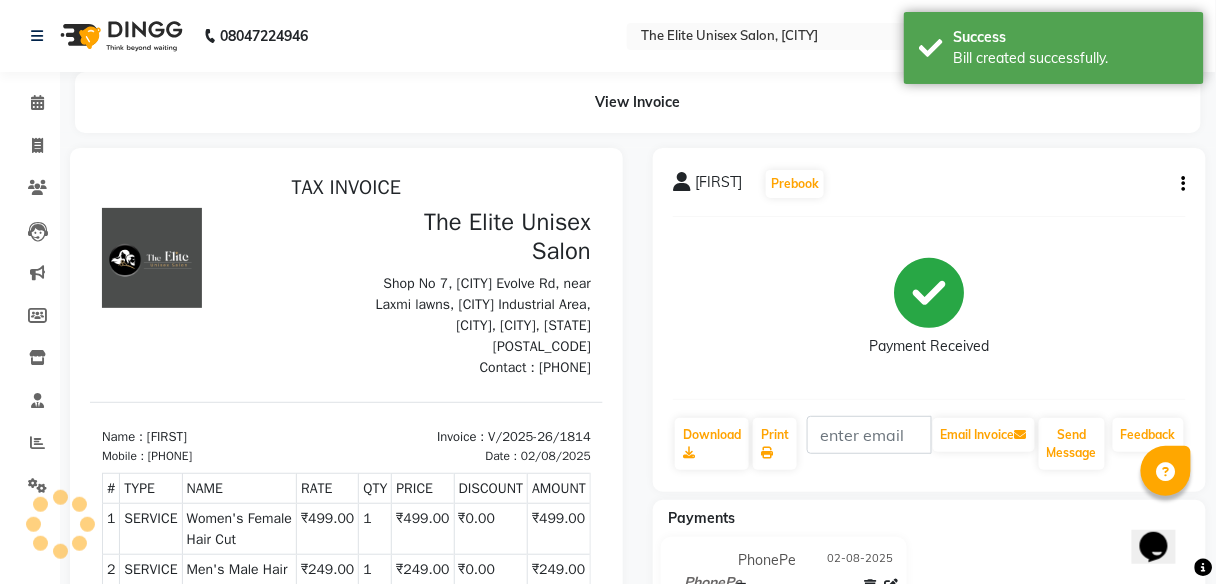 scroll, scrollTop: 0, scrollLeft: 0, axis: both 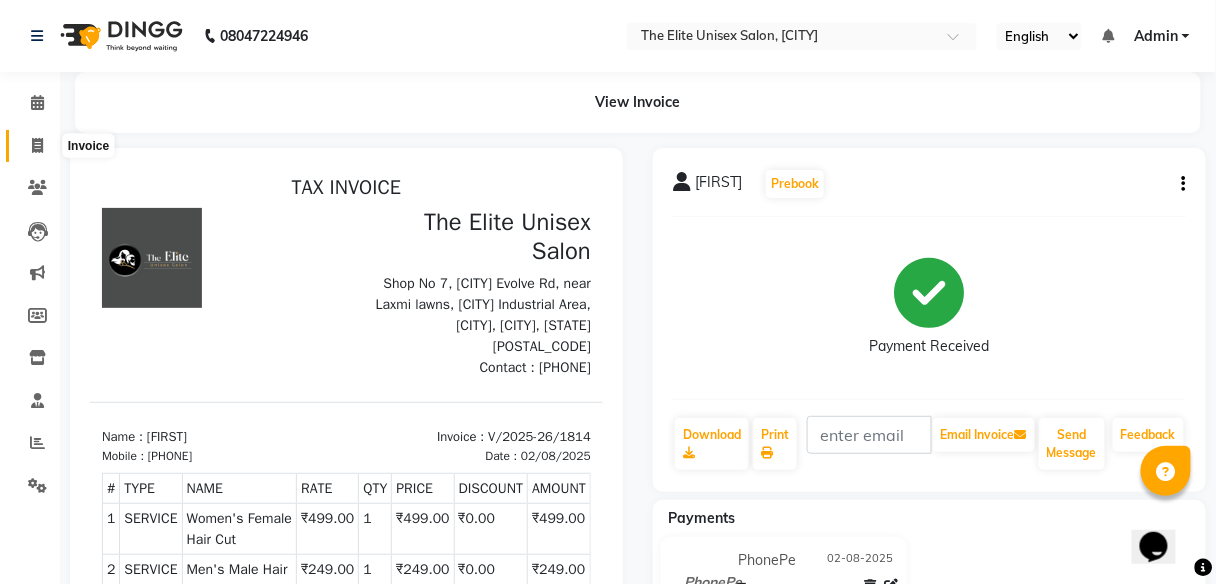 click 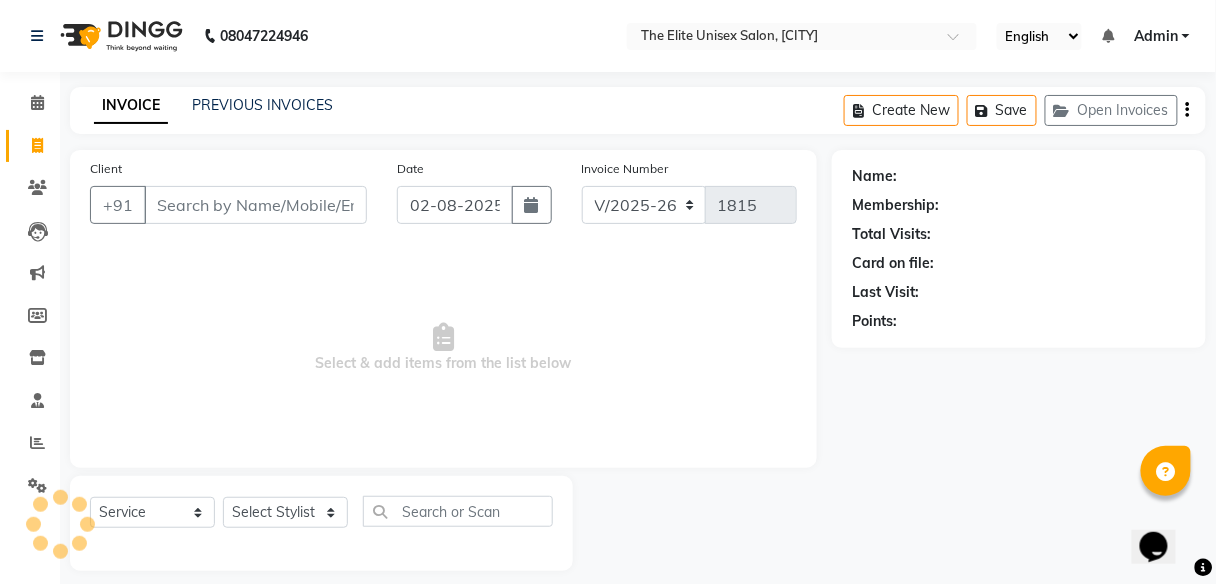scroll, scrollTop: 16, scrollLeft: 0, axis: vertical 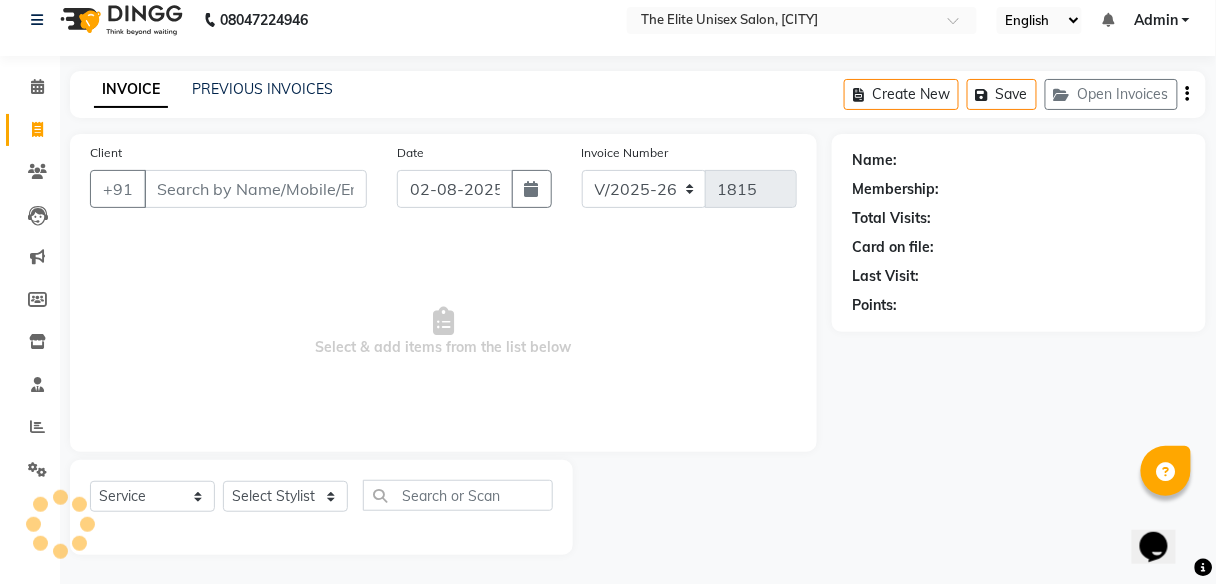click on "Client" at bounding box center [255, 189] 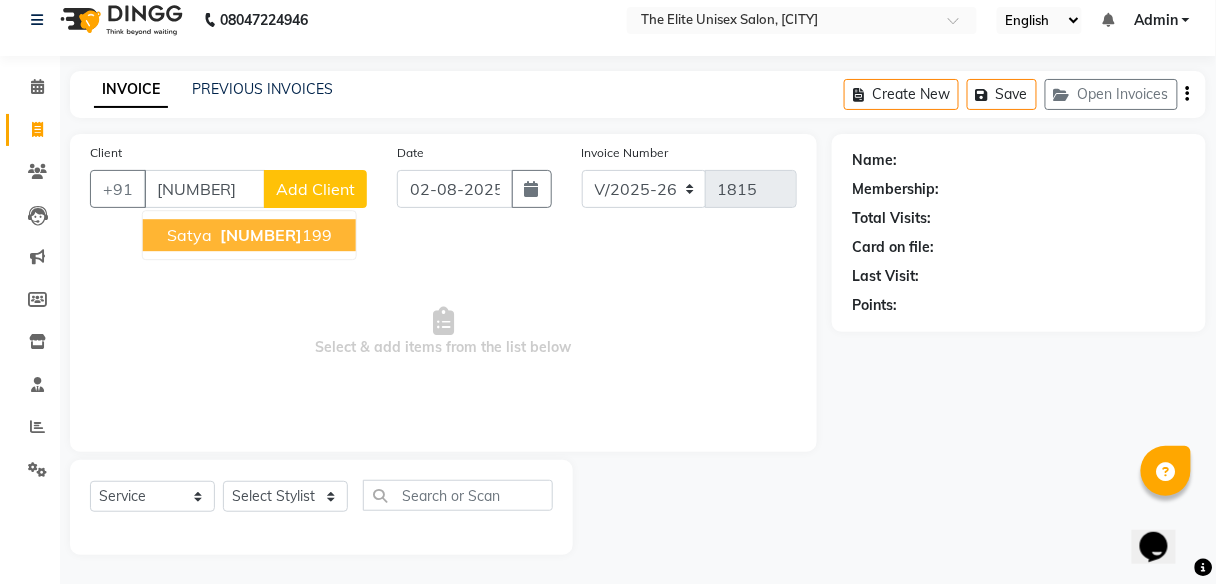 click on "satya" at bounding box center (189, 235) 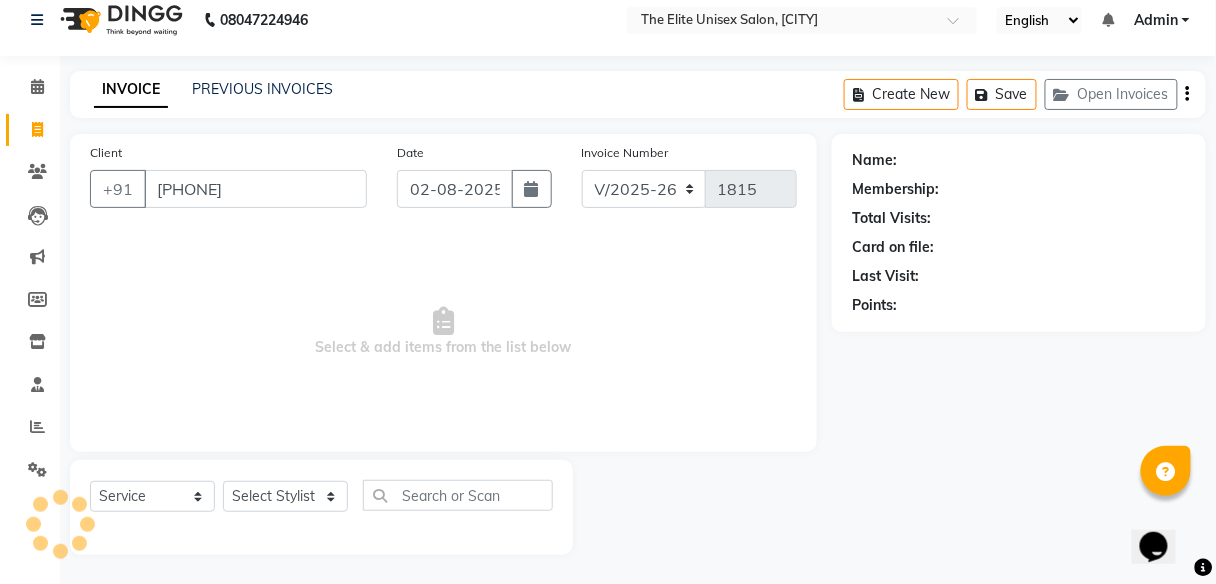 type on "9108050199" 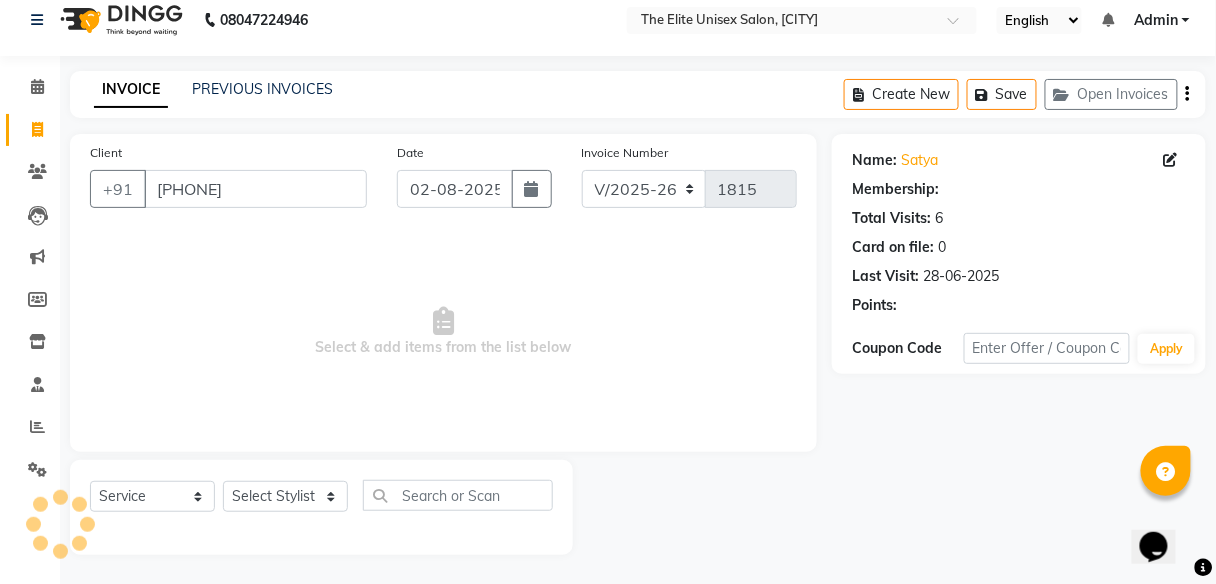 select on "1: Object" 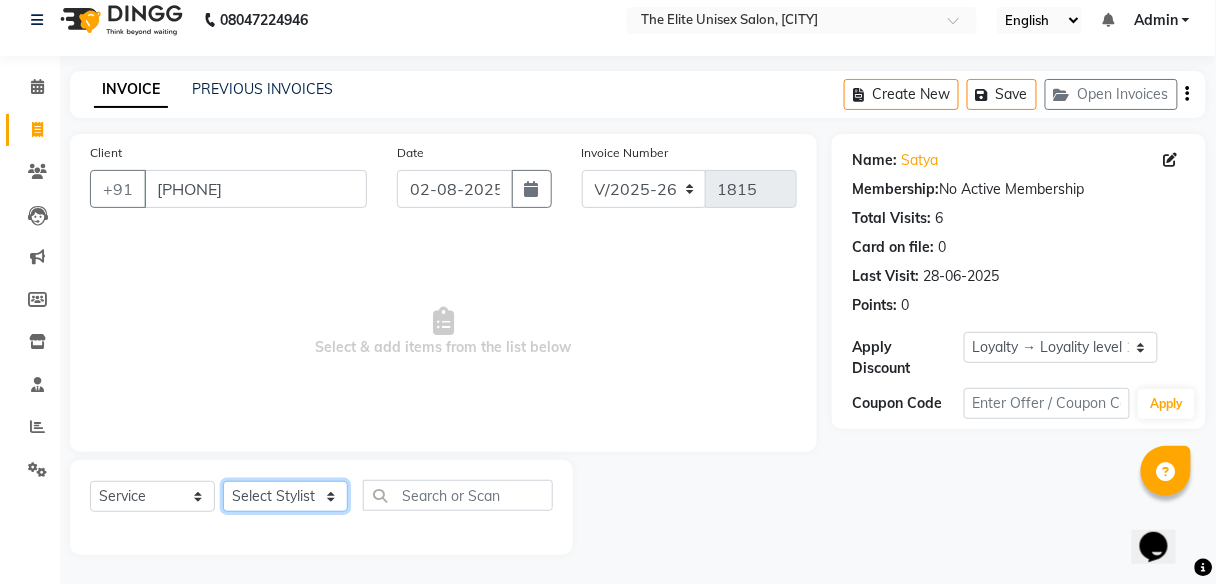 click on "Select Stylist [FIRST] [FIRST] [FIRST] [FIRST] [FIRST] [FIRST]" 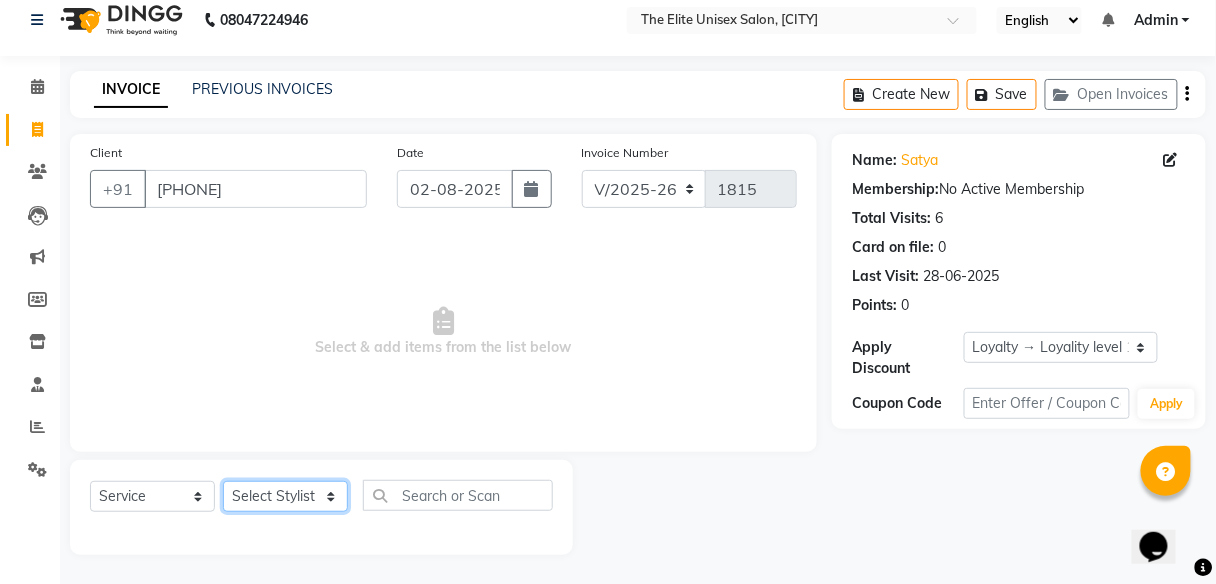 select on "59553" 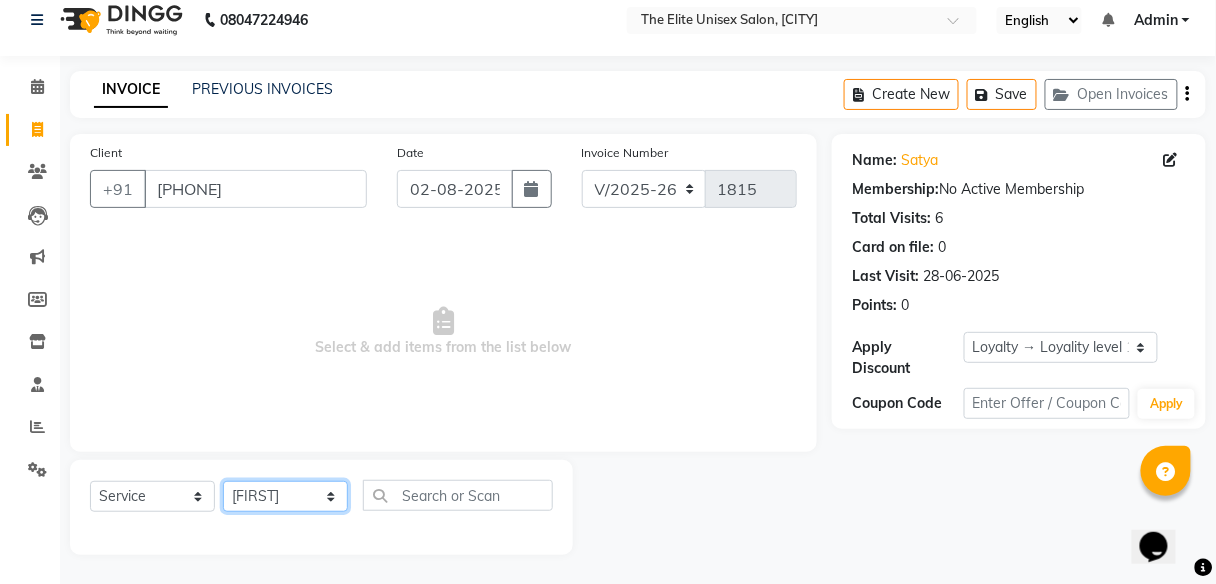 click on "Select Stylist [FIRST] [FIRST] [FIRST] [FIRST] [FIRST] [FIRST]" 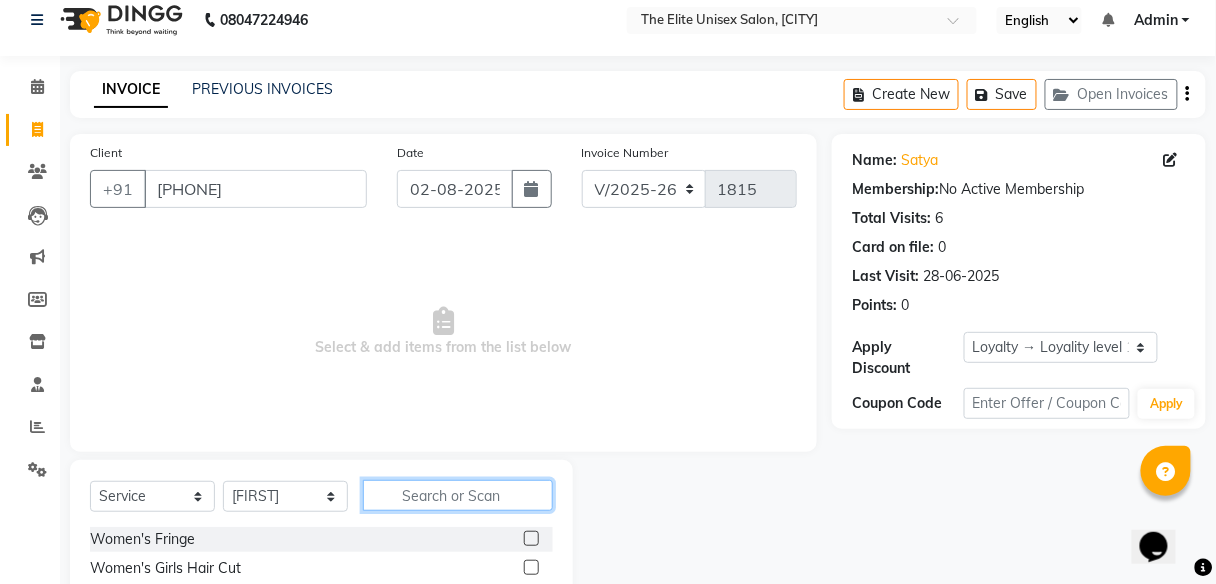 click 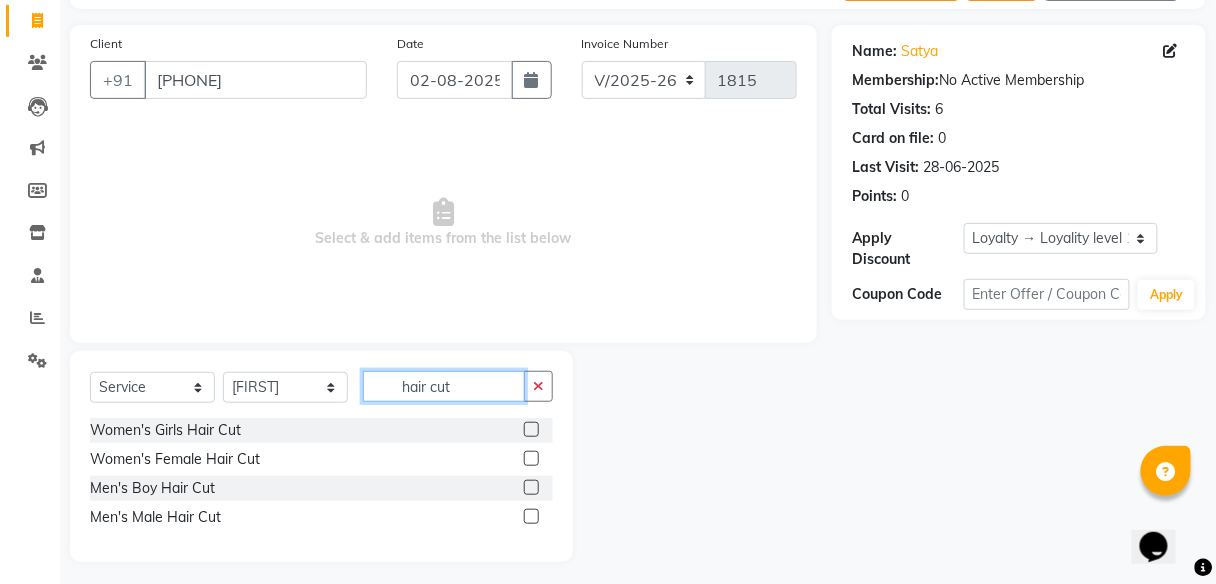 scroll, scrollTop: 132, scrollLeft: 0, axis: vertical 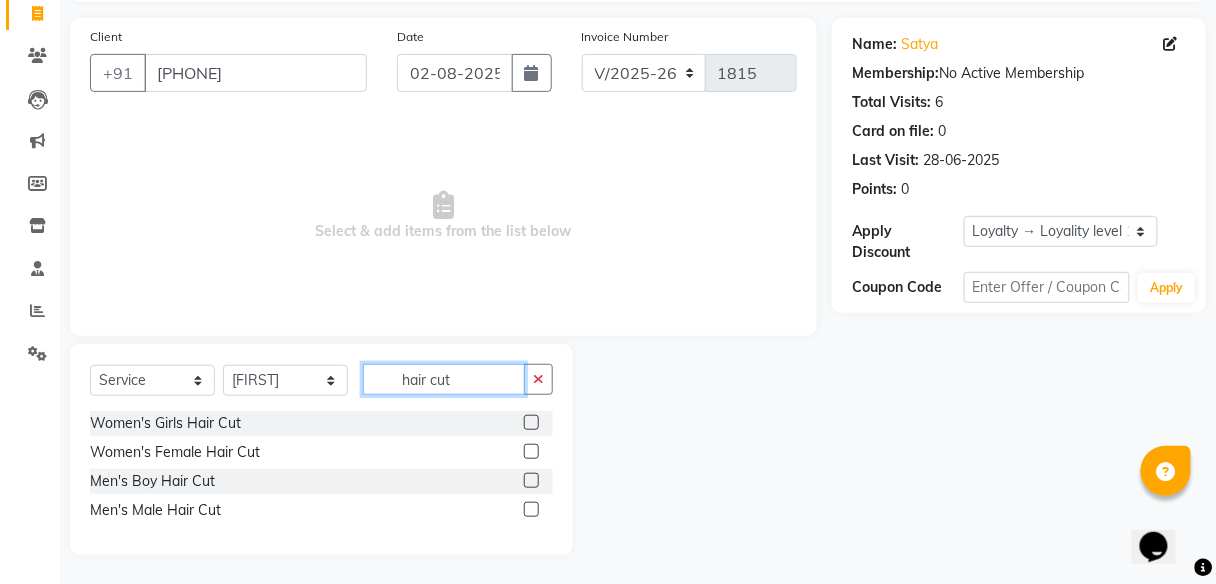 type on "hair cut" 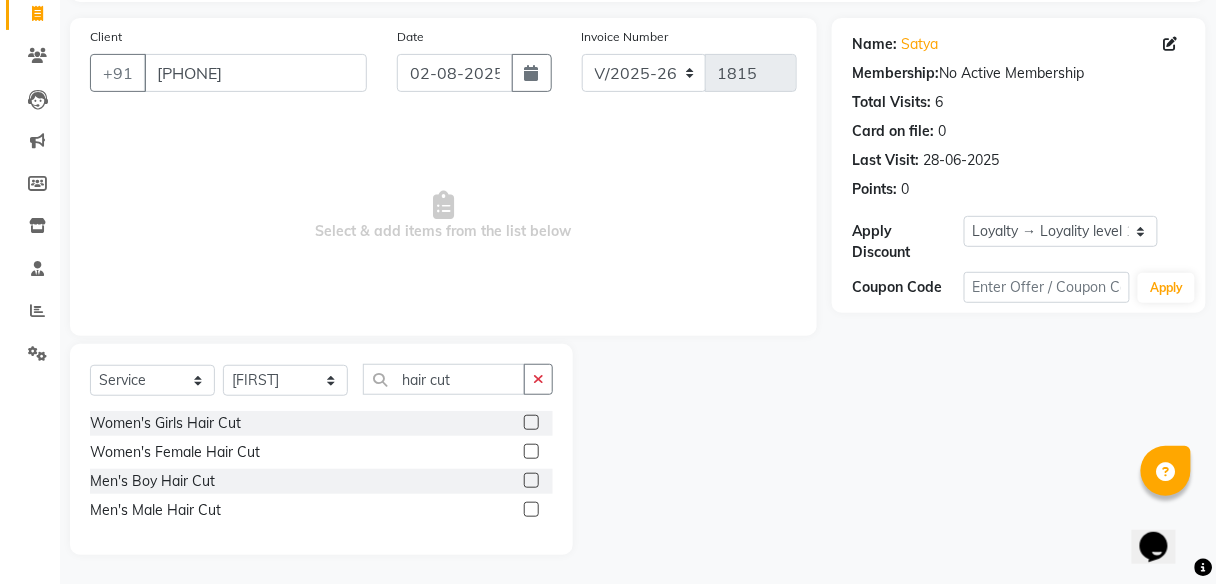 click 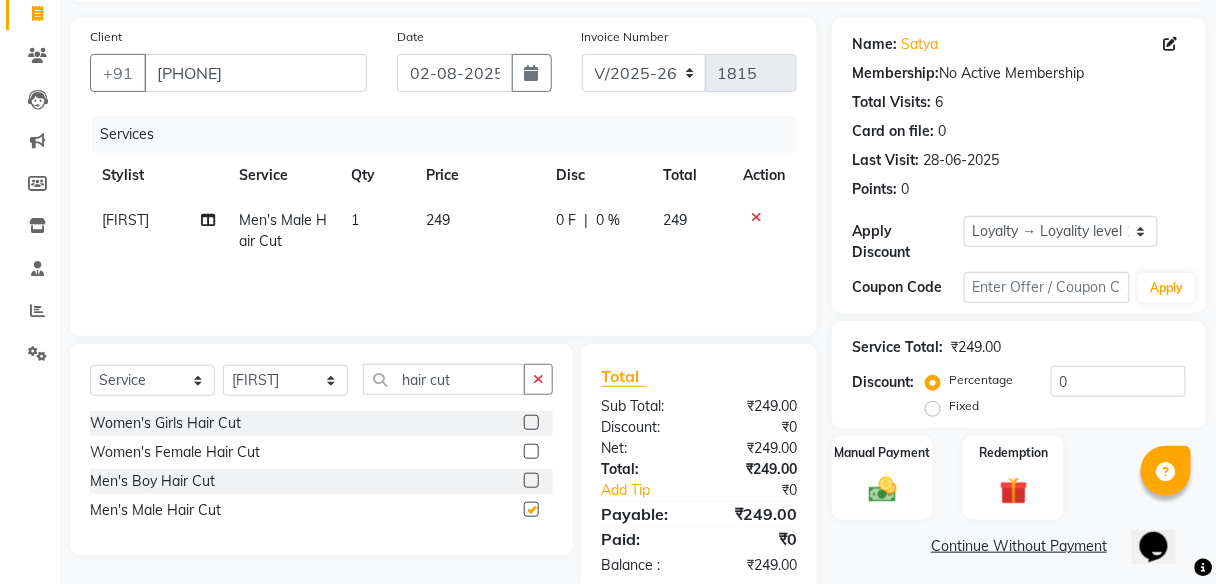 checkbox on "false" 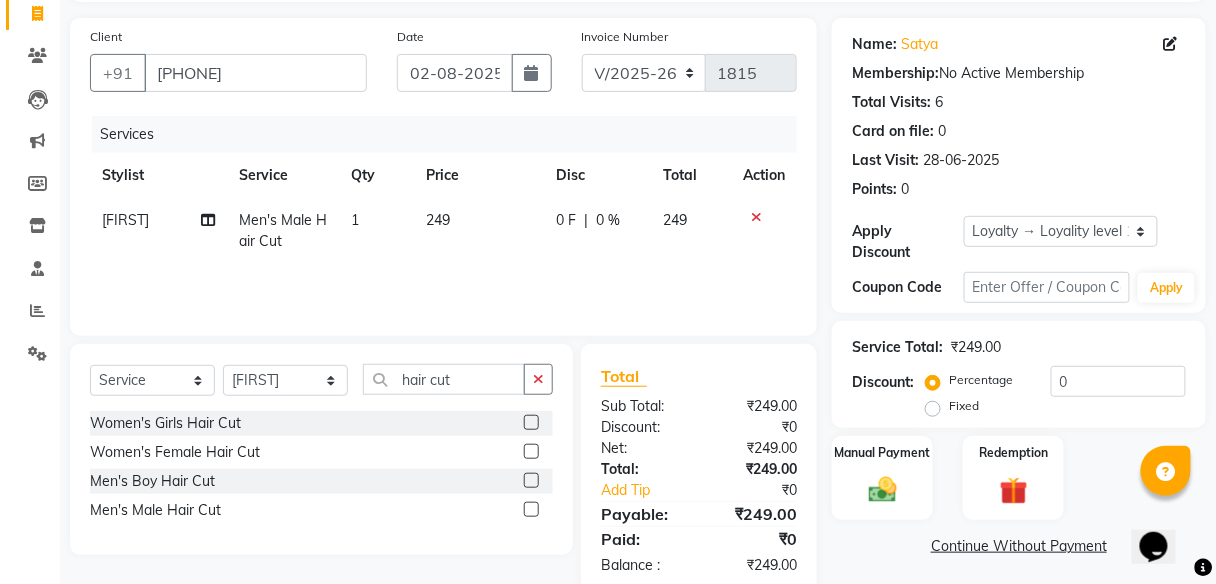 click on "0 F | 0 %" 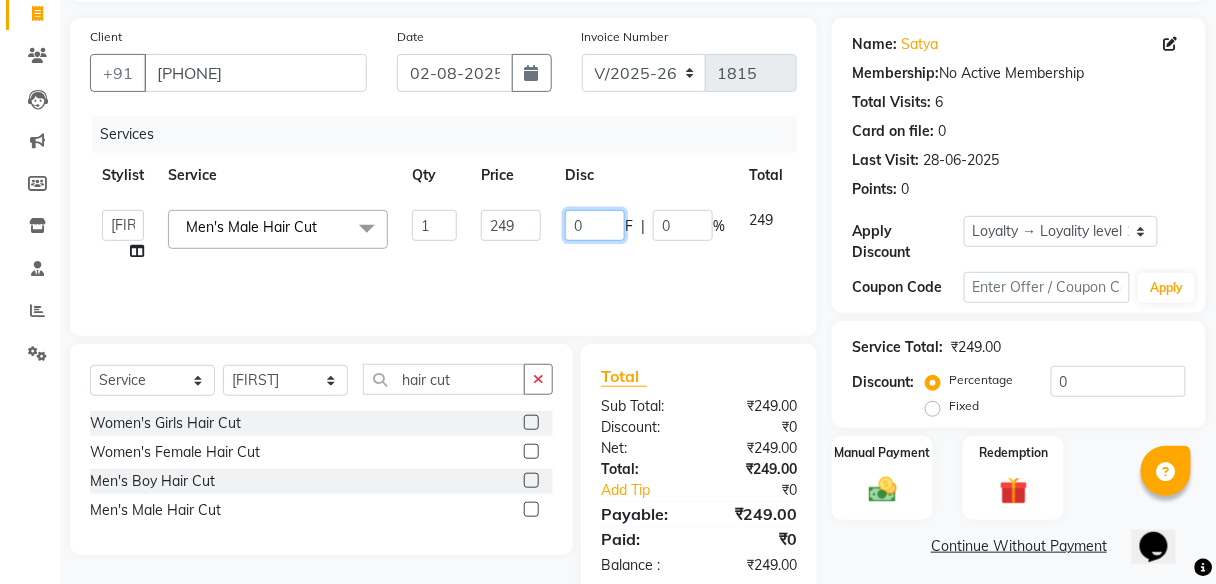 click on "0" 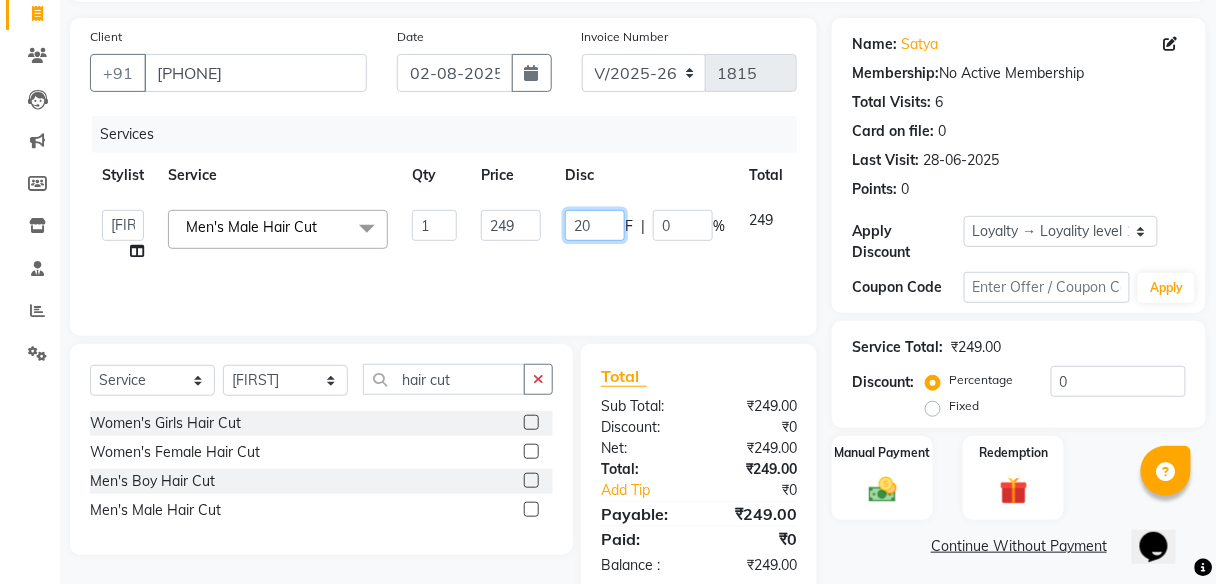 type on "200" 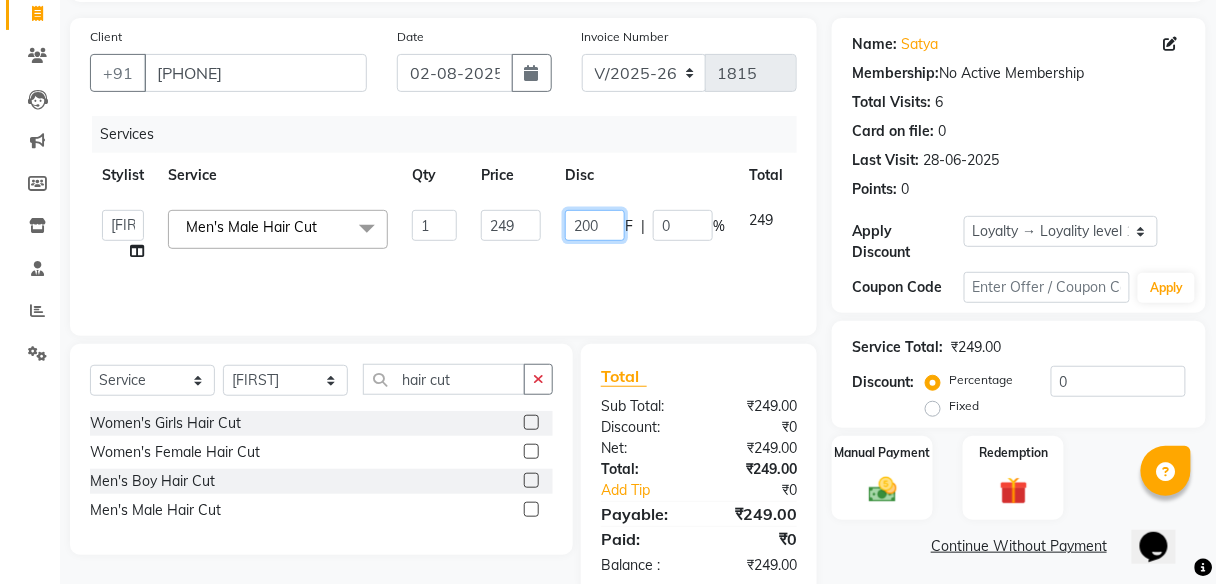 scroll, scrollTop: 172, scrollLeft: 0, axis: vertical 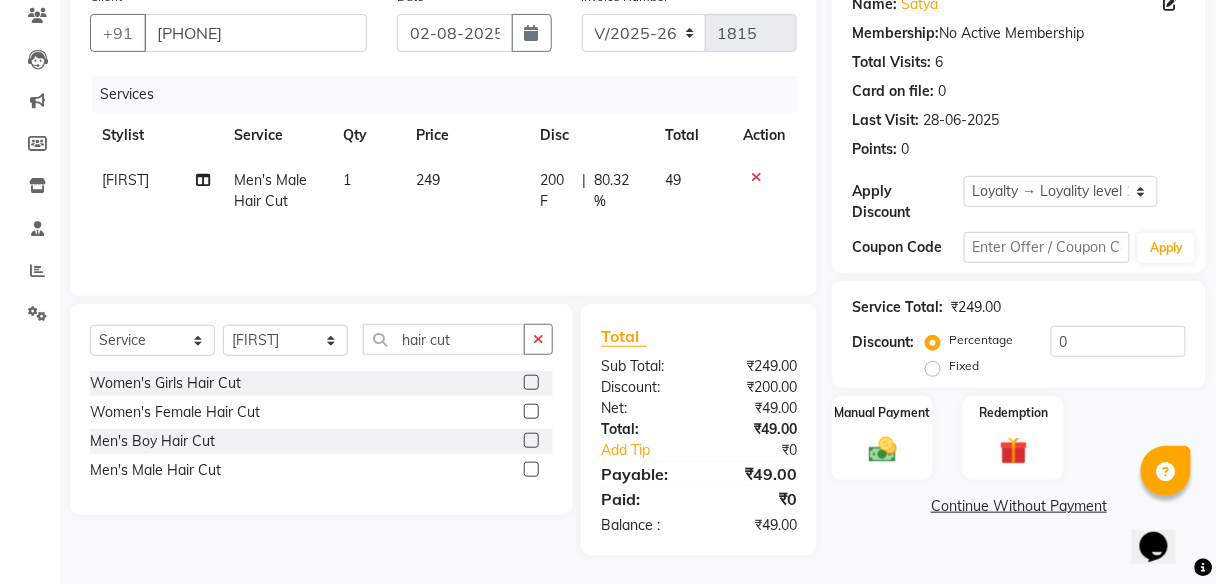 click on "INVOICE PREVIOUS INVOICES Create New   Save   Open Invoices  Client +91 9108050199 Date 02-08-2025 Invoice Number V/2025 V/2025-26 1815 Services Stylist Service Qty Price Disc Total Action Rushab Men's Male Hair Cut 1 249 200 F | 80.32 % 49 Select  Service  Product  Membership  Package Voucher Prepaid Gift Card  Select Stylist Aishawarya Divya  Nana Rushab Shahrukh Sunny hair cut Women's Girls Hair Cut  Women's Female Hair Cut  Men's Boy Hair Cut  Men's Male Hair Cut  Total Sub Total: ₹249.00 Discount: ₹200.00 Net: ₹49.00 Total: ₹49.00 Add Tip ₹0 Payable: ₹49.00 Paid: ₹0 Balance   : ₹49.00 Name: Satya  Membership:  No Active Membership  Total Visits:  6 Card on file:  0 Last Visit:   28-06-2025 Points:   0  Apply Discount Select  Loyalty → Loyality level 1  Coupon Code Apply Service Total:  ₹249.00  Discount:  Percentage   Fixed  0 Manual Payment Redemption  Continue Without Payment" 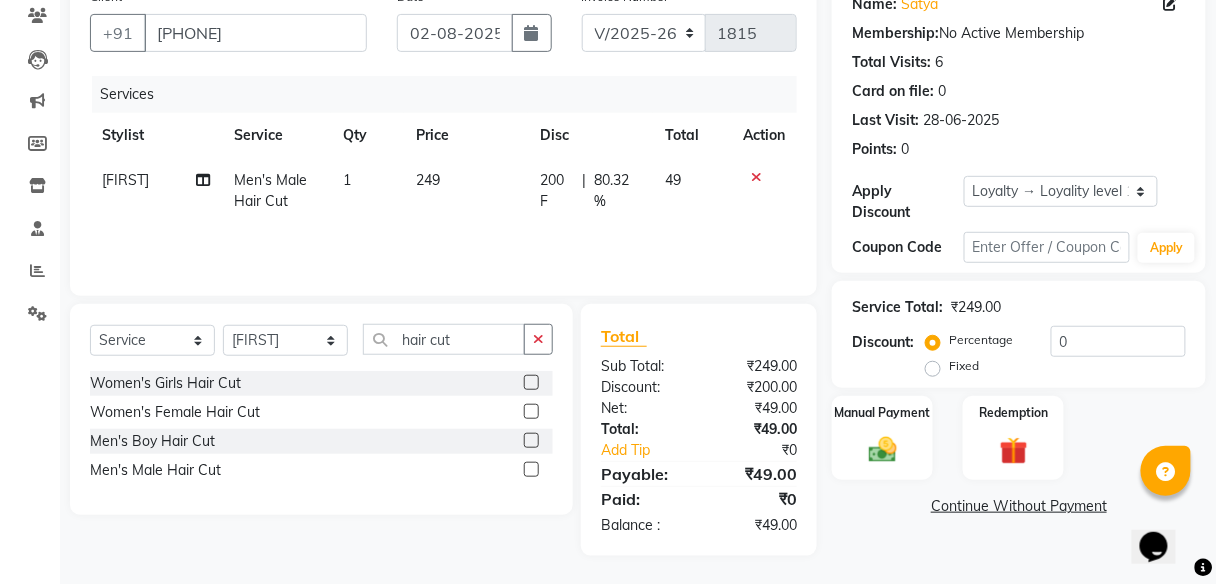 click on "200 F" 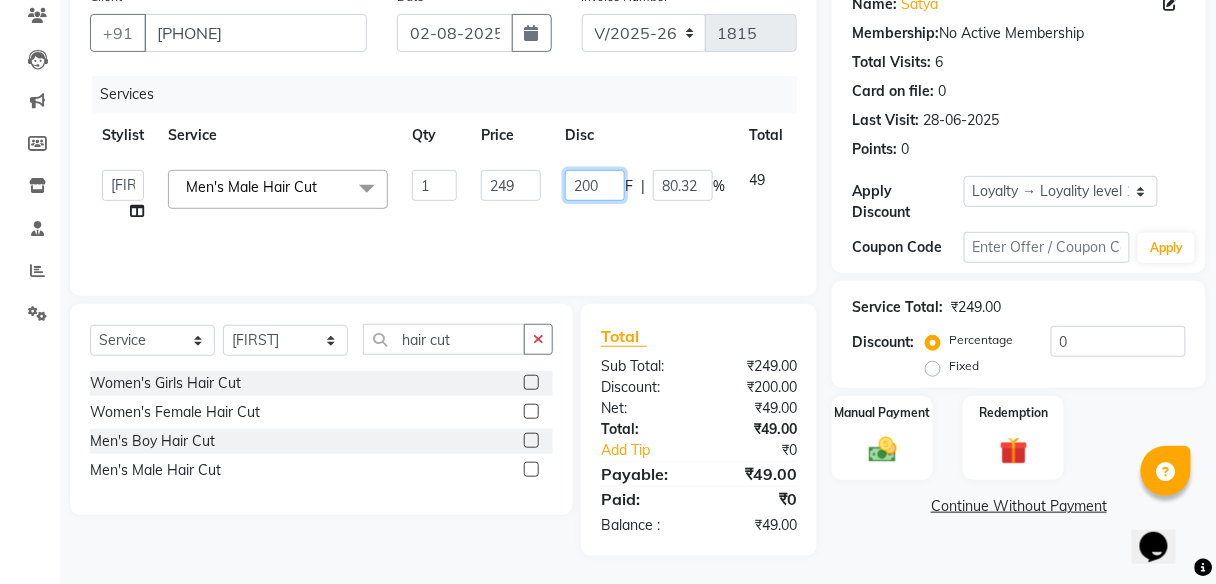 drag, startPoint x: 568, startPoint y: 180, endPoint x: 605, endPoint y: 192, distance: 38.8973 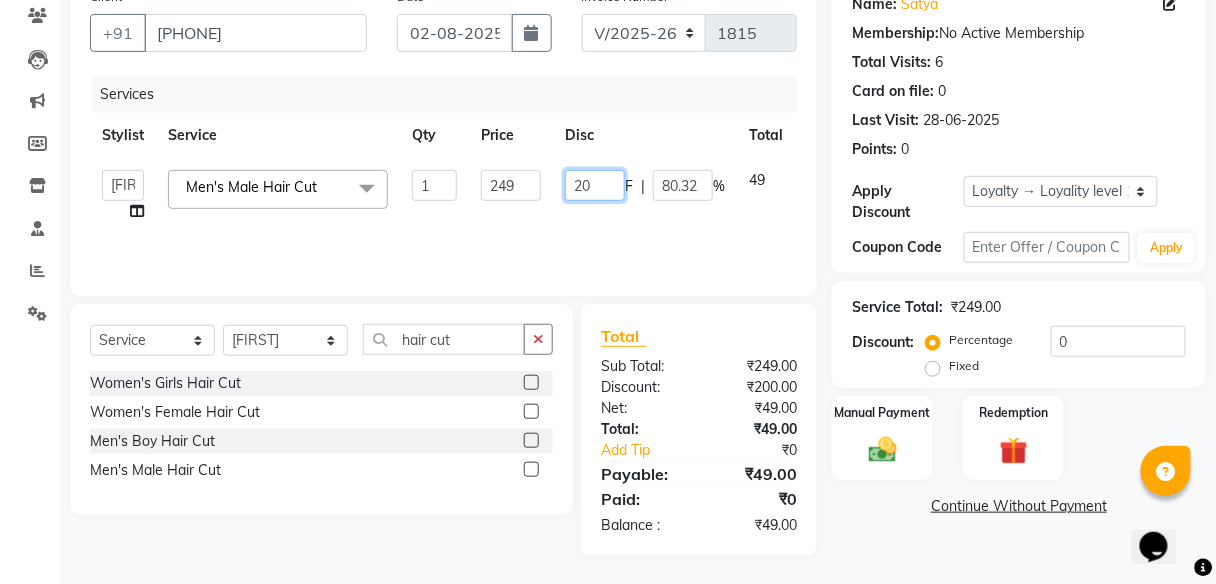 type on "2" 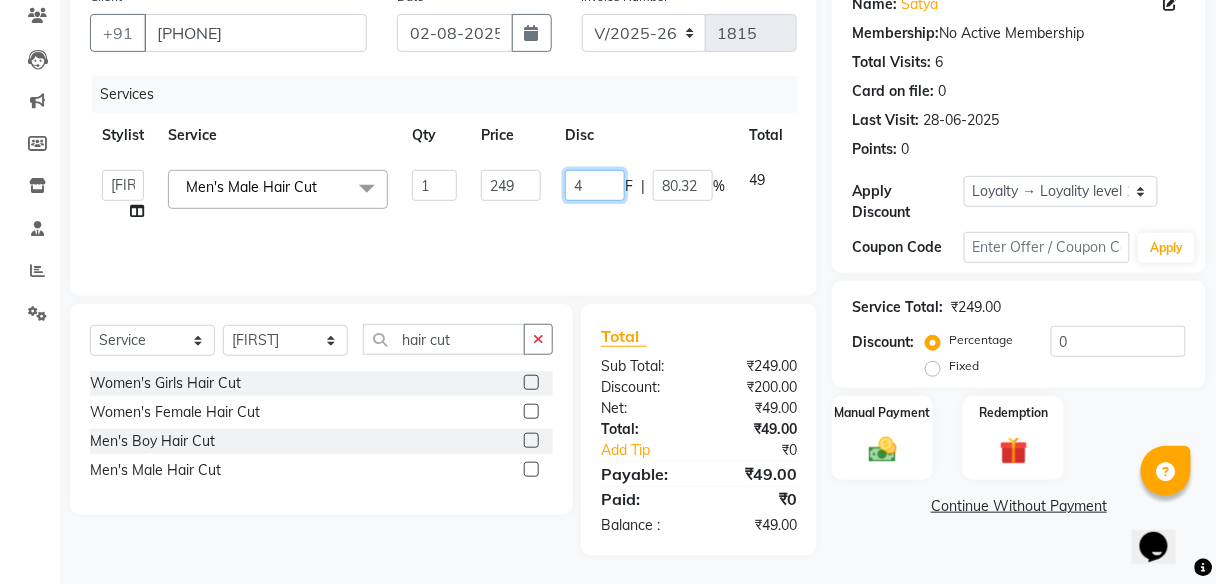 type on "49" 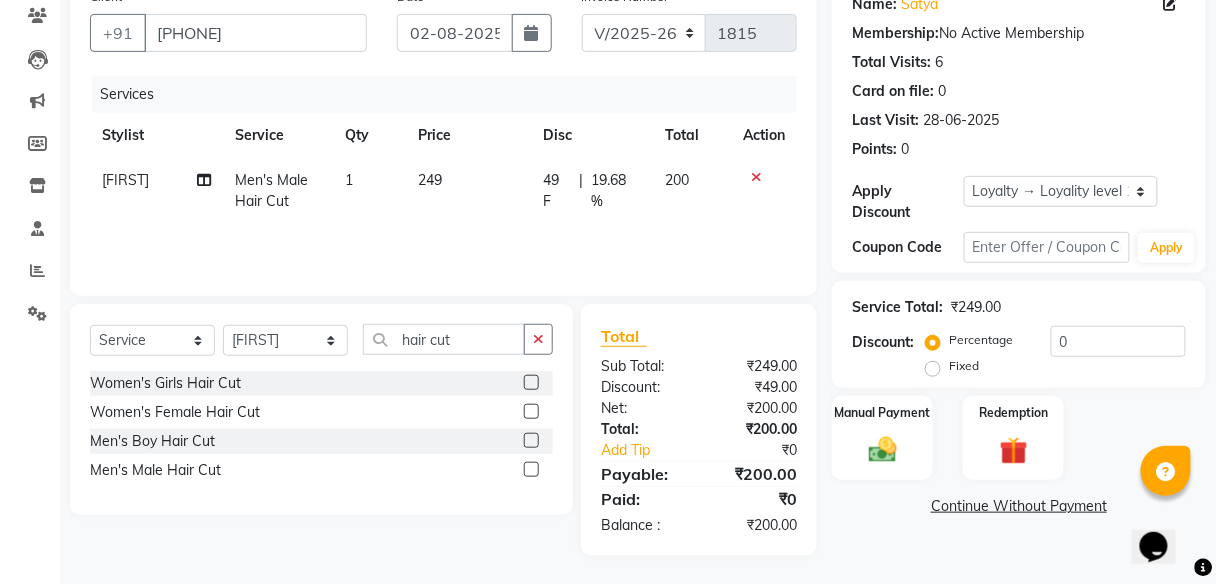 click on "Name: Satya  Membership:  No Active Membership  Total Visits:  6 Card on file:  0 Last Visit:   28-06-2025 Points:   0  Apply Discount Select  Loyalty → Loyality level 1  Coupon Code Apply Service Total:  ₹249.00  Discount:  Percentage   Fixed  0 Manual Payment Redemption  Continue Without Payment" 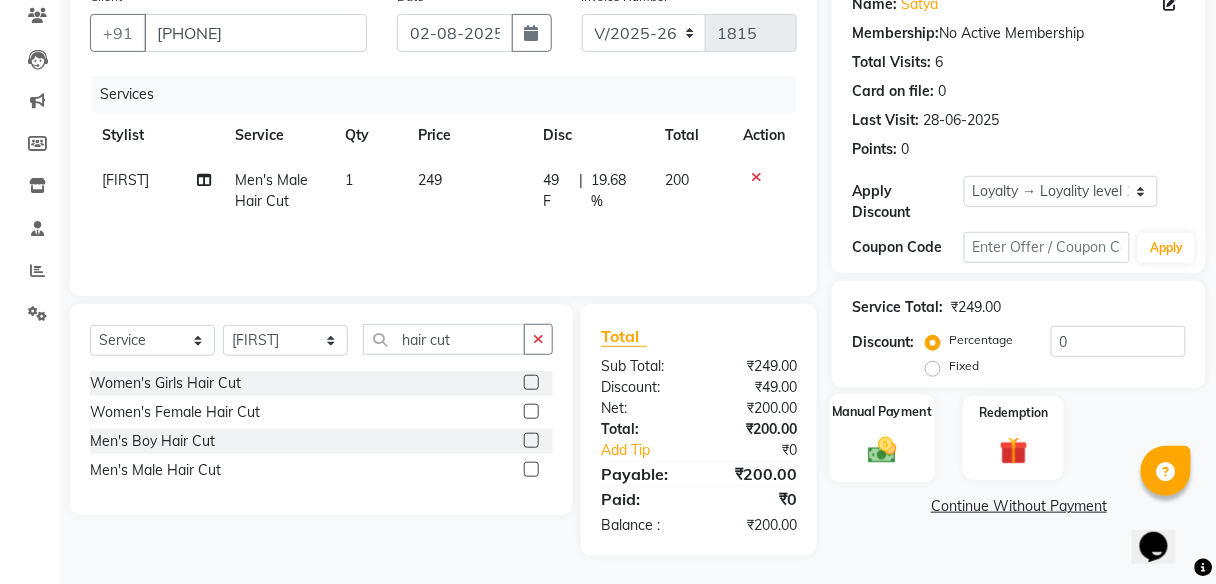click on "Manual Payment" 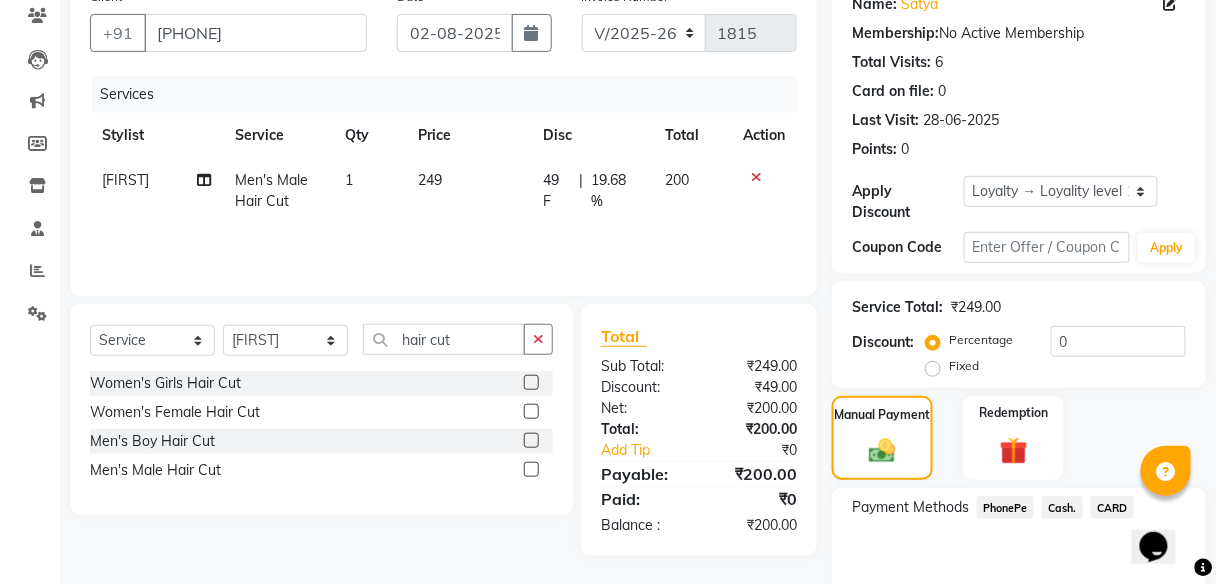 click on "PhonePe" 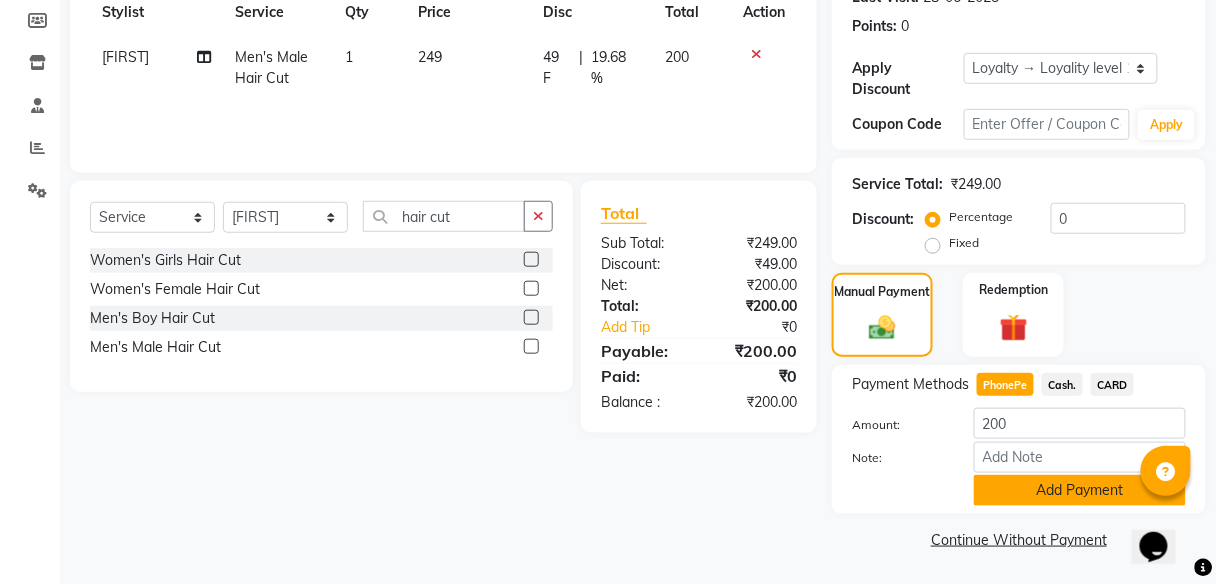 click on "Add Payment" 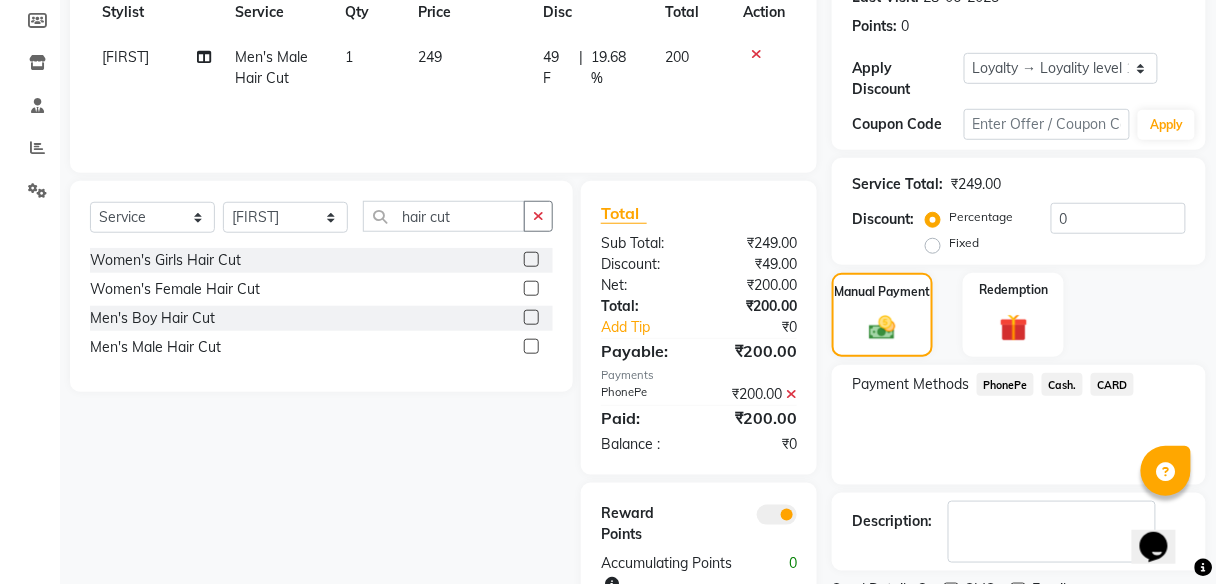 scroll, scrollTop: 378, scrollLeft: 0, axis: vertical 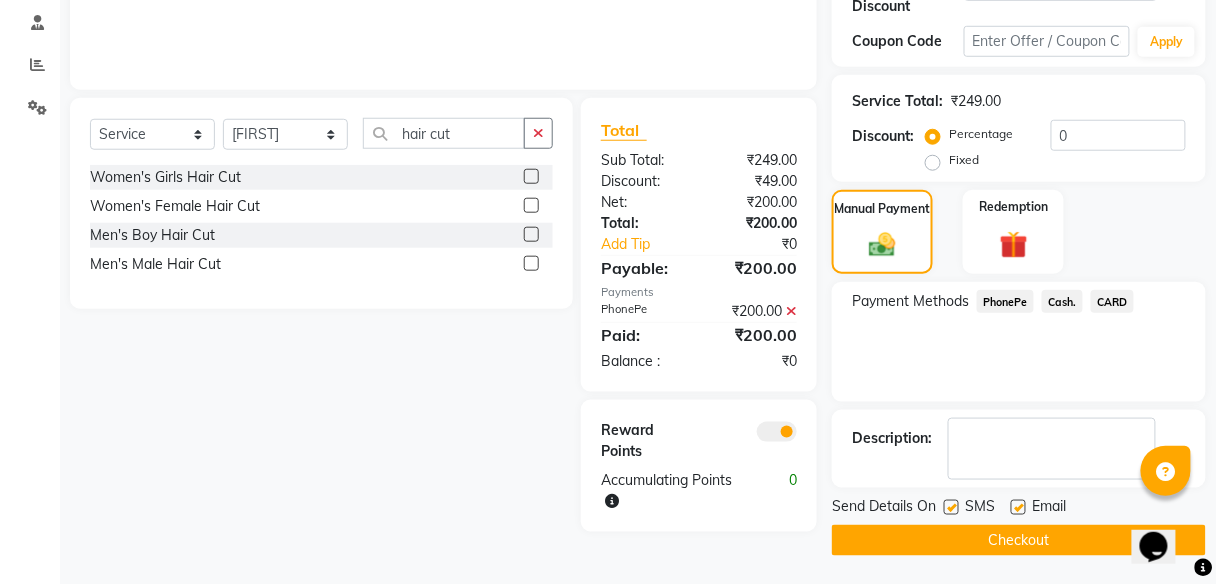 click on "Checkout" 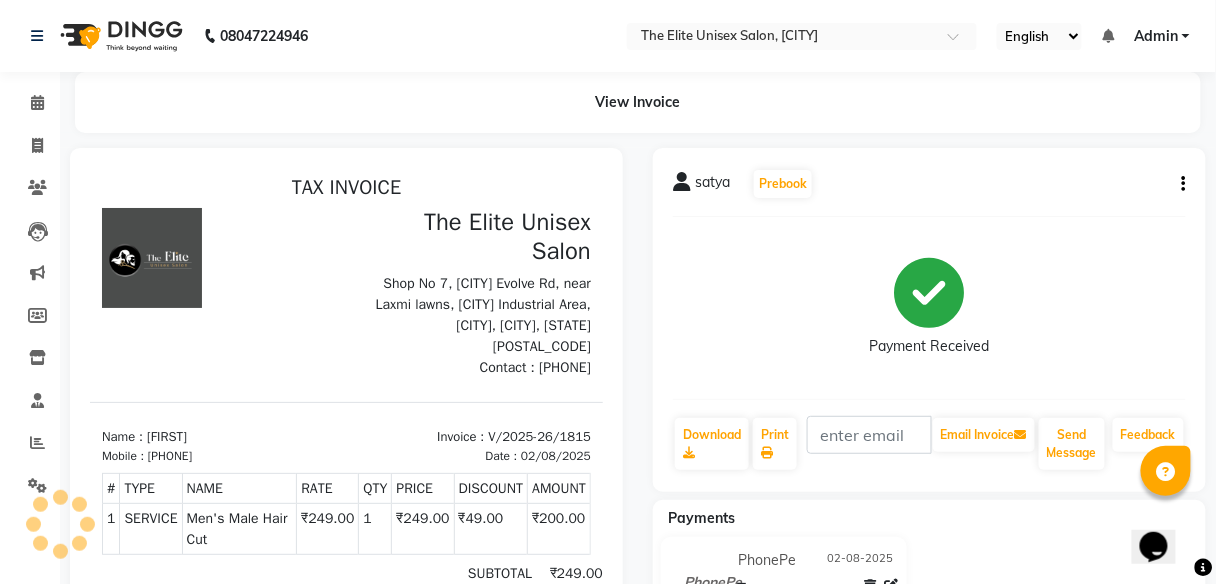 scroll, scrollTop: 0, scrollLeft: 0, axis: both 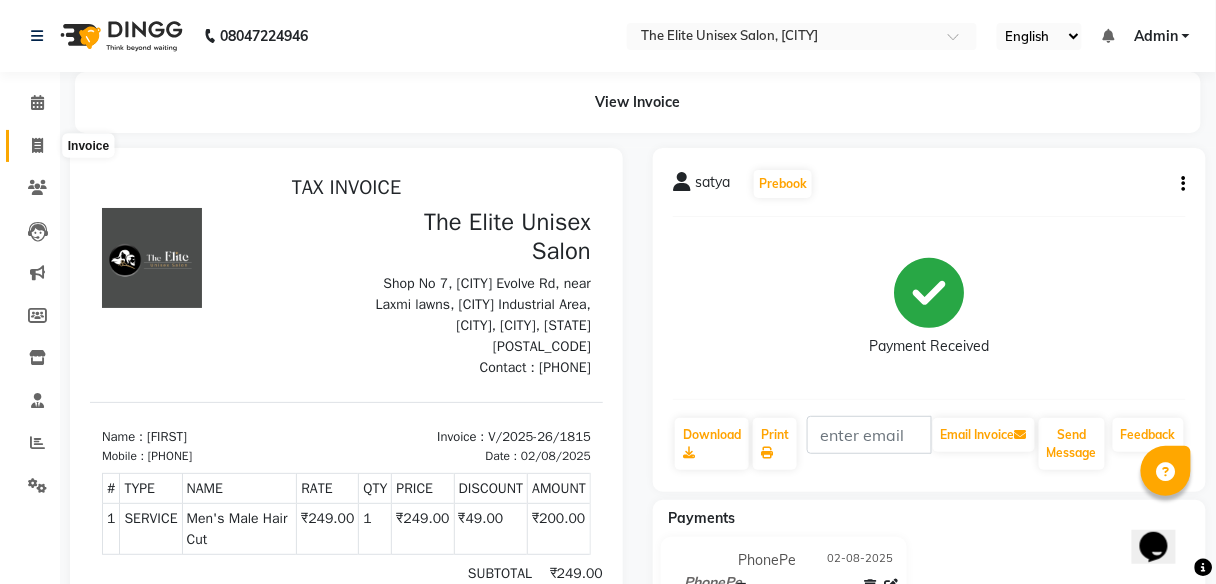 click 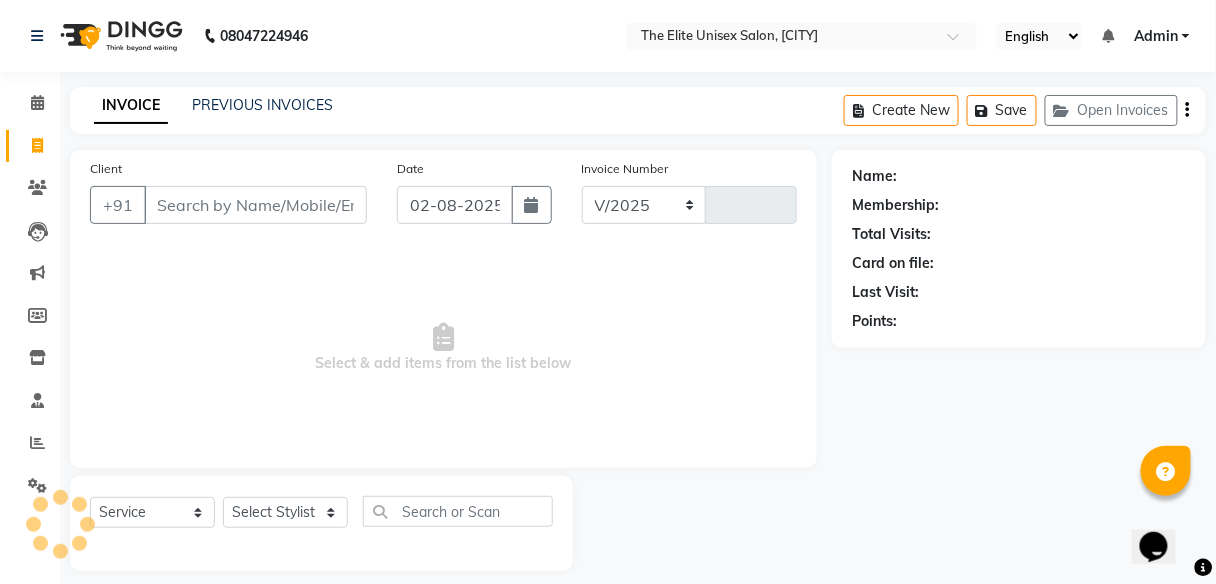 scroll, scrollTop: 16, scrollLeft: 0, axis: vertical 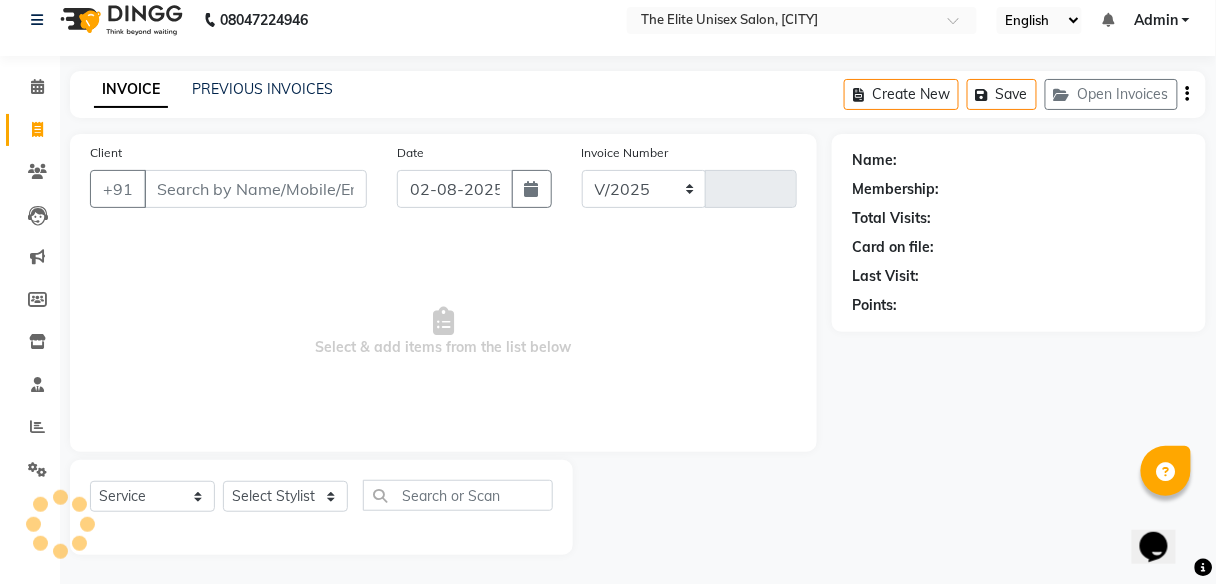 select on "7086" 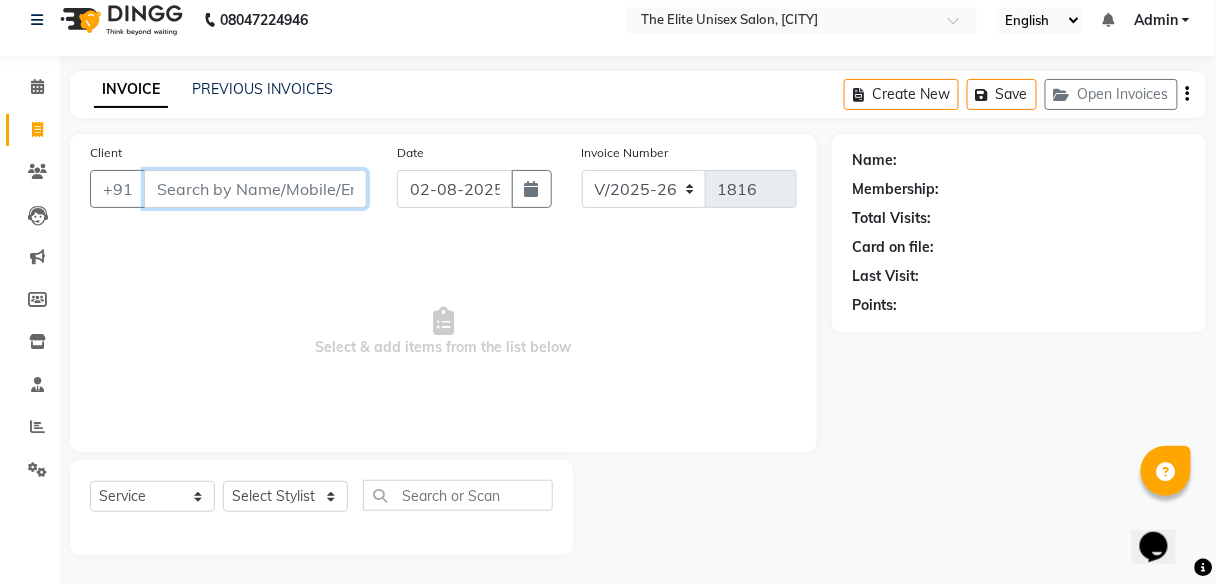 click on "Client" at bounding box center (255, 189) 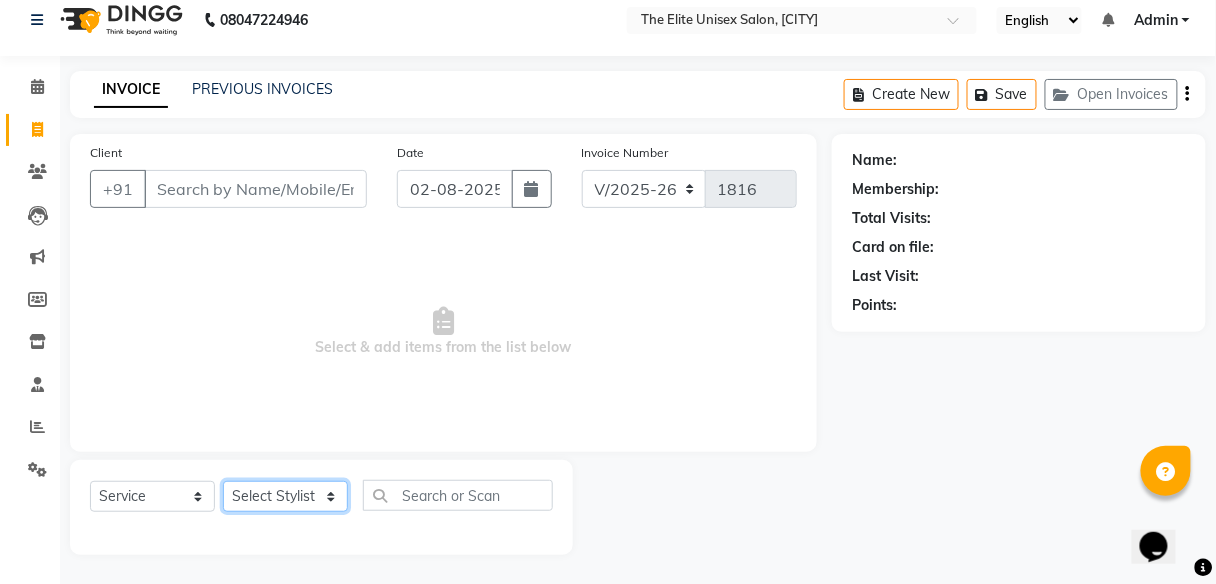 click on "Select Stylist Aishawarya Divya  Nana Rushab Shahrukh Sunny" 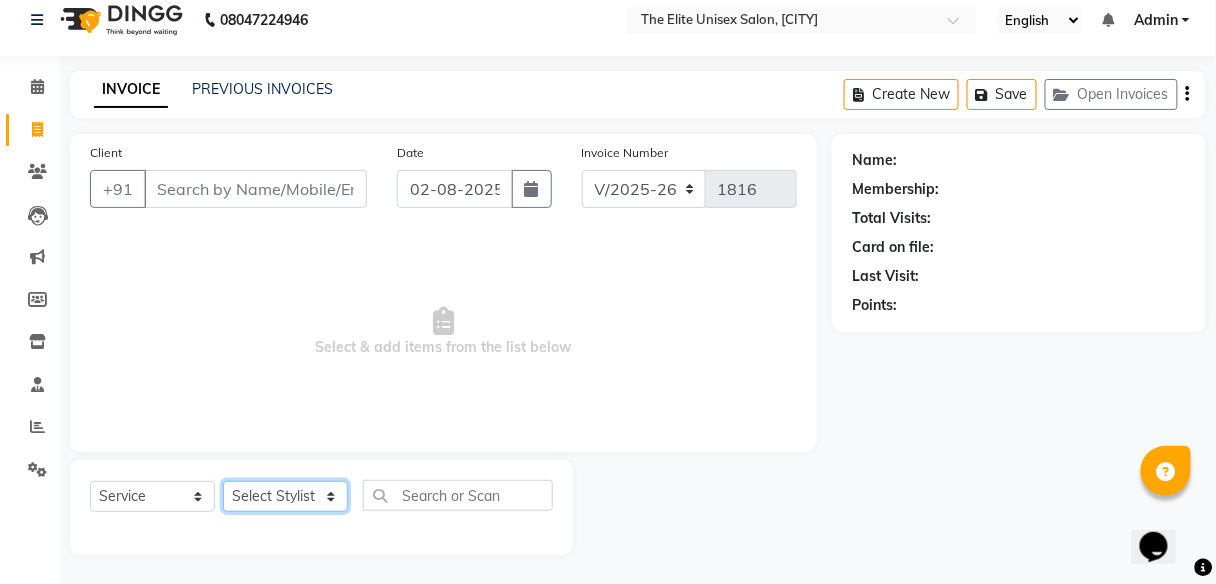 select on "59551" 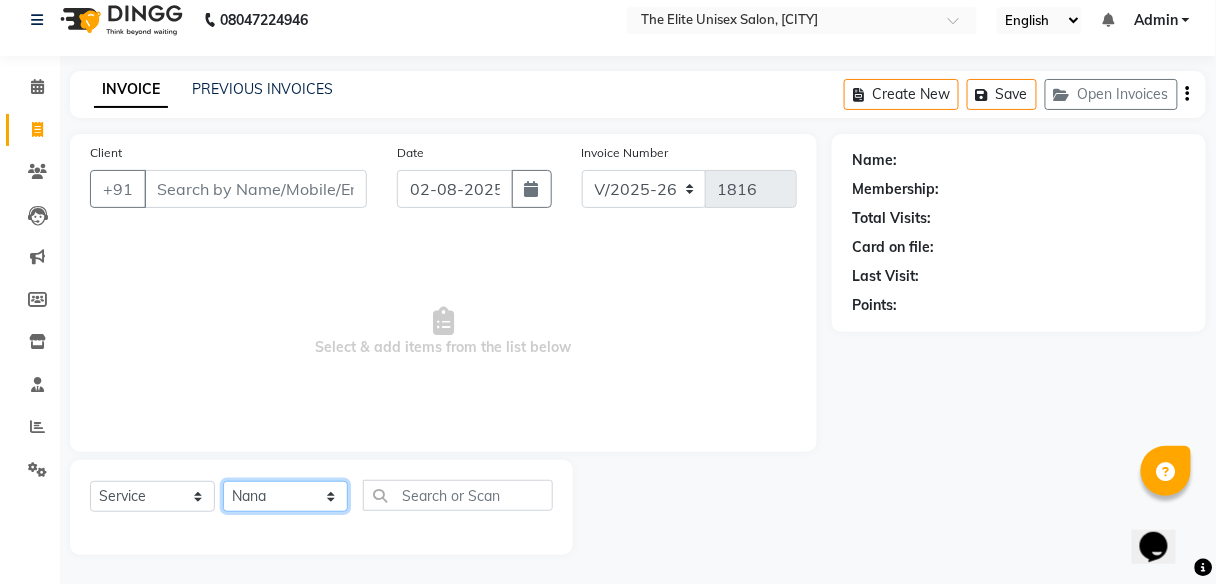 click on "Select Stylist Aishawarya Divya  Nana Rushab Shahrukh Sunny" 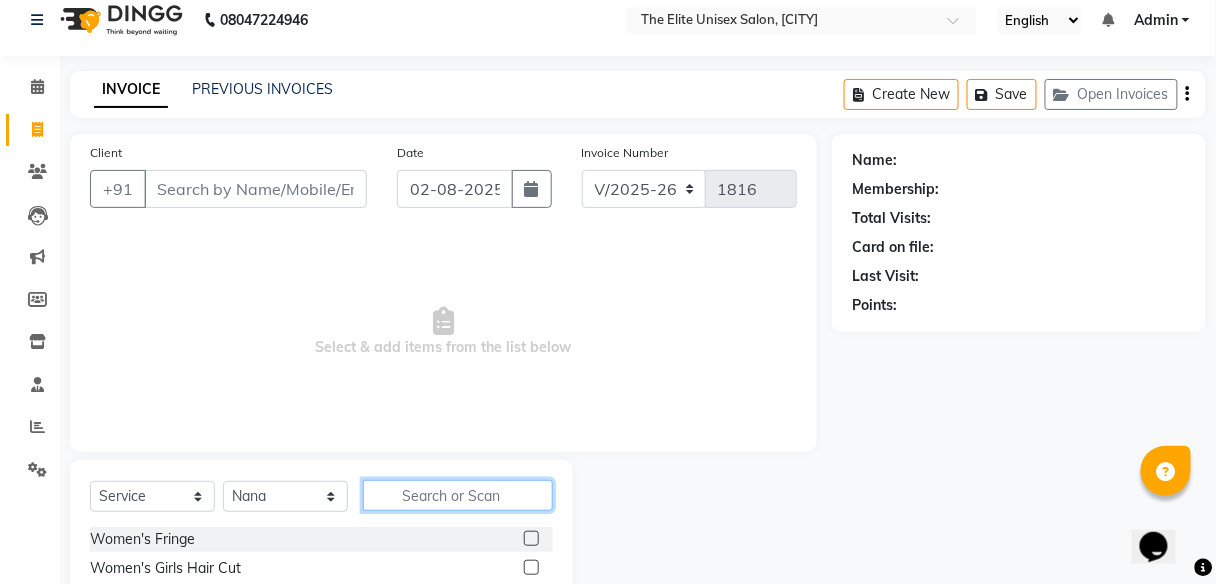 click 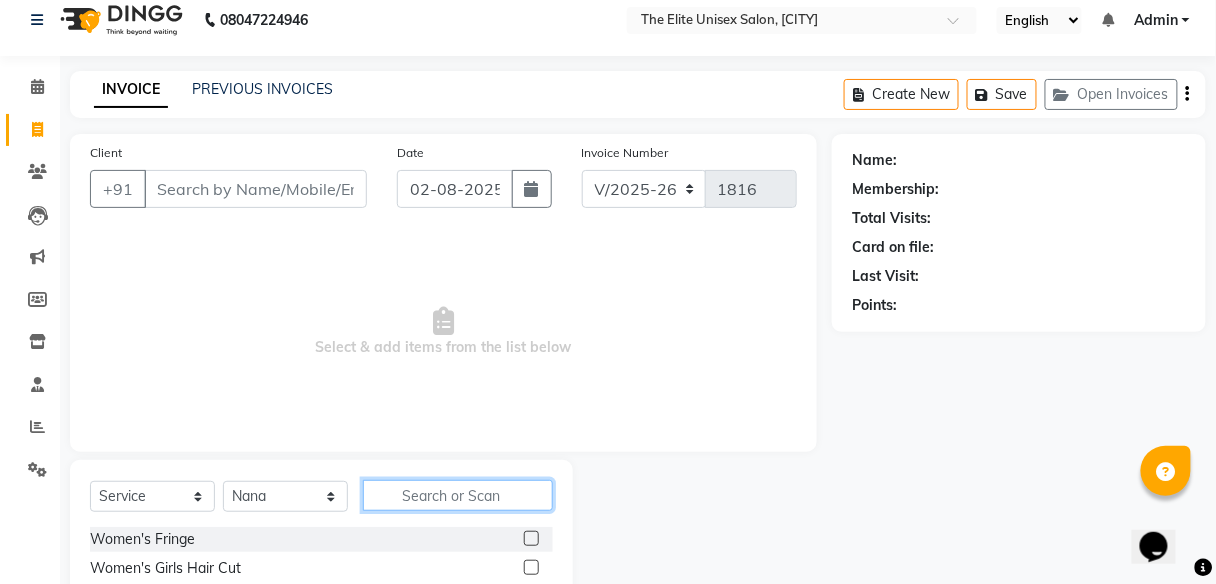 type on "h" 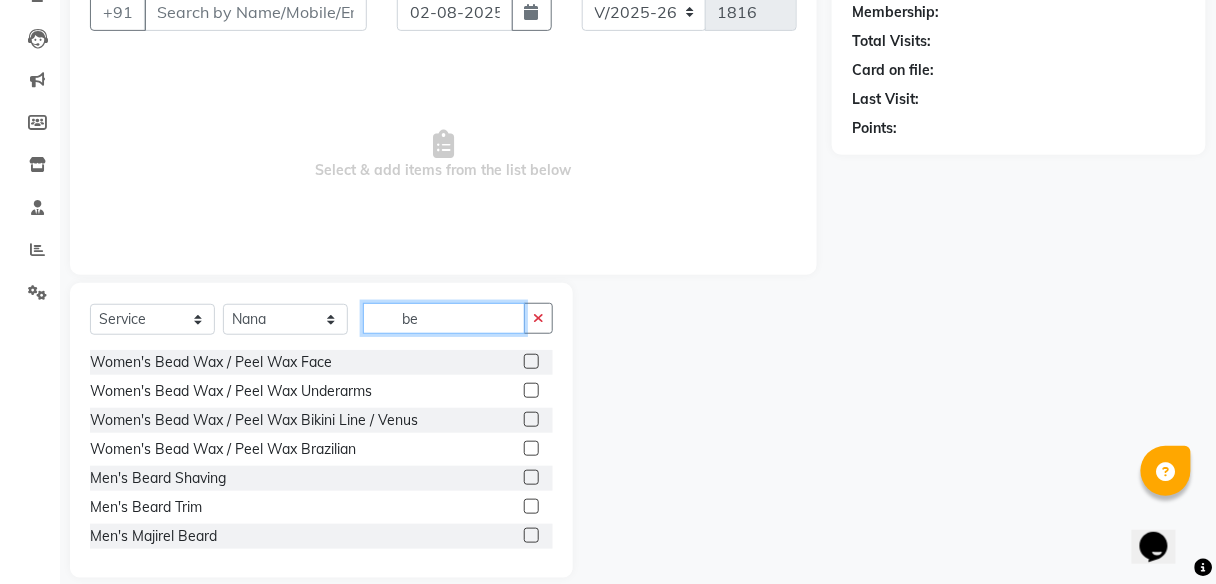 scroll, scrollTop: 195, scrollLeft: 0, axis: vertical 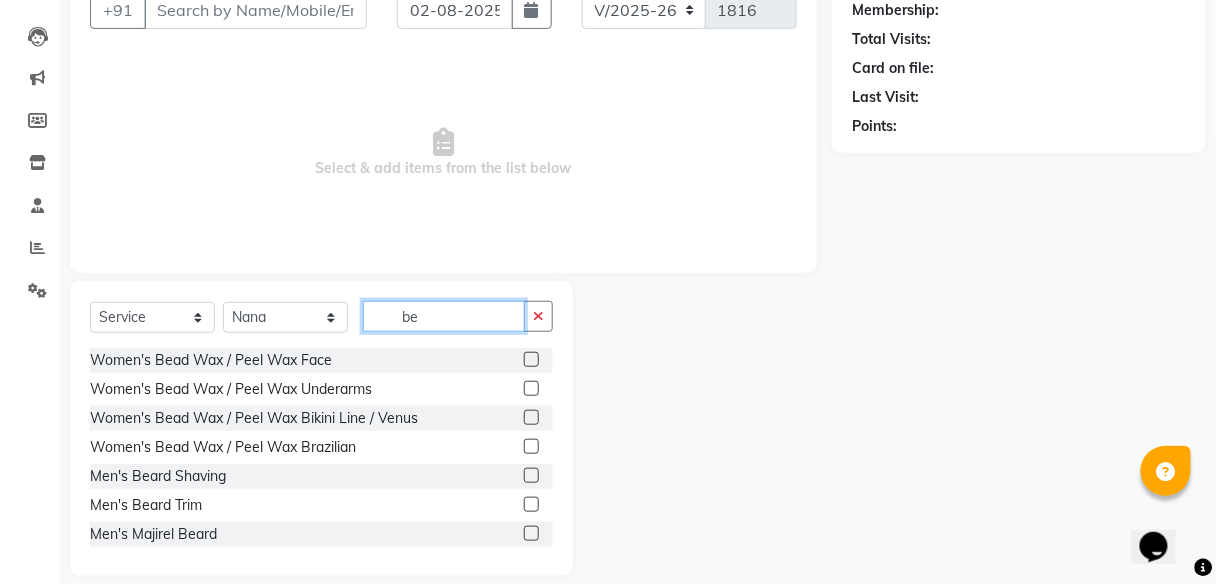 type on "be" 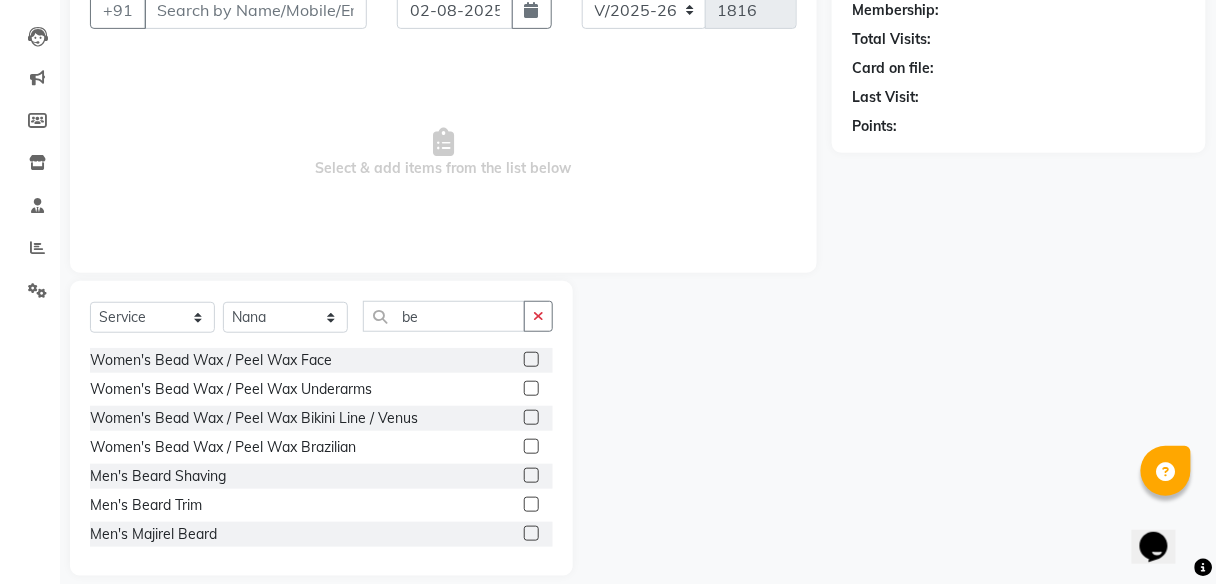 click 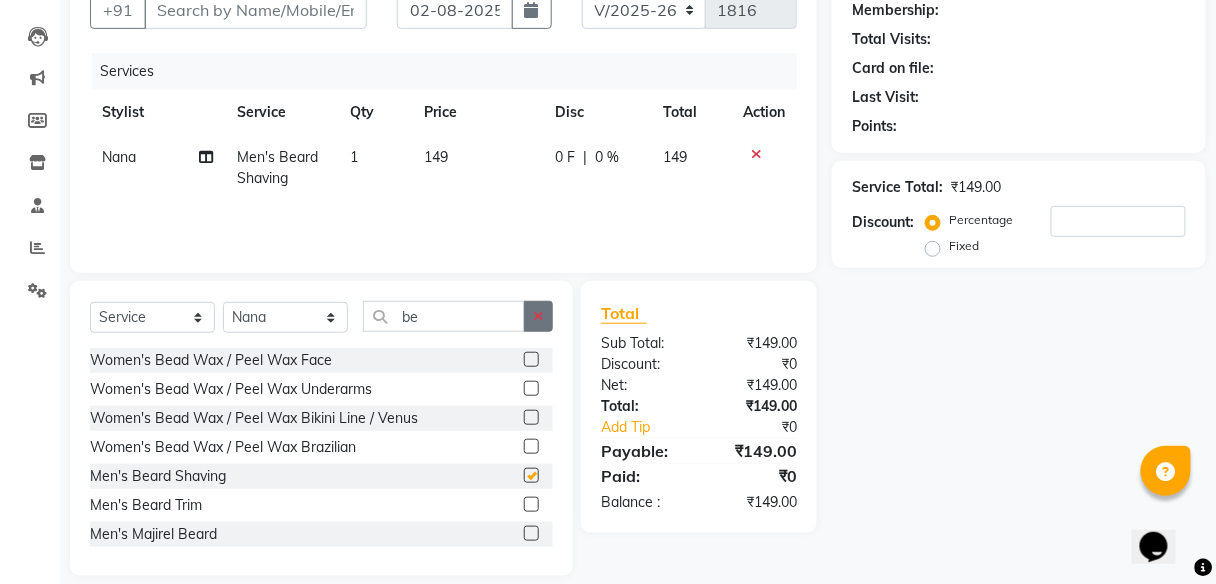 checkbox on "false" 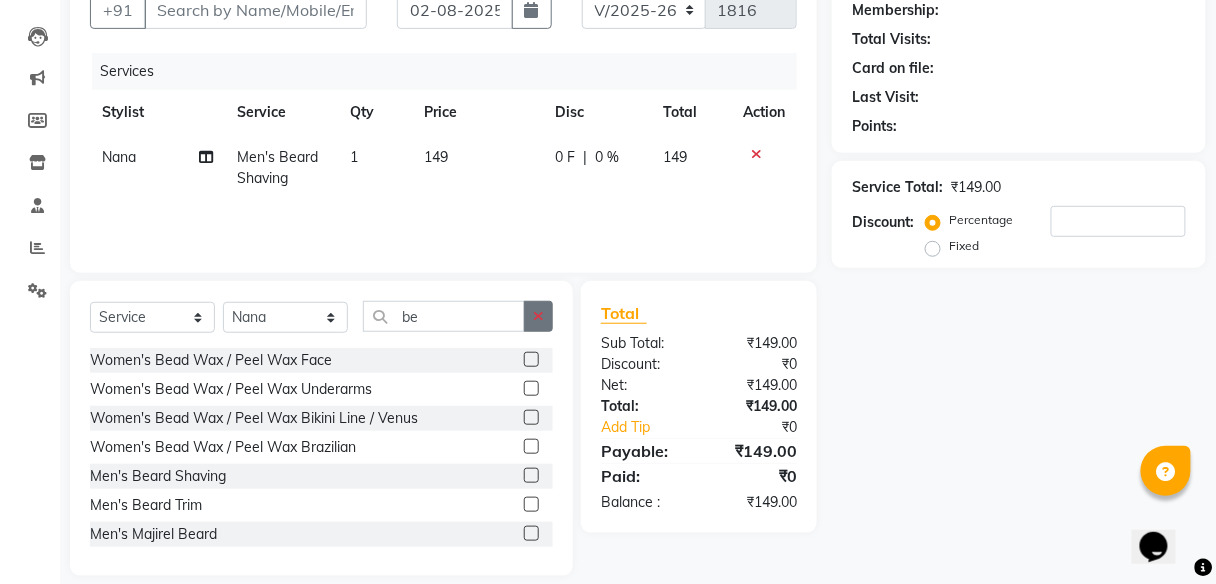 click 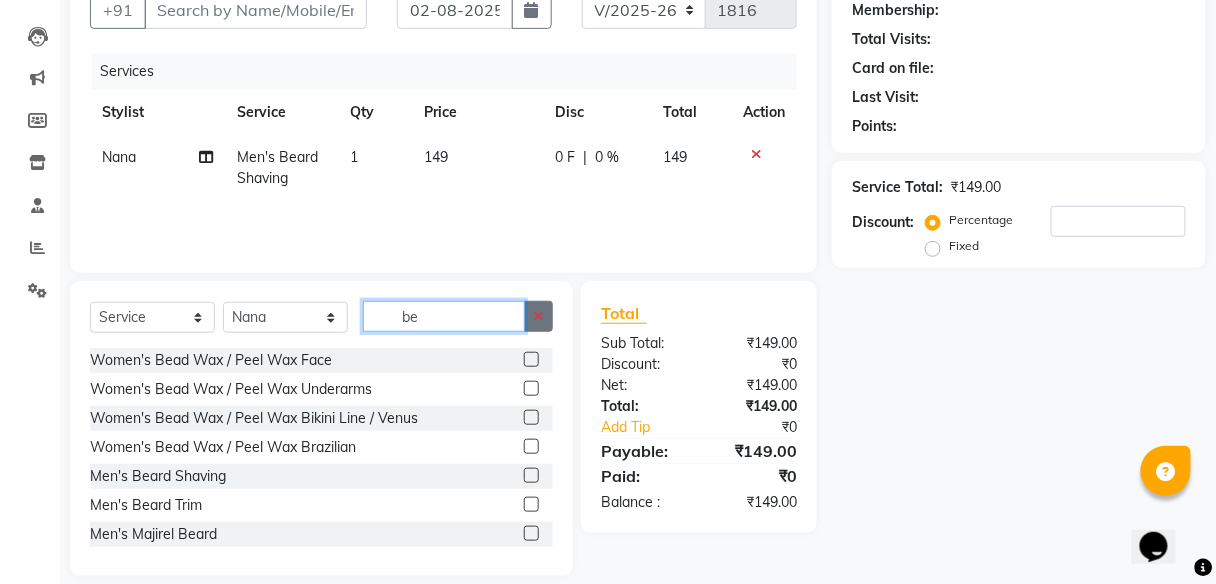 type 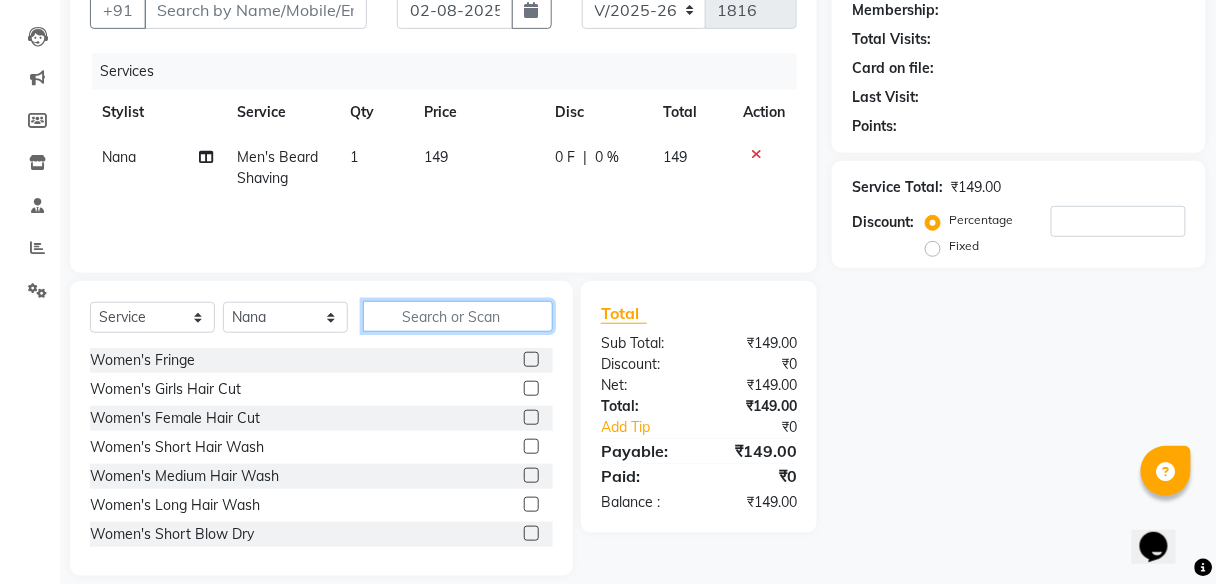 scroll, scrollTop: 0, scrollLeft: 0, axis: both 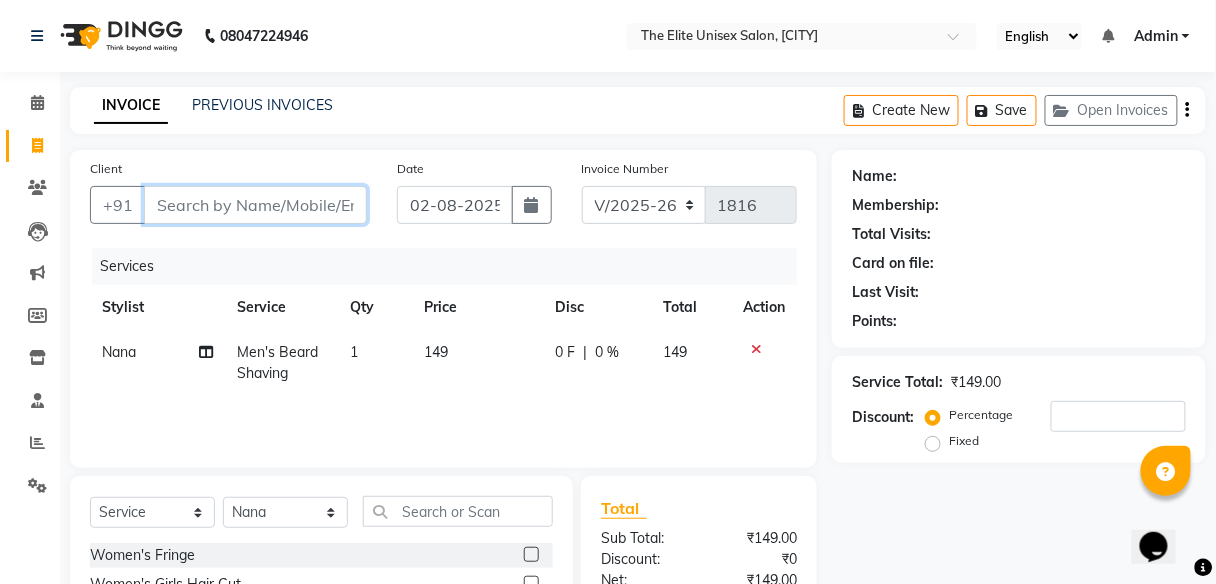 click on "Client" at bounding box center (255, 205) 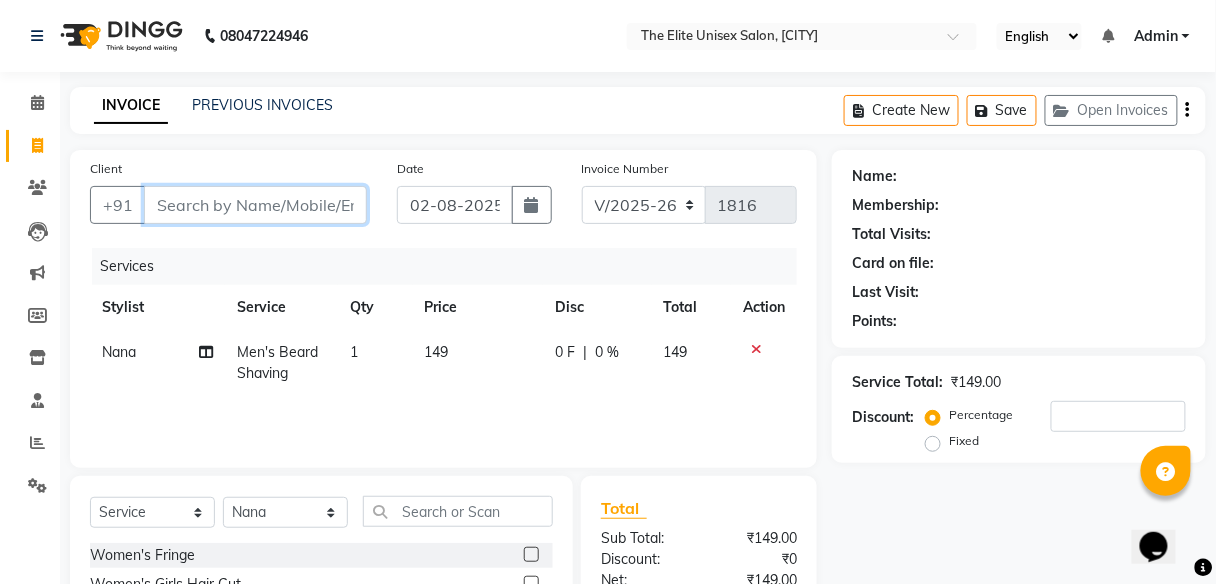 type on "9" 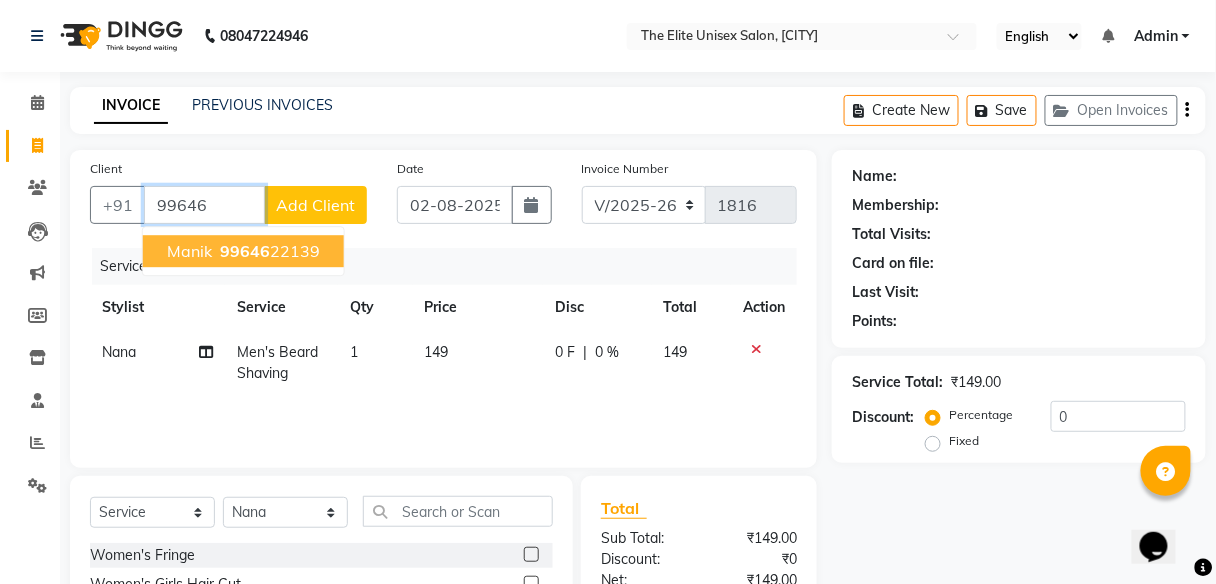 click on "manik   99646 22139" at bounding box center (243, 251) 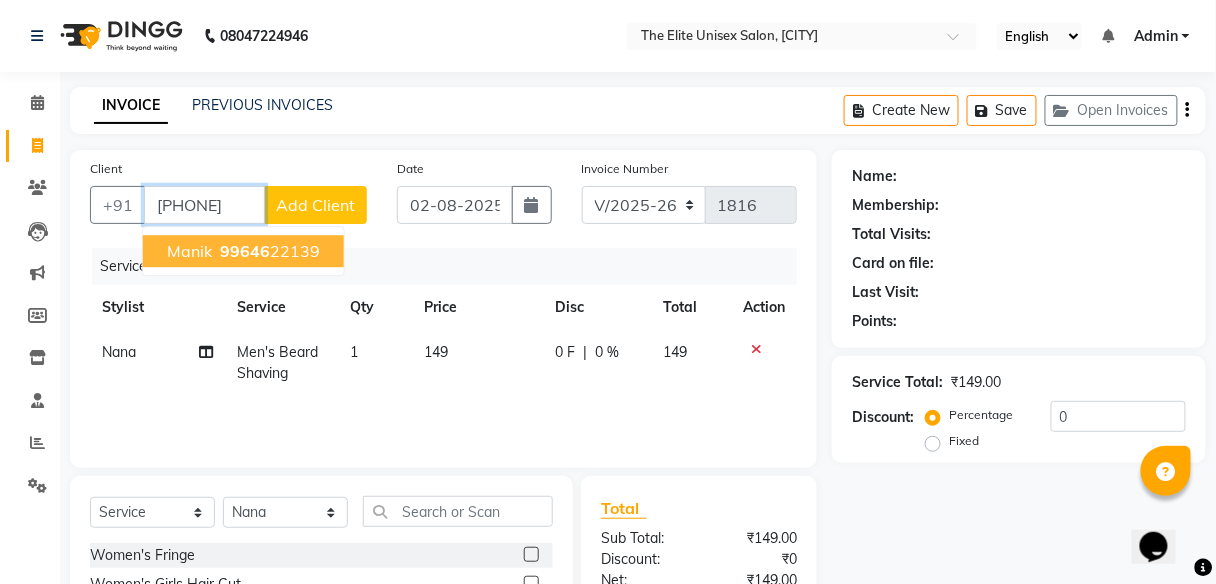 type on "[PHONE]" 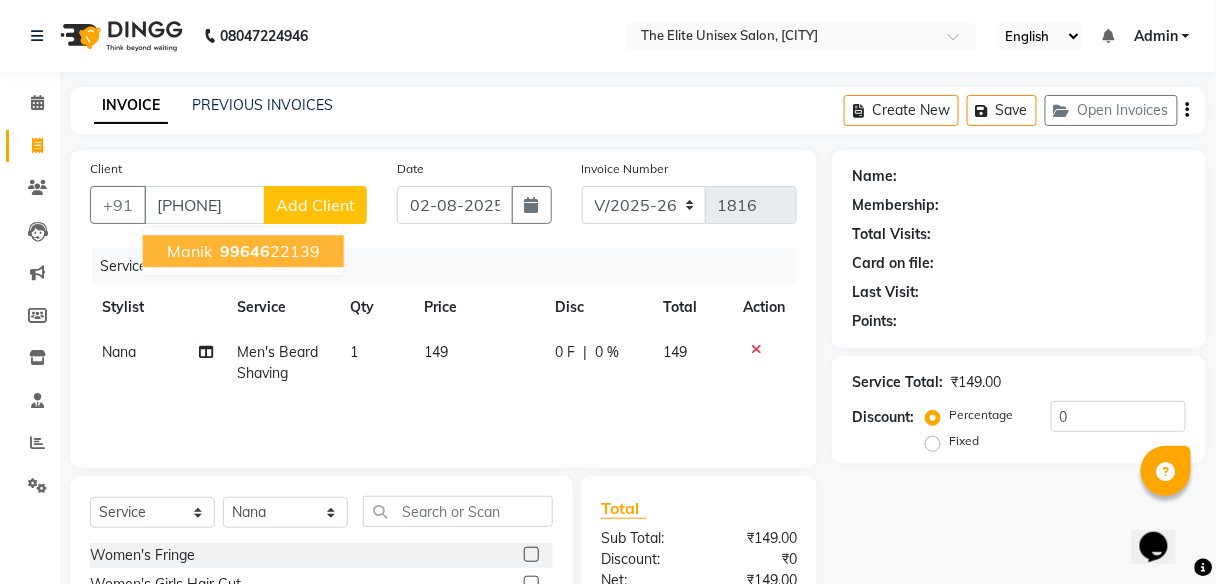 select on "1: Object" 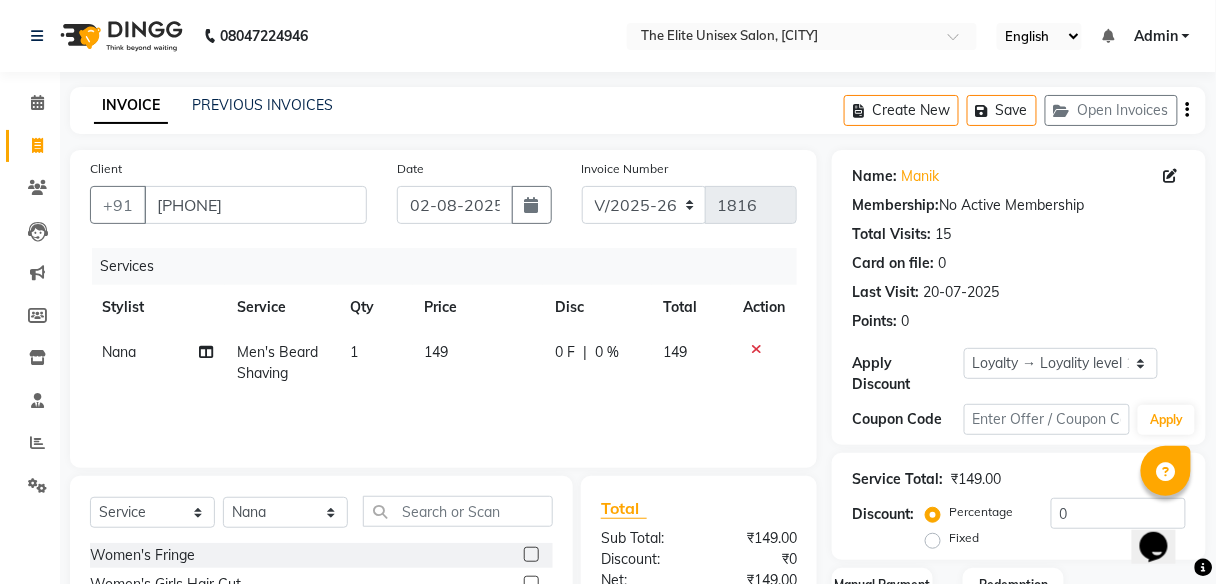 scroll, scrollTop: 216, scrollLeft: 0, axis: vertical 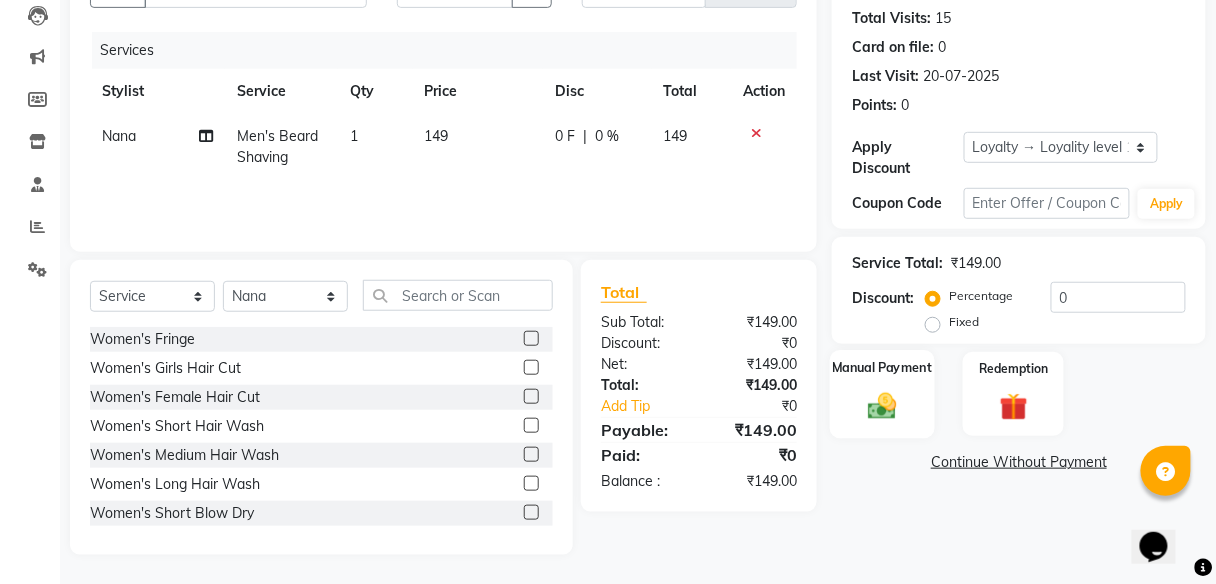 click on "Manual Payment" 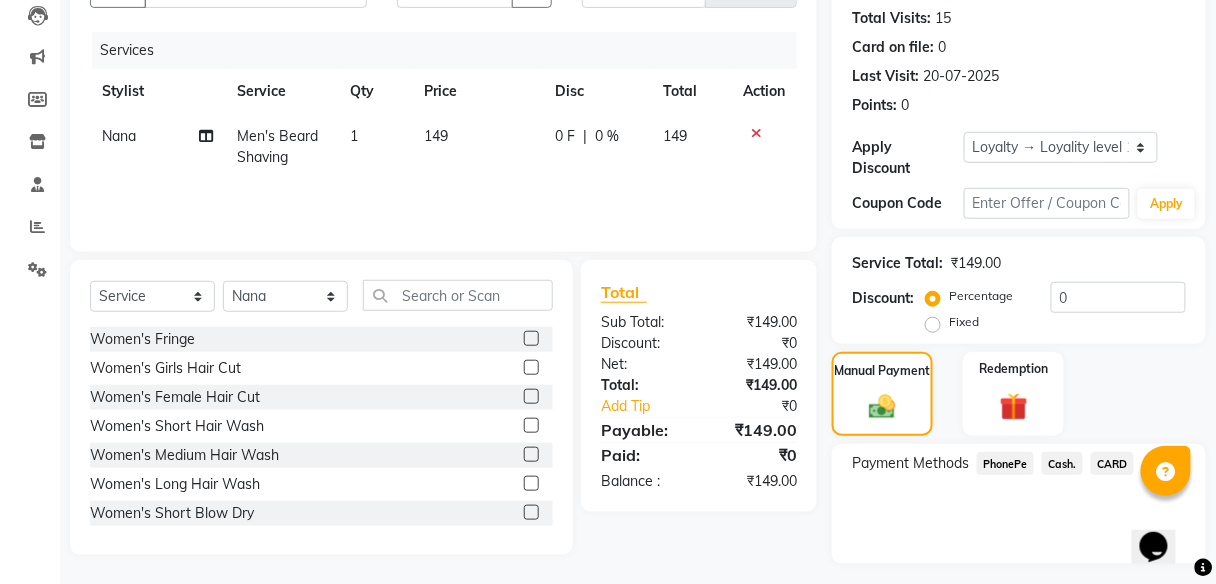 click on "PhonePe" 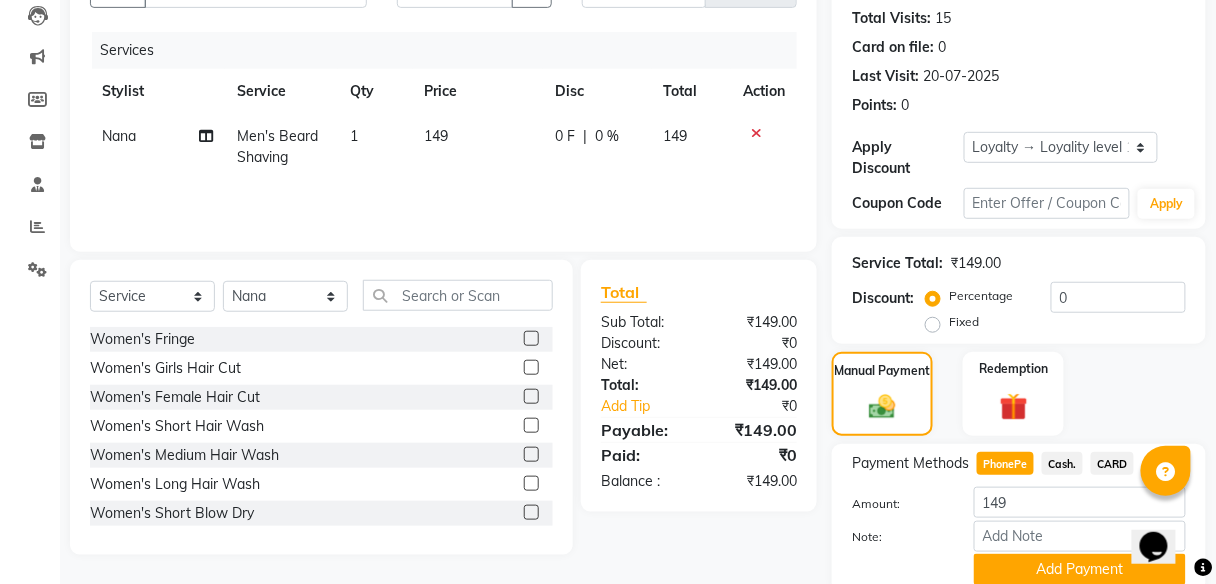 scroll, scrollTop: 295, scrollLeft: 0, axis: vertical 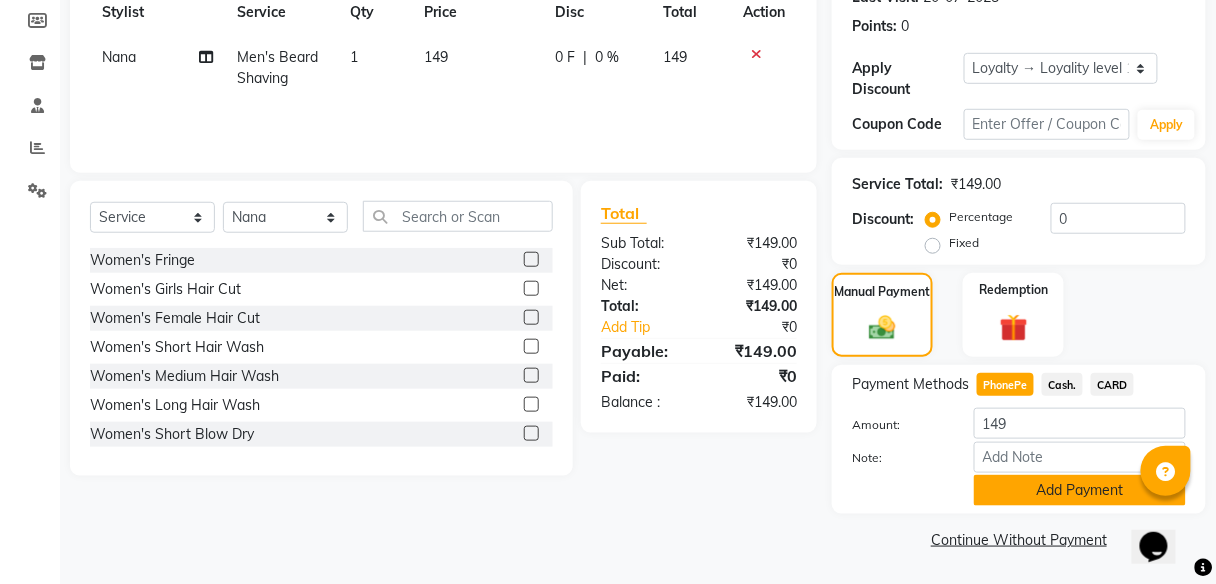 click on "Add Payment" 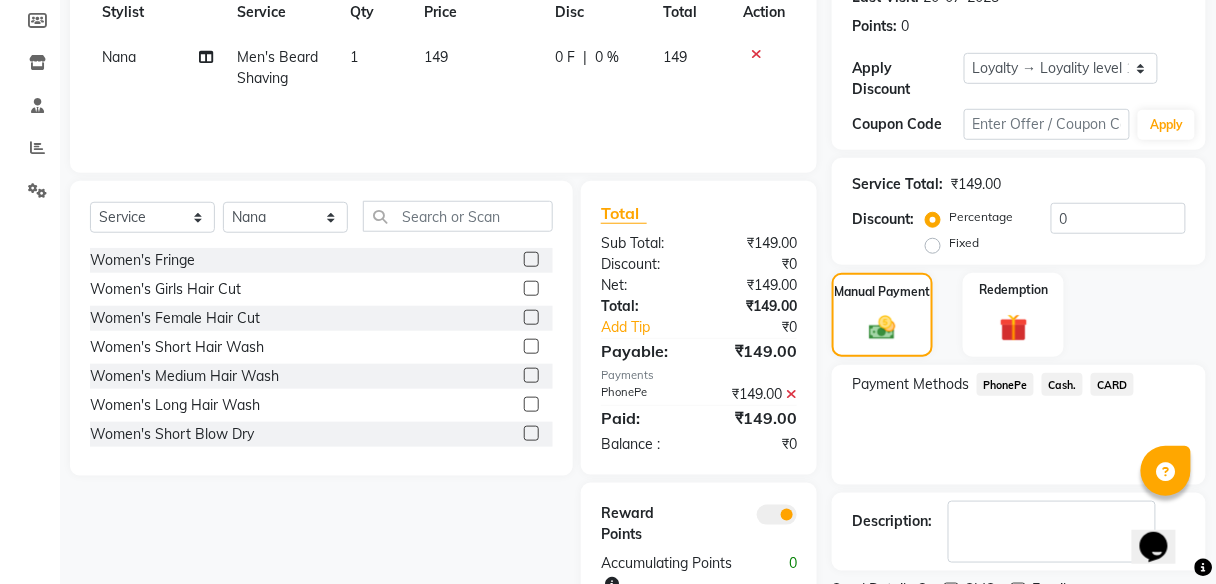 scroll, scrollTop: 378, scrollLeft: 0, axis: vertical 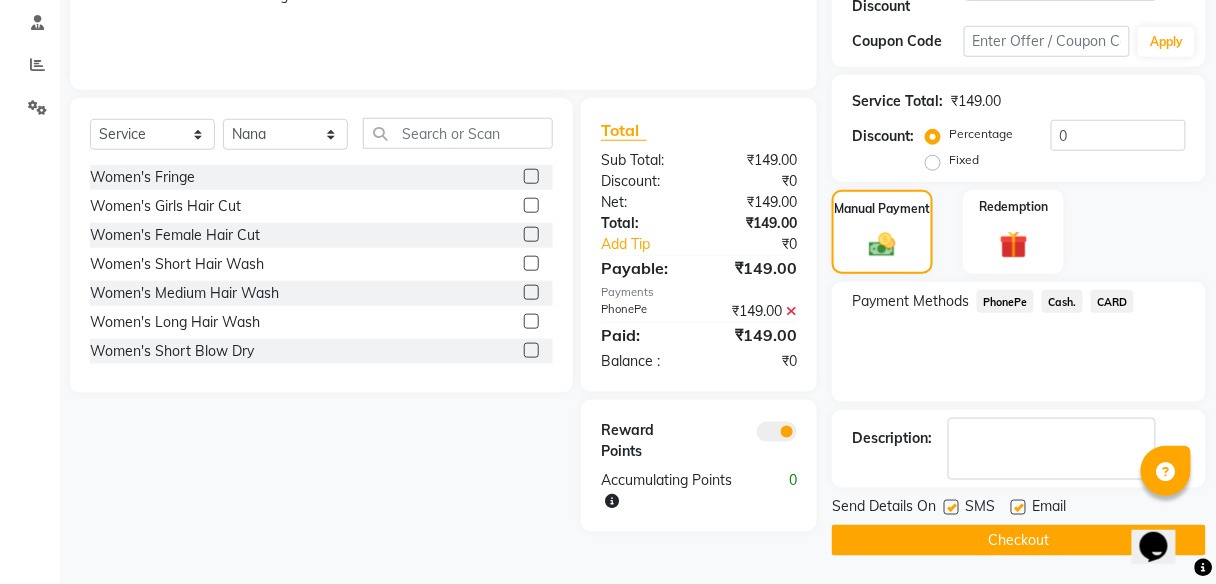 click on "Checkout" 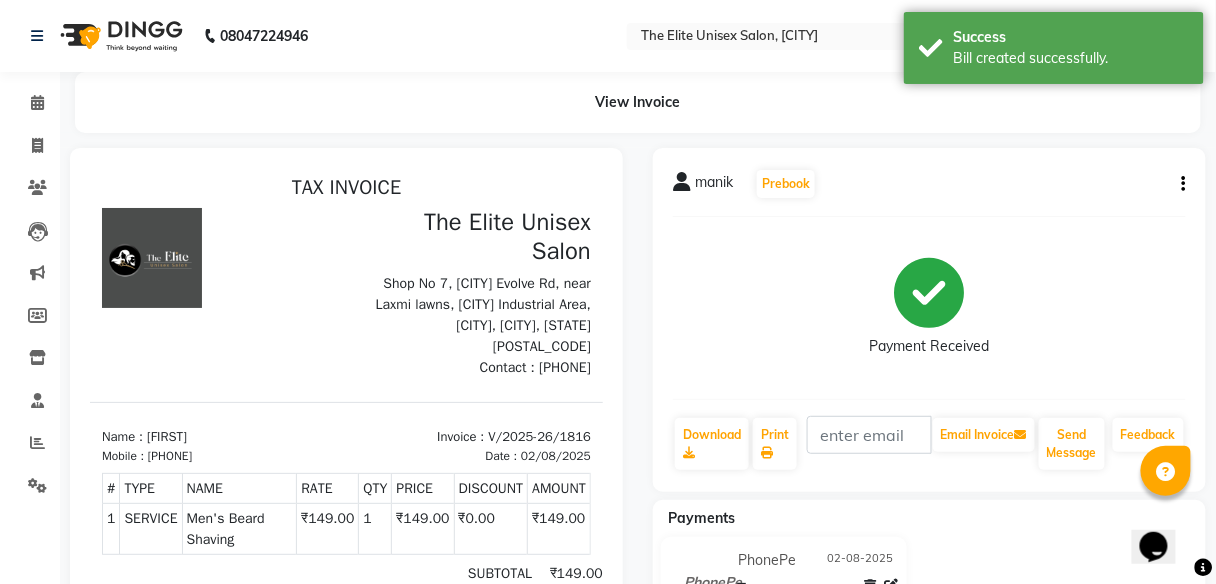 scroll, scrollTop: 0, scrollLeft: 0, axis: both 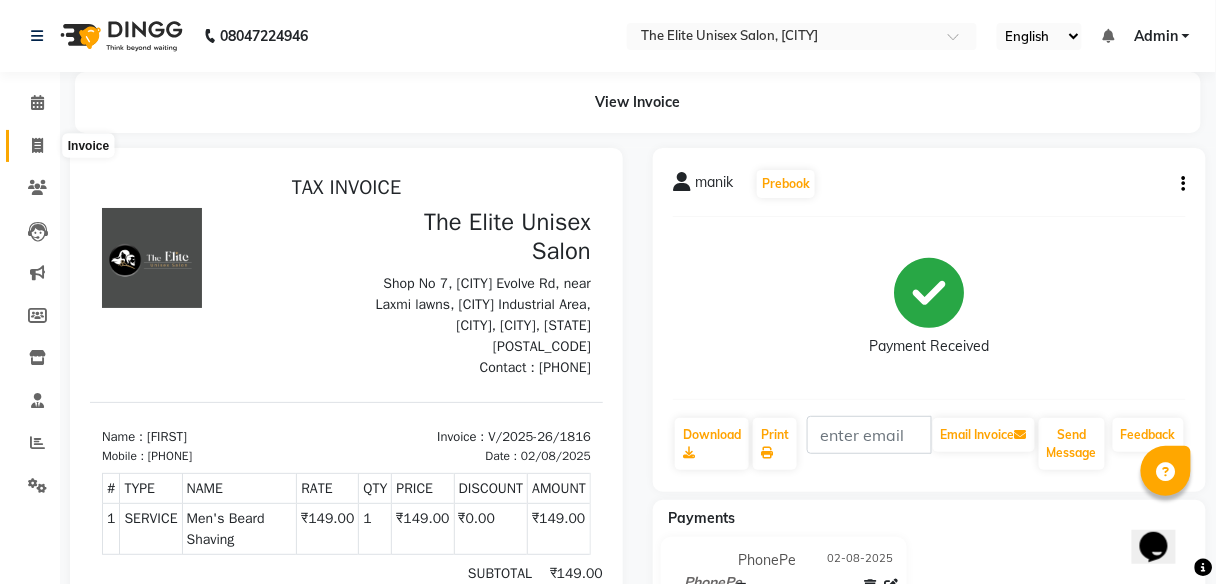 click 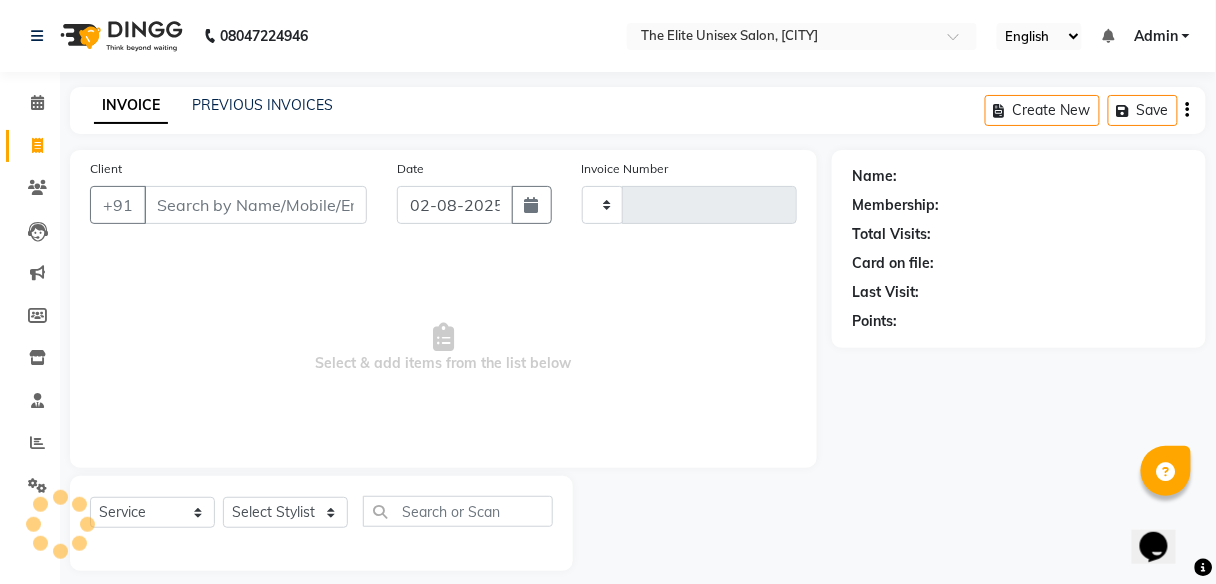 type on "1817" 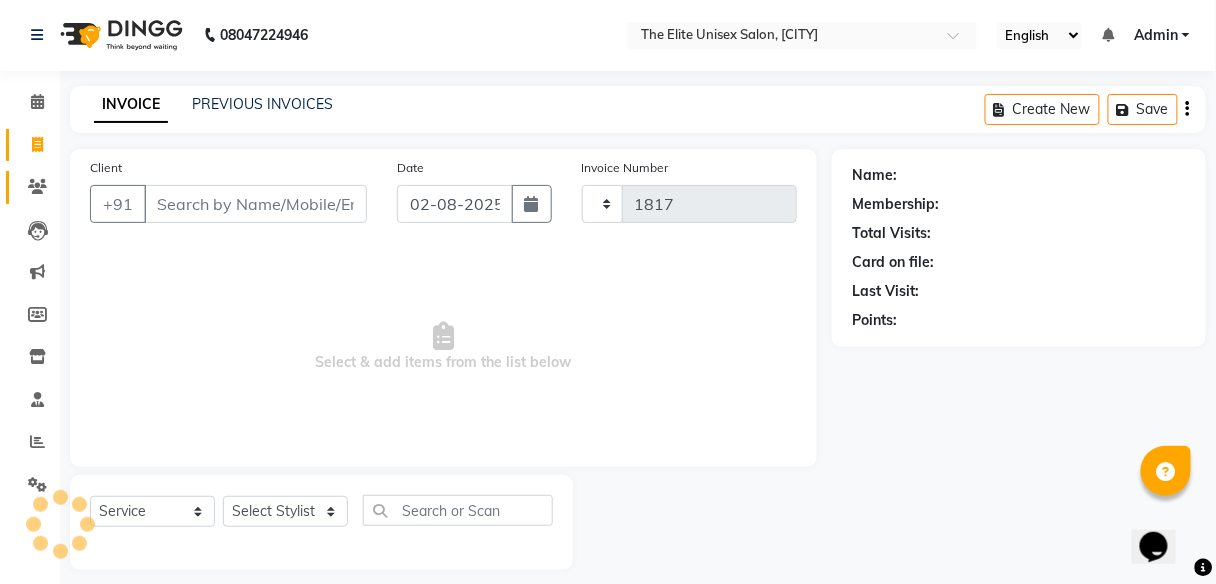 select on "7086" 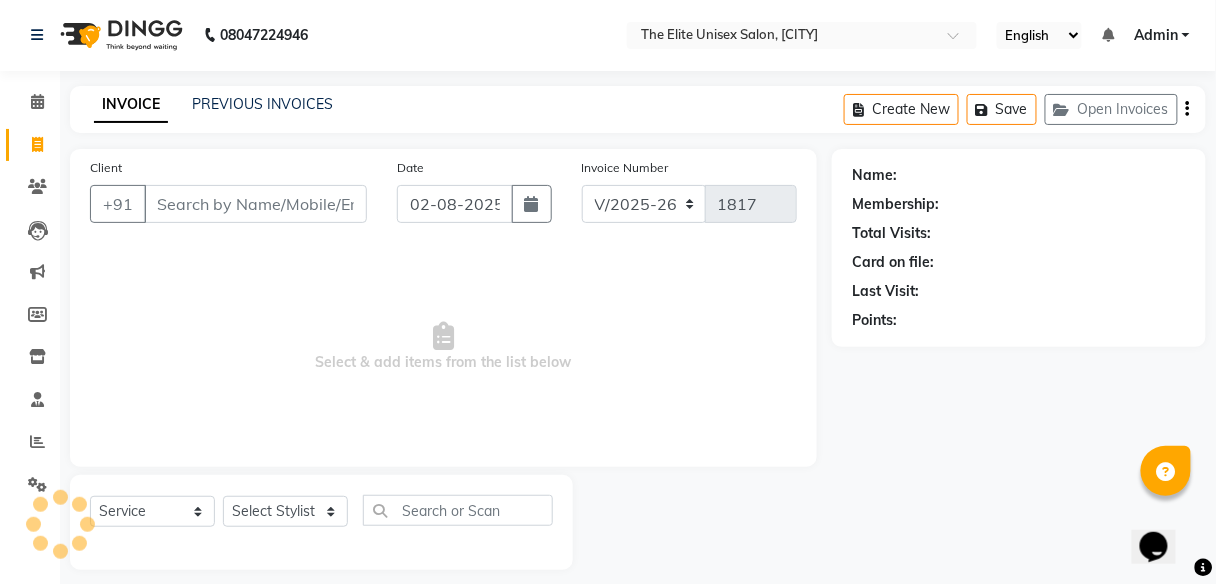 scroll, scrollTop: 16, scrollLeft: 0, axis: vertical 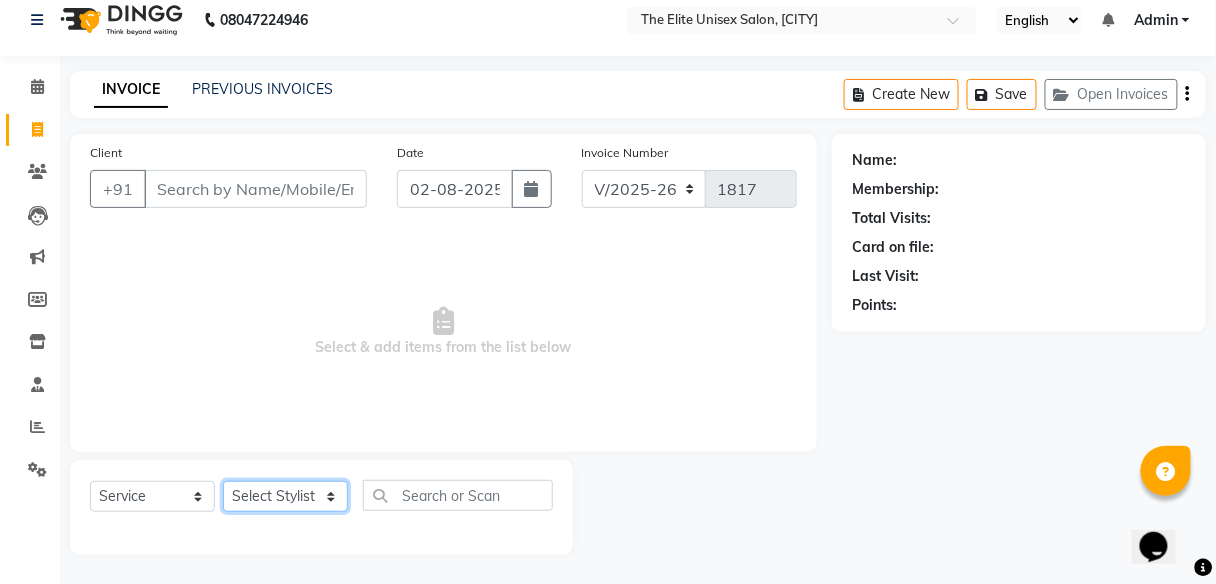 click on "Select Stylist Aishawarya Divya  Nana Rushab Shahrukh Sunny" 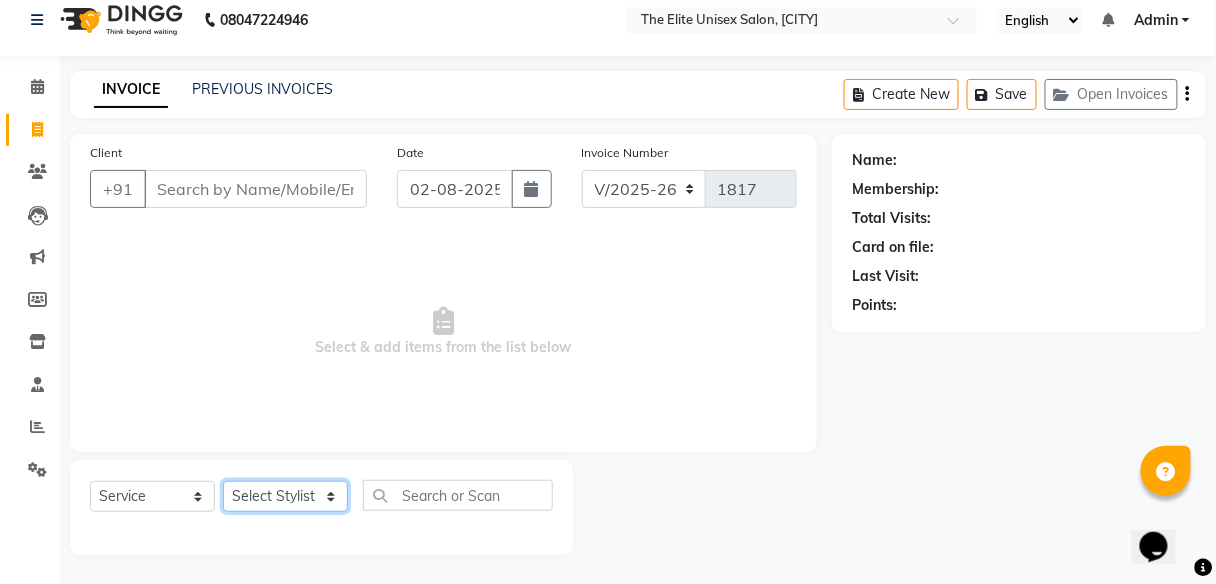 select on "59553" 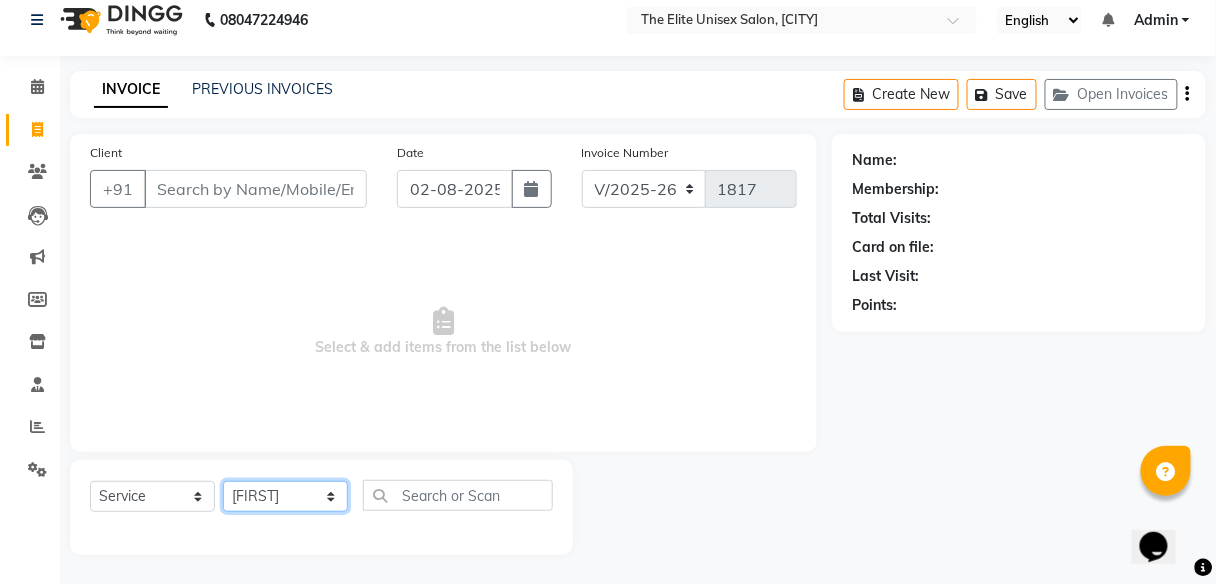 click on "Select Stylist Aishawarya Divya  Nana Rushab Shahrukh Sunny" 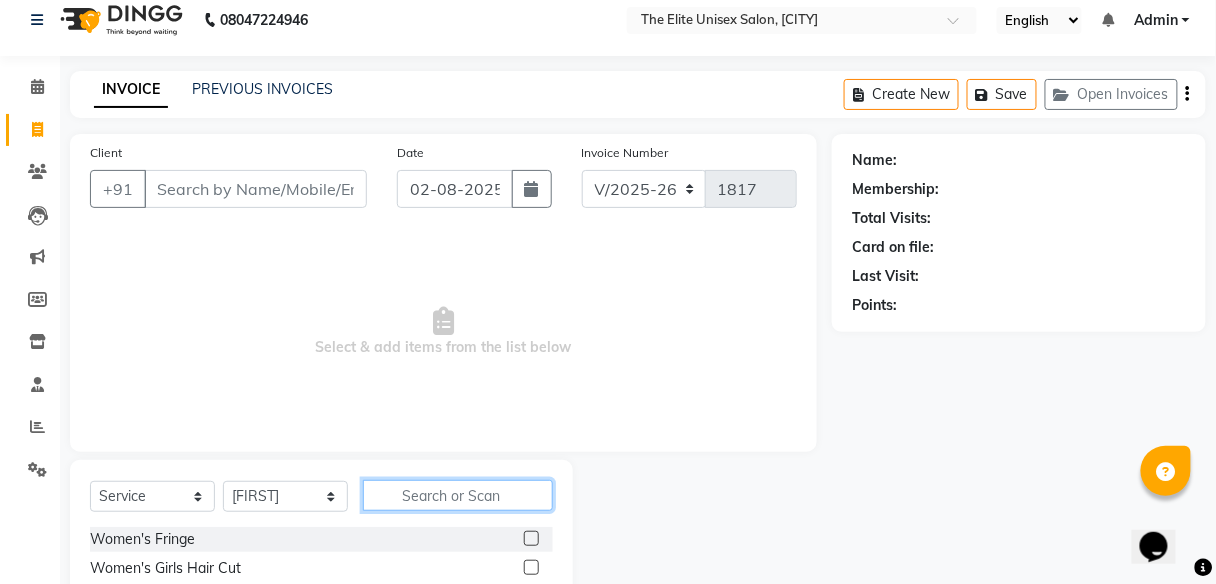 click 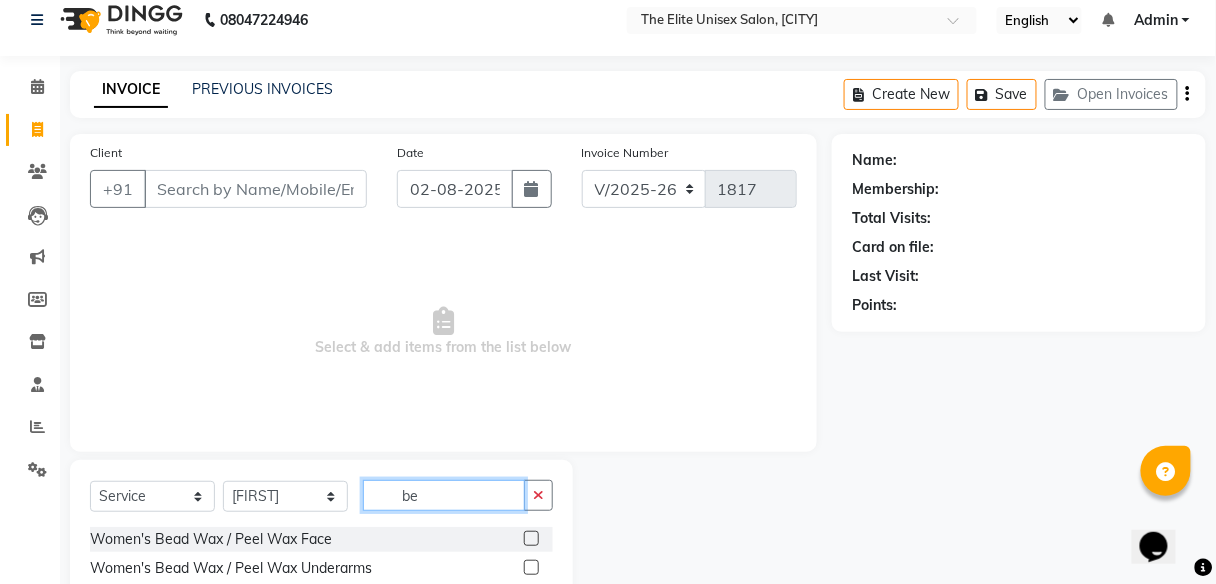 scroll, scrollTop: 216, scrollLeft: 0, axis: vertical 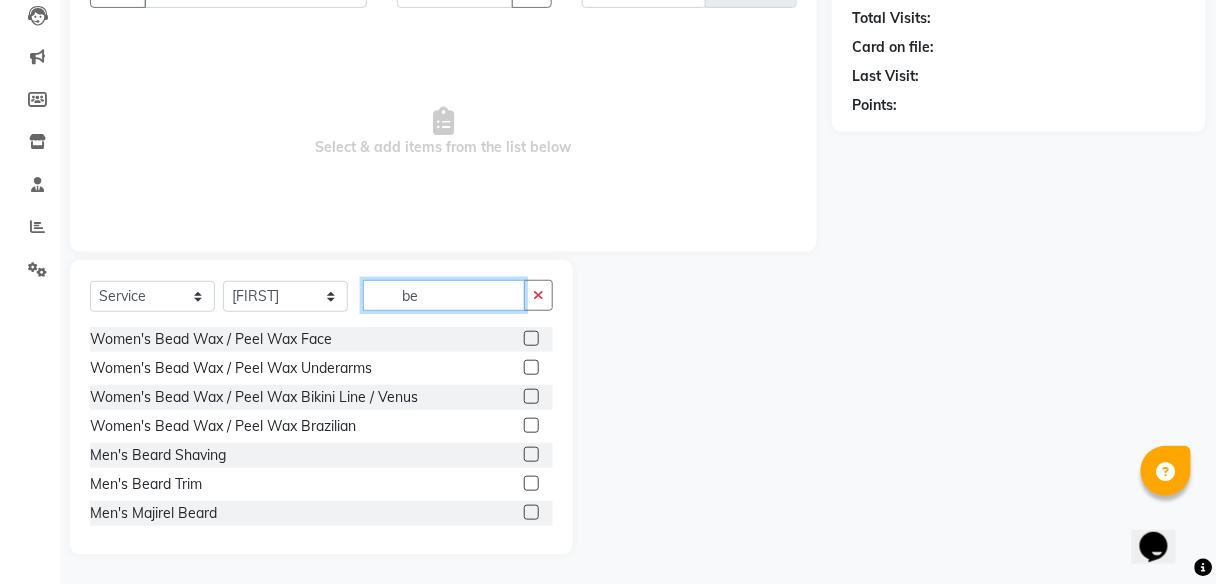 type on "be" 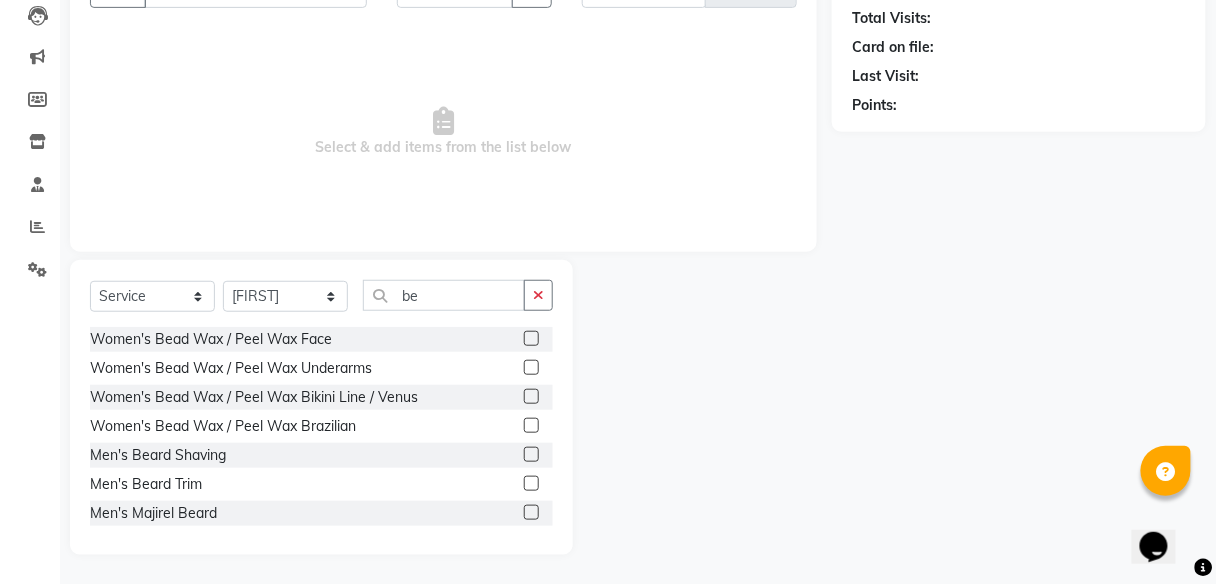 click 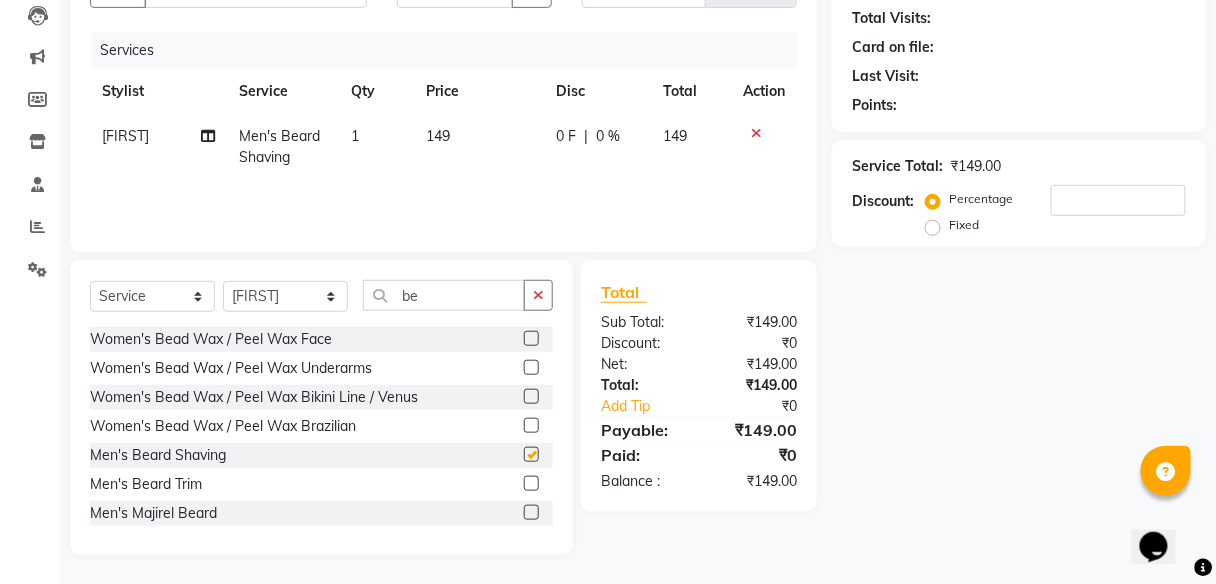 checkbox on "false" 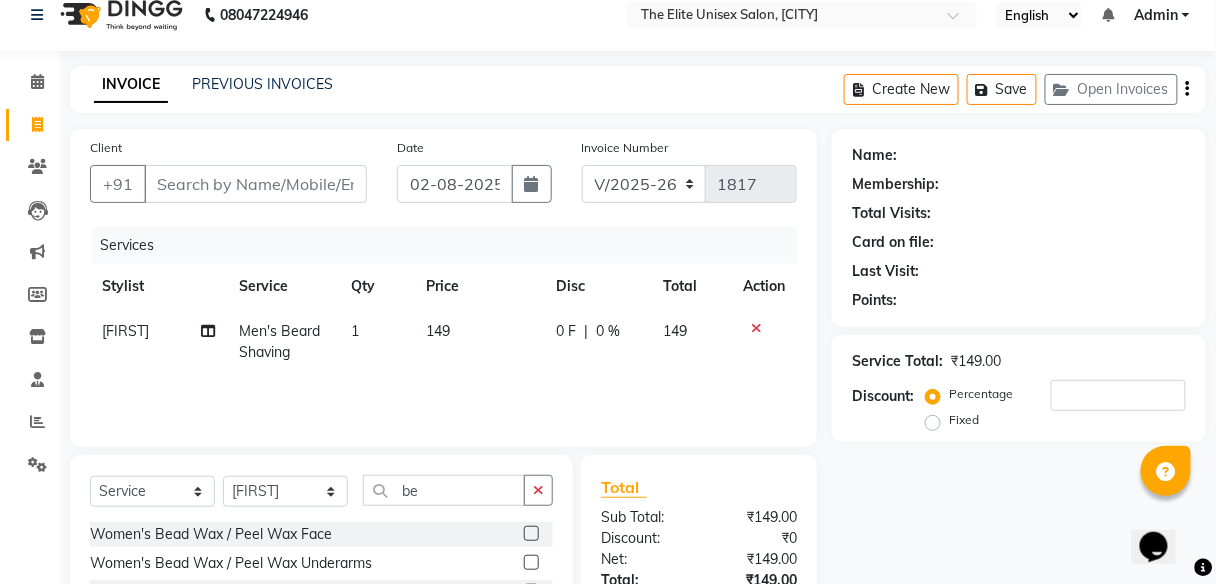 scroll, scrollTop: 14, scrollLeft: 0, axis: vertical 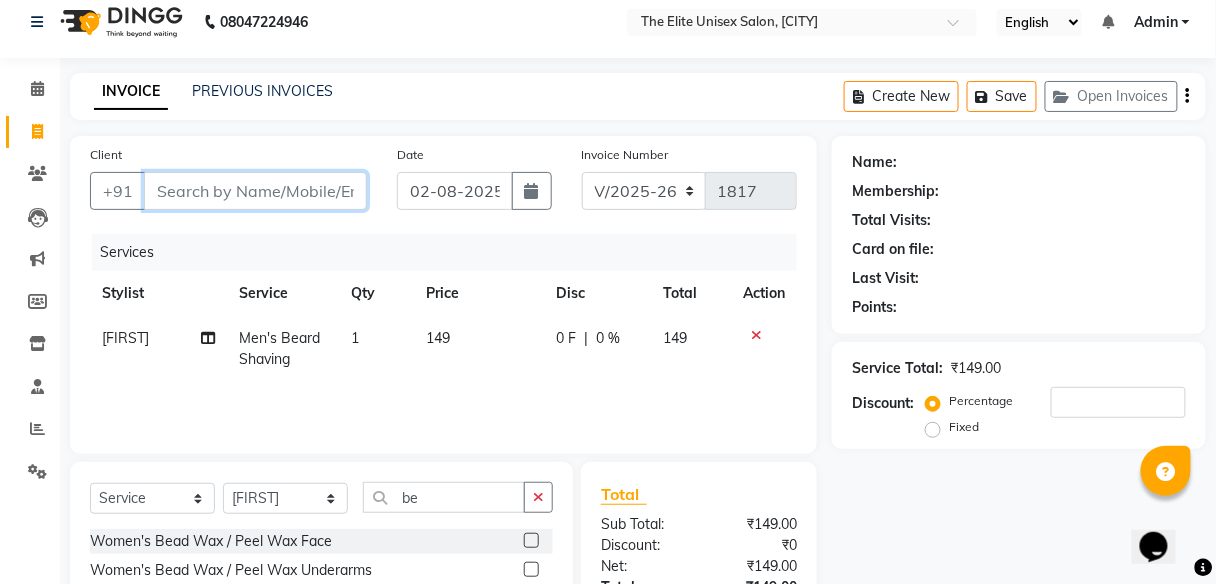 click on "Client" at bounding box center [255, 191] 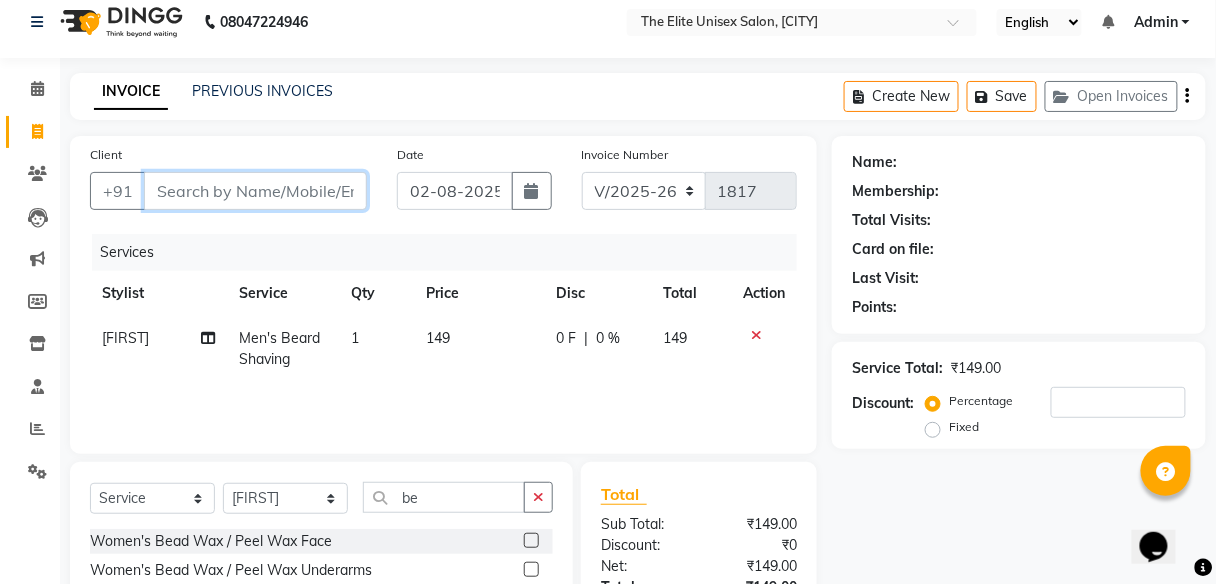 click on "Client" at bounding box center [255, 191] 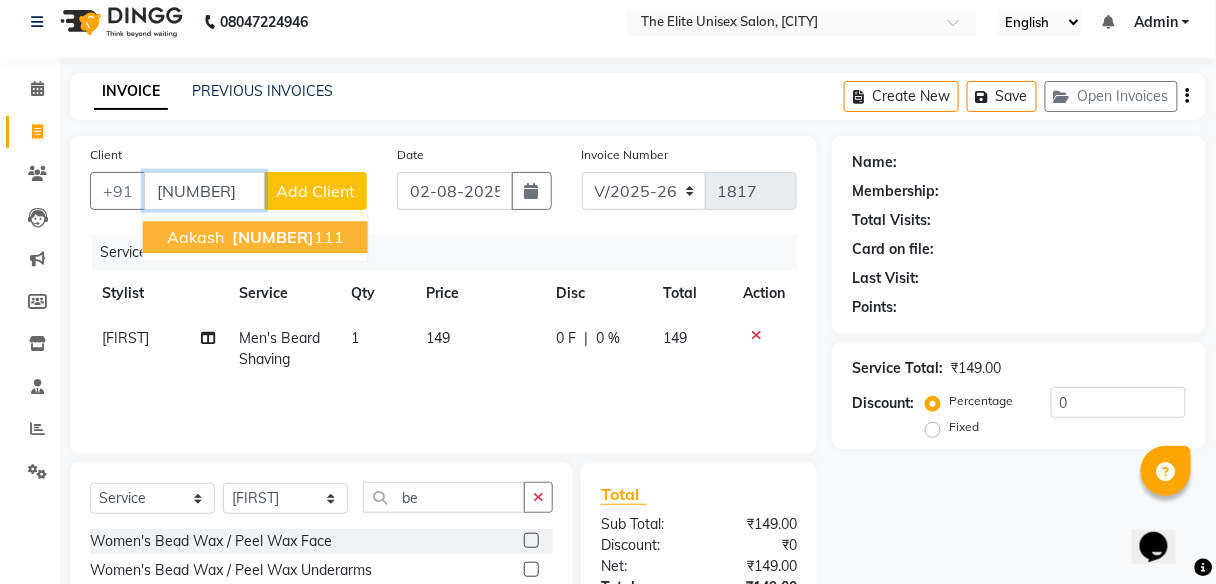 click on "8447270" at bounding box center (273, 237) 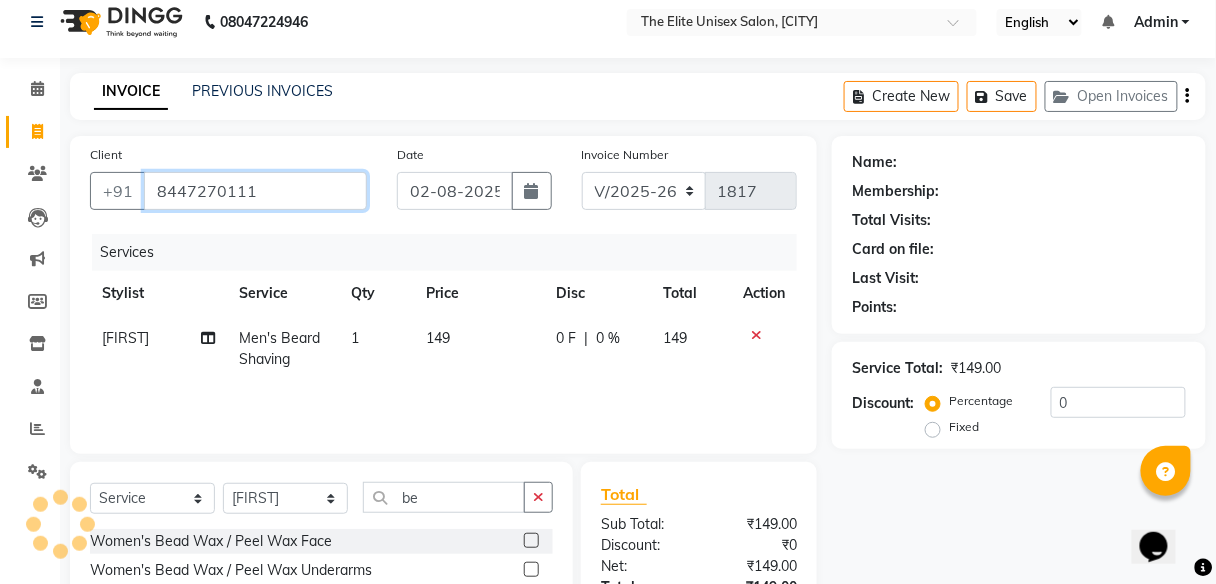 type on "8447270111" 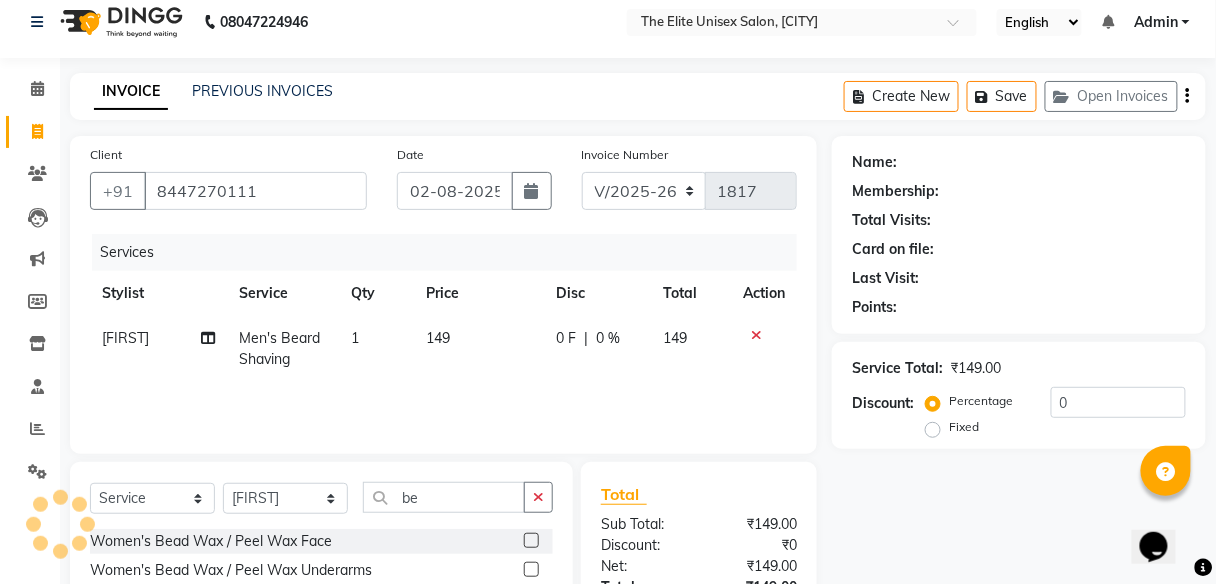 select on "1: Object" 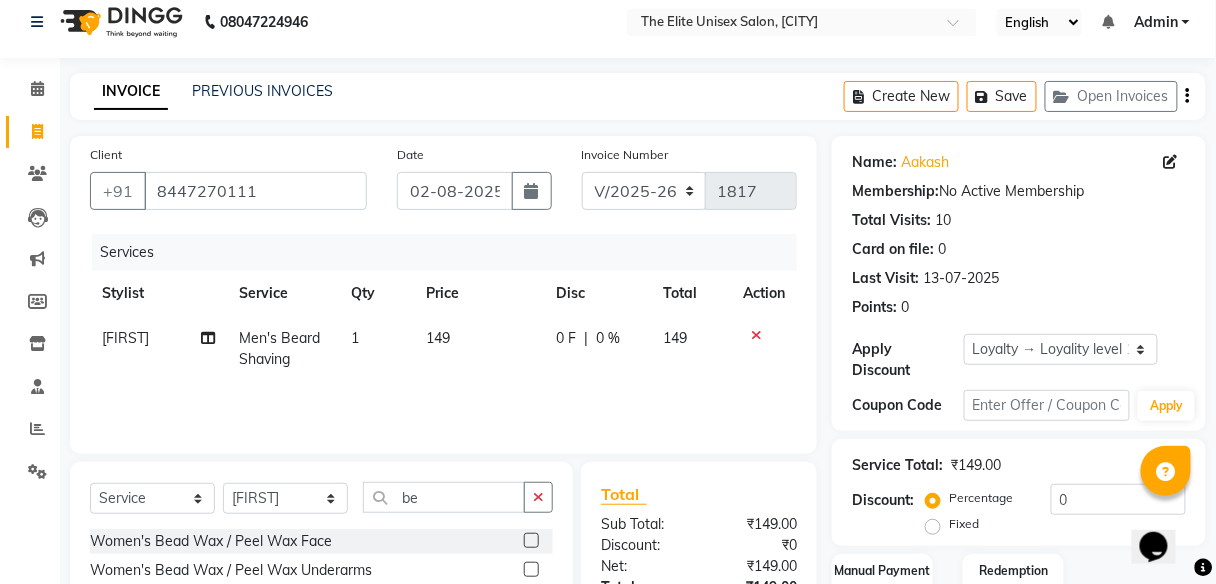 scroll, scrollTop: 216, scrollLeft: 0, axis: vertical 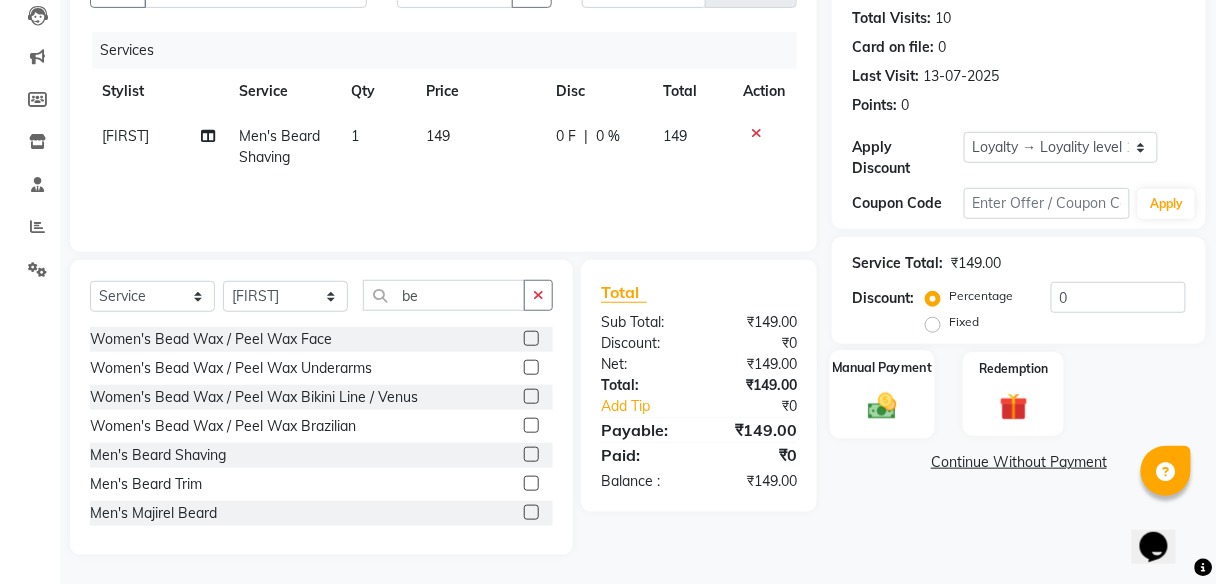 click on "Manual Payment" 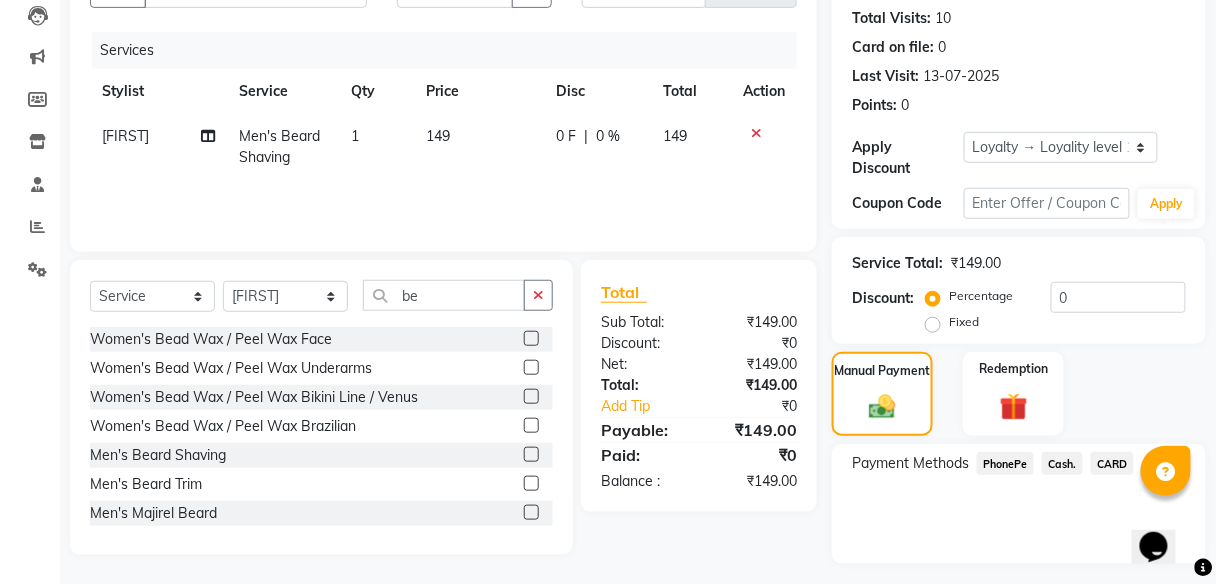 click on "PhonePe" 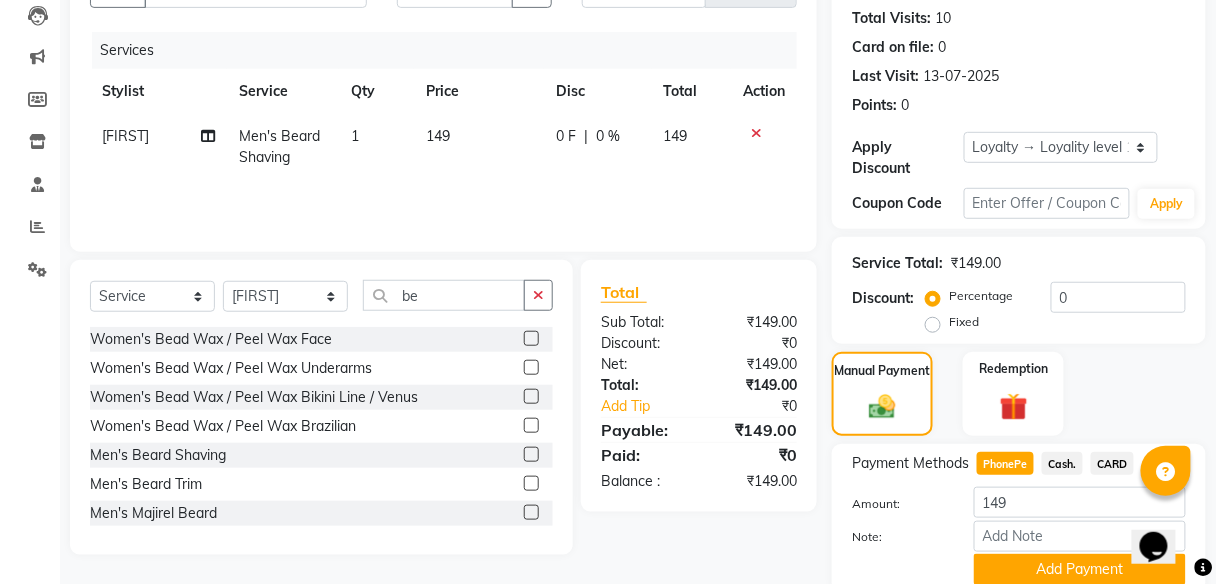 scroll, scrollTop: 295, scrollLeft: 0, axis: vertical 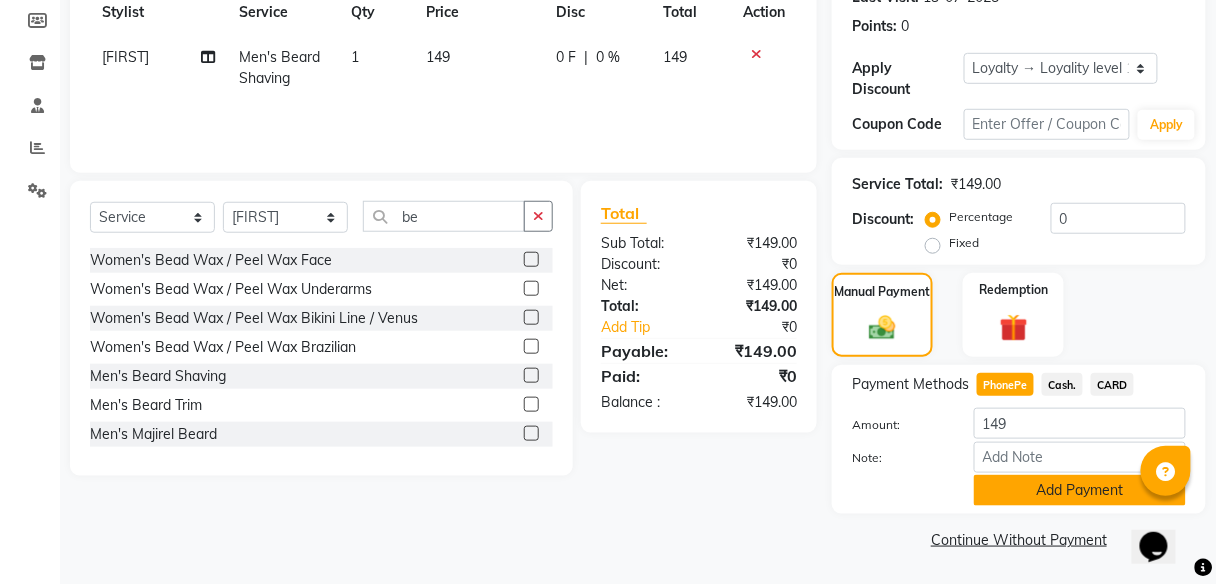 click on "Add Payment" 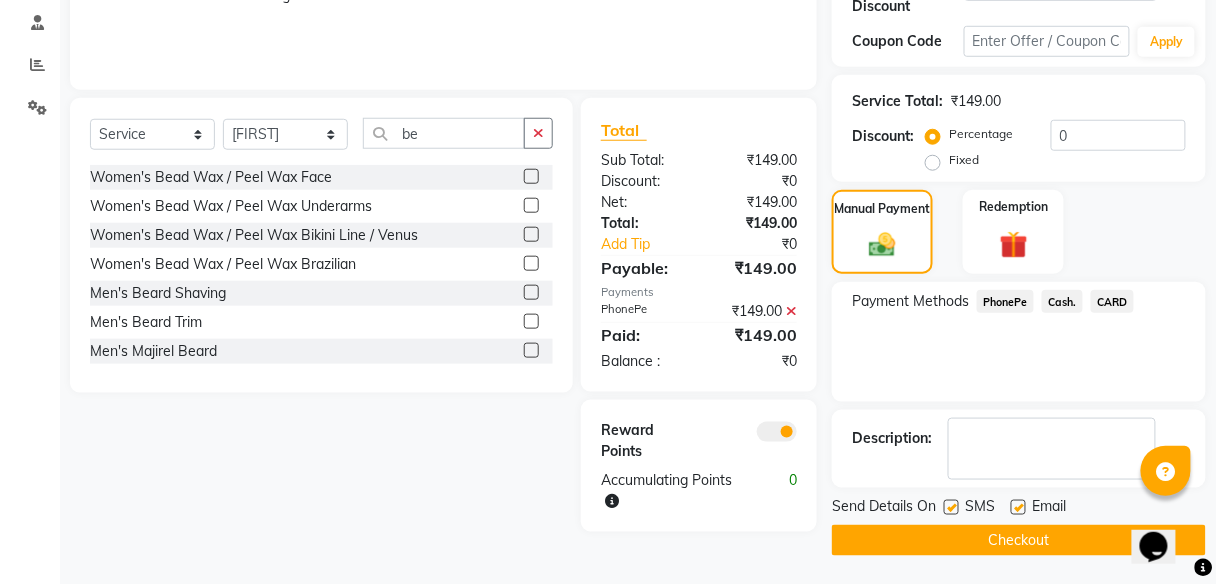 scroll, scrollTop: 377, scrollLeft: 0, axis: vertical 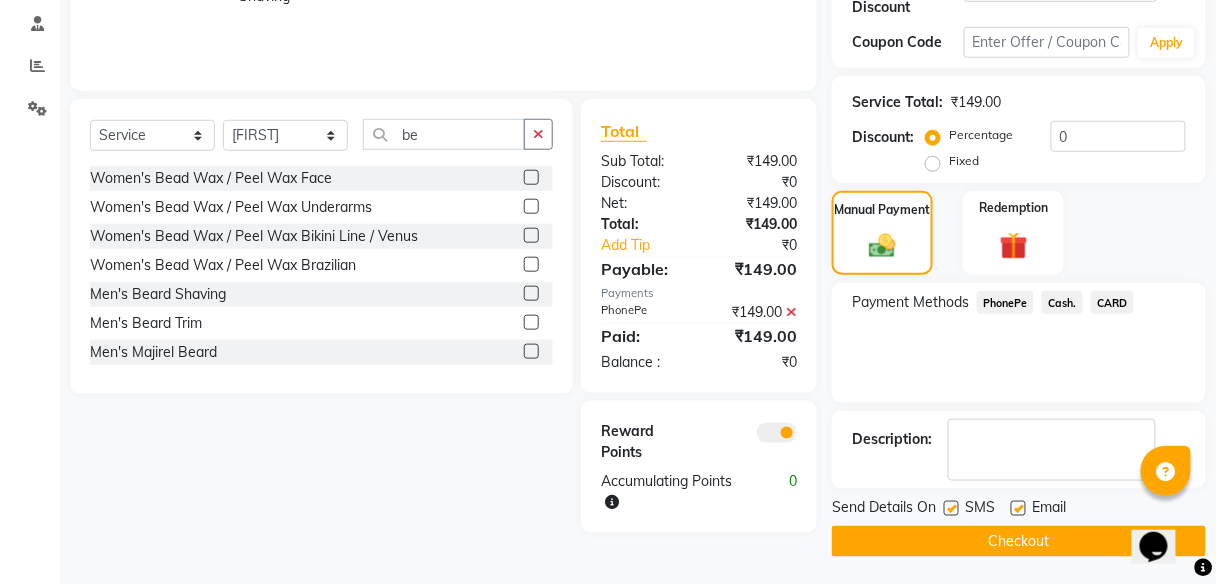 click on "Checkout" 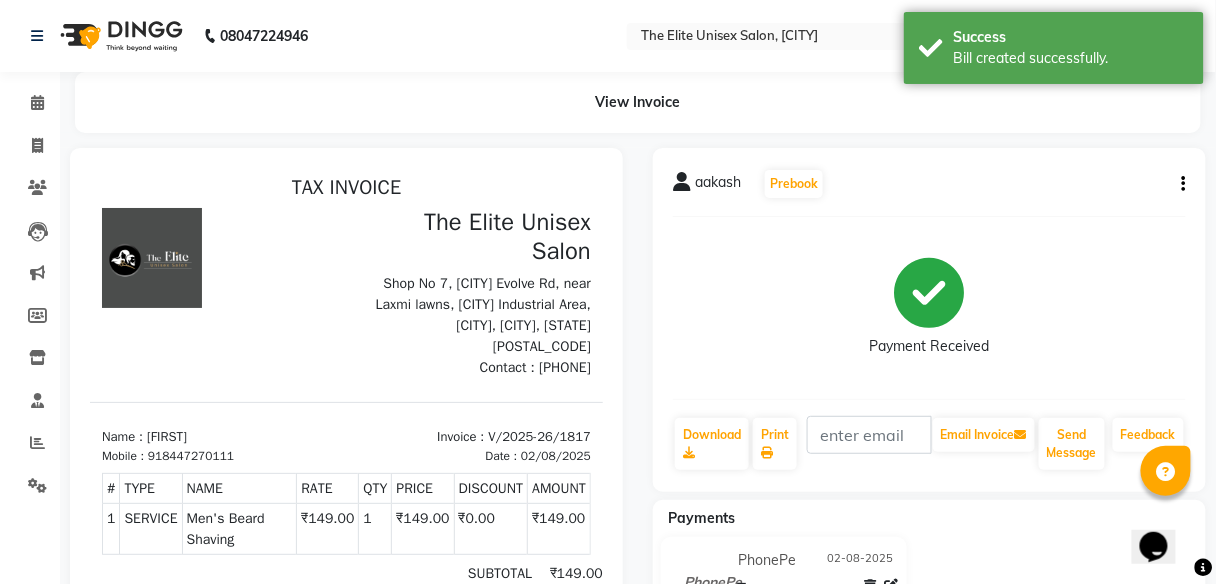 scroll, scrollTop: 0, scrollLeft: 0, axis: both 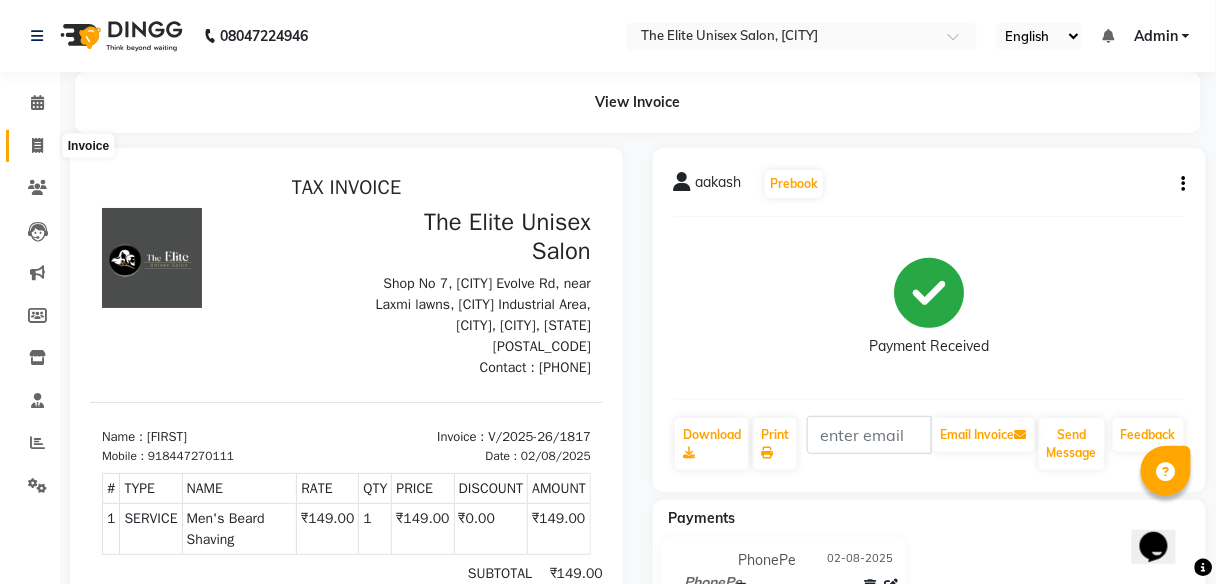 click 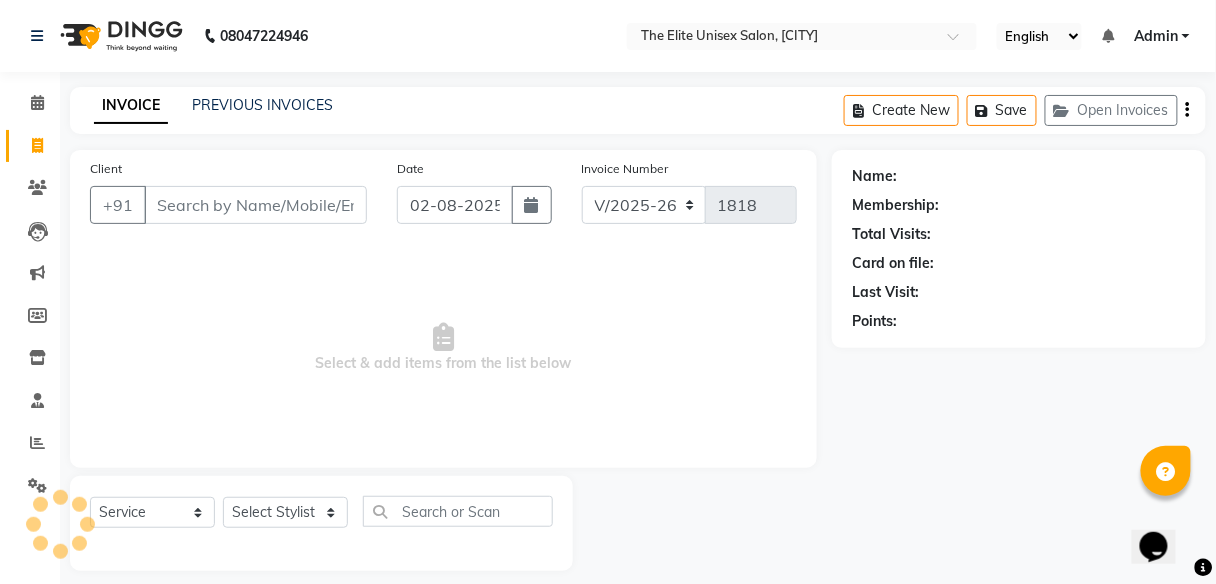 scroll, scrollTop: 16, scrollLeft: 0, axis: vertical 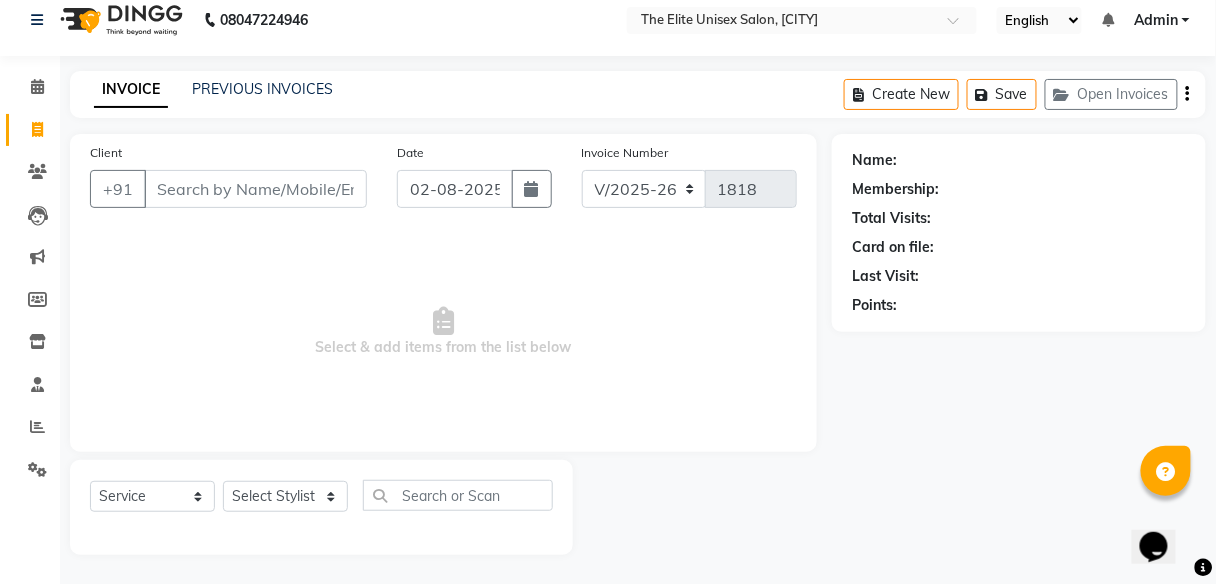 click on "Client" at bounding box center [255, 189] 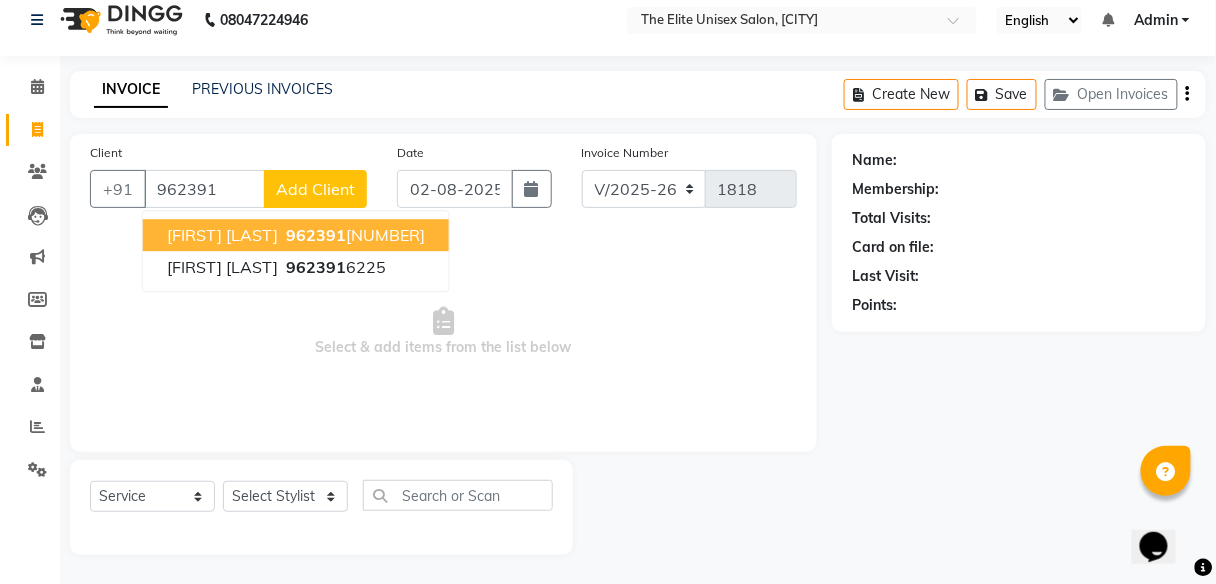 click on "SHRIKANT KADAM" at bounding box center (222, 235) 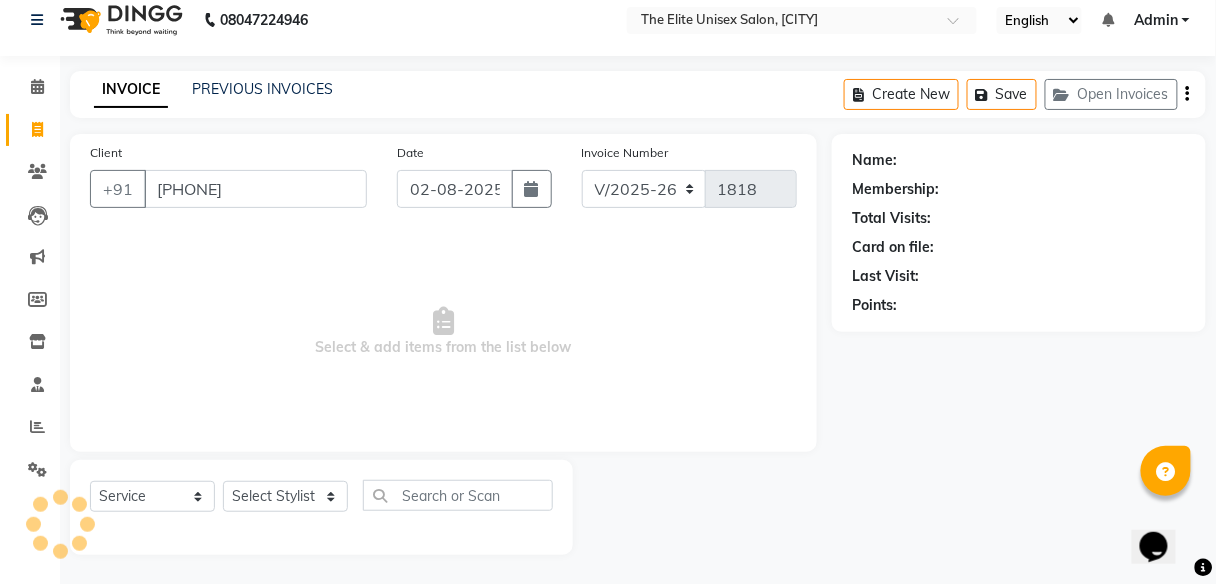 type on "[PHONE]" 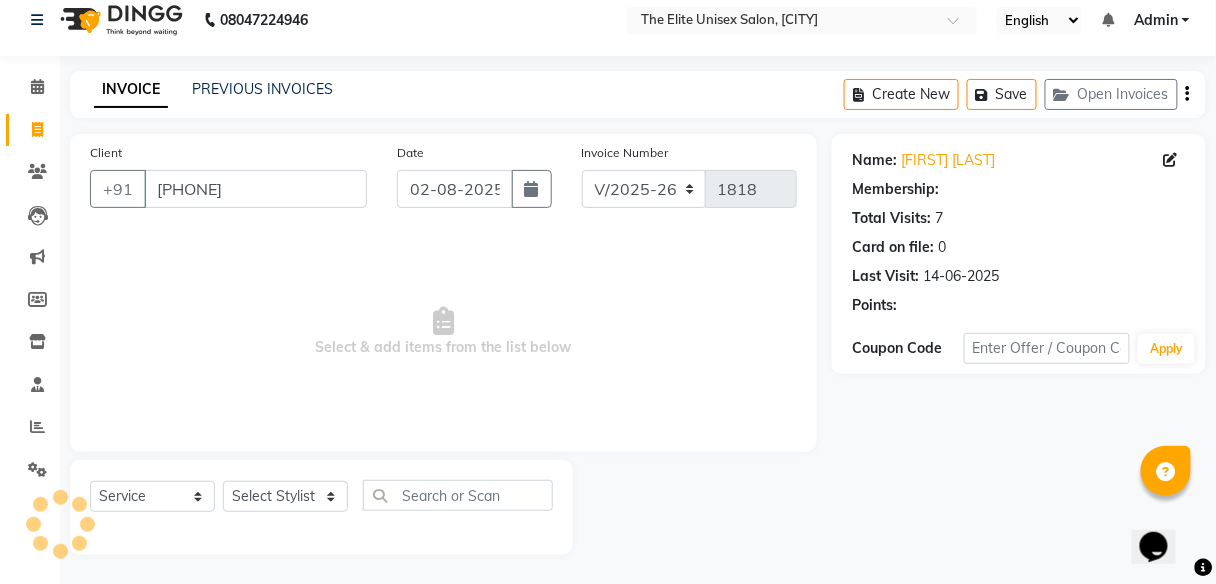 select on "1: Object" 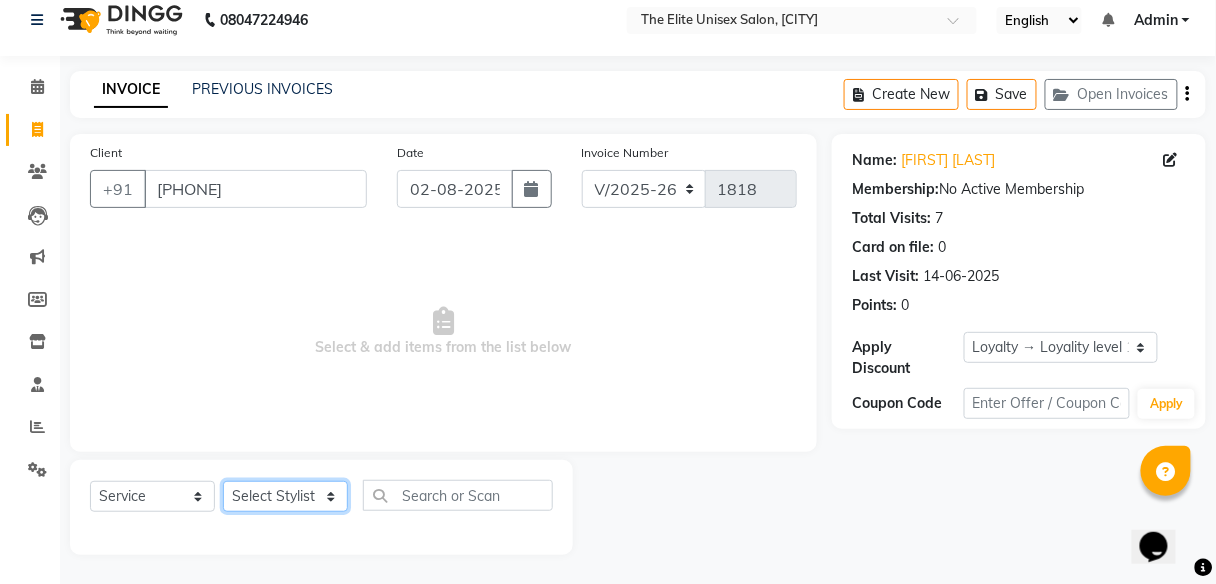 click on "Select Stylist Aishawarya Divya  Nana Rushab Shahrukh Sunny" 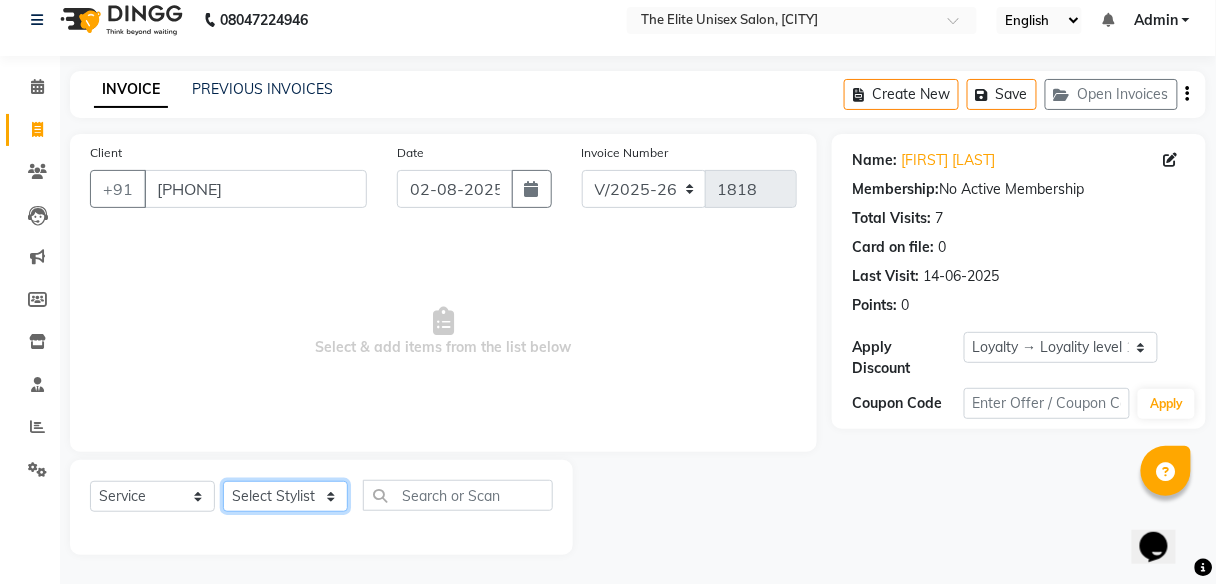 select on "59551" 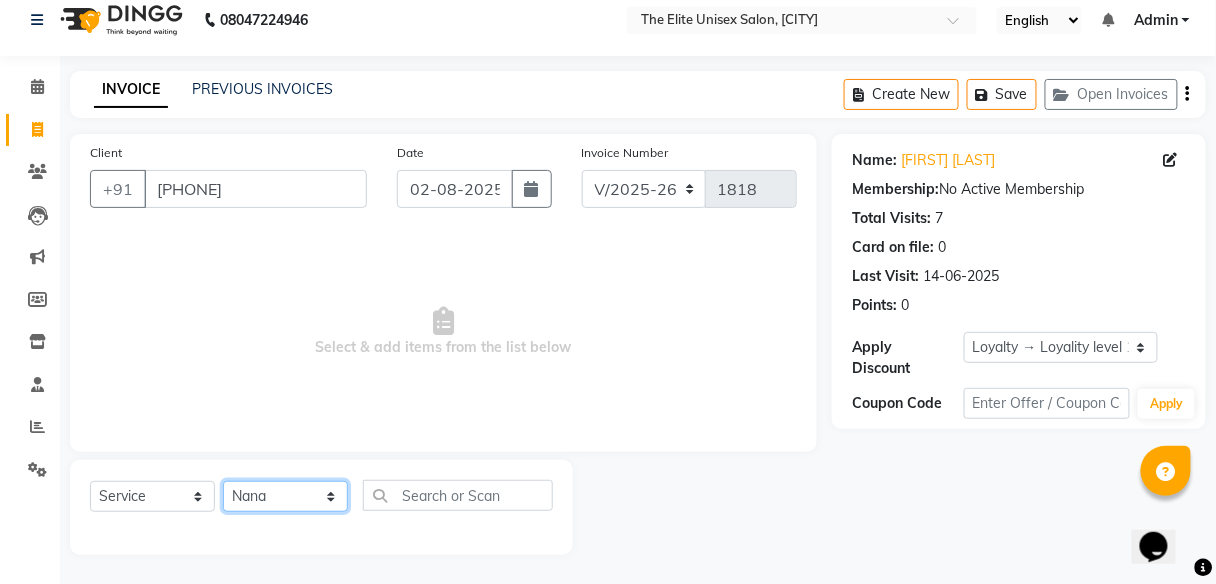 click on "Select Stylist Aishawarya Divya  Nana Rushab Shahrukh Sunny" 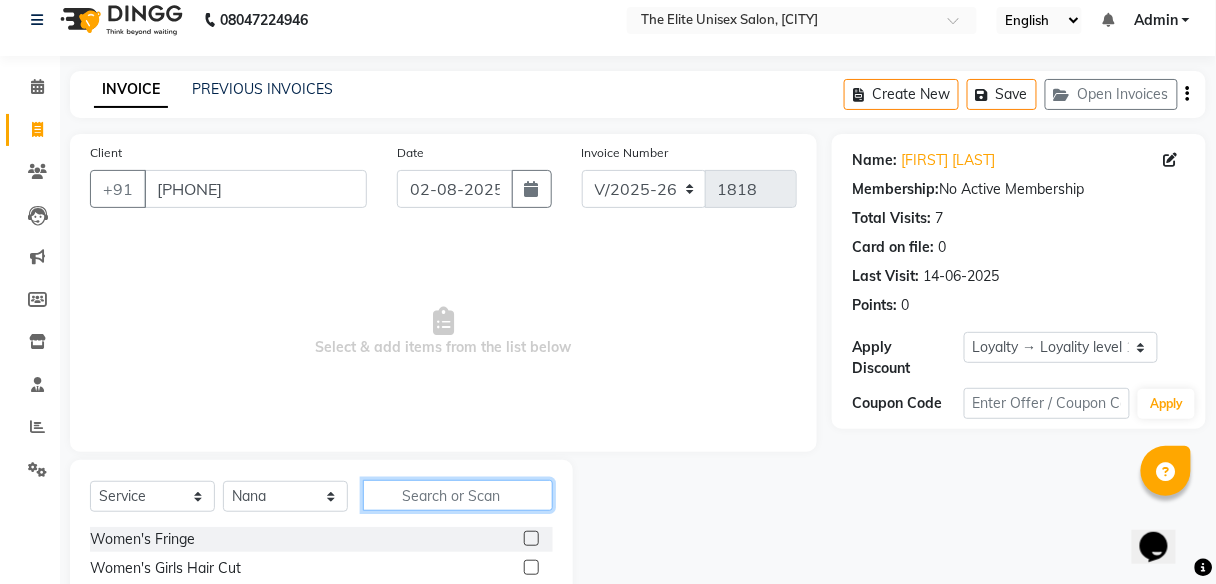 click 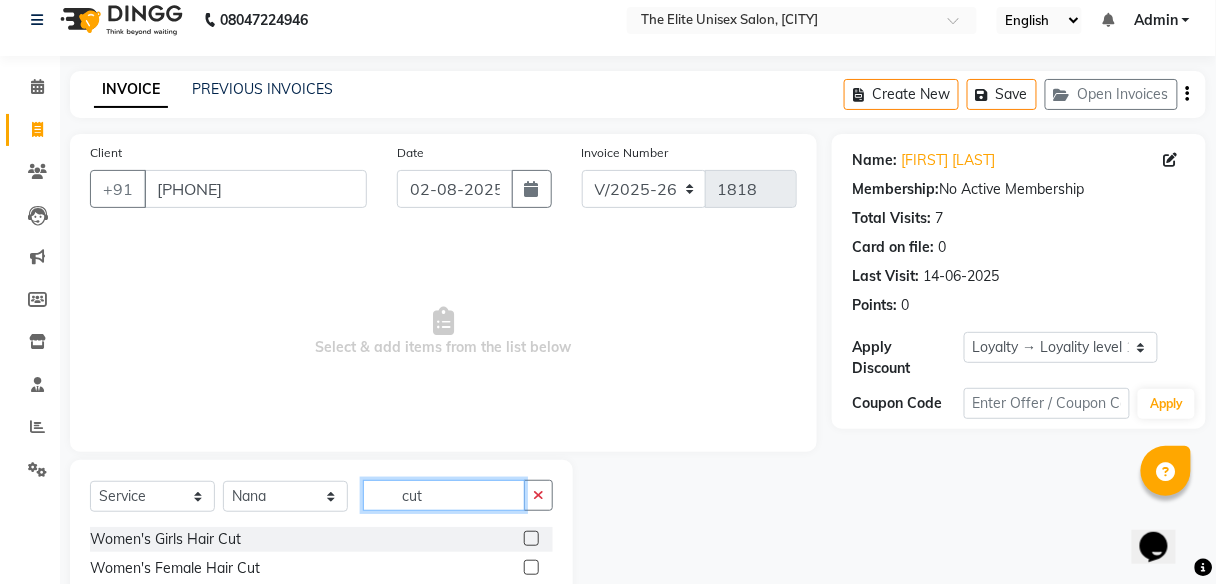 scroll, scrollTop: 161, scrollLeft: 0, axis: vertical 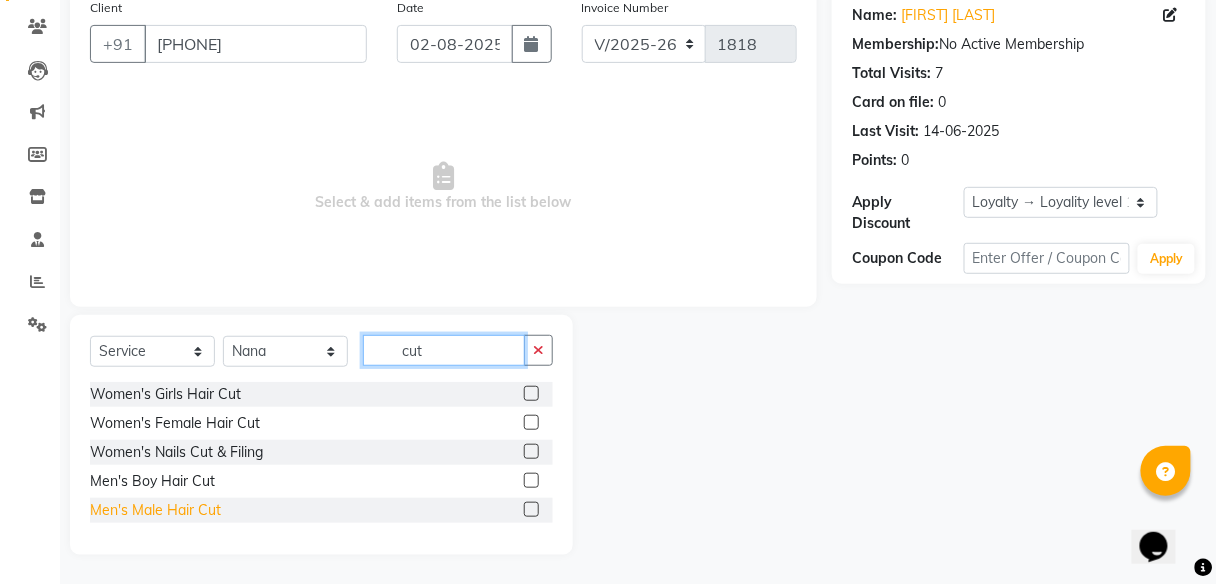 type on "cut" 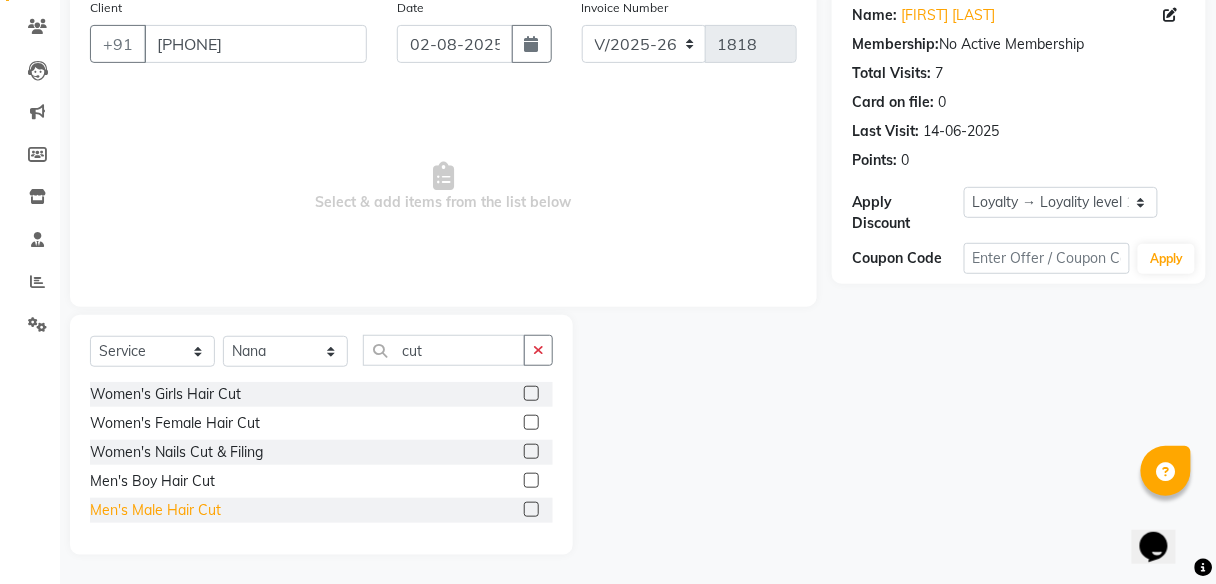 click on "Men's Male Hair Cut" 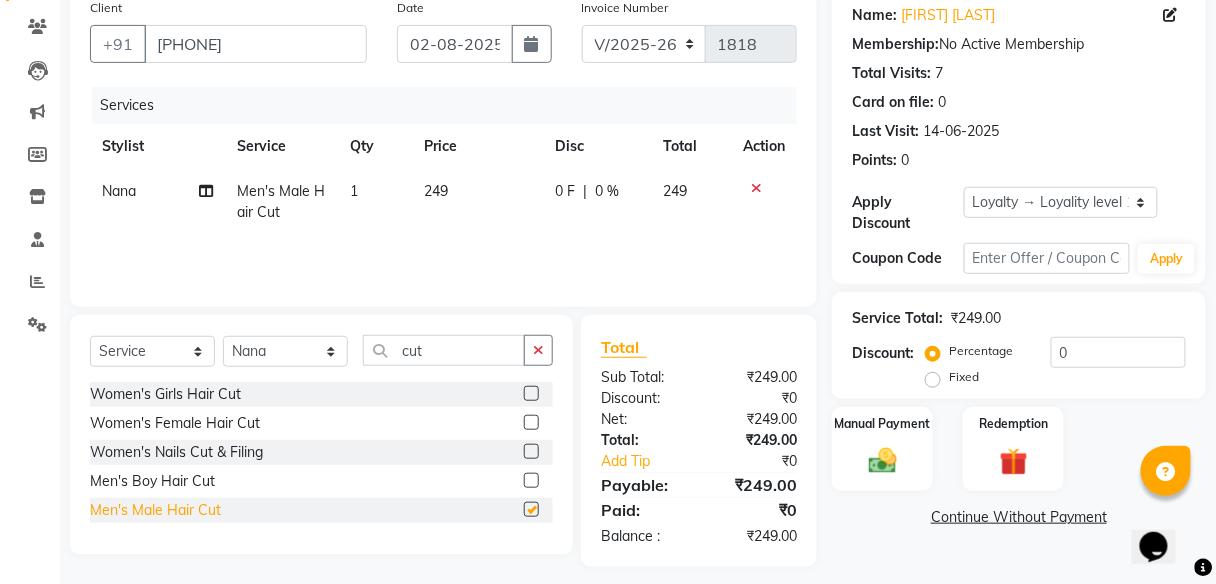 checkbox on "false" 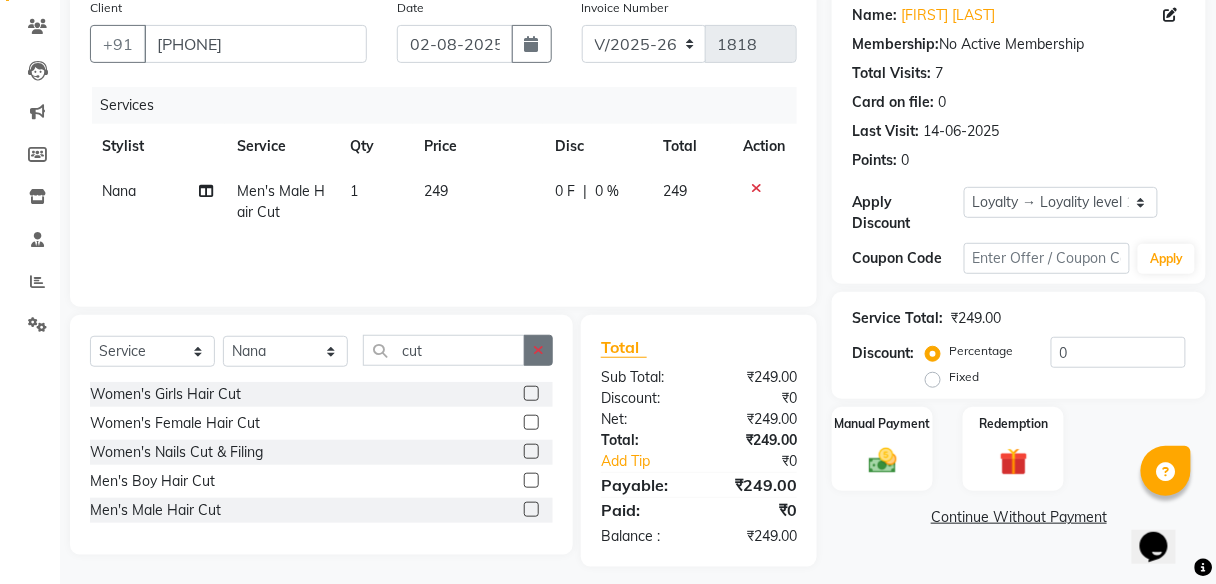 click 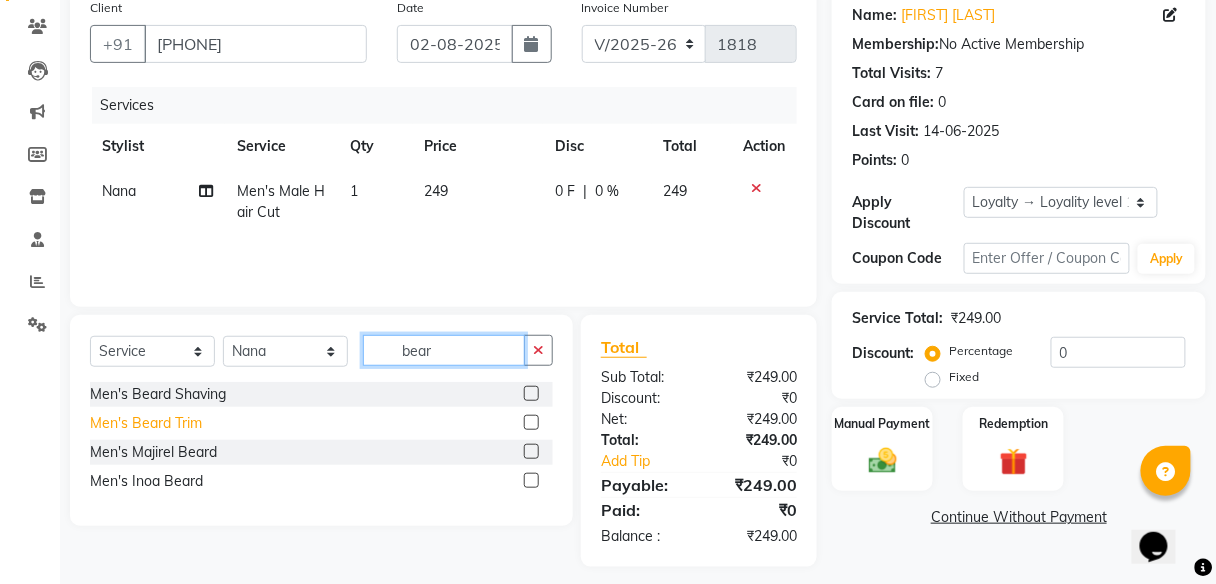type on "bear" 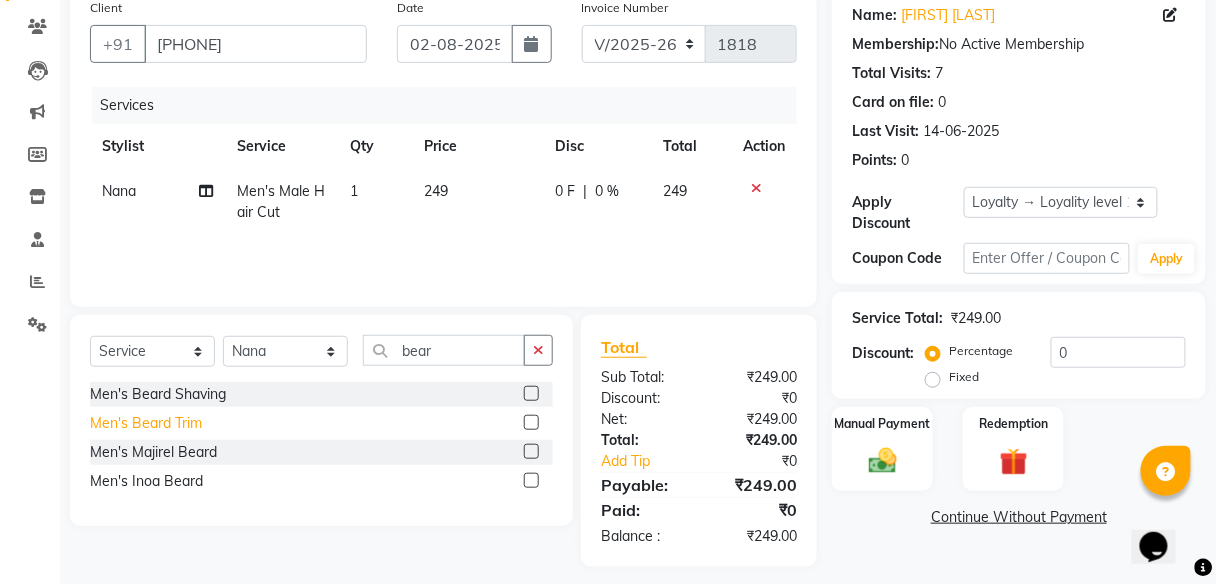 click on "Men's Beard Trim" 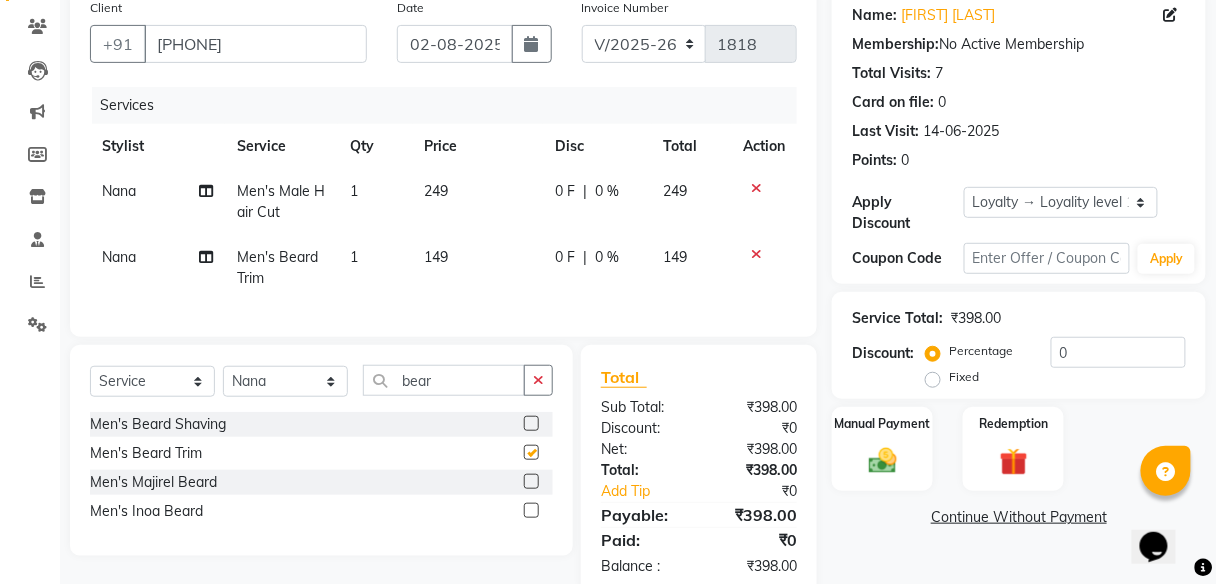 checkbox on "false" 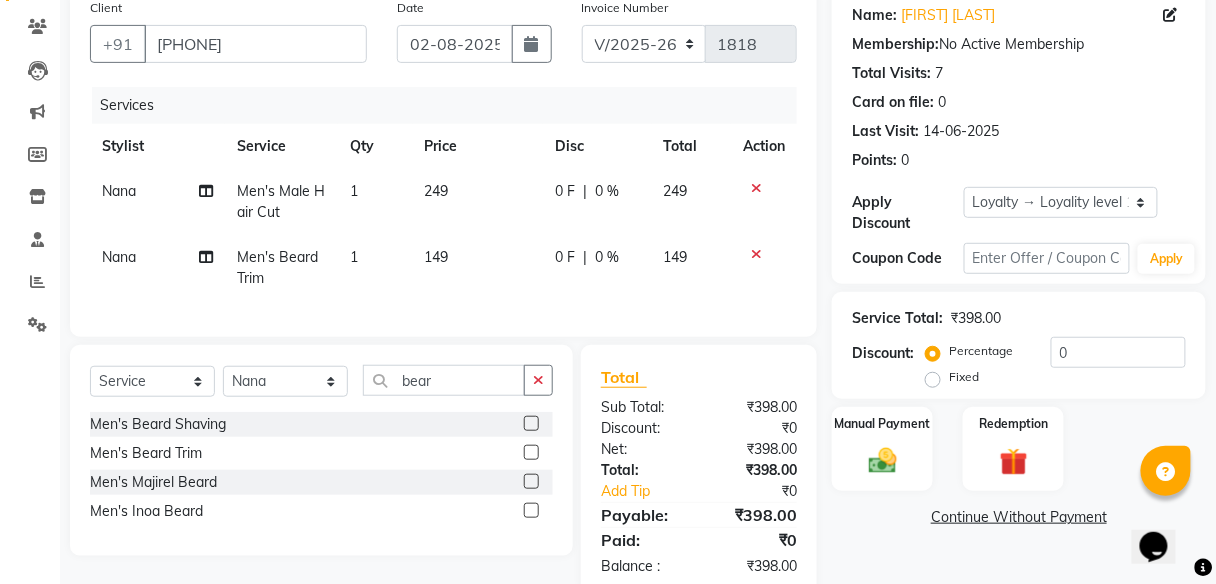 click on "0 F | 0 %" 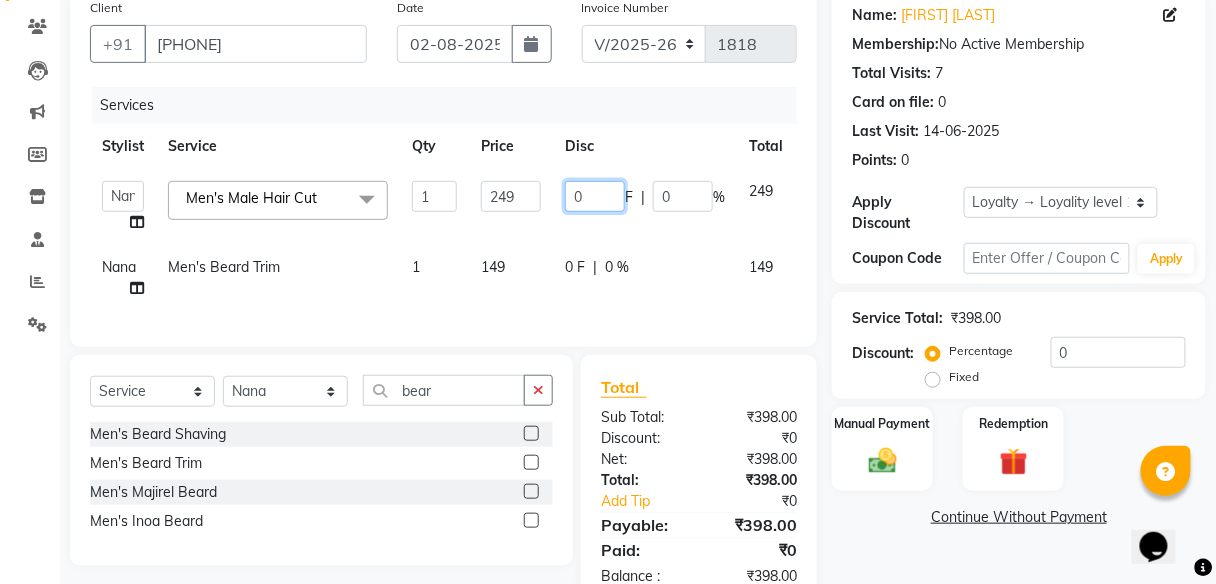 click on "0" 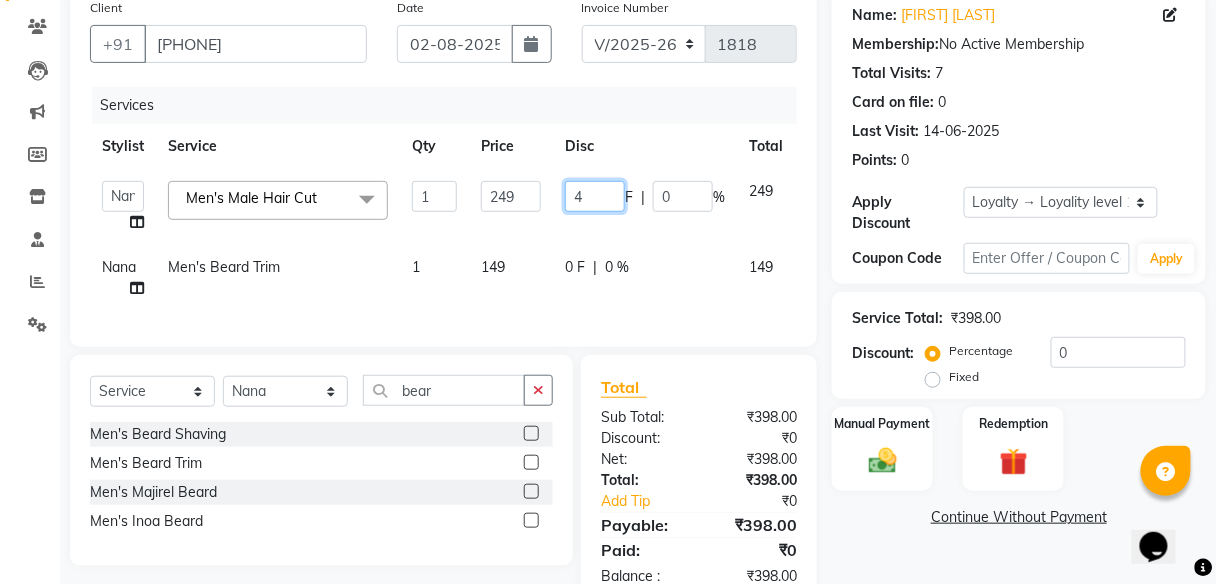 type on "49" 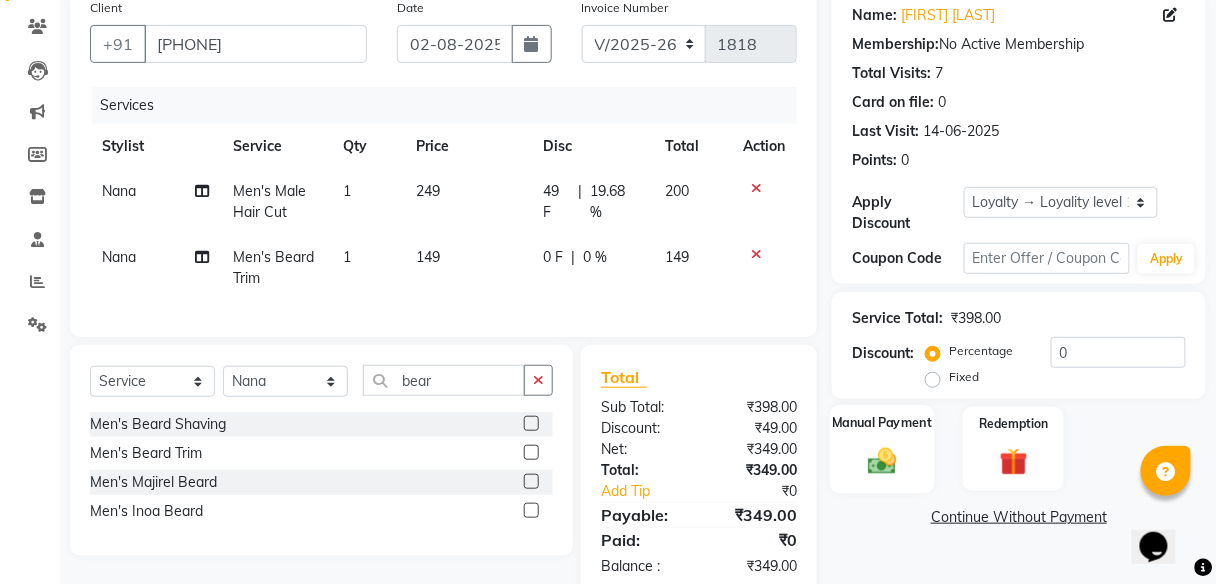 click 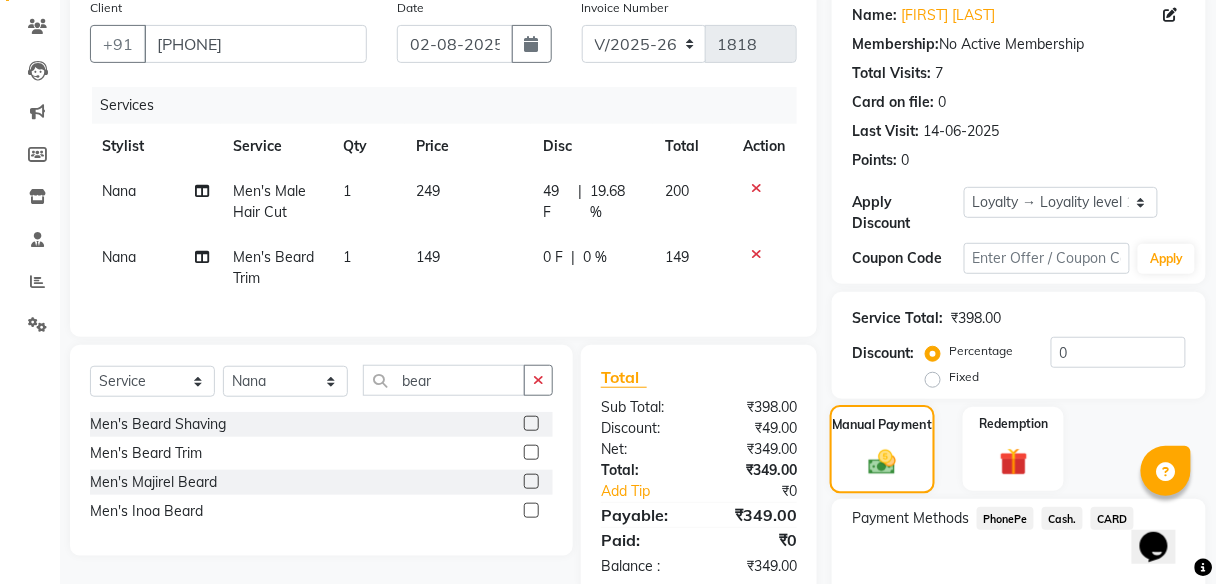 scroll, scrollTop: 267, scrollLeft: 0, axis: vertical 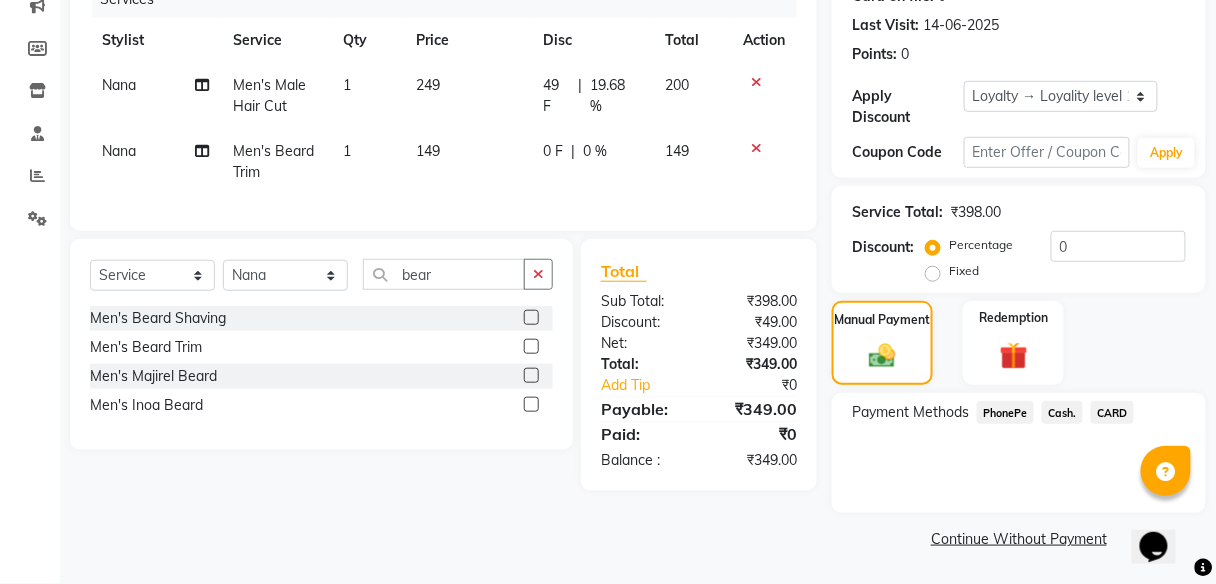 click on "PhonePe" 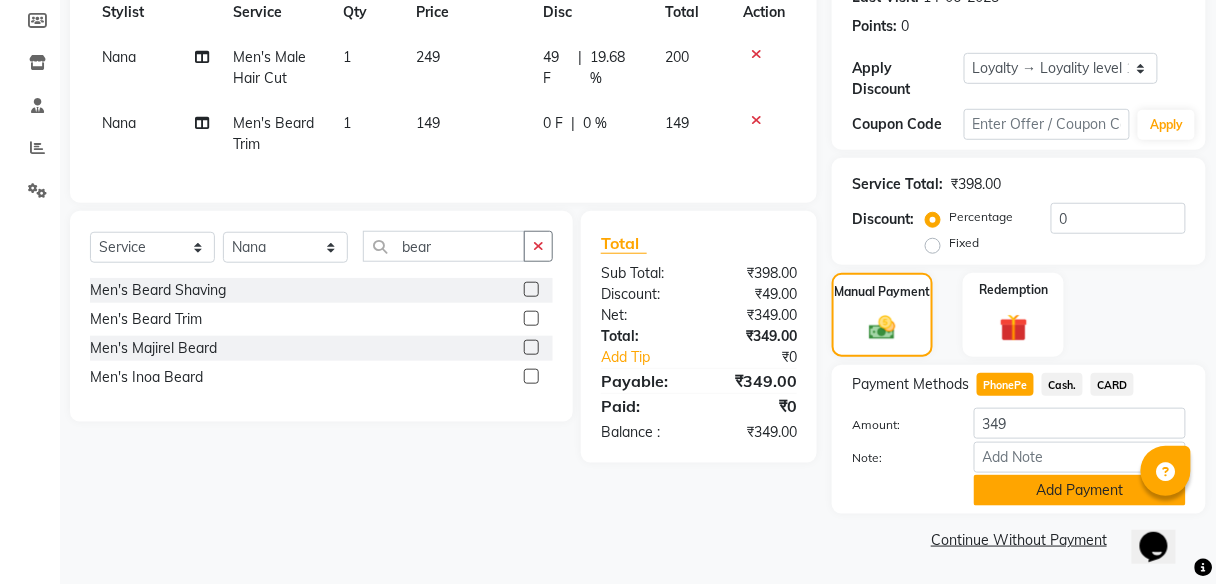 click on "Add Payment" 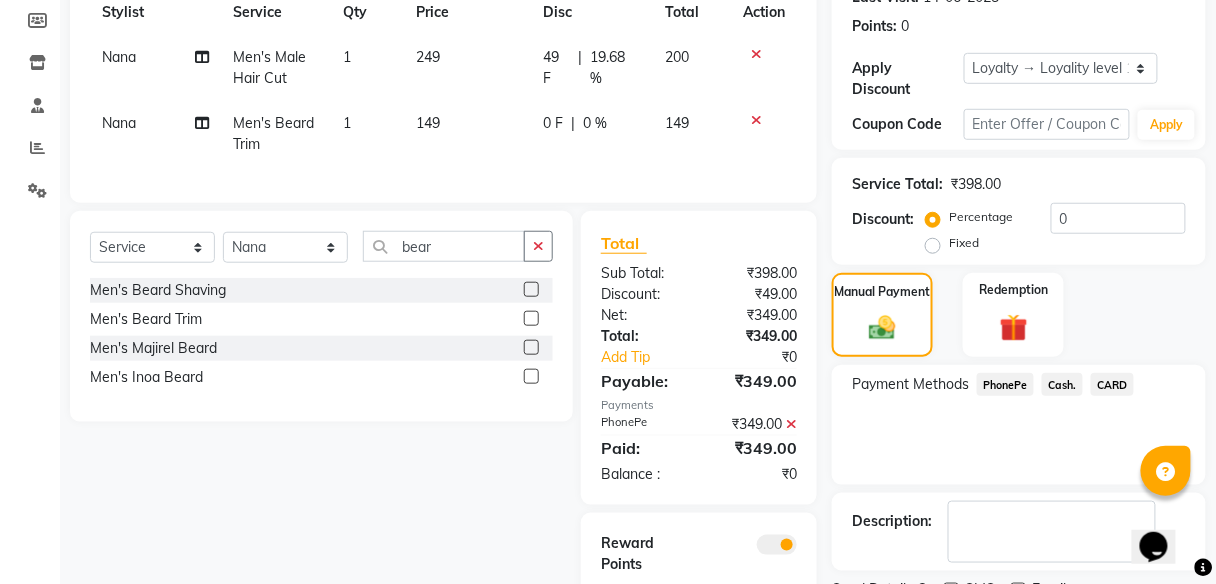 scroll, scrollTop: 396, scrollLeft: 0, axis: vertical 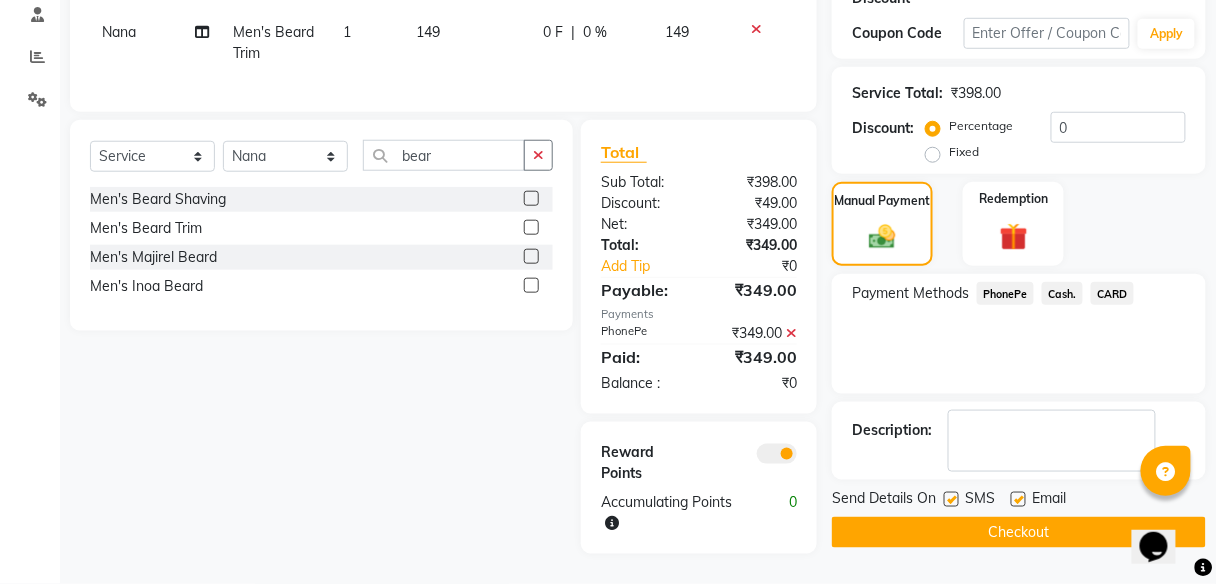 click on "Checkout" 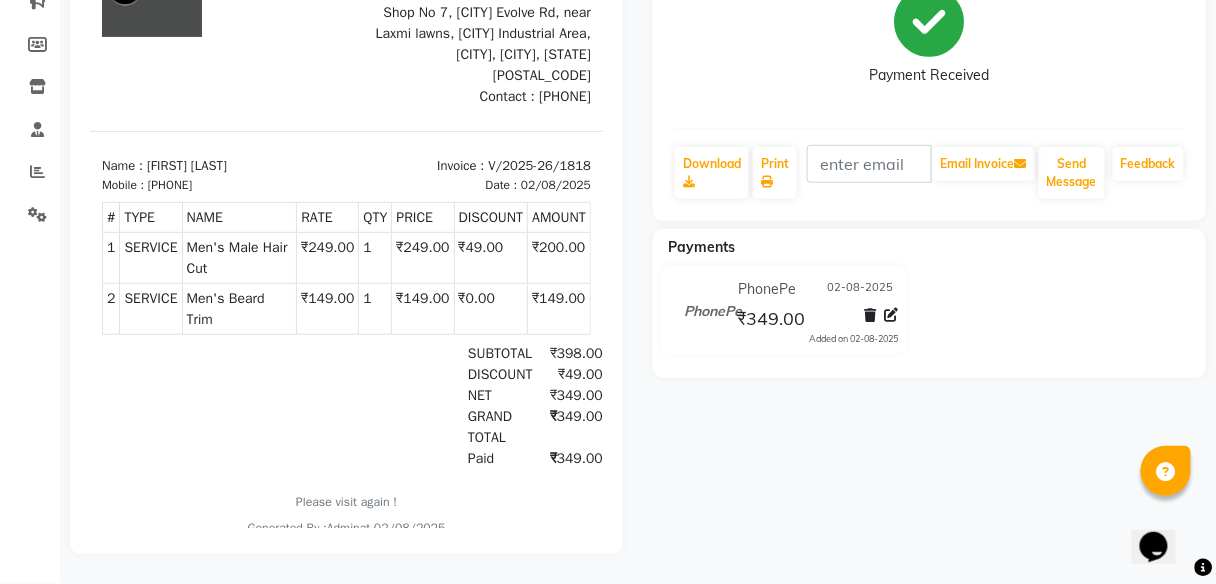 scroll, scrollTop: 0, scrollLeft: 0, axis: both 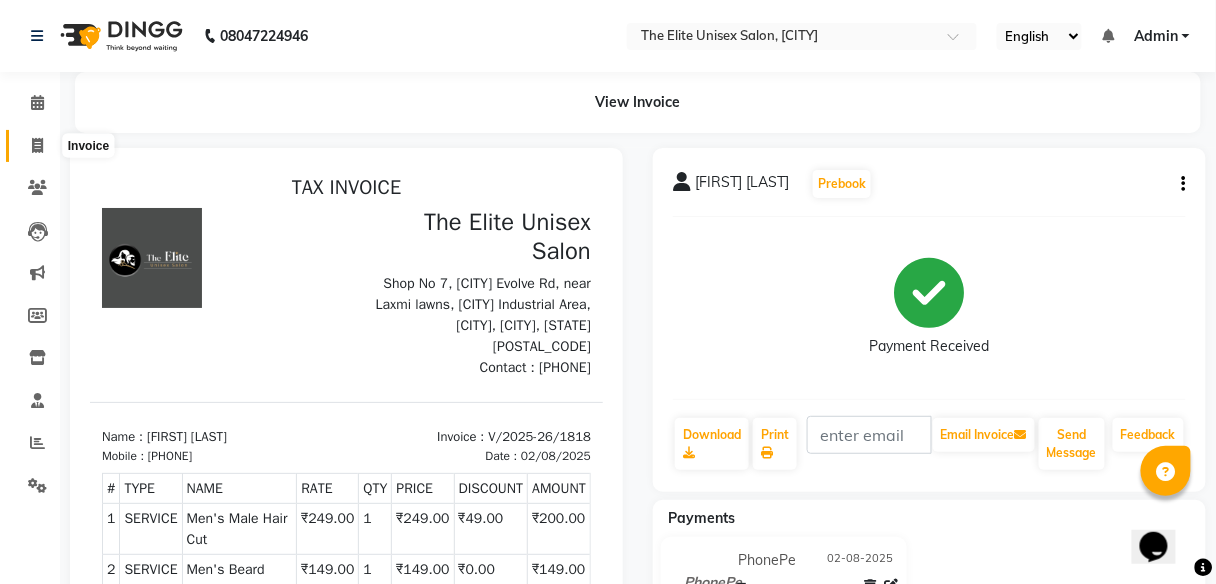 click 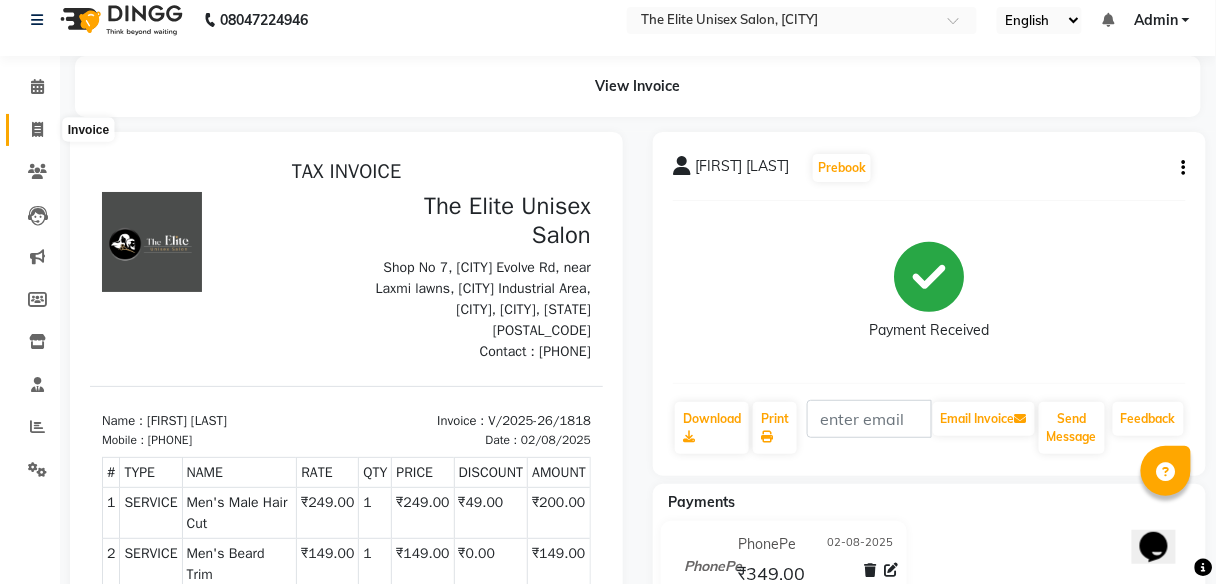 select on "7086" 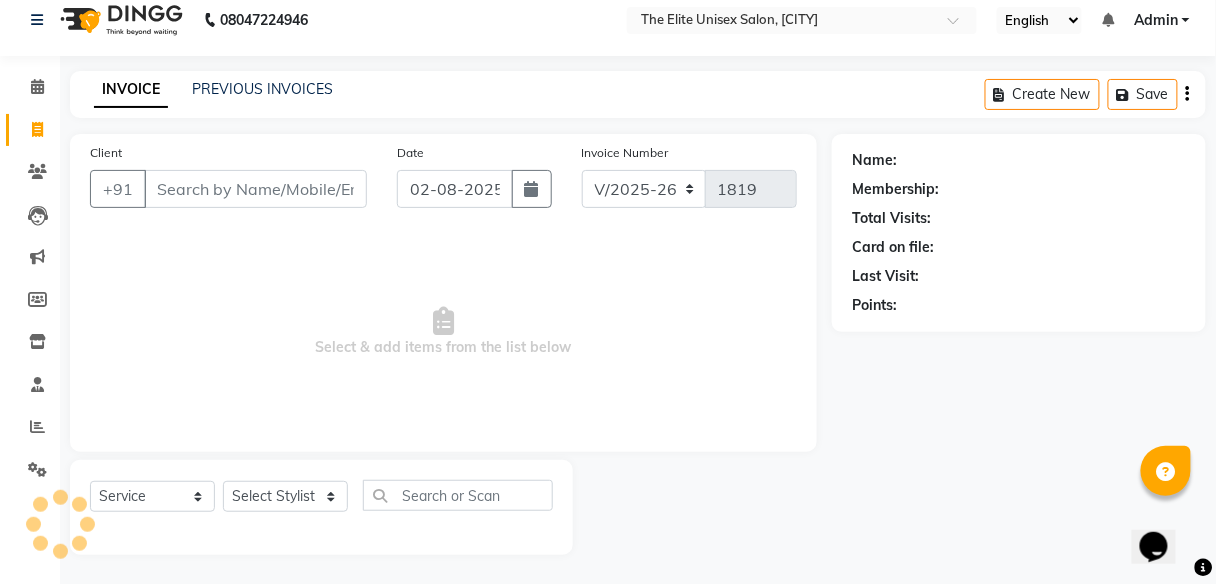 click on "Client" at bounding box center (255, 189) 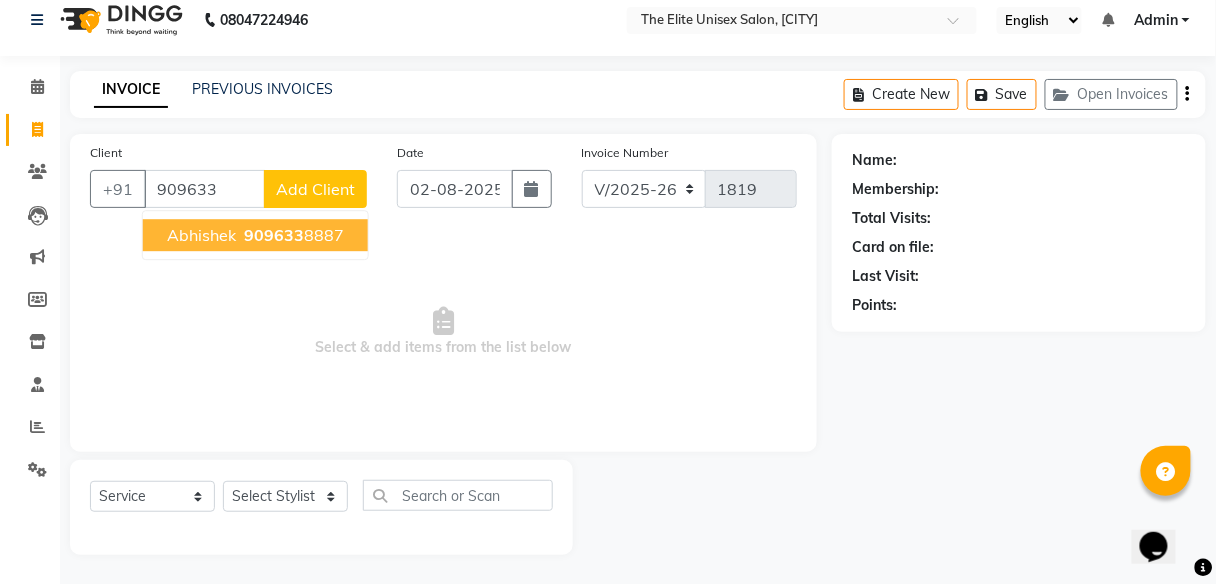 click on "Abhishek   909633 8887" at bounding box center (255, 235) 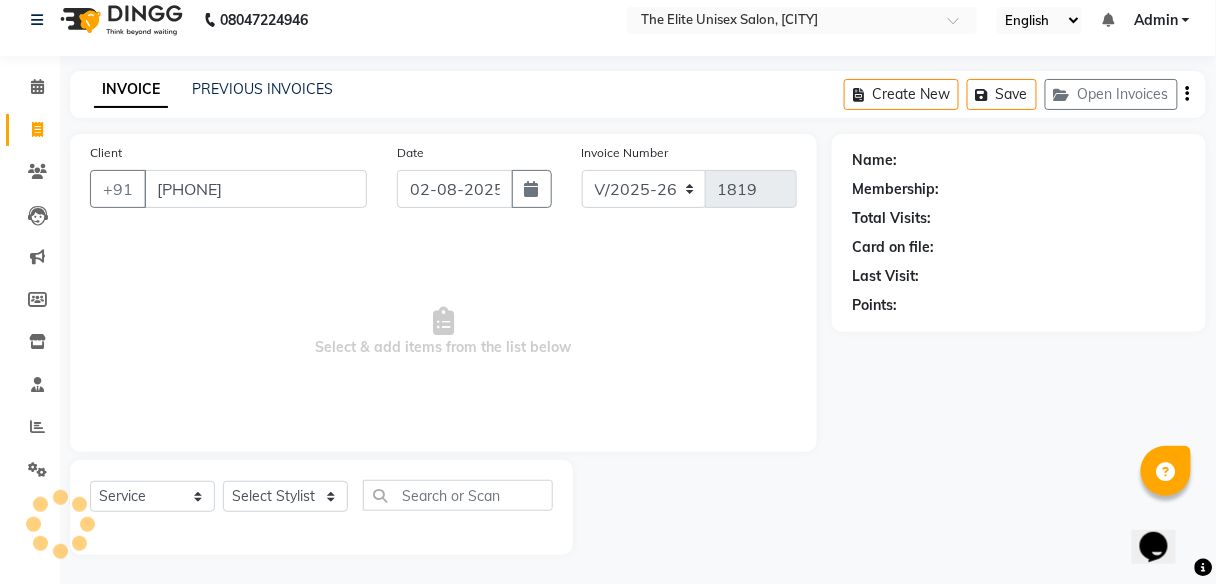 type on "9096338887" 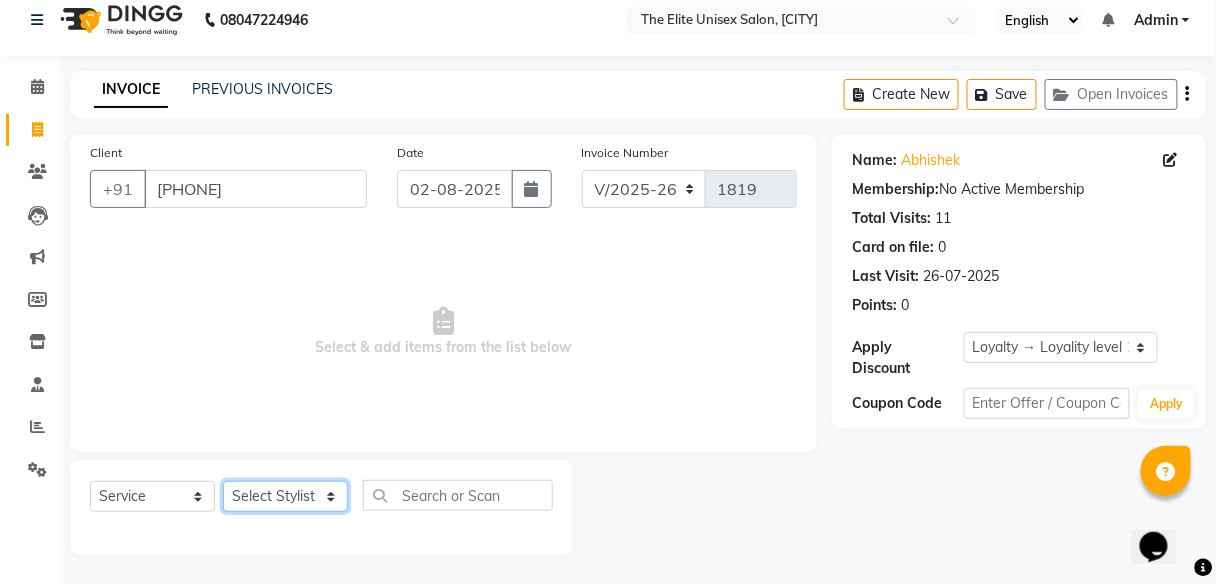 click on "Select Stylist Aishawarya Divya  Nana Rushab Shahrukh Sunny" 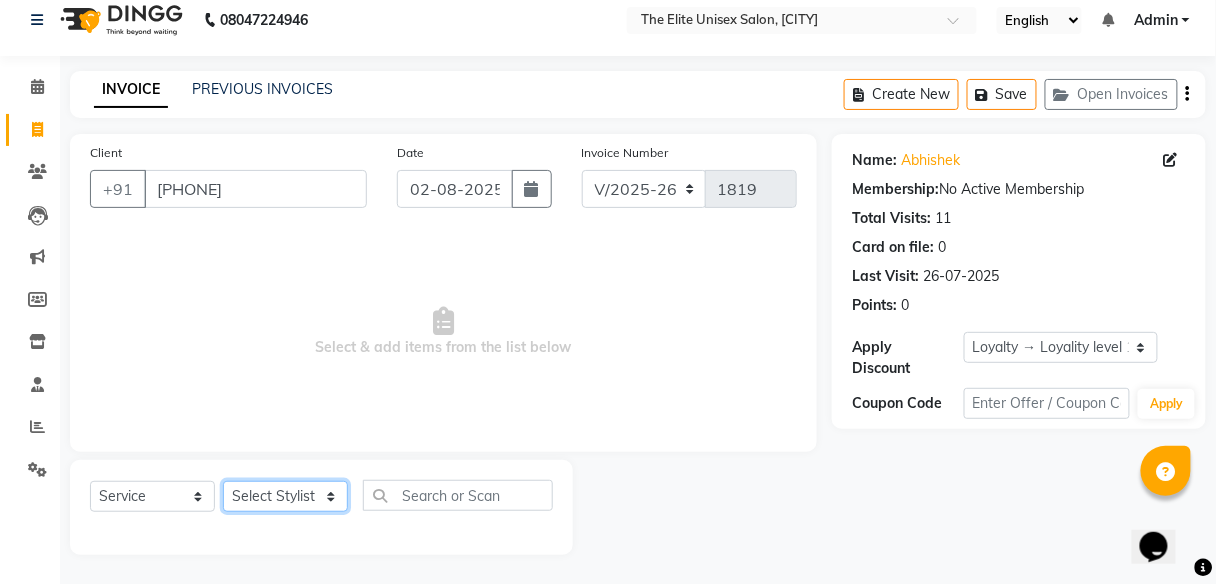 select on "59551" 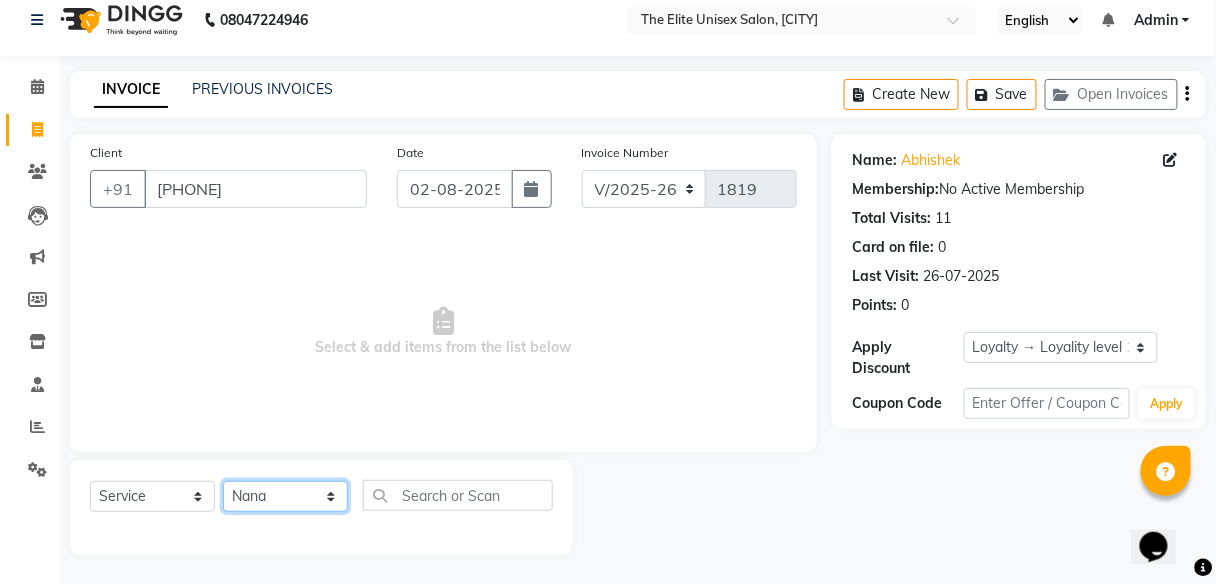 click on "Select Stylist Aishawarya Divya  Nana Rushab Shahrukh Sunny" 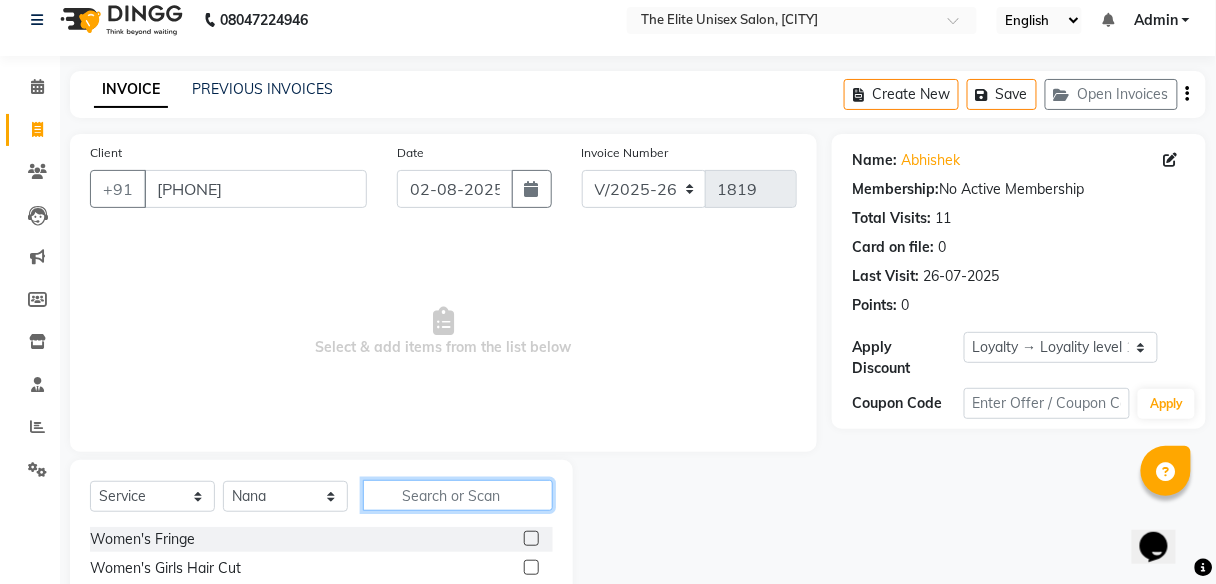 click 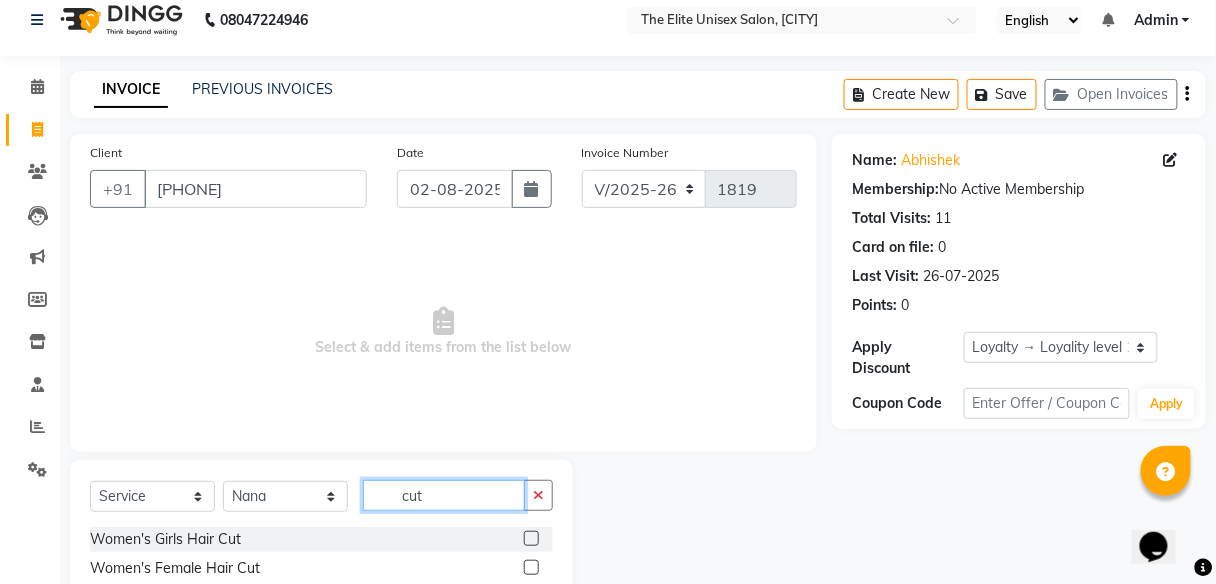 scroll, scrollTop: 161, scrollLeft: 0, axis: vertical 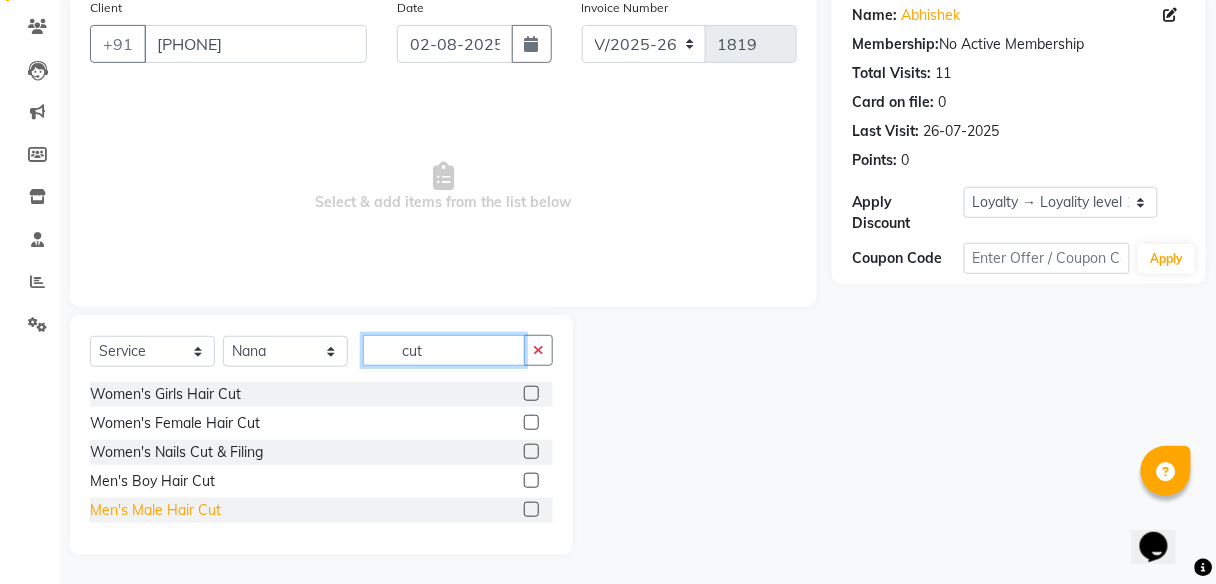 type on "cut" 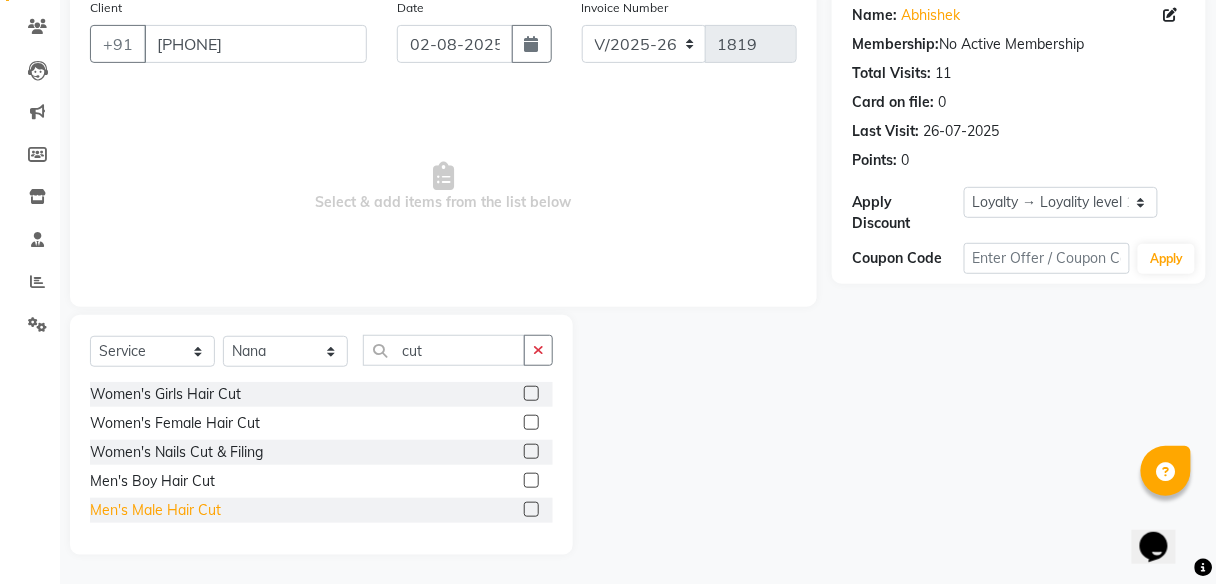 click on "Men's Male Hair Cut" 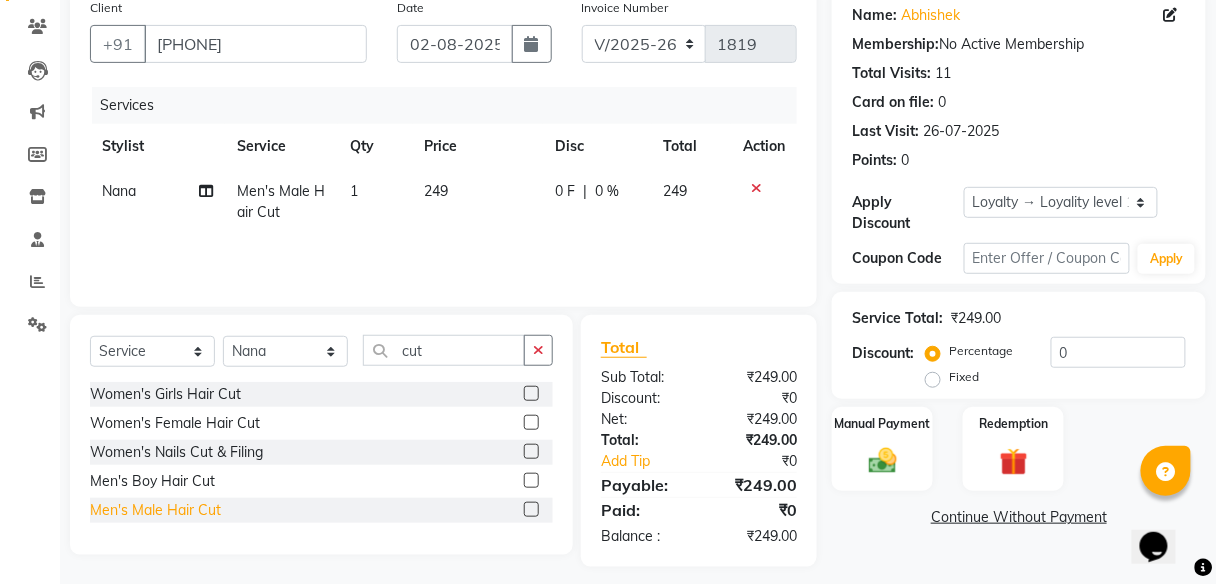 click on "Men's Male Hair Cut" 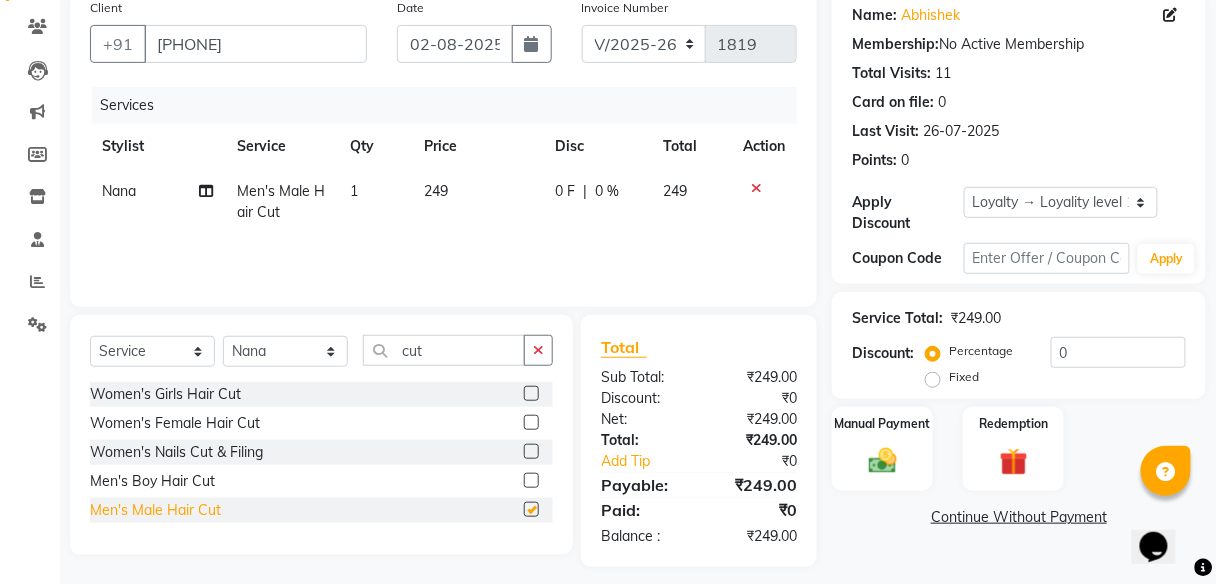 checkbox on "false" 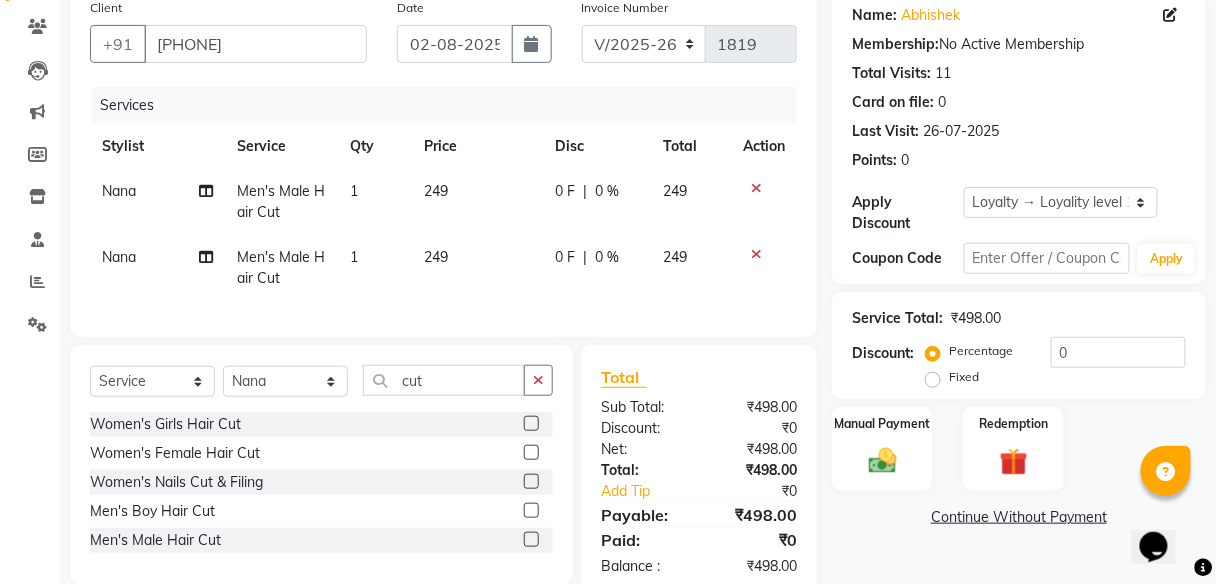 click on "Nana" 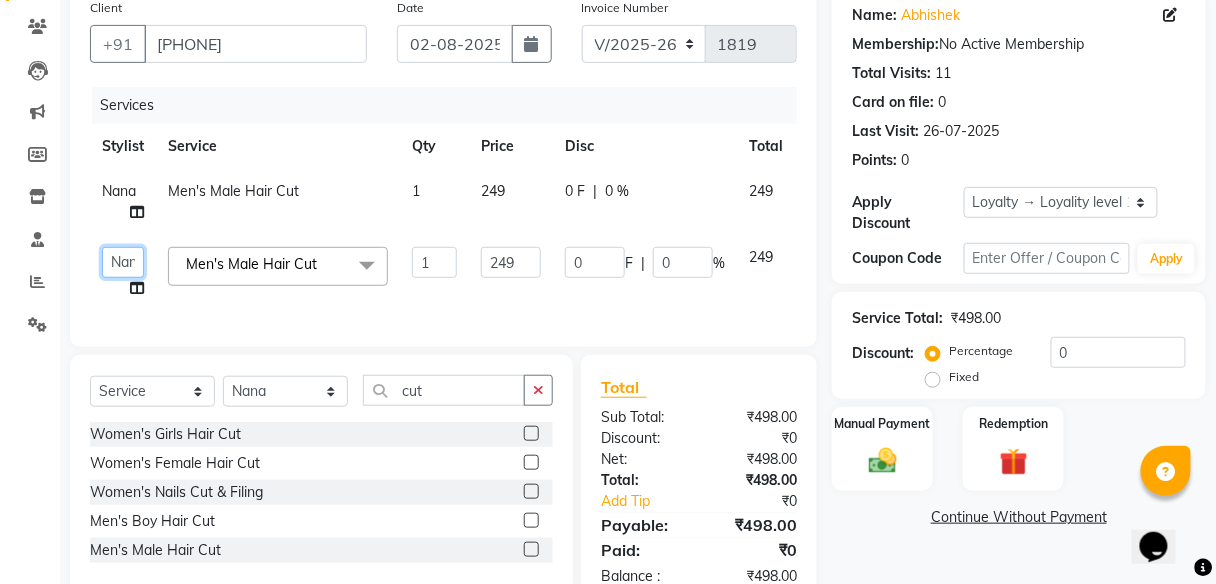 click on "Aishawarya   Divya    Nana   Rushab   Shahrukh   Sunny" 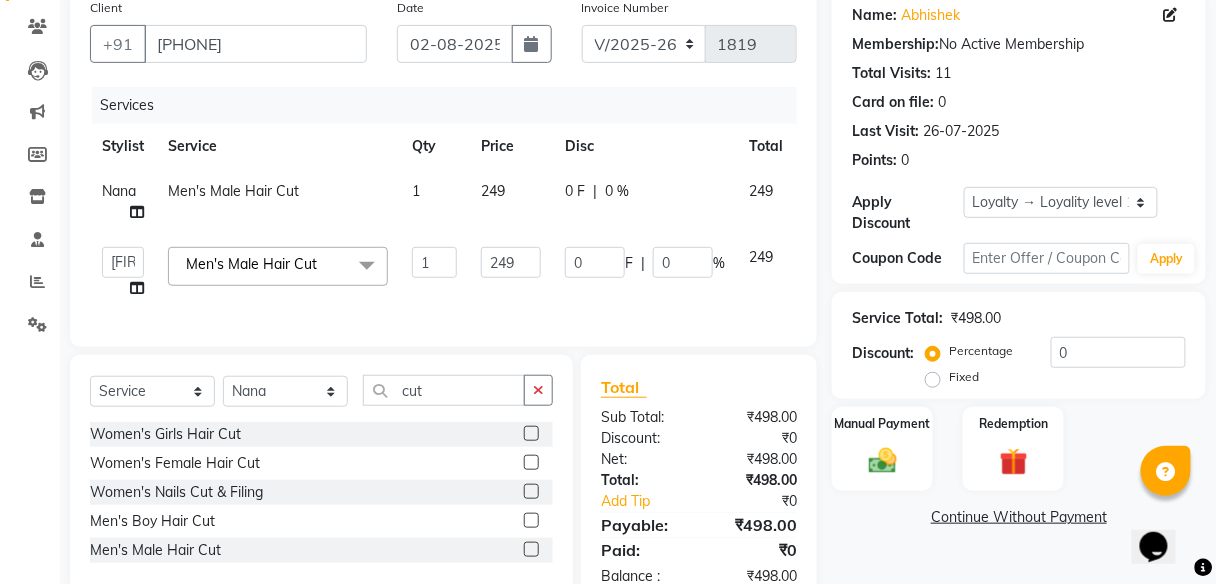 select on "59553" 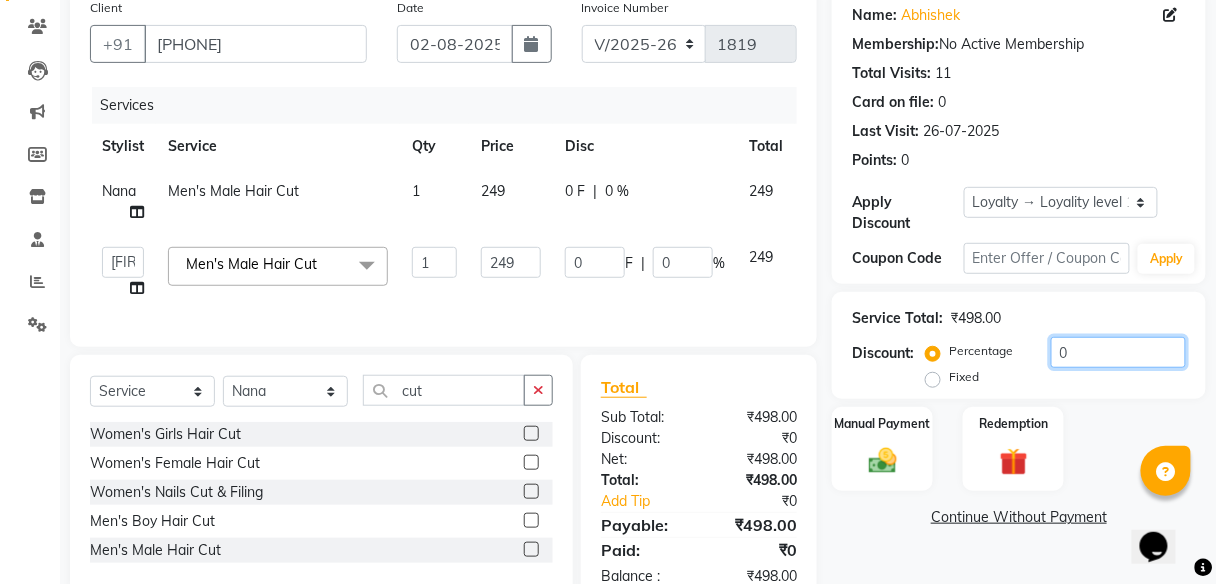 click on "0" 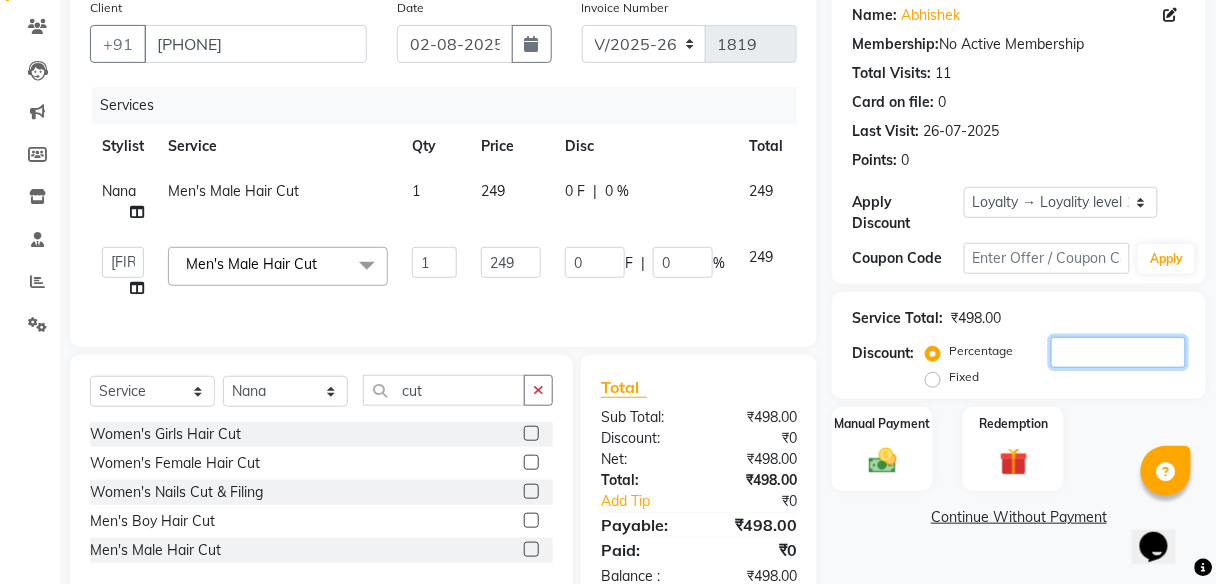 type on "9" 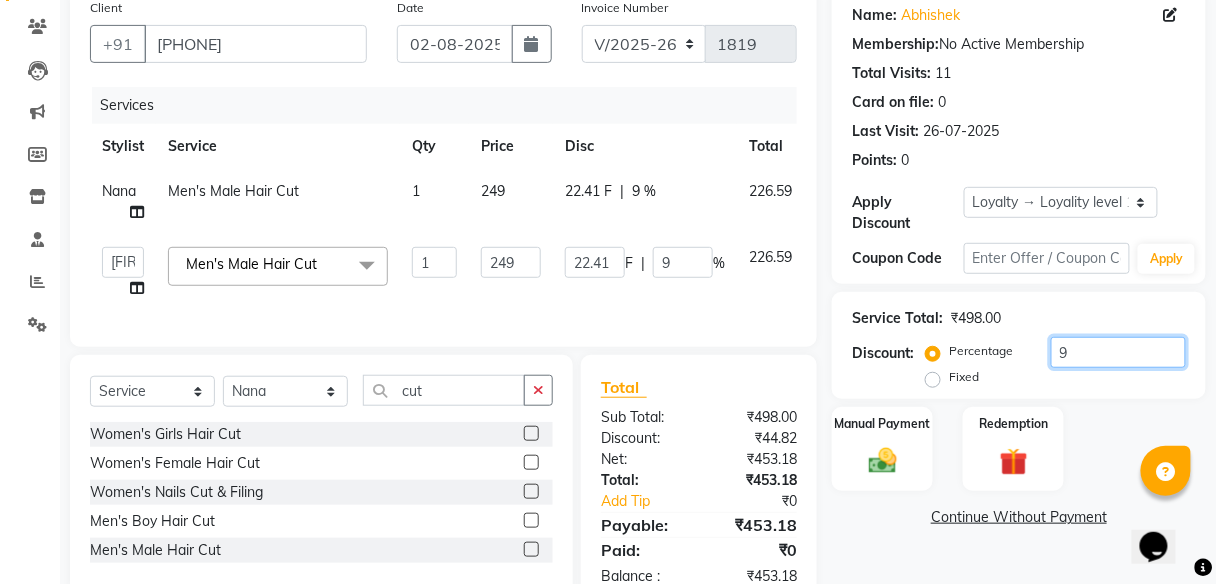 type on "98" 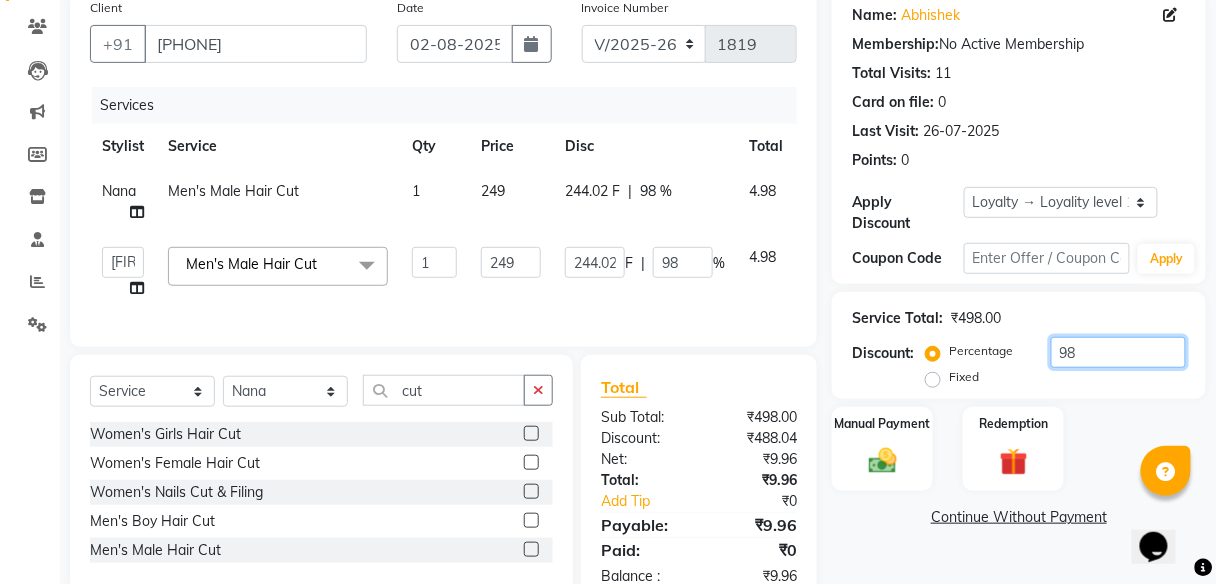 type on "9" 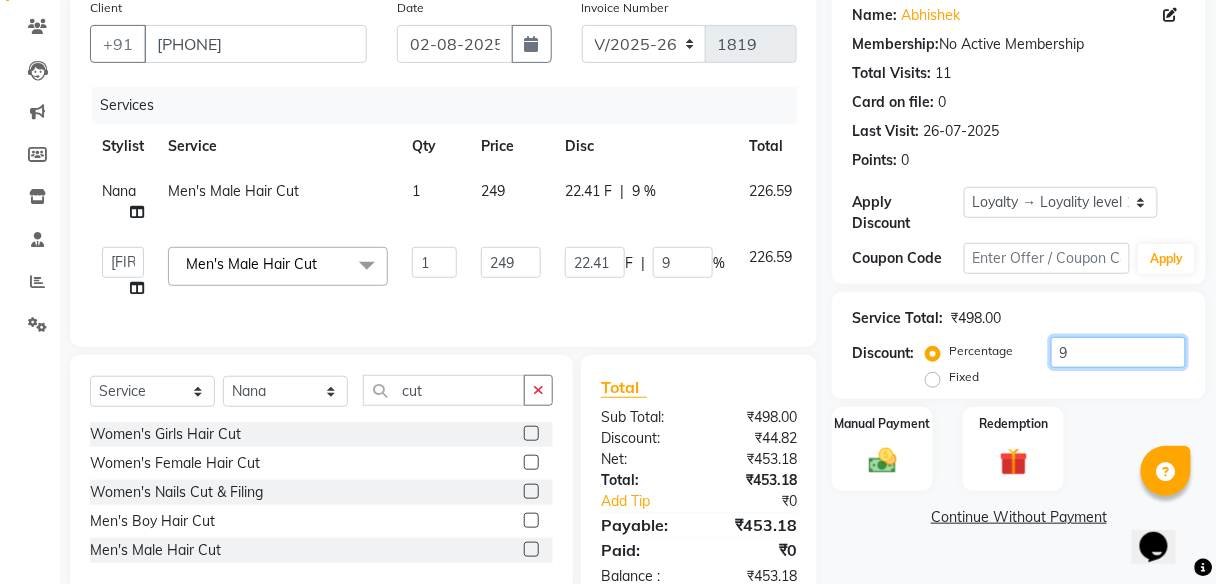 type 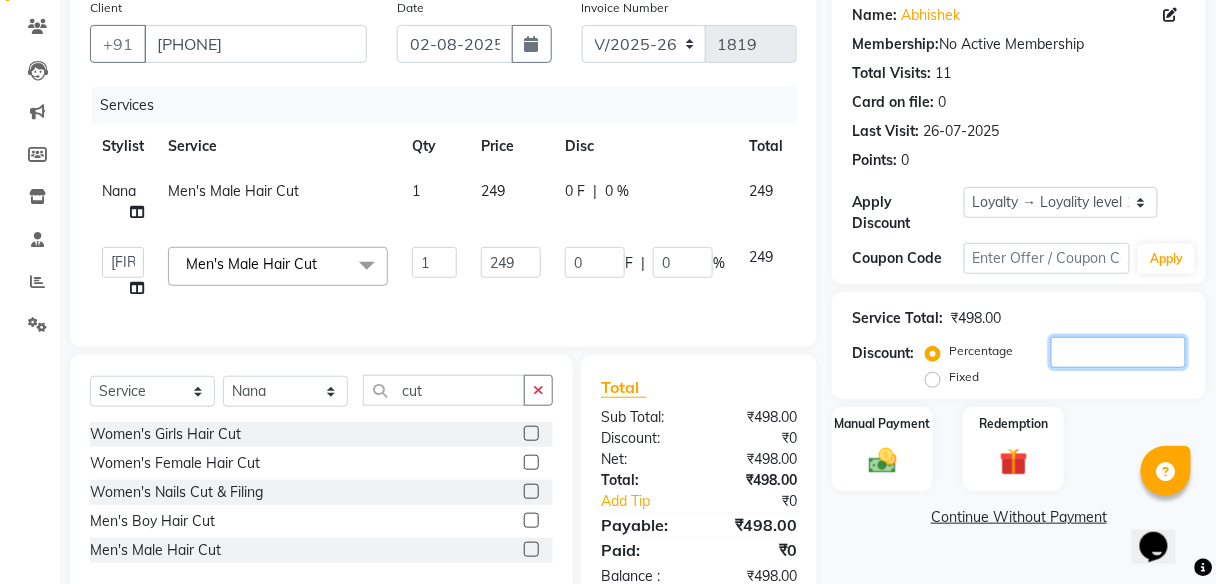 type 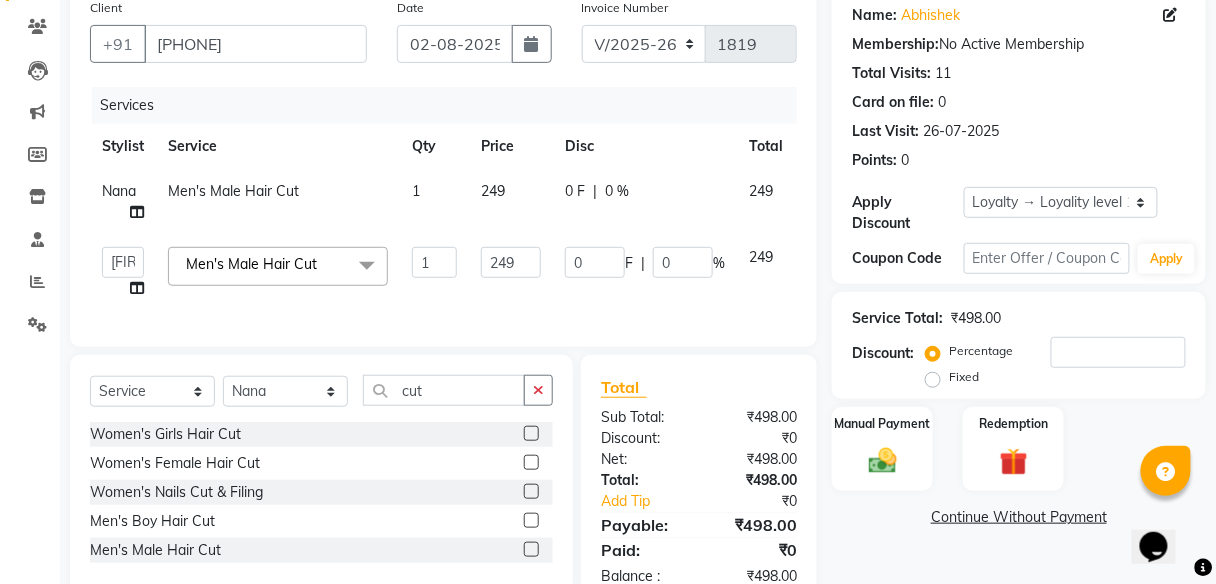 click on "Fixed" 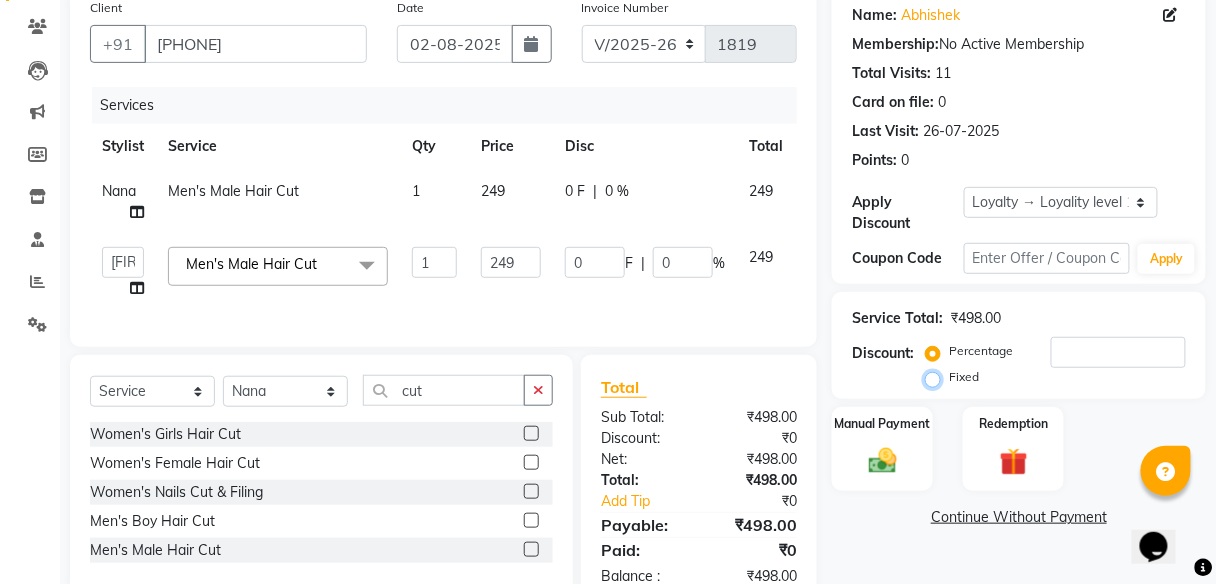 click on "Fixed" at bounding box center (937, 377) 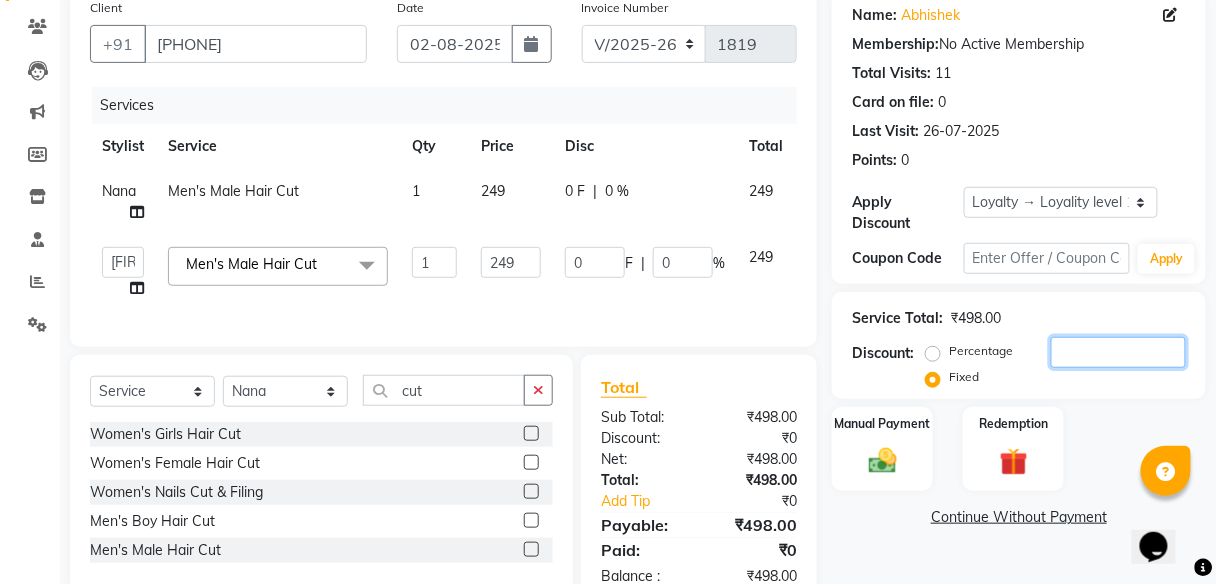 click 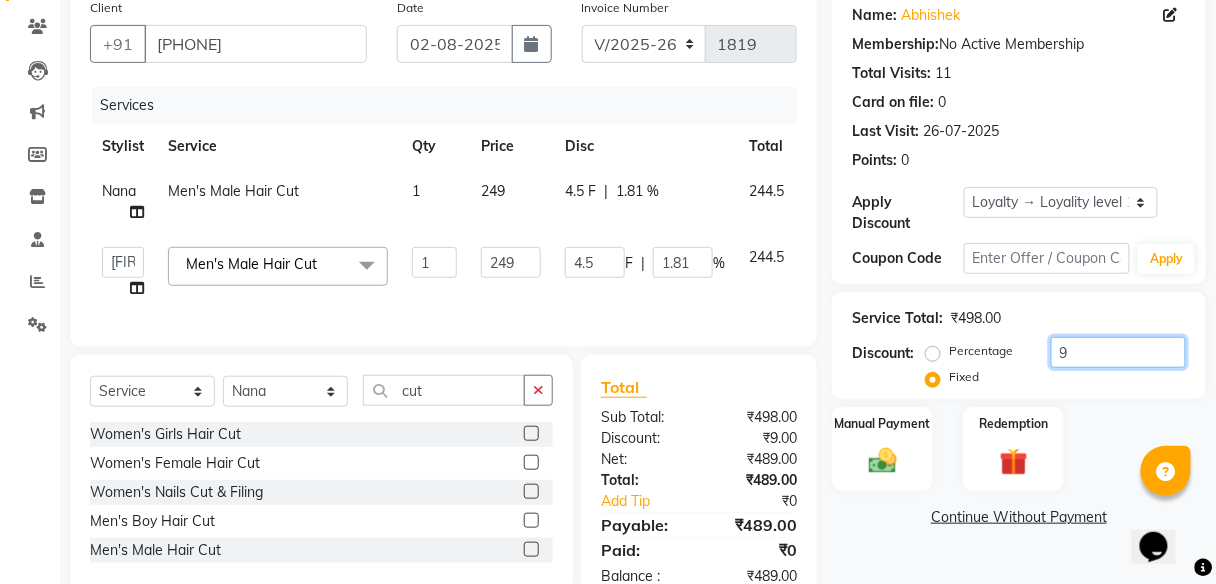 type on "98" 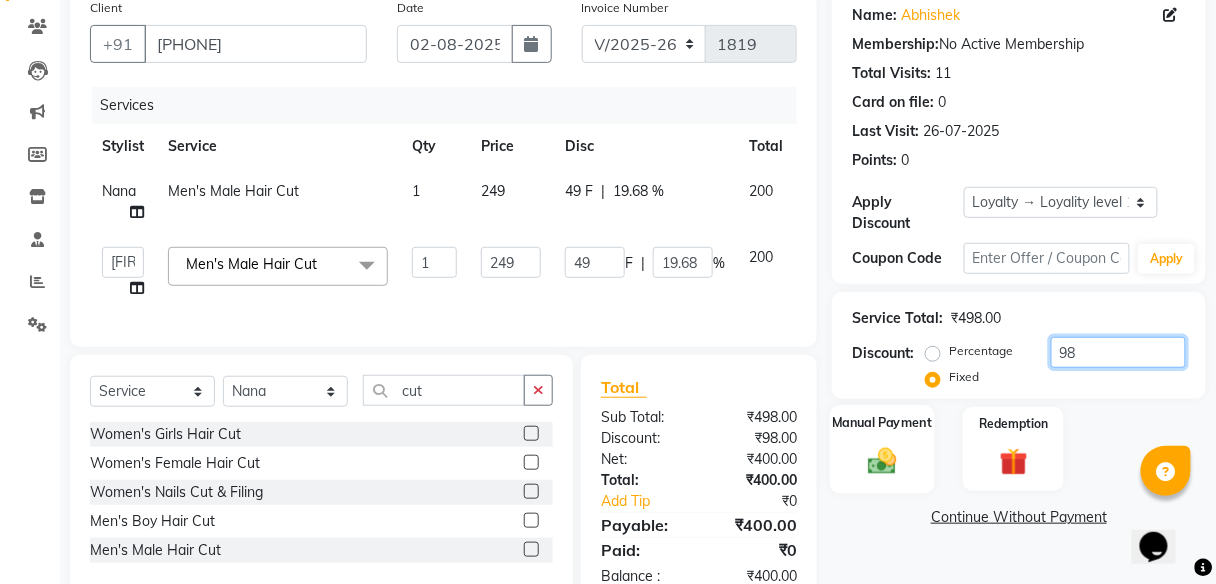 type on "98" 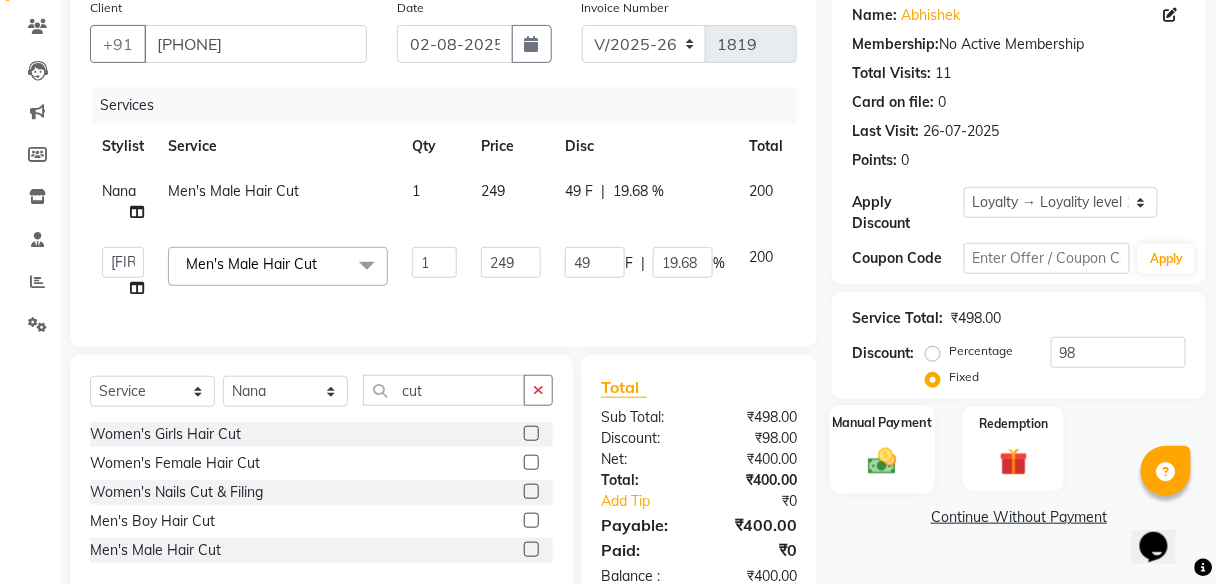 click 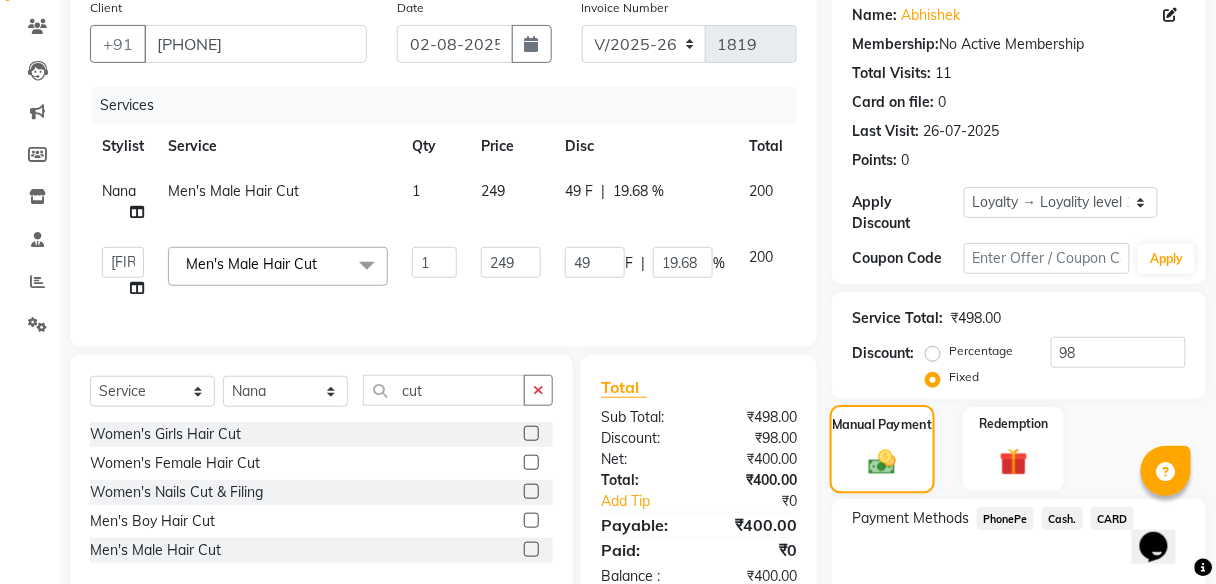 scroll, scrollTop: 267, scrollLeft: 0, axis: vertical 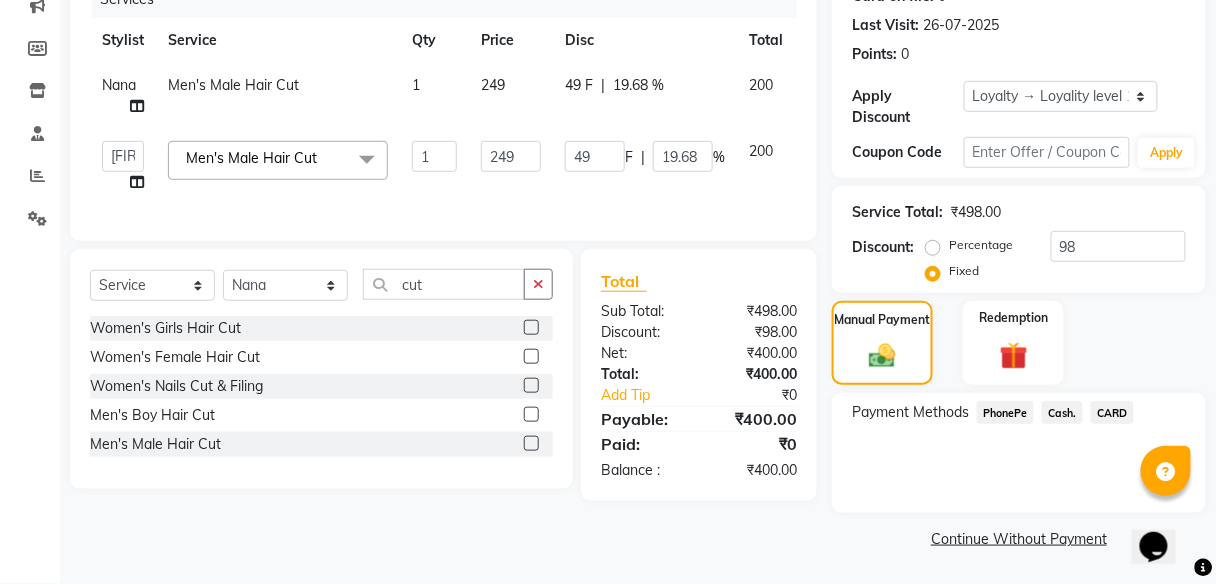 click on "PhonePe" 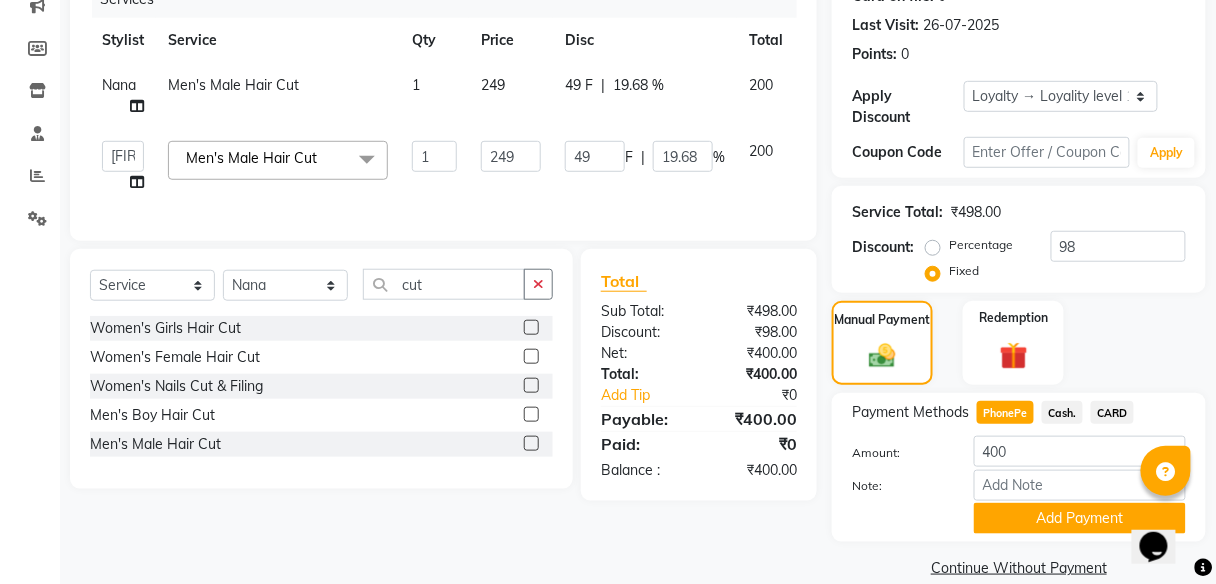 scroll, scrollTop: 295, scrollLeft: 0, axis: vertical 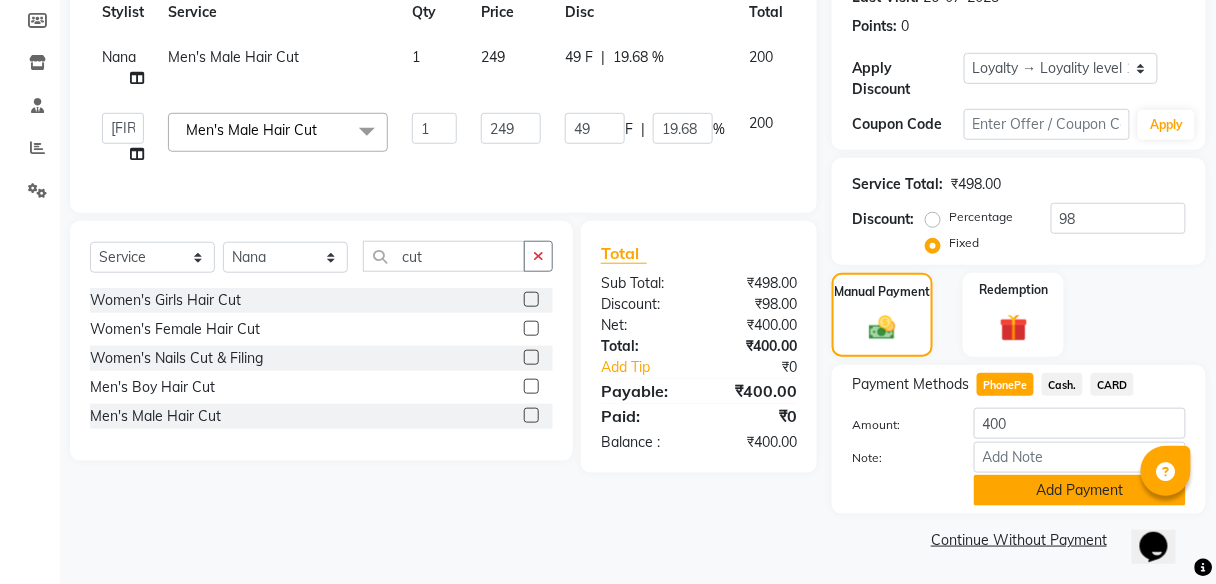 click on "Add Payment" 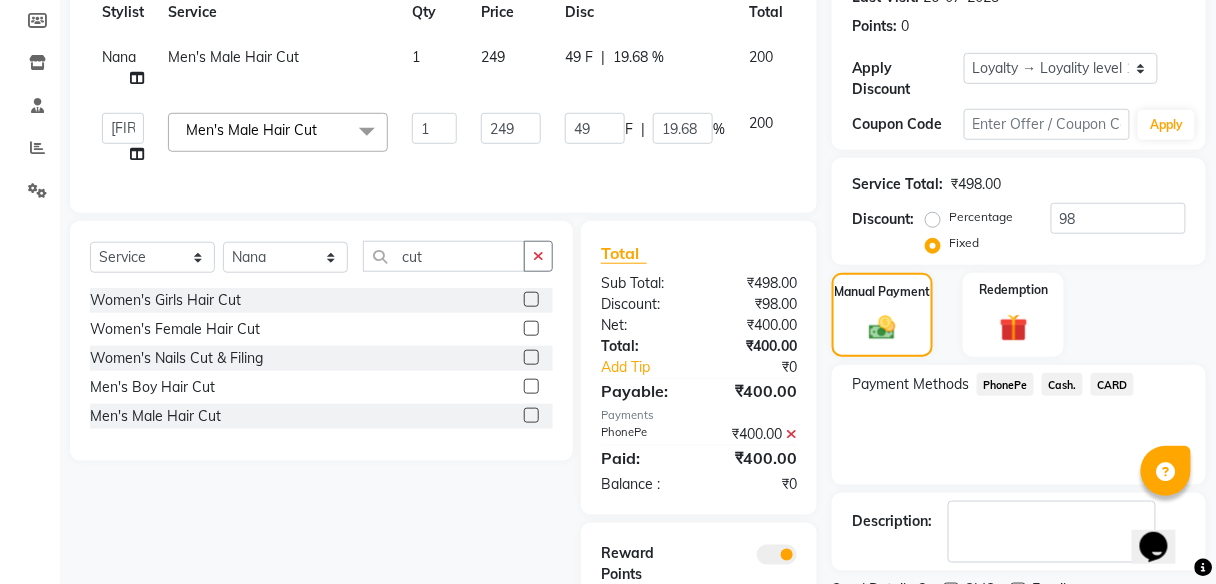 scroll, scrollTop: 407, scrollLeft: 0, axis: vertical 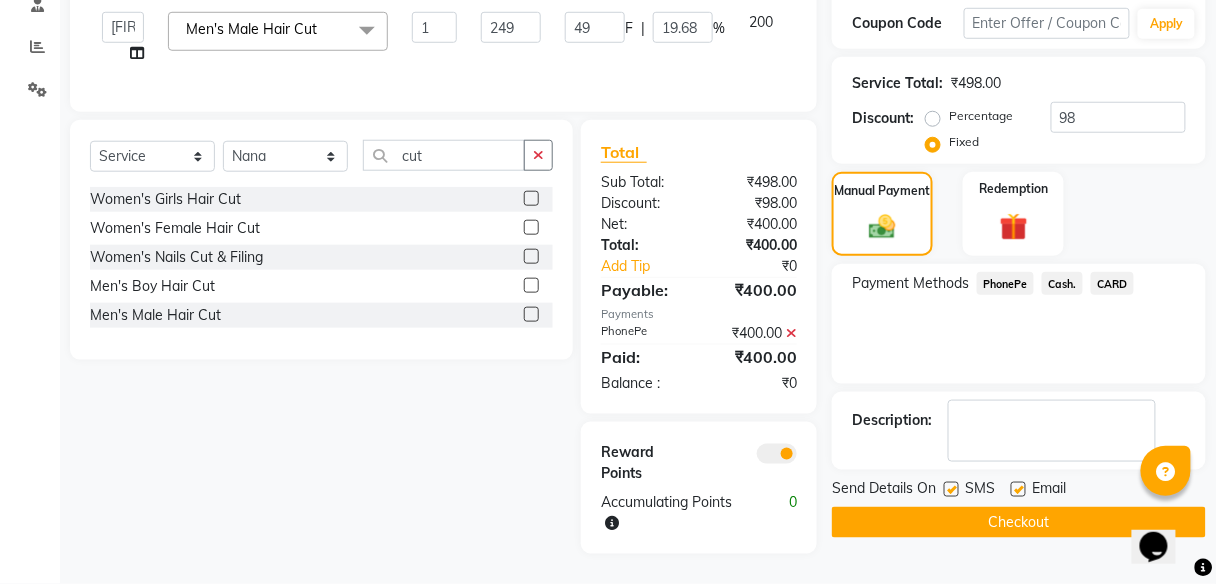 click on "Checkout" 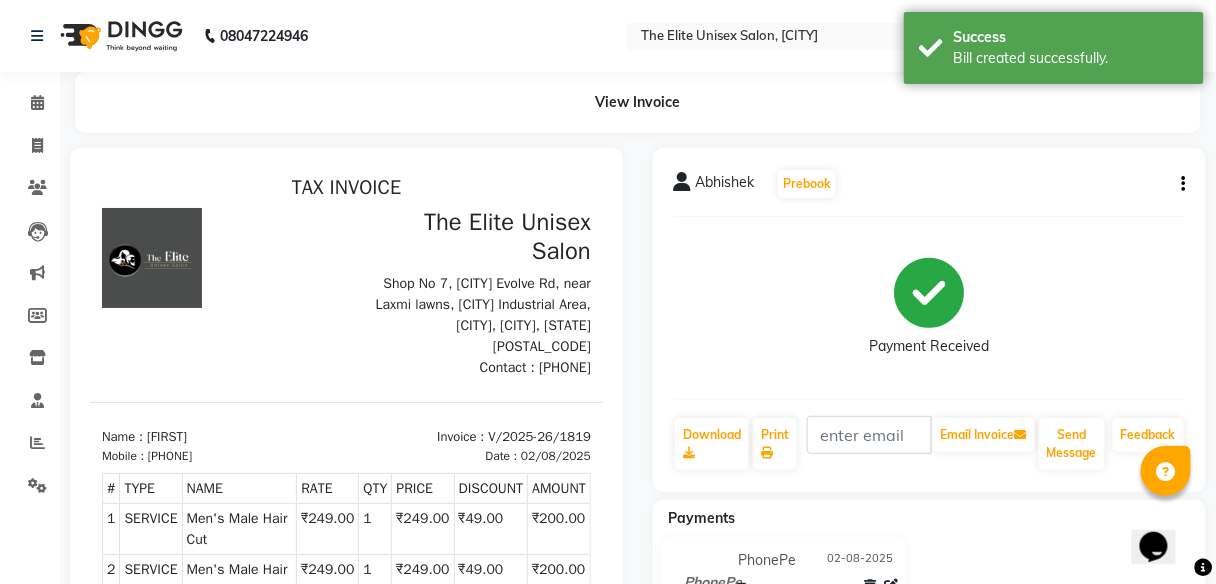 scroll, scrollTop: 0, scrollLeft: 0, axis: both 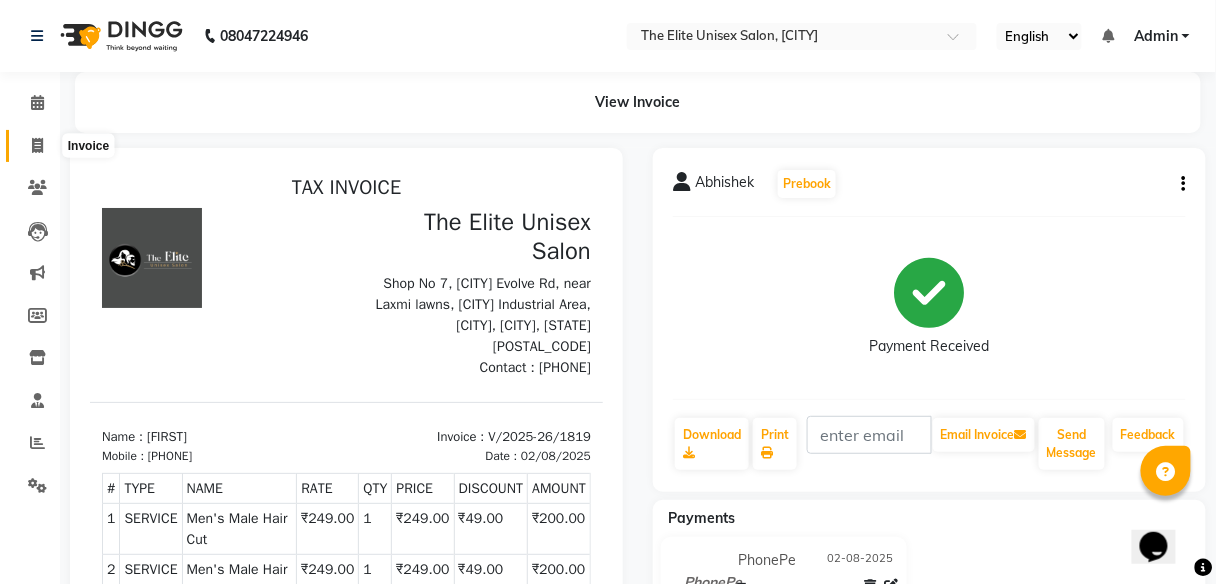 click 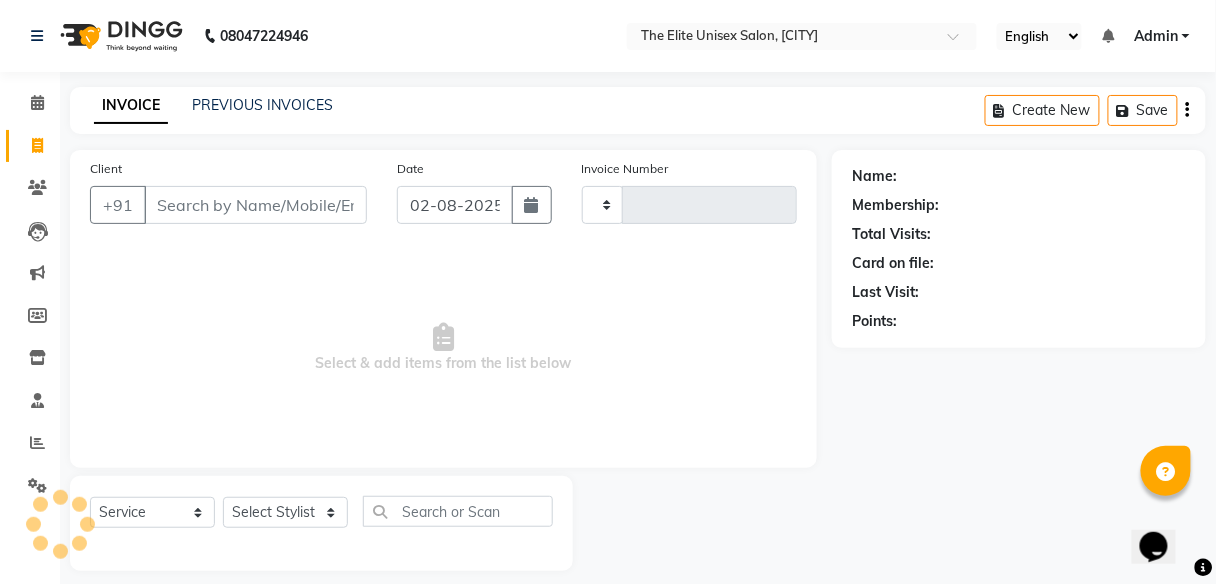 type on "1820" 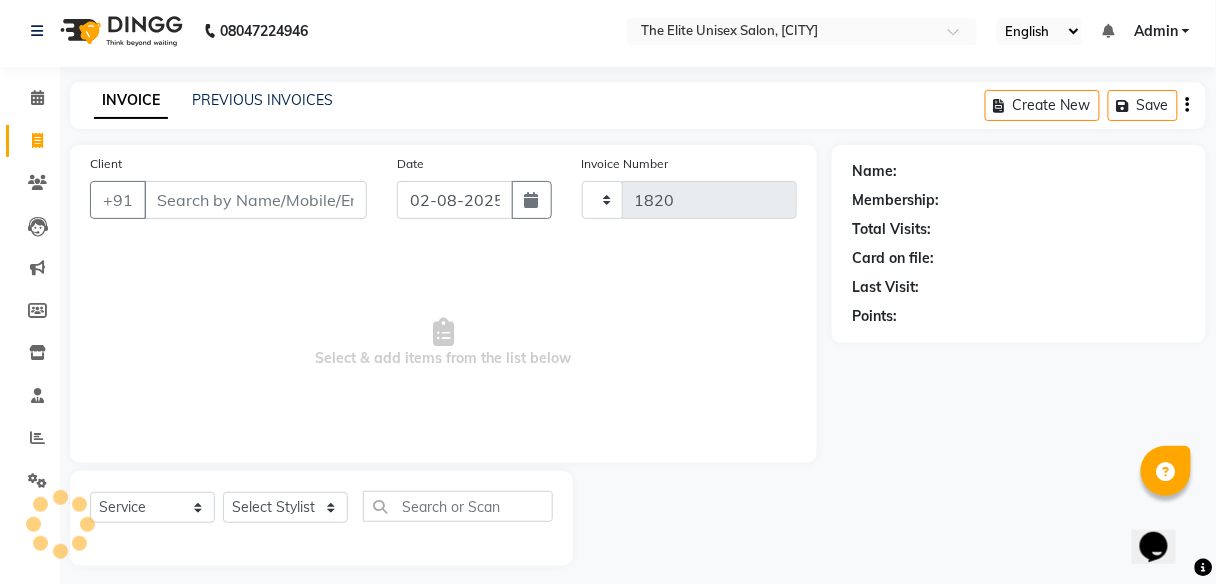 select on "7086" 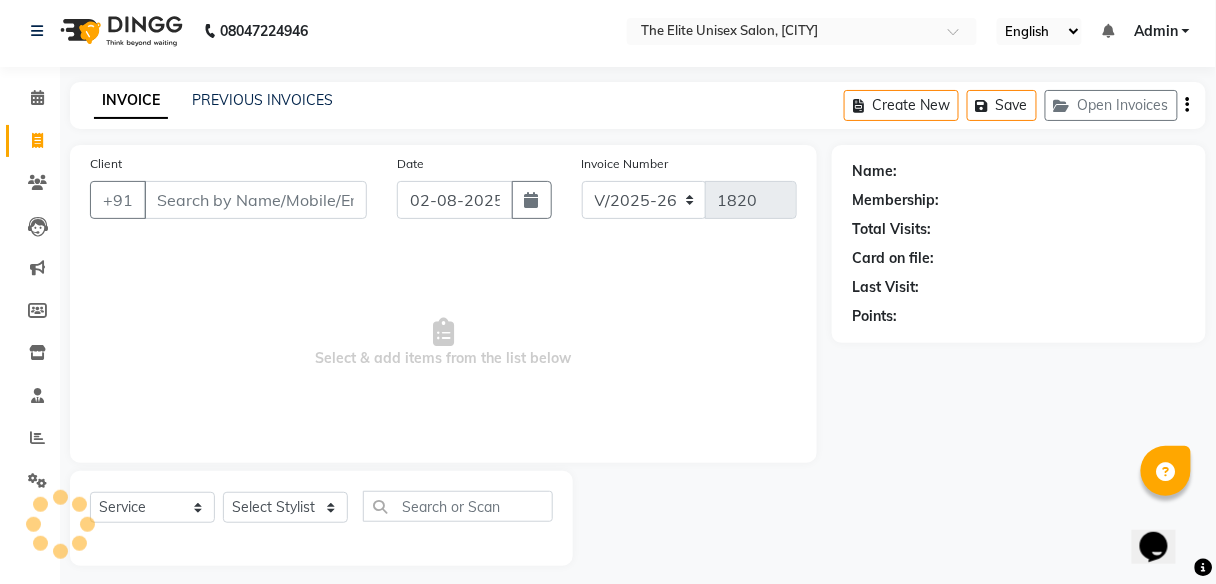 scroll, scrollTop: 16, scrollLeft: 0, axis: vertical 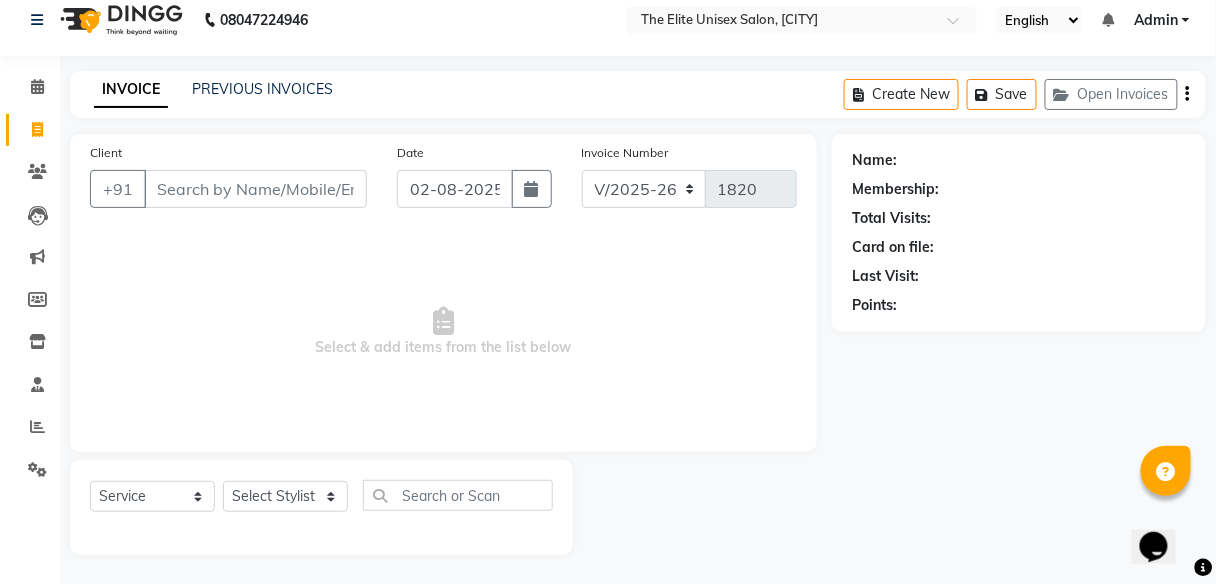 click on "Client" at bounding box center [255, 189] 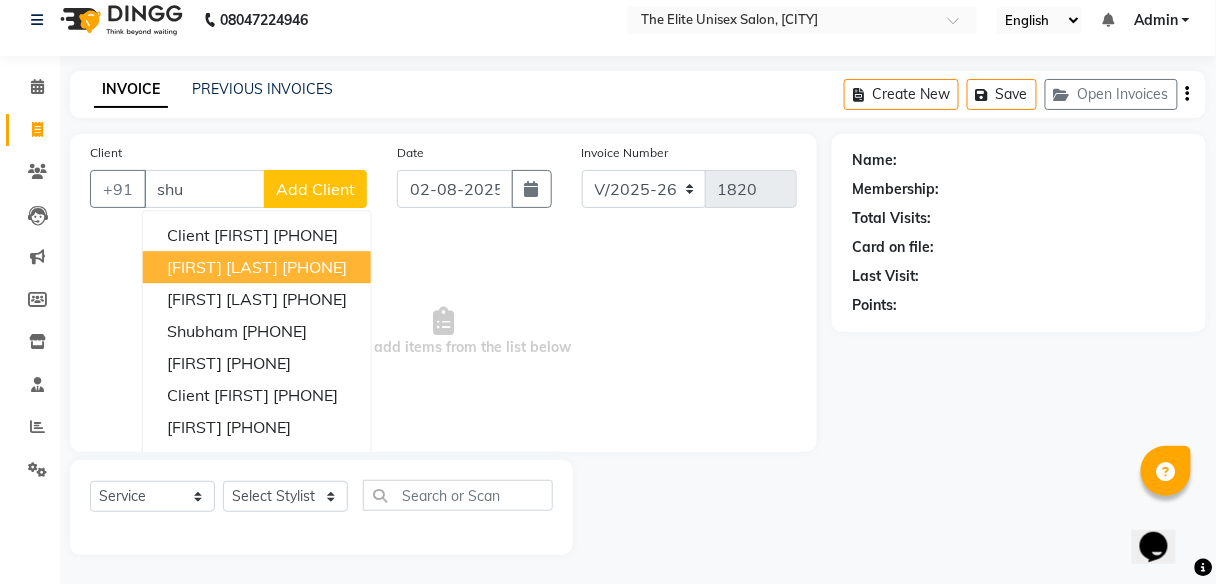 click on "shujata giri" at bounding box center [222, 267] 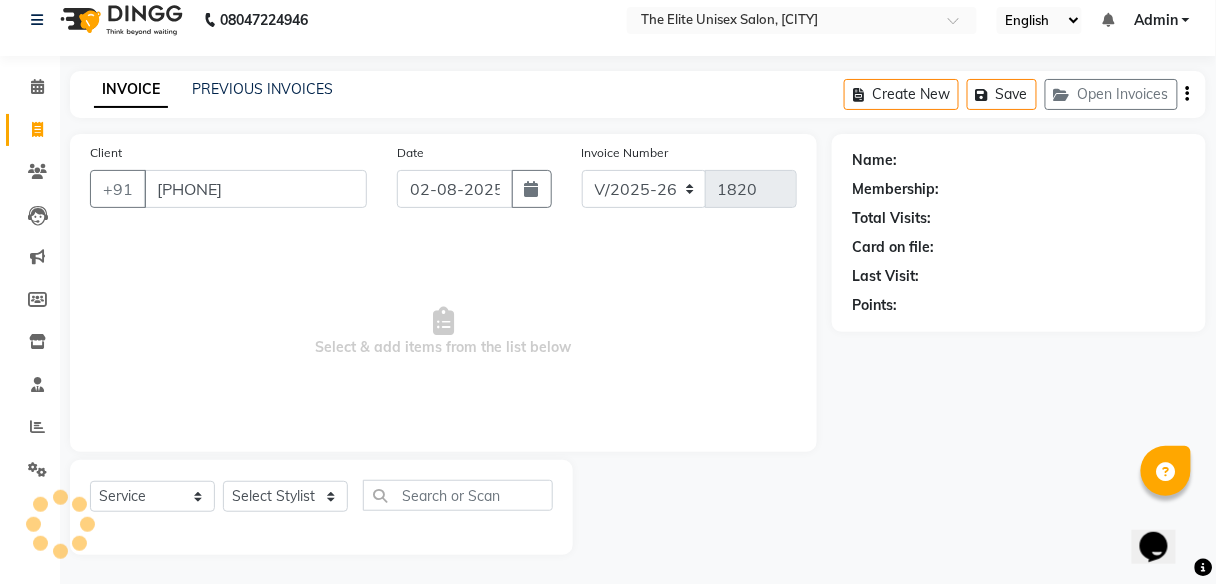 type on "[PHONE]" 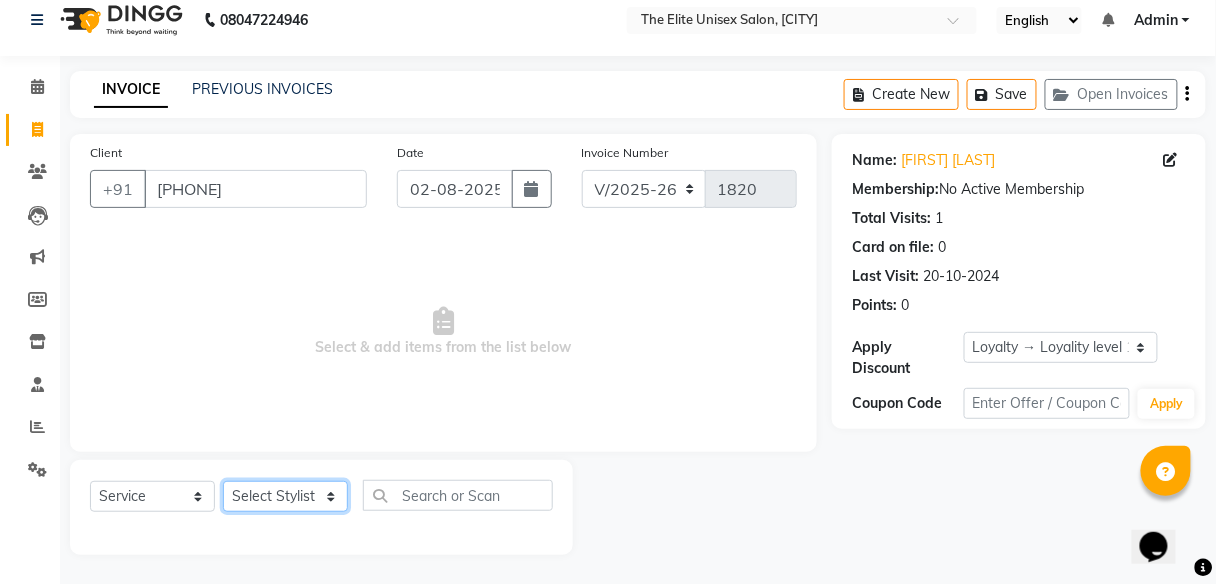 click on "Select Stylist [FIRST] [FIRST]  [FIRST] [FIRST] [FIRST]" 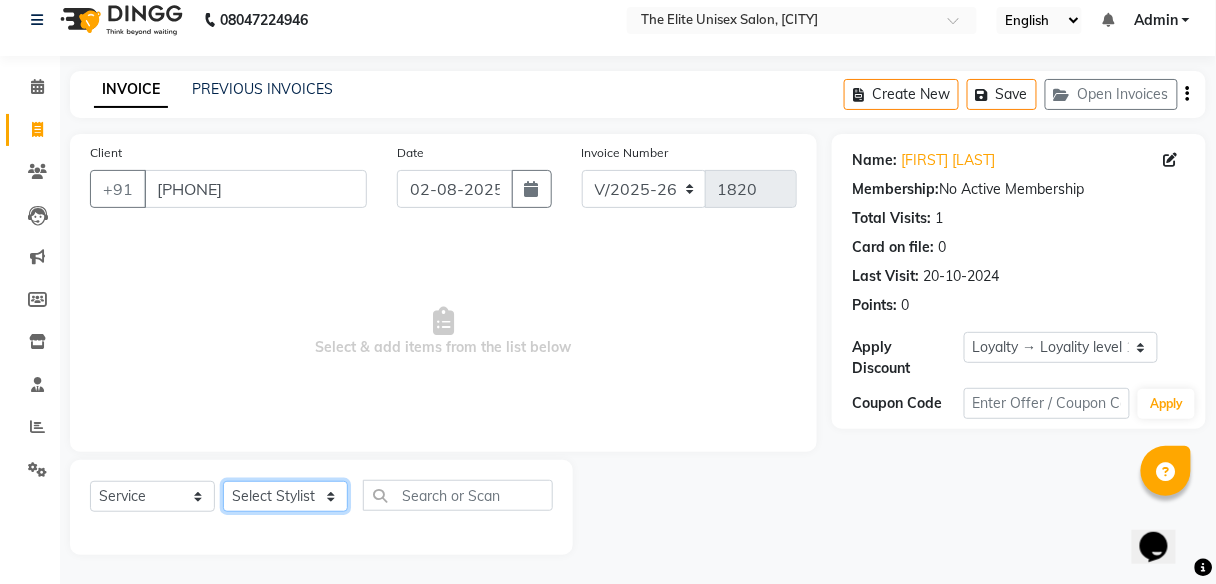 select on "59553" 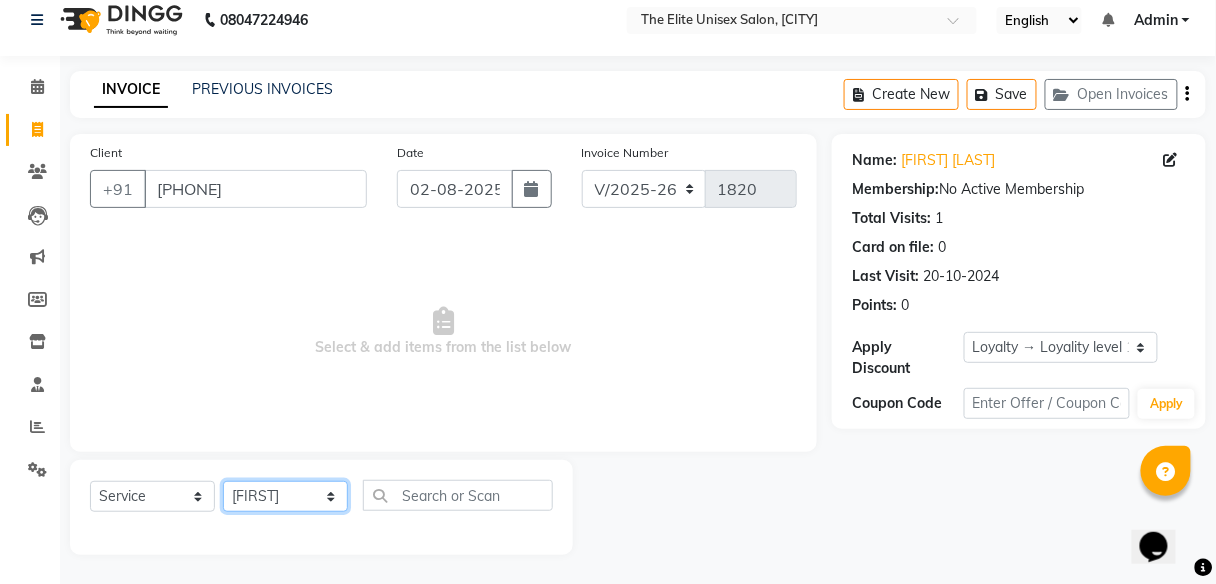 click on "Select Stylist [FIRST] [FIRST]  [FIRST] [FIRST] [FIRST]" 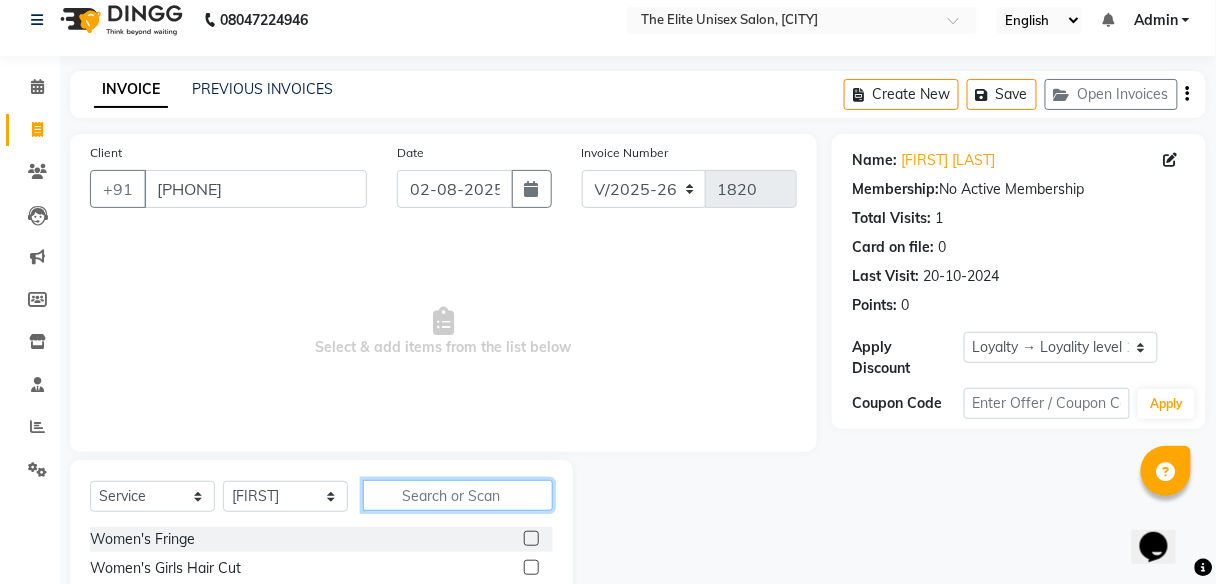 click 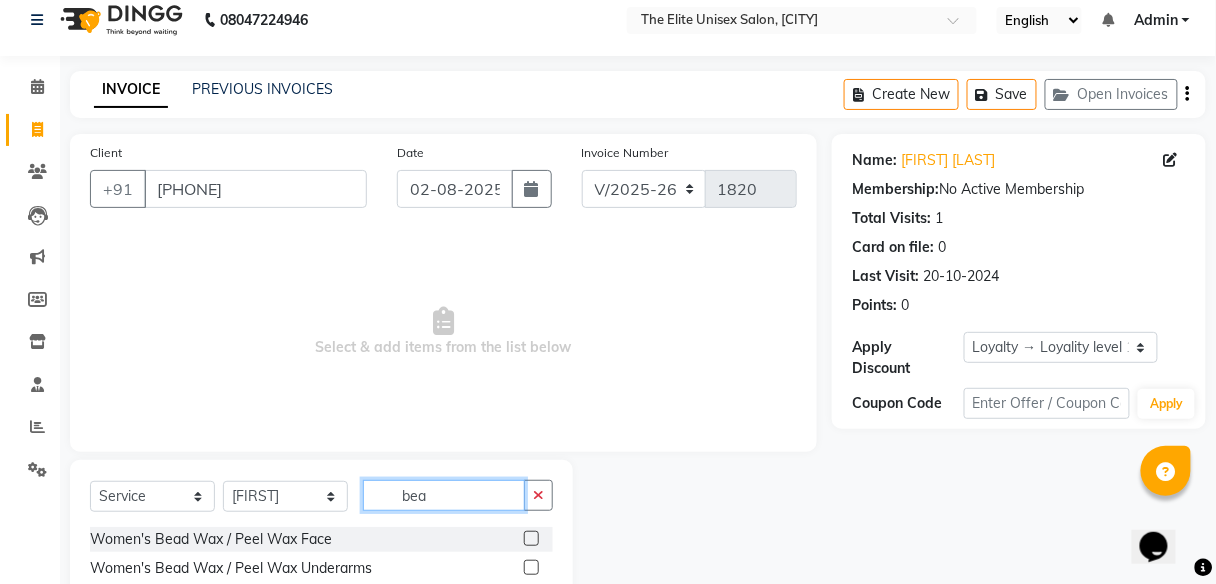 scroll, scrollTop: 216, scrollLeft: 0, axis: vertical 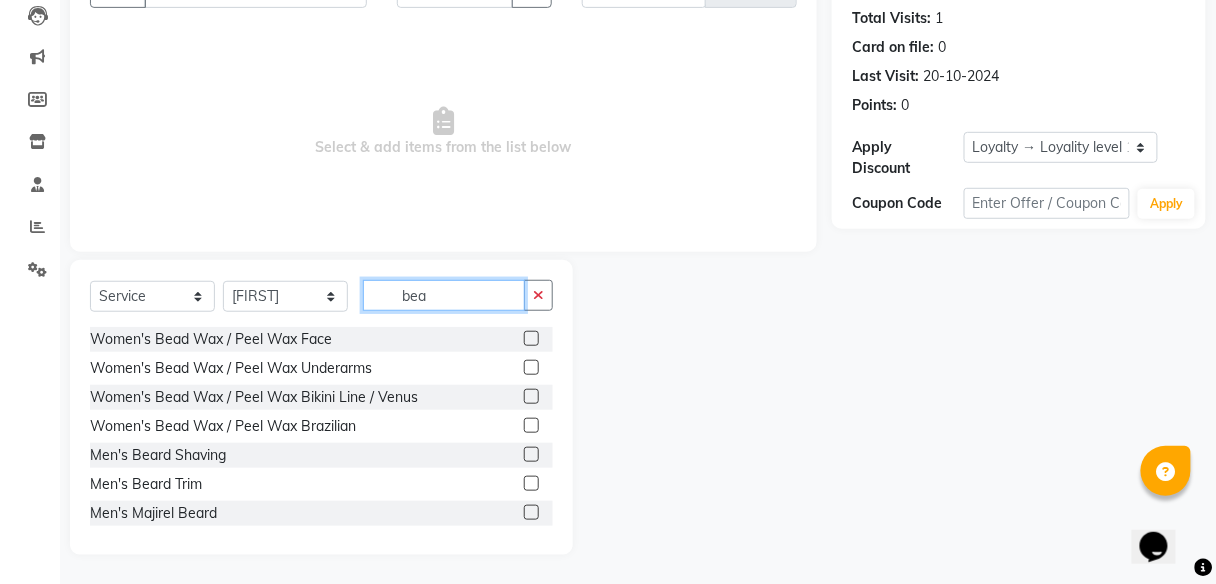 type on "bea" 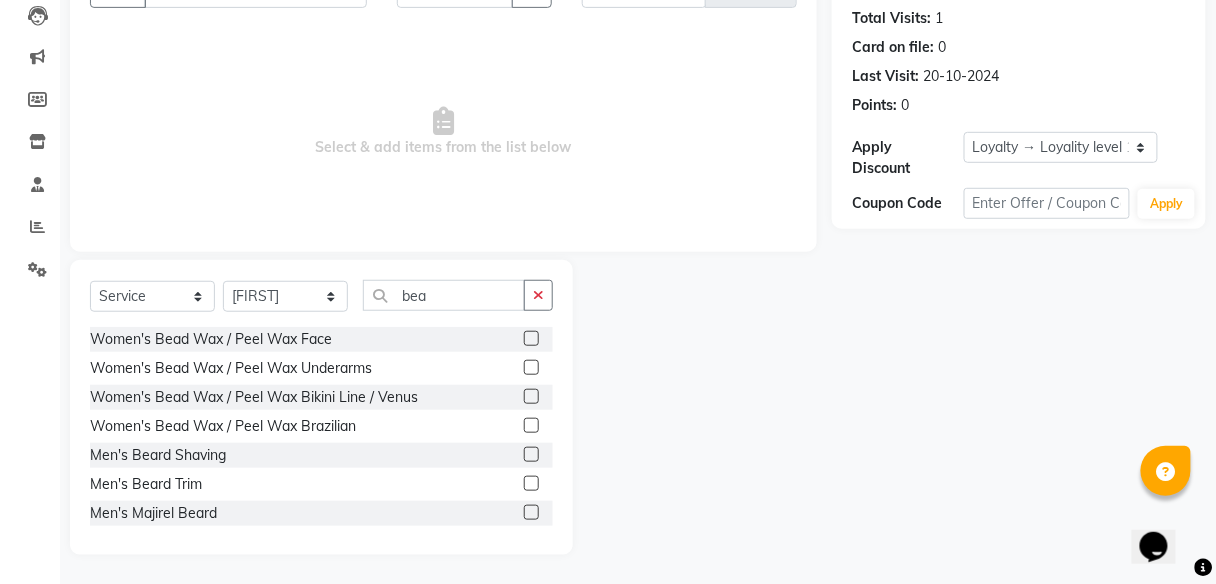click 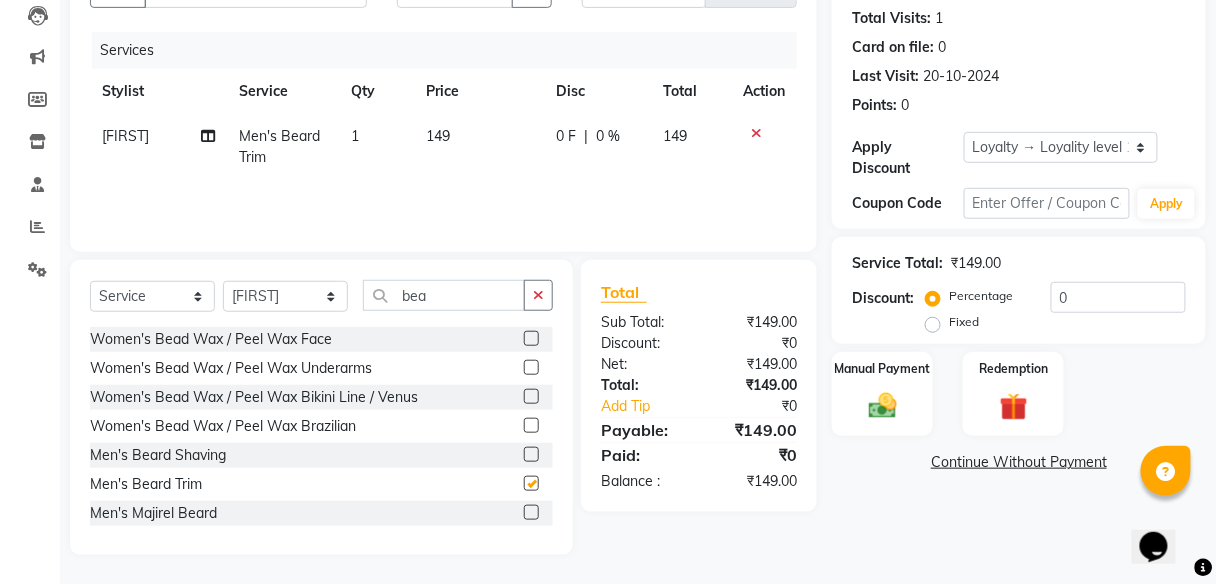 checkbox on "false" 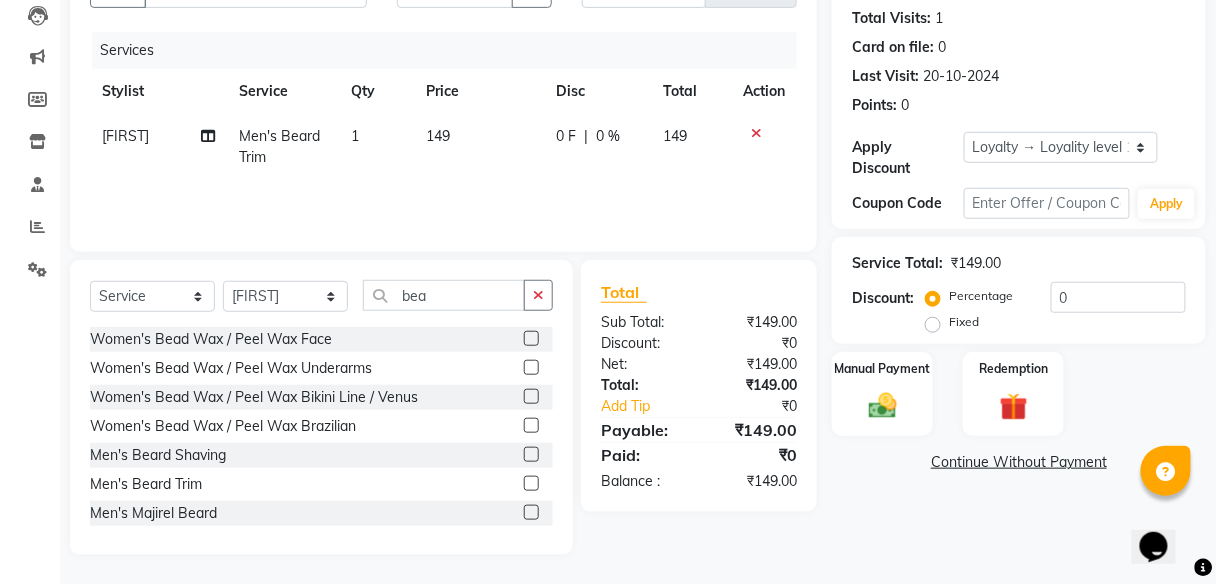 click 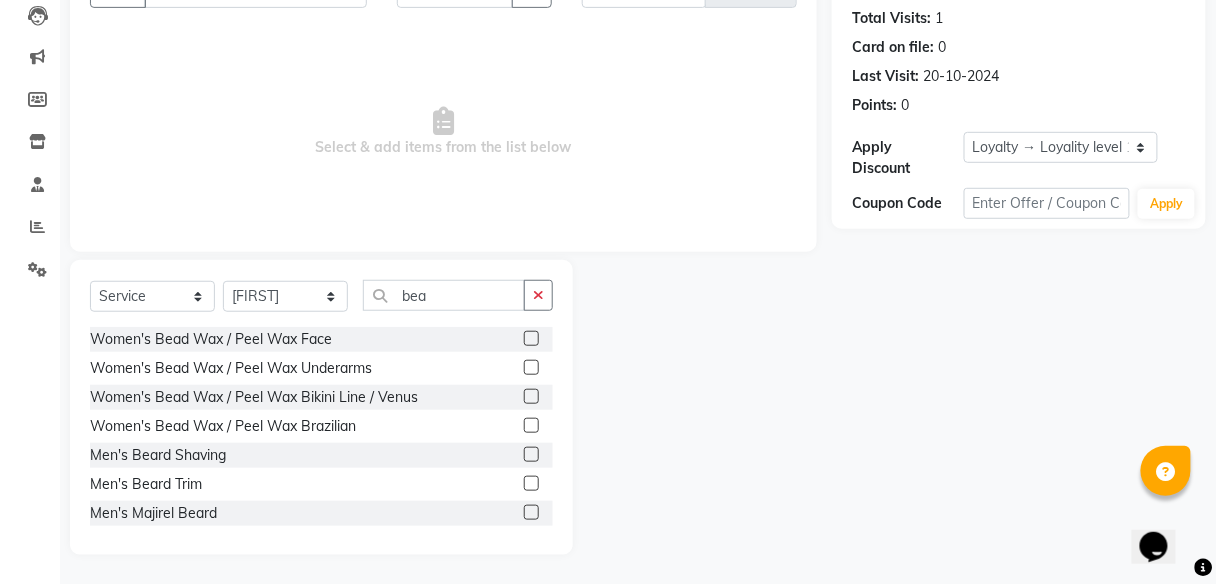 click 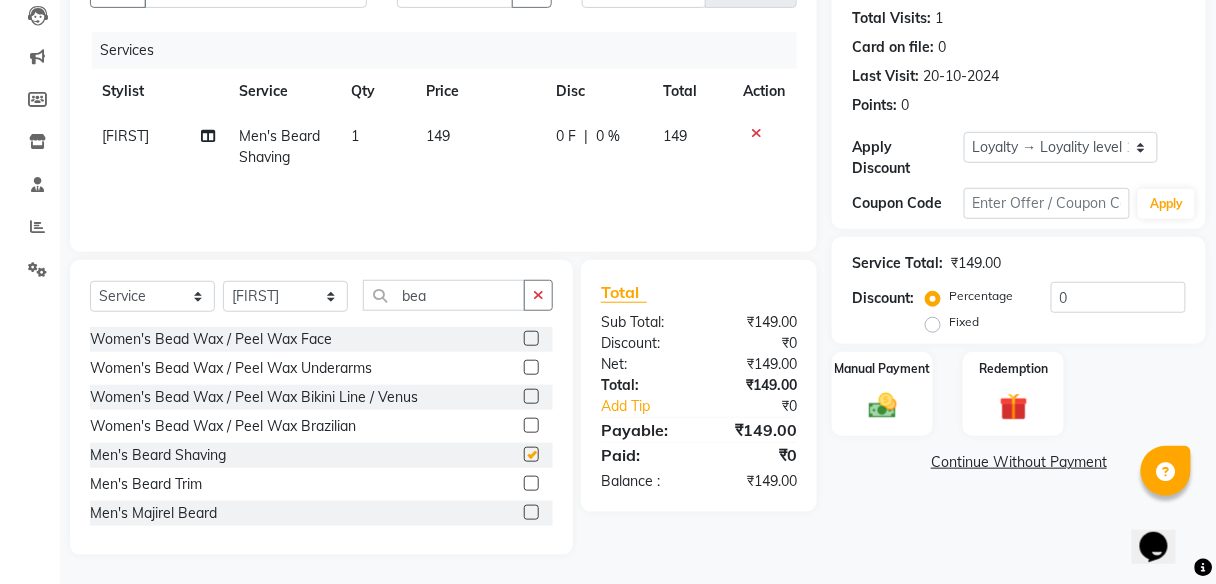 checkbox on "false" 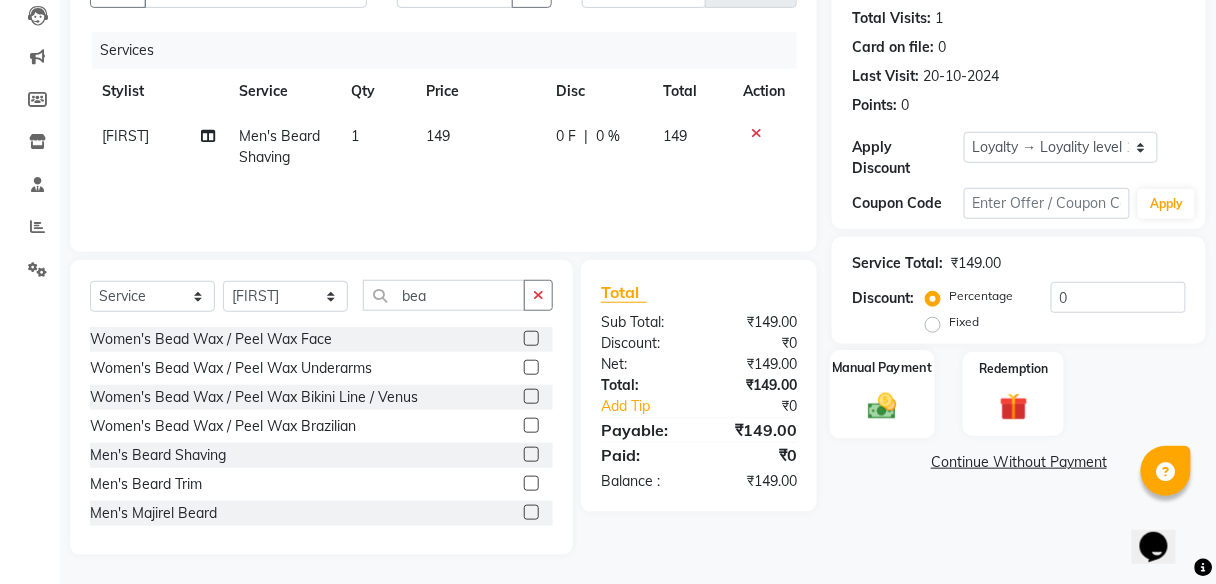 click 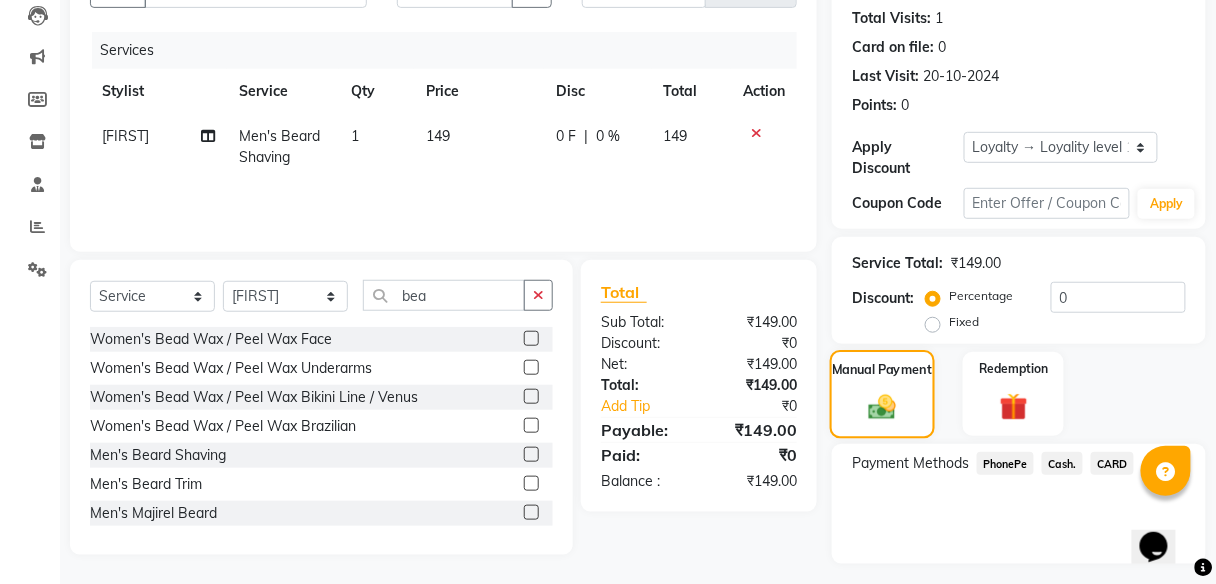 scroll, scrollTop: 267, scrollLeft: 0, axis: vertical 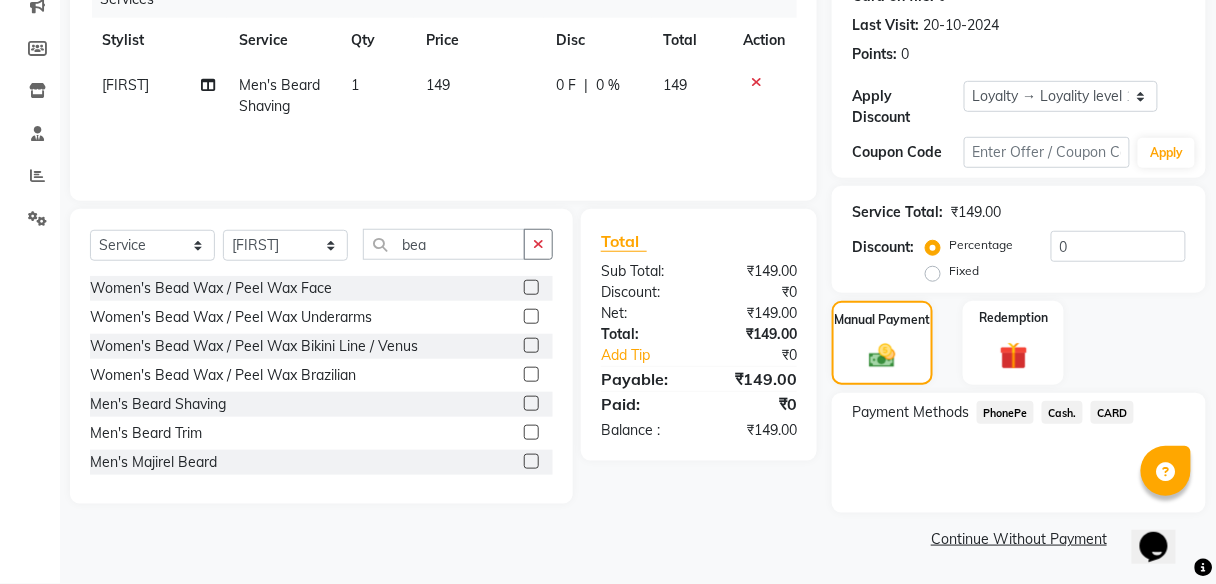 click on "PhonePe" 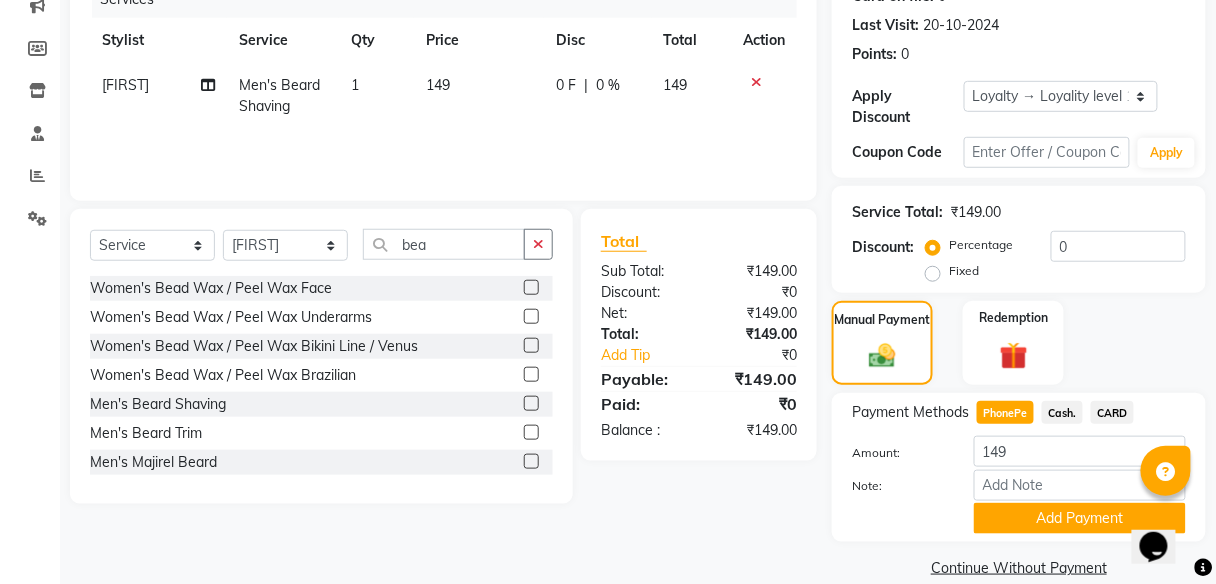 scroll, scrollTop: 295, scrollLeft: 0, axis: vertical 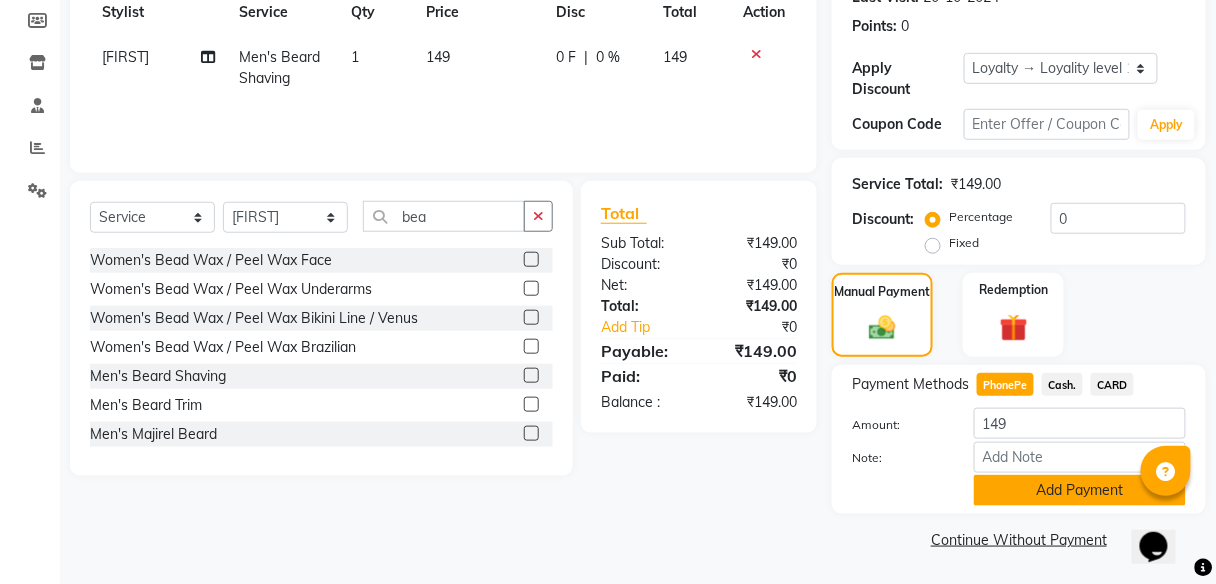 click on "Add Payment" 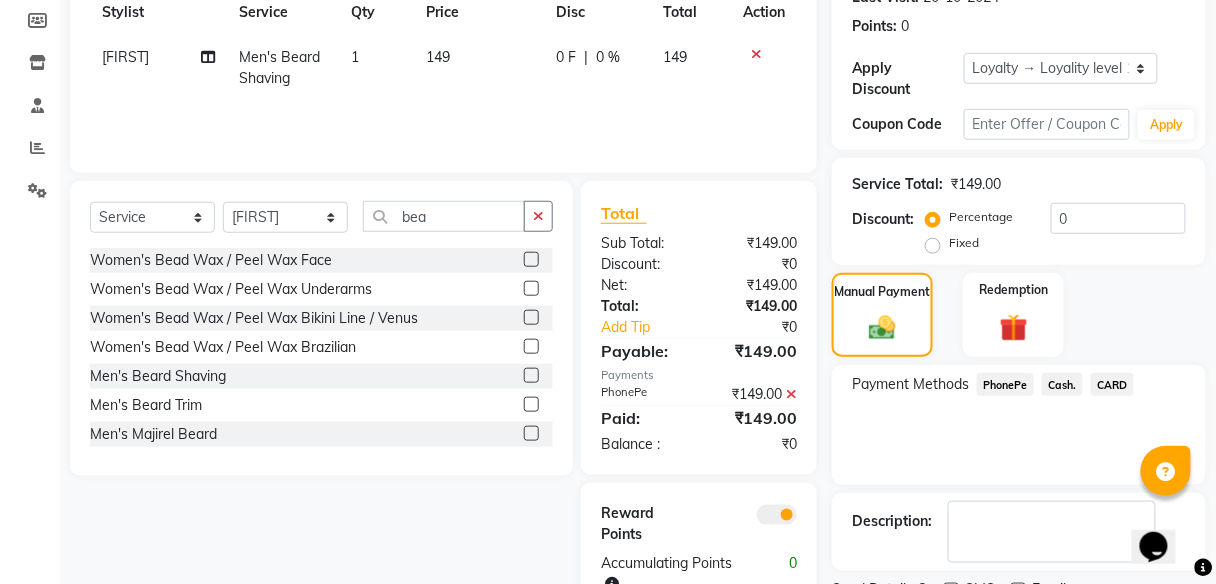 scroll, scrollTop: 378, scrollLeft: 0, axis: vertical 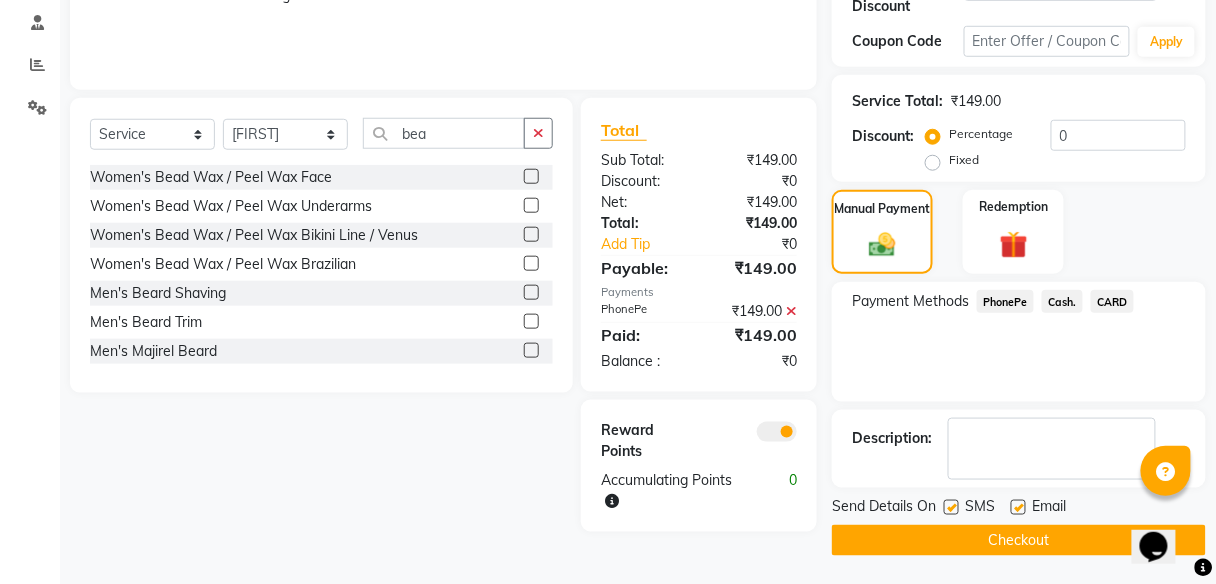 click on "Checkout" 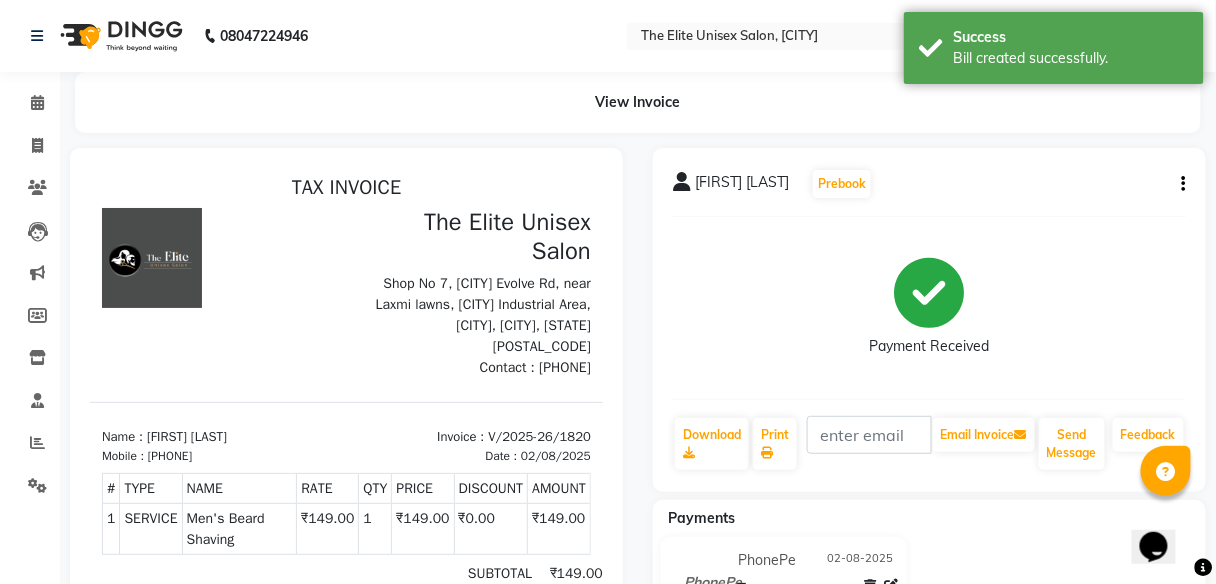 scroll, scrollTop: 0, scrollLeft: 0, axis: both 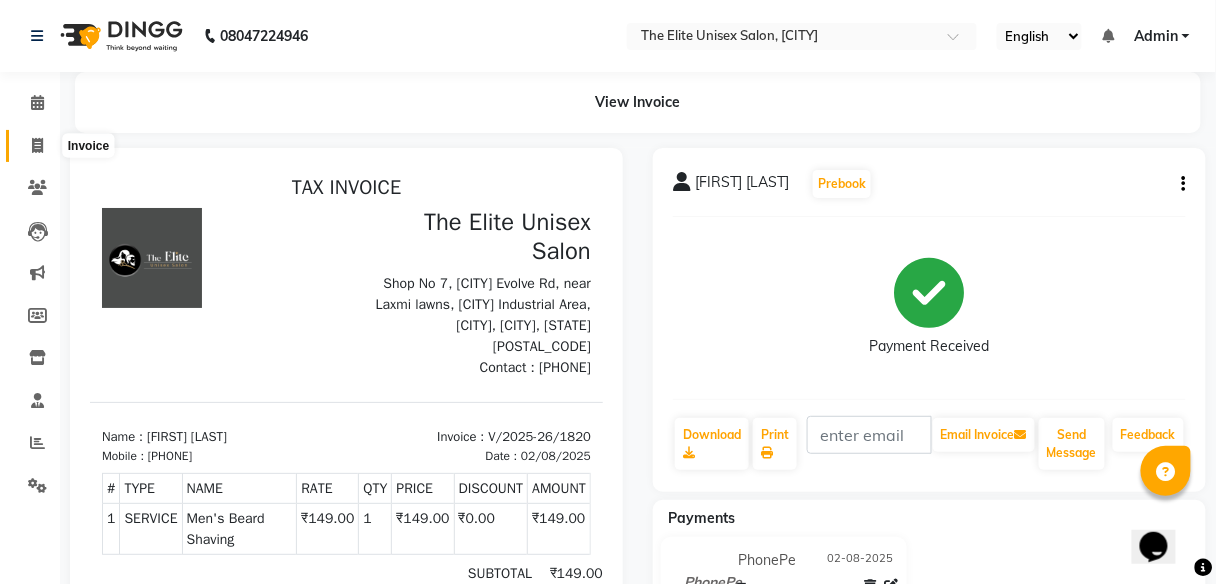 click 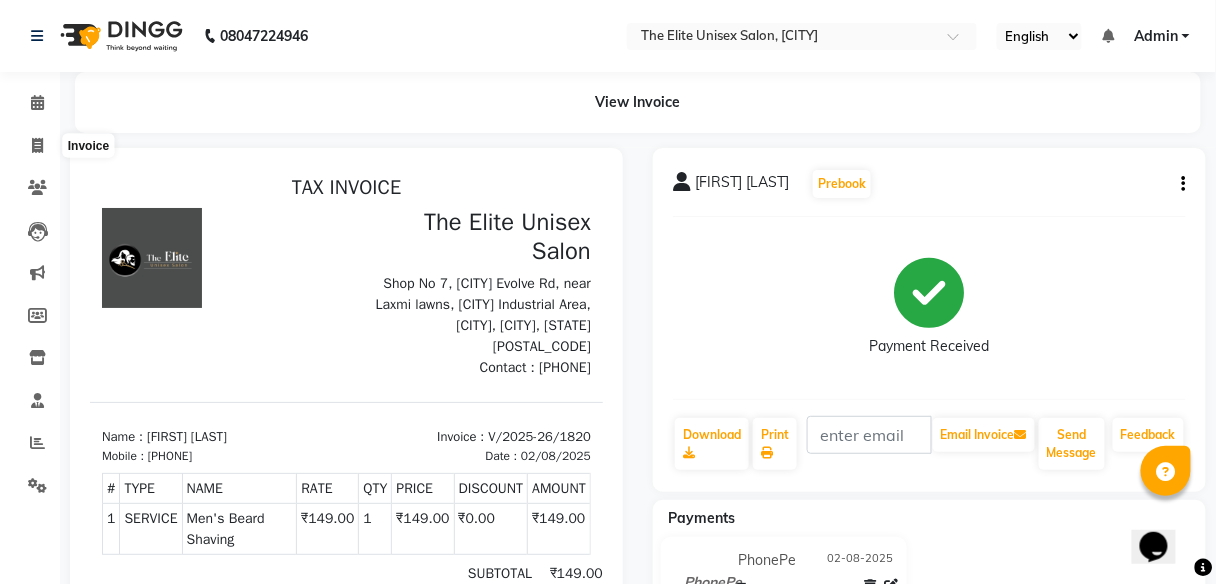 select on "7086" 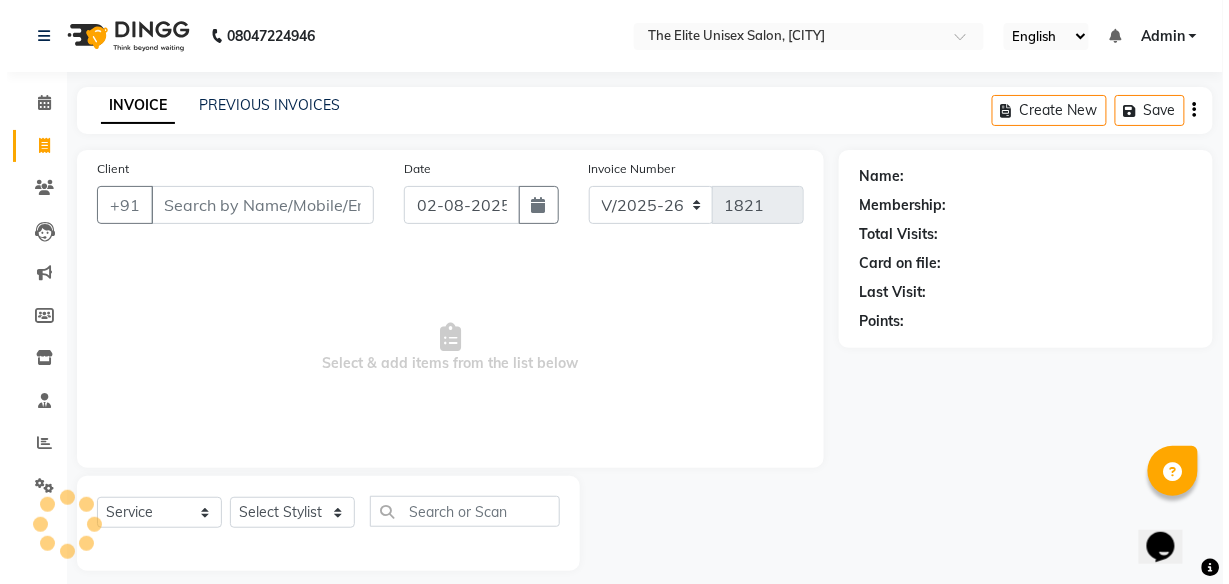 scroll, scrollTop: 16, scrollLeft: 0, axis: vertical 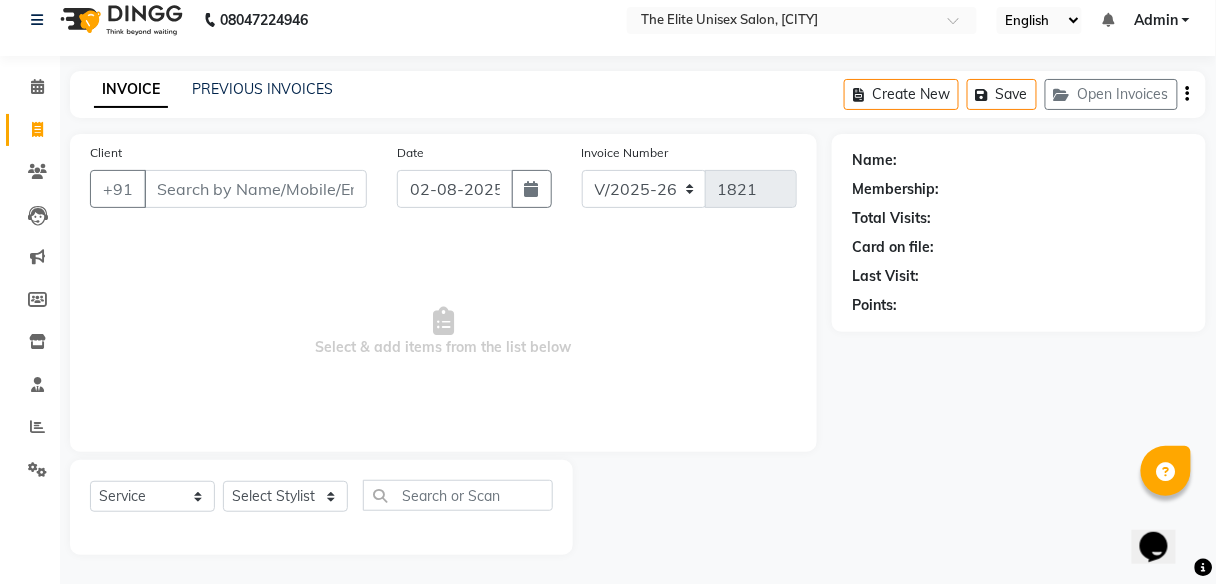 click on "Client" at bounding box center [255, 189] 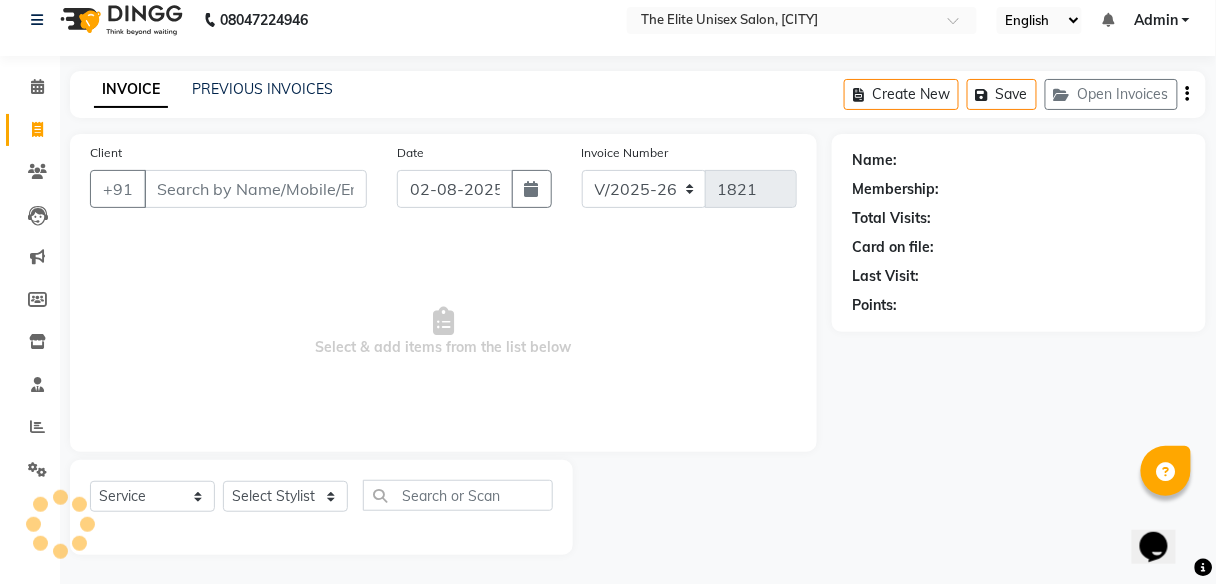 click on "Client" at bounding box center [255, 189] 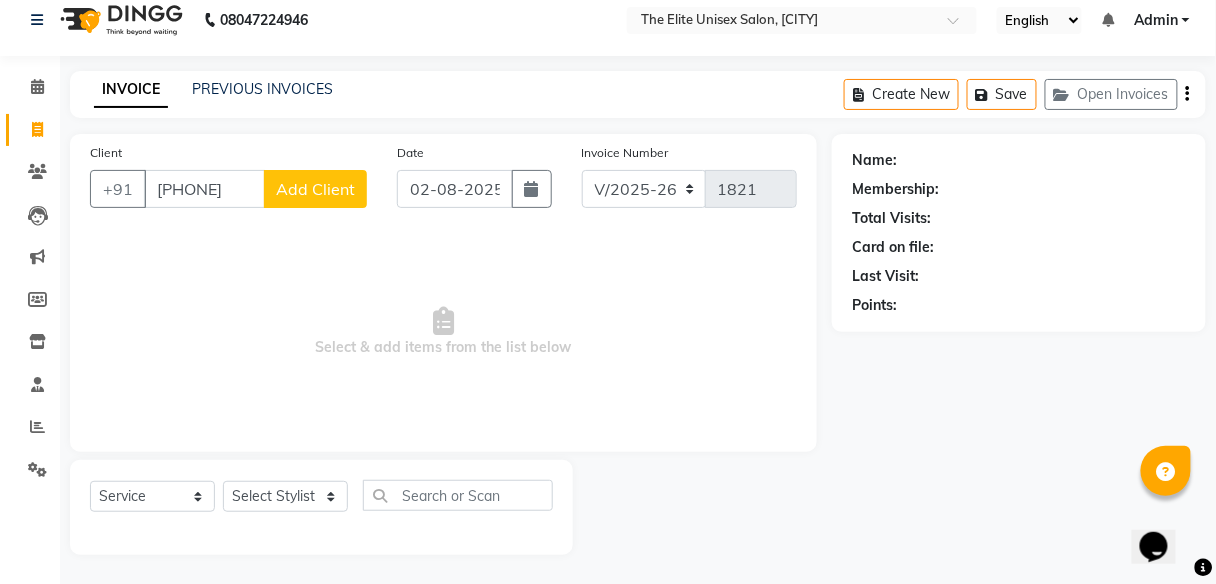 type on "[PHONE]" 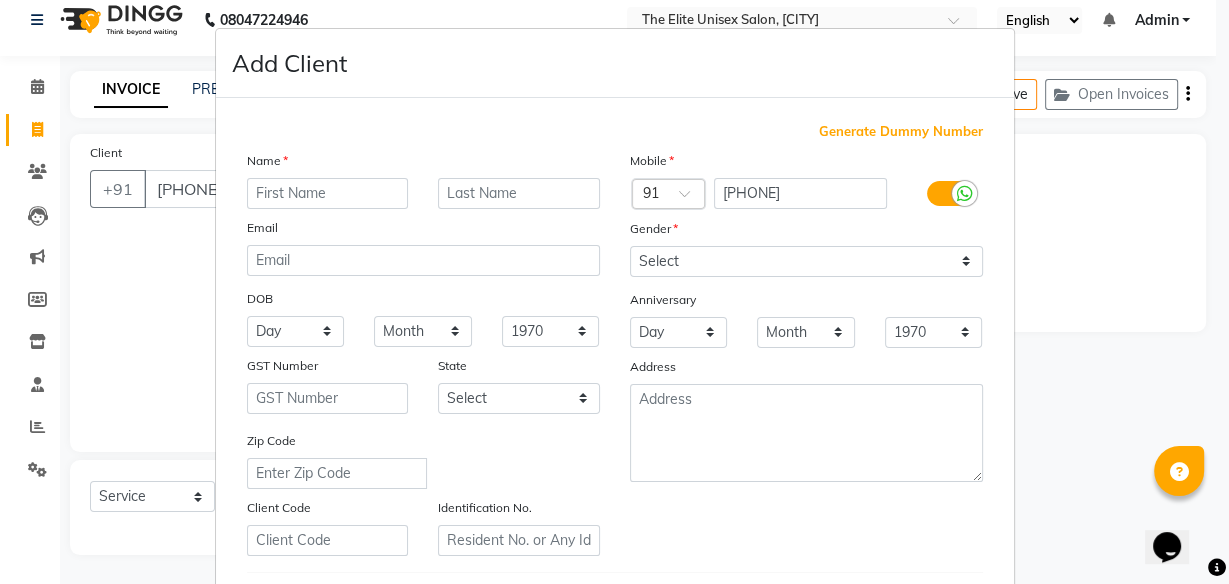 click at bounding box center [328, 193] 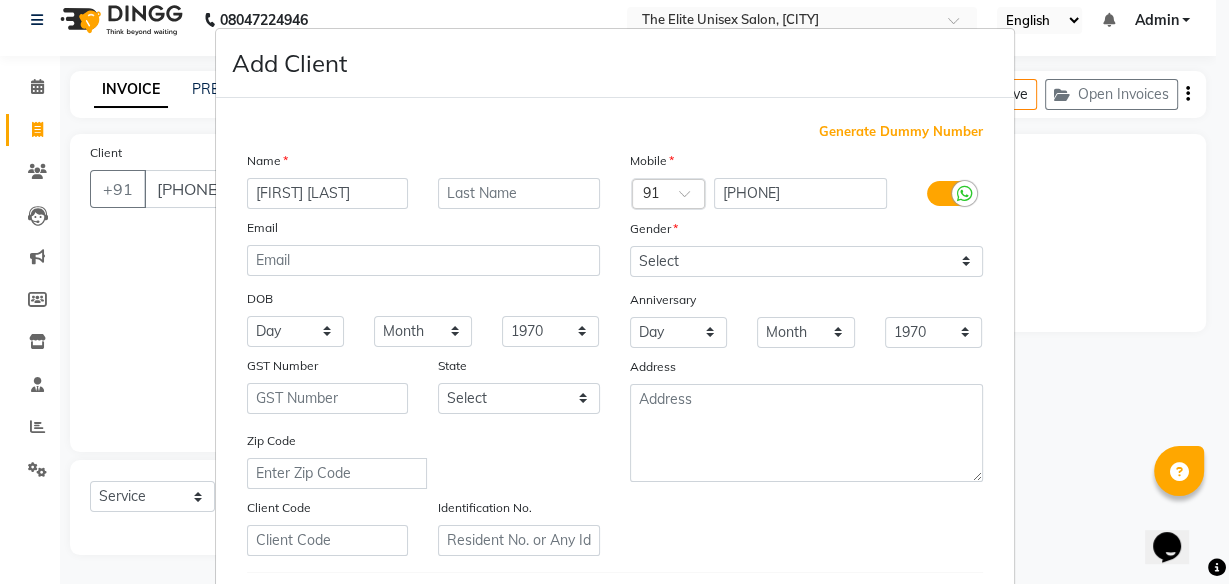 type on "[FIRST] mam" 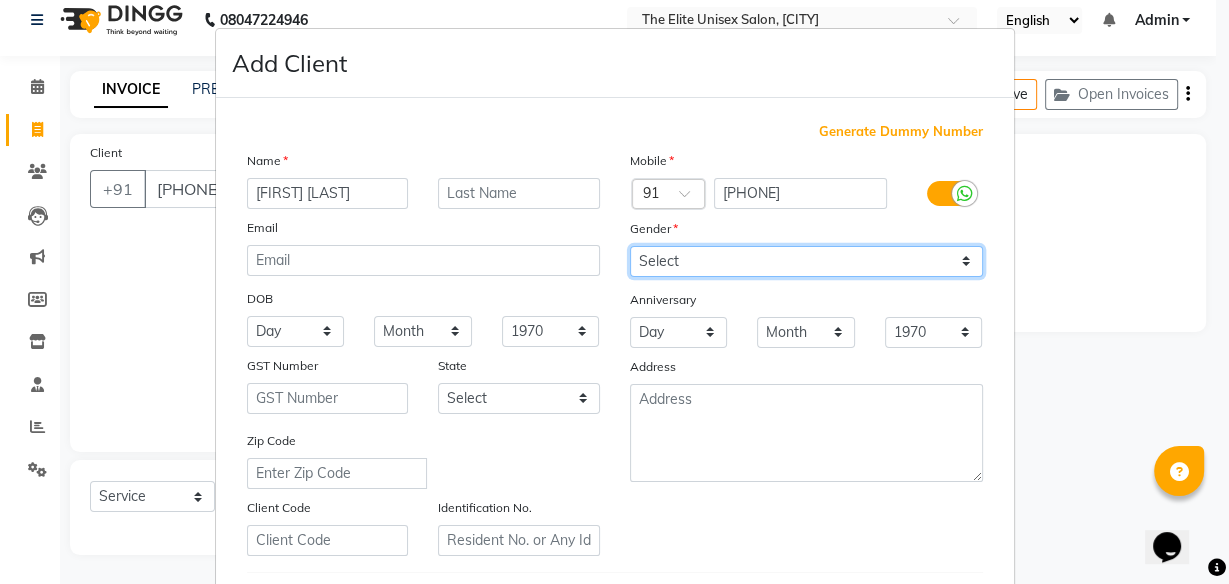 click on "Select Male Female Other Prefer Not To Say" at bounding box center [806, 261] 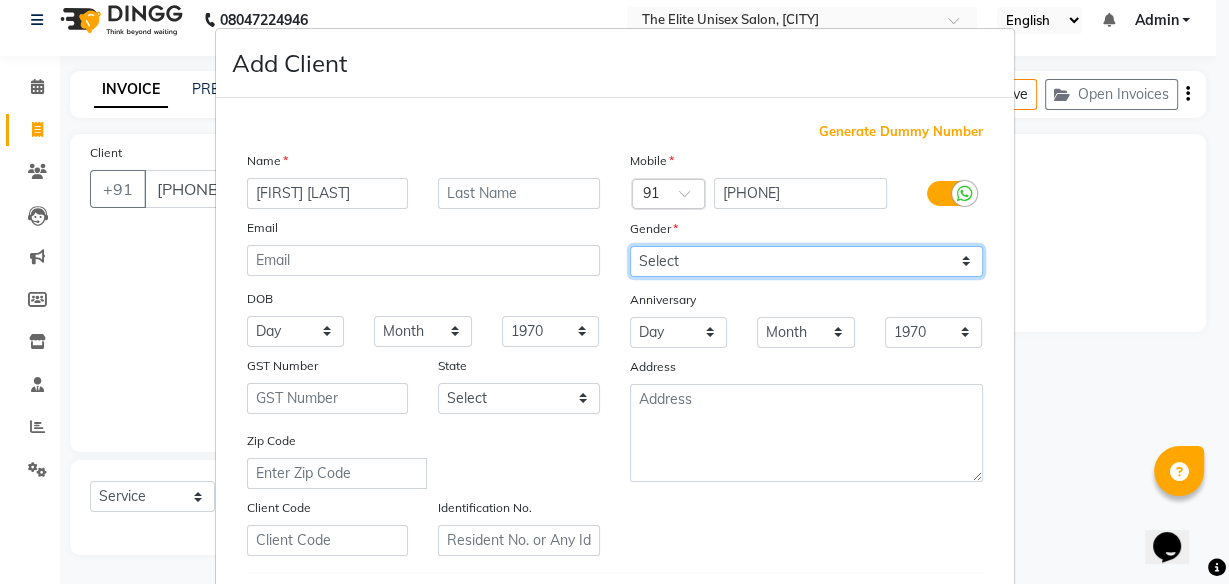 select on "female" 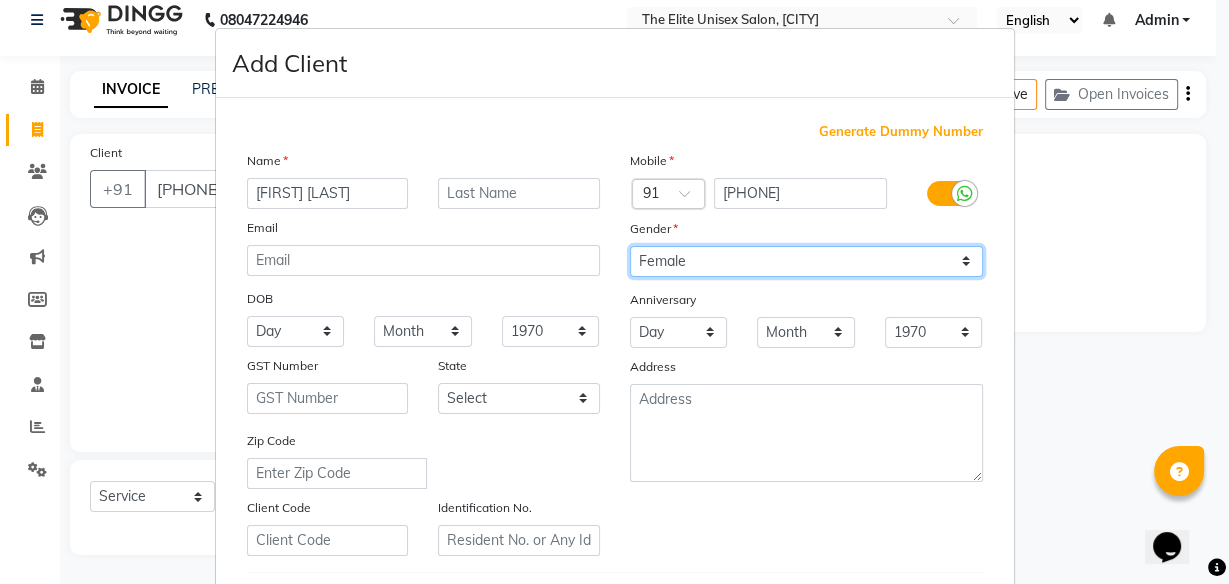 click on "Select Male Female Other Prefer Not To Say" at bounding box center (806, 261) 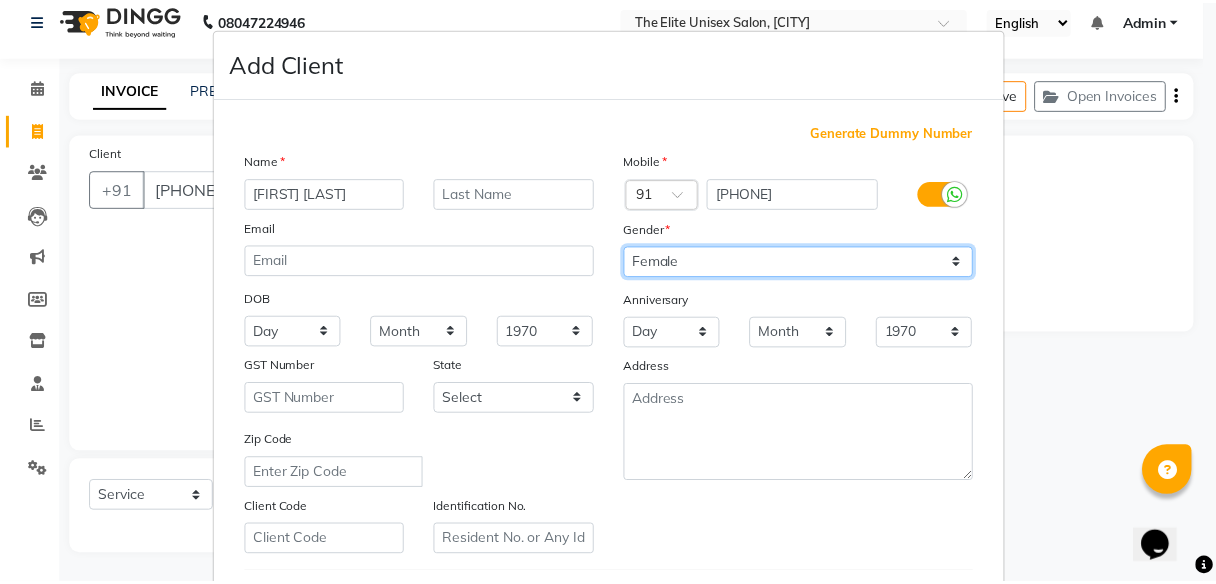 scroll, scrollTop: 335, scrollLeft: 0, axis: vertical 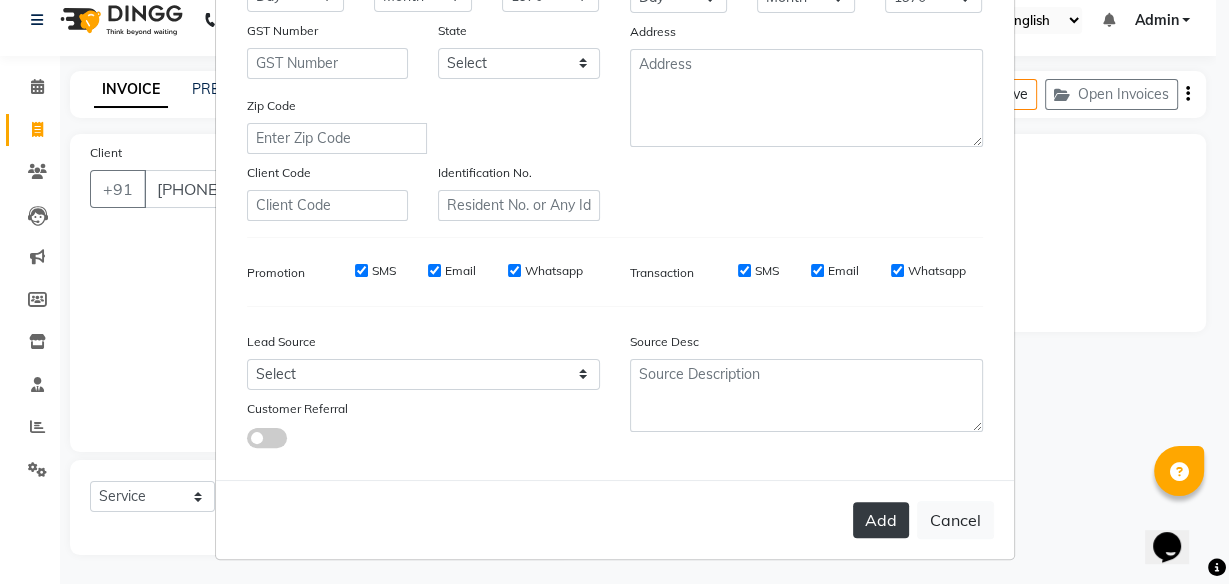 click on "Add" at bounding box center [881, 520] 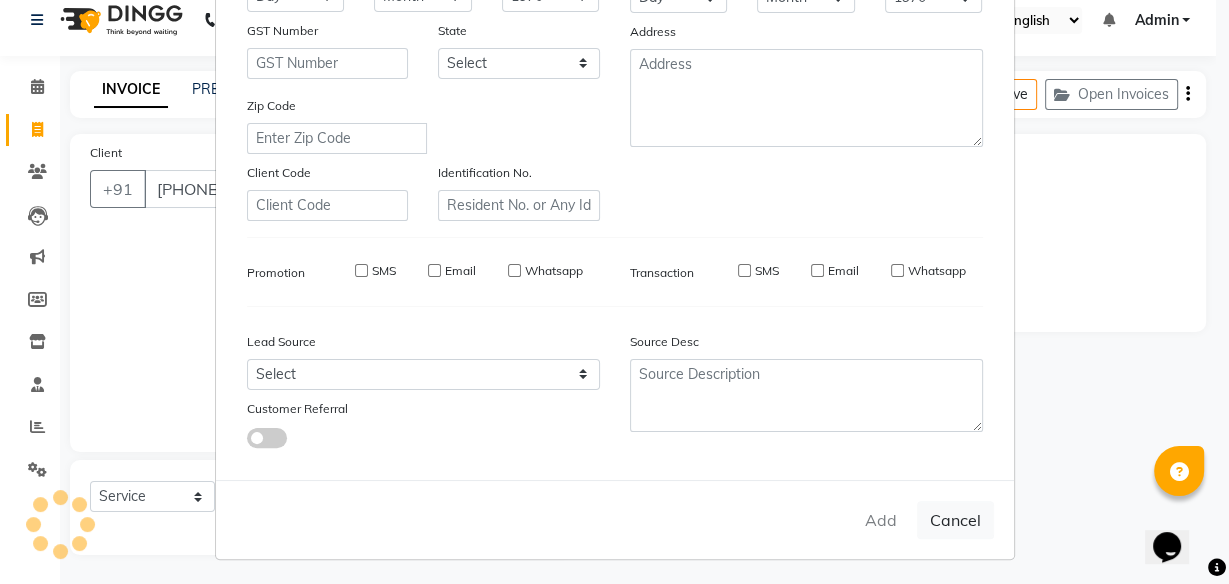 type 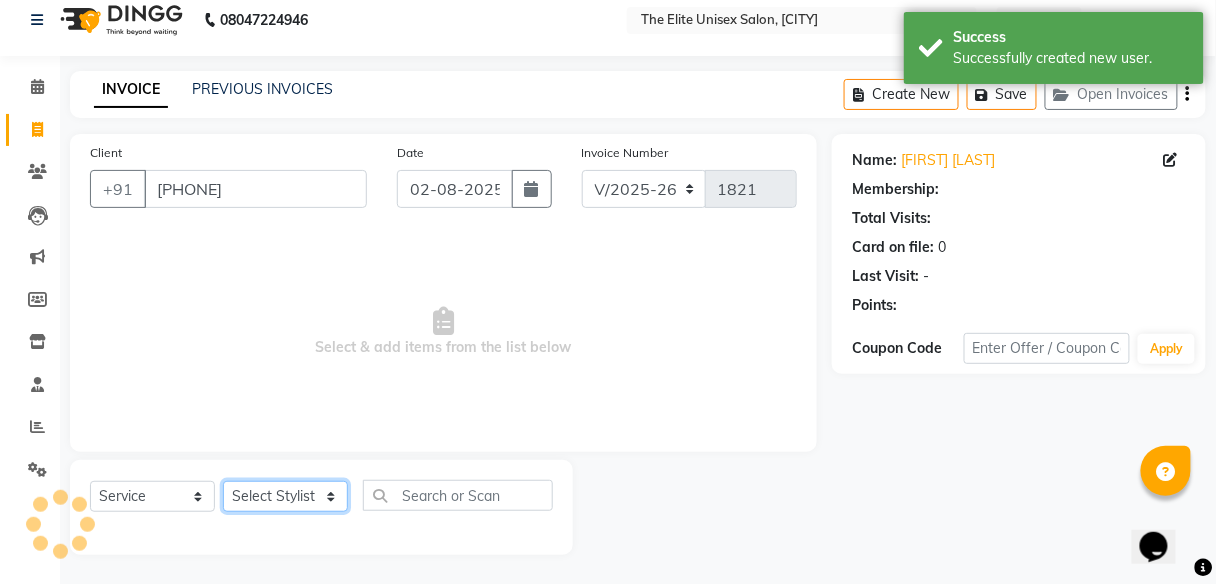click on "Select Stylist [FIRST] [FIRST]  [FIRST] [FIRST] [FIRST]" 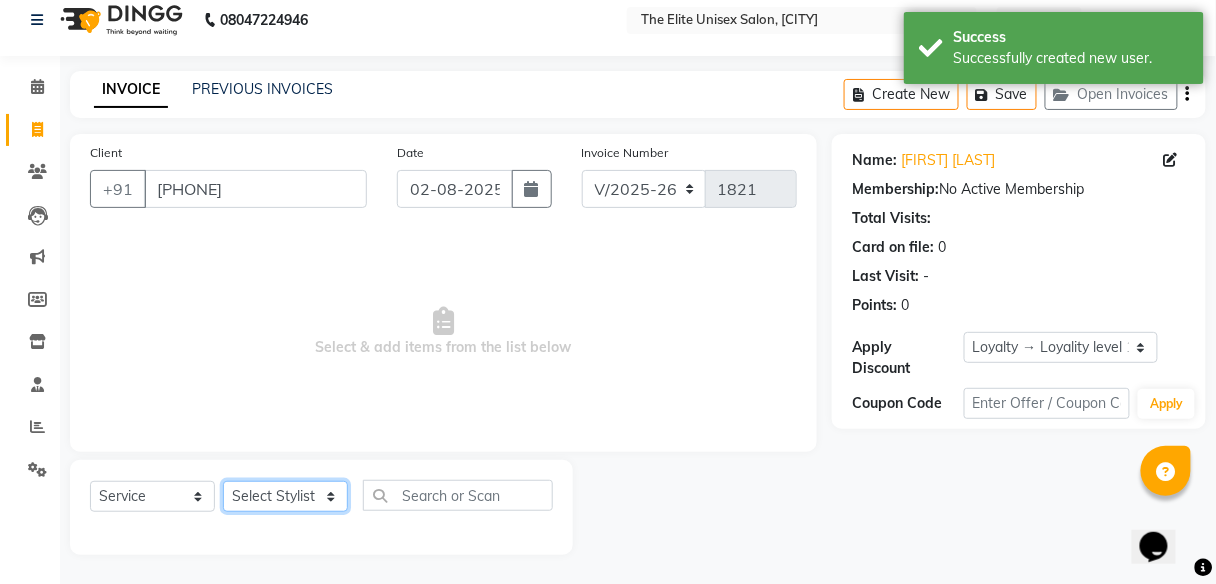 select on "59555" 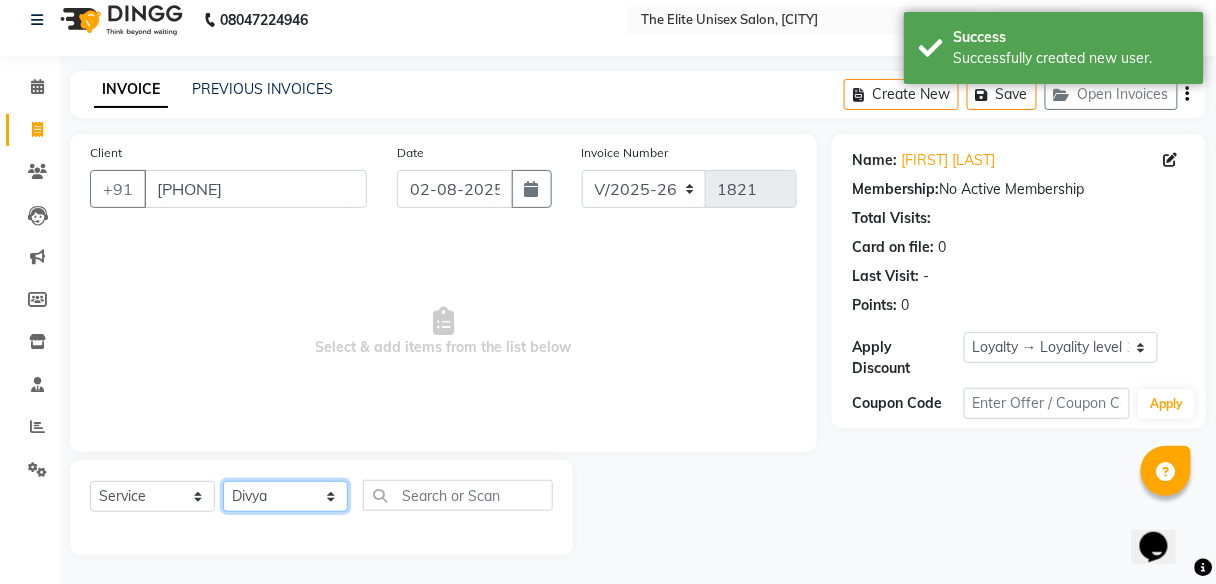 click on "Select Stylist [FIRST] [FIRST]  [FIRST] [FIRST] [FIRST]" 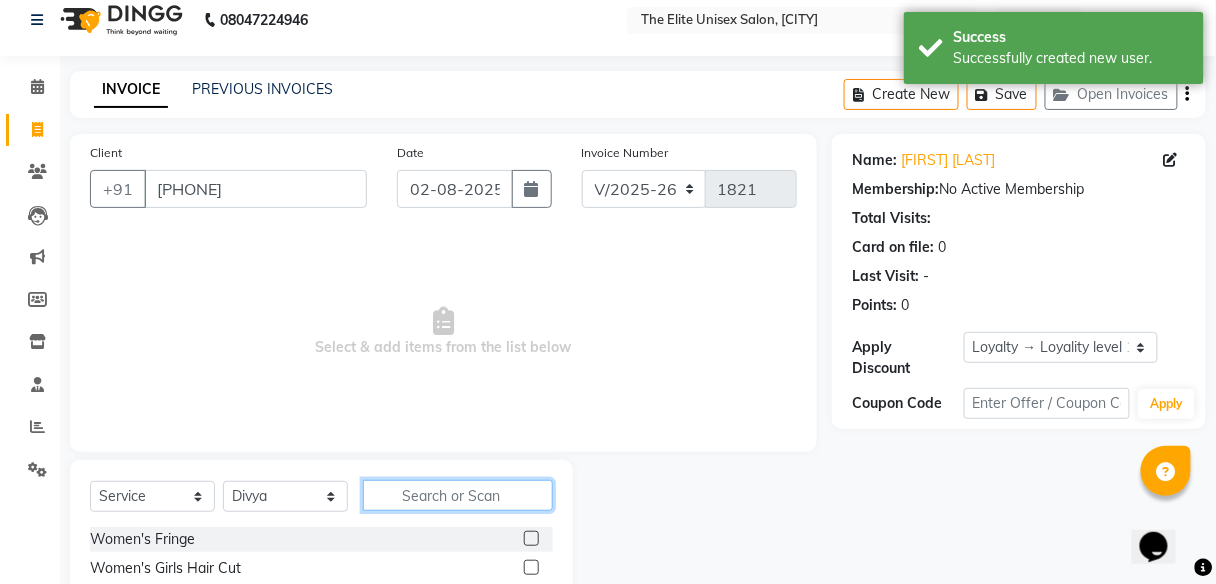 click 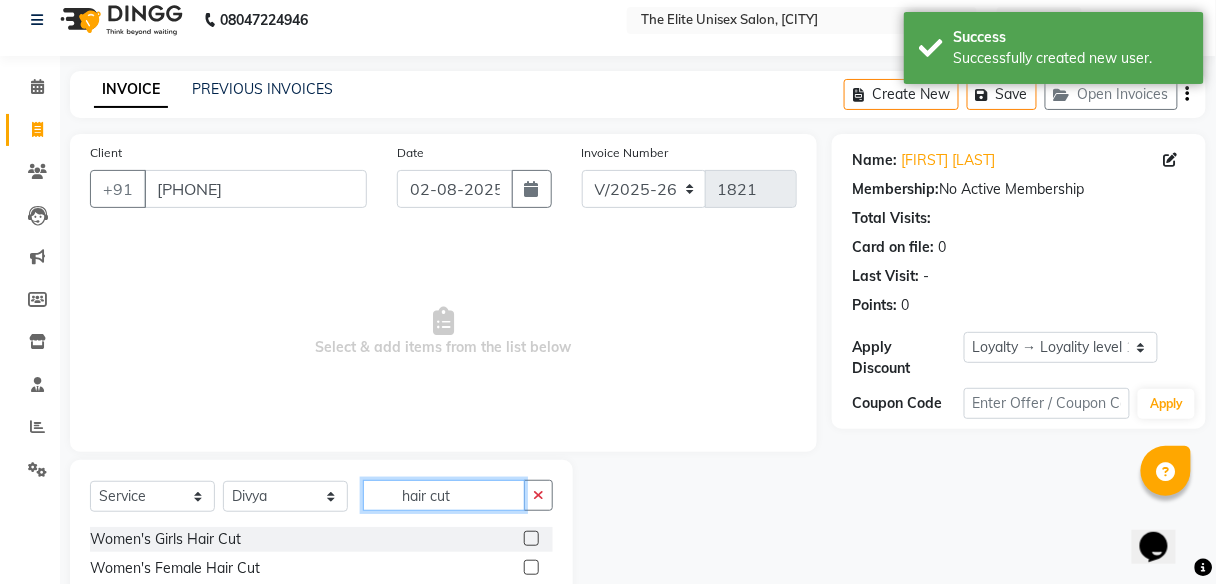 scroll, scrollTop: 132, scrollLeft: 0, axis: vertical 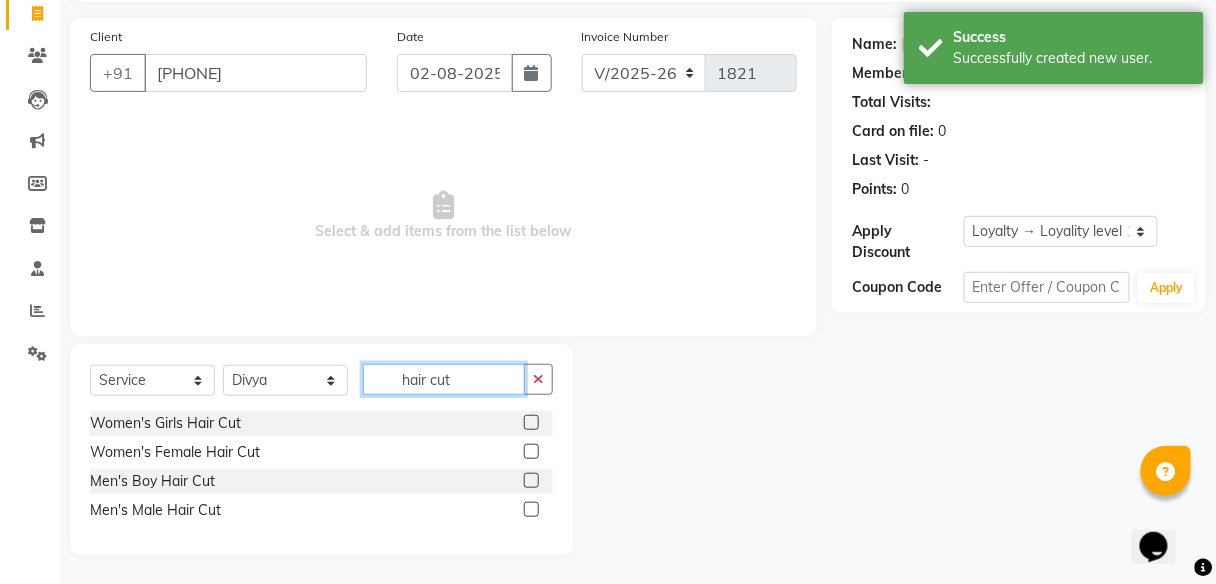 type on "hair cut" 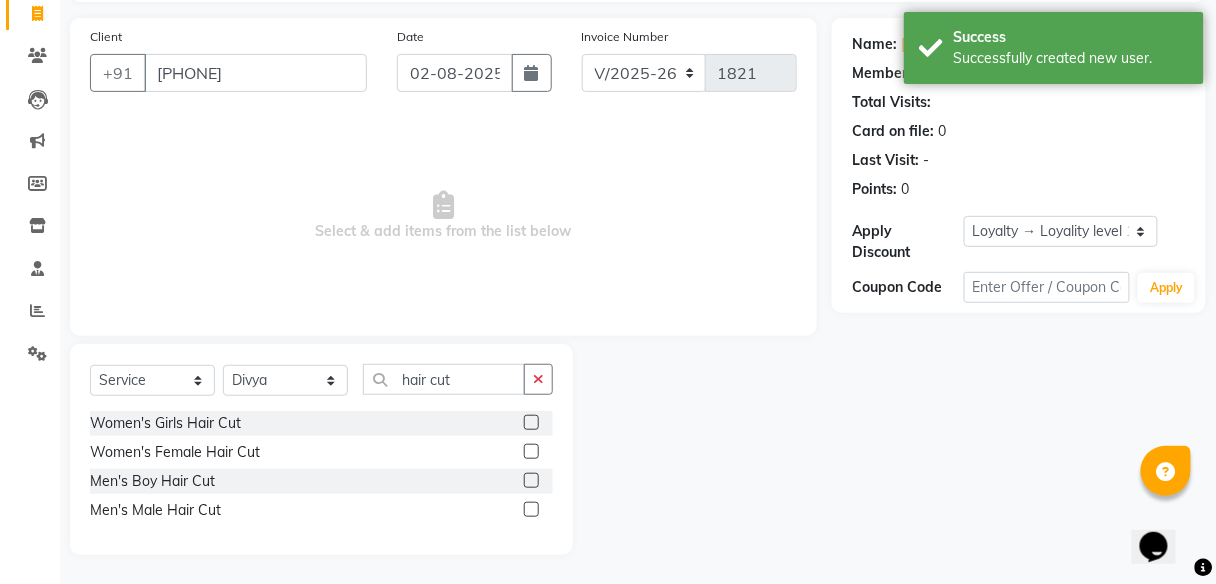 click 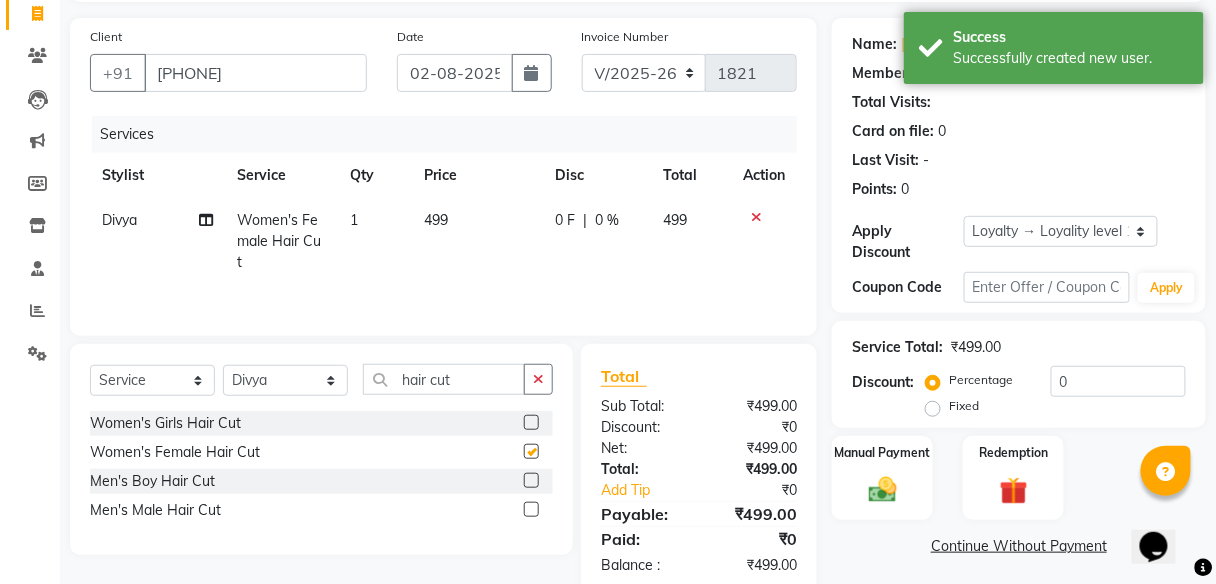 checkbox on "false" 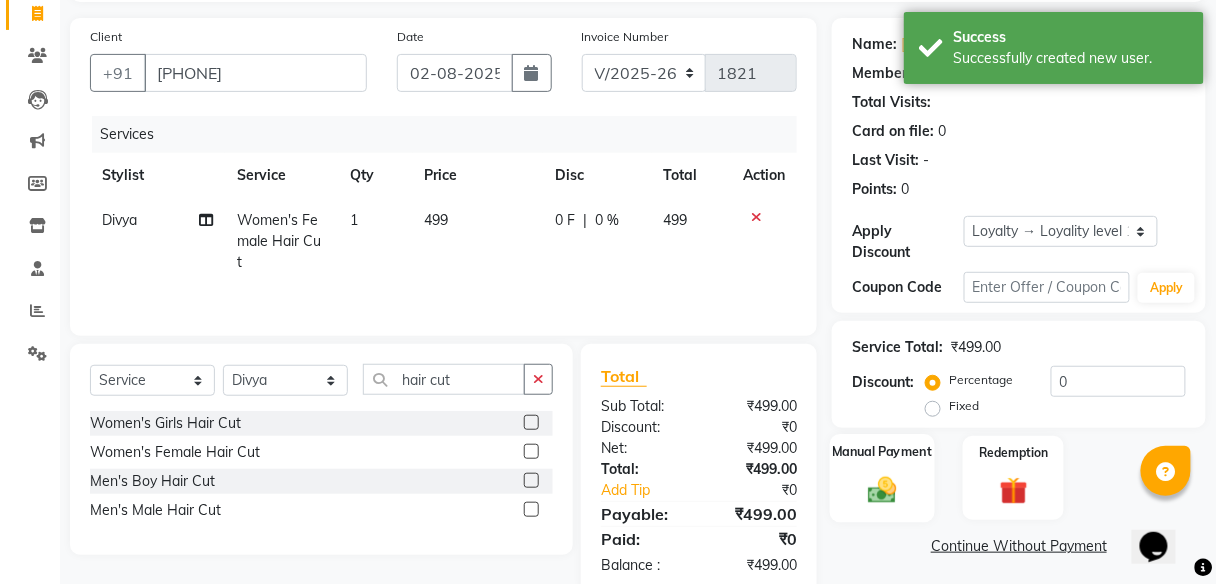 click 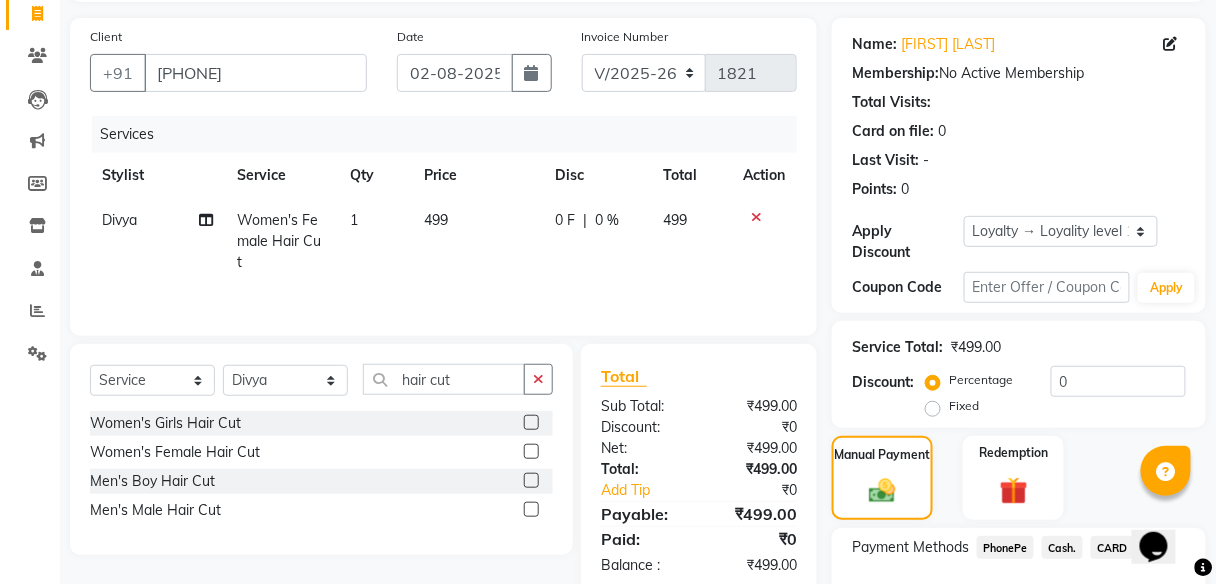 click on "PhonePe" 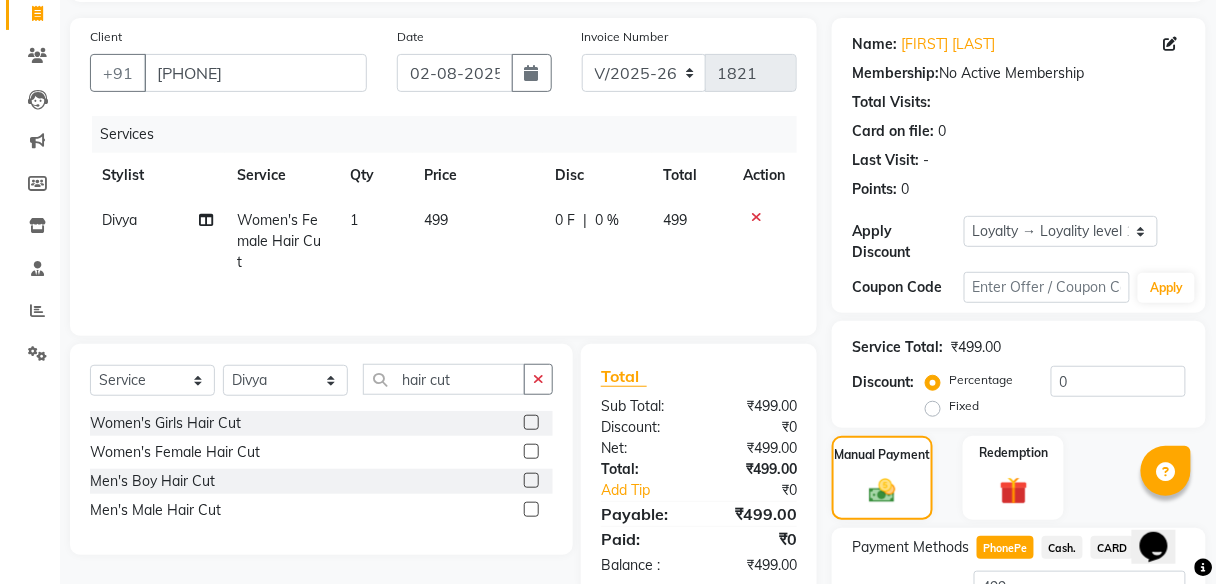 scroll, scrollTop: 295, scrollLeft: 0, axis: vertical 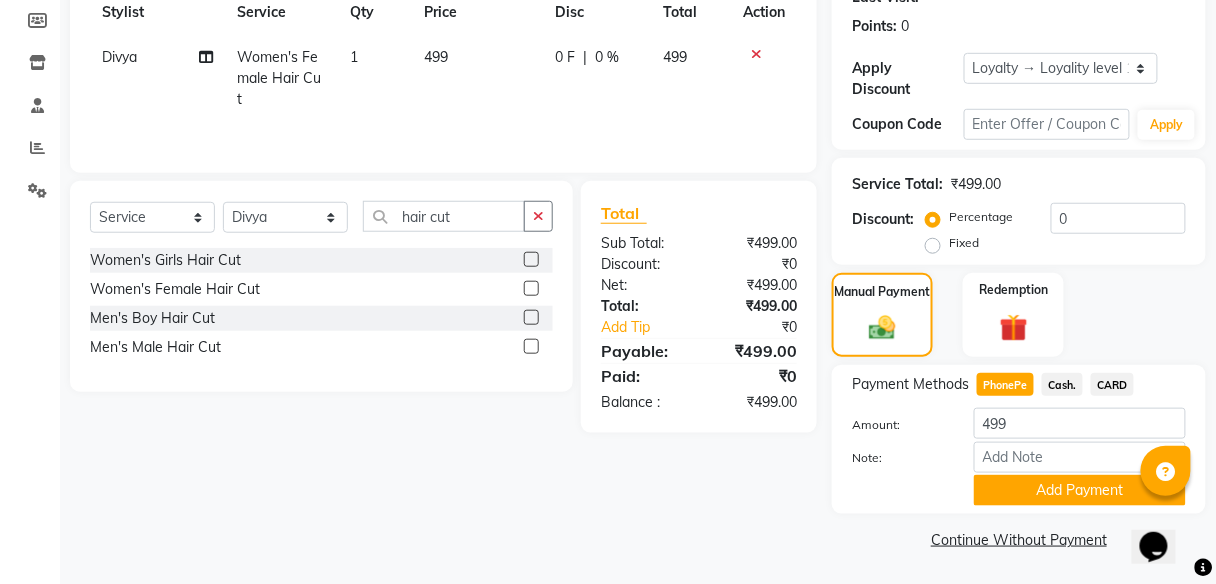 click on "Cash." 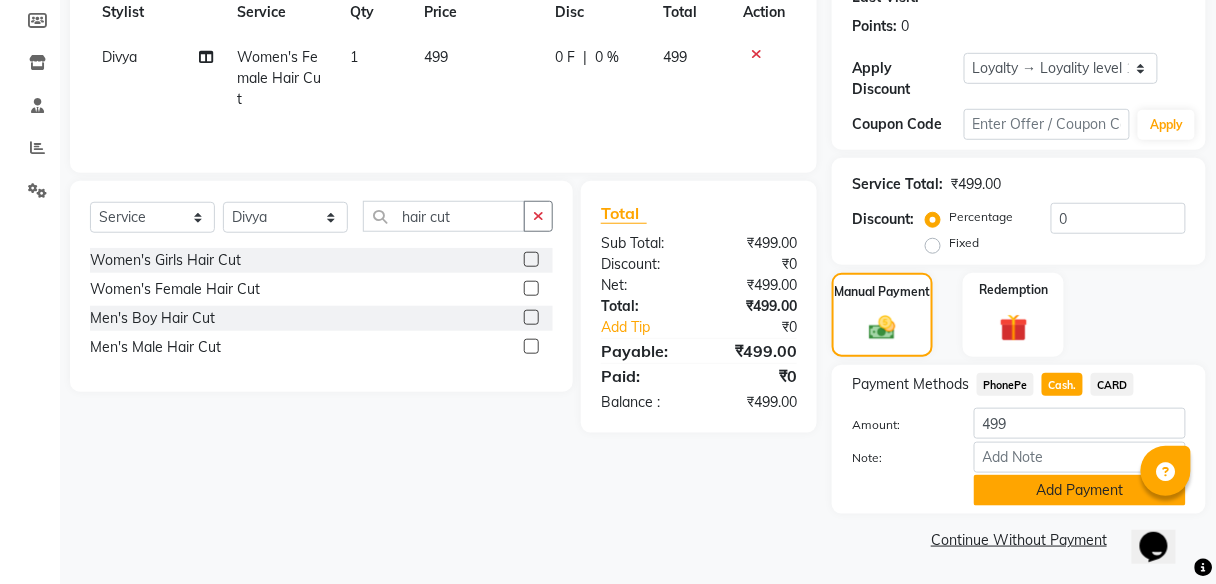 click on "Add Payment" 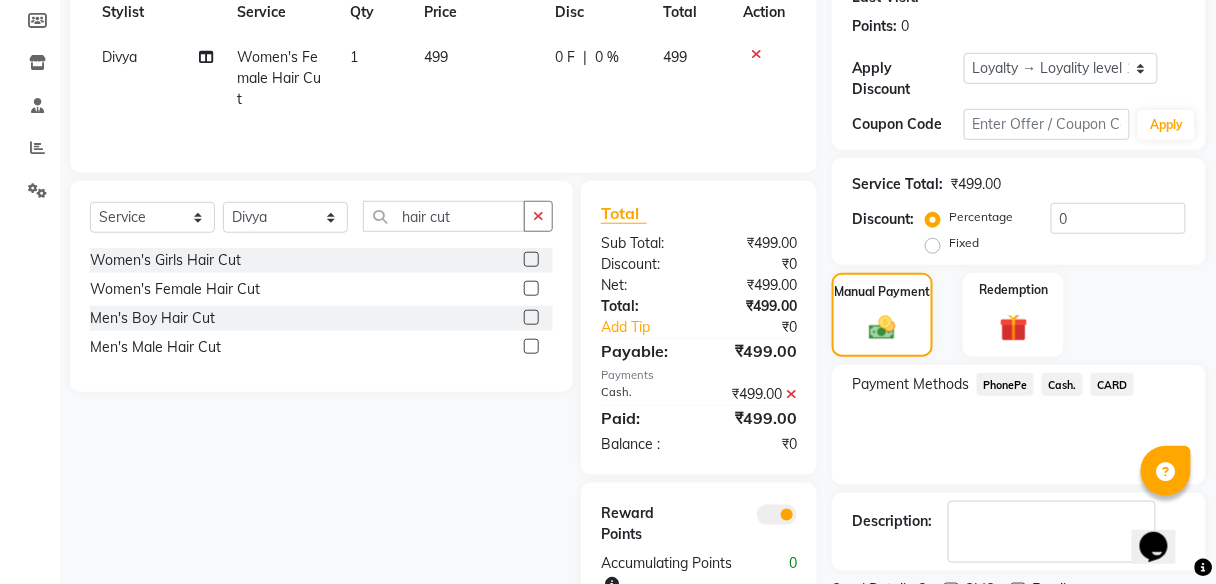 scroll, scrollTop: 378, scrollLeft: 0, axis: vertical 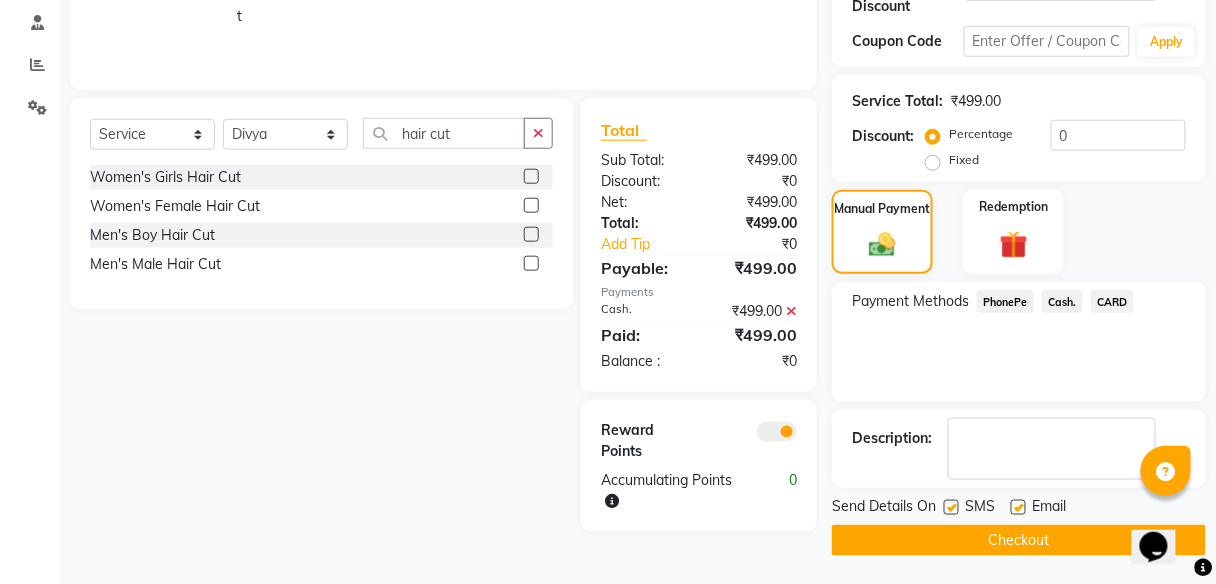 click on "Checkout" 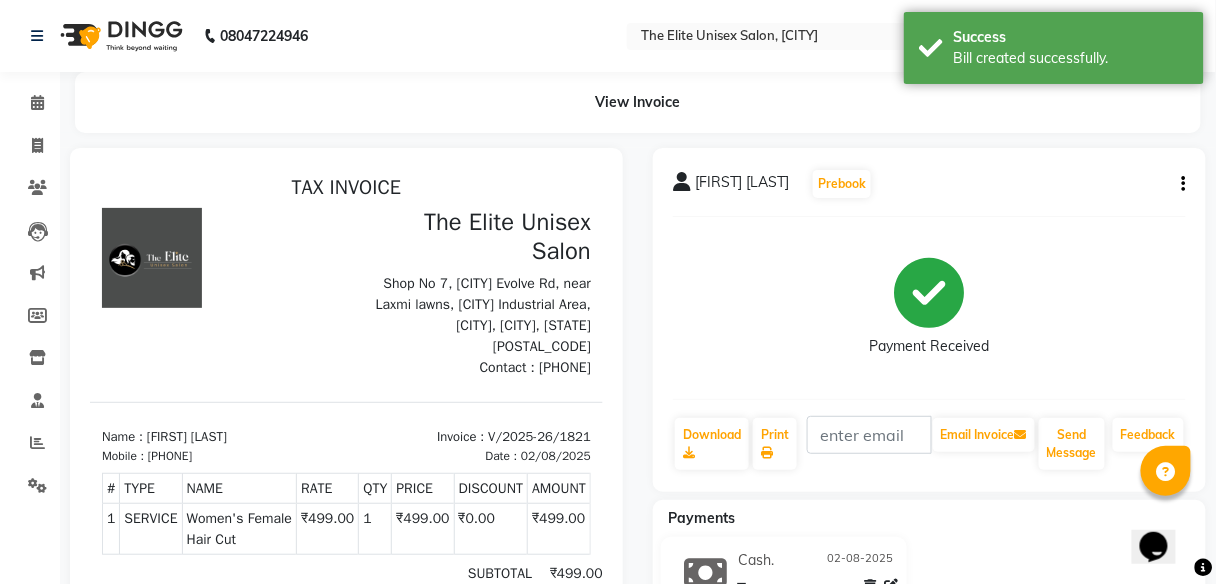scroll, scrollTop: 0, scrollLeft: 0, axis: both 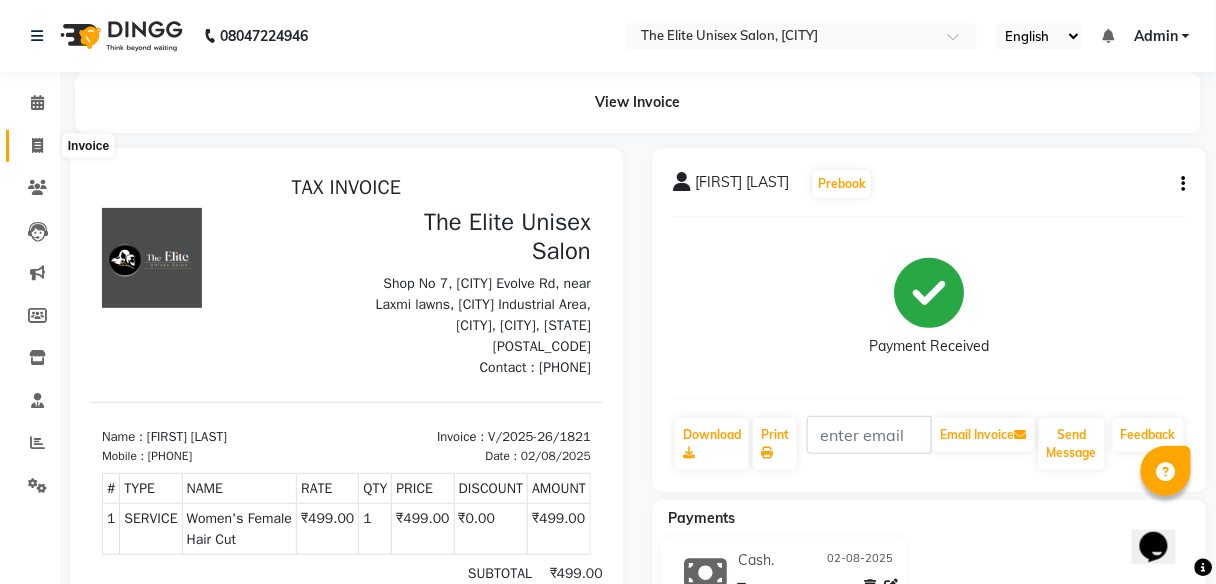 click 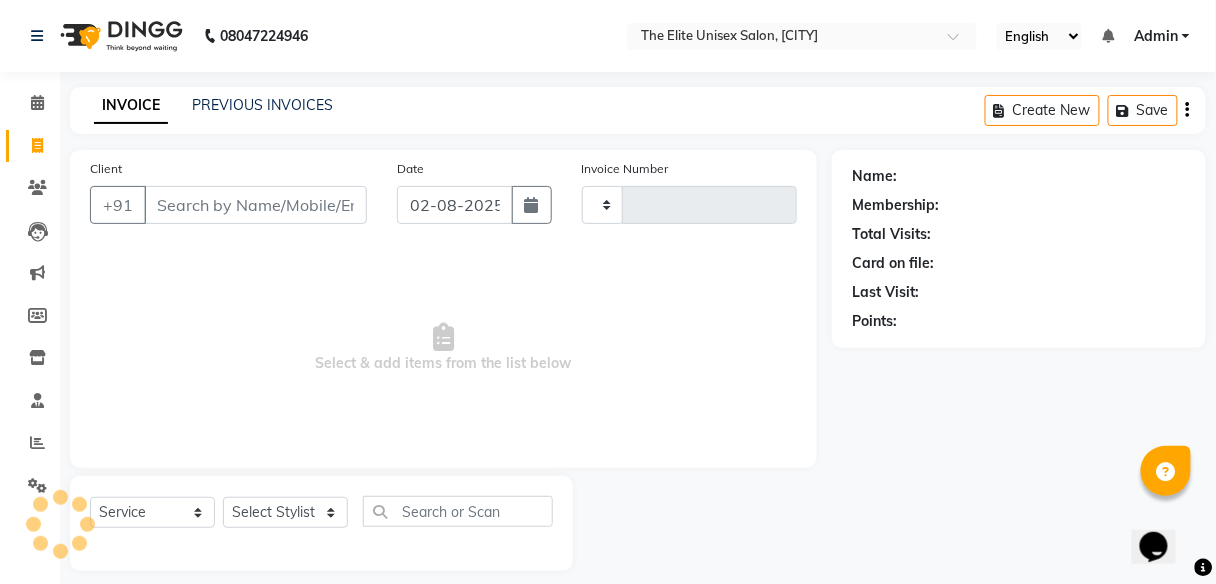 scroll, scrollTop: 16, scrollLeft: 0, axis: vertical 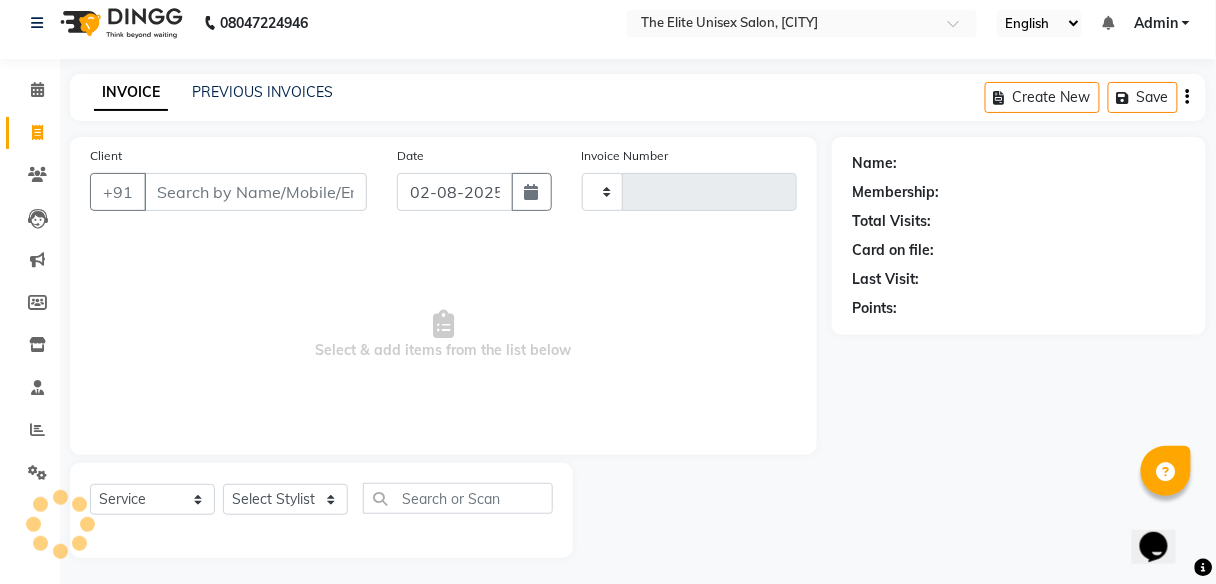 type on "1822" 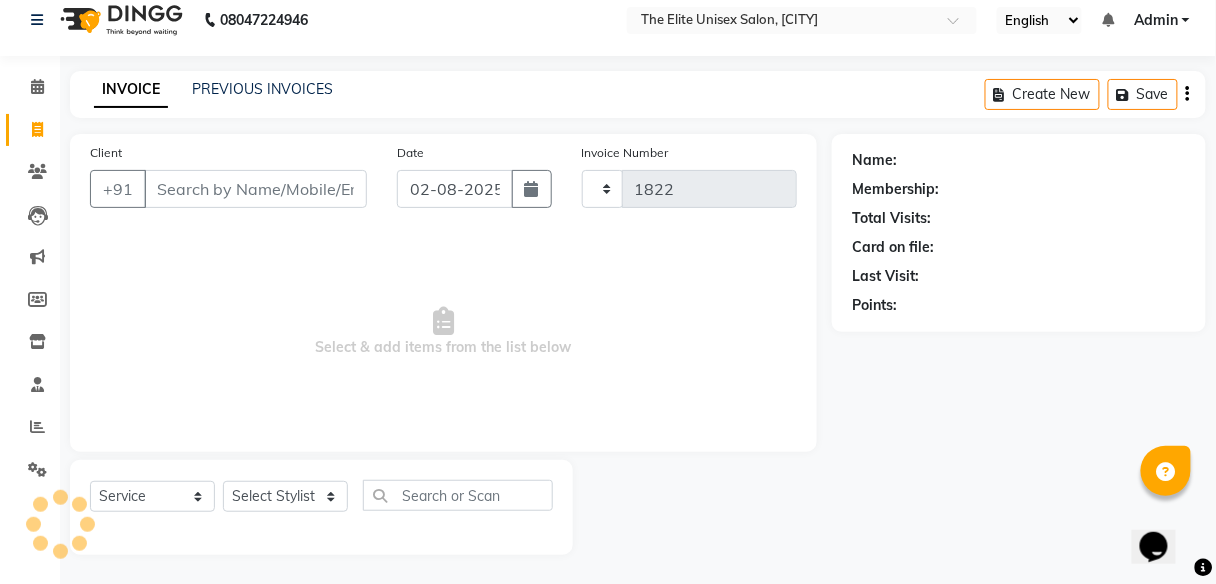 select on "7086" 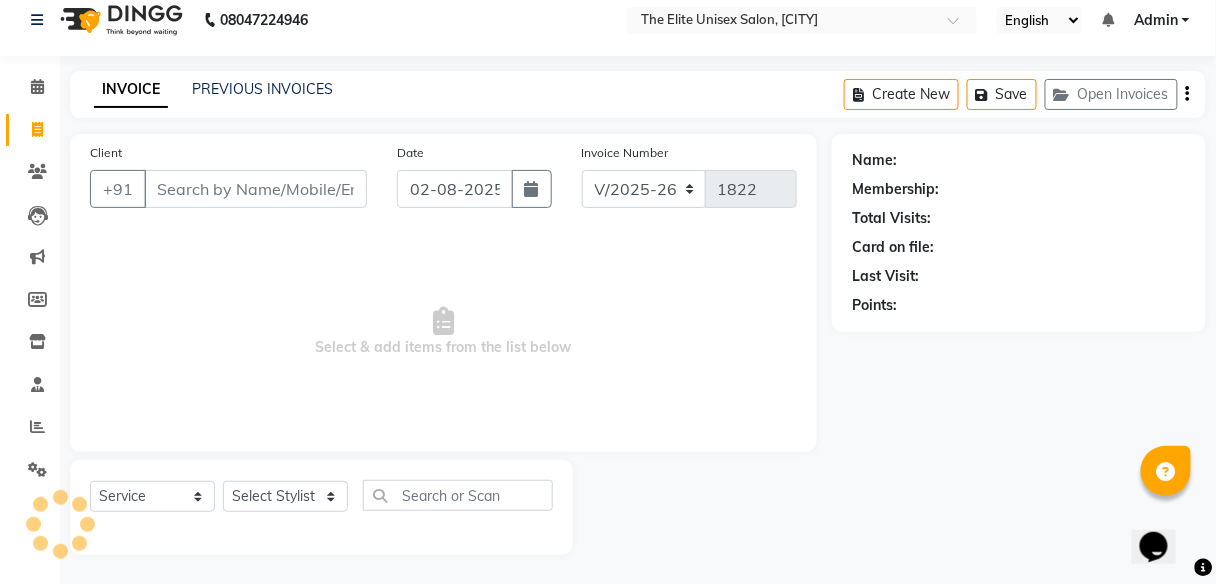 click on "Client" at bounding box center [255, 189] 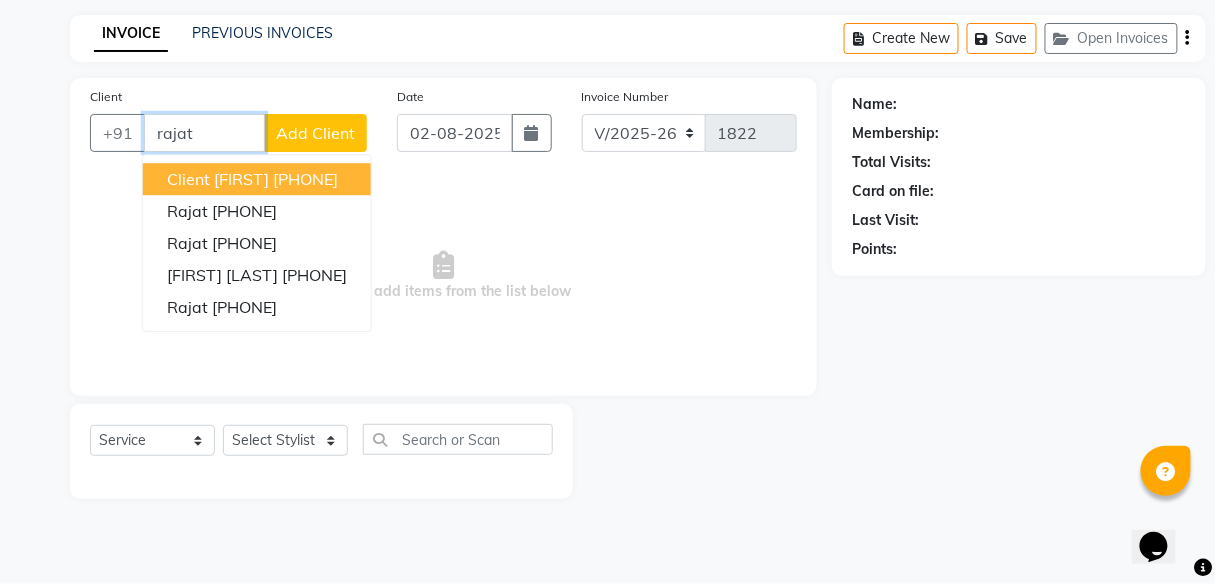 scroll, scrollTop: 0, scrollLeft: 0, axis: both 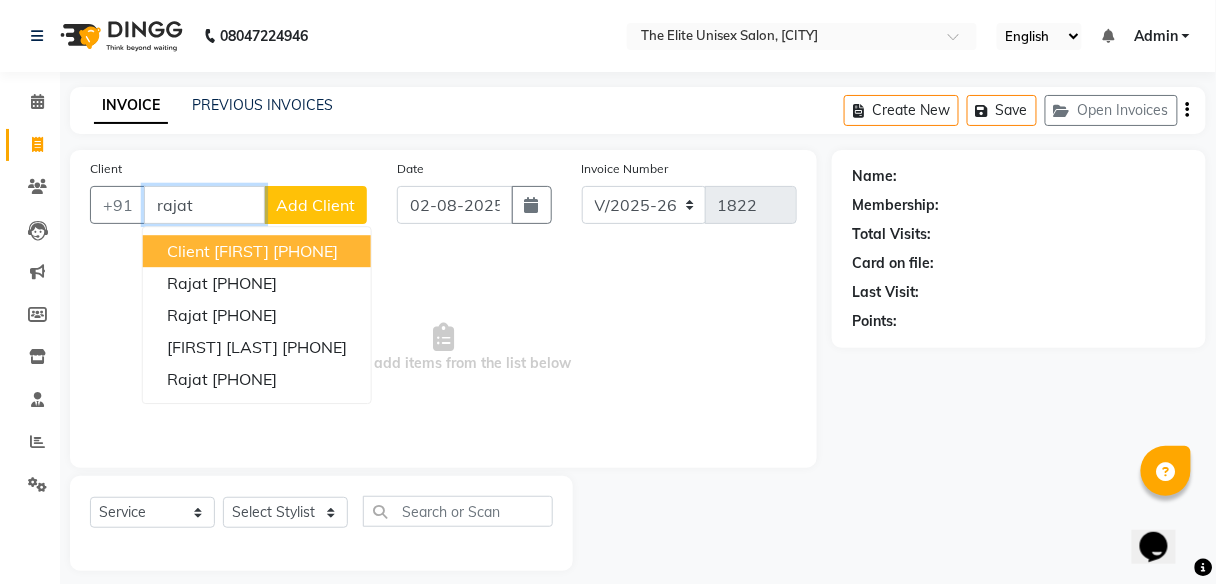 click on "[PHONE]" at bounding box center [305, 251] 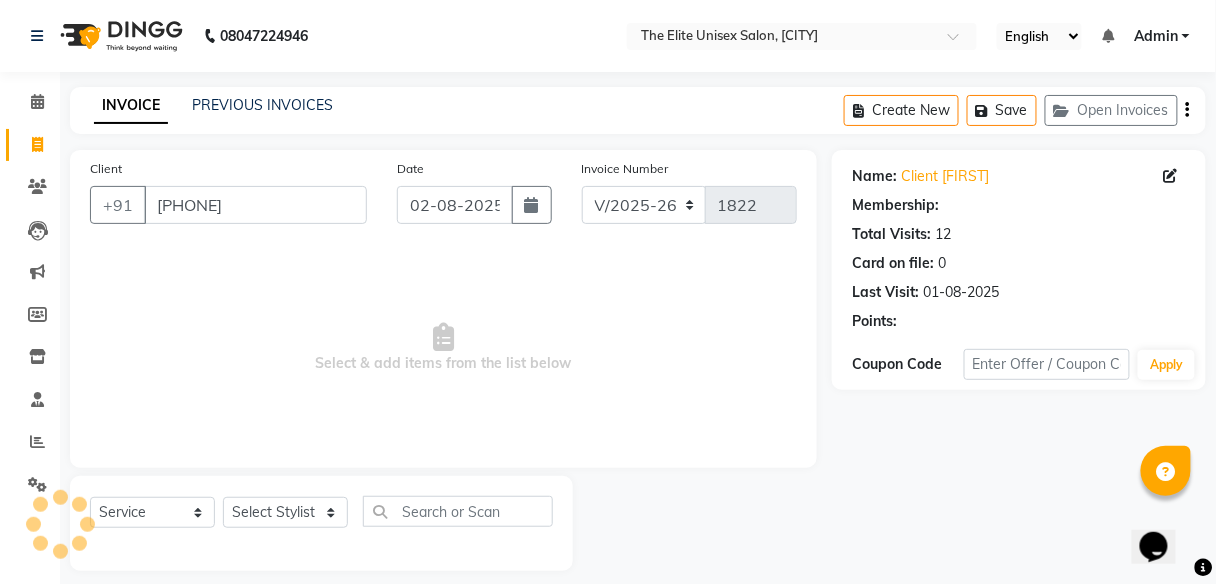 select on "1: Object" 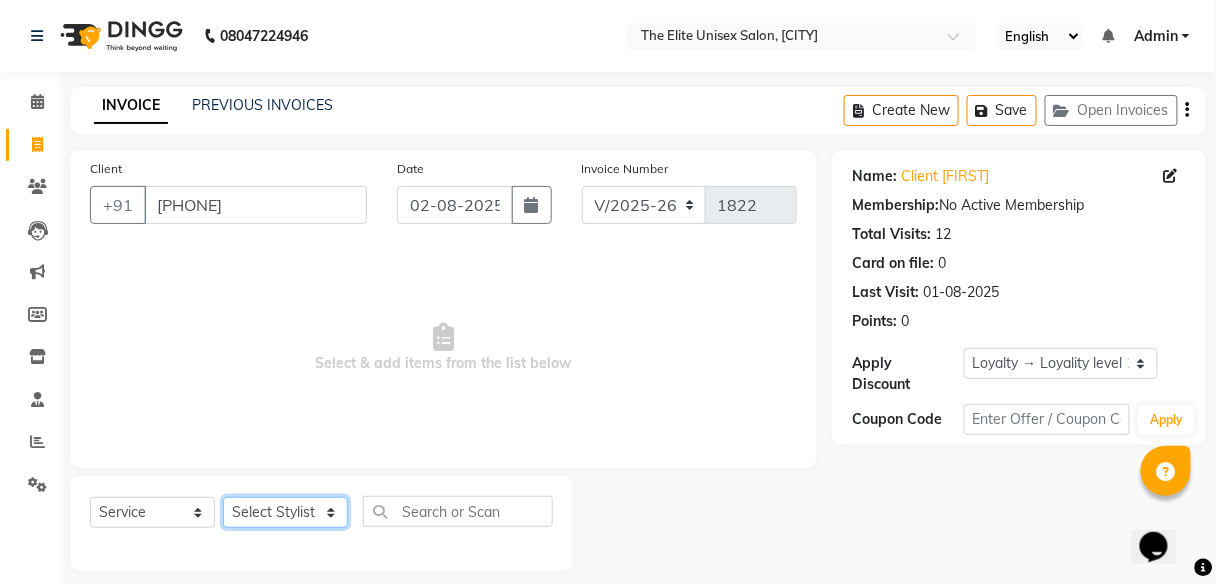 click on "Select Stylist [FIRST] [FIRST]  [FIRST] [FIRST] [FIRST]" 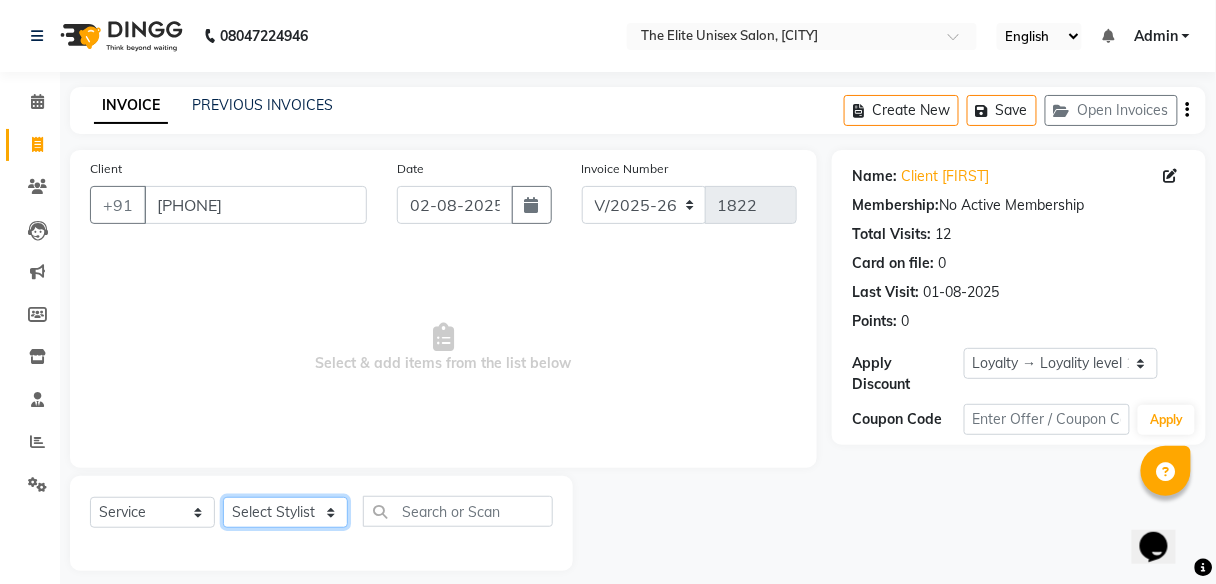 select on "59551" 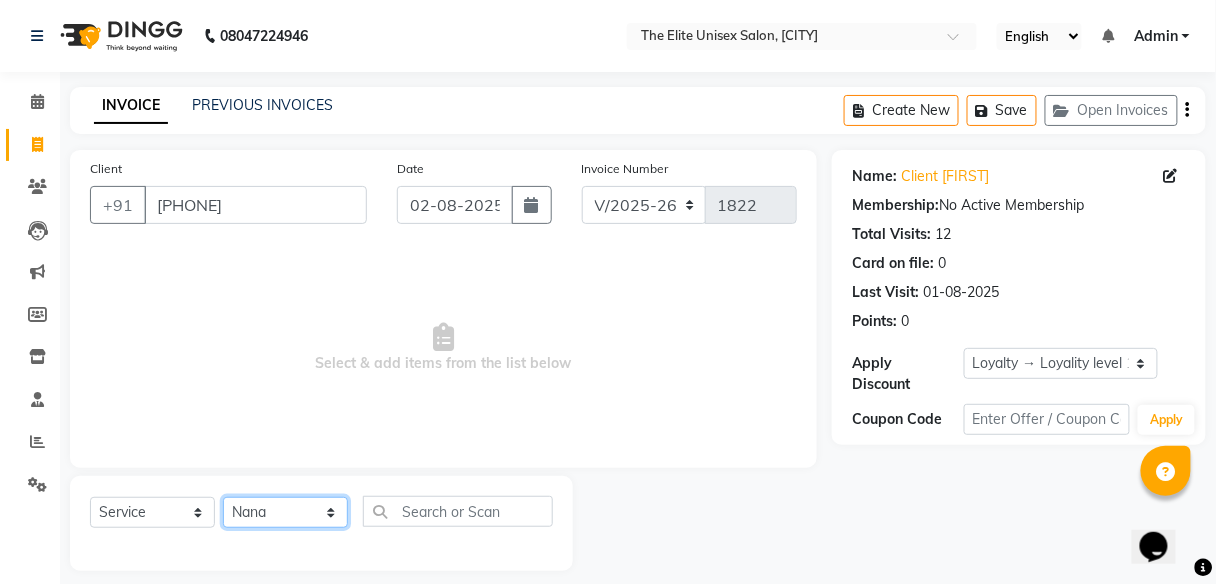 click on "Select Stylist [FIRST] [FIRST]  [FIRST] [FIRST] [FIRST]" 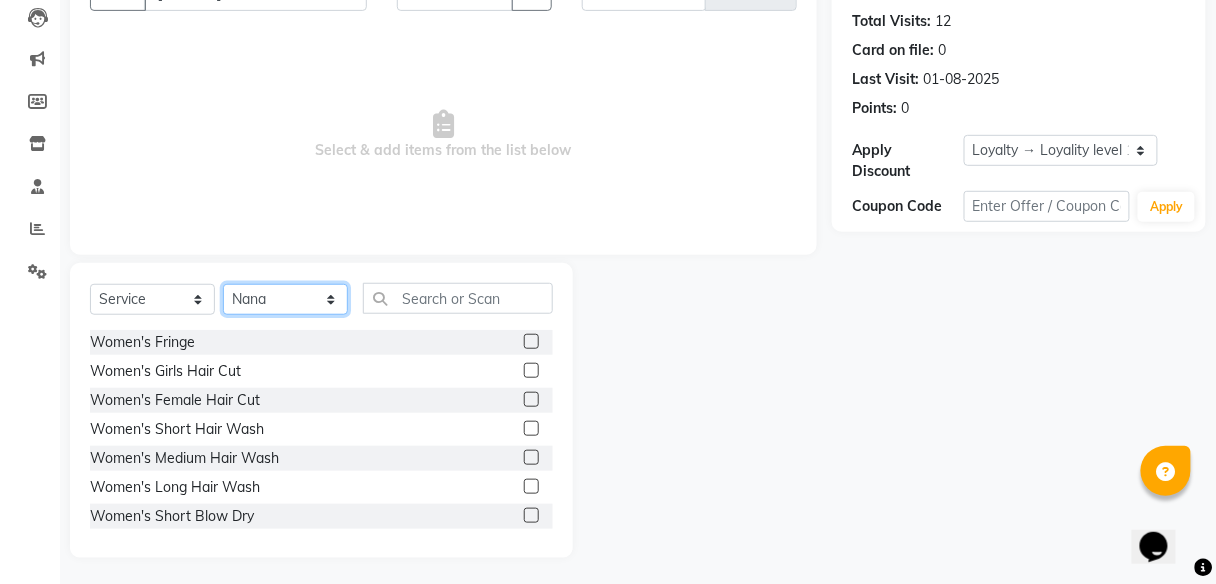 scroll, scrollTop: 216, scrollLeft: 0, axis: vertical 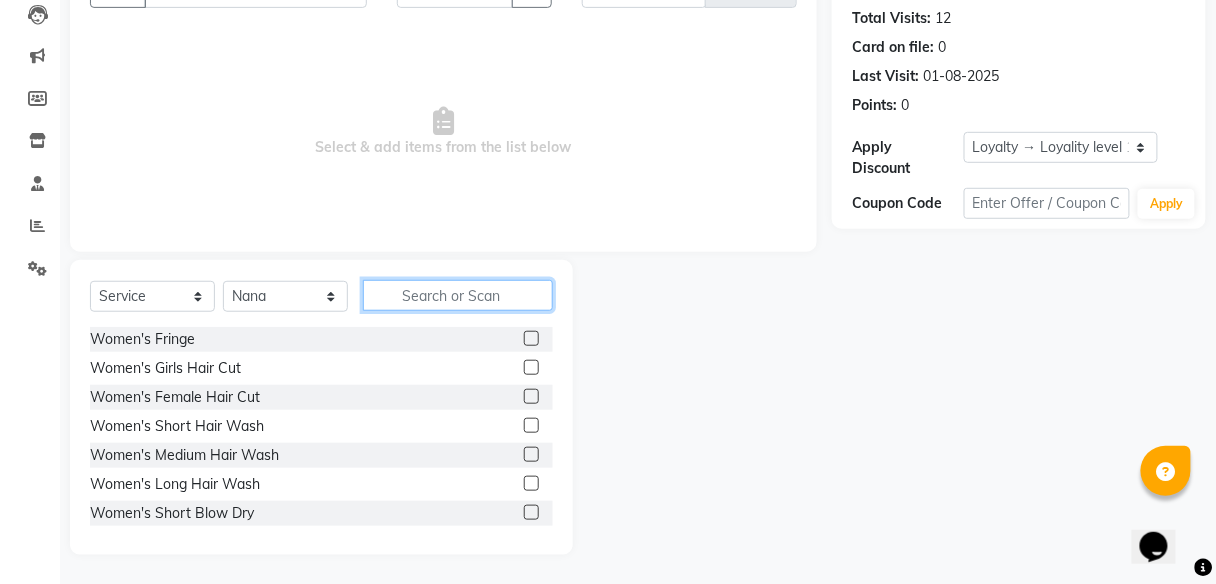 click 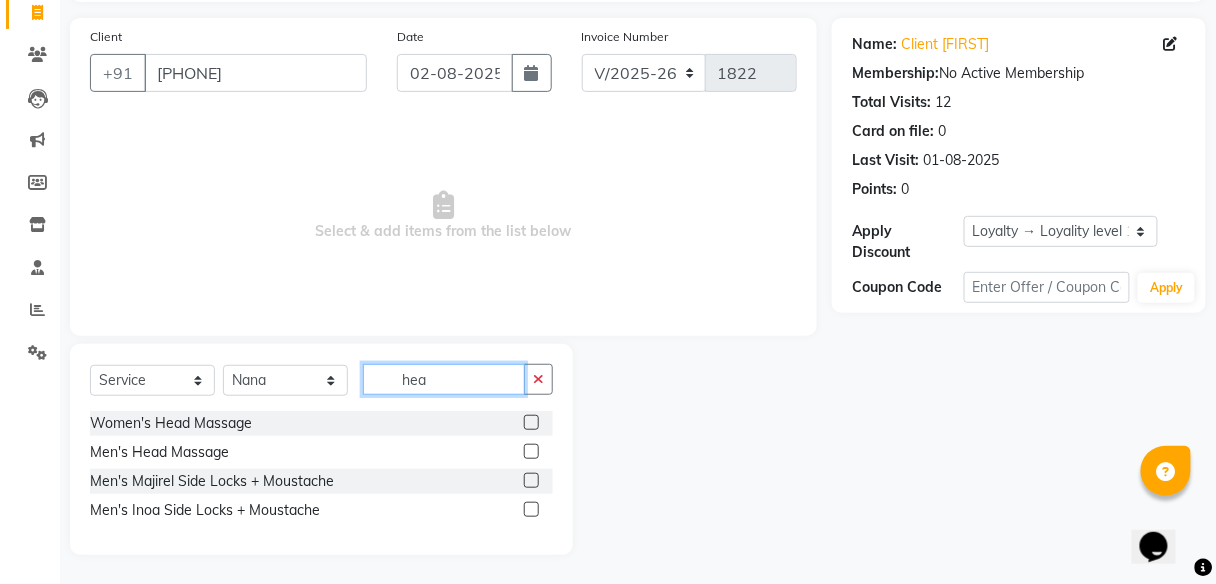 scroll, scrollTop: 74, scrollLeft: 0, axis: vertical 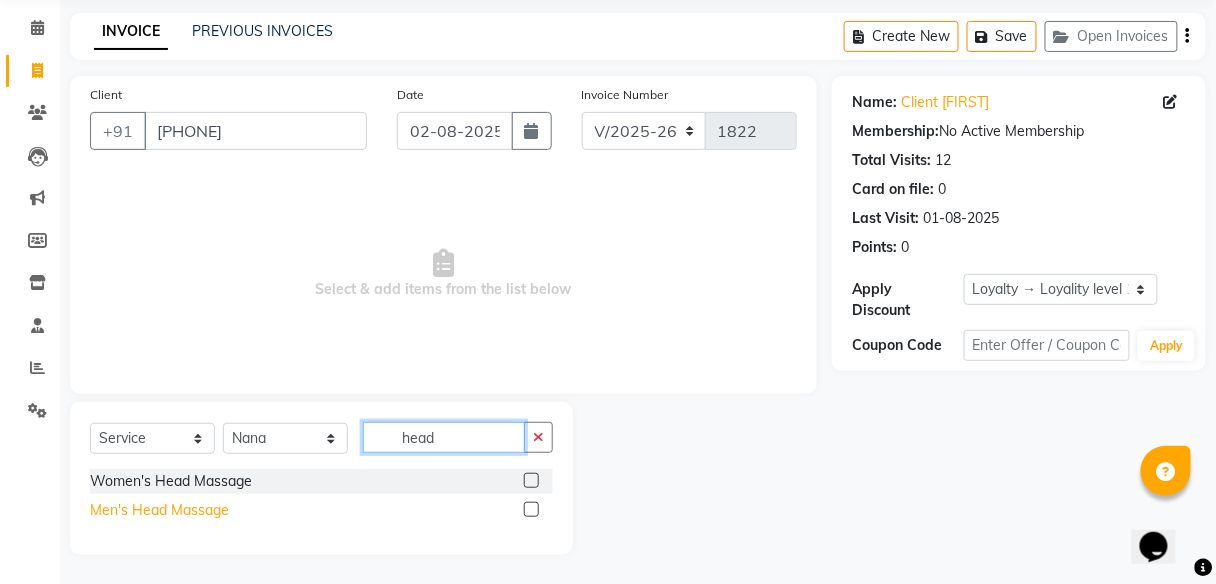 type on "head" 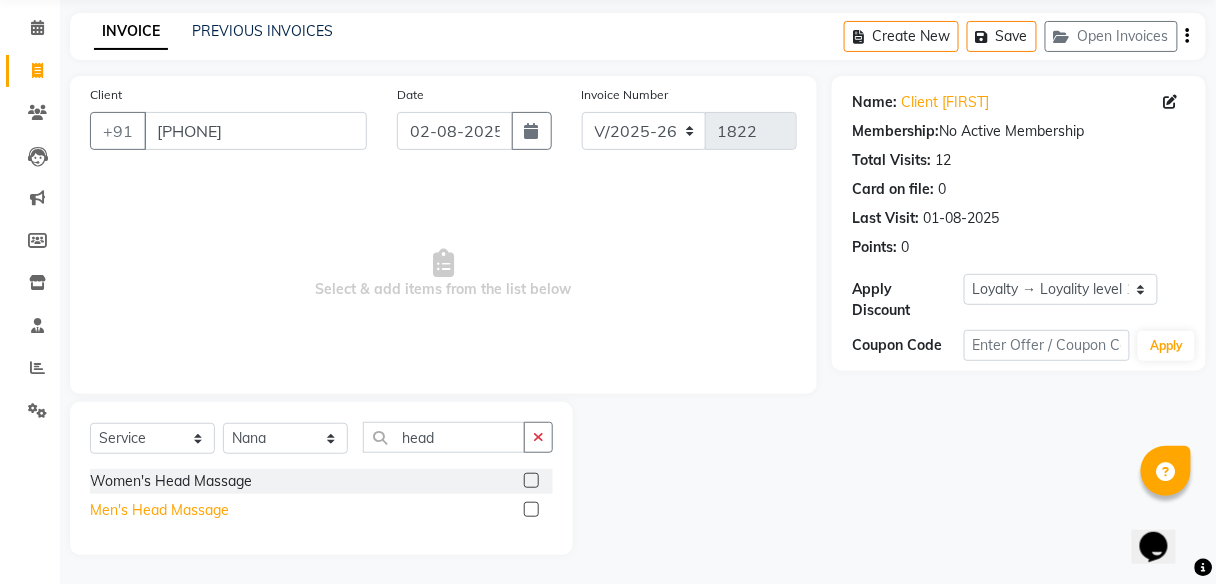 click on "Men's Head Massage" 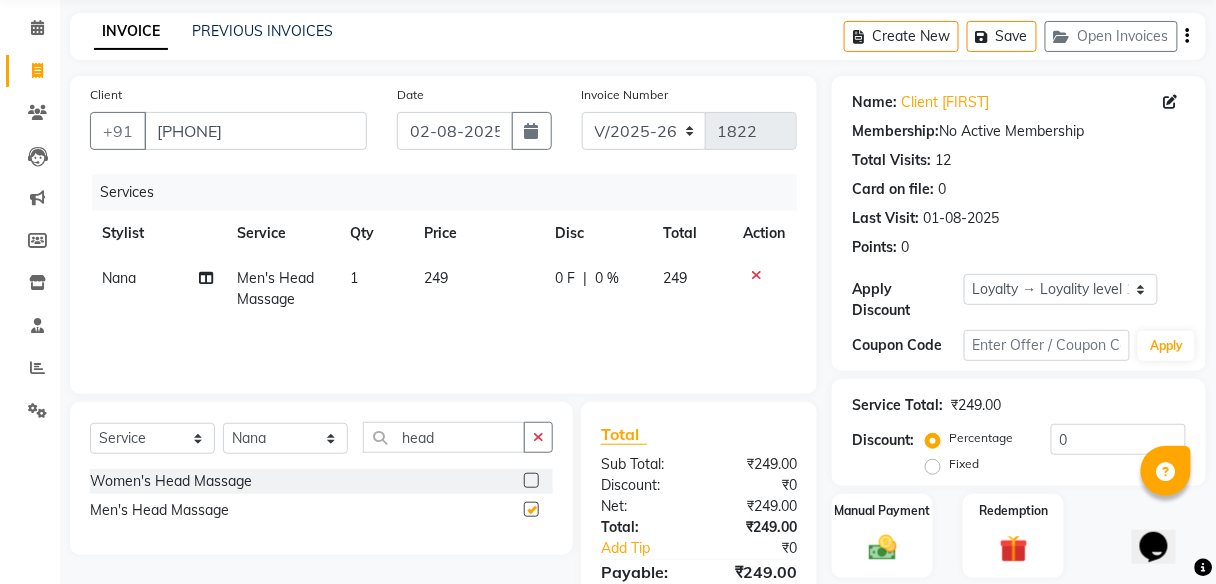 checkbox on "false" 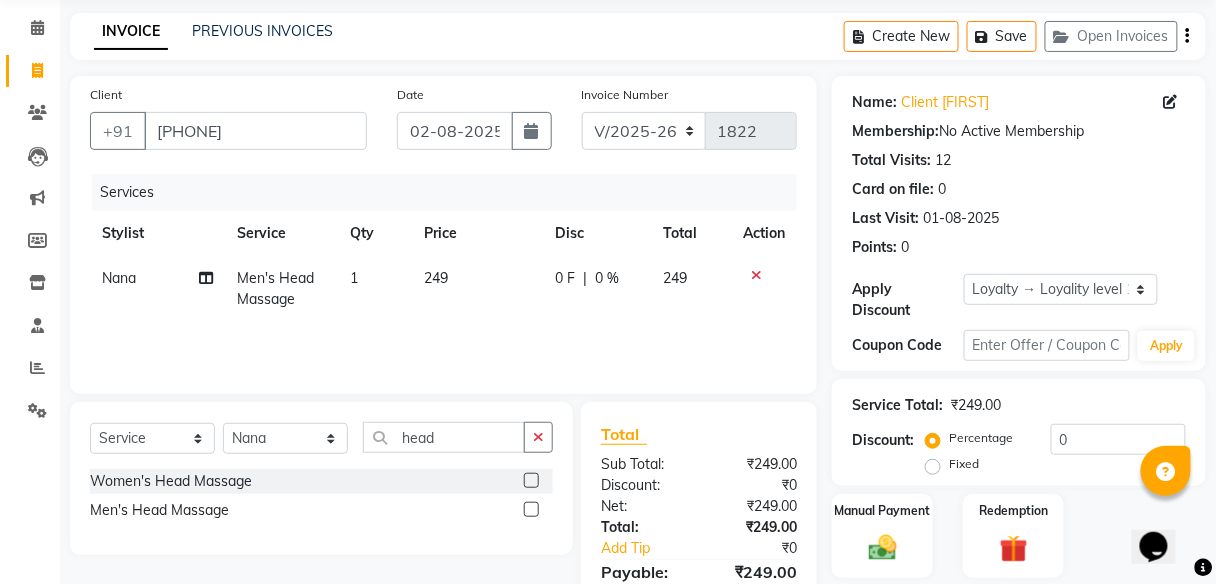 click on "0 F" 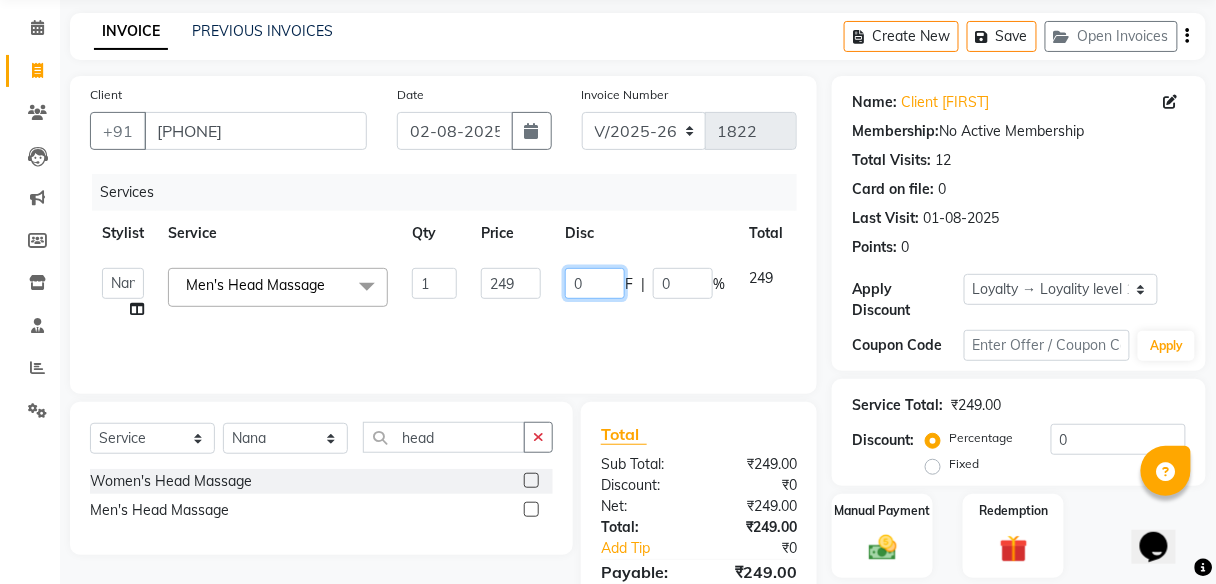 click on "0" 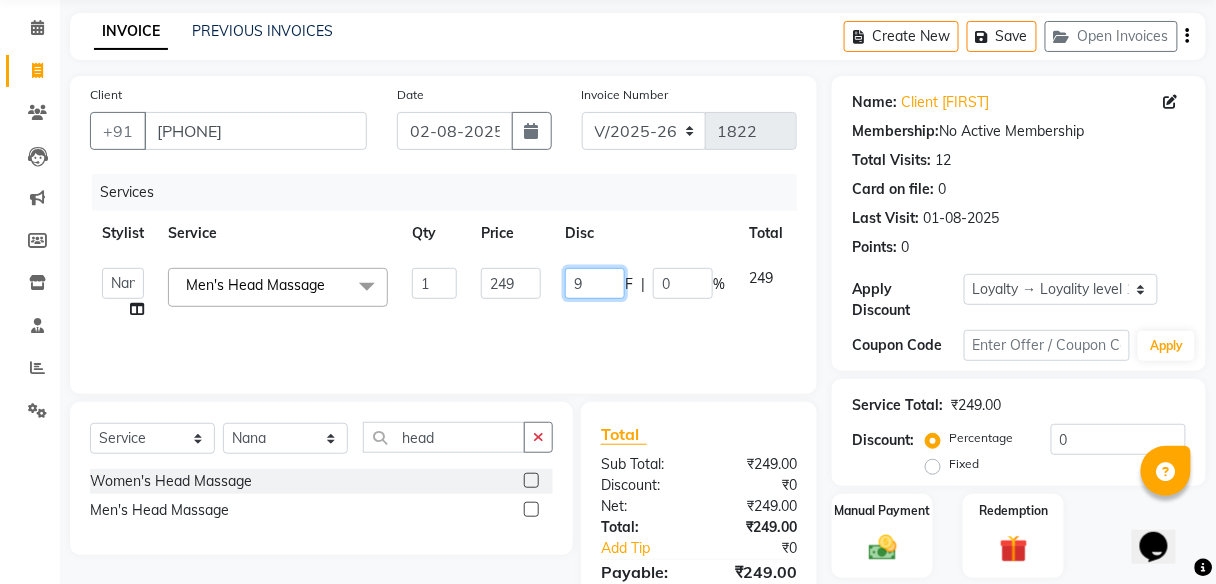 type on "99" 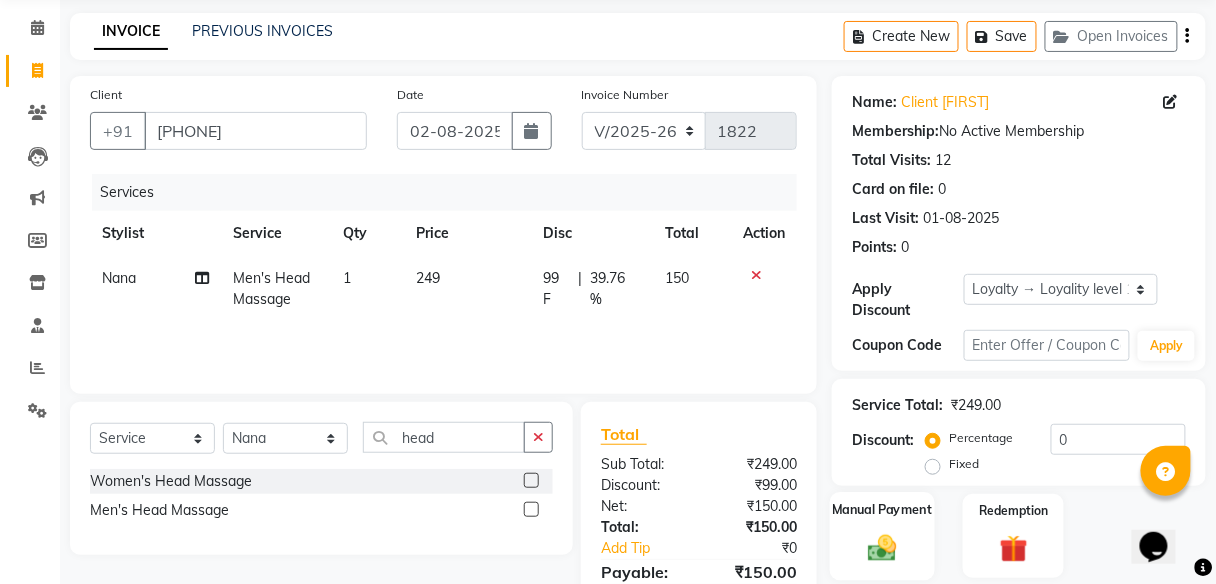 click 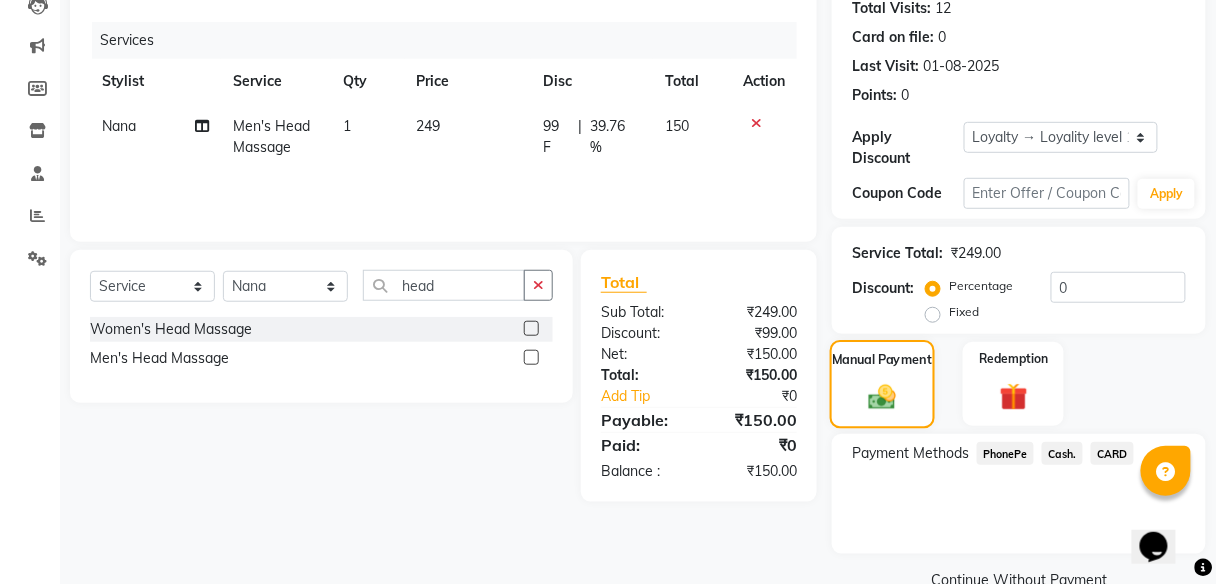 scroll, scrollTop: 267, scrollLeft: 0, axis: vertical 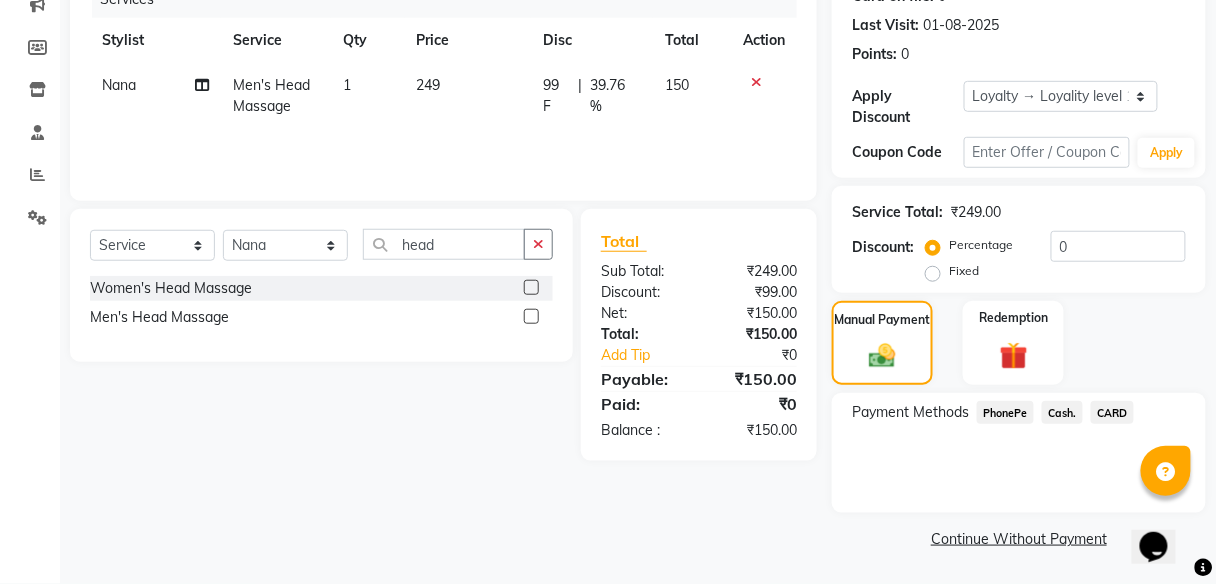 click on "PhonePe" 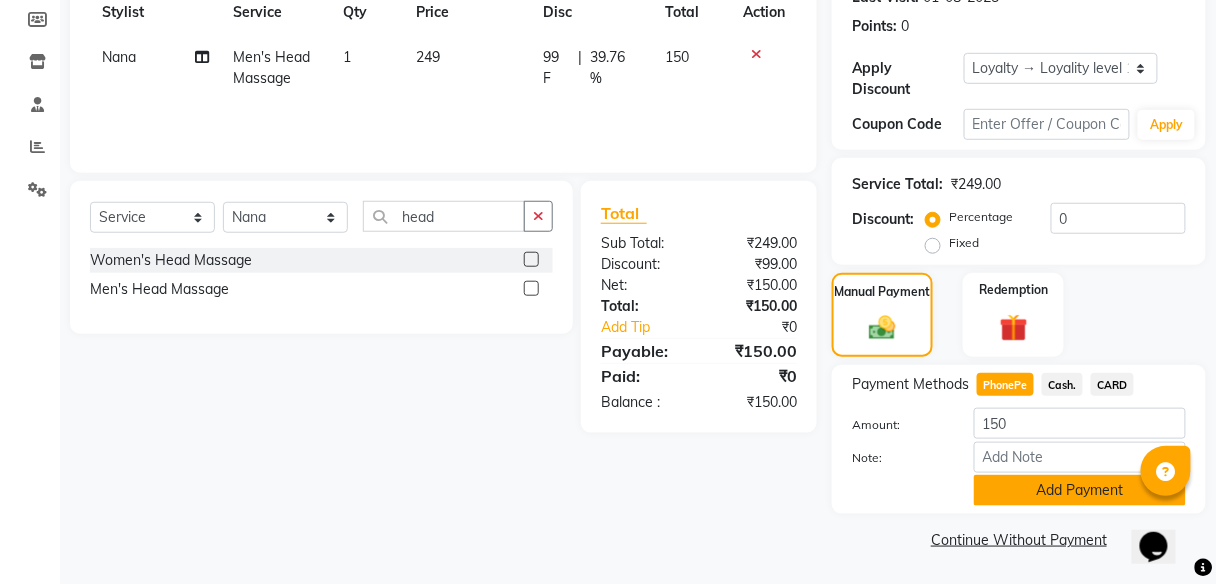 click on "Add Payment" 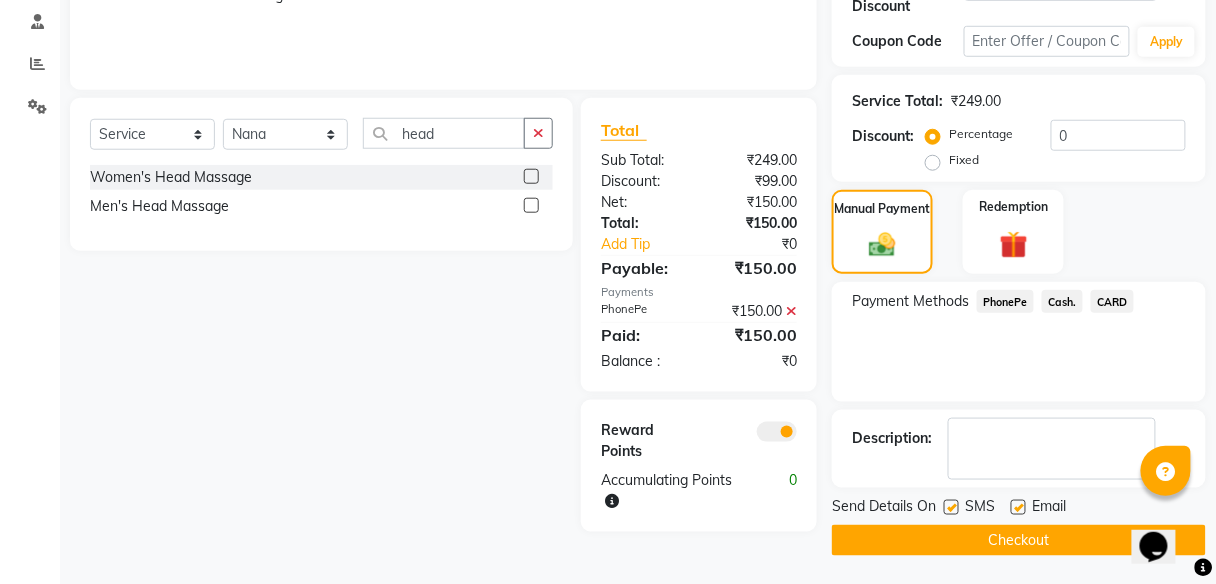 click on "Checkout" 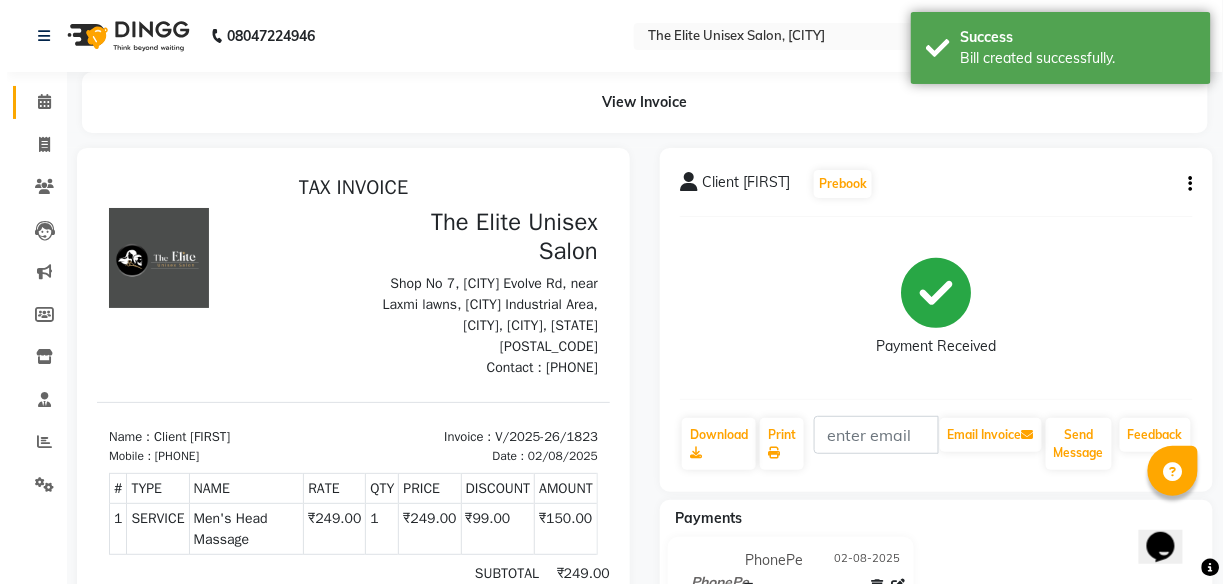 scroll, scrollTop: 0, scrollLeft: 0, axis: both 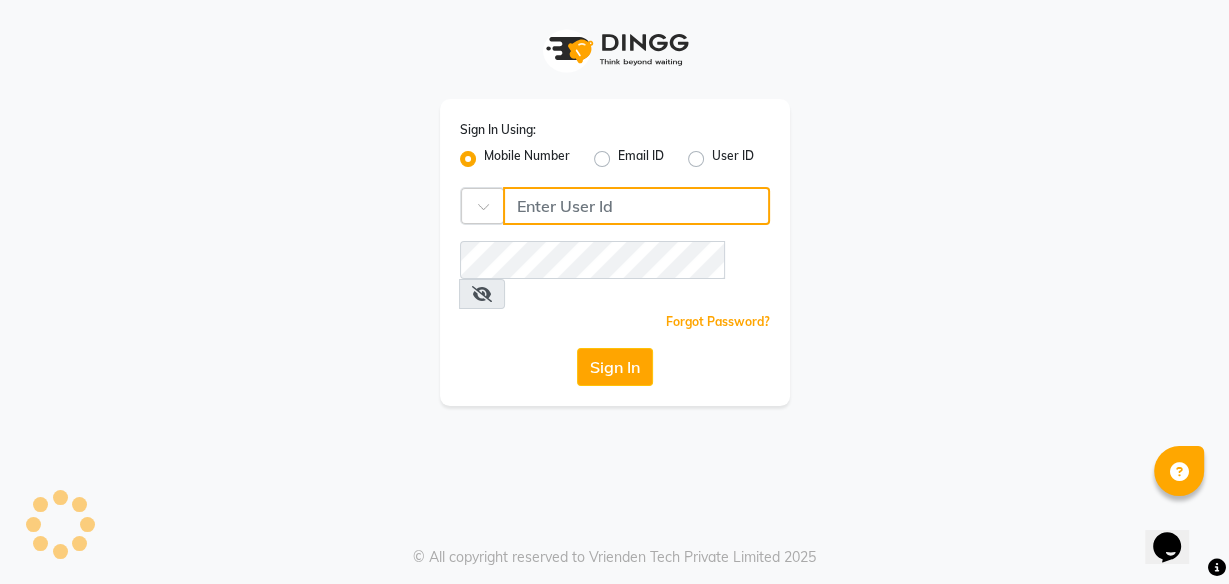 type on "[PHONE]" 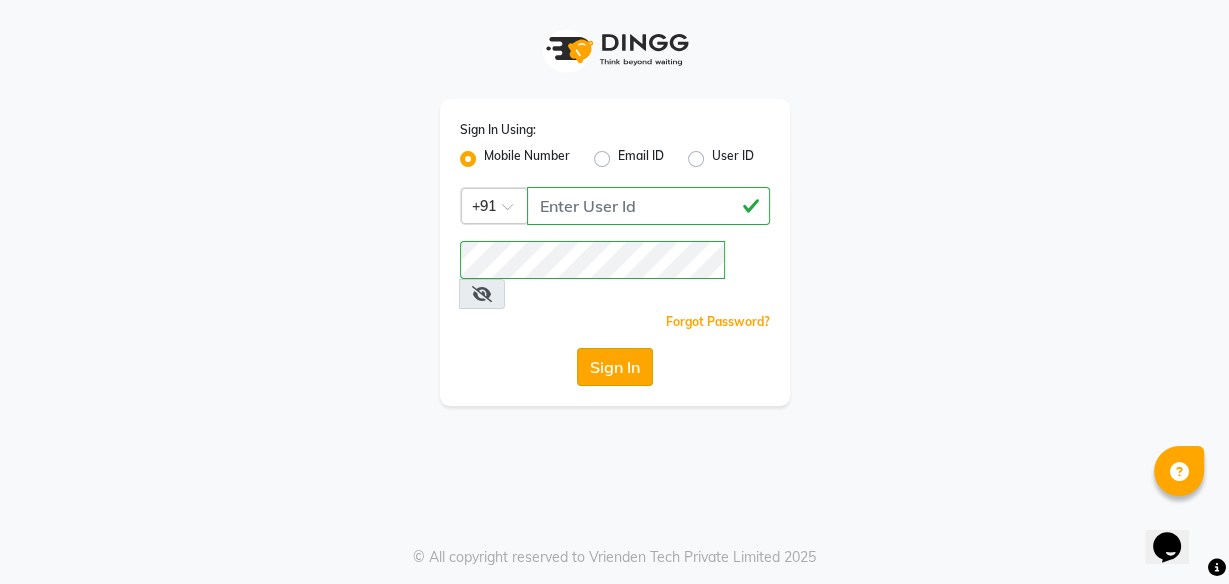 click on "Sign In" 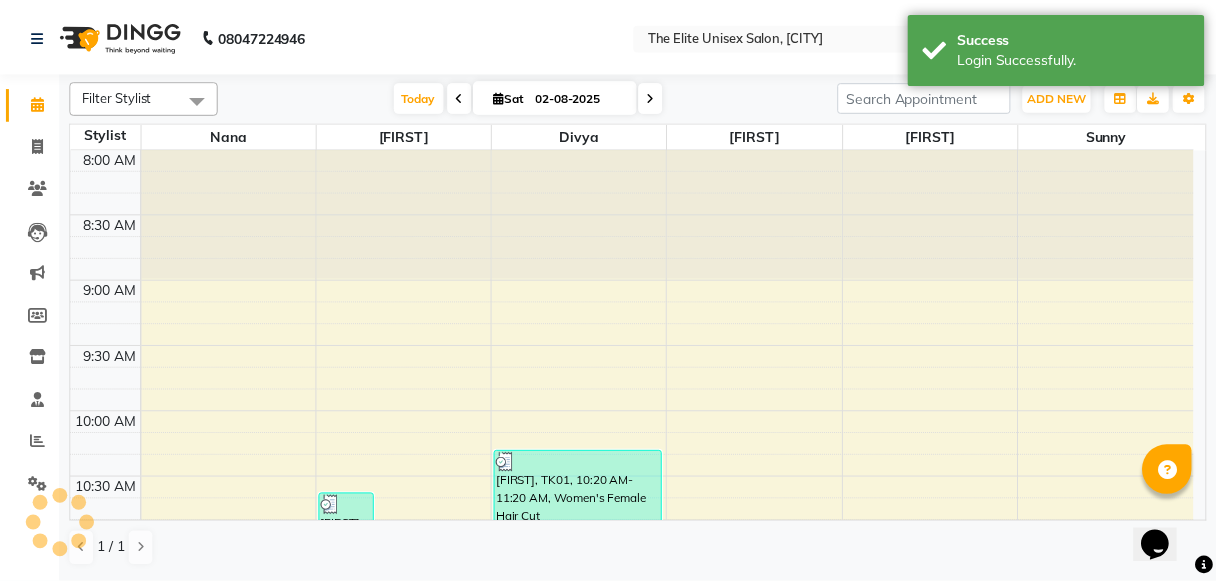 scroll, scrollTop: 0, scrollLeft: 0, axis: both 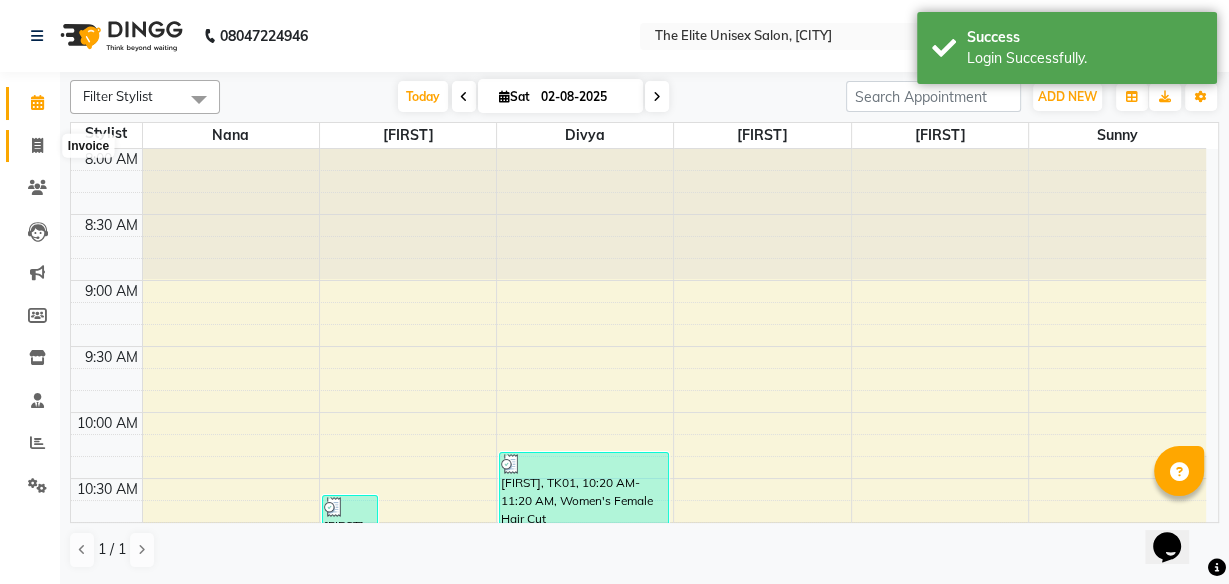 click 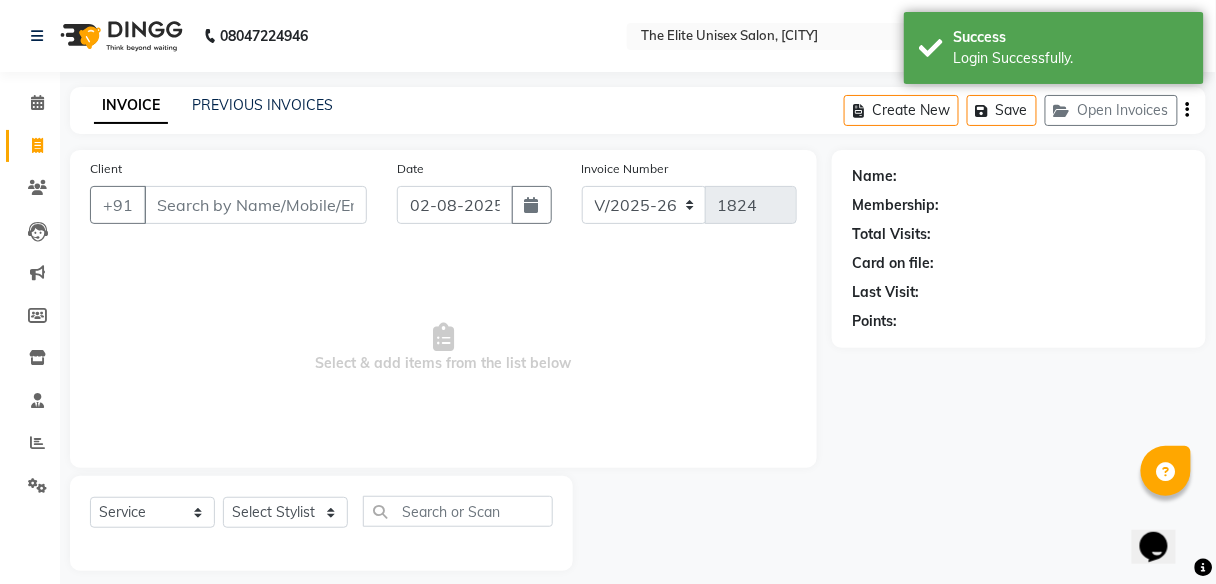 click on "Client" at bounding box center (255, 205) 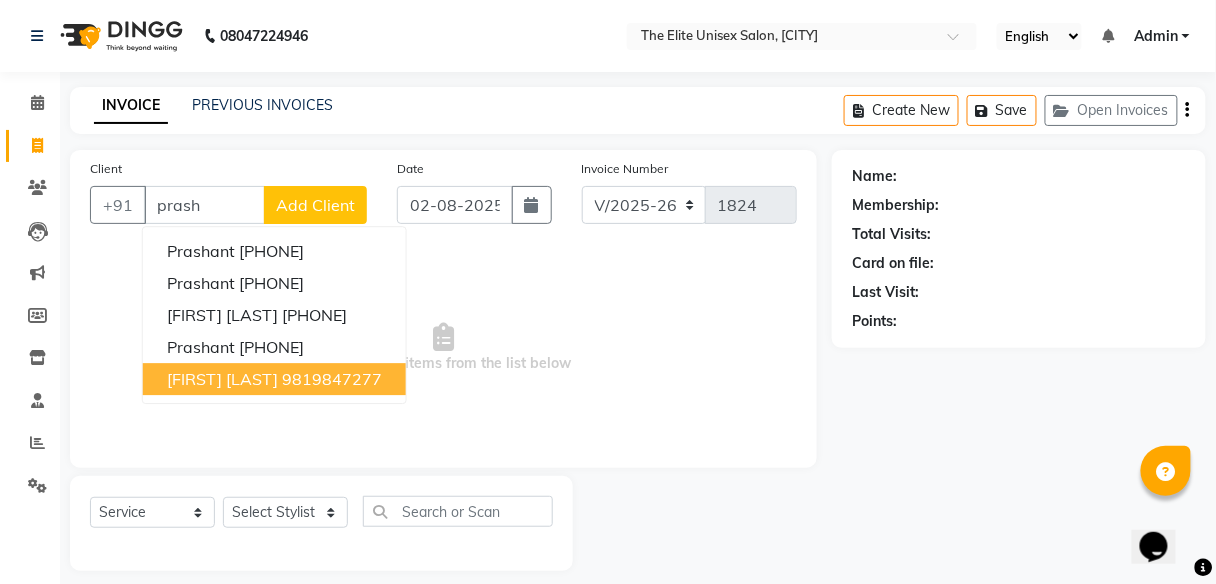 click on "prashant rathod  9819847277" at bounding box center (274, 379) 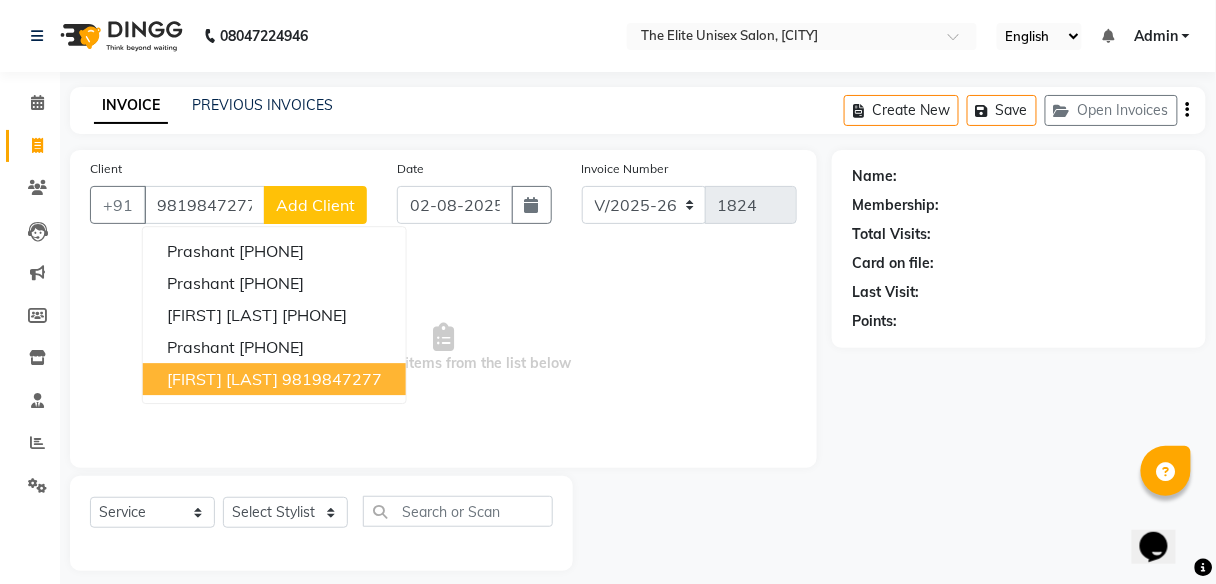 type on "9819847277" 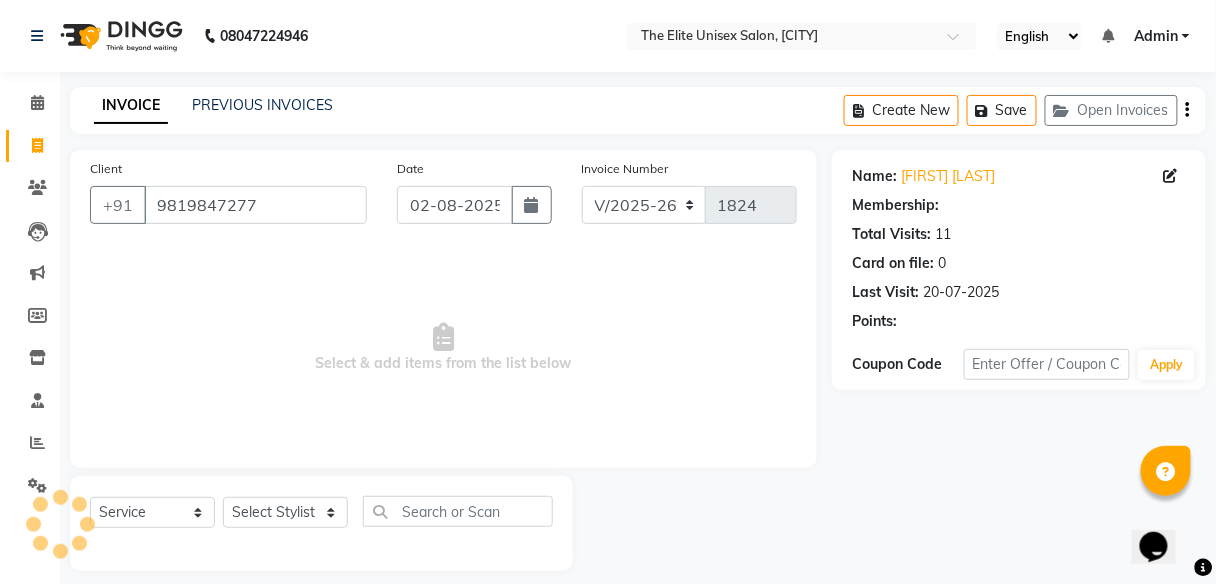 select on "1: Object" 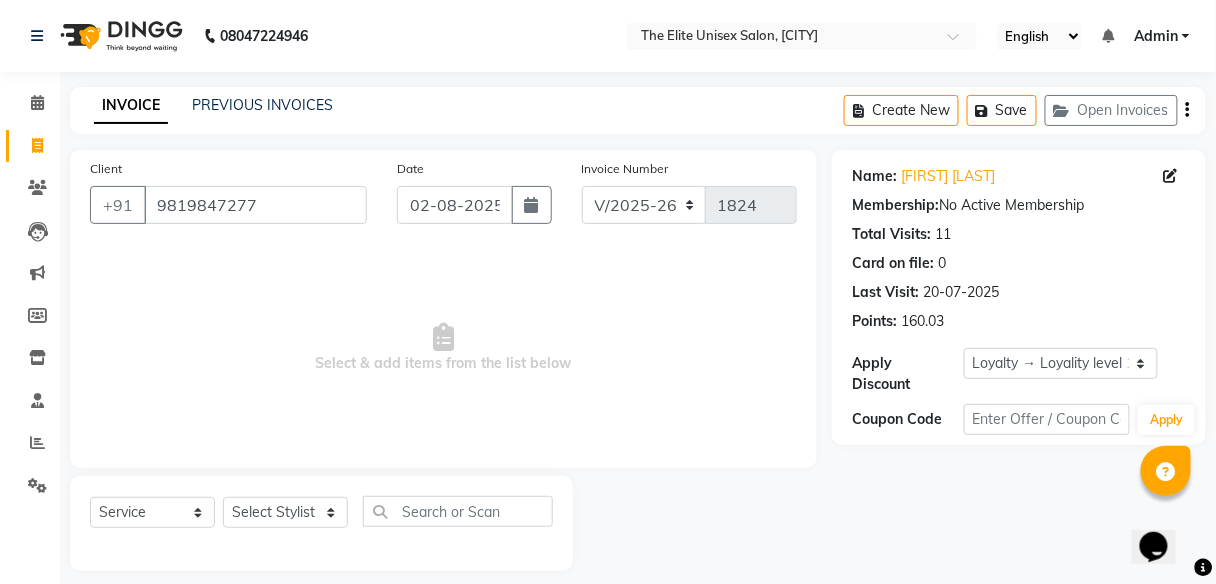 click 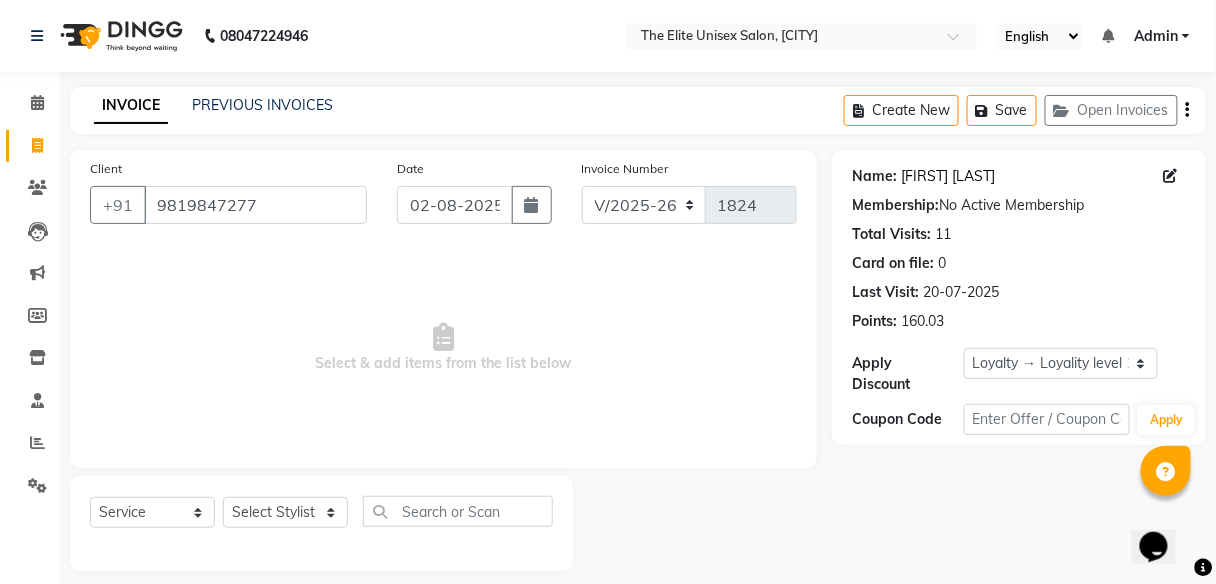 click on "Prashant Rathod" 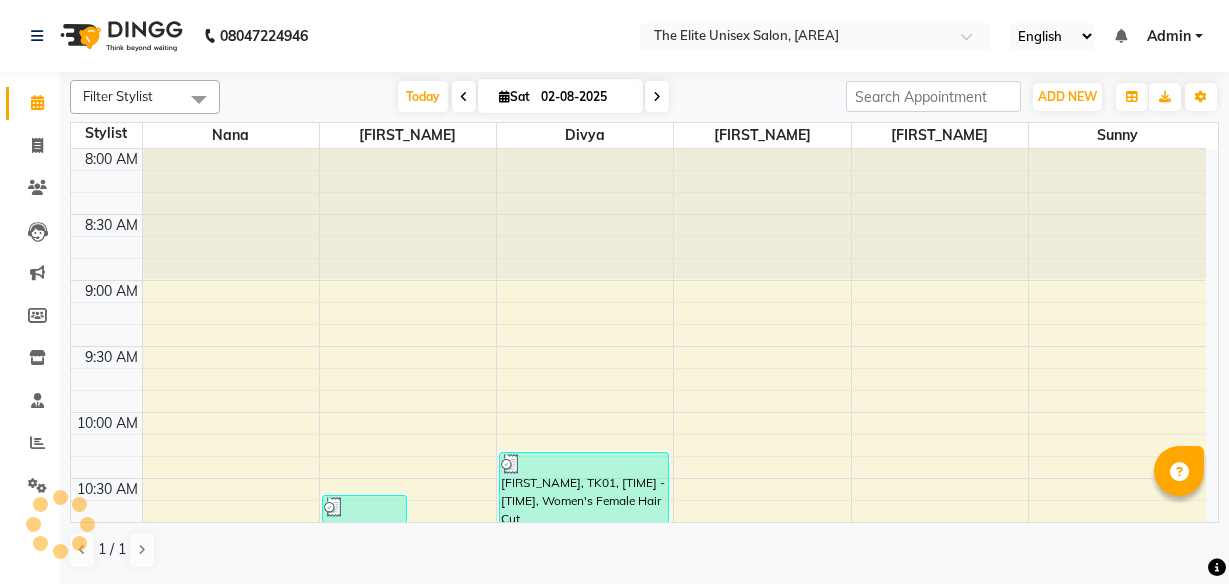 scroll, scrollTop: 0, scrollLeft: 0, axis: both 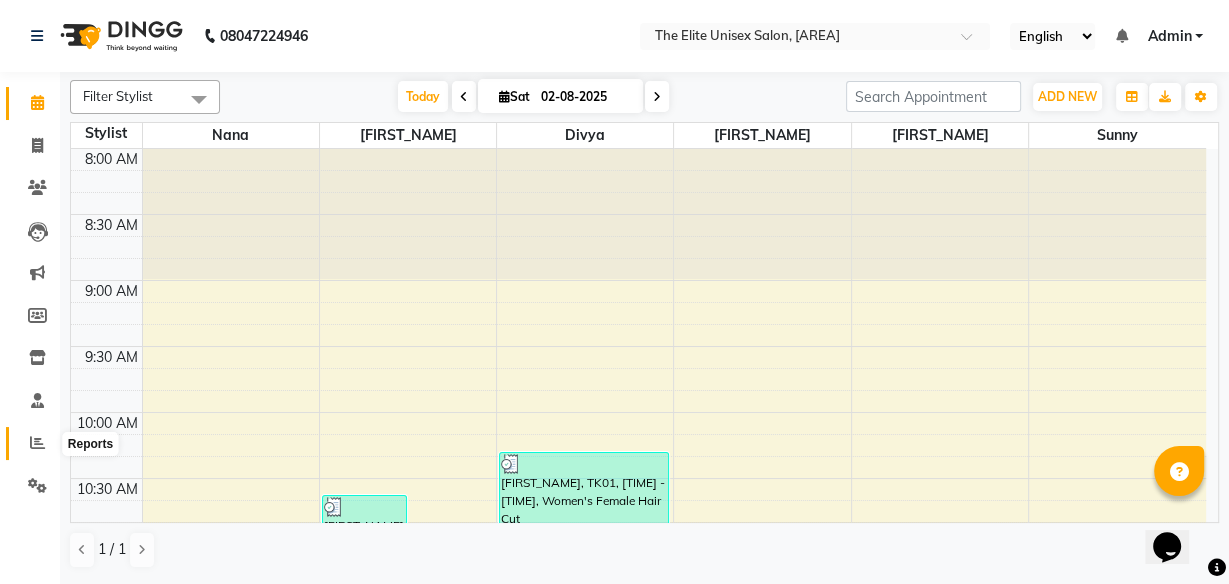click 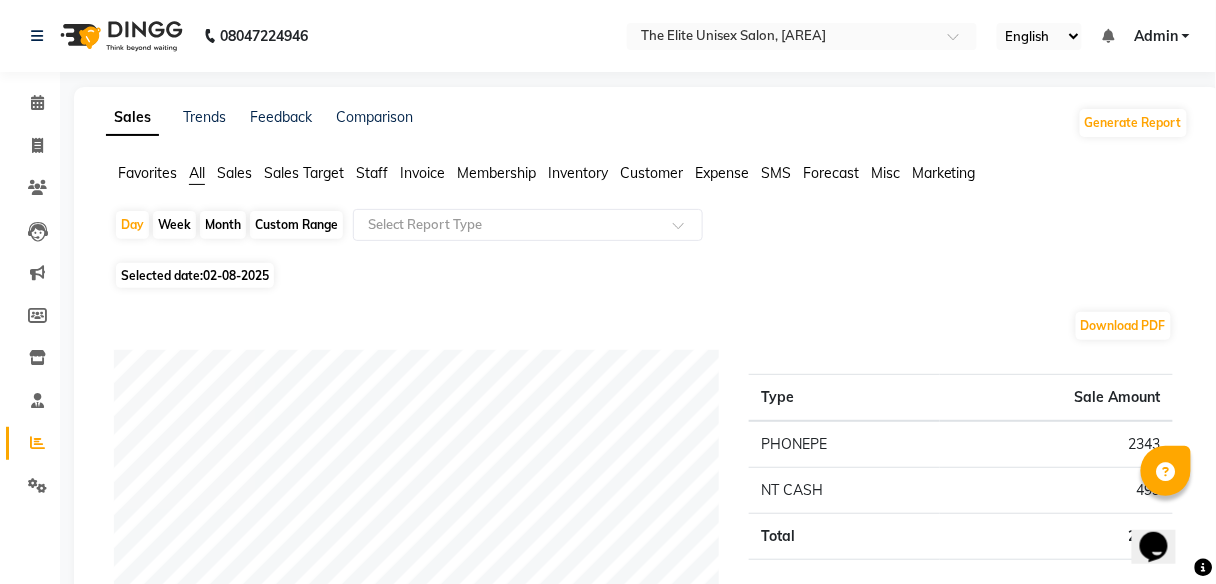 click on "Staff" 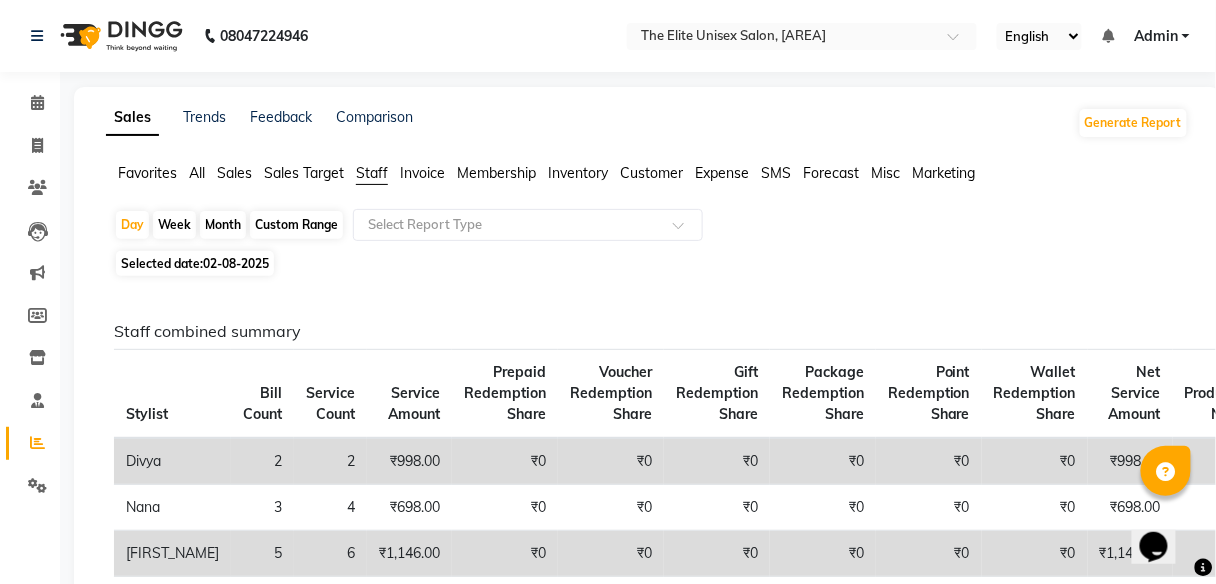 click on "Month" 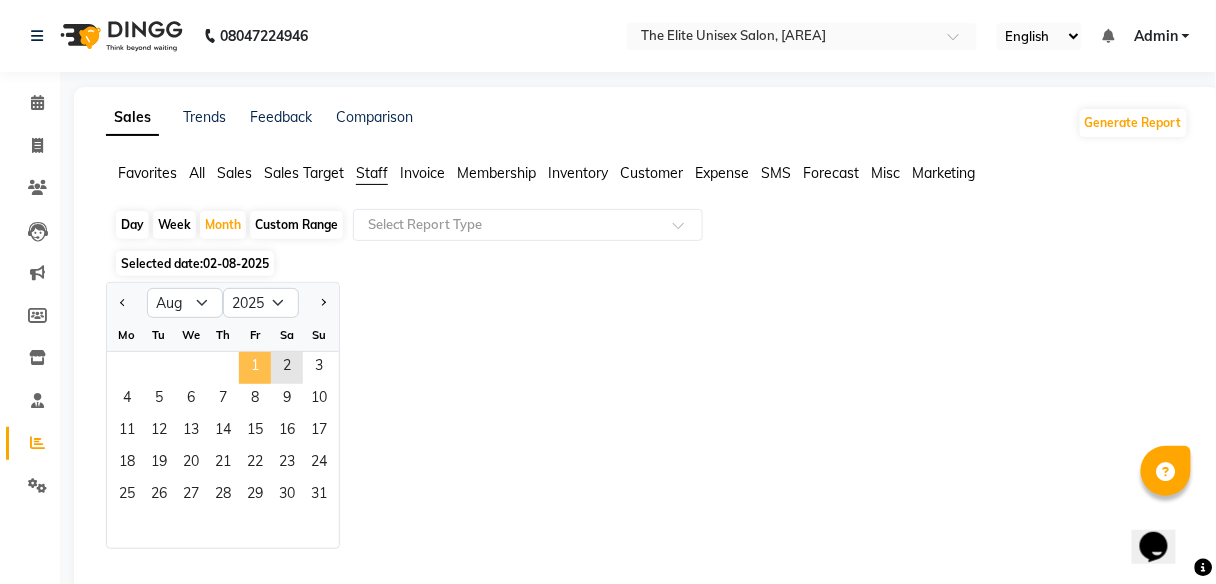 click on "1" 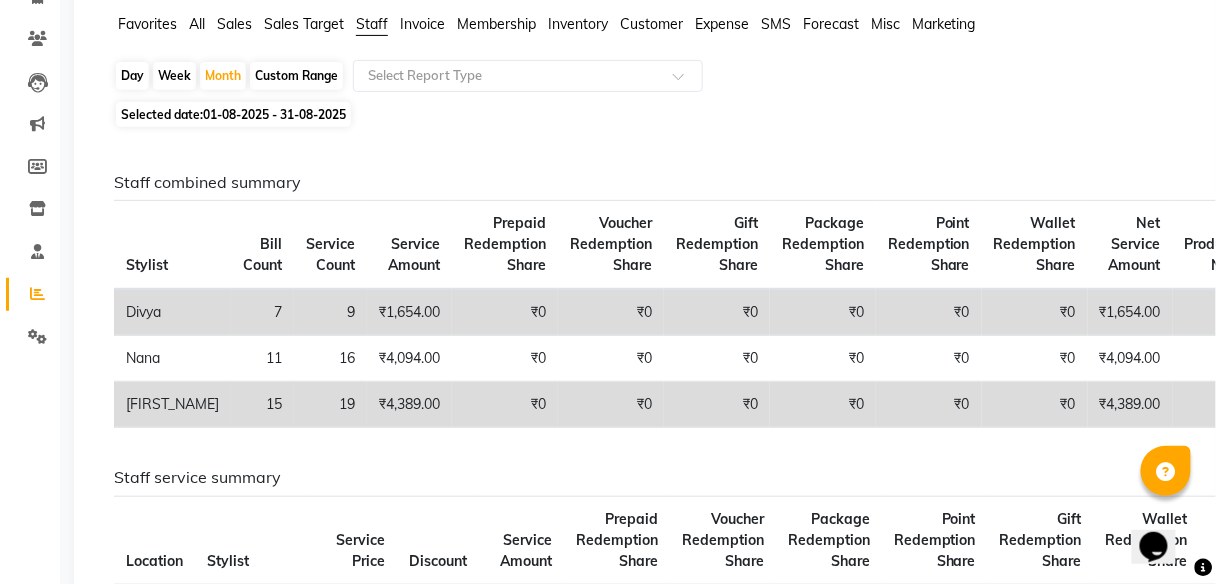 scroll, scrollTop: 0, scrollLeft: 0, axis: both 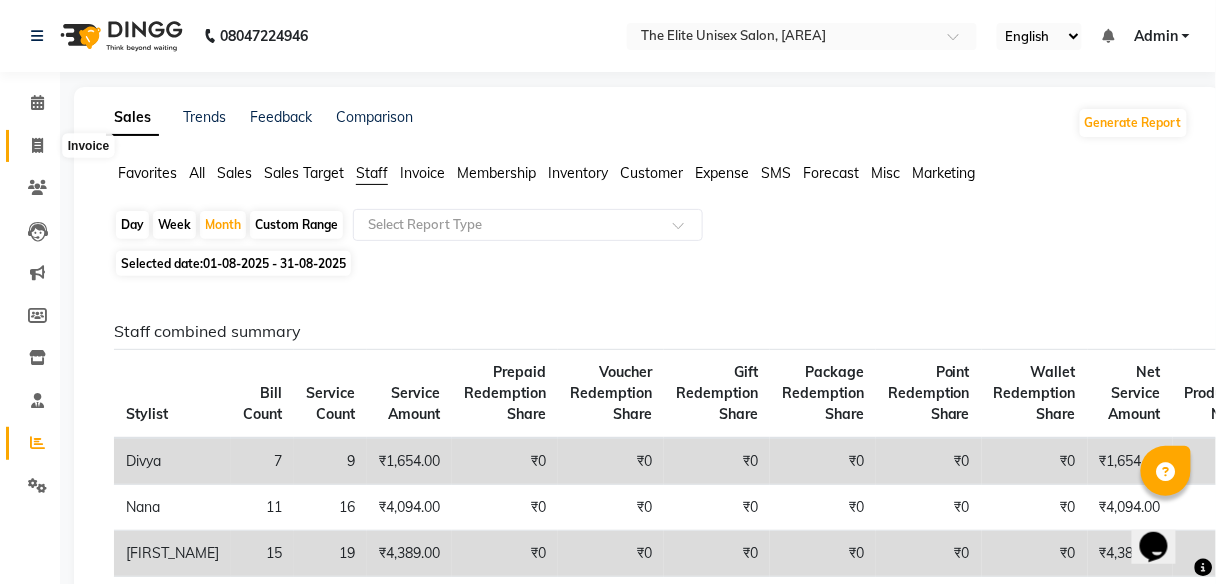 click 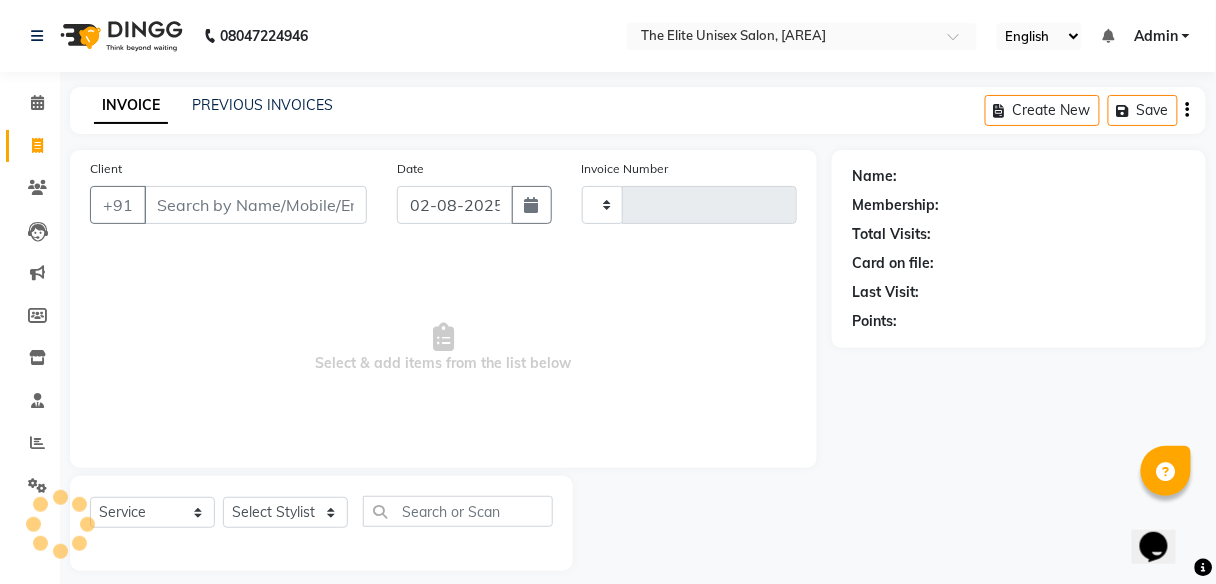 scroll, scrollTop: 16, scrollLeft: 0, axis: vertical 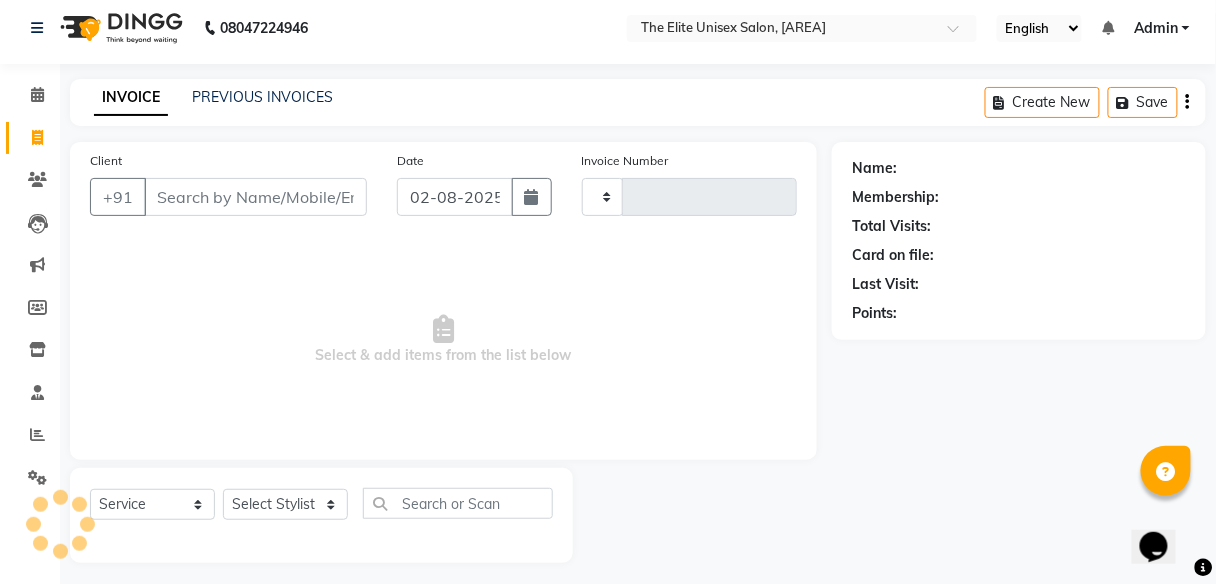 type on "1822" 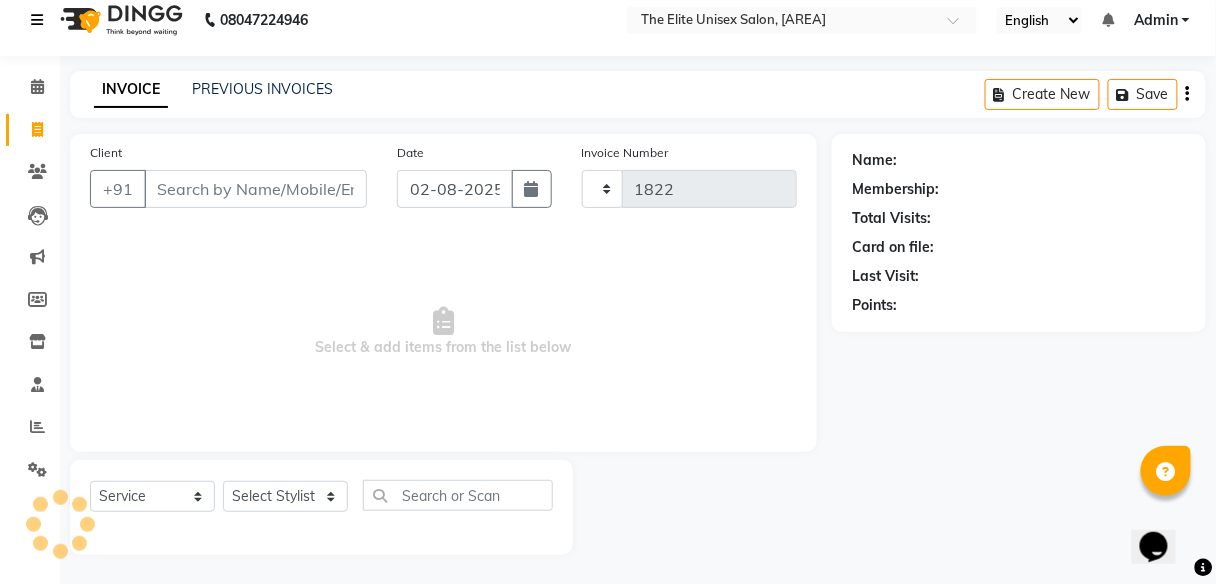 select on "7086" 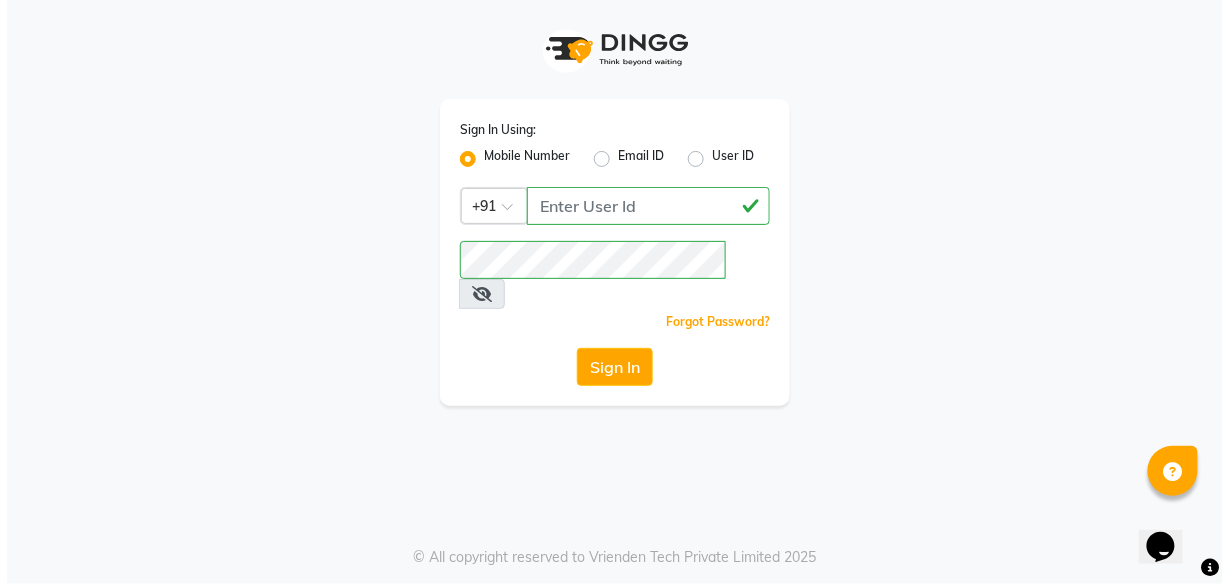 scroll, scrollTop: 0, scrollLeft: 0, axis: both 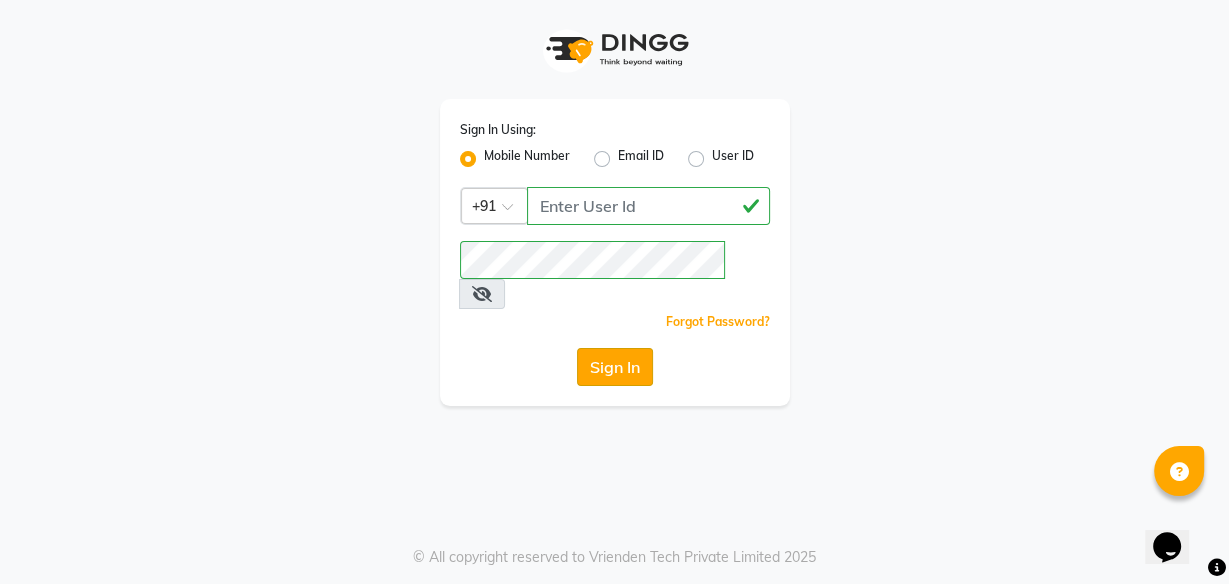 click on "Sign In" 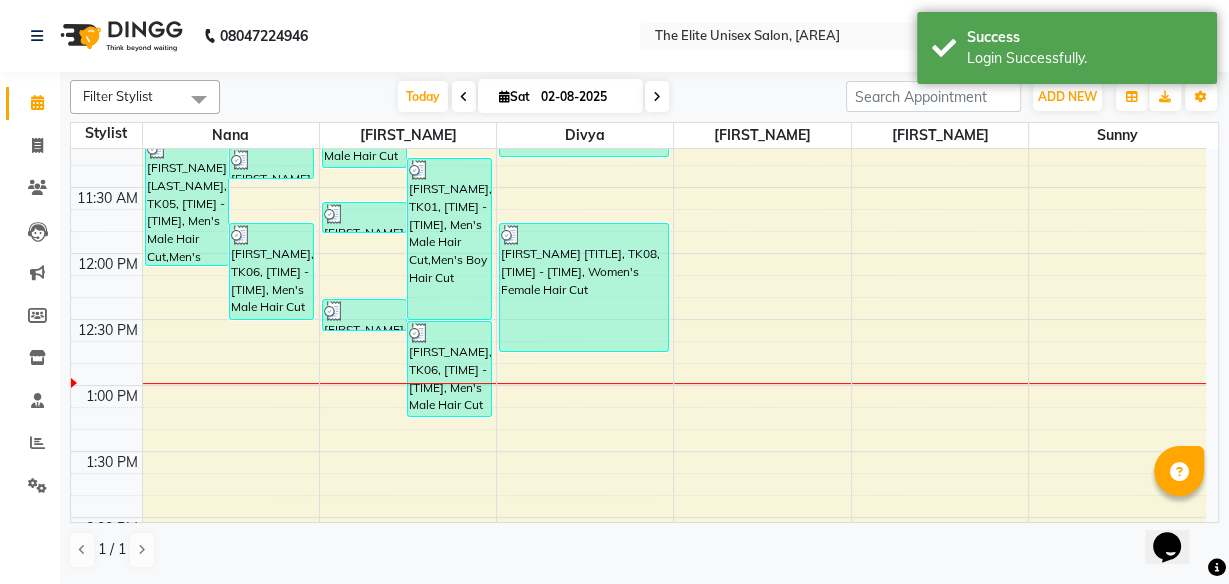 scroll, scrollTop: 421, scrollLeft: 0, axis: vertical 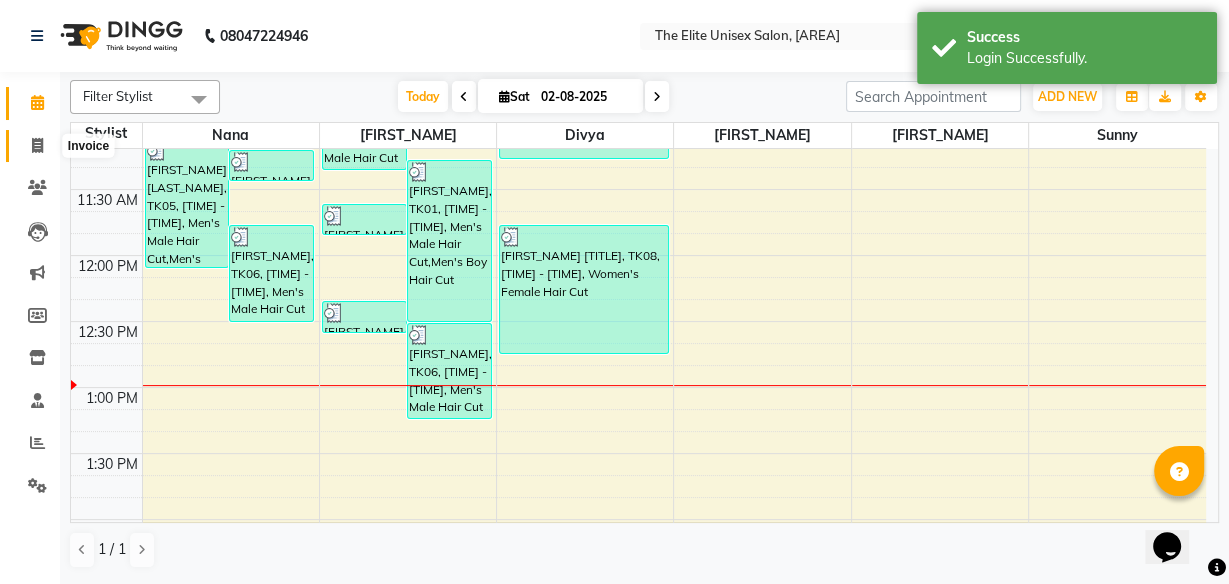 click 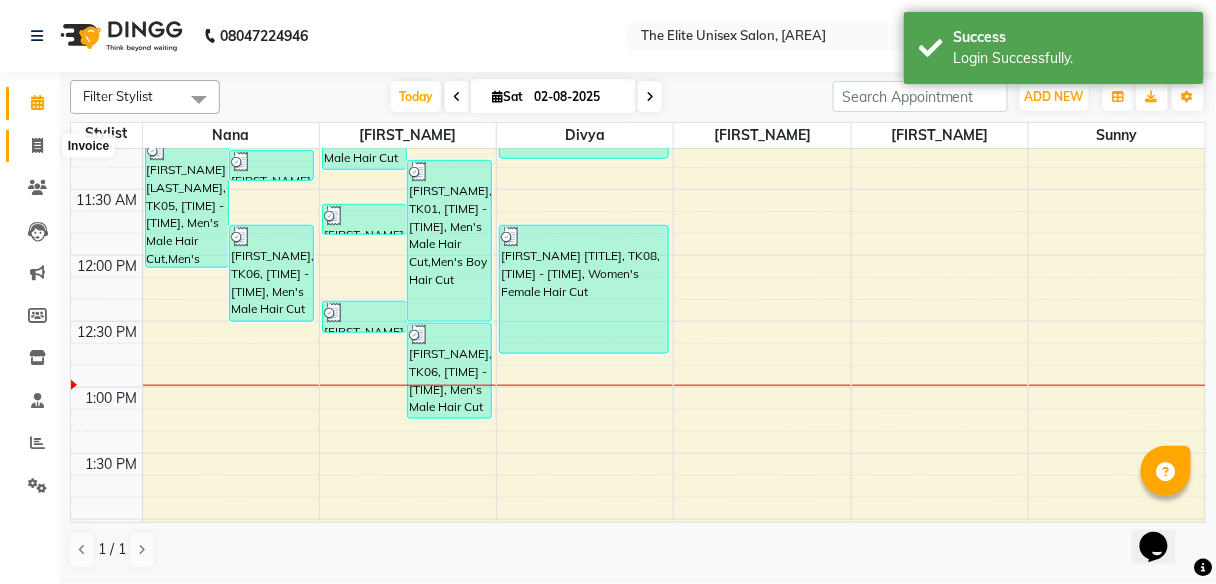 select on "service" 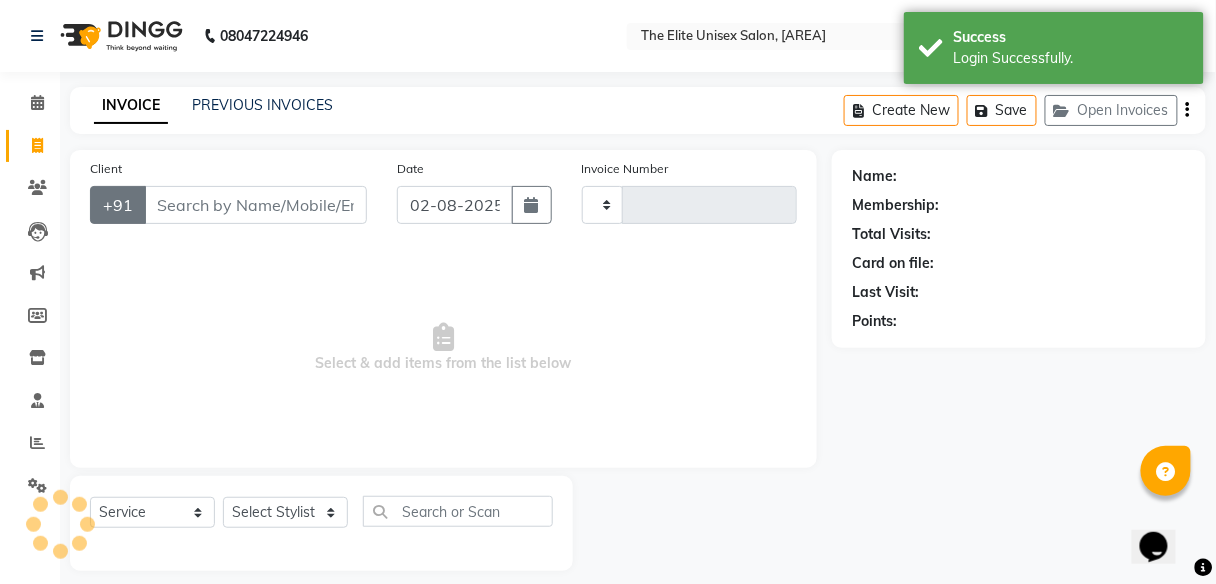 type on "1822" 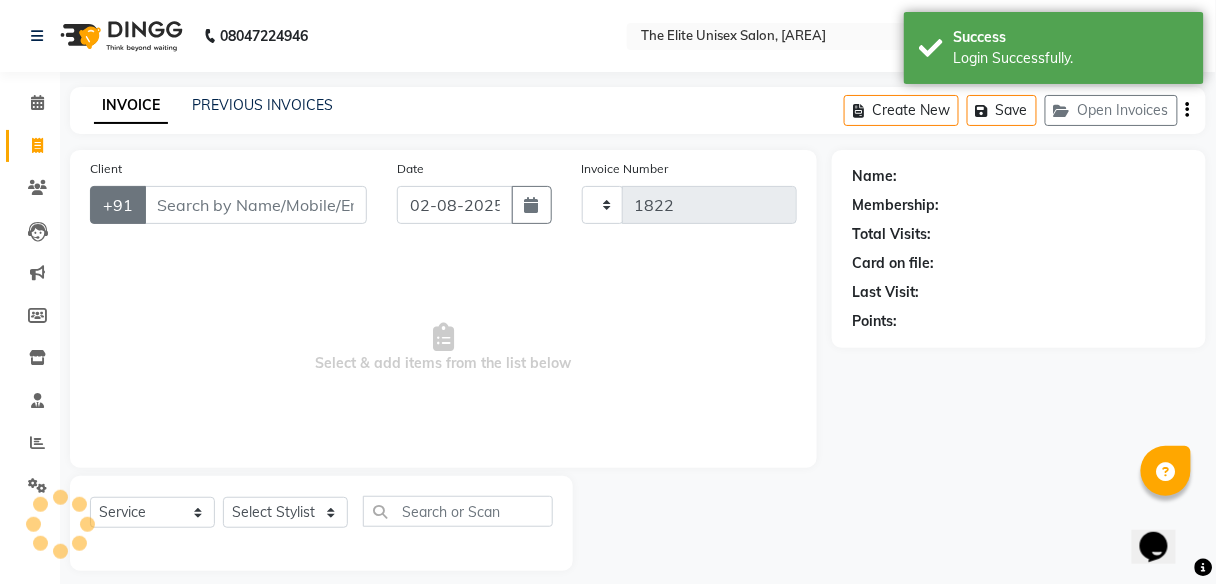 select on "7086" 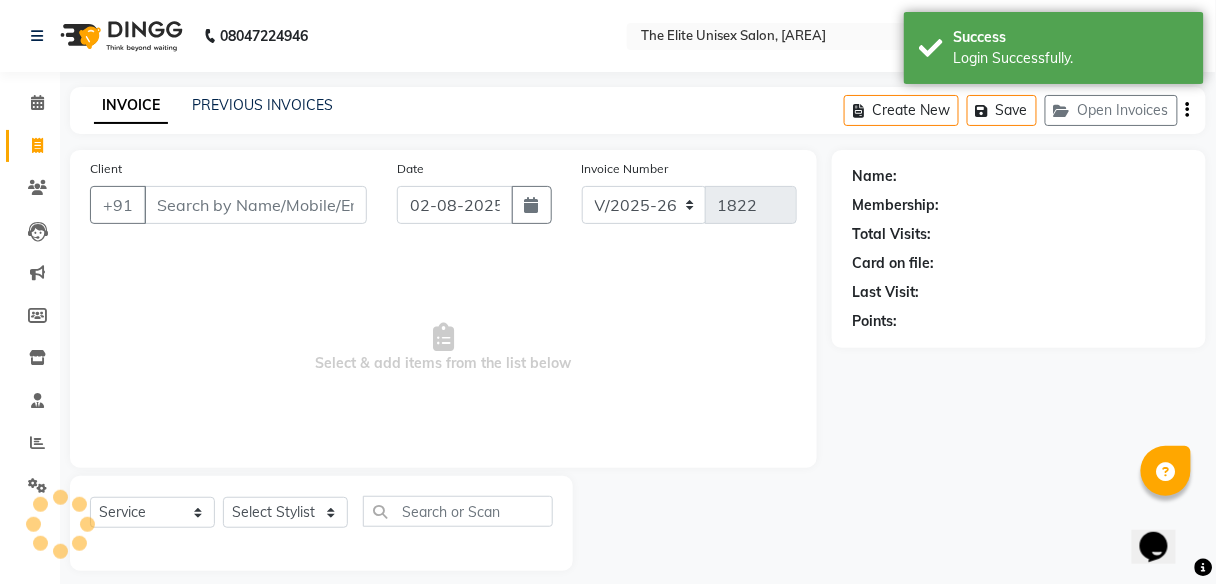 click on "Client" at bounding box center [255, 205] 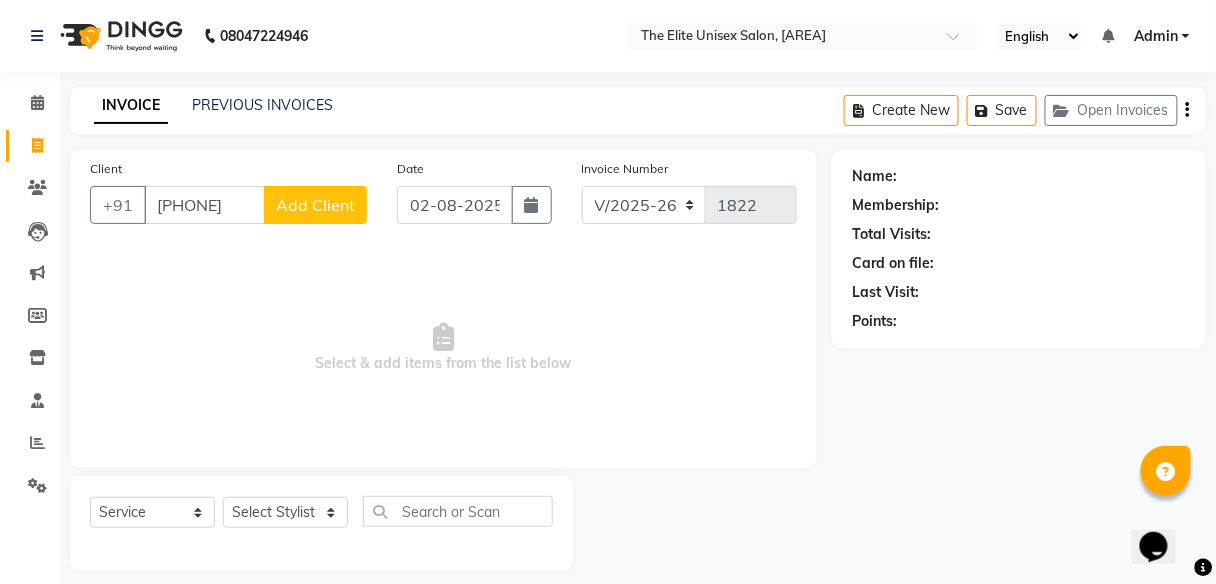 type on "8454889362" 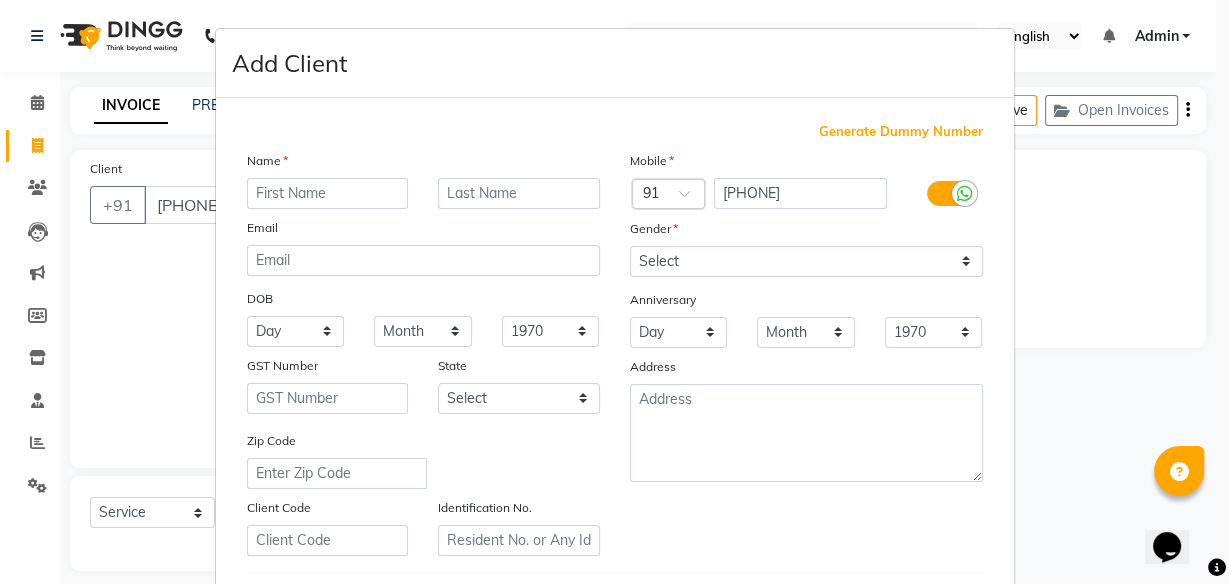 click at bounding box center [328, 193] 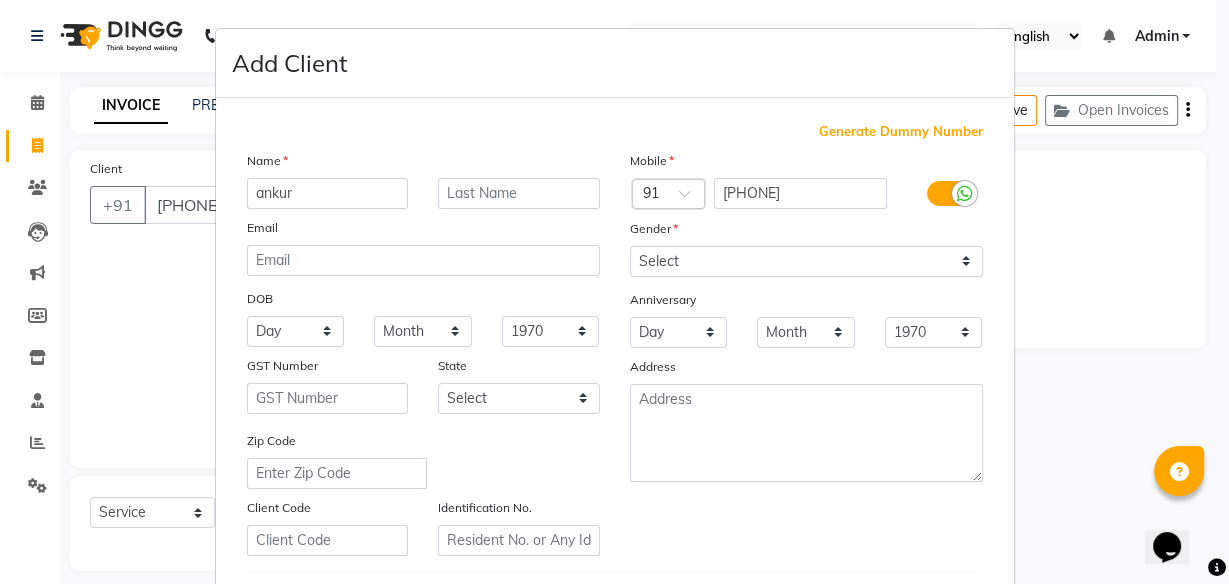 type on "ankur" 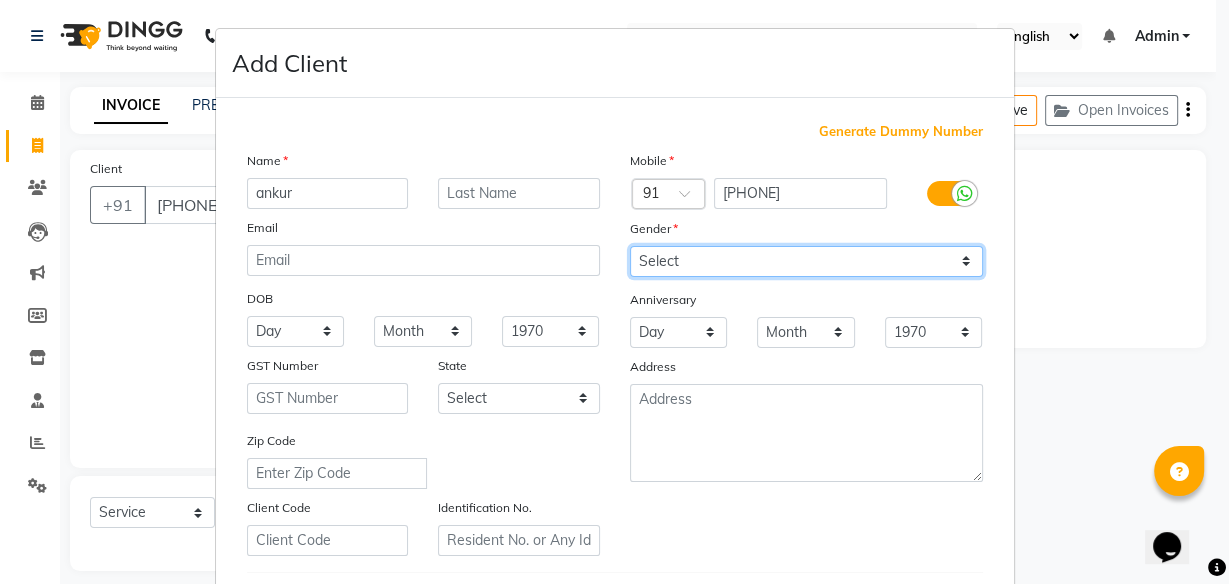 click on "Select Male Female Other Prefer Not To Say" at bounding box center (806, 261) 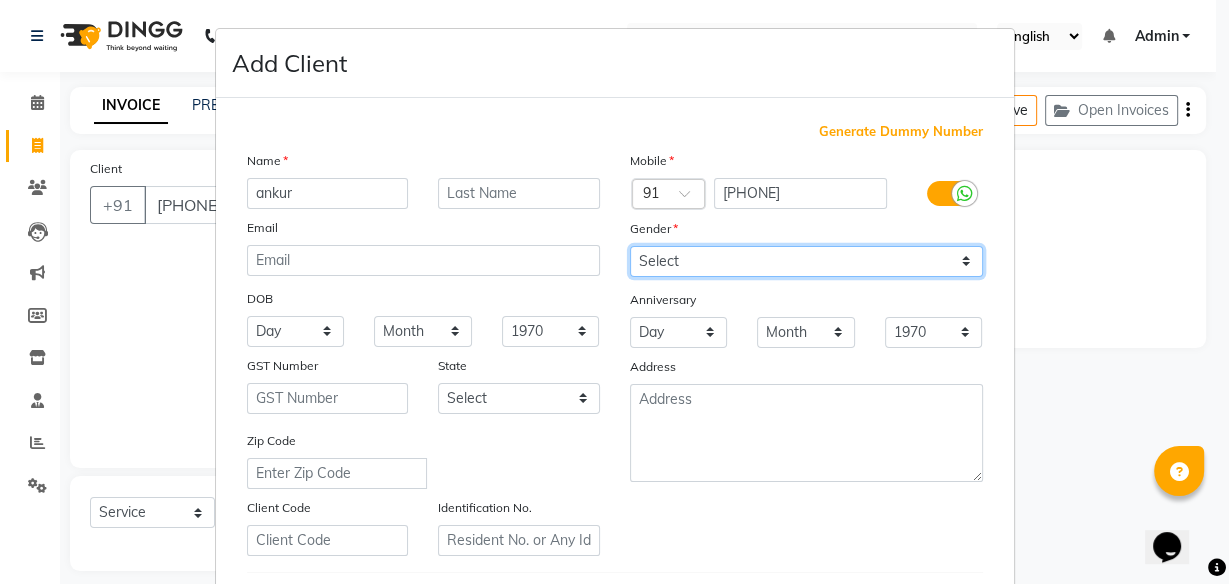 select on "male" 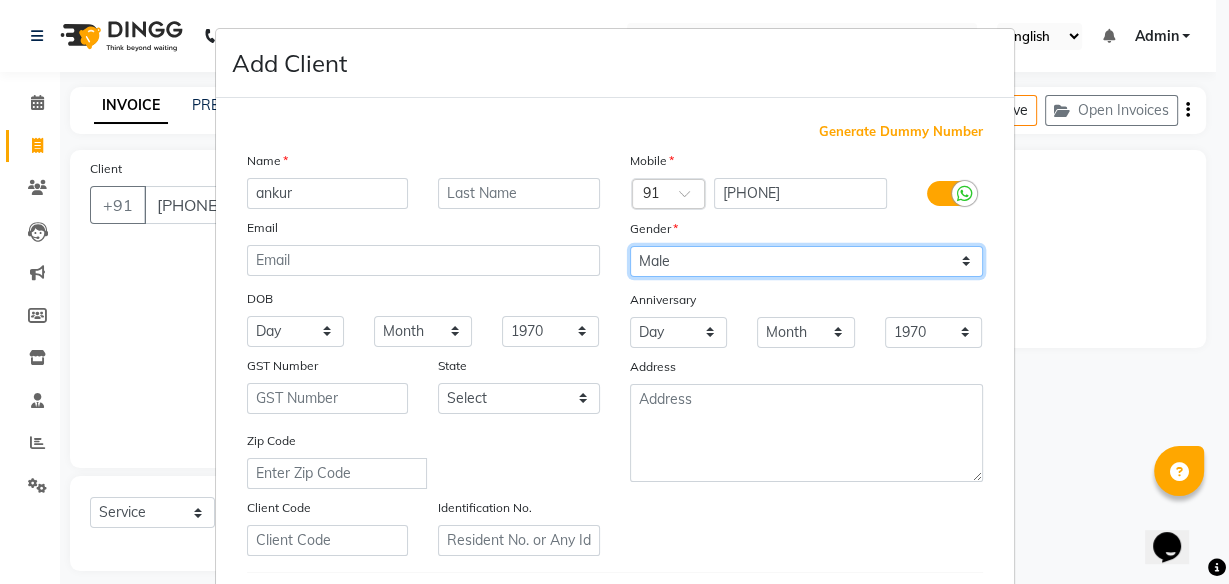 click on "Select Male Female Other Prefer Not To Say" at bounding box center (806, 261) 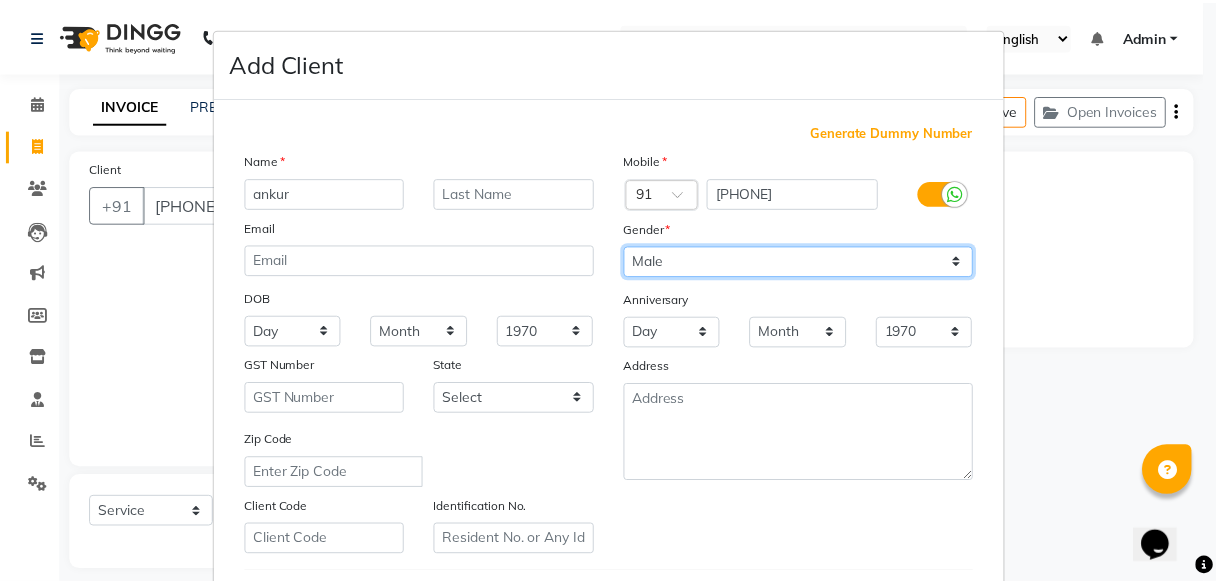 scroll, scrollTop: 335, scrollLeft: 0, axis: vertical 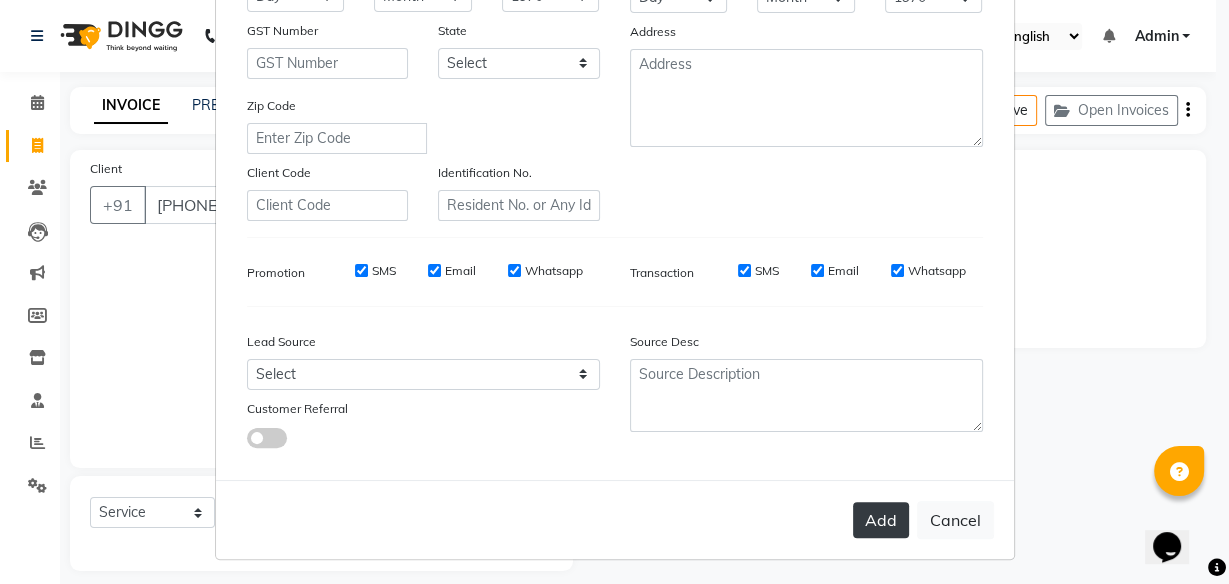 drag, startPoint x: 907, startPoint y: 517, endPoint x: 888, endPoint y: 518, distance: 19.026299 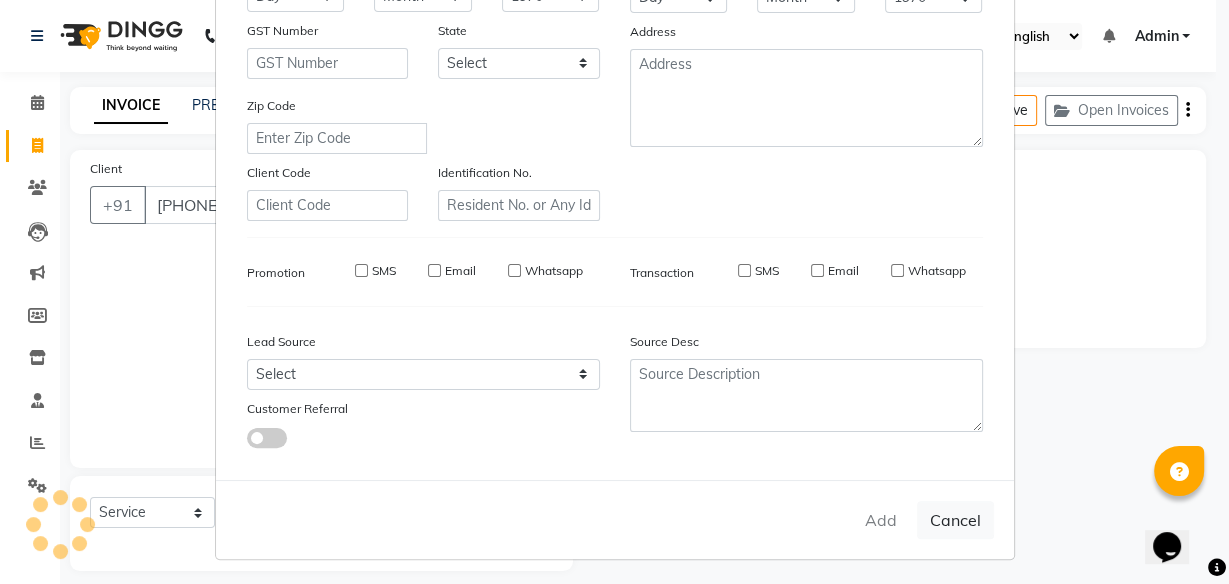 type 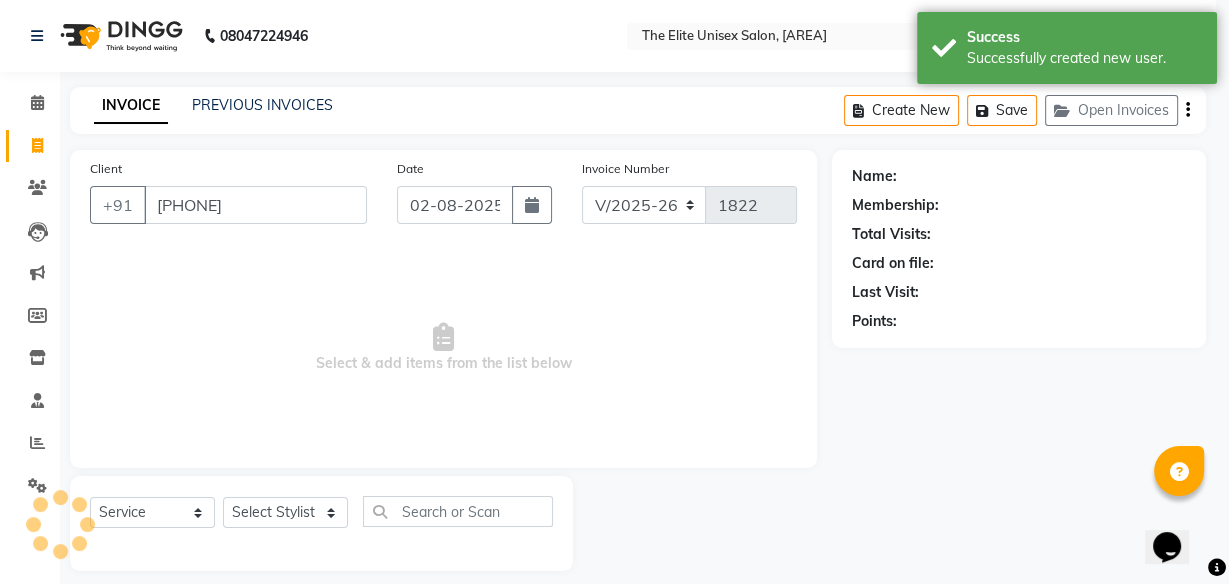 select on "1: Object" 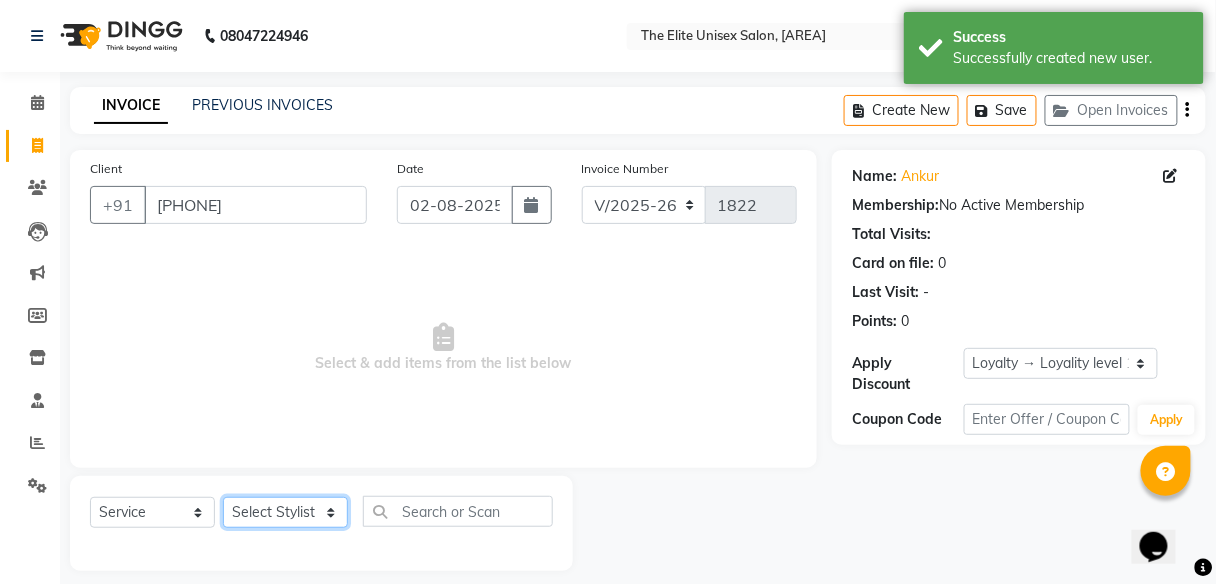 click on "Select Stylist [FIRST] [FIRST] [FIRST] [FIRST] [FIRST] [FIRST]" 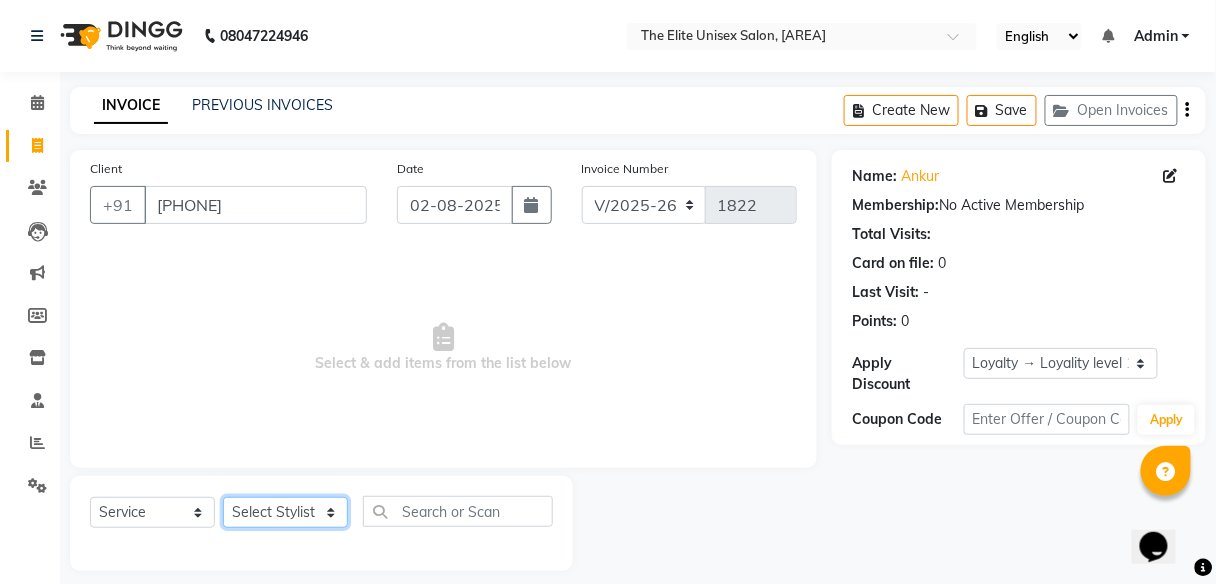 select on "59553" 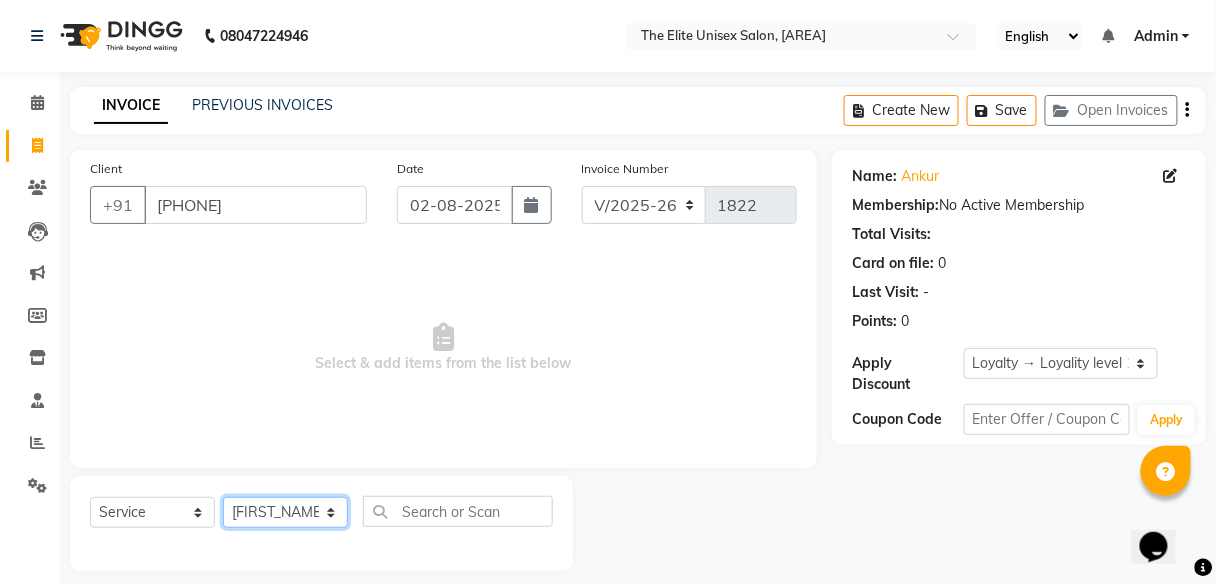 click on "Select Stylist [FIRST] [FIRST] [FIRST] [FIRST] [FIRST] [FIRST]" 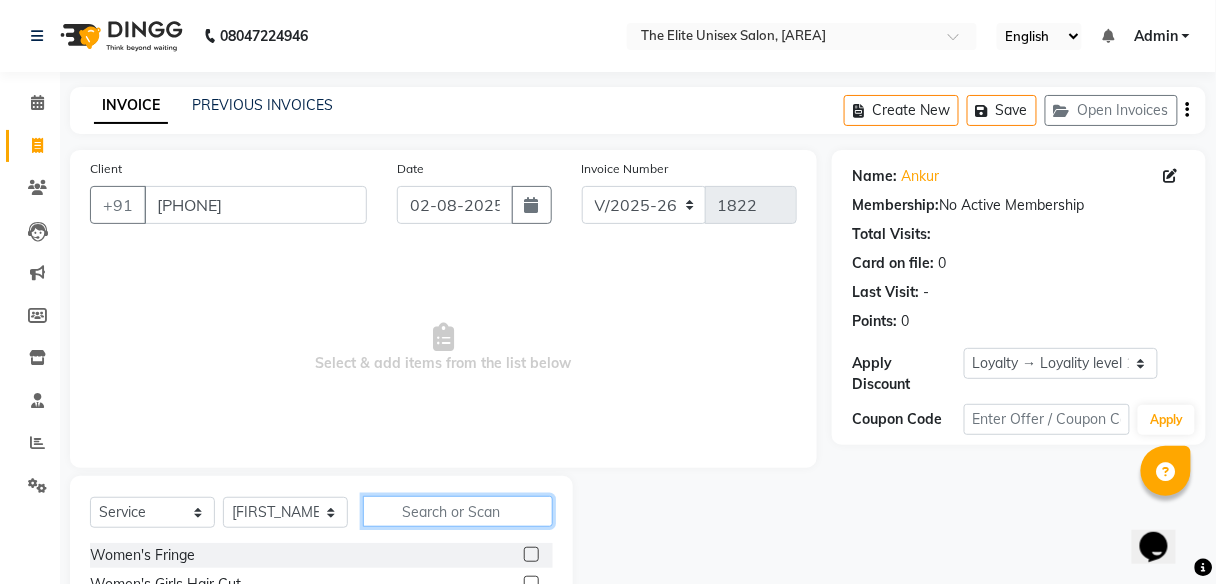 click 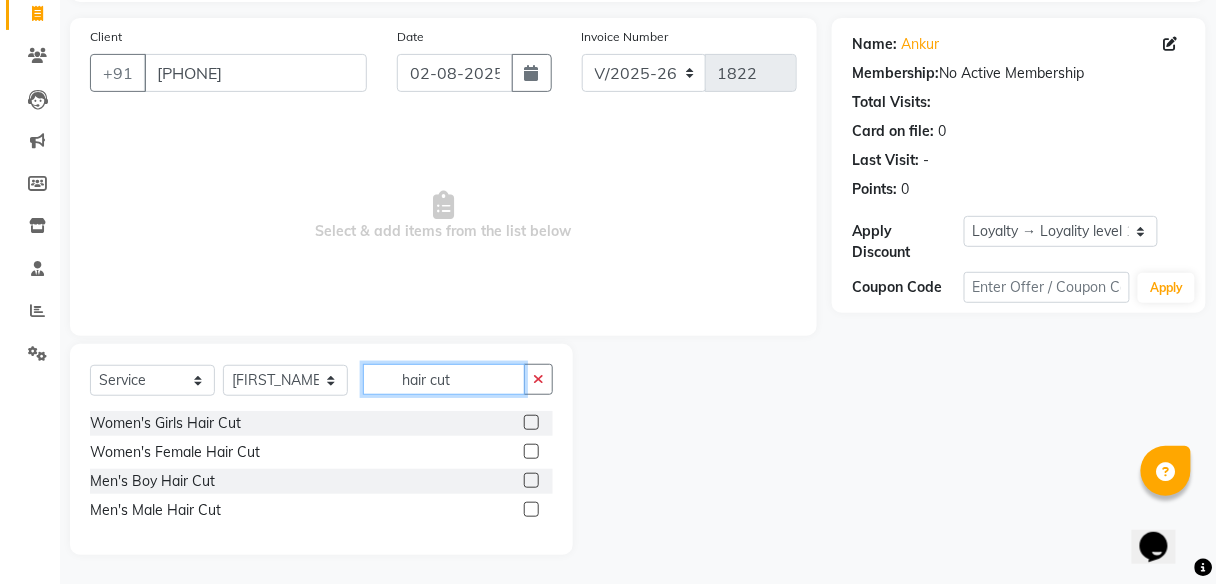 scroll, scrollTop: 131, scrollLeft: 0, axis: vertical 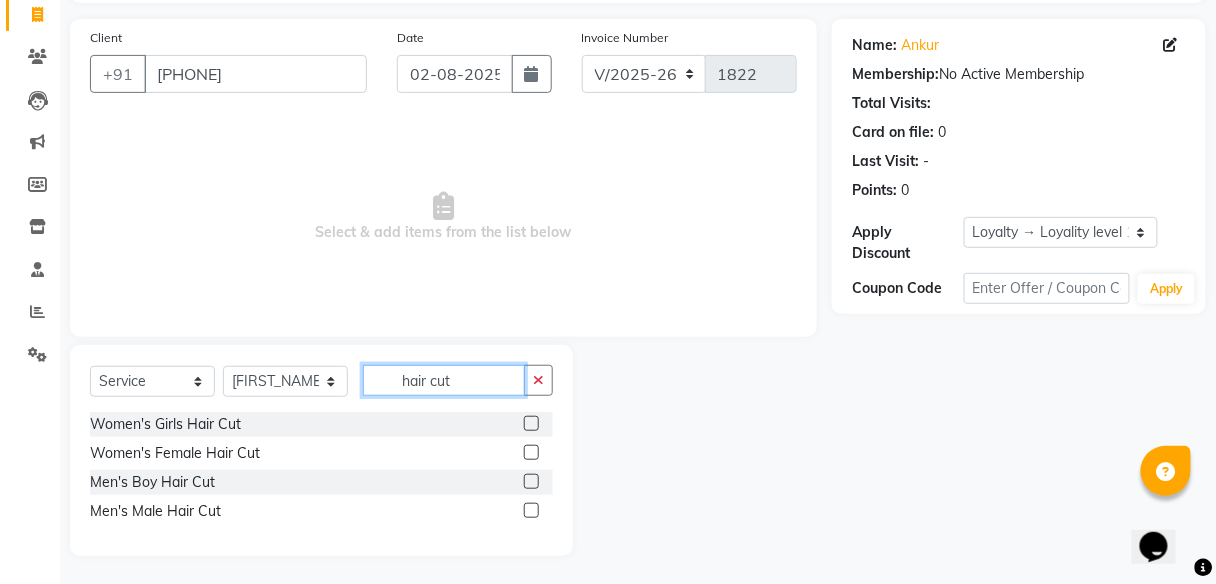 type on "hair cut" 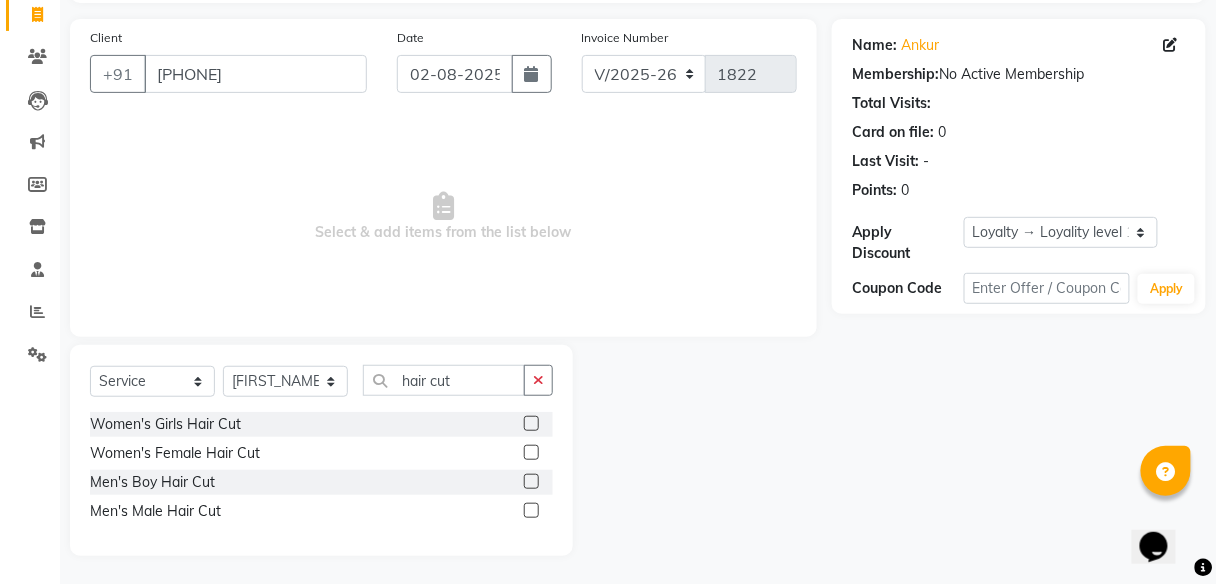 click 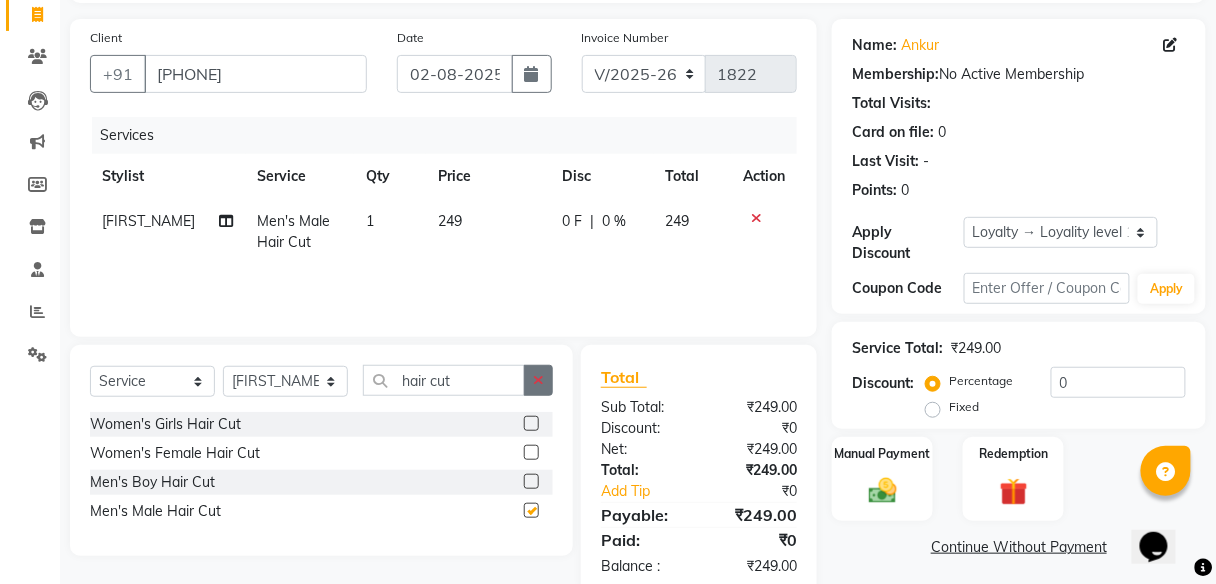 checkbox on "false" 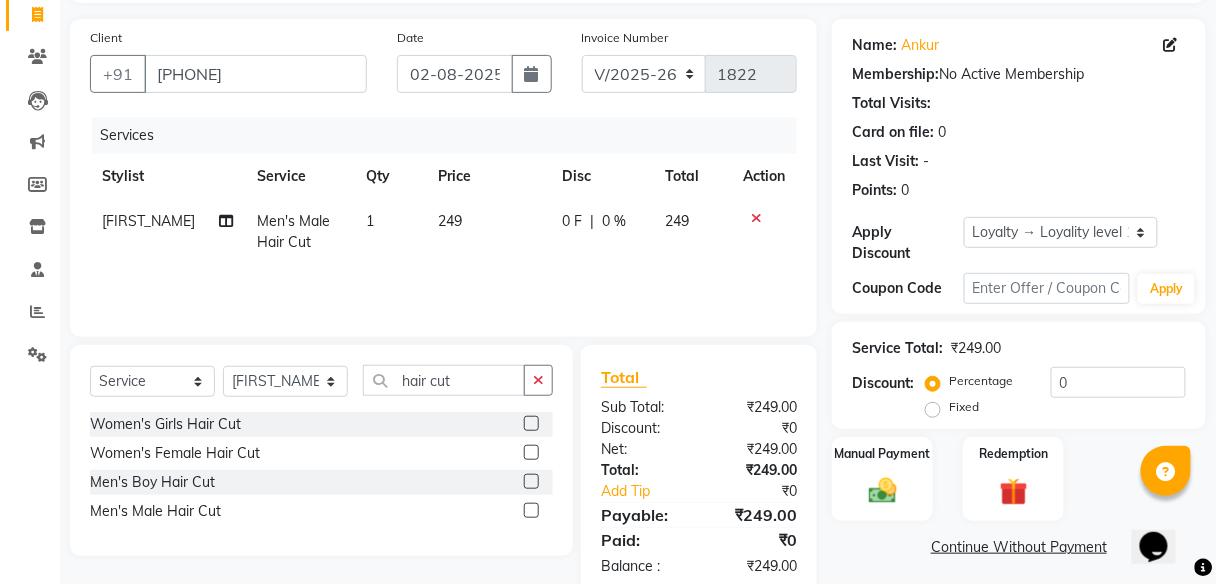 drag, startPoint x: 531, startPoint y: 379, endPoint x: 497, endPoint y: 377, distance: 34.058773 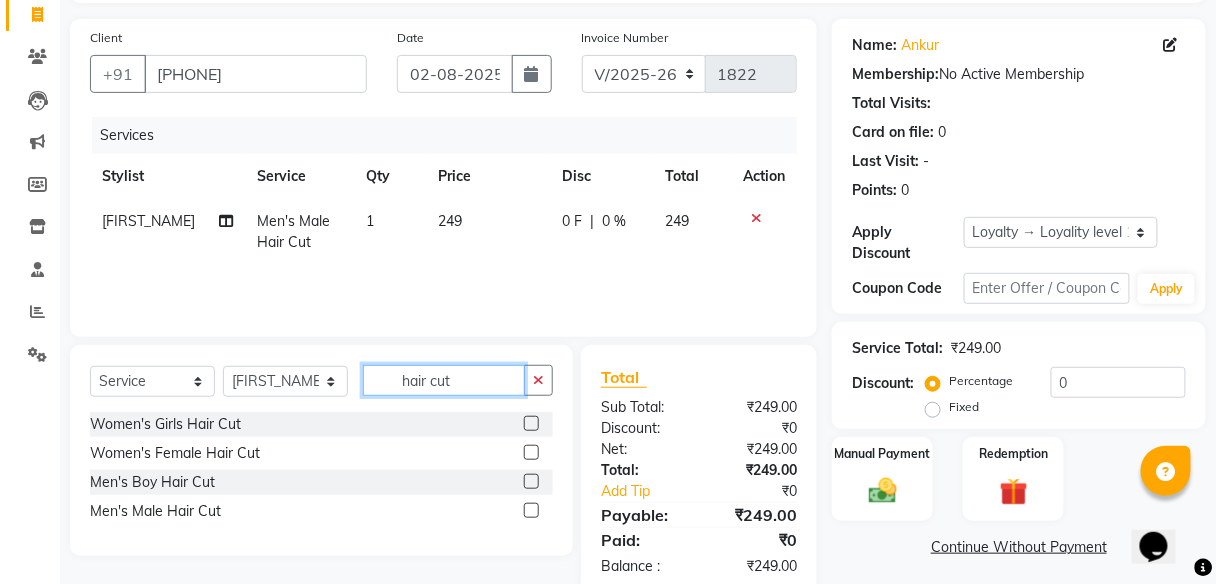 click on "hair cut" 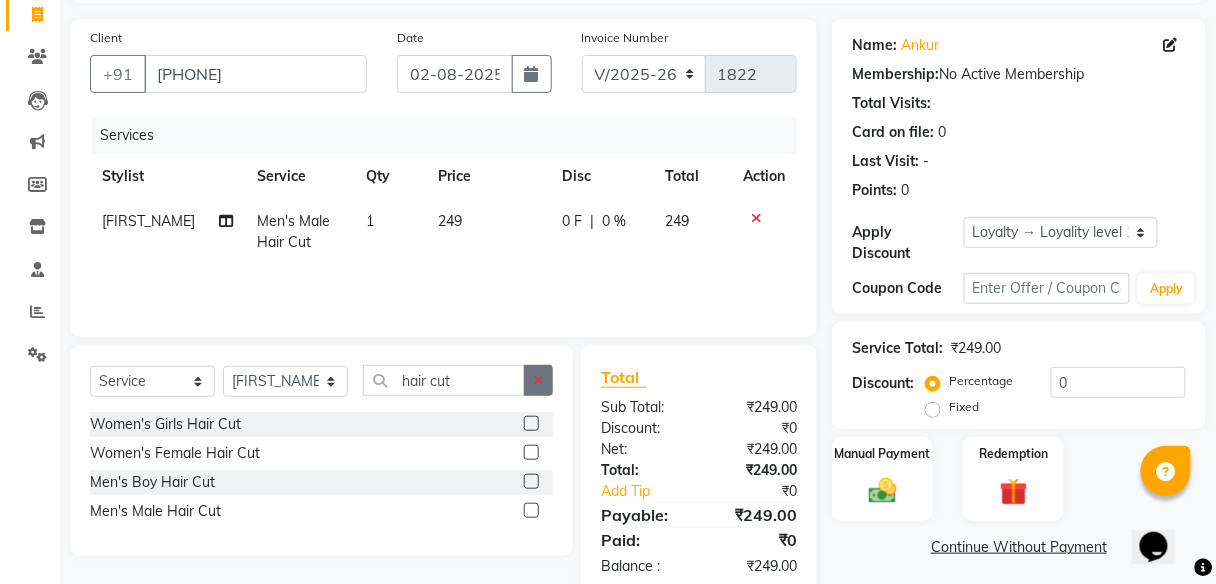 click 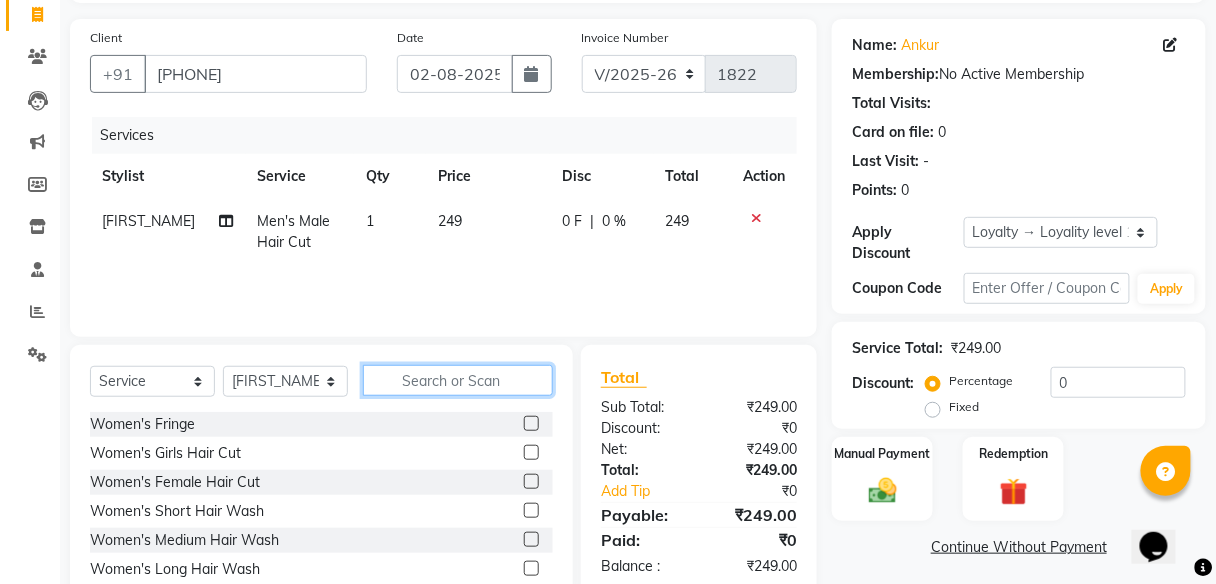 click 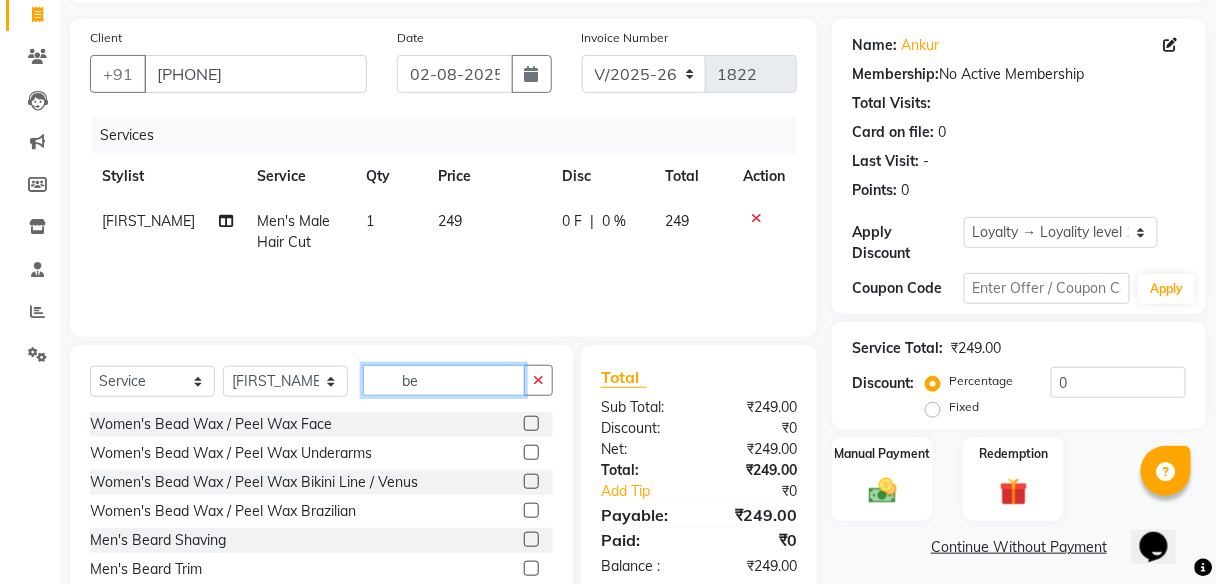 type on "be" 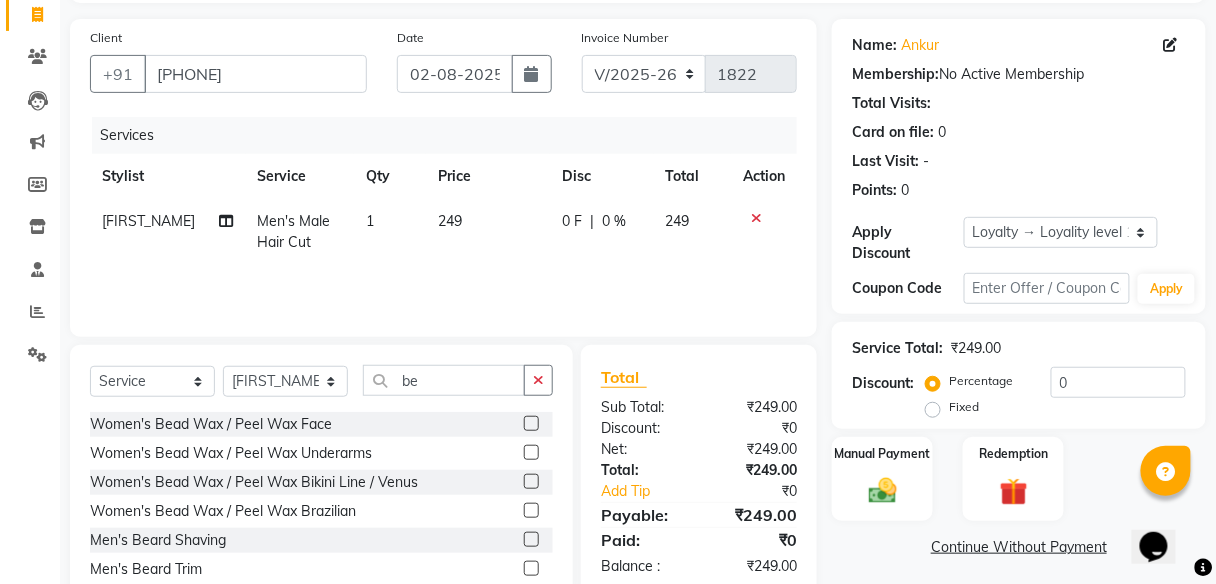 click 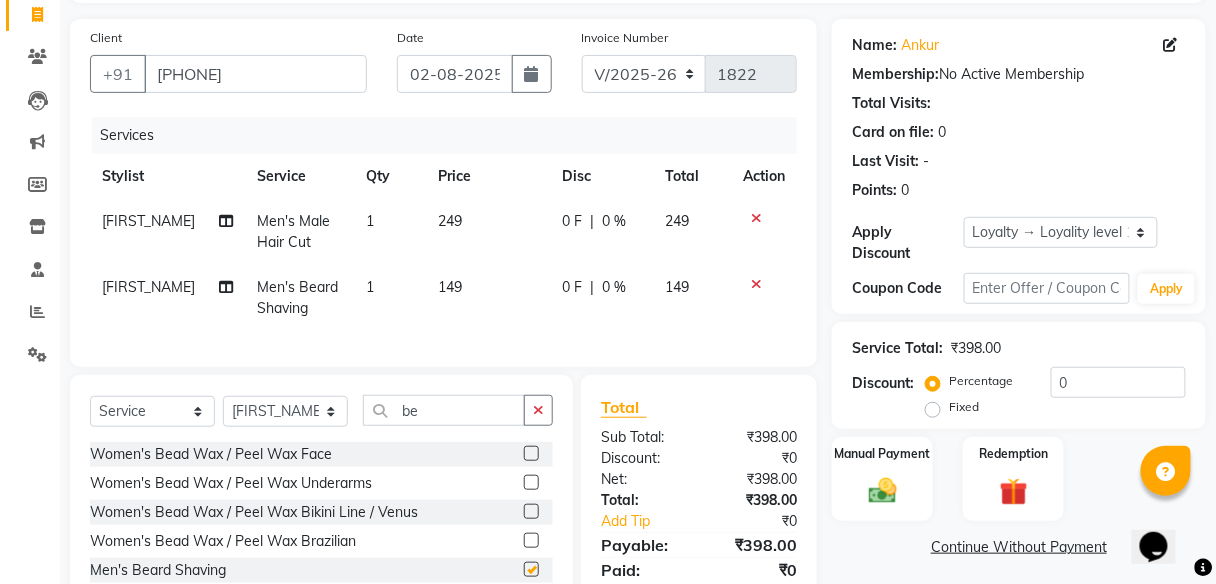 checkbox on "false" 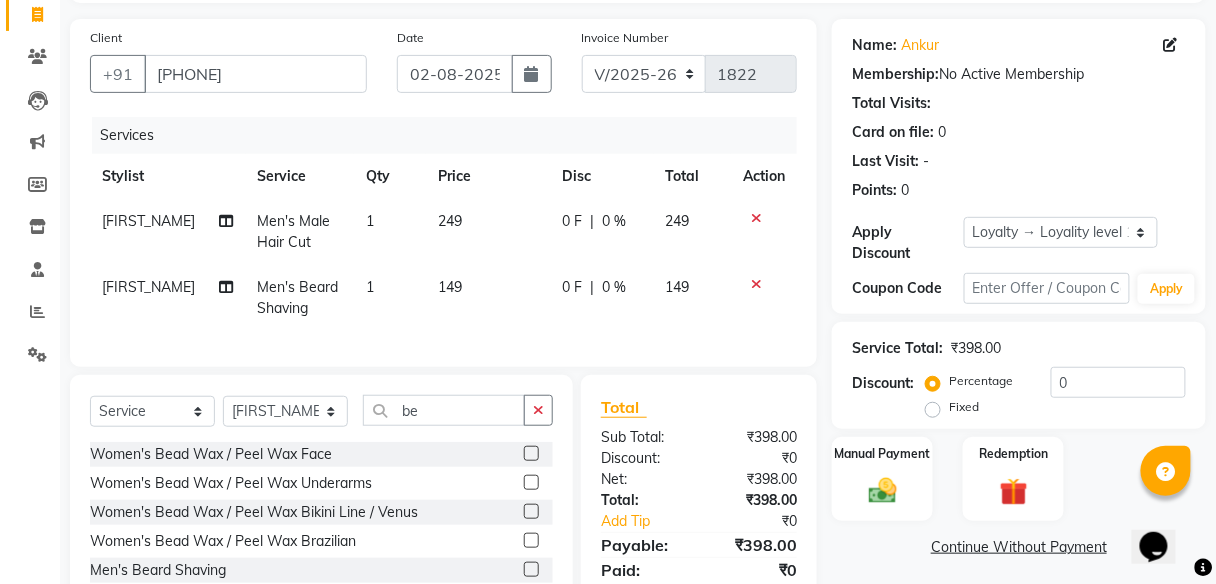click on "0 F | 0 %" 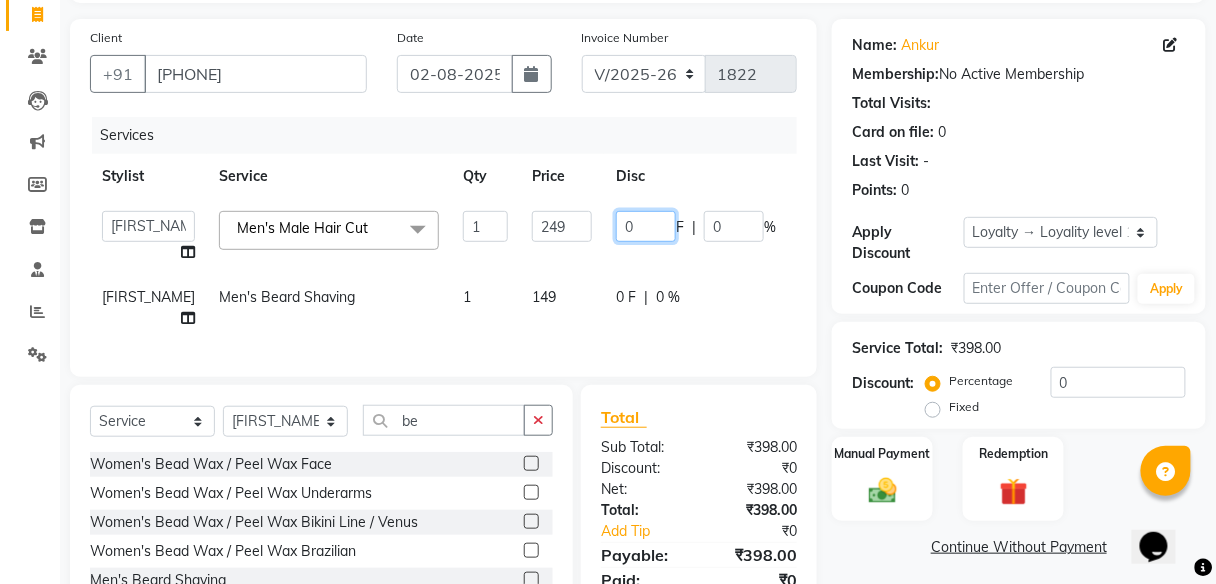 drag, startPoint x: 586, startPoint y: 225, endPoint x: 599, endPoint y: 224, distance: 13.038404 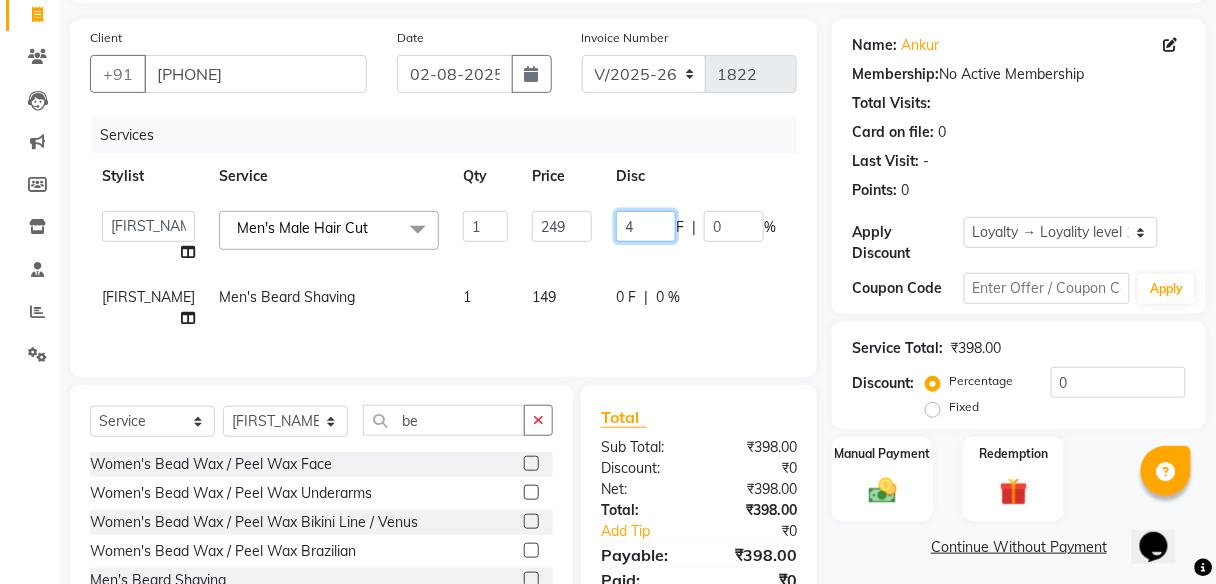 type on "49" 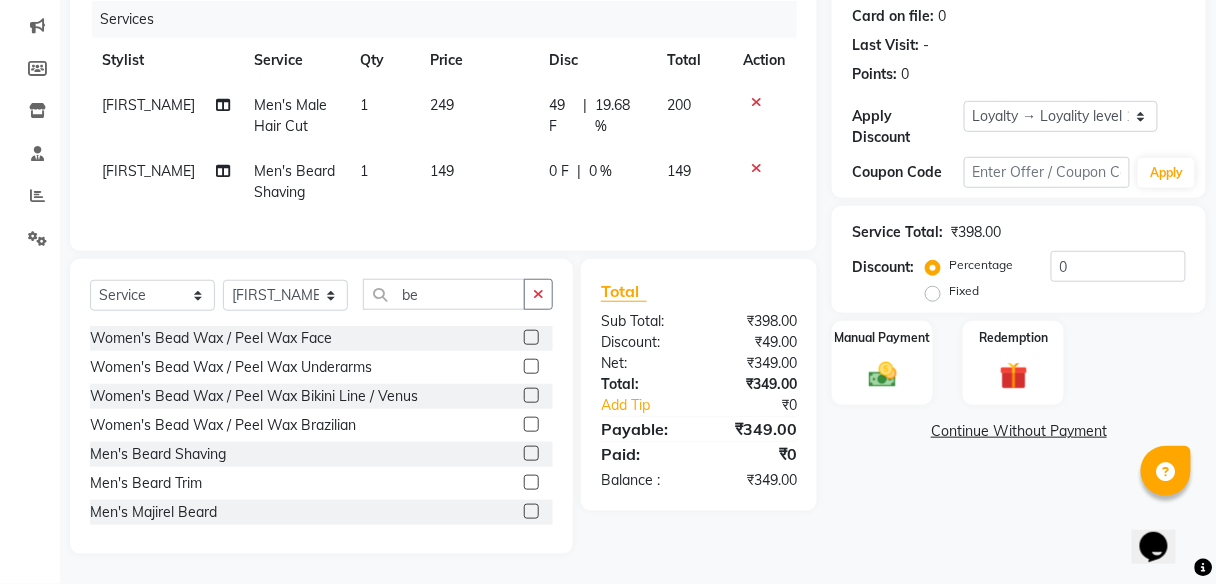 scroll, scrollTop: 258, scrollLeft: 0, axis: vertical 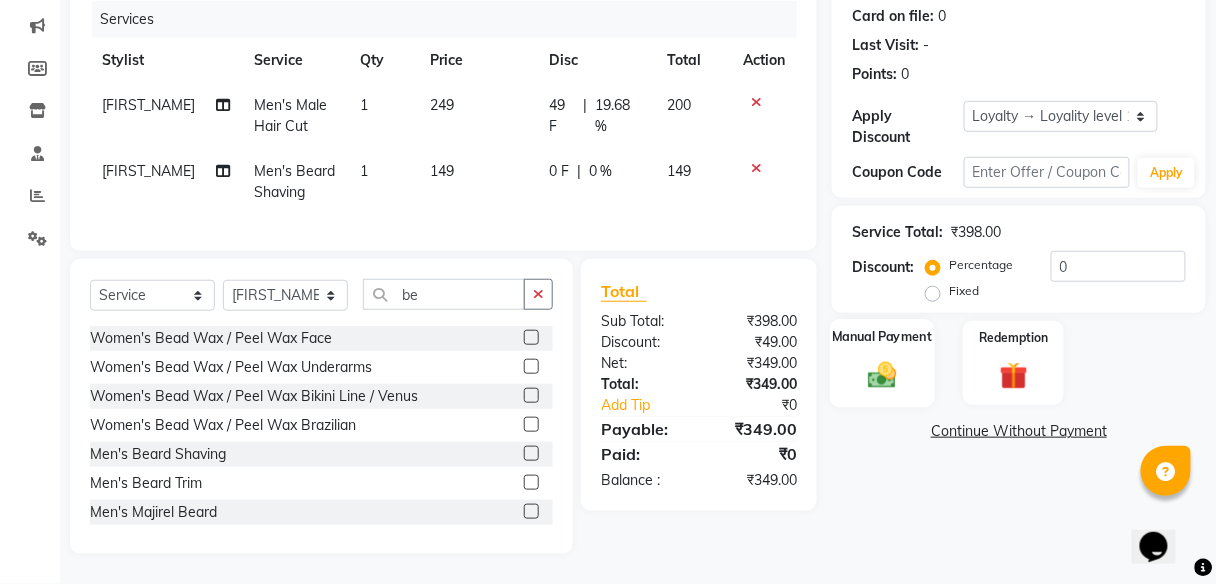click 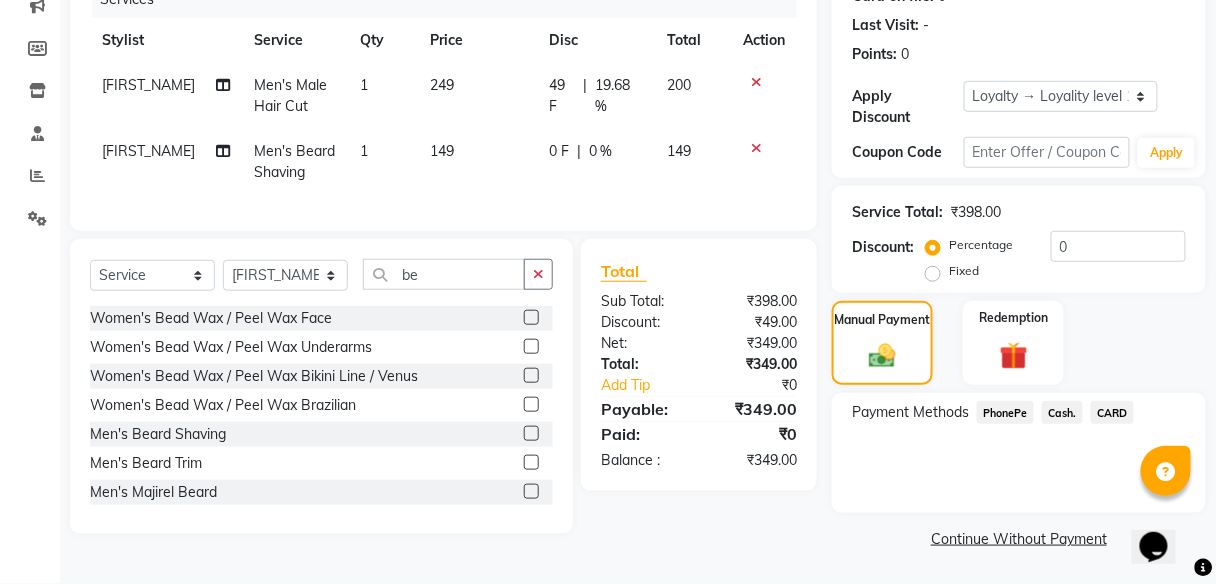 click on "PhonePe" 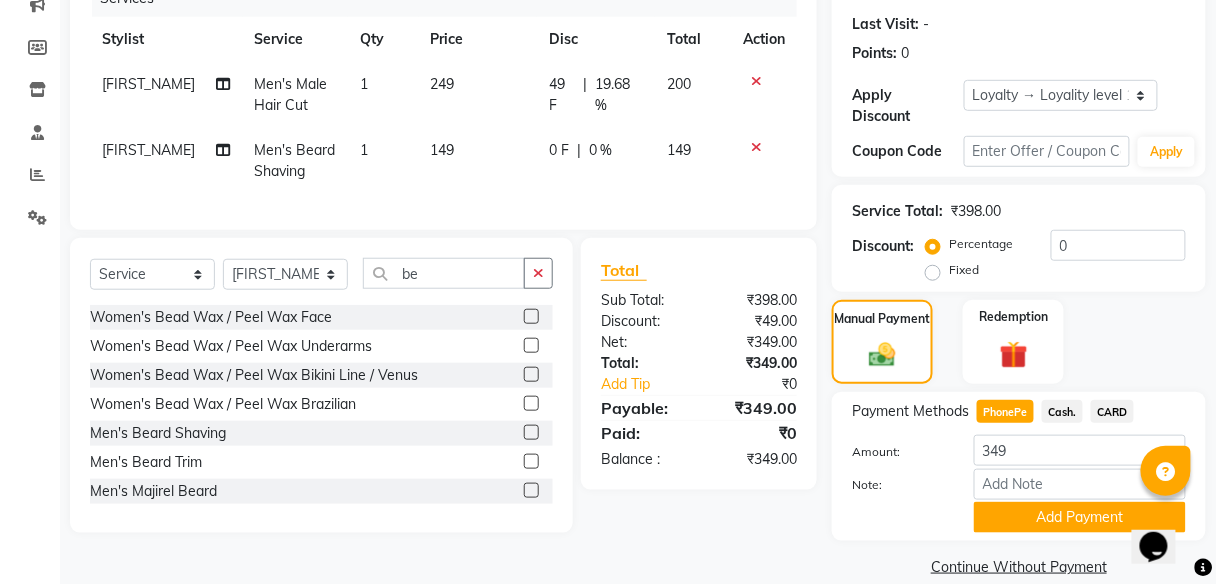 scroll, scrollTop: 295, scrollLeft: 0, axis: vertical 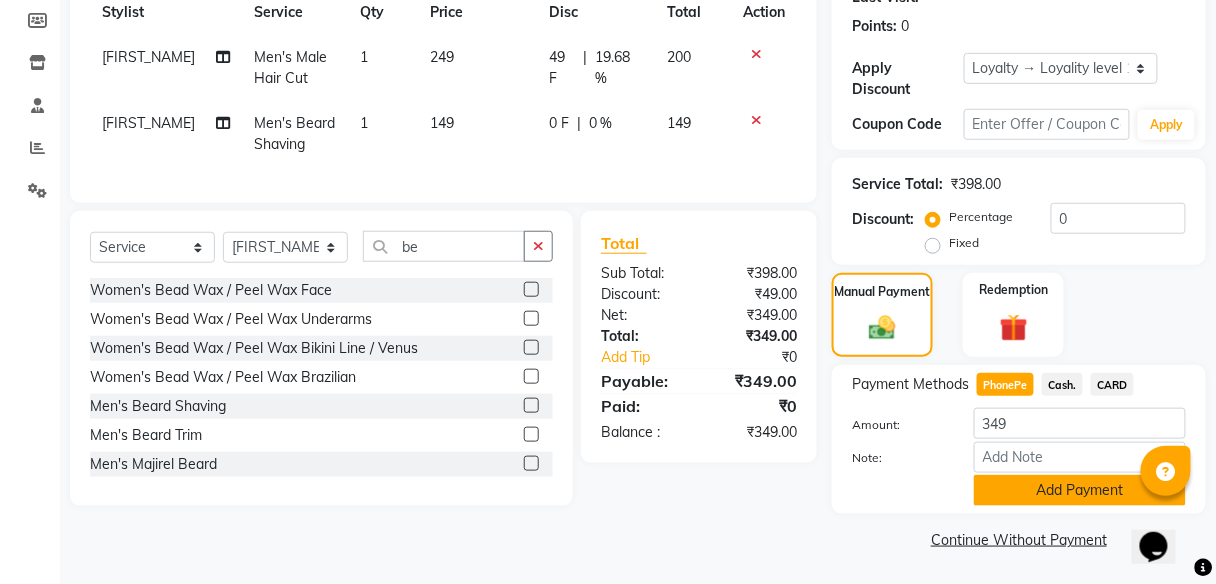 click on "Add Payment" 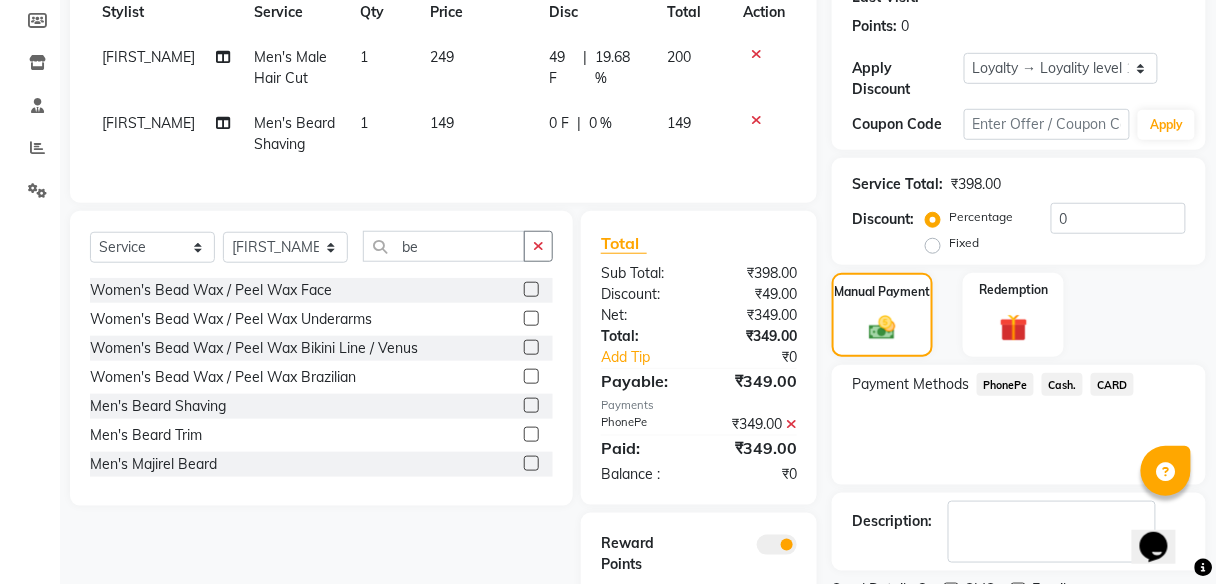 scroll, scrollTop: 396, scrollLeft: 0, axis: vertical 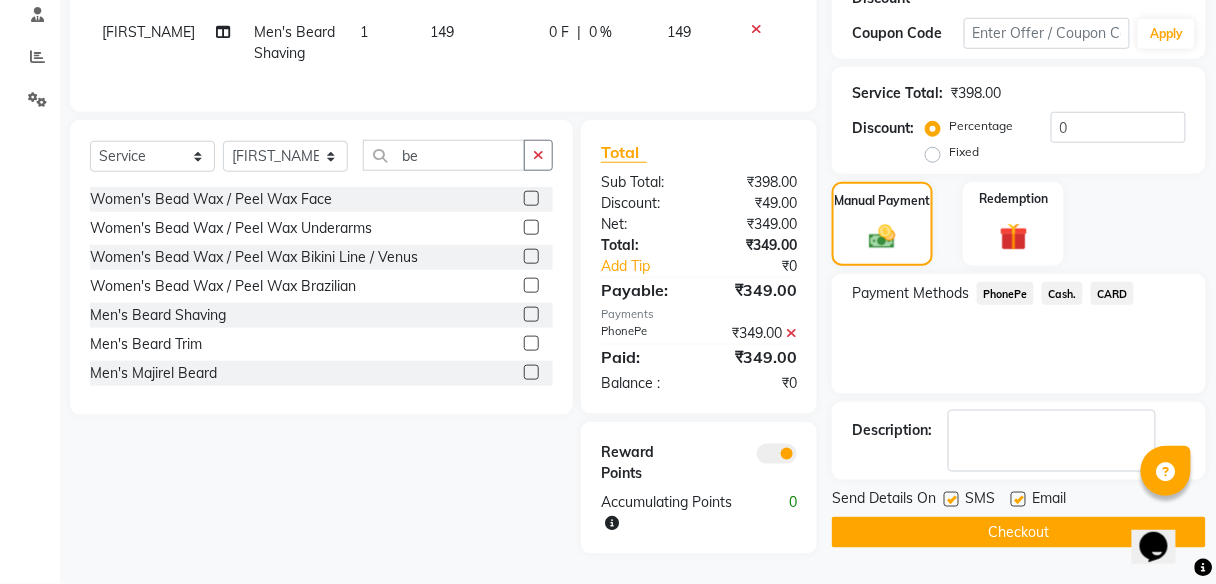 click on "Checkout" 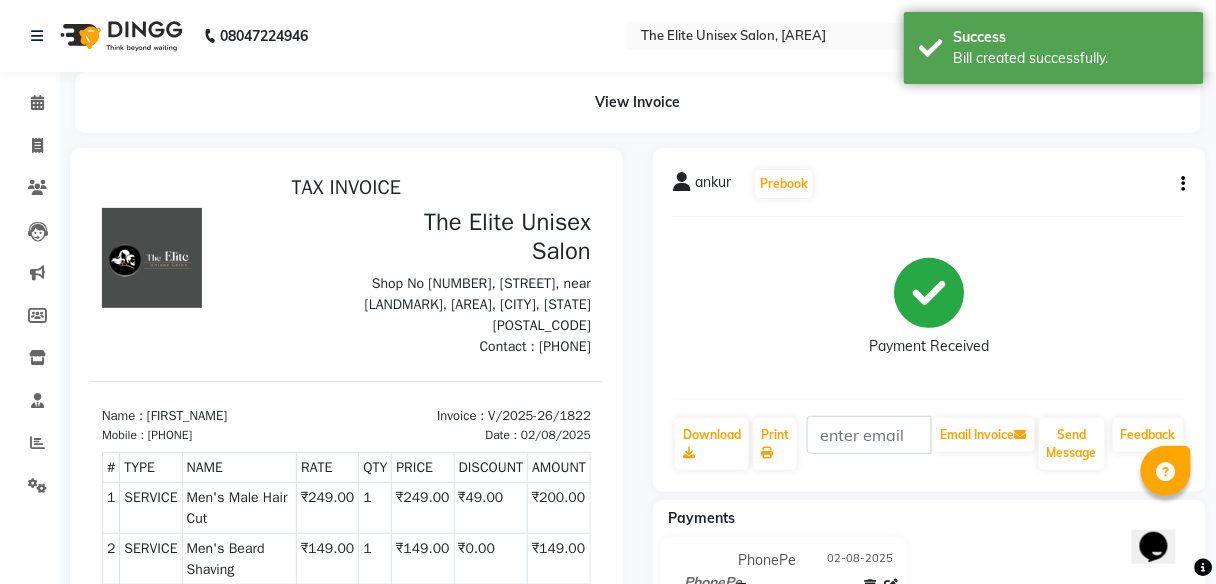 scroll, scrollTop: 0, scrollLeft: 0, axis: both 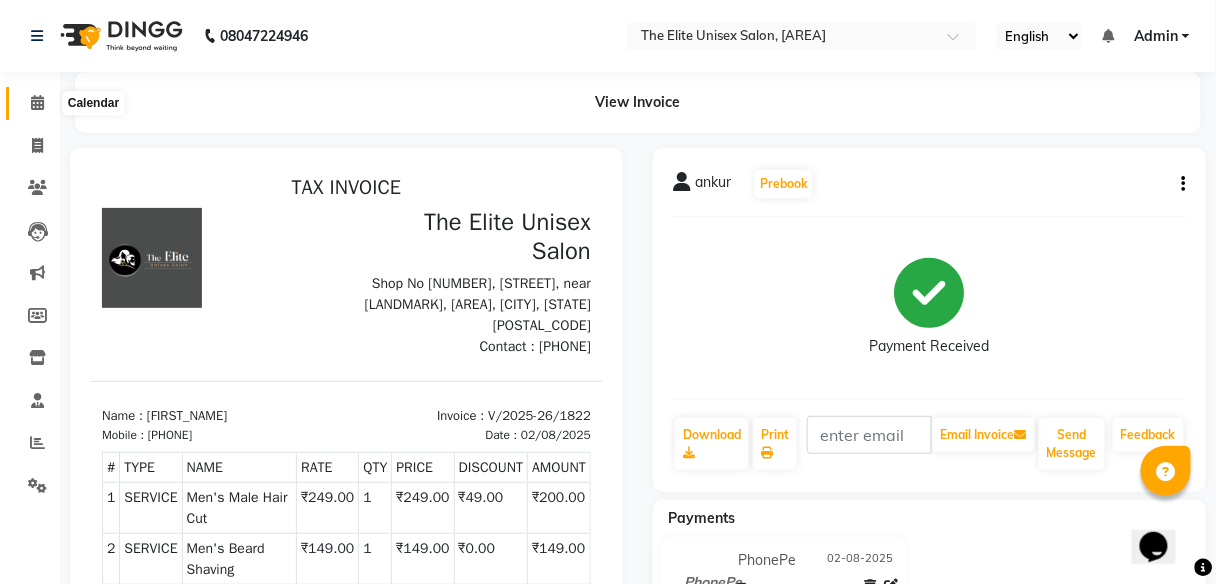 click 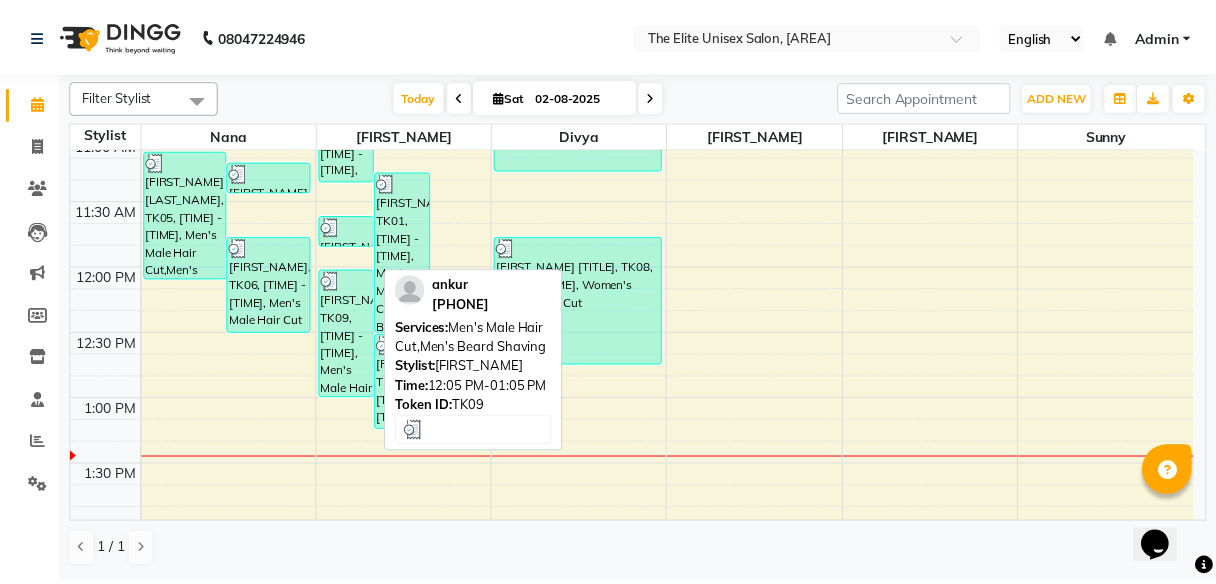scroll, scrollTop: 411, scrollLeft: 0, axis: vertical 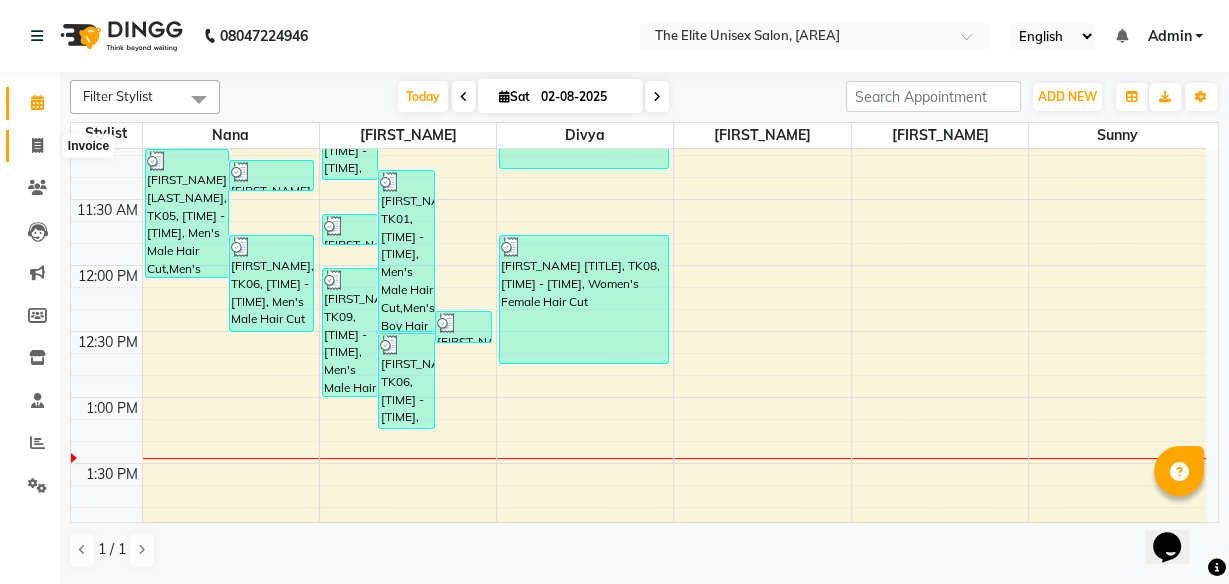click 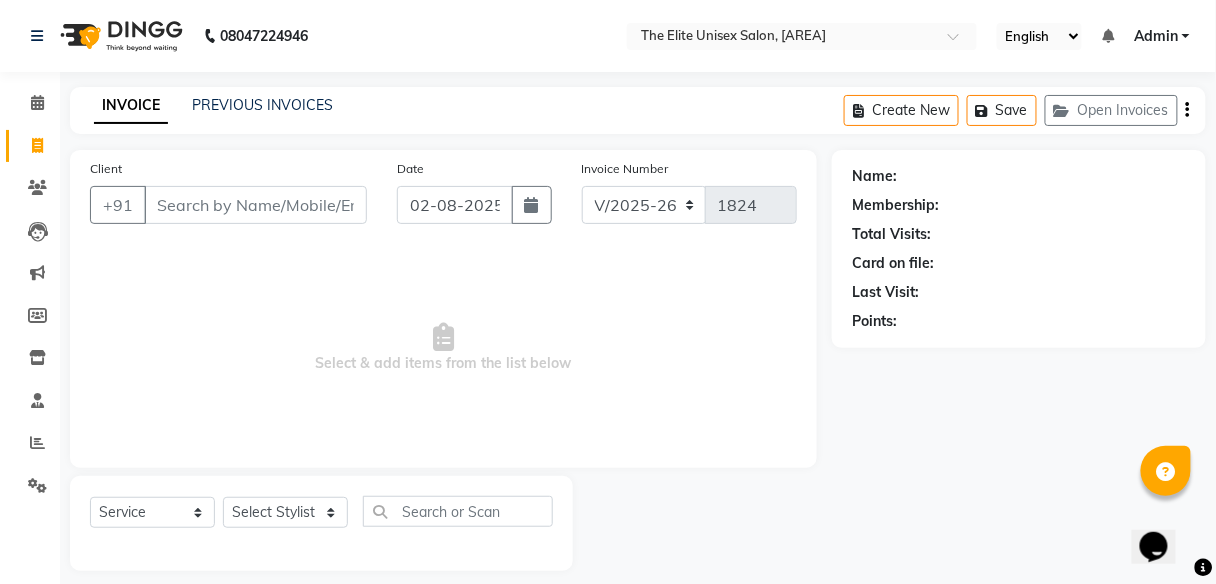 click on "Client" at bounding box center (255, 205) 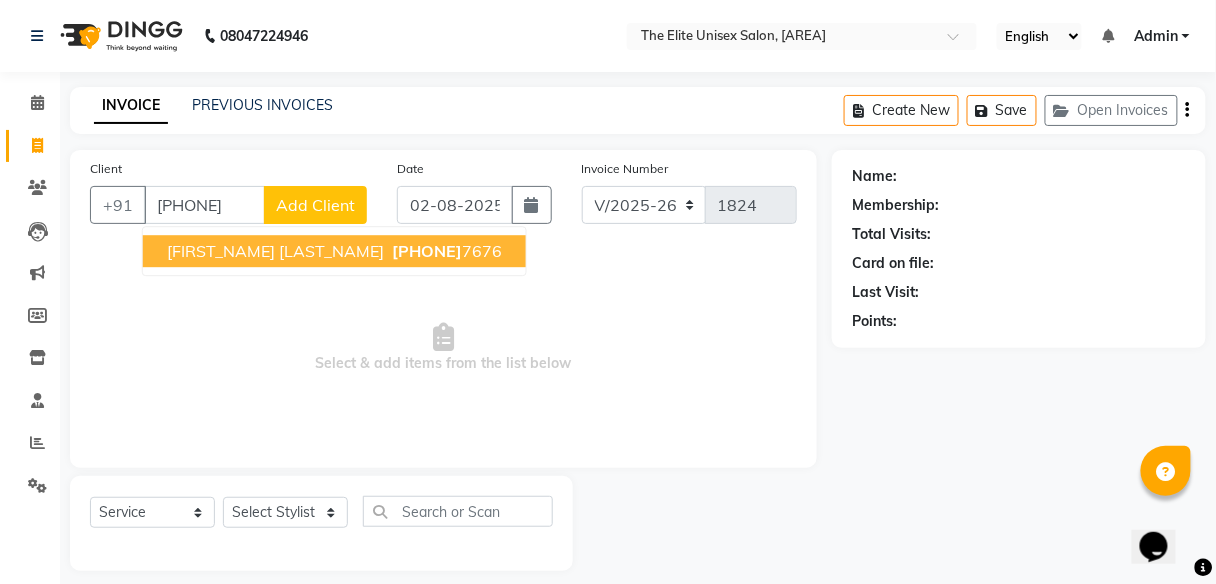 click on "838105" at bounding box center [427, 251] 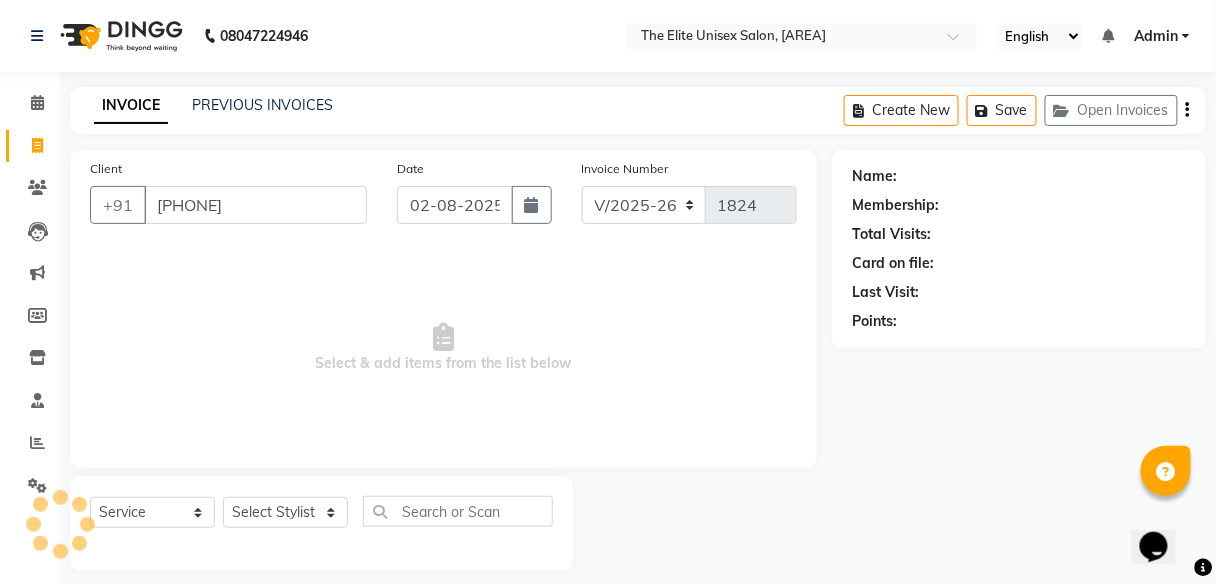 type on "8381057676" 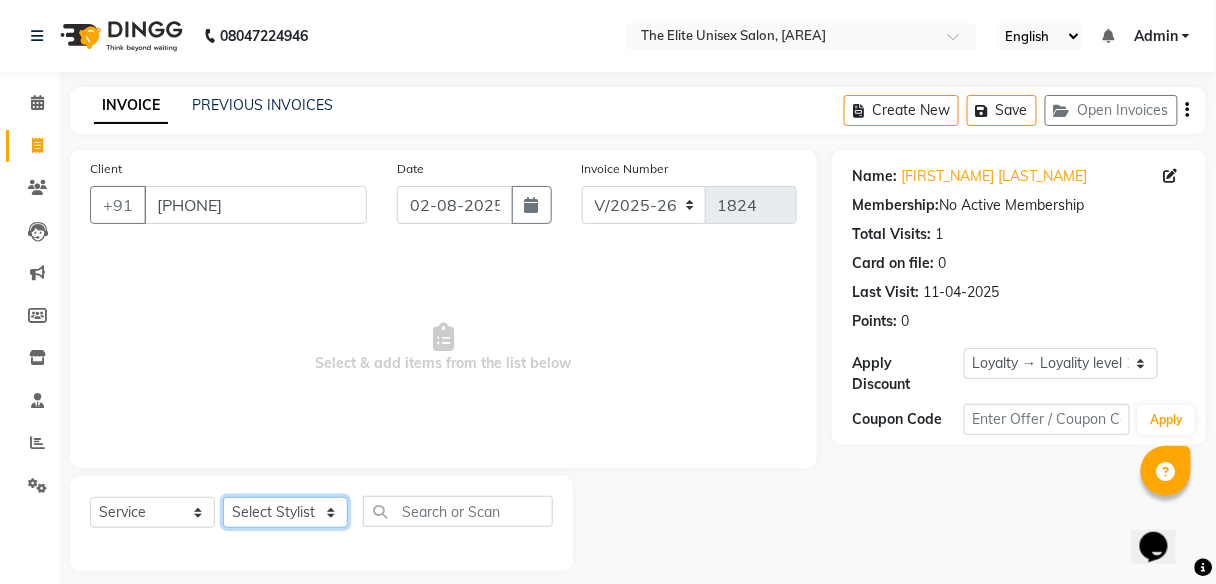 click on "Select Stylist Aishawarya Divya  Nana Rushab Shahrukh Sunny" 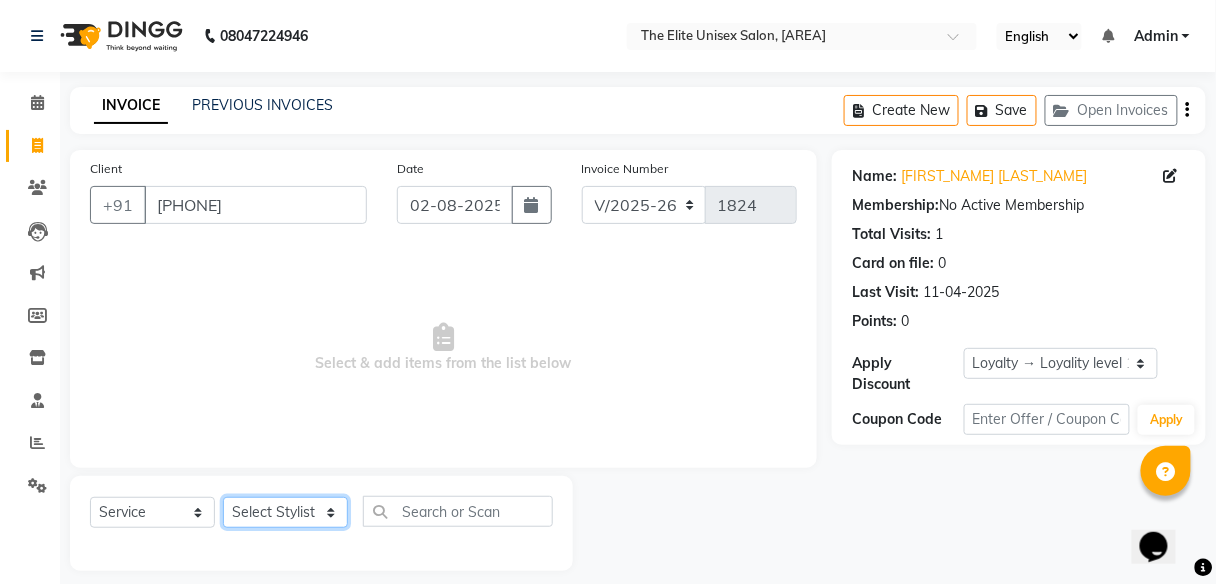 select on "59551" 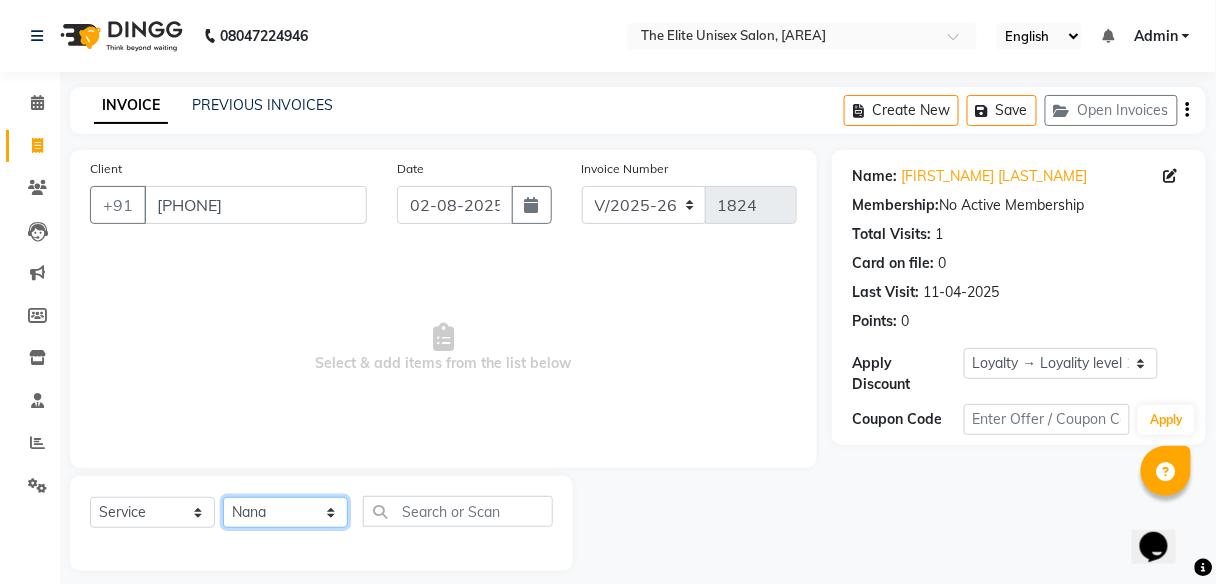 click on "Select Stylist Aishawarya Divya  Nana Rushab Shahrukh Sunny" 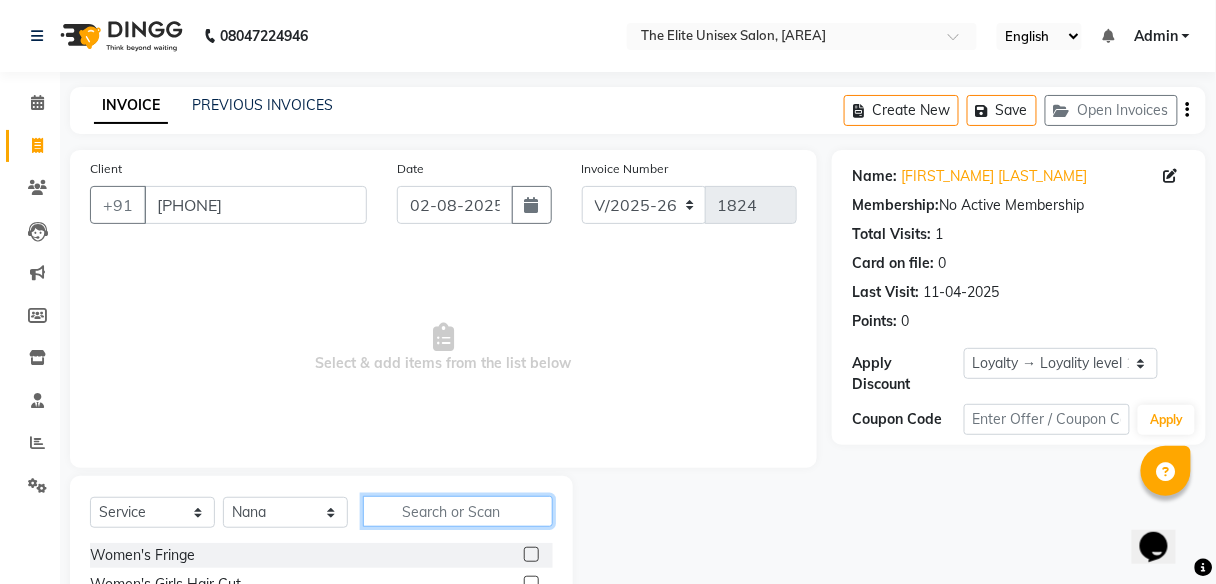 click 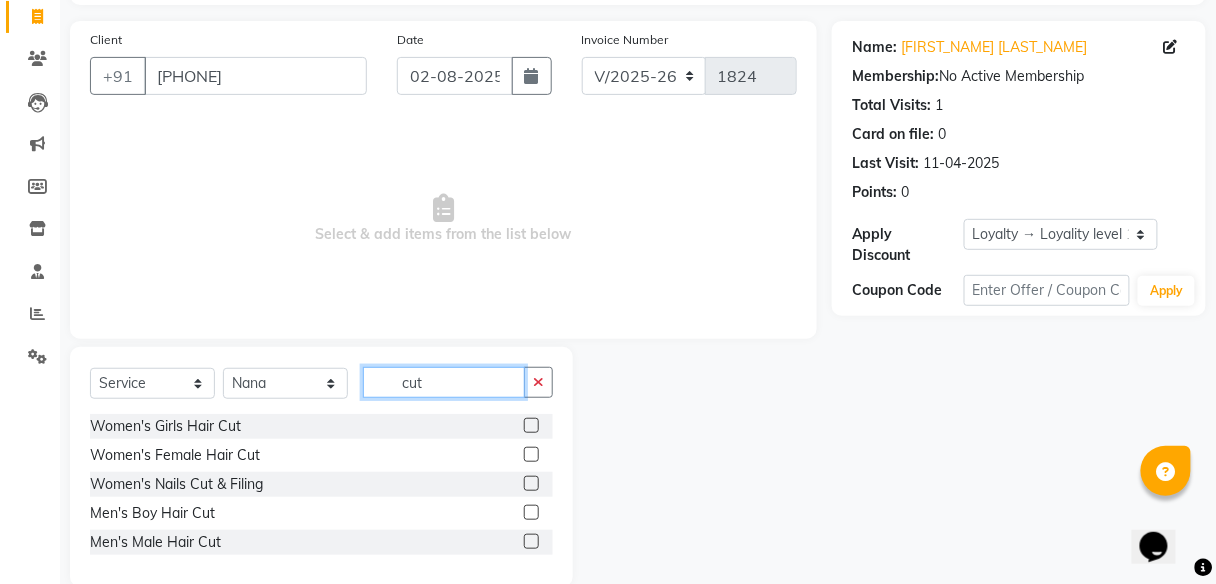 scroll, scrollTop: 131, scrollLeft: 0, axis: vertical 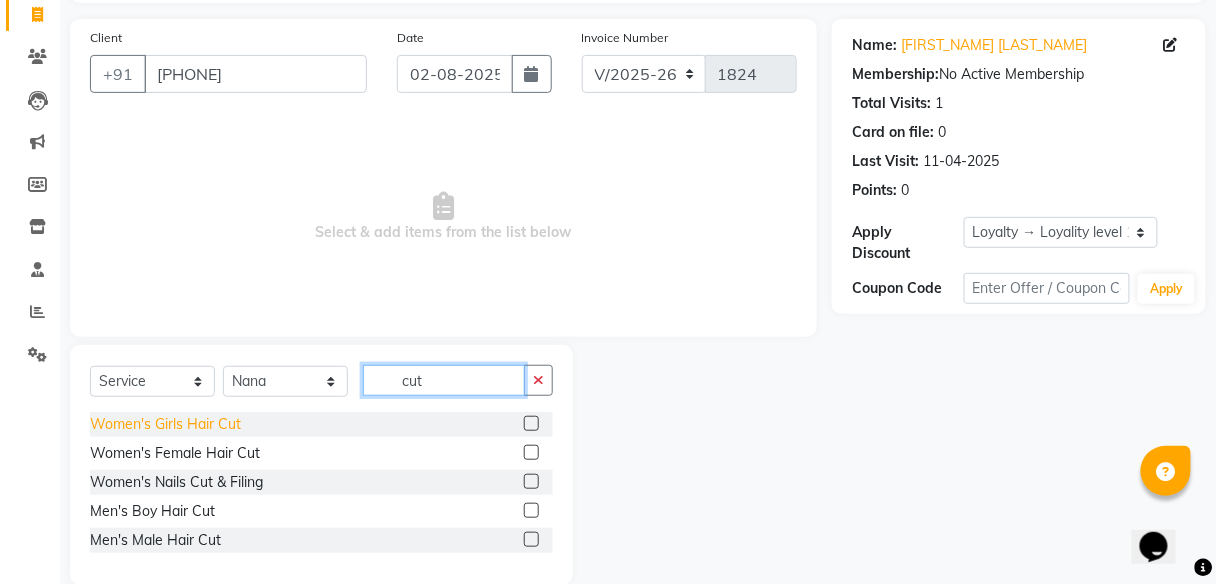 type on "cut" 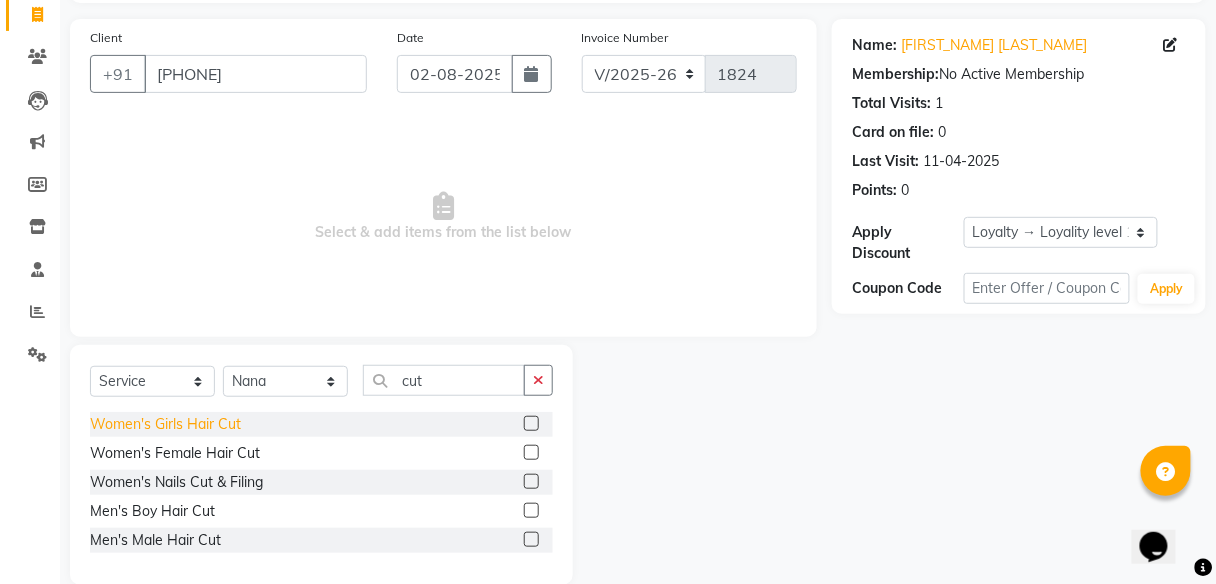 click on "Women's Girls Hair Cut" 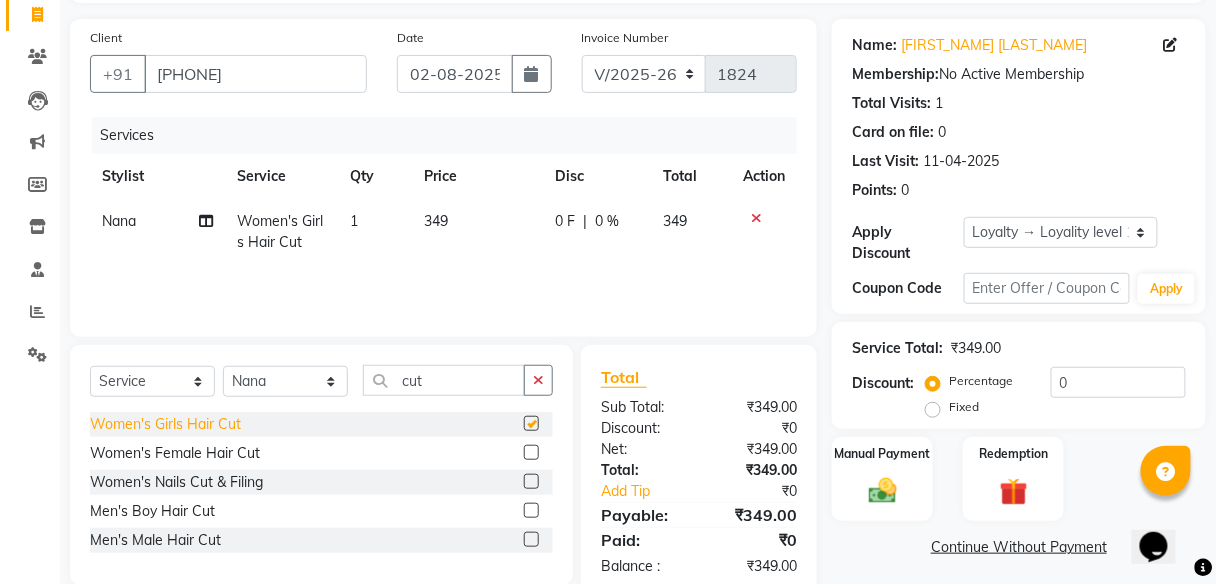 checkbox on "false" 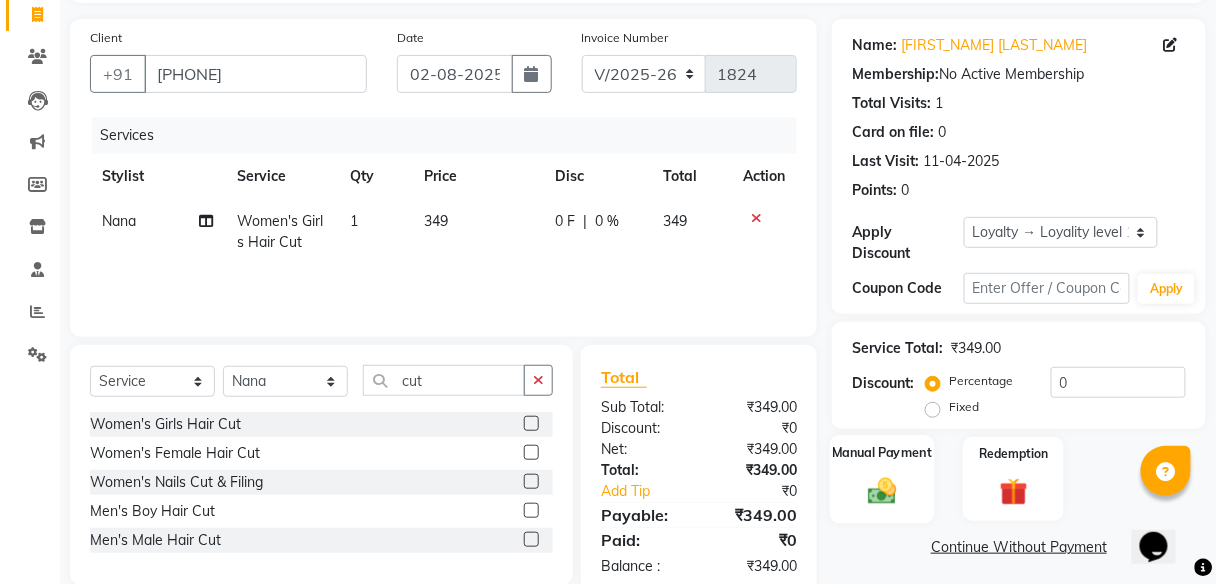 click on "Manual Payment" 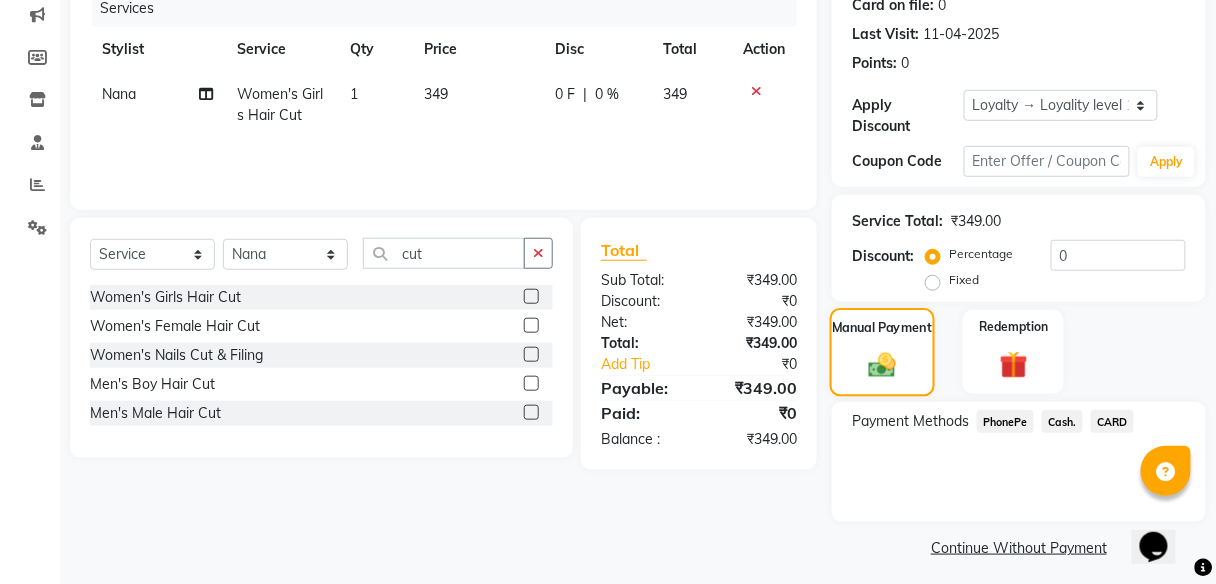 scroll, scrollTop: 267, scrollLeft: 0, axis: vertical 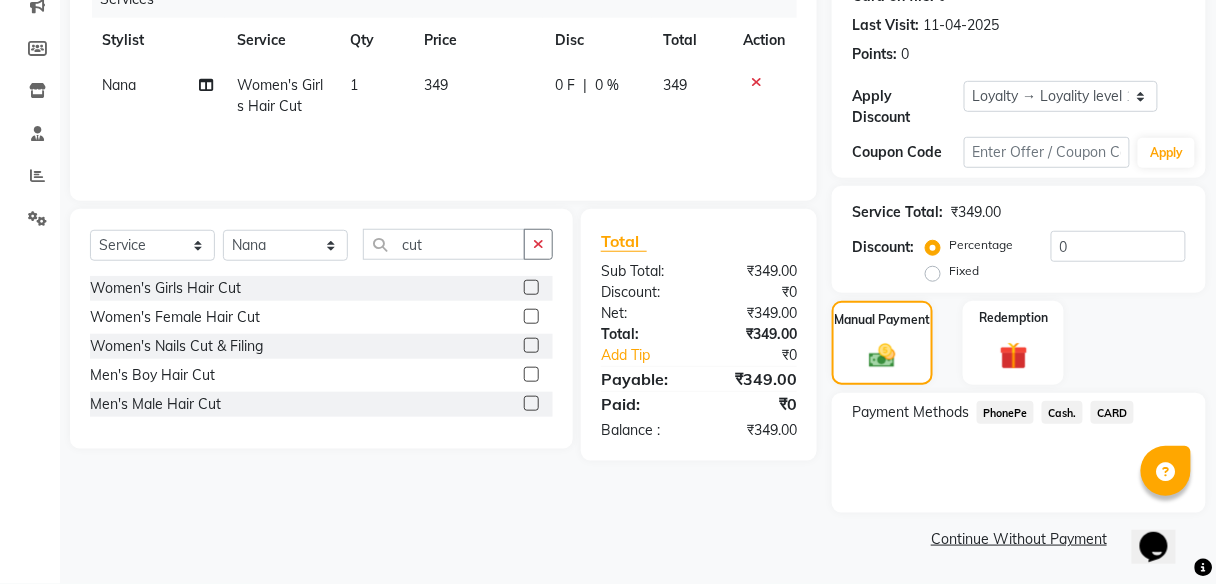 click on "PhonePe" 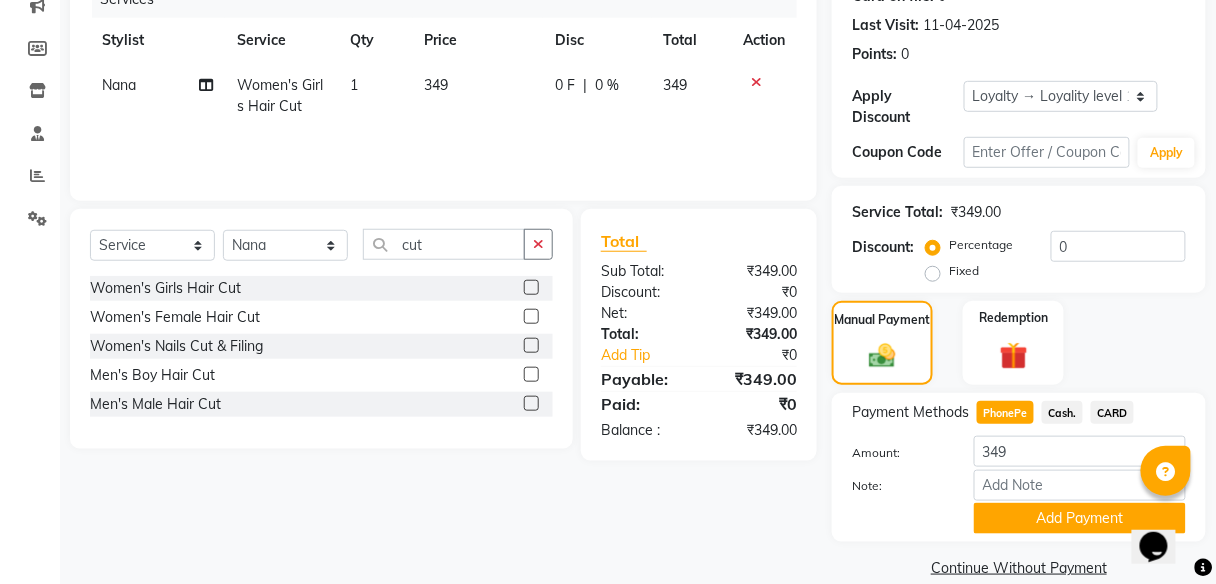 scroll, scrollTop: 295, scrollLeft: 0, axis: vertical 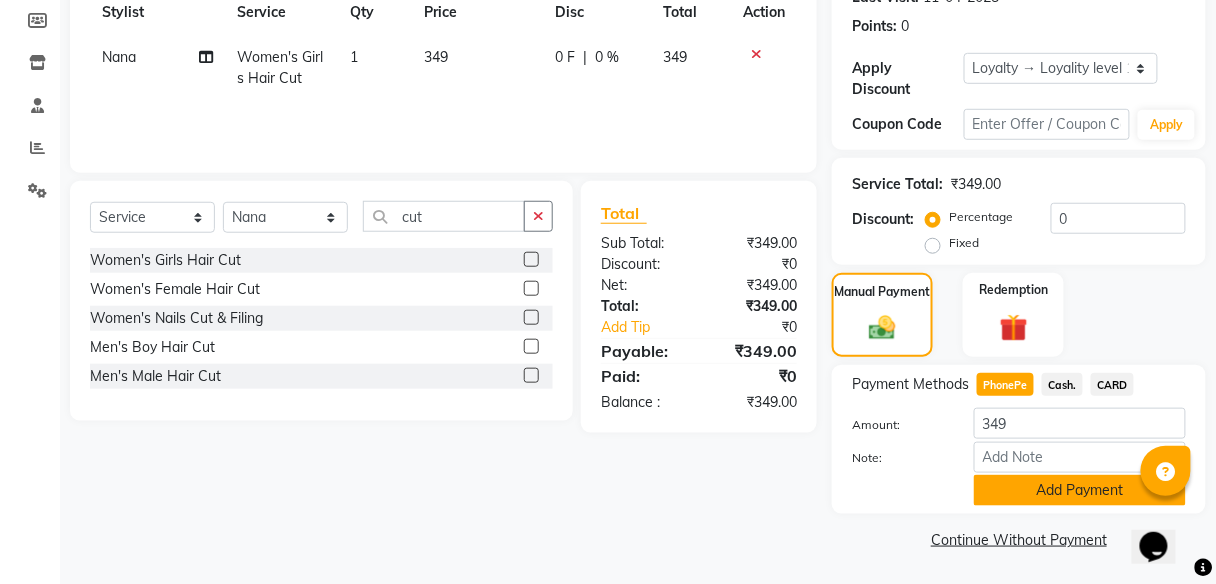 click on "Add Payment" 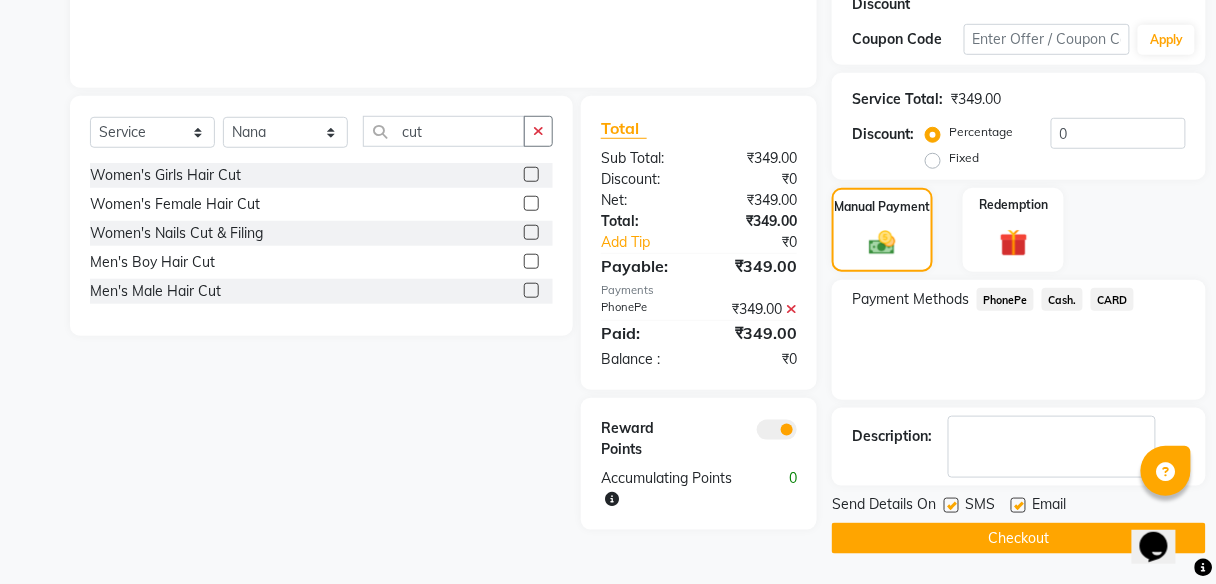 scroll, scrollTop: 307, scrollLeft: 0, axis: vertical 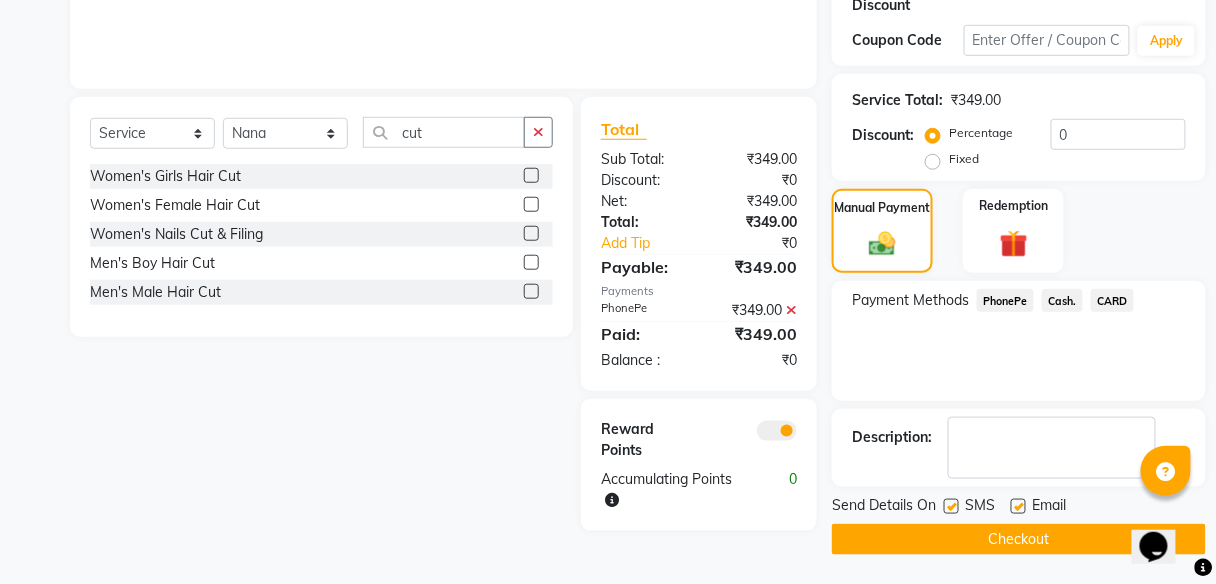 click on "Total" 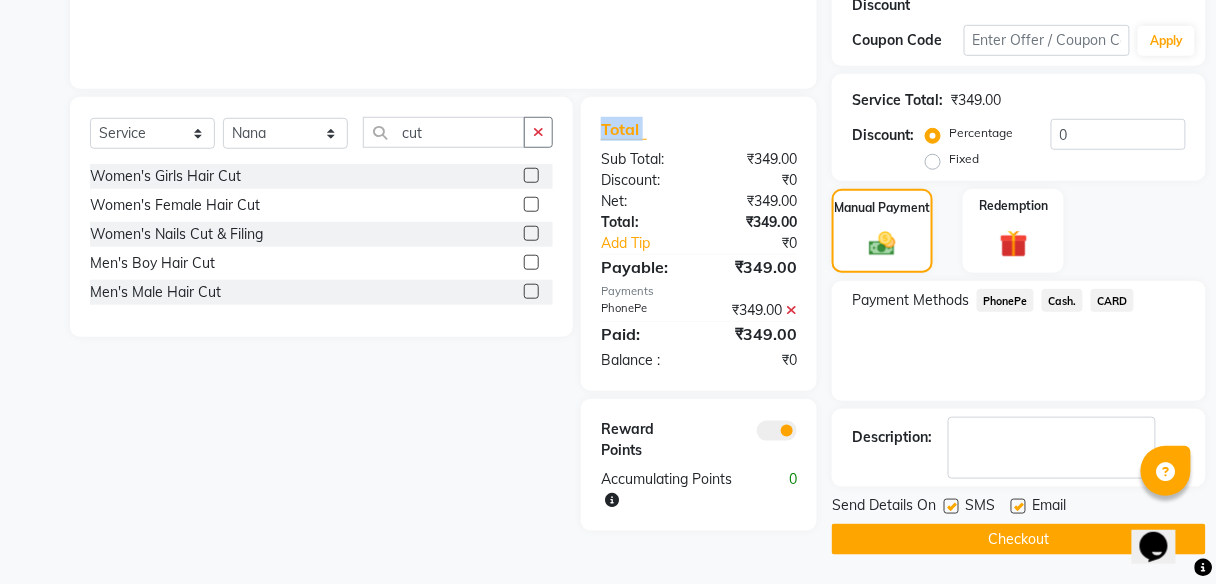 click on "Total" 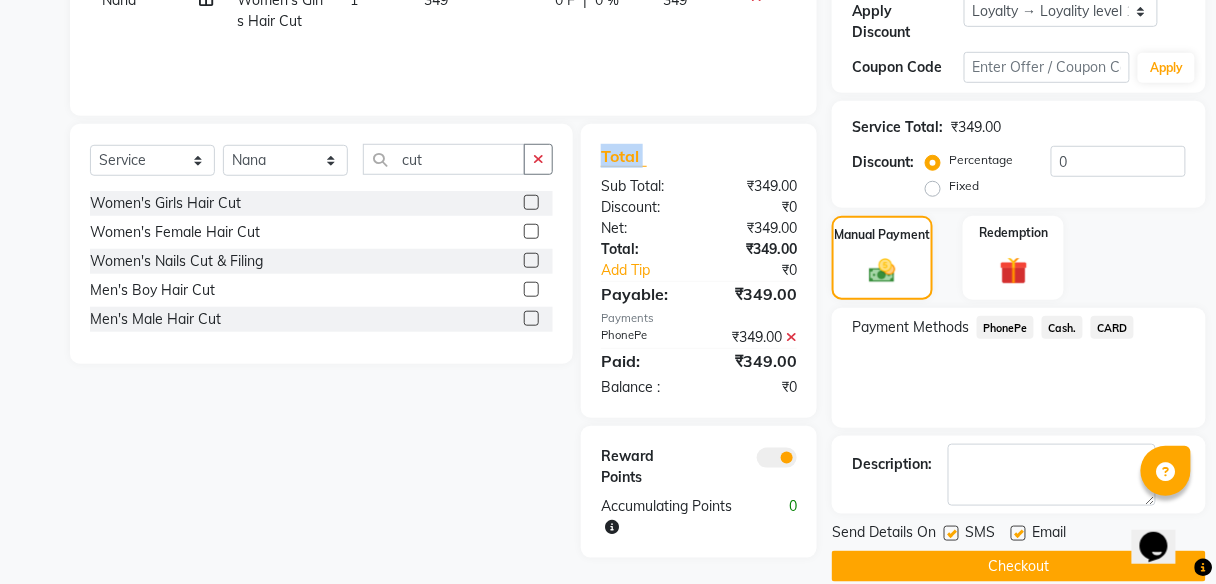 scroll, scrollTop: 307, scrollLeft: 0, axis: vertical 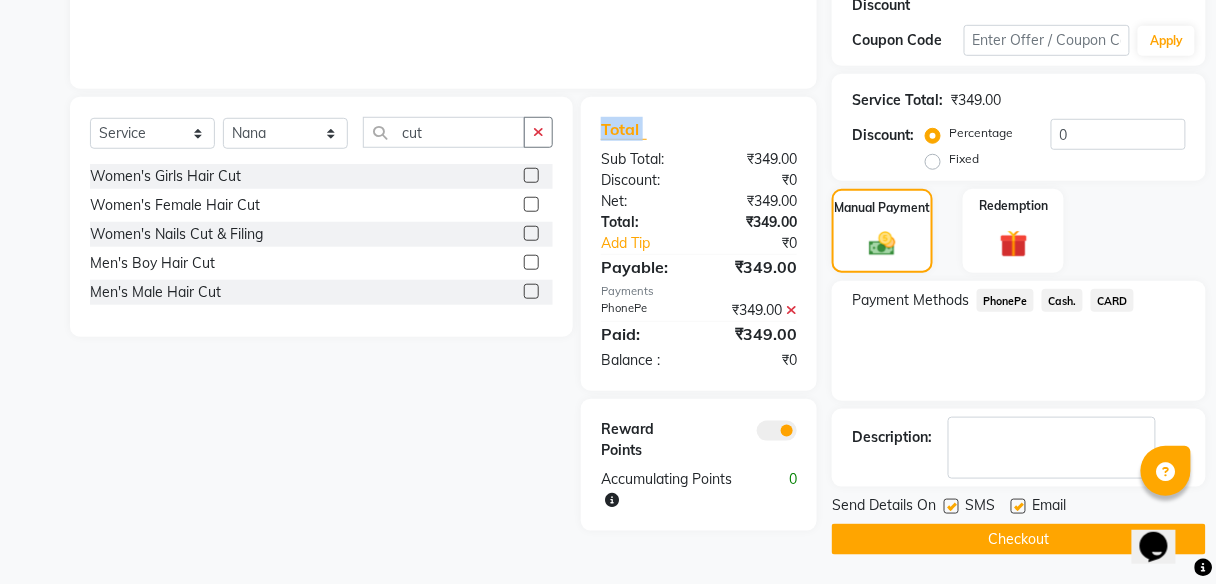 click on "Checkout" 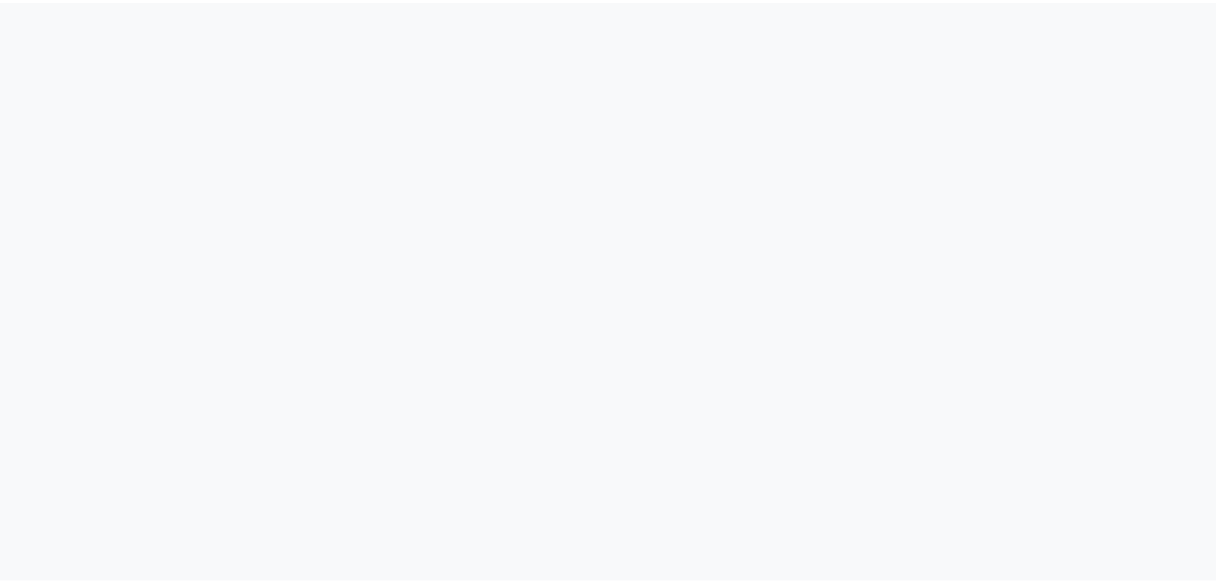 scroll, scrollTop: 0, scrollLeft: 0, axis: both 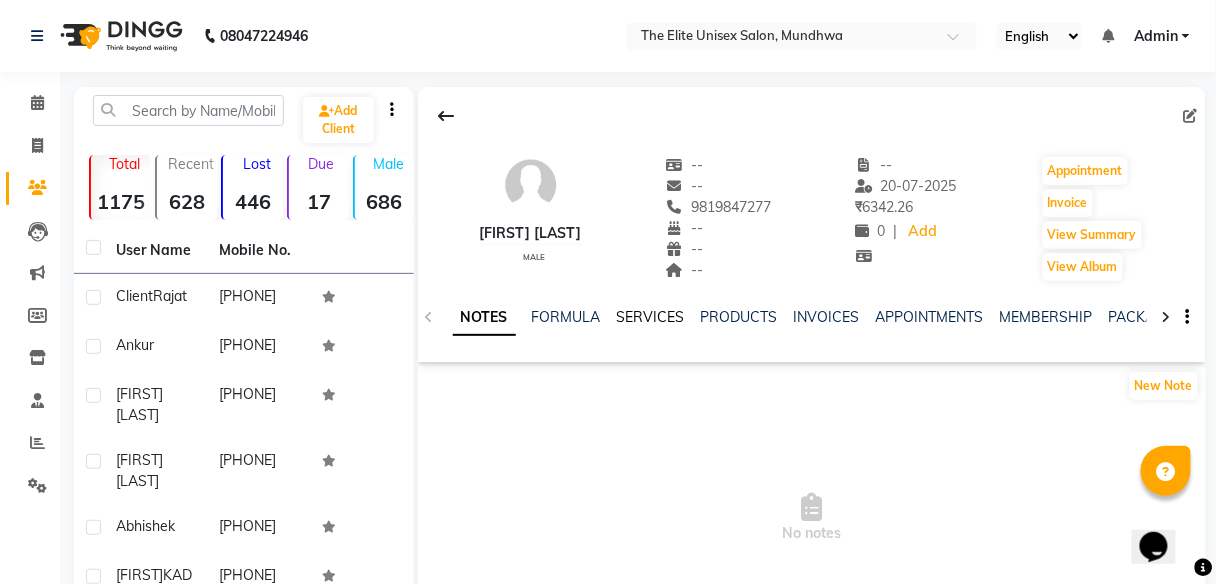 click on "SERVICES" 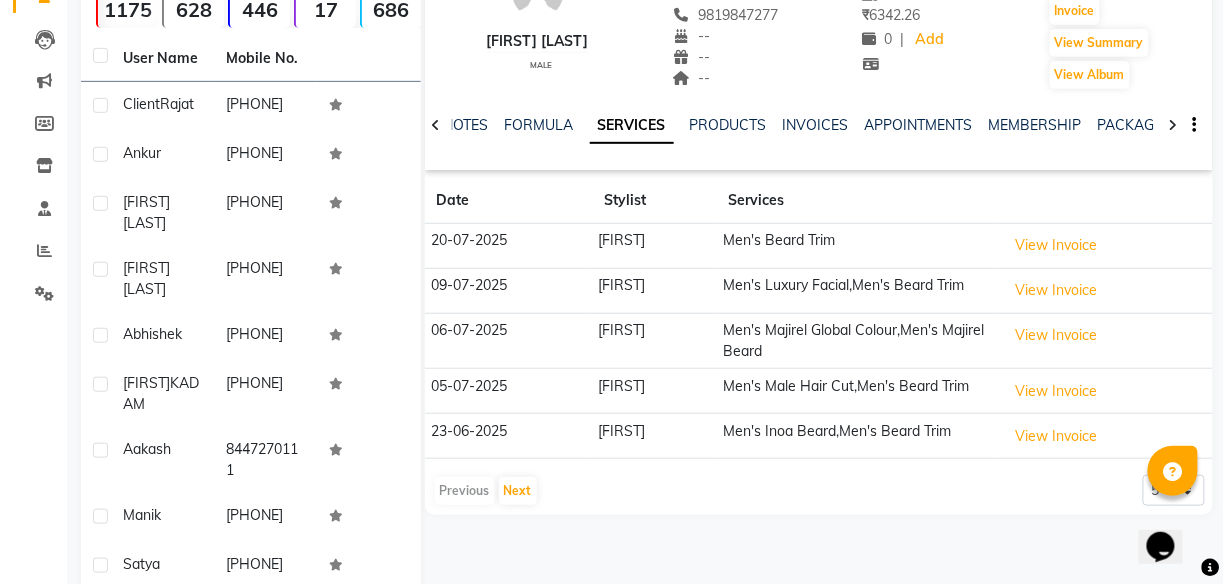 scroll, scrollTop: 0, scrollLeft: 0, axis: both 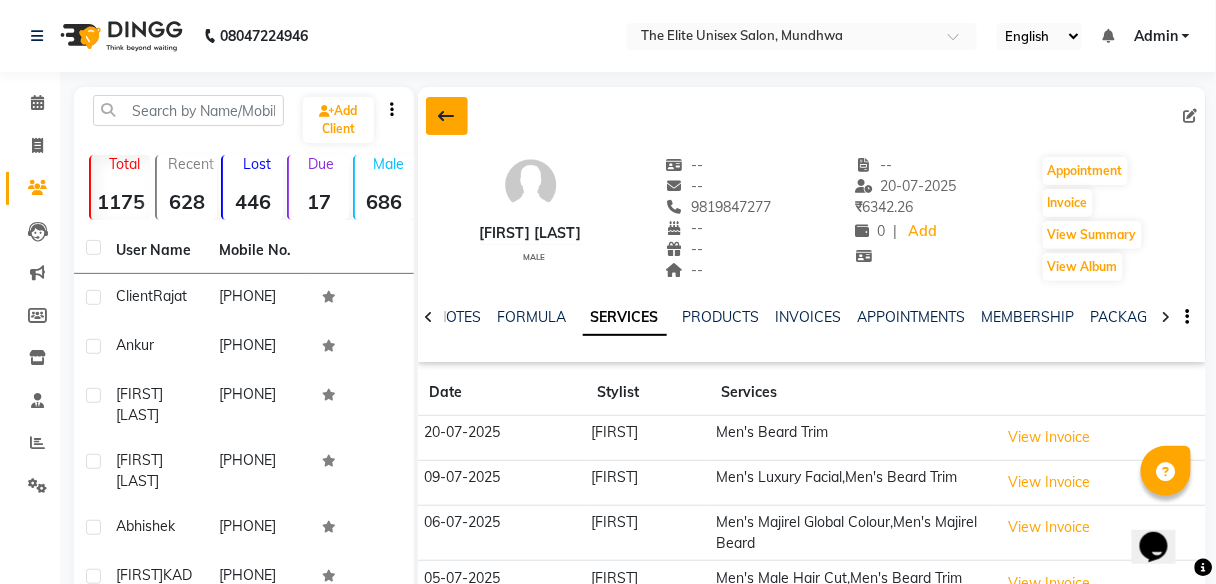 click 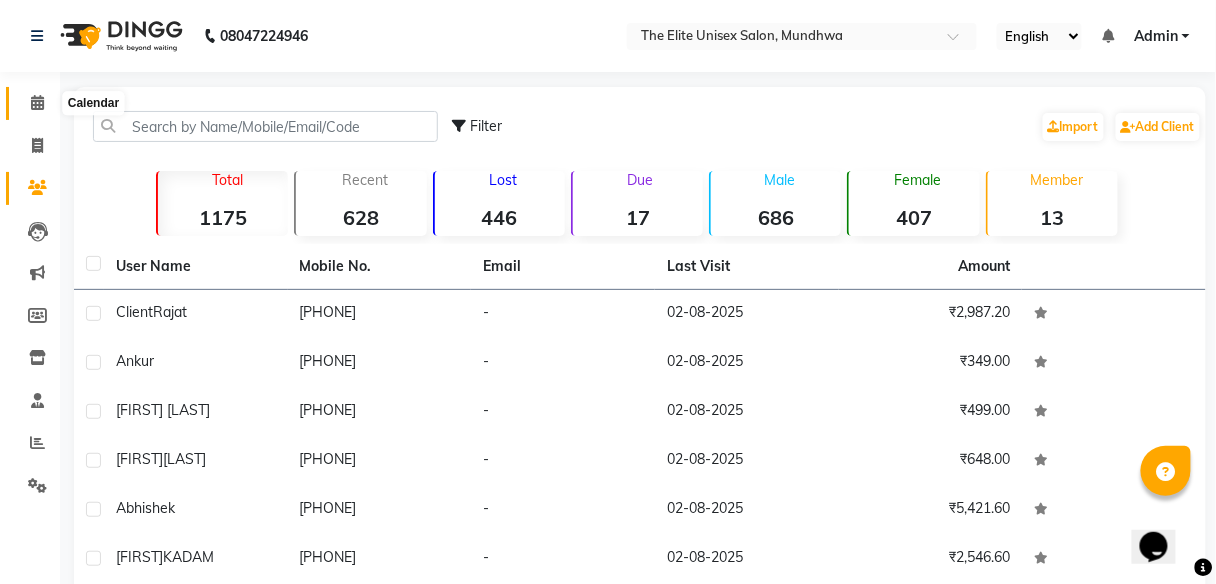 click 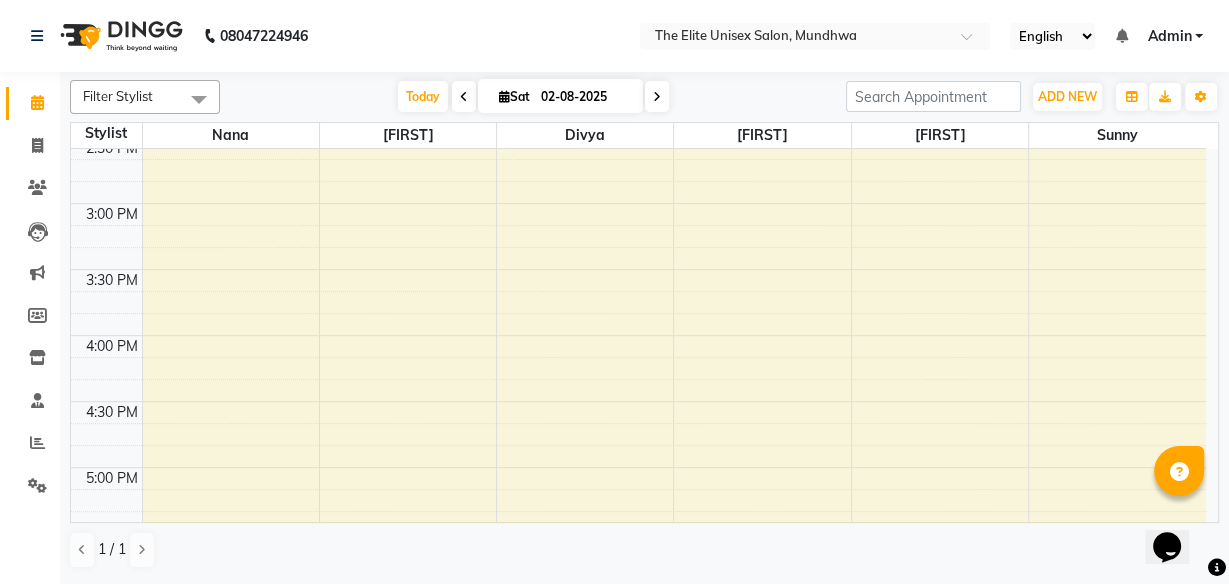 scroll, scrollTop: 869, scrollLeft: 0, axis: vertical 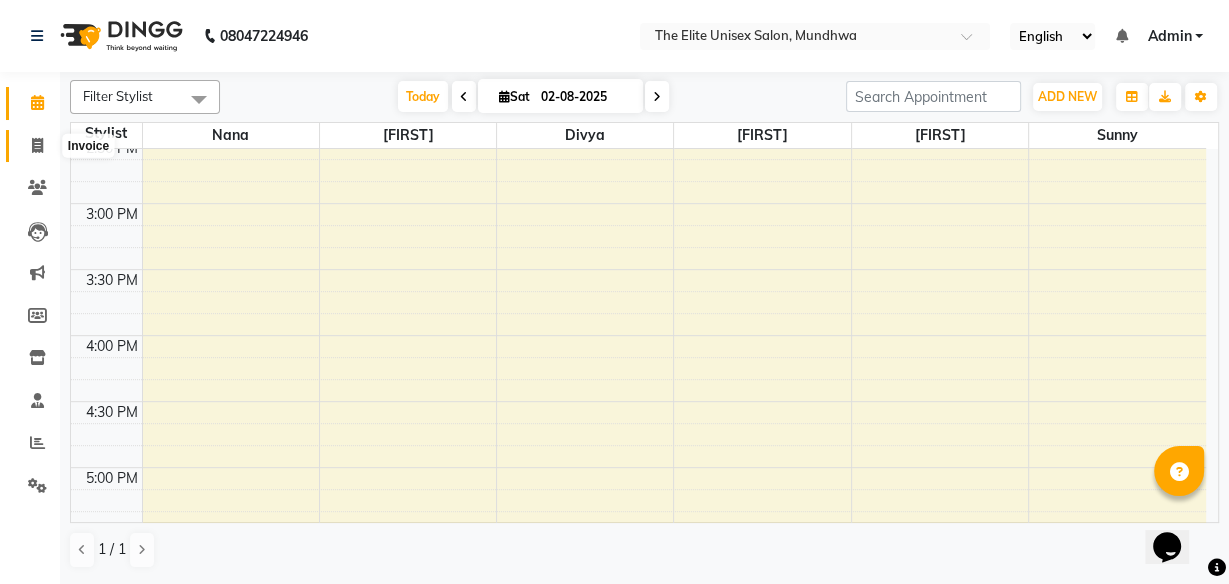 click 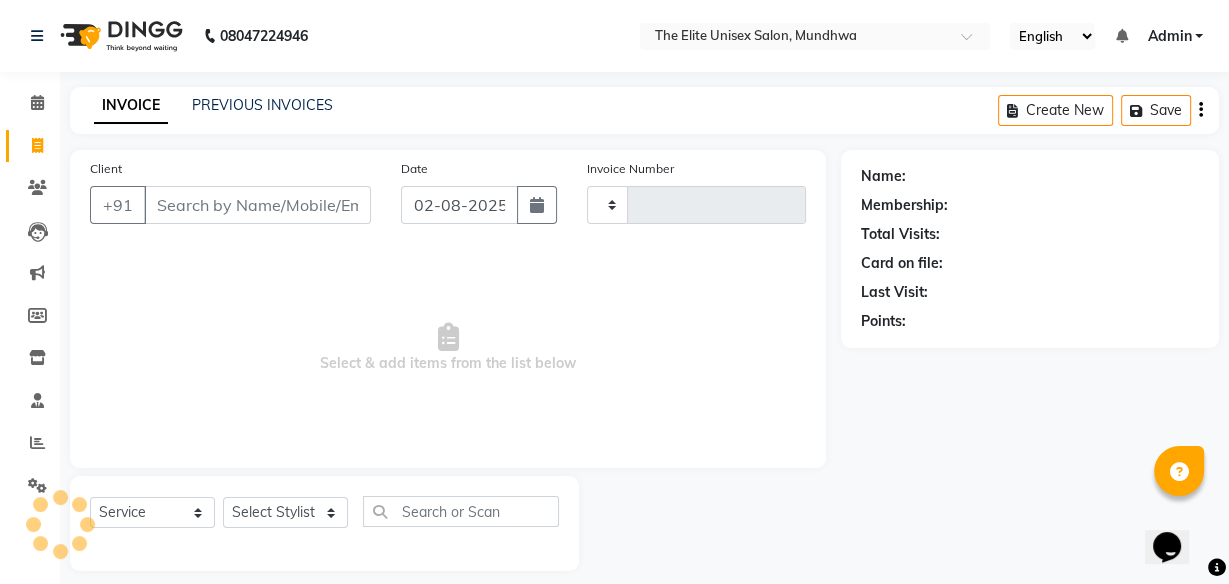 type on "1824" 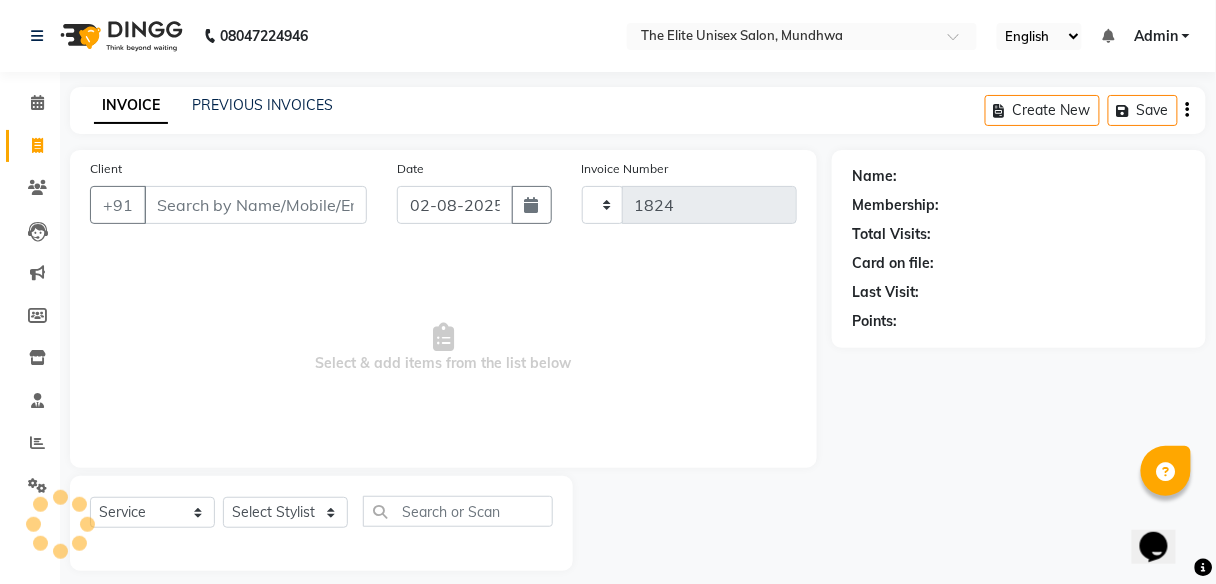 select on "7086" 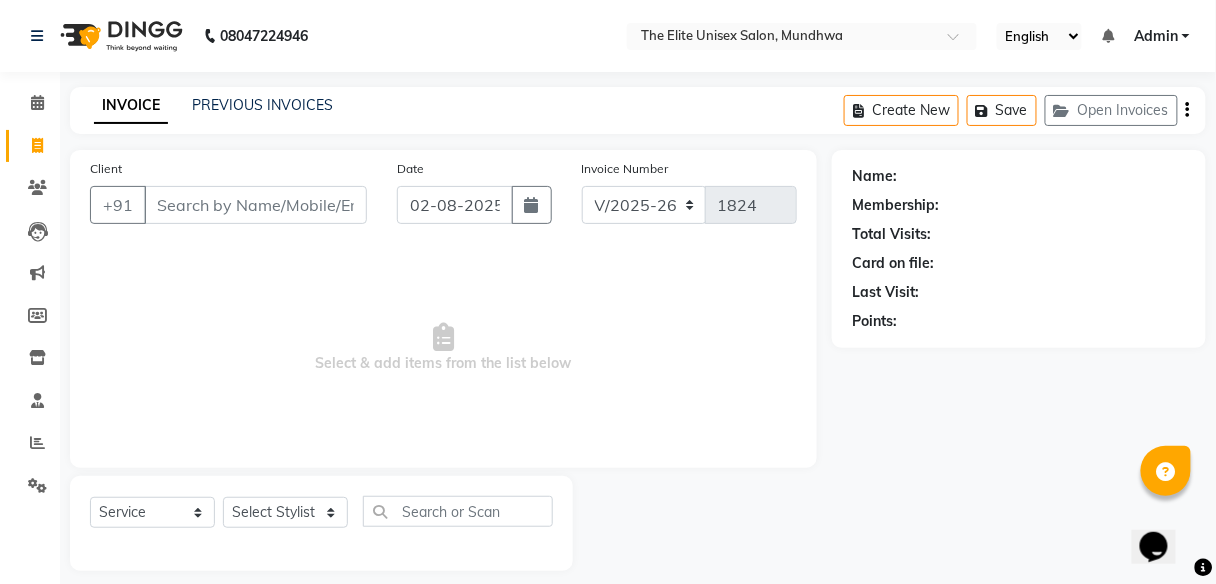 click on "Client" at bounding box center [255, 205] 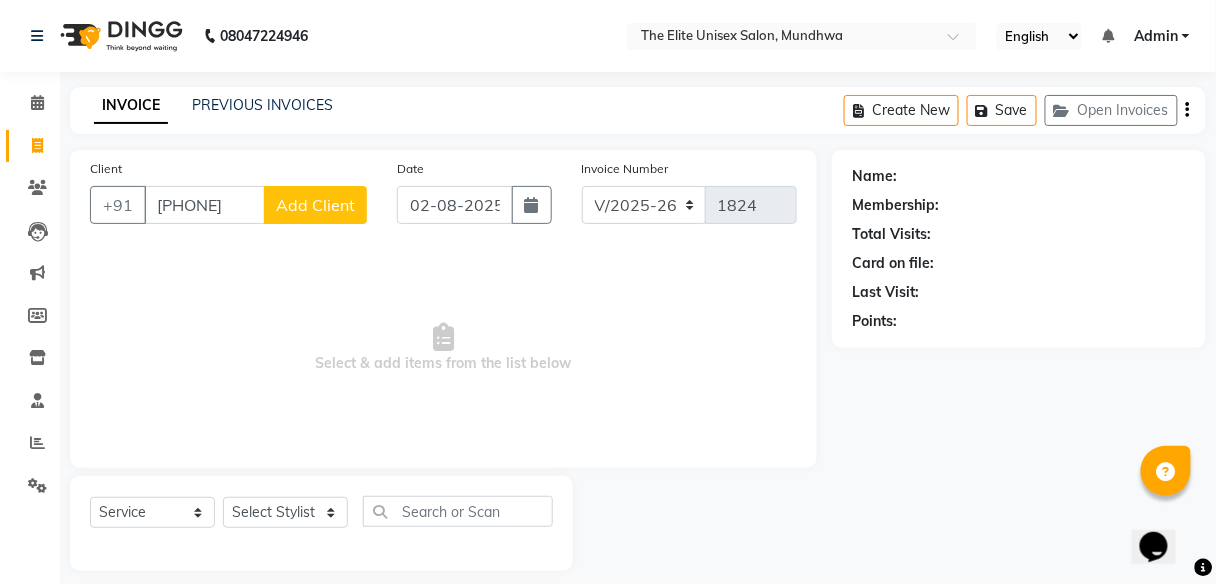 type on "8750365485" 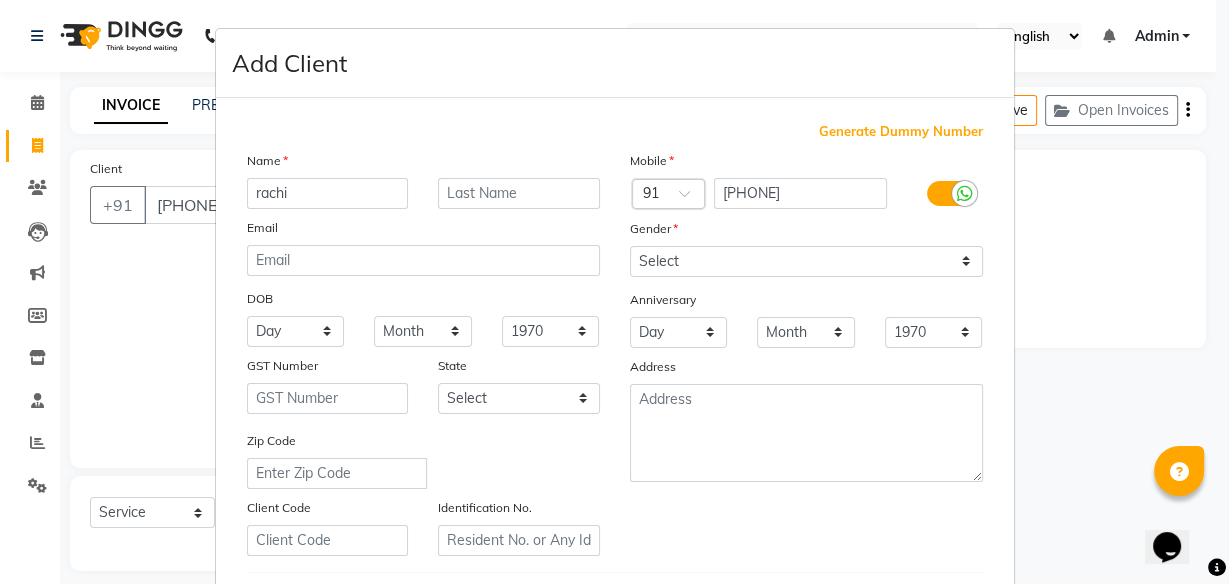 type on "rachi" 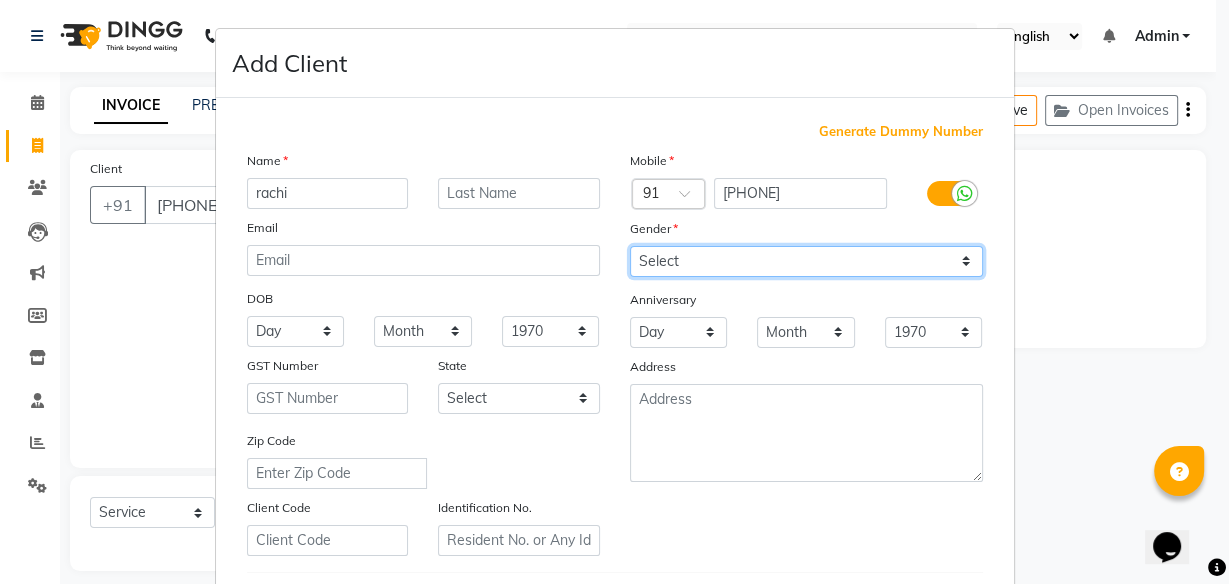 click on "Select Male Female Other Prefer Not To Say" at bounding box center (806, 261) 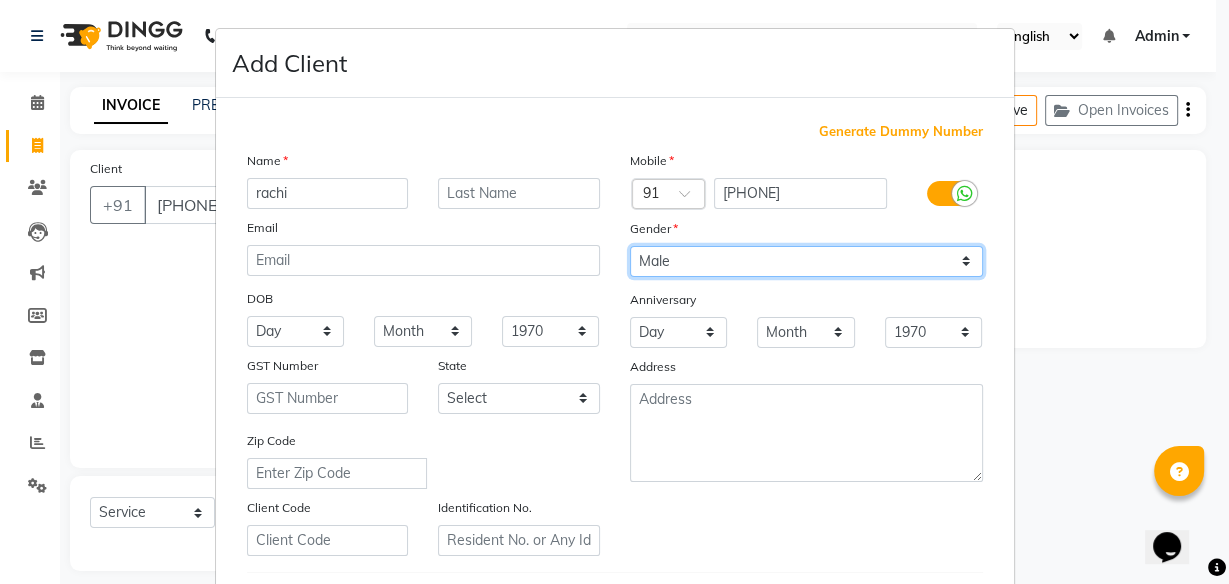 click on "Select Male Female Other Prefer Not To Say" at bounding box center (806, 261) 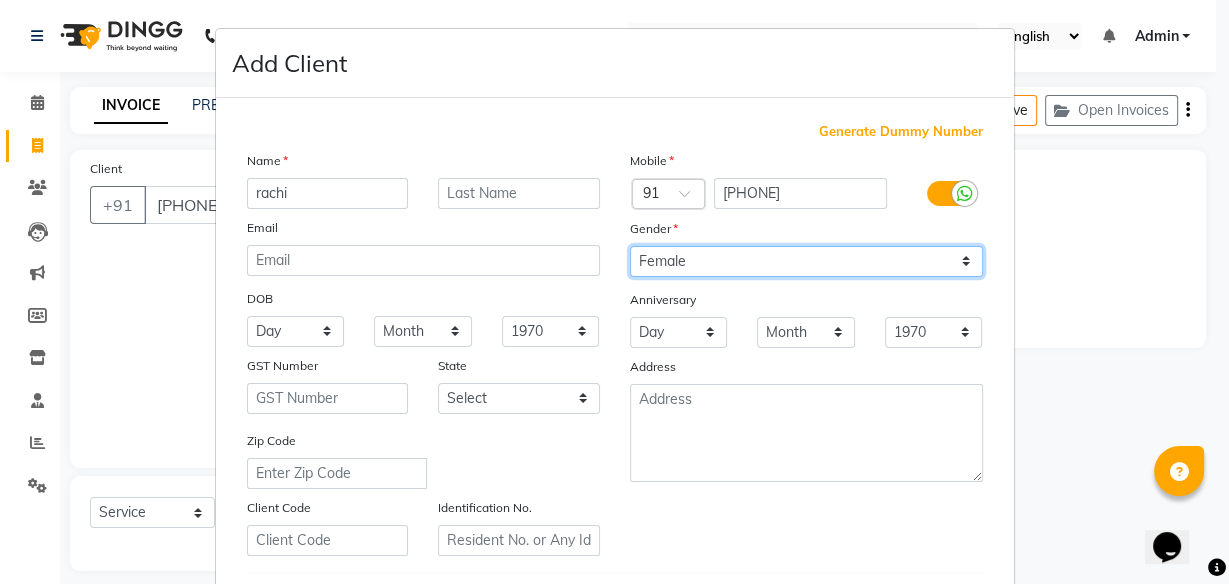 click on "Select Male Female Other Prefer Not To Say" at bounding box center (806, 261) 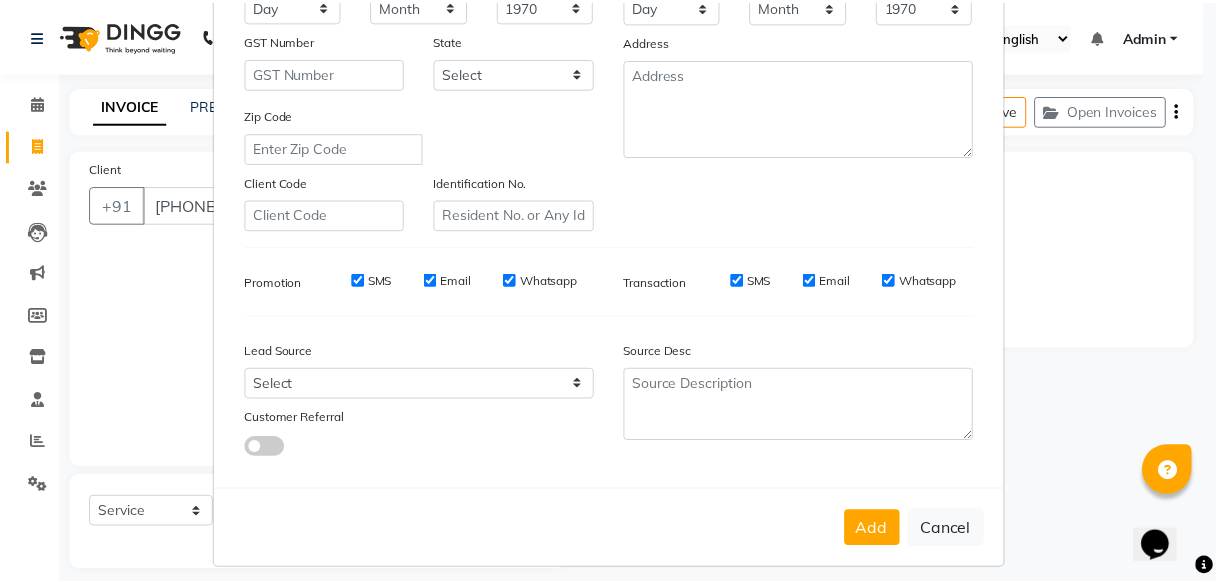 scroll, scrollTop: 329, scrollLeft: 0, axis: vertical 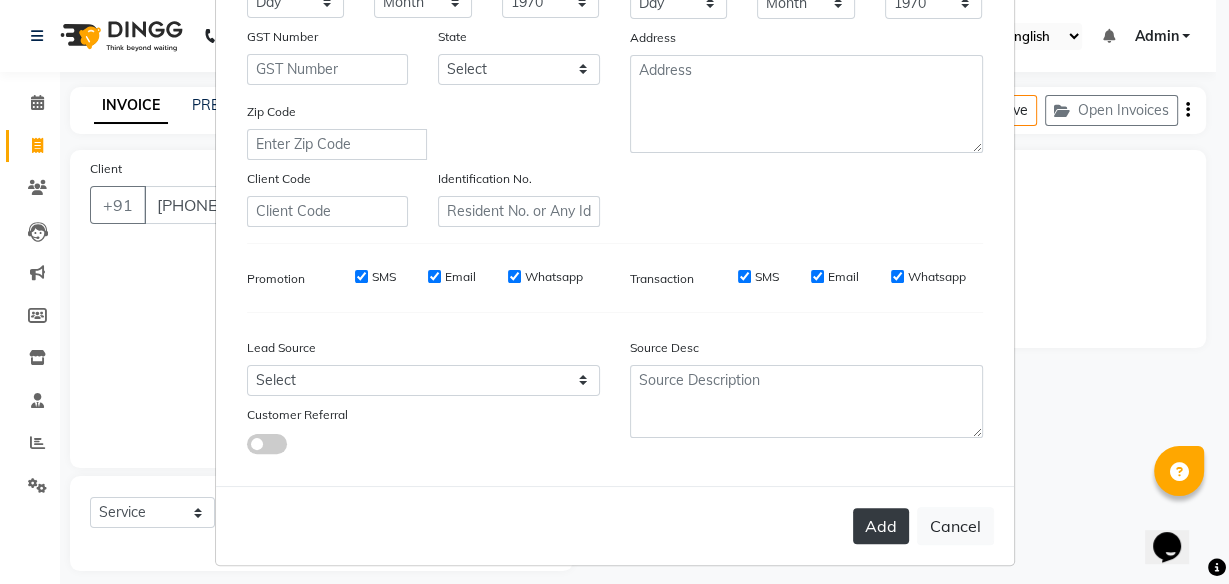 click on "Add" at bounding box center (881, 526) 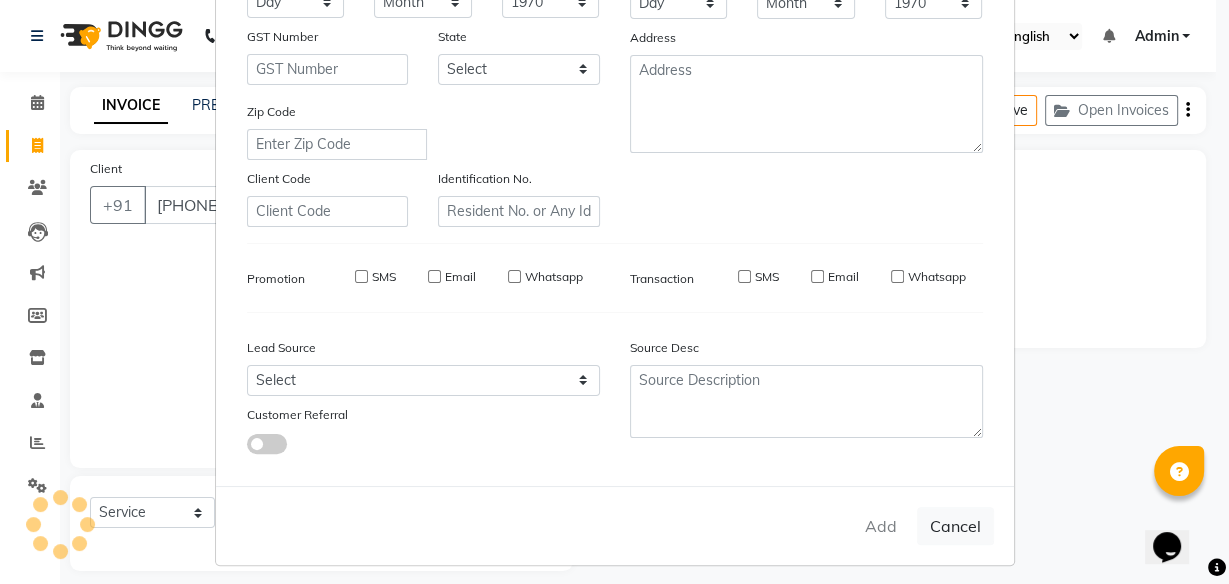 type 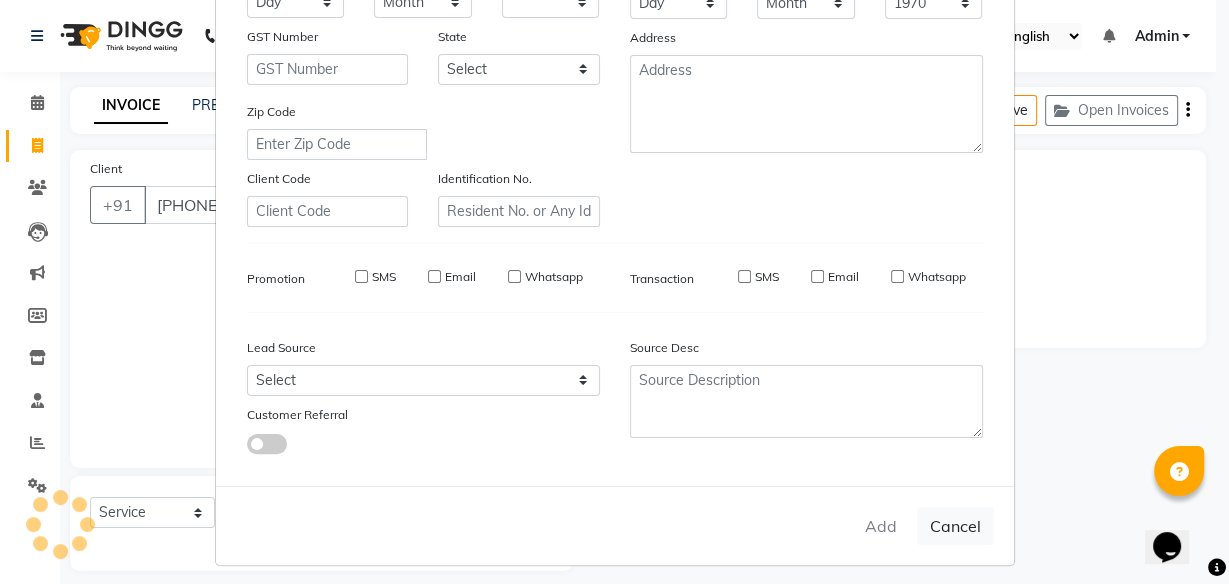 select 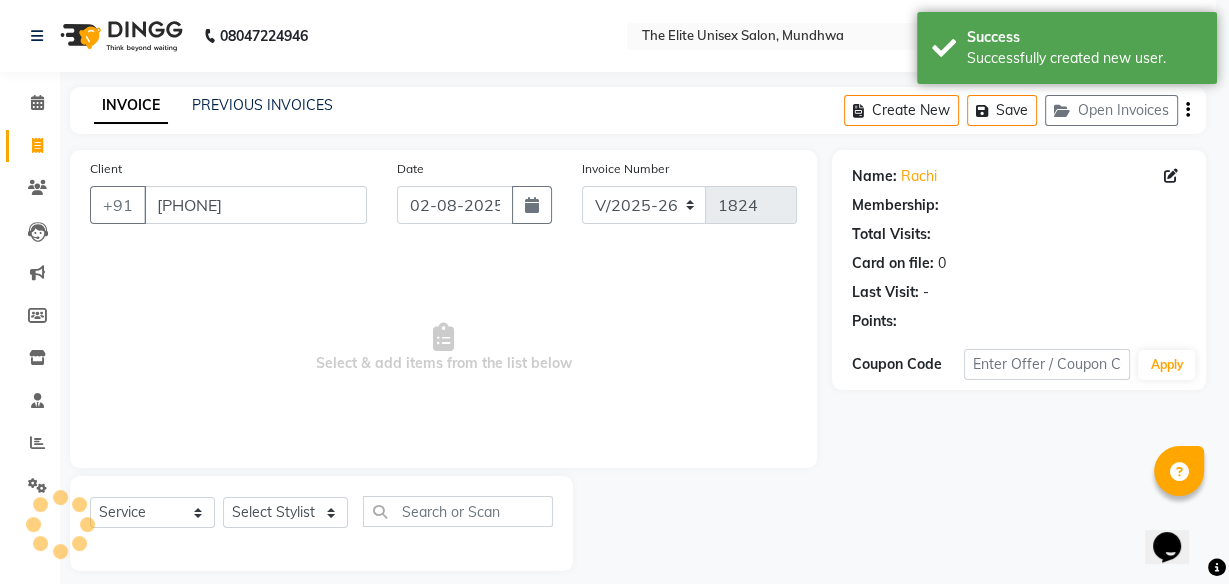 select on "1: Object" 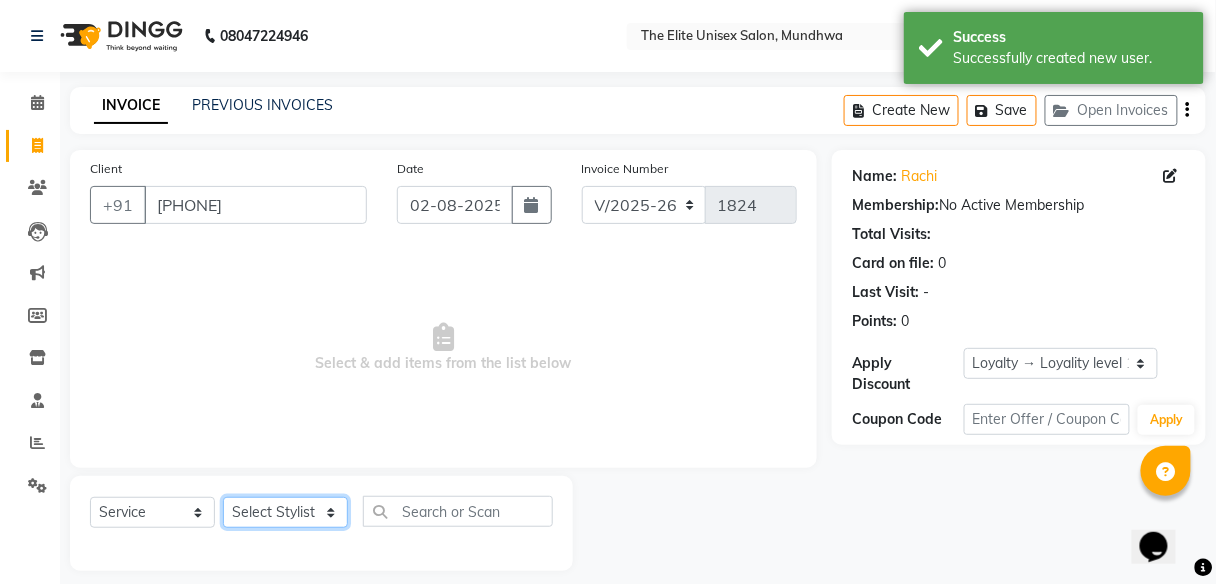 click on "Select Stylist [FIRST] [FIRST] [FIRST] [FIRST] [FIRST] [FIRST]" 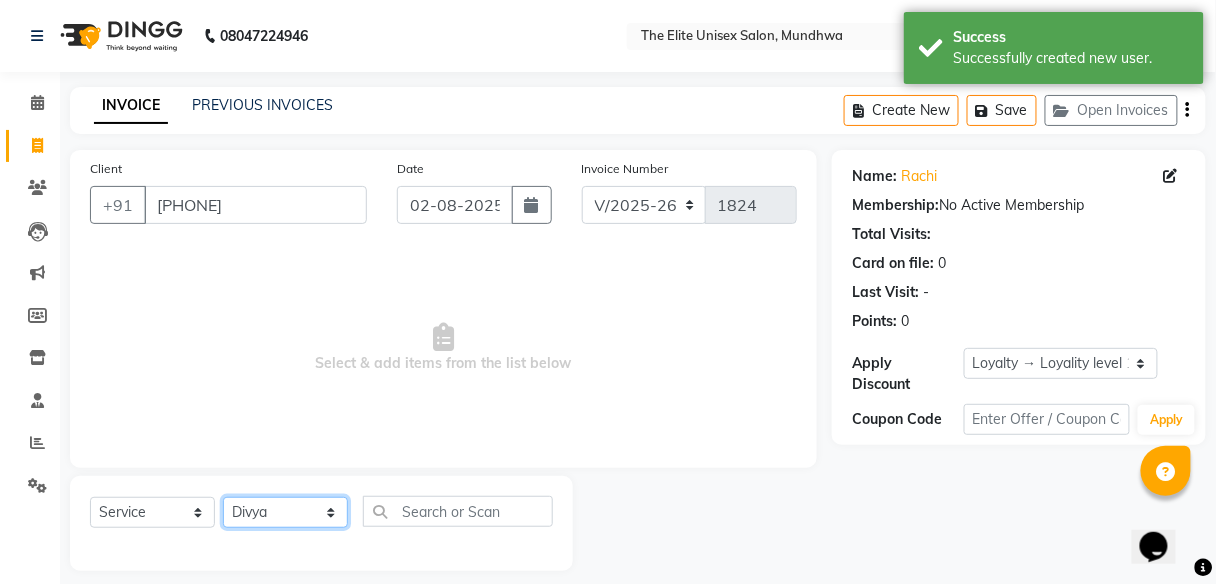 click on "Select Stylist [FIRST] [FIRST] [FIRST] [FIRST] [FIRST] [FIRST]" 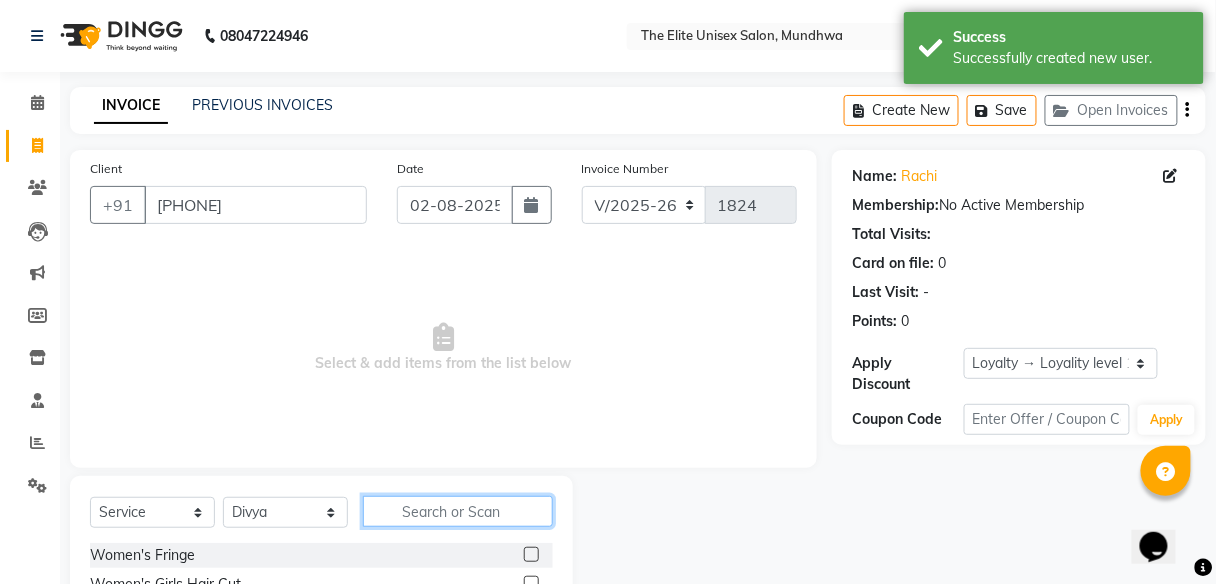 click 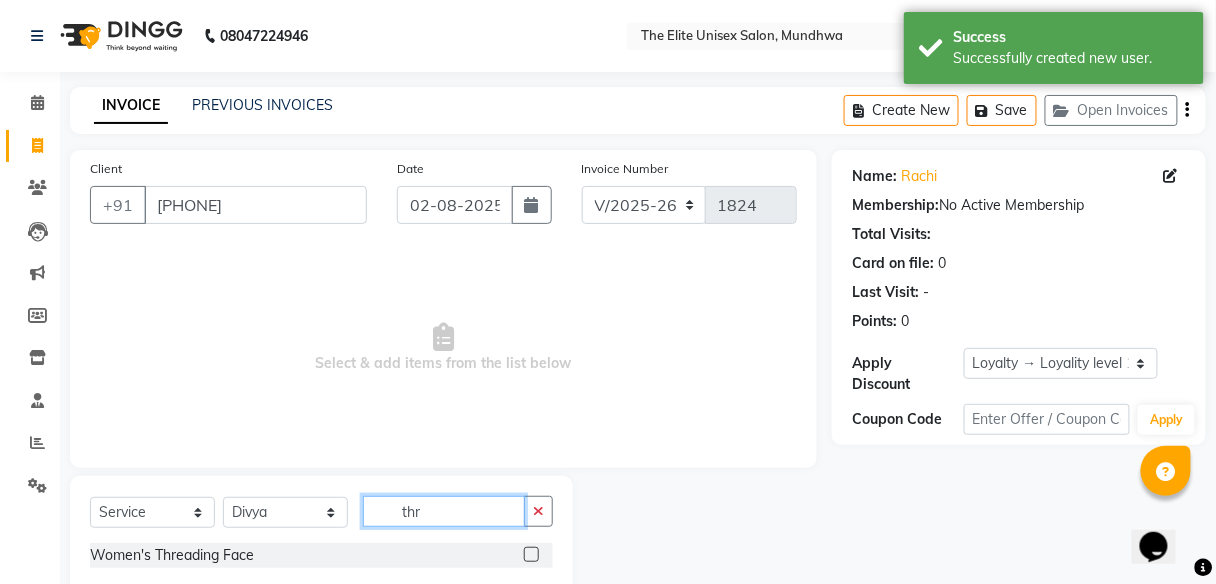 scroll, scrollTop: 45, scrollLeft: 0, axis: vertical 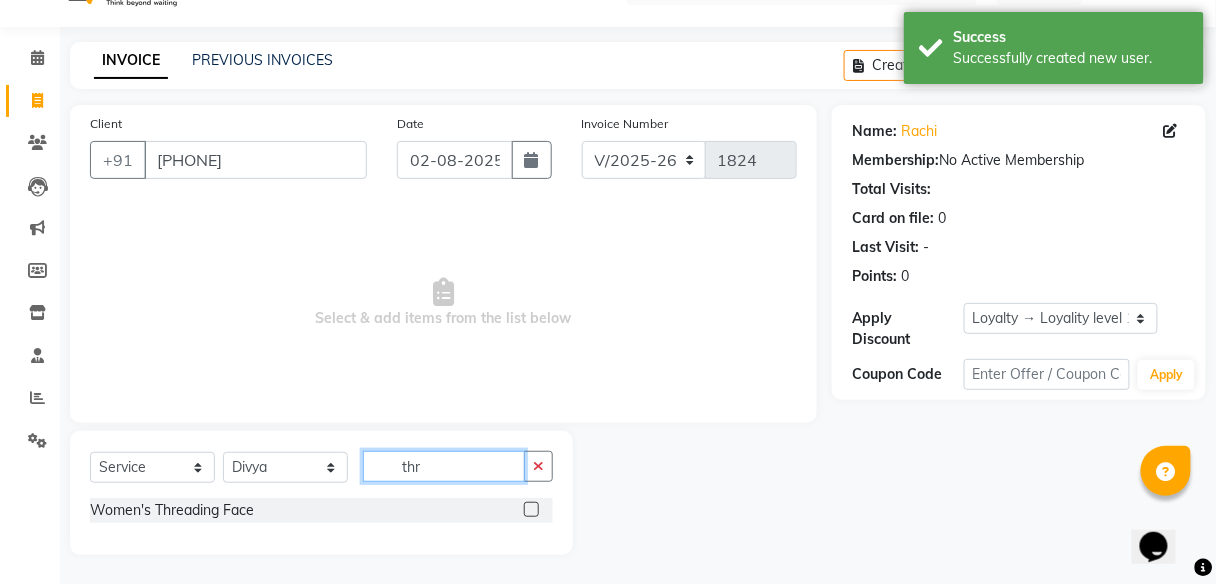 type on "thr" 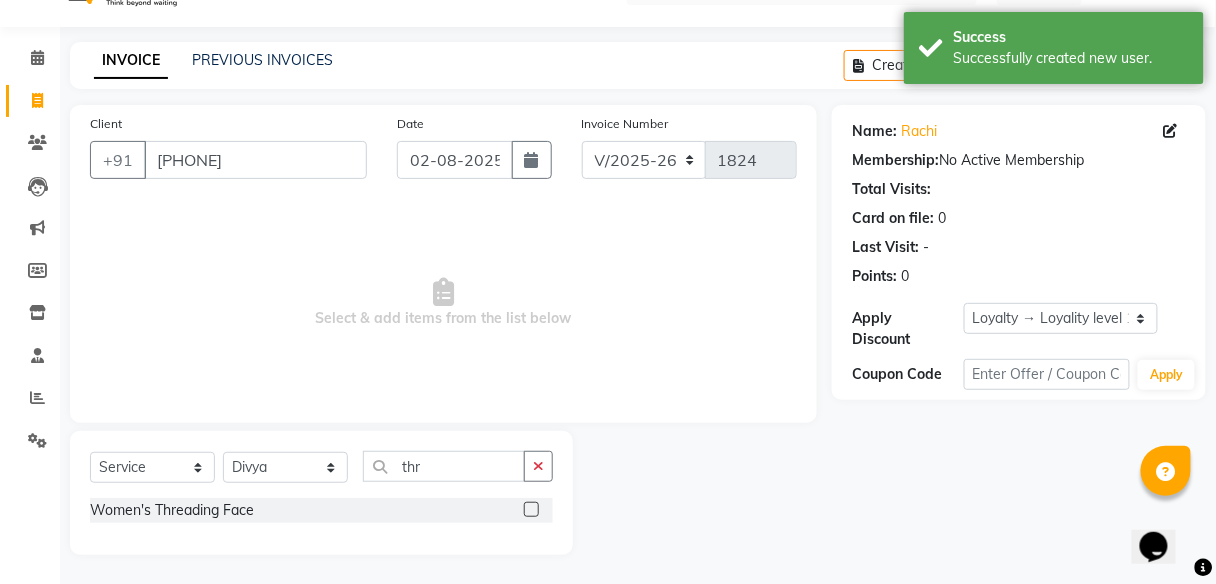 click 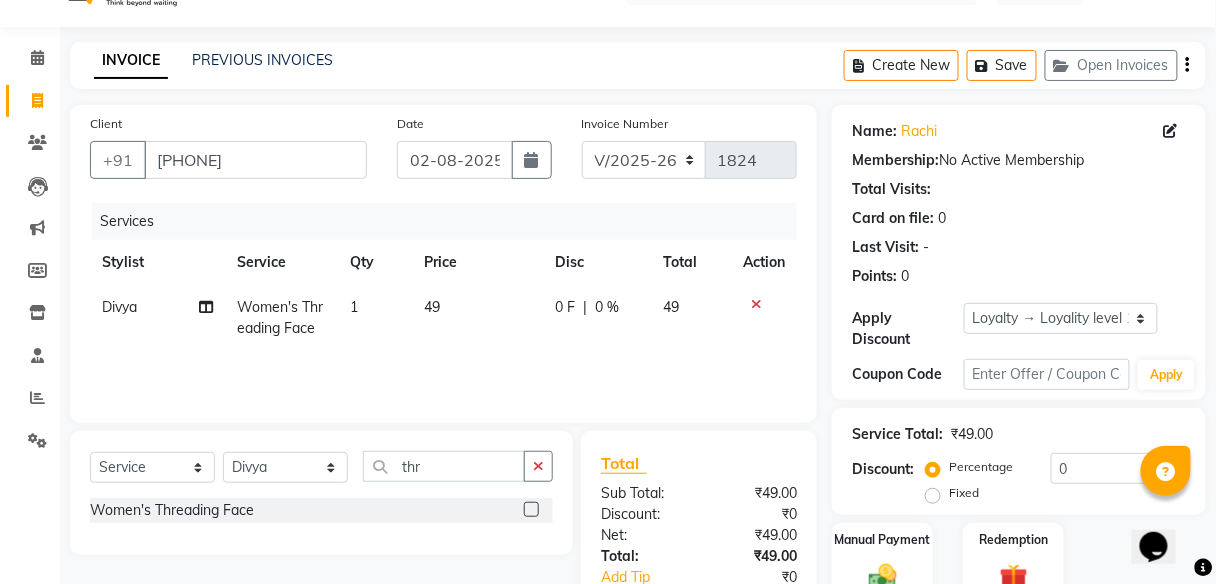 click 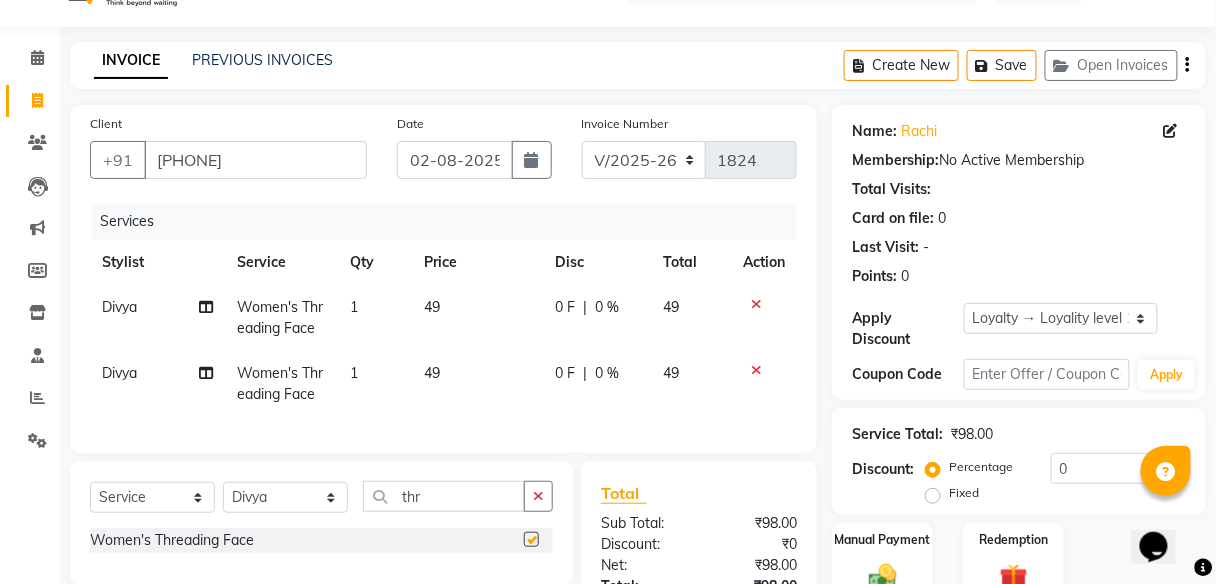 checkbox on "false" 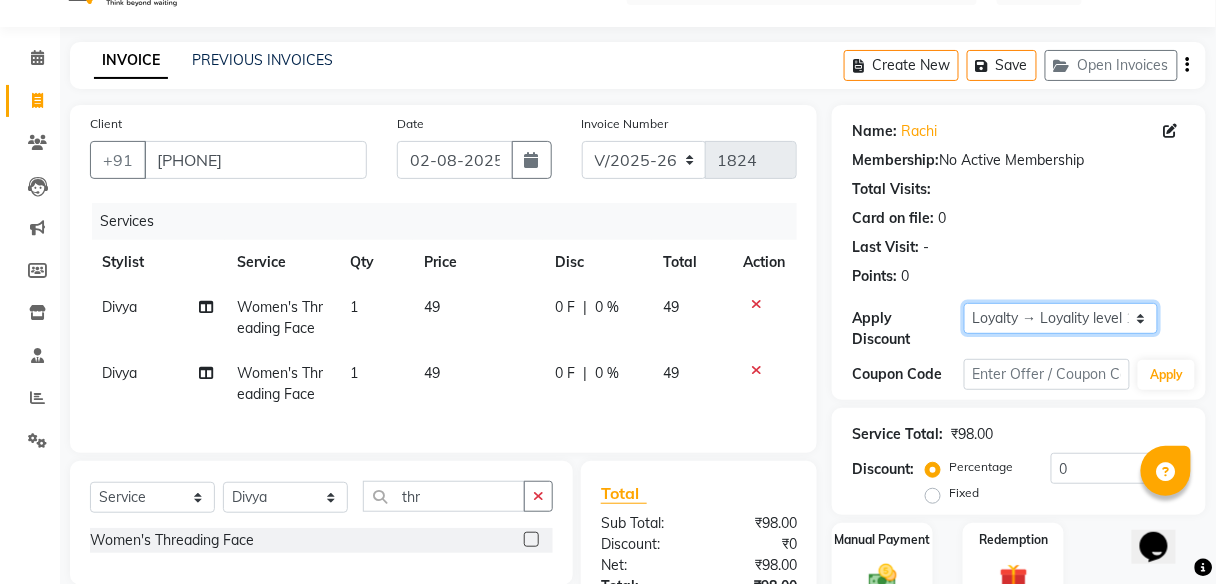 click on "Select  Loyalty → Loyality level 1" 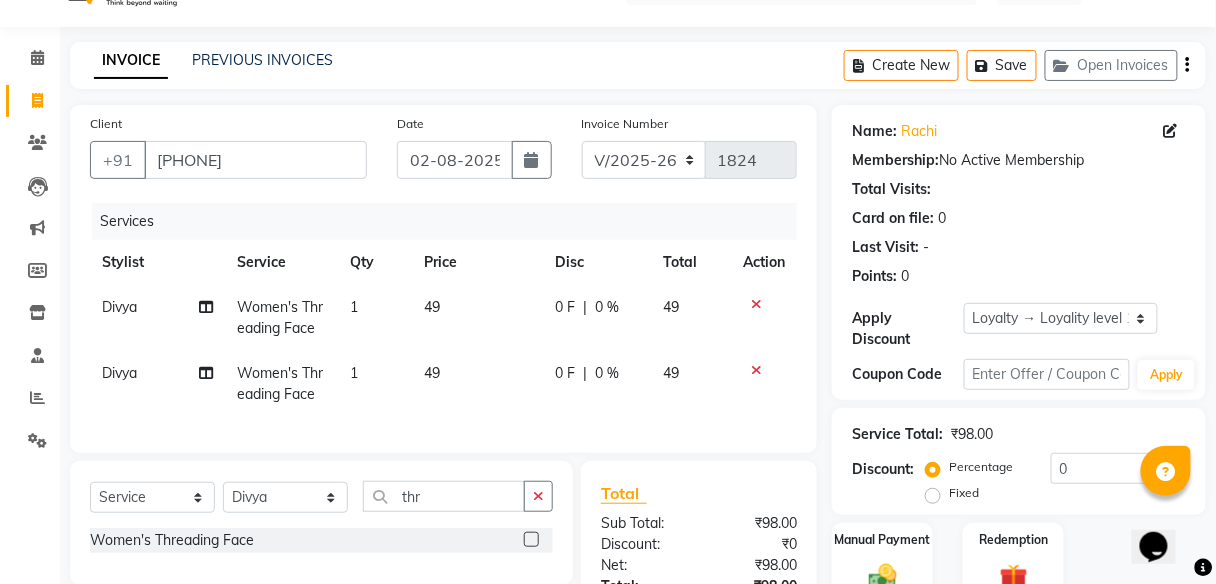 click on "0 F" 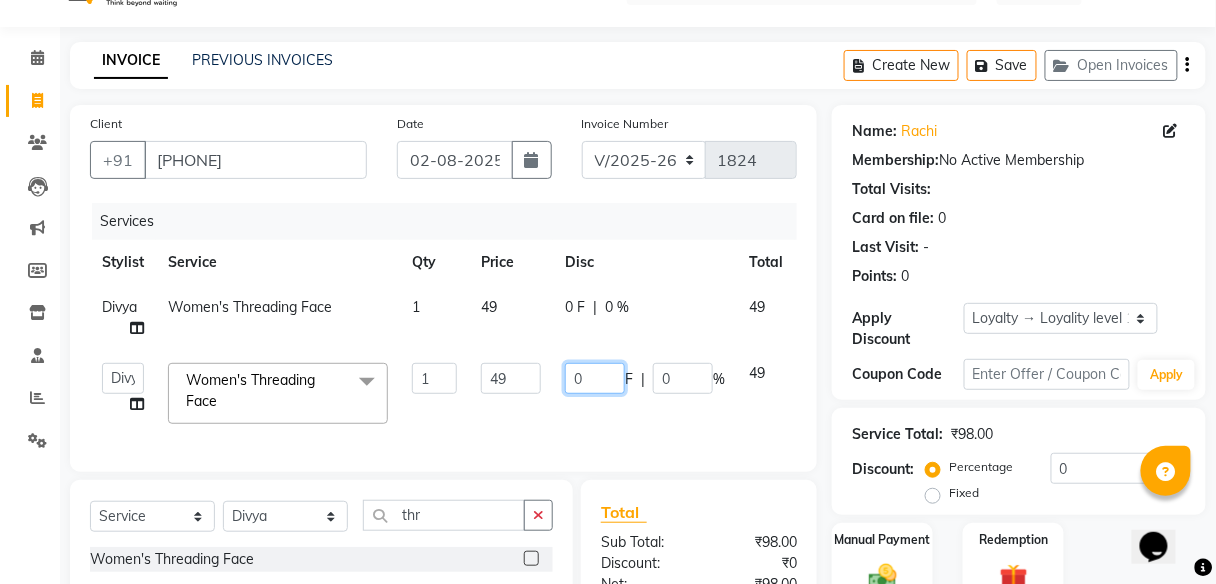 click on "0" 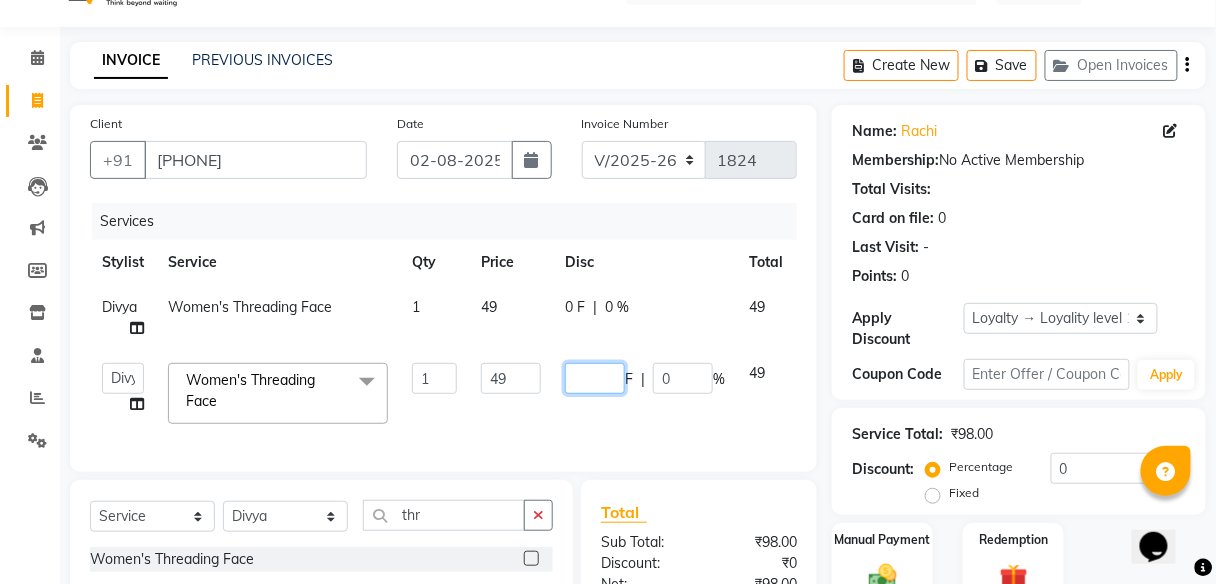 type on "9" 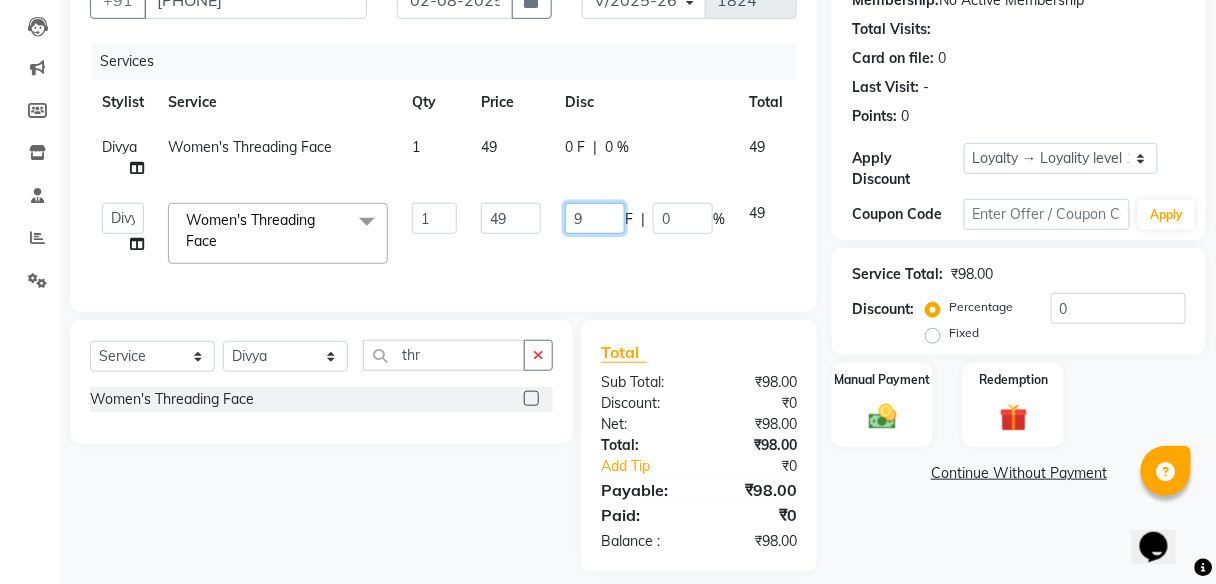 scroll, scrollTop: 232, scrollLeft: 0, axis: vertical 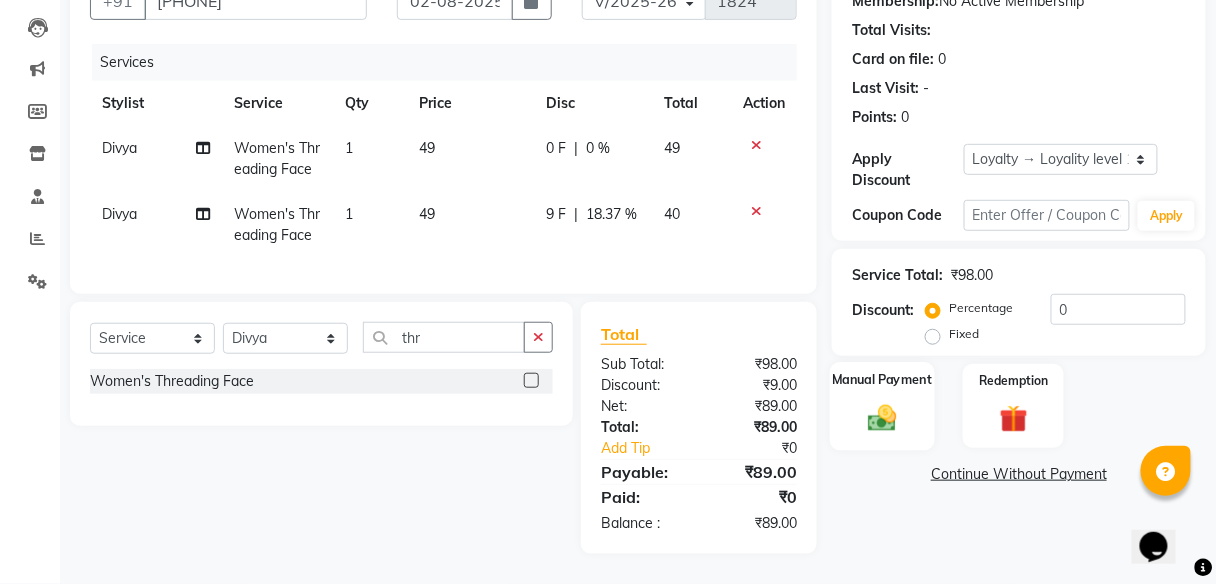 click on "Manual Payment" 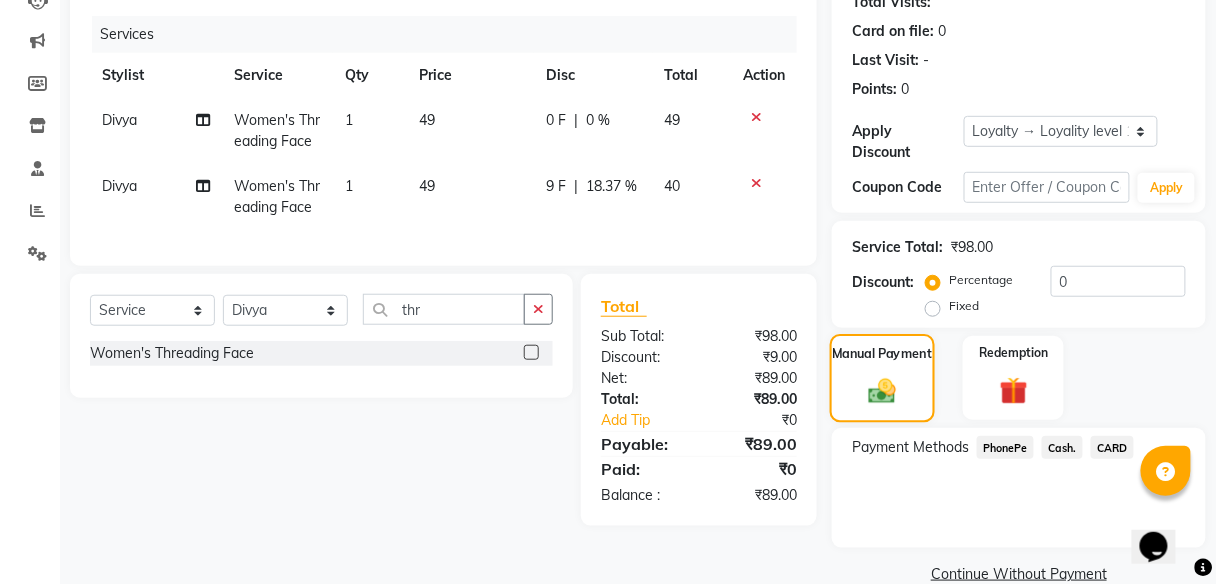 scroll, scrollTop: 267, scrollLeft: 0, axis: vertical 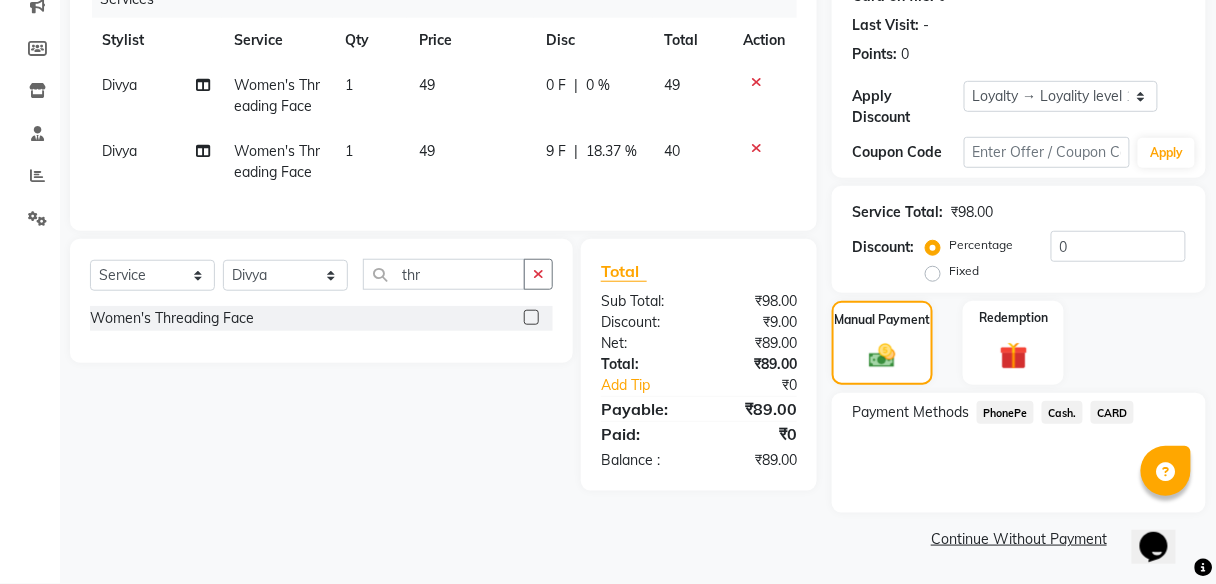 click on "PhonePe" 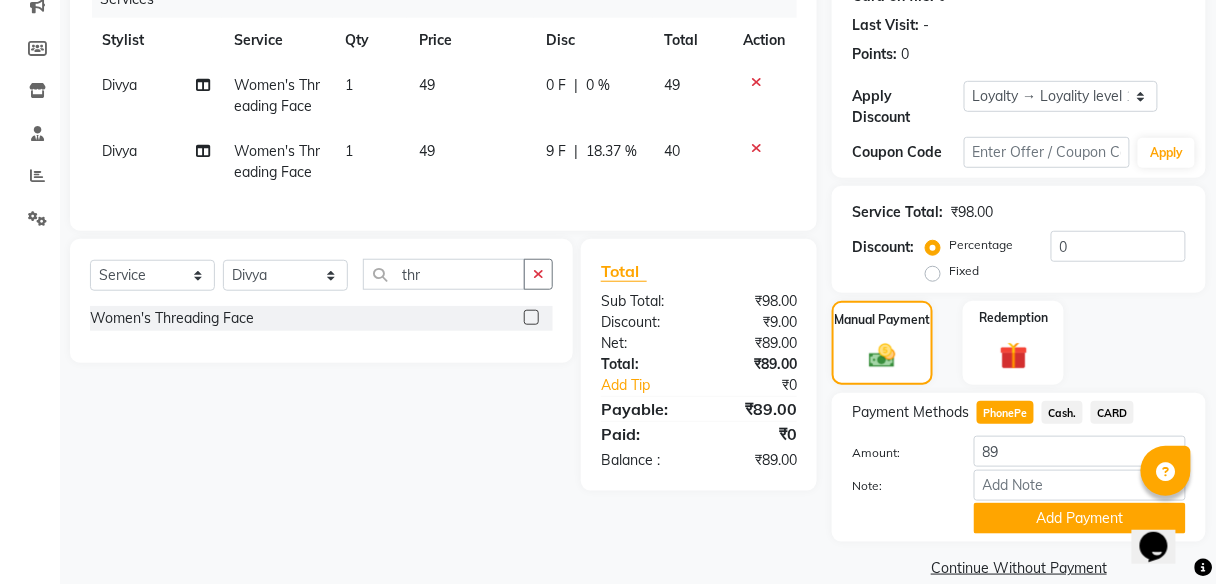 scroll, scrollTop: 295, scrollLeft: 0, axis: vertical 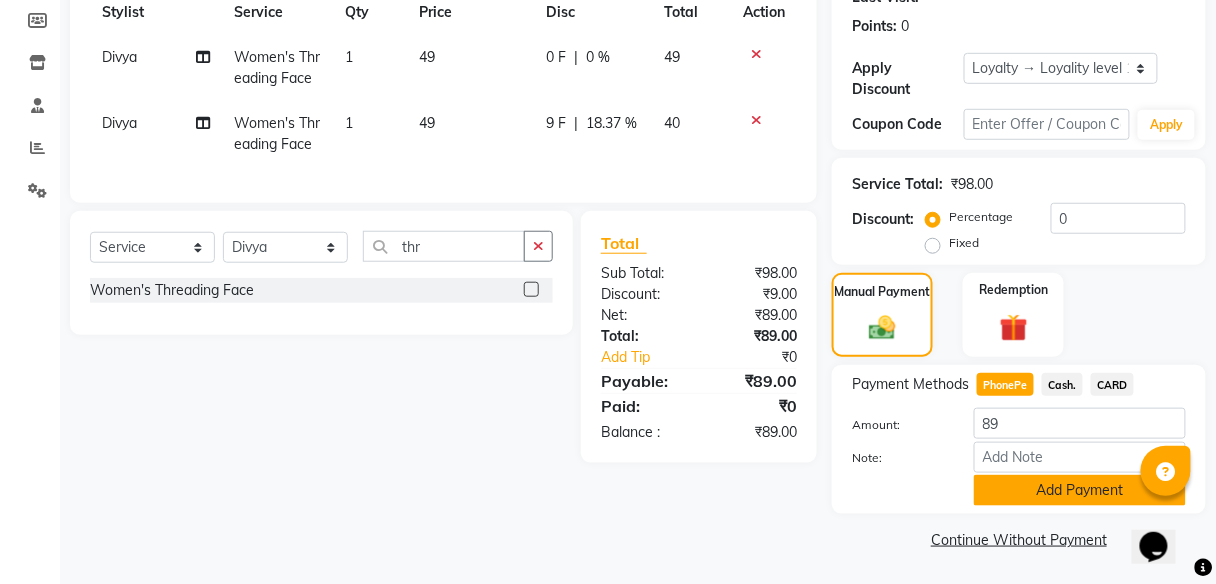 click on "Add Payment" 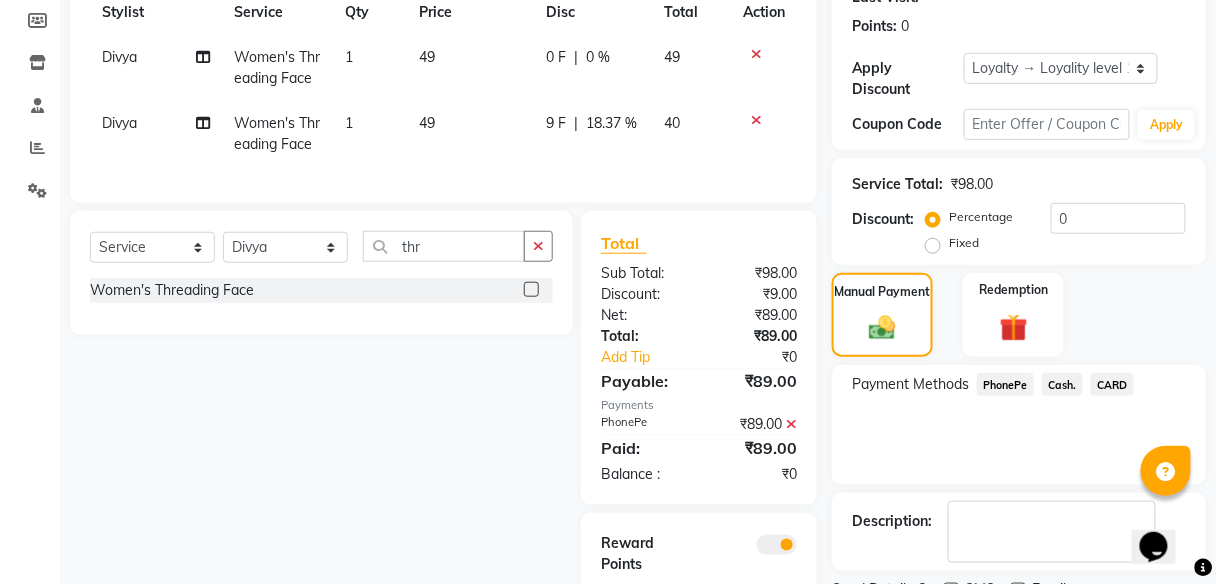 scroll, scrollTop: 396, scrollLeft: 0, axis: vertical 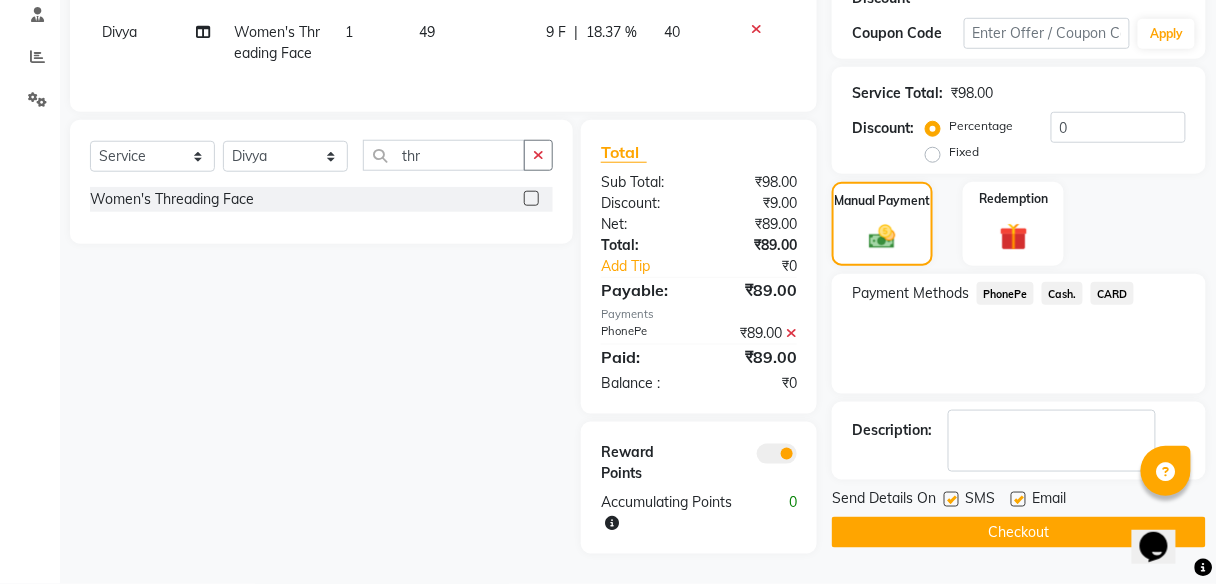 click on "Checkout" 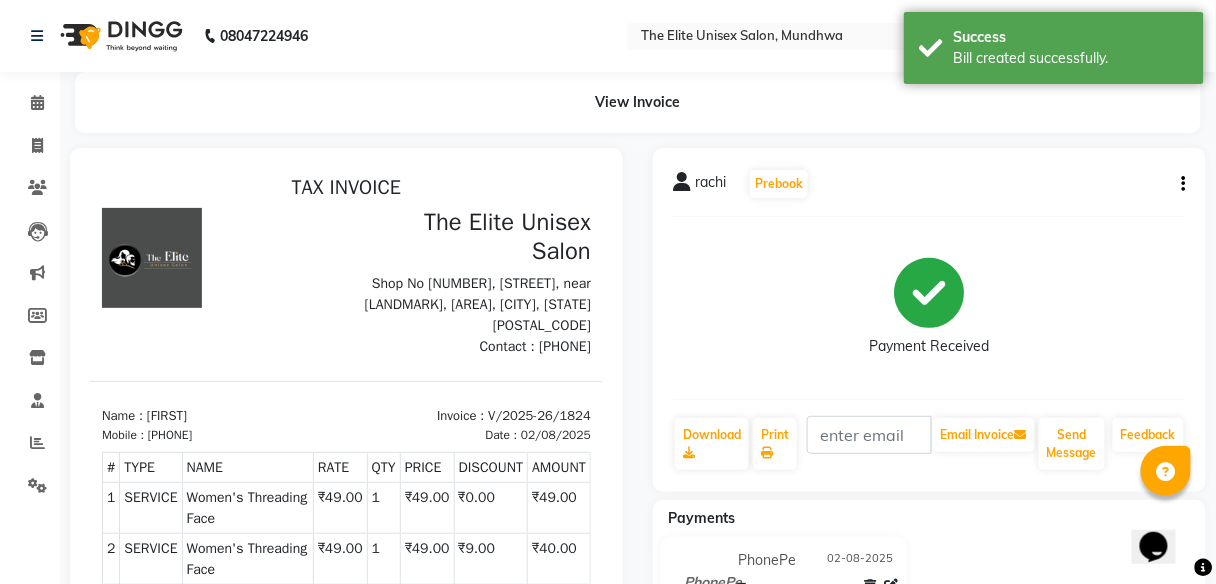 scroll, scrollTop: 0, scrollLeft: 0, axis: both 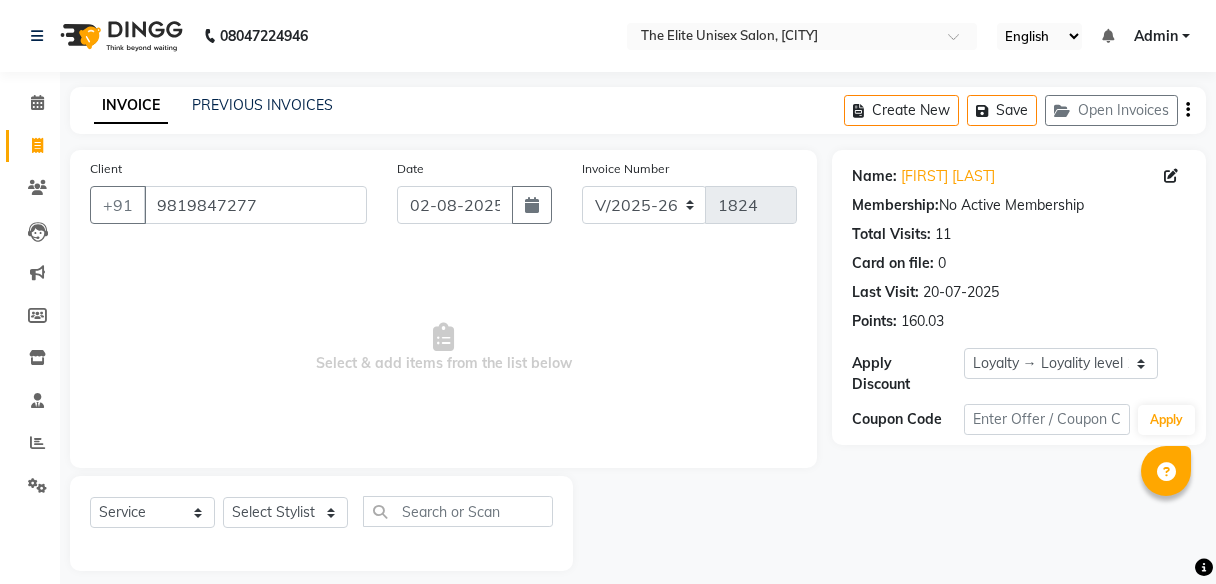 select on "7086" 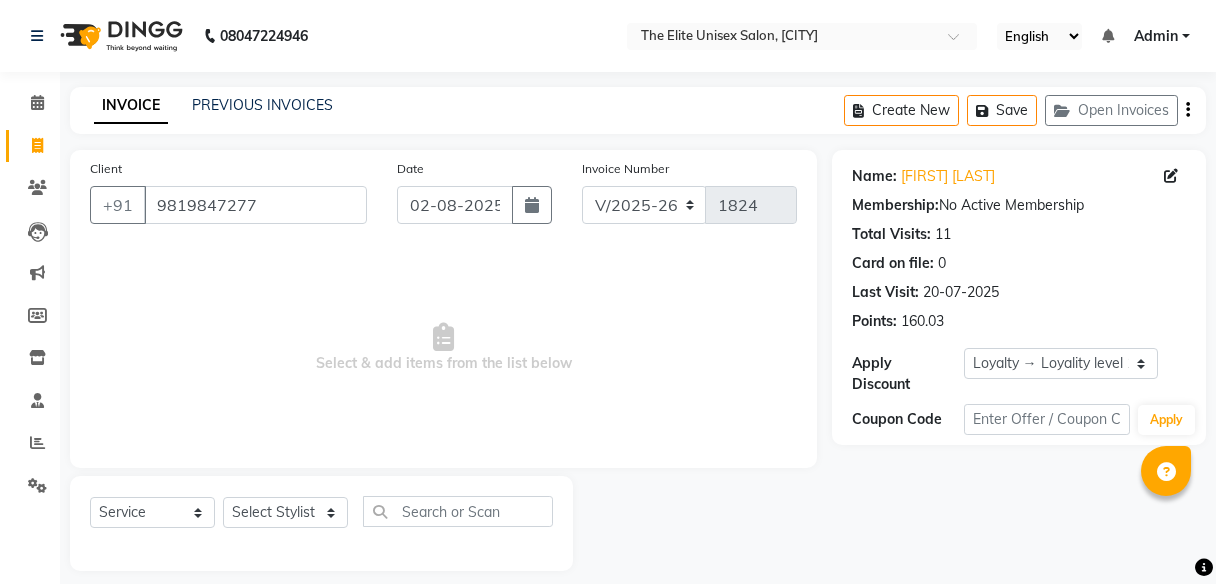 scroll, scrollTop: 0, scrollLeft: 0, axis: both 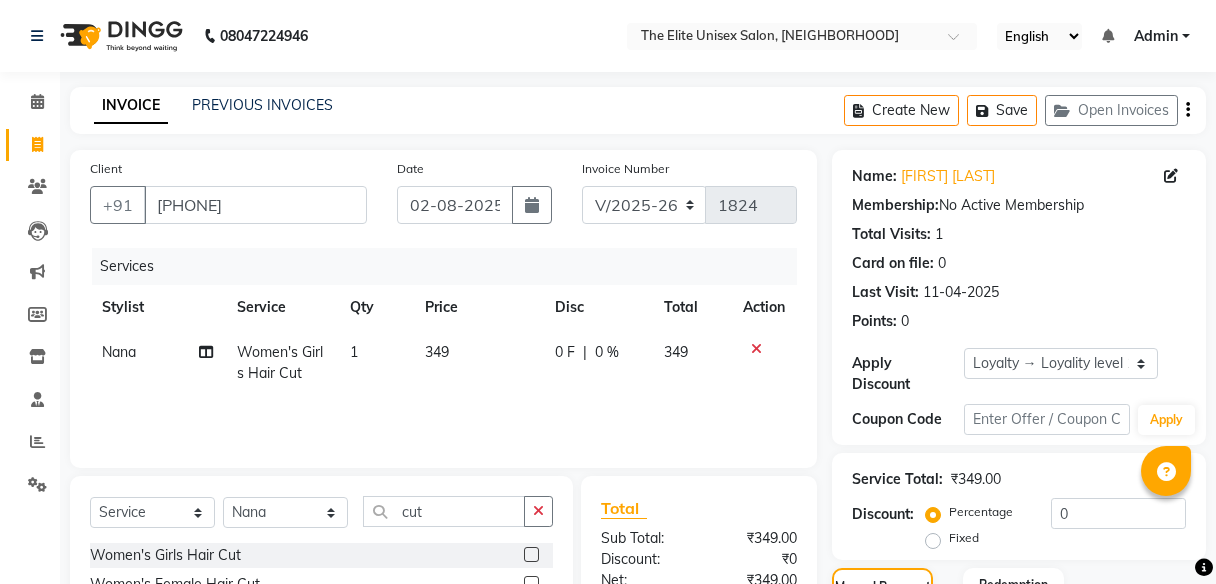 select on "7086" 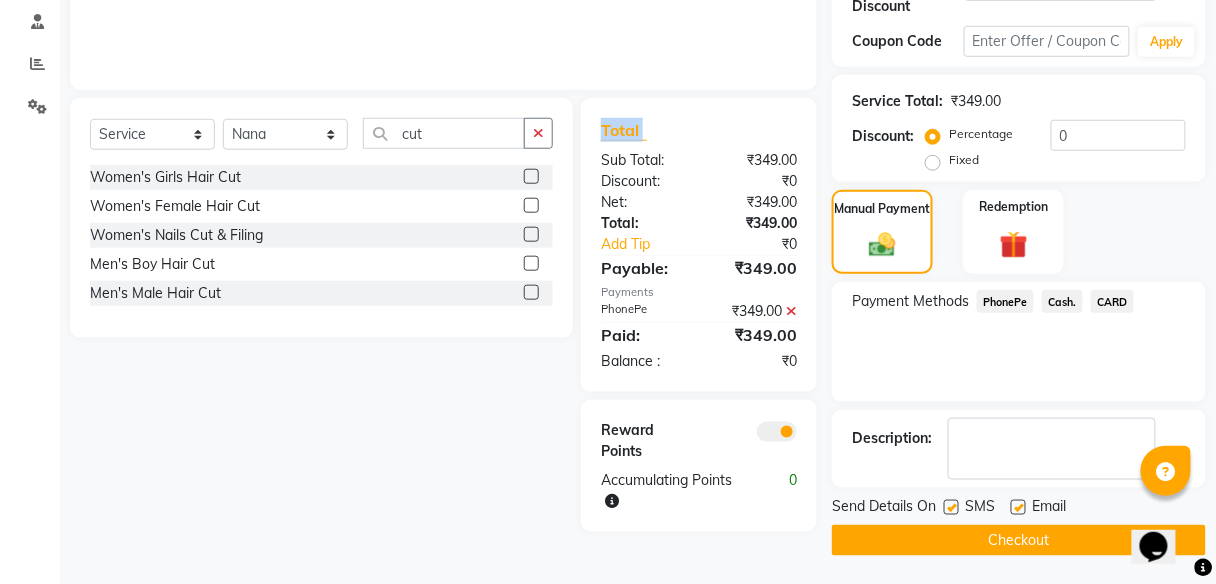 scroll, scrollTop: 0, scrollLeft: 0, axis: both 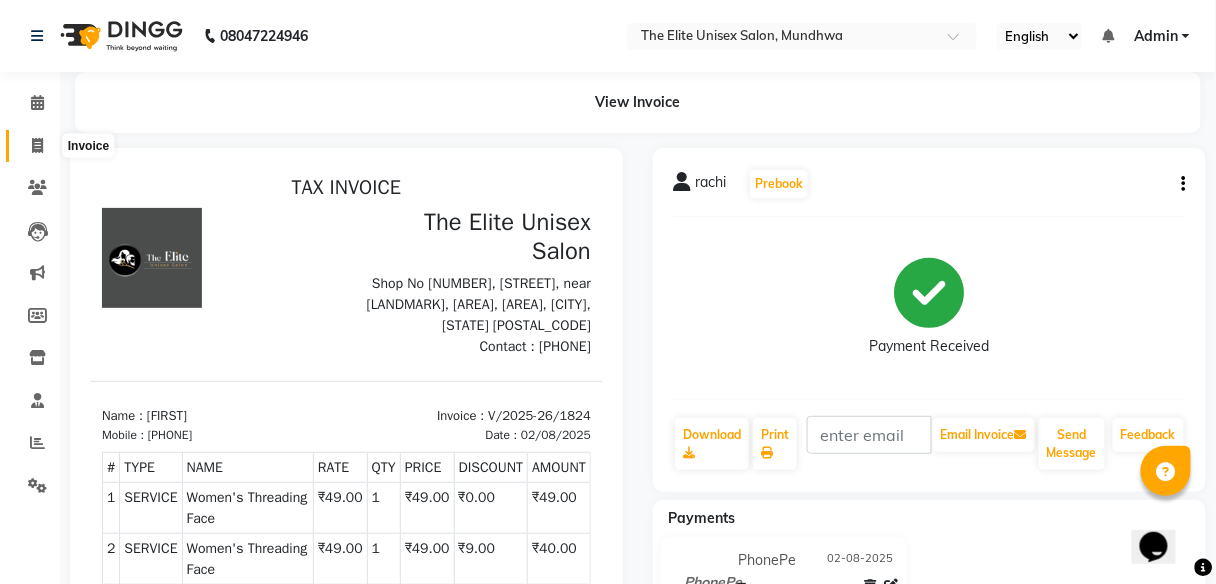 click 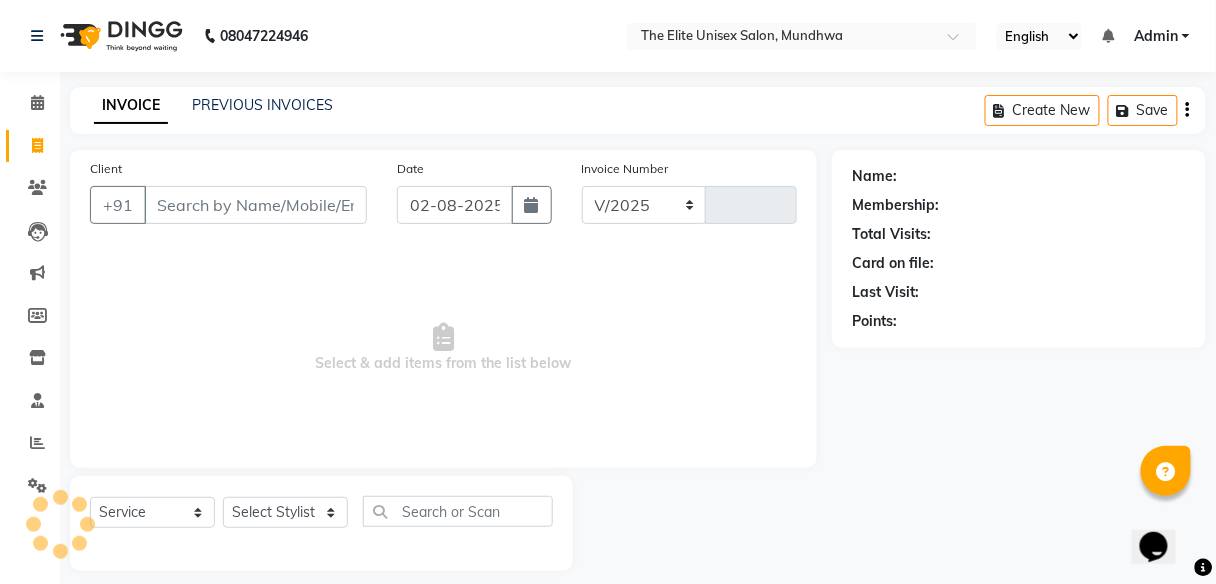select on "7086" 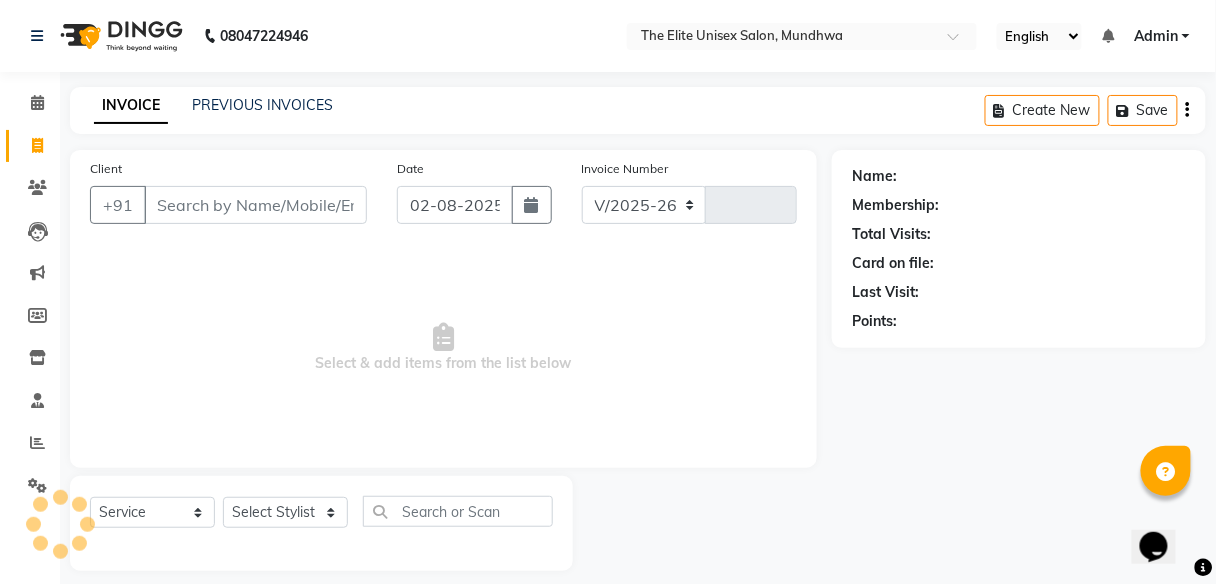 type on "1825" 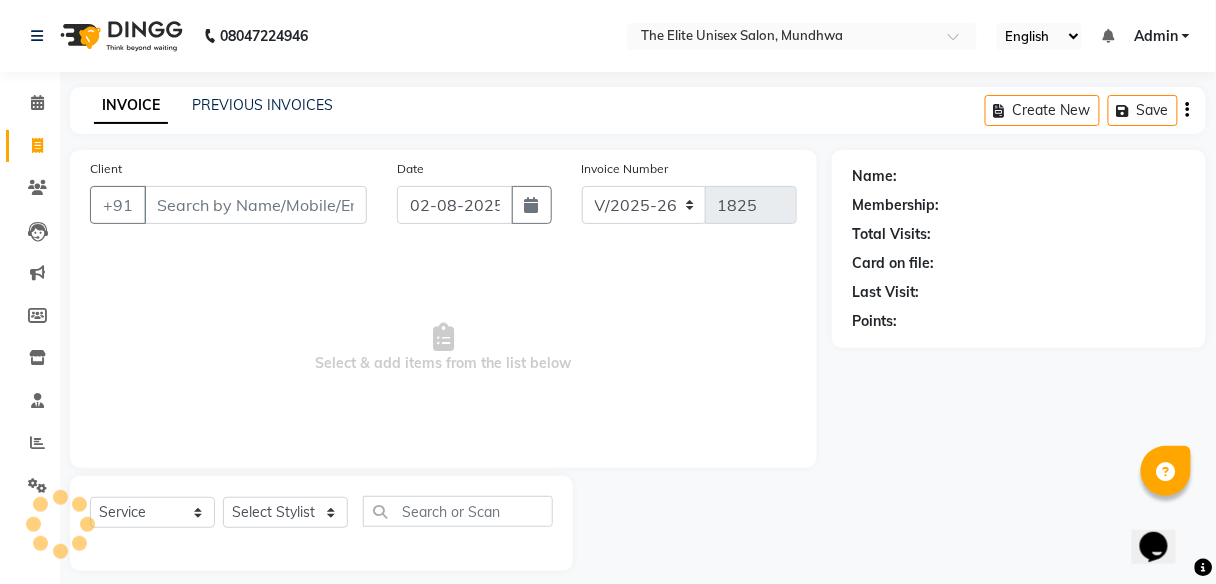 scroll, scrollTop: 16, scrollLeft: 0, axis: vertical 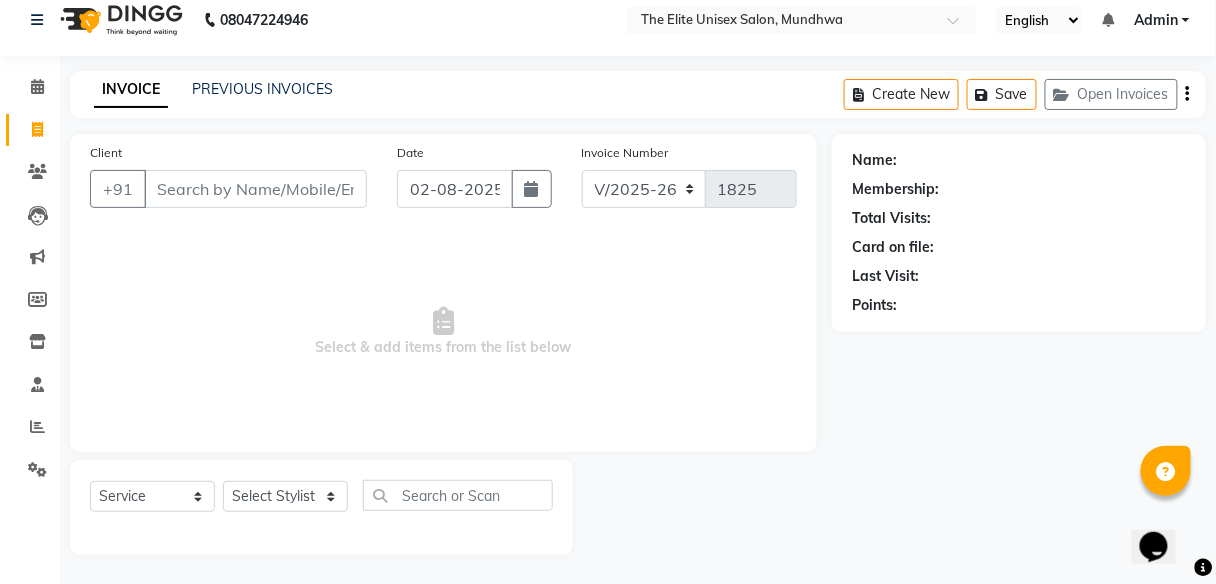 click on "Client" at bounding box center (255, 189) 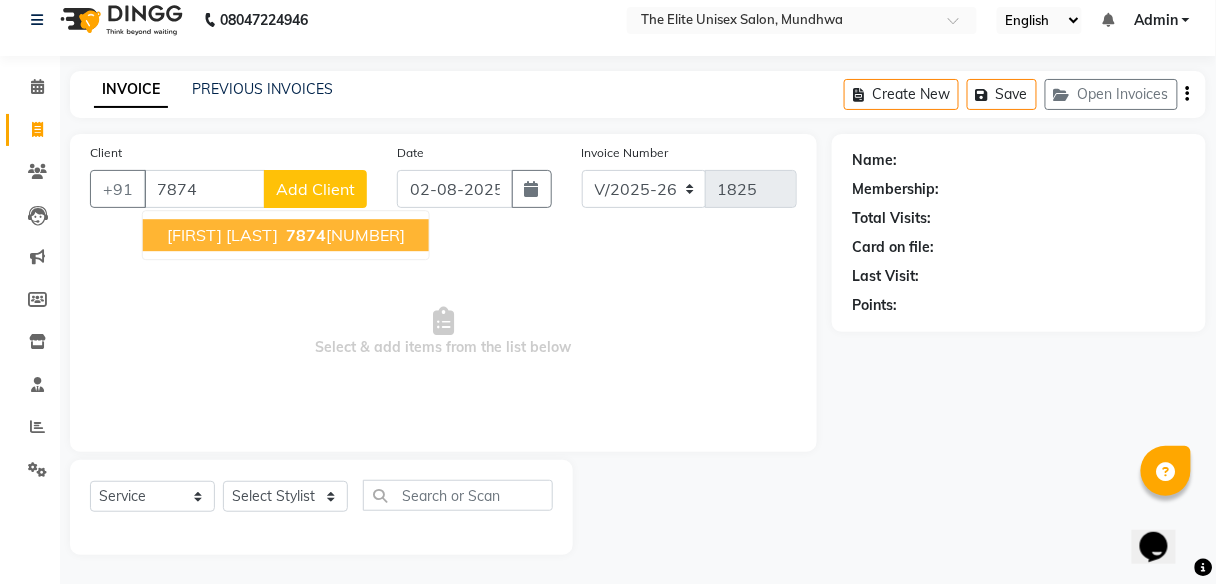 click on "7874" at bounding box center [306, 235] 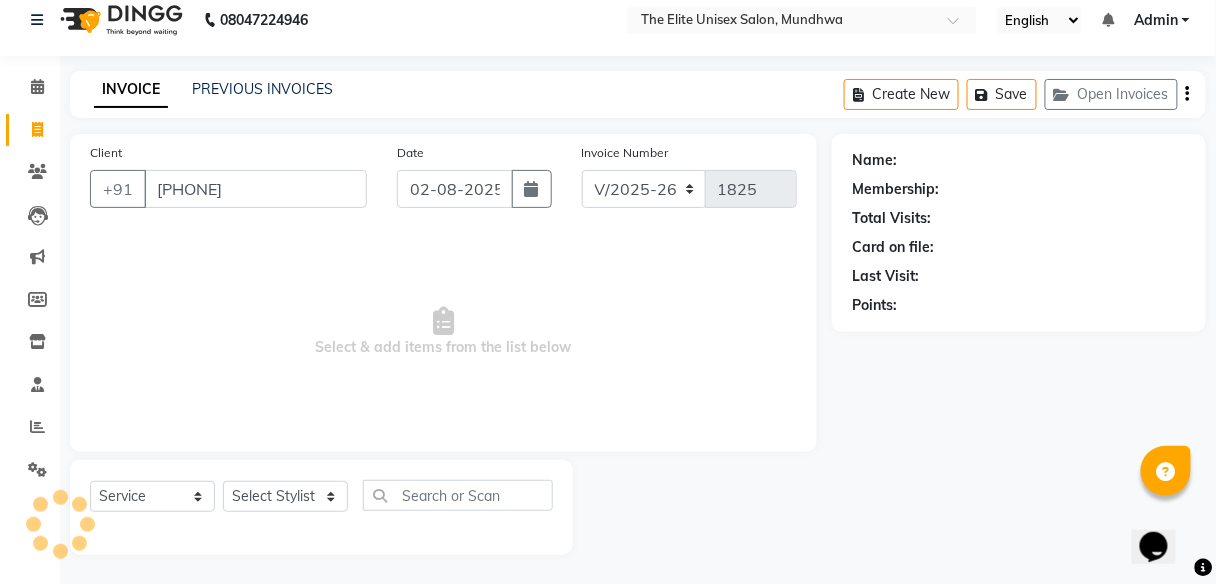 type on "[PHONE]" 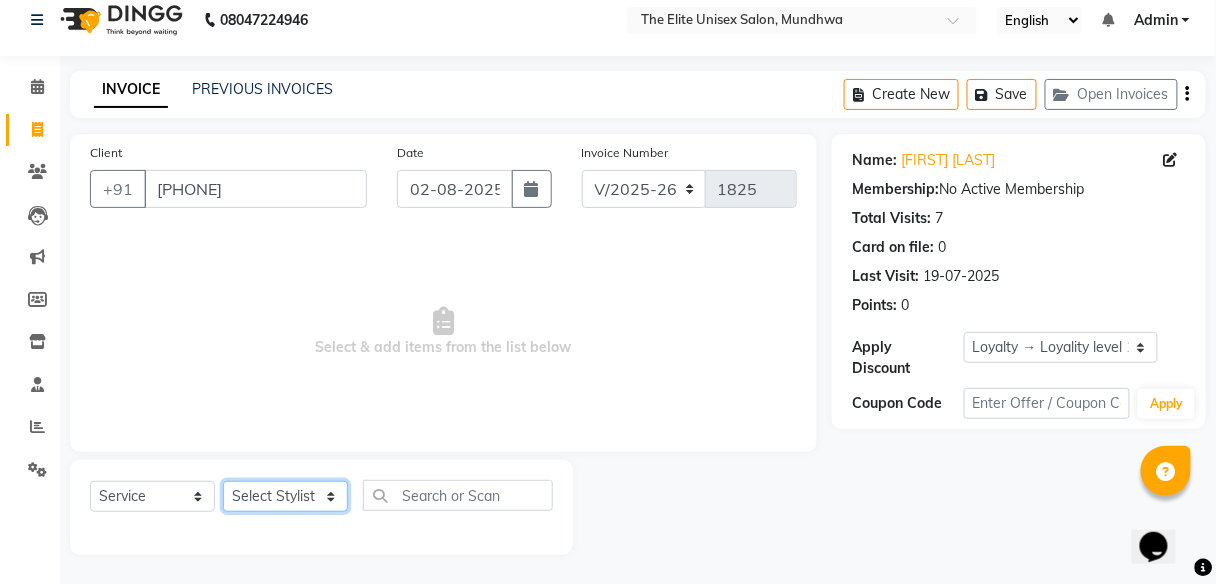 click on "Select Stylist Aishawarya Divya  Nana Rushab Shahrukh Sunny" 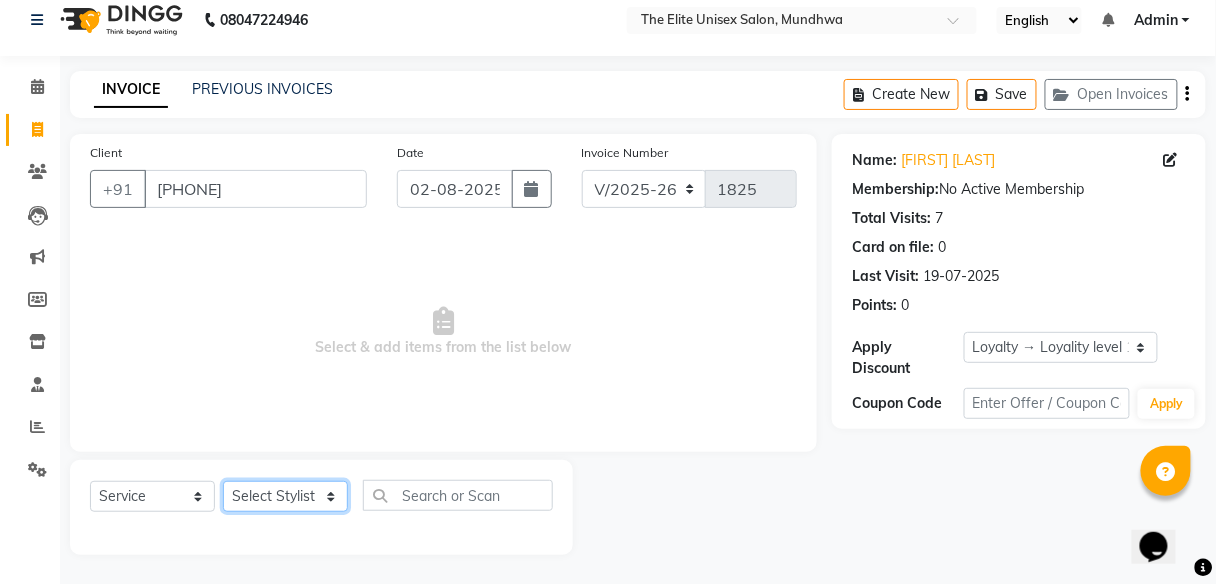 click on "Select Stylist Aishawarya Divya  Nana Rushab Shahrukh Sunny" 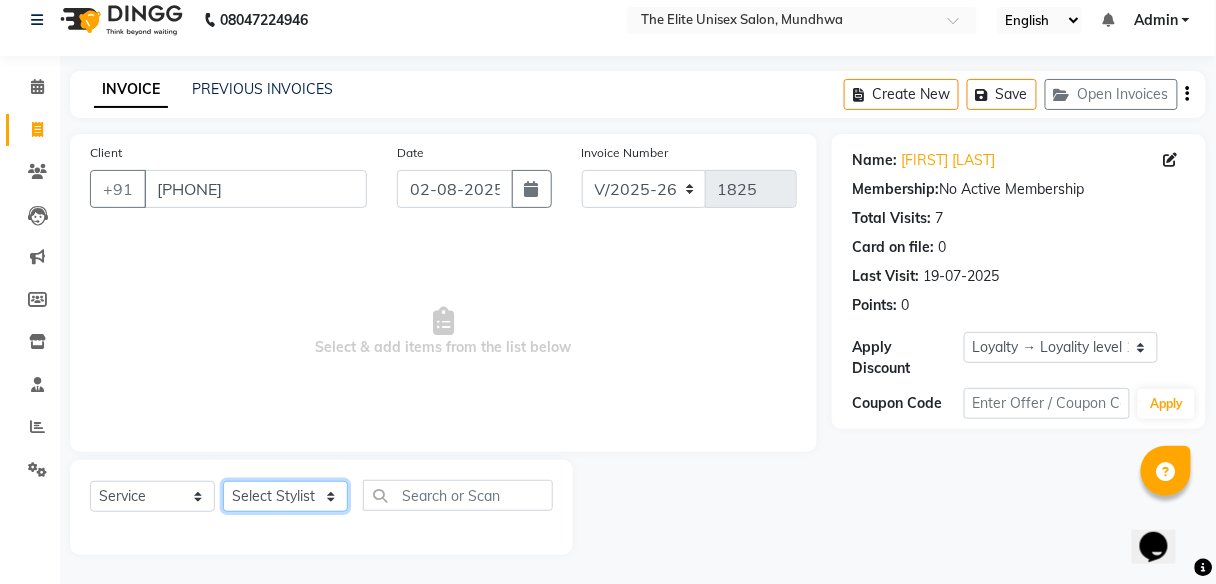 select on "59551" 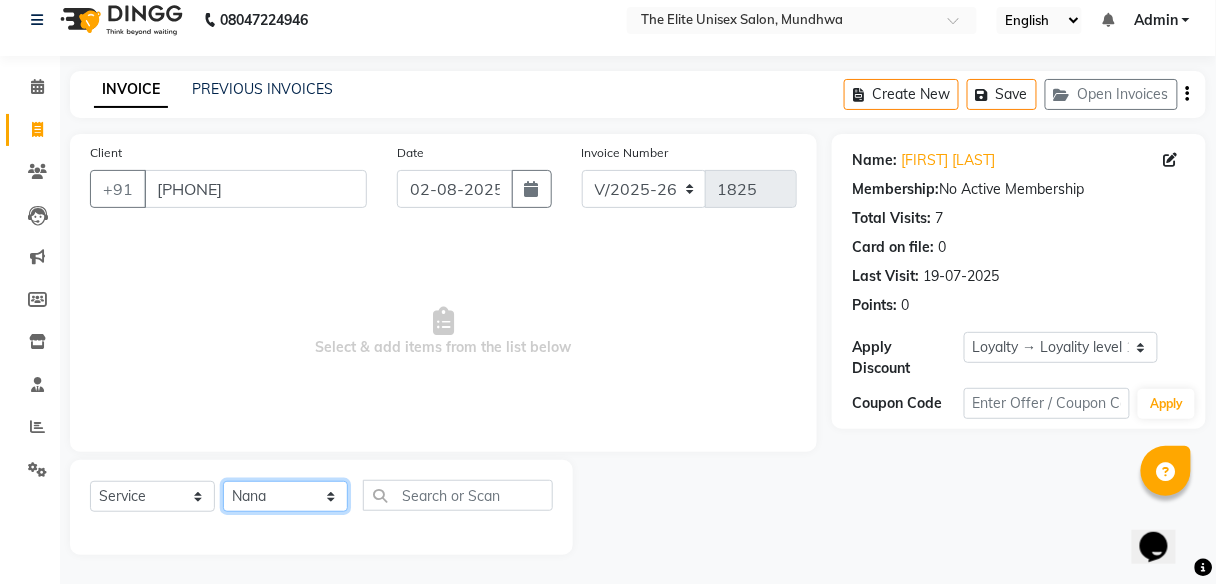 click on "Select Stylist Aishawarya Divya  Nana Rushab Shahrukh Sunny" 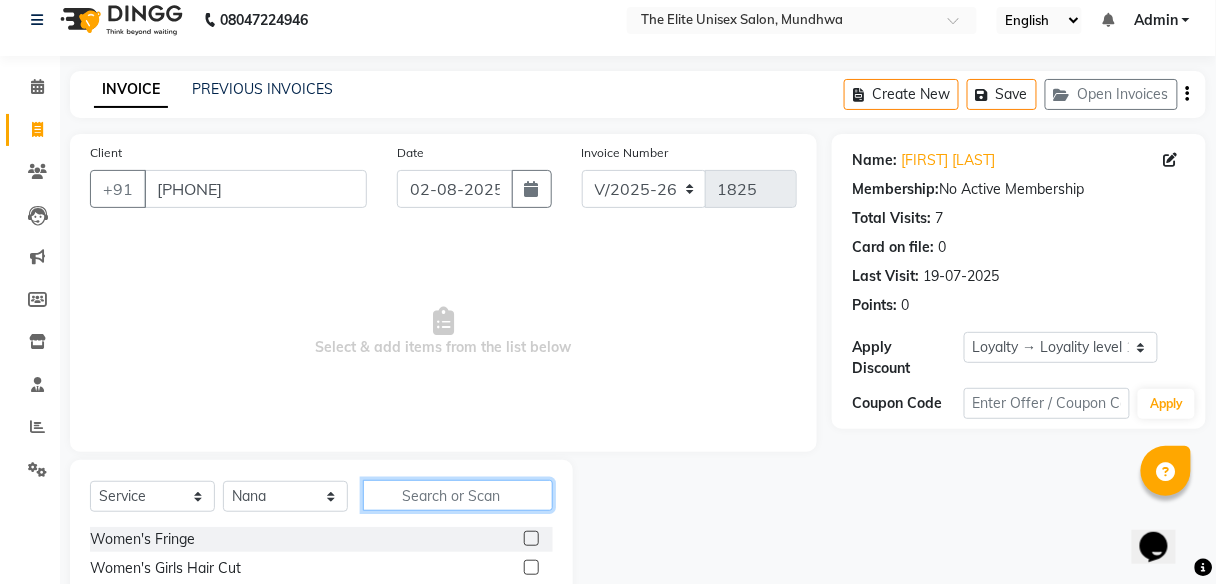 click 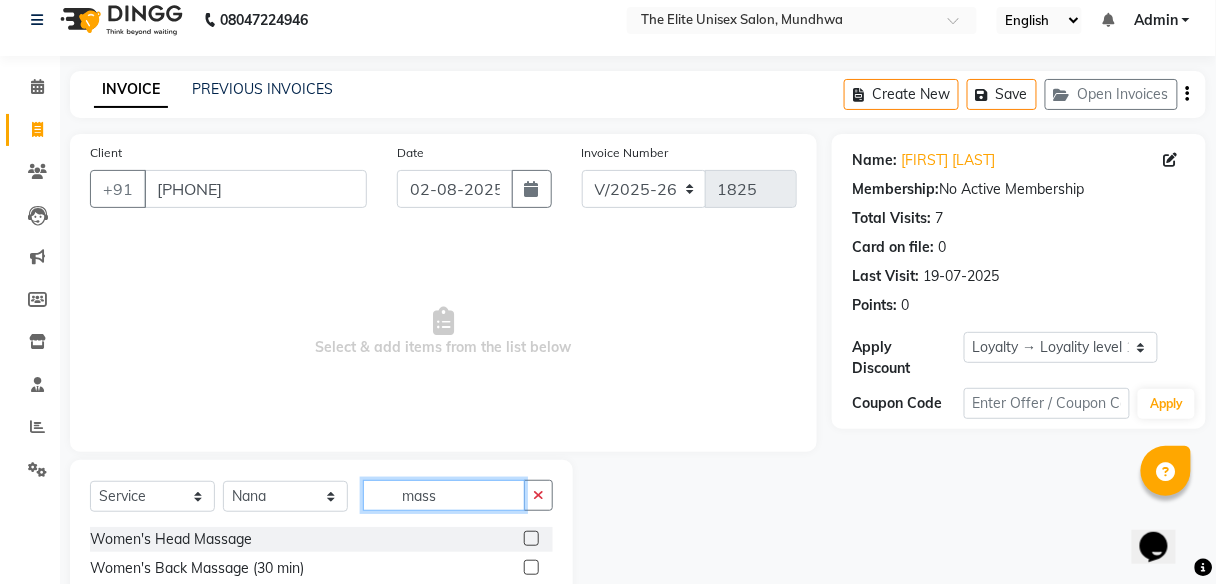 scroll, scrollTop: 216, scrollLeft: 0, axis: vertical 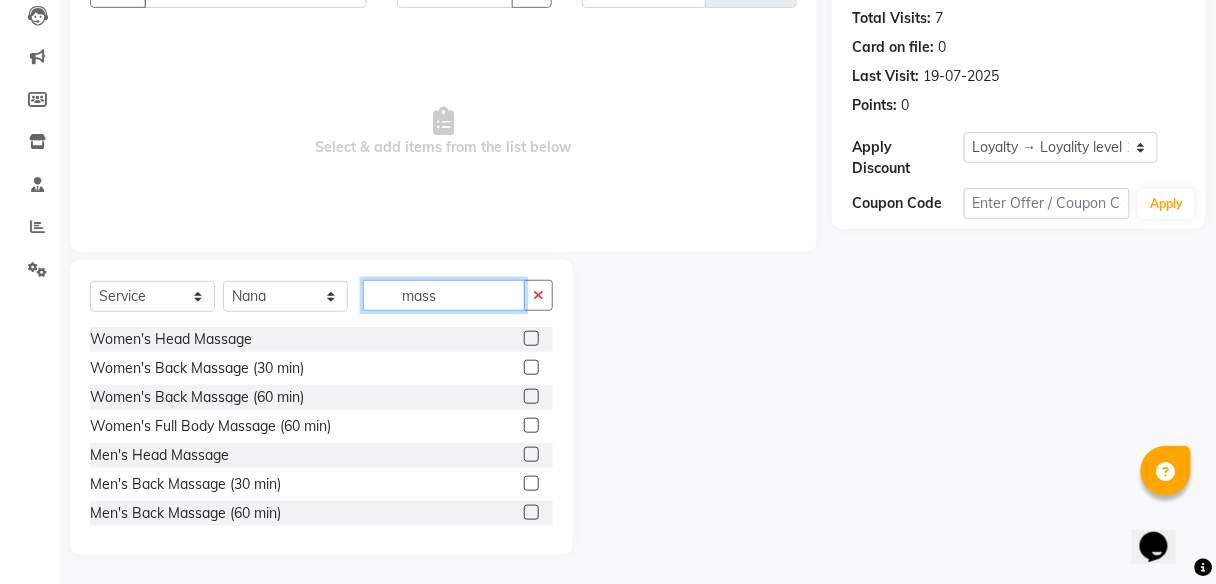type on "mass" 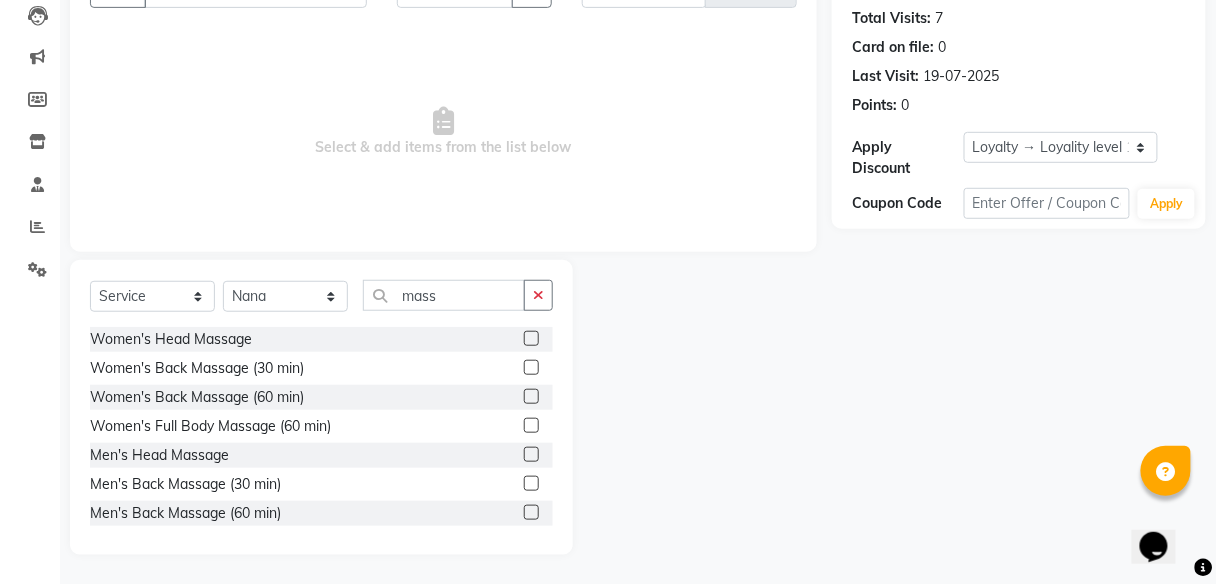 click 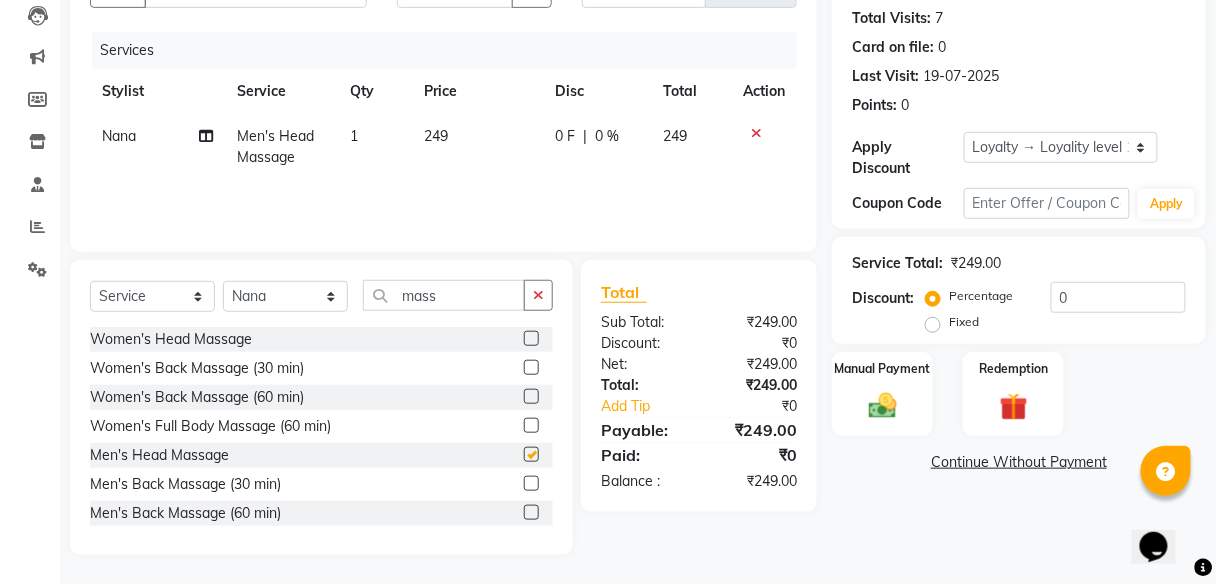 checkbox on "false" 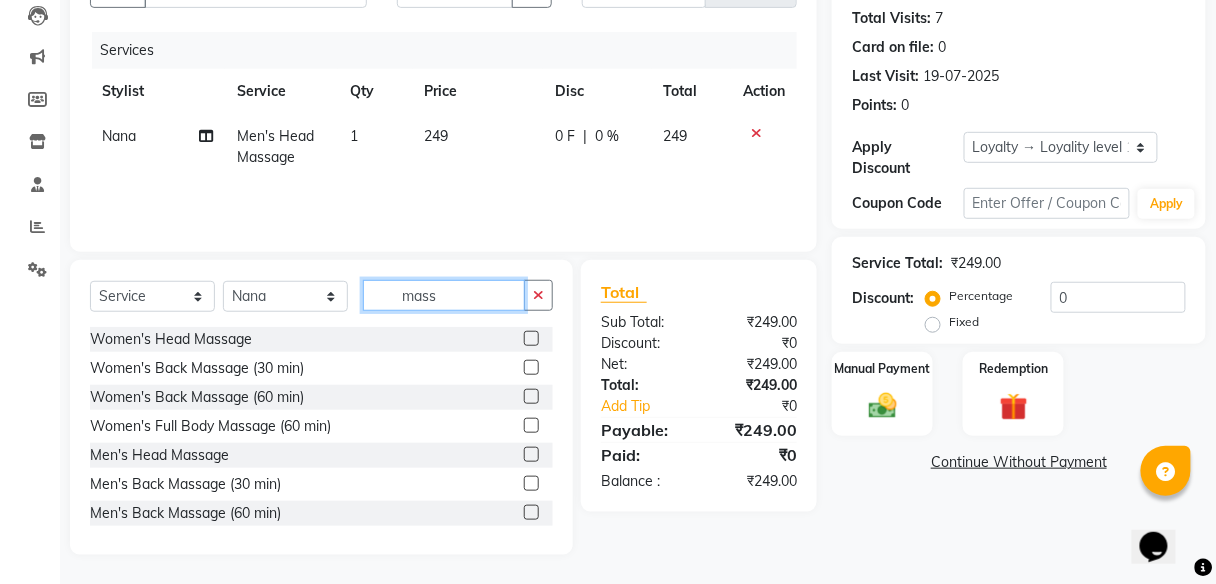 click on "mass" 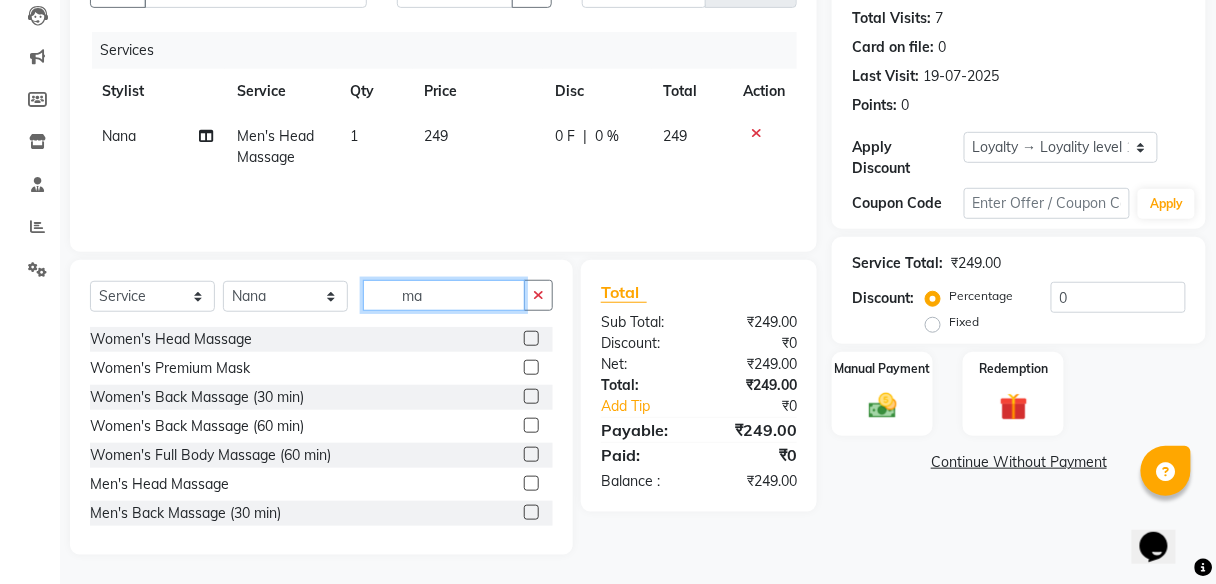type on "m" 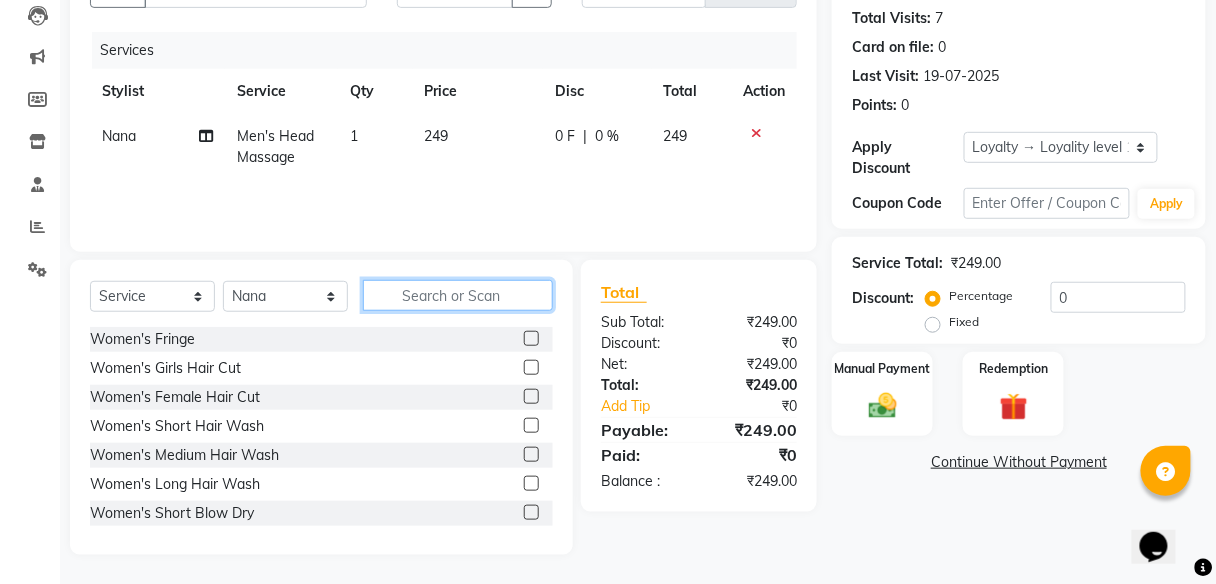 type 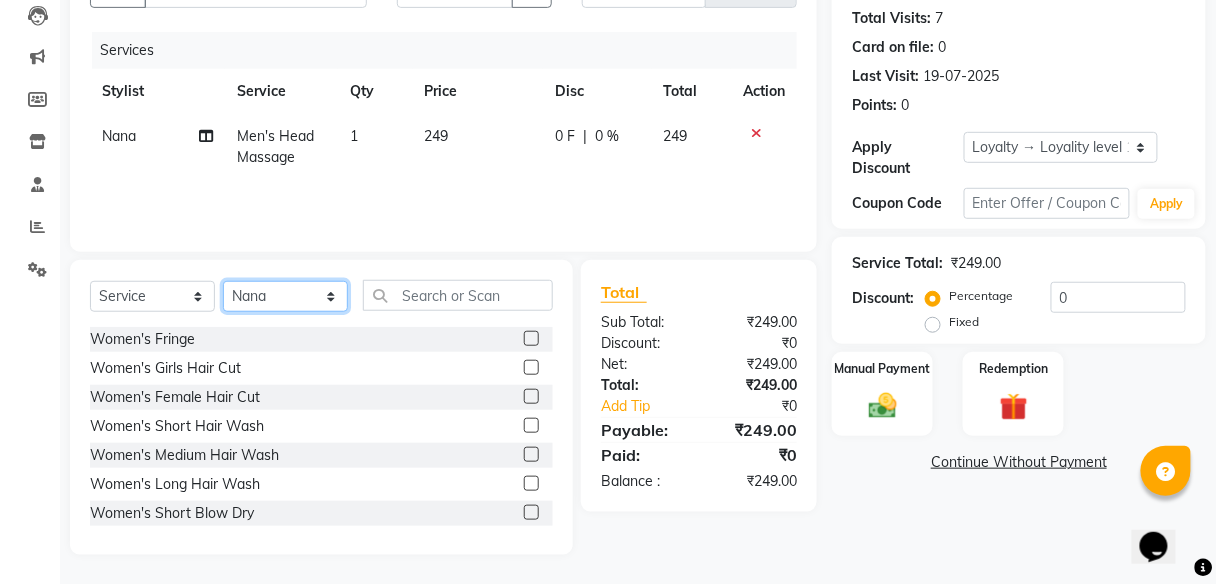 click on "Select Stylist Aishawarya Divya  Nana Rushab Shahrukh Sunny" 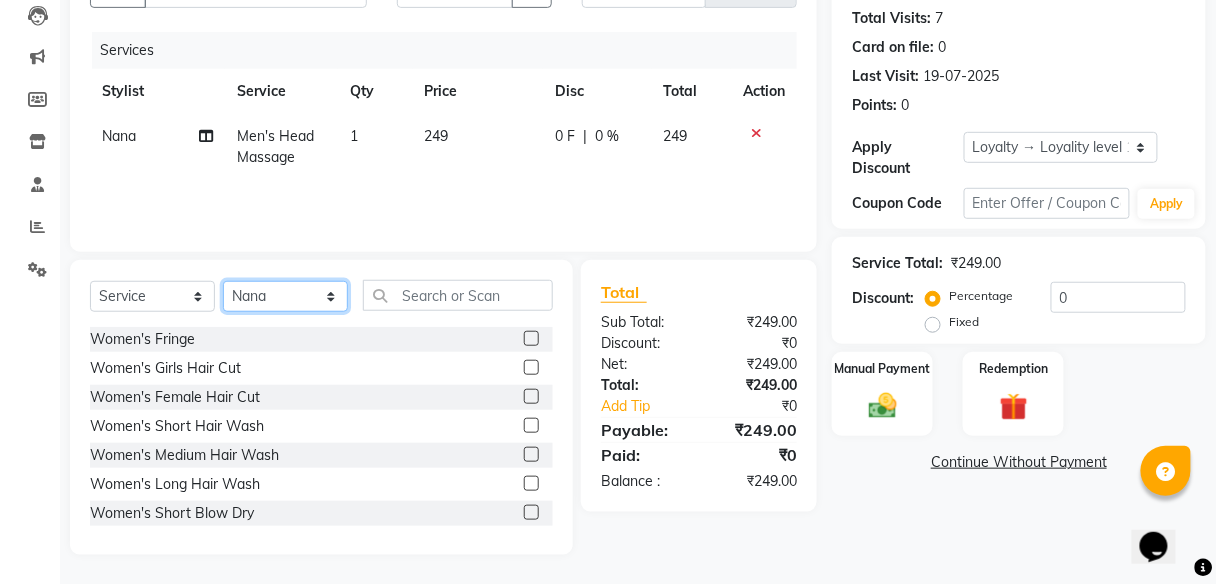 select on "59553" 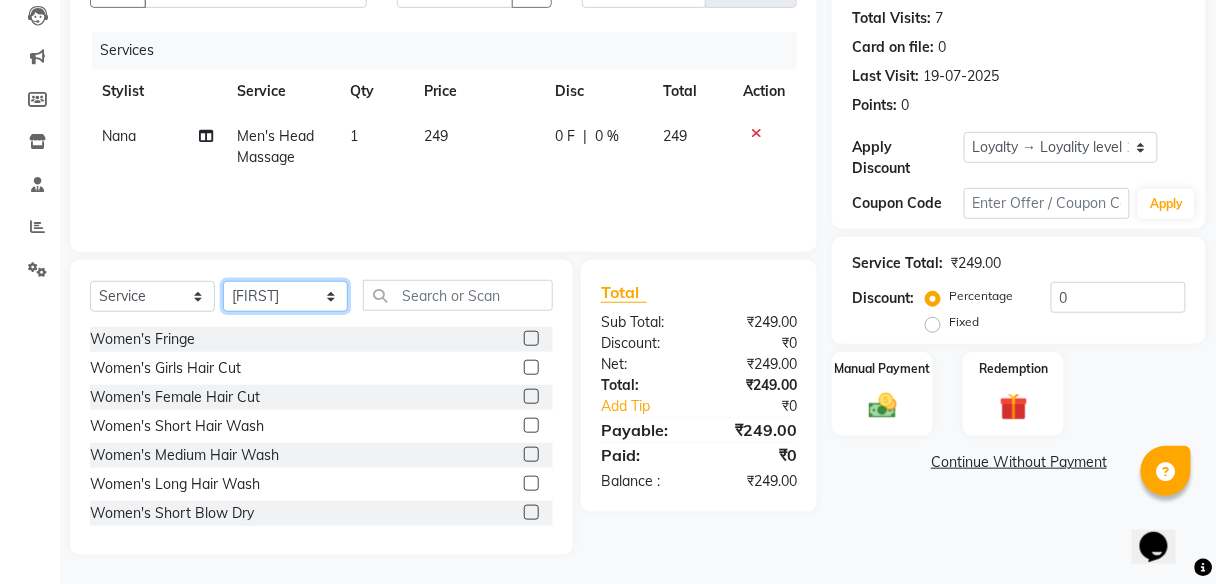 click on "Select Stylist Aishawarya Divya  Nana Rushab Shahrukh Sunny" 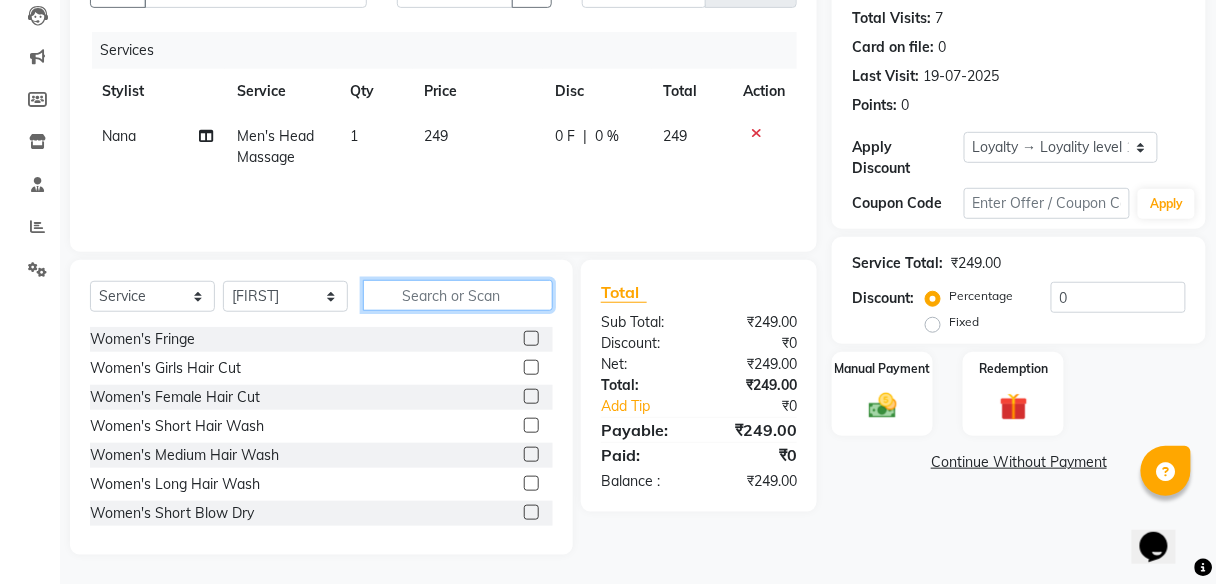 click 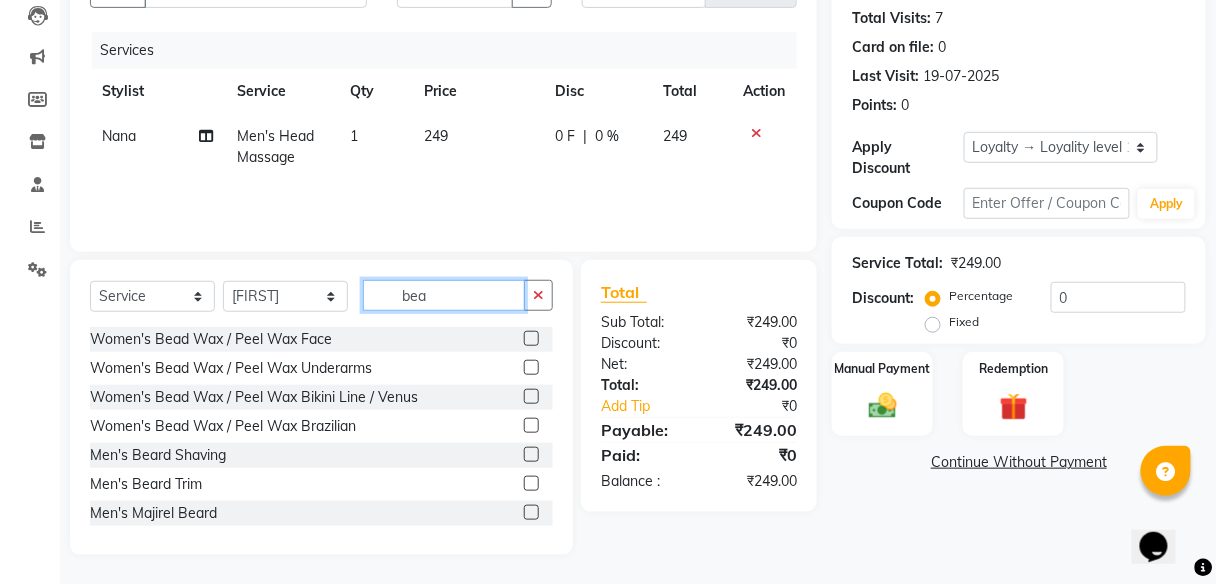 type on "bea" 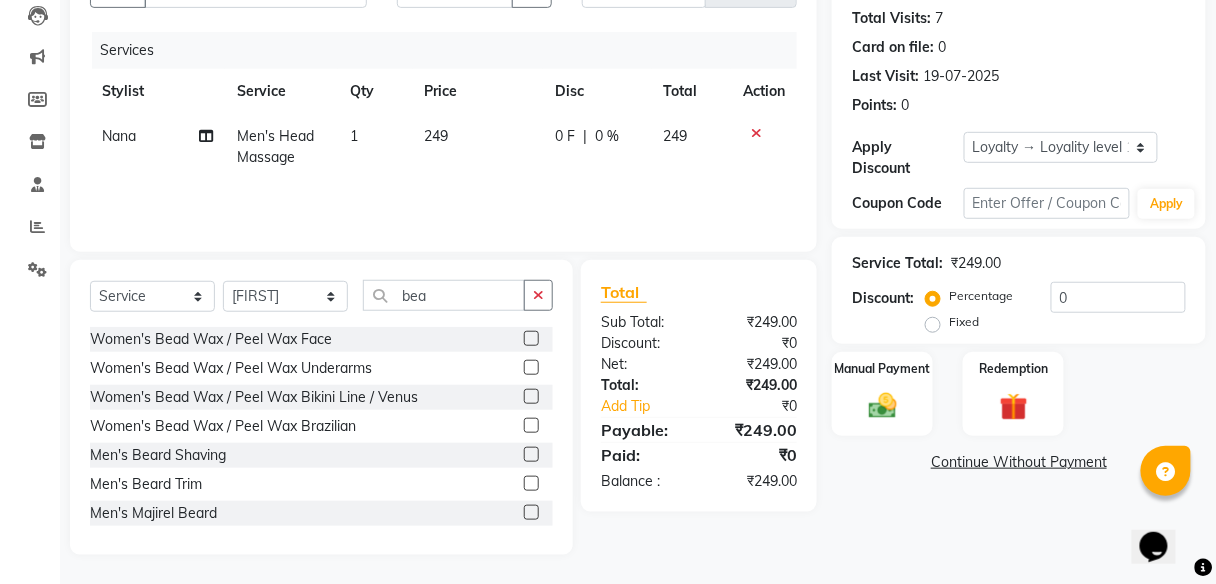click 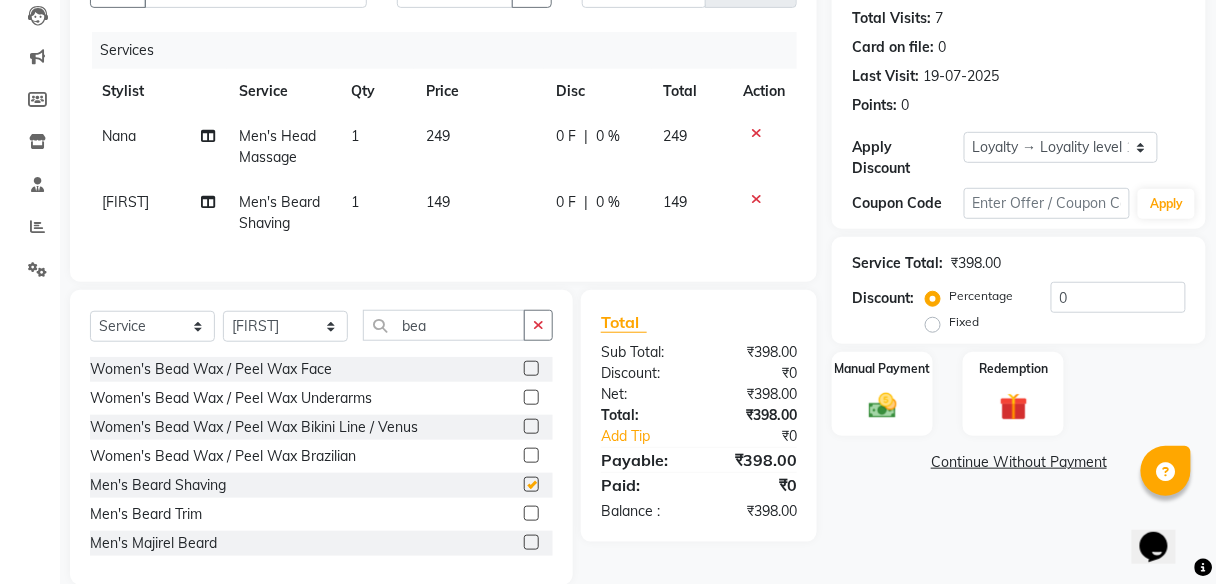 checkbox on "false" 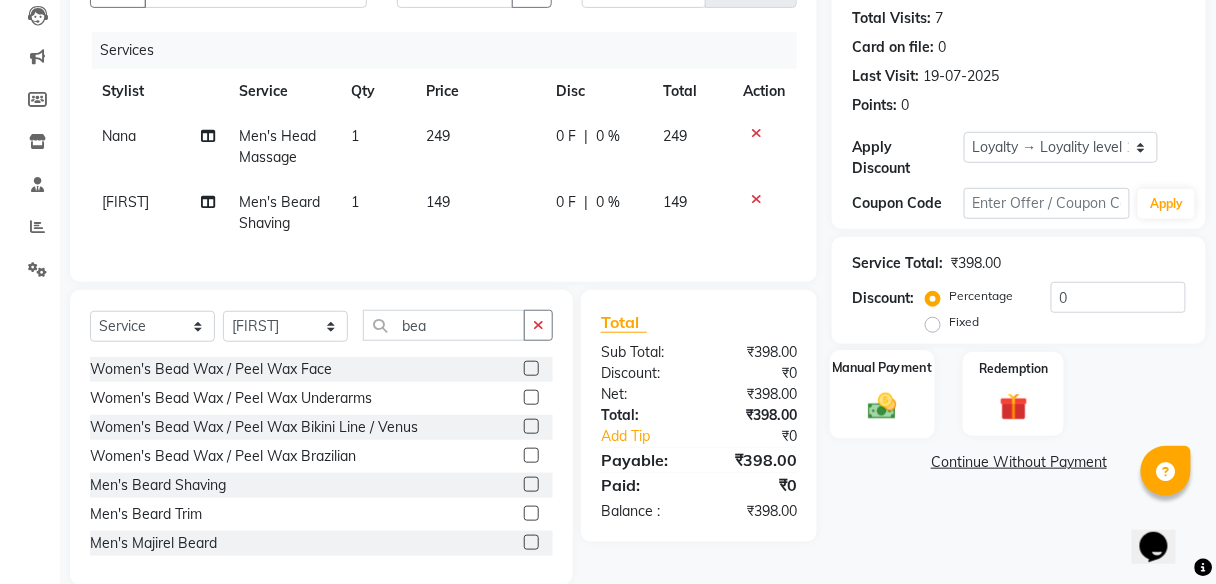 click 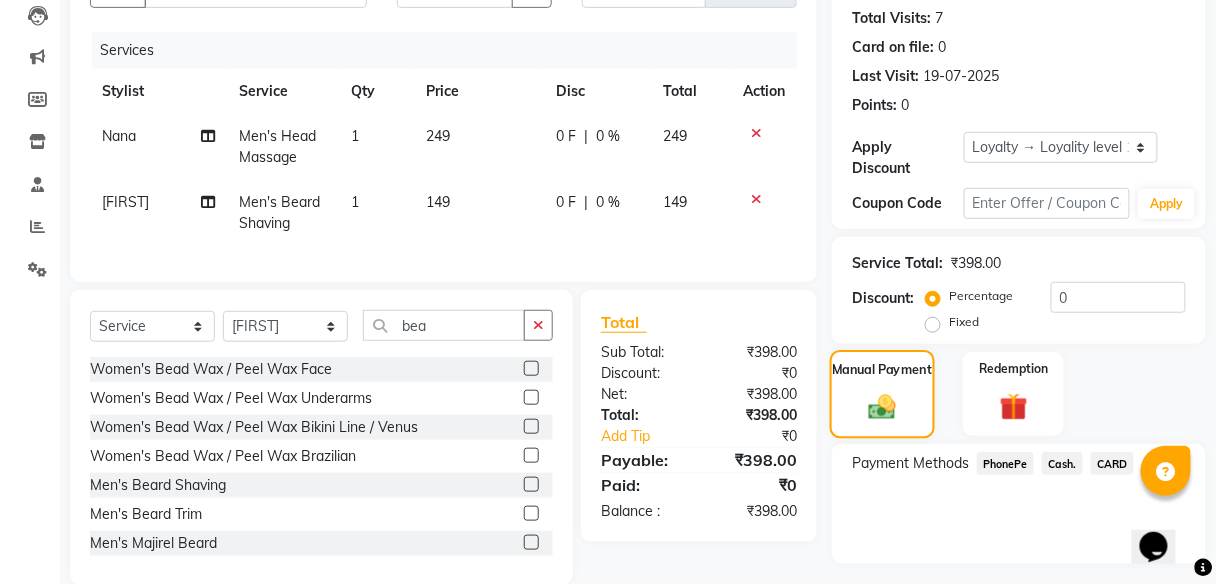 scroll, scrollTop: 267, scrollLeft: 0, axis: vertical 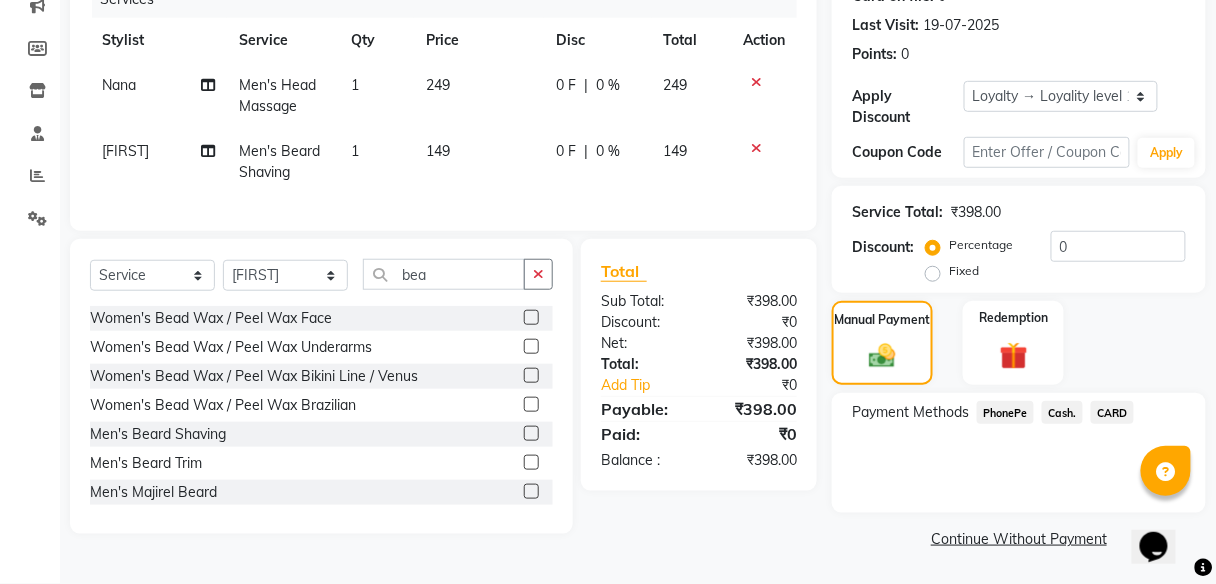 click on "Cash." 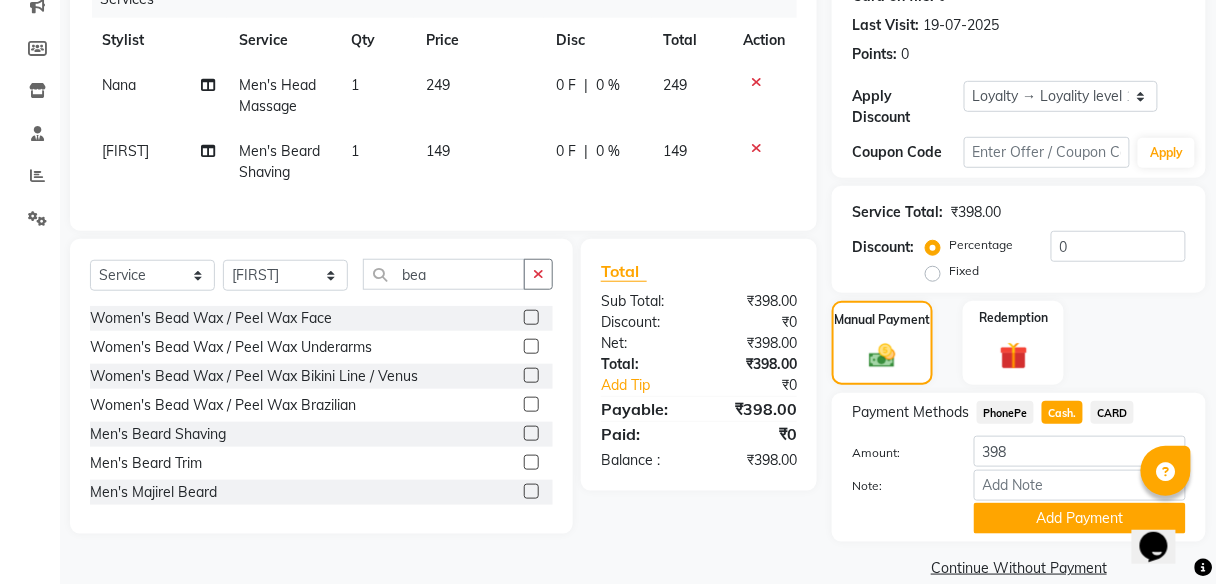 scroll, scrollTop: 295, scrollLeft: 0, axis: vertical 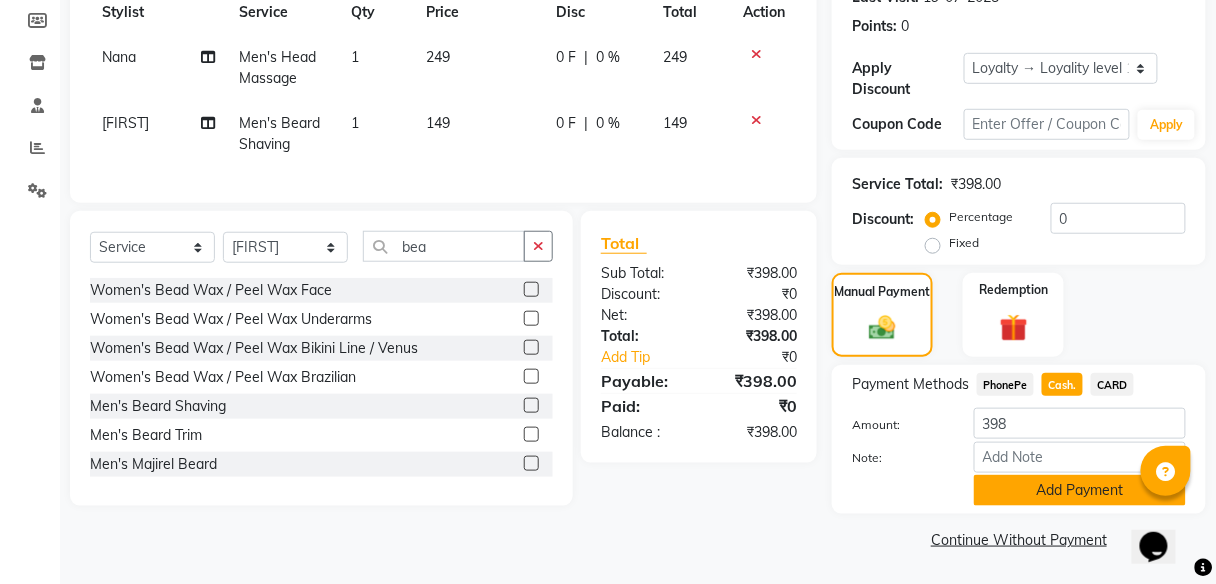 click on "Add Payment" 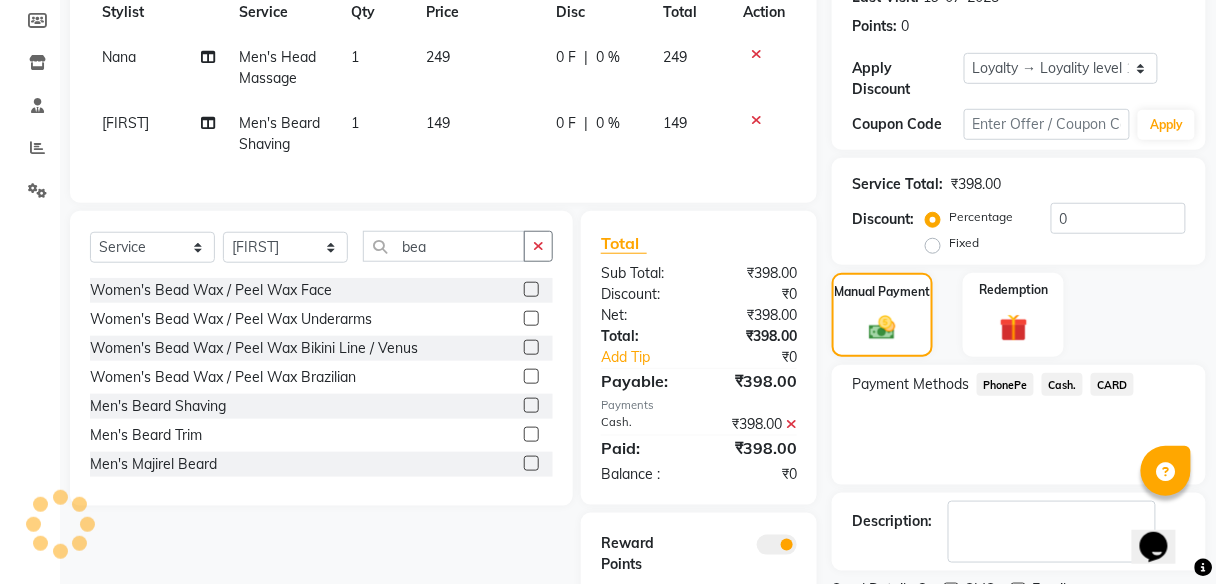 scroll, scrollTop: 396, scrollLeft: 0, axis: vertical 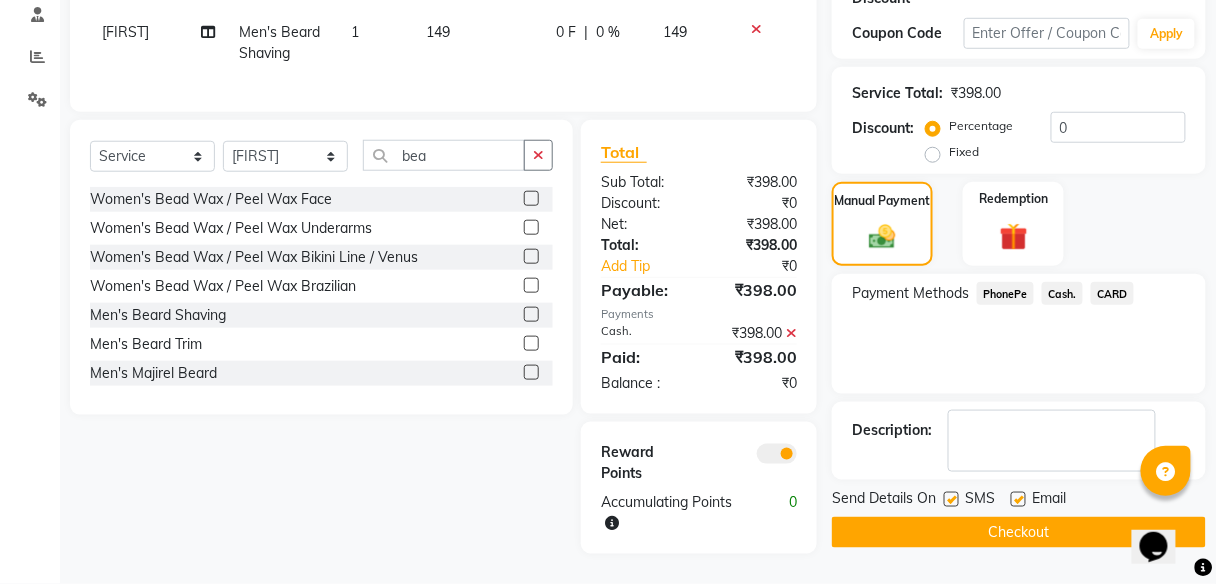 click on "Checkout" 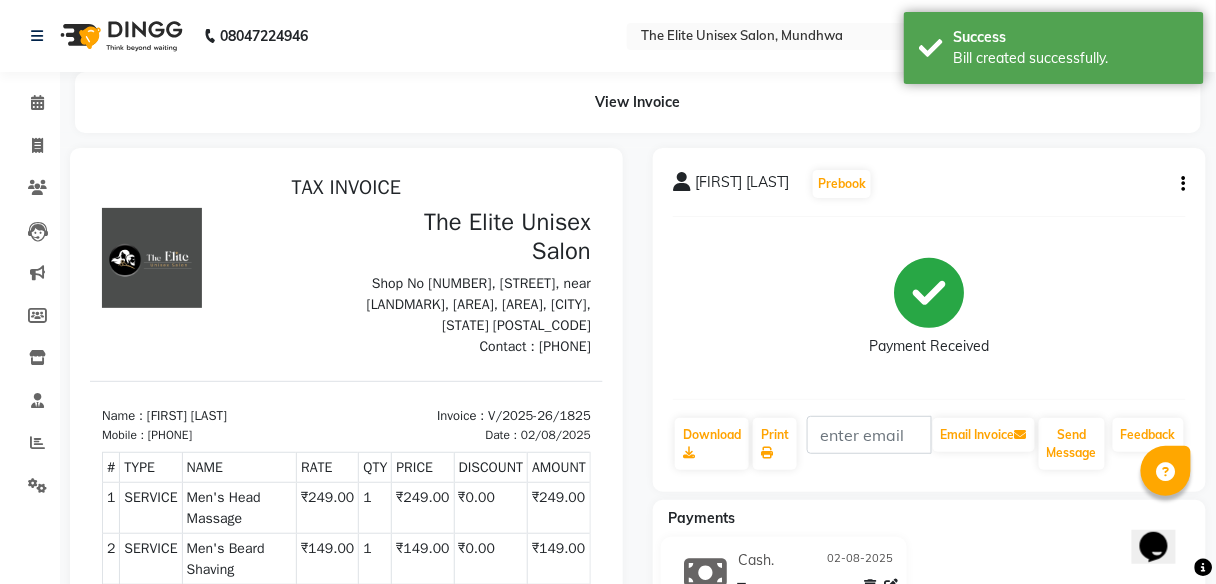 scroll, scrollTop: 0, scrollLeft: 0, axis: both 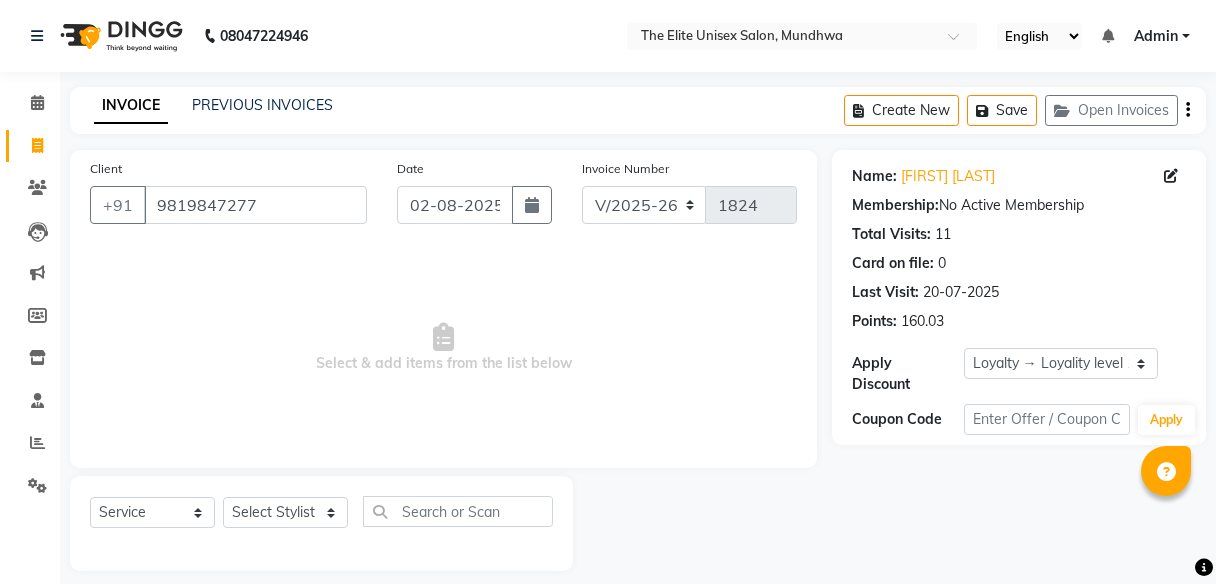select on "7086" 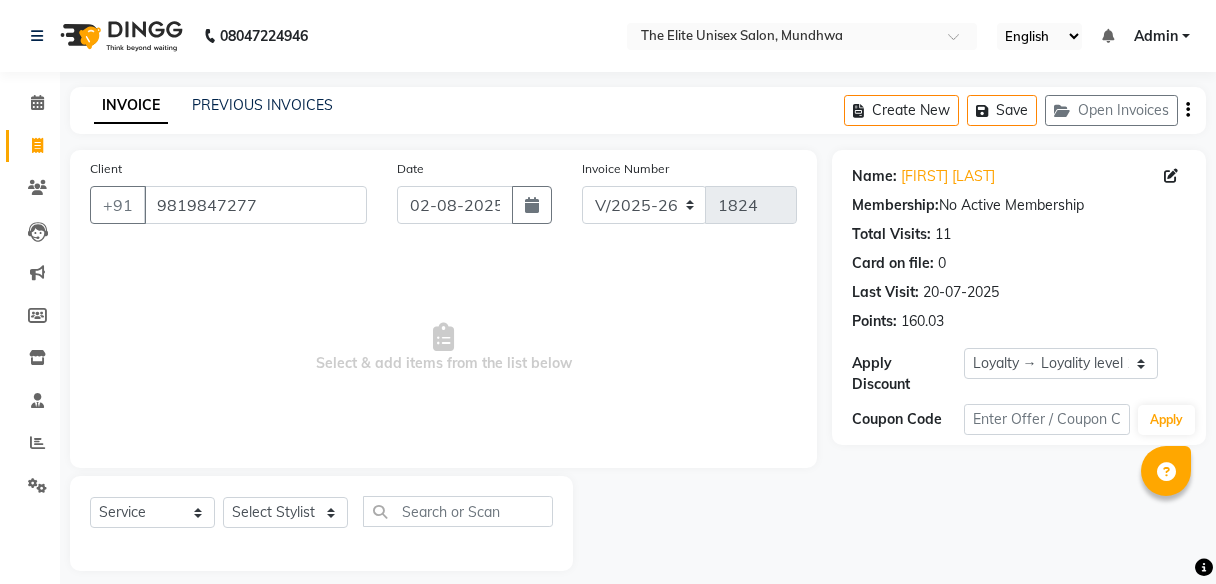 scroll, scrollTop: 0, scrollLeft: 0, axis: both 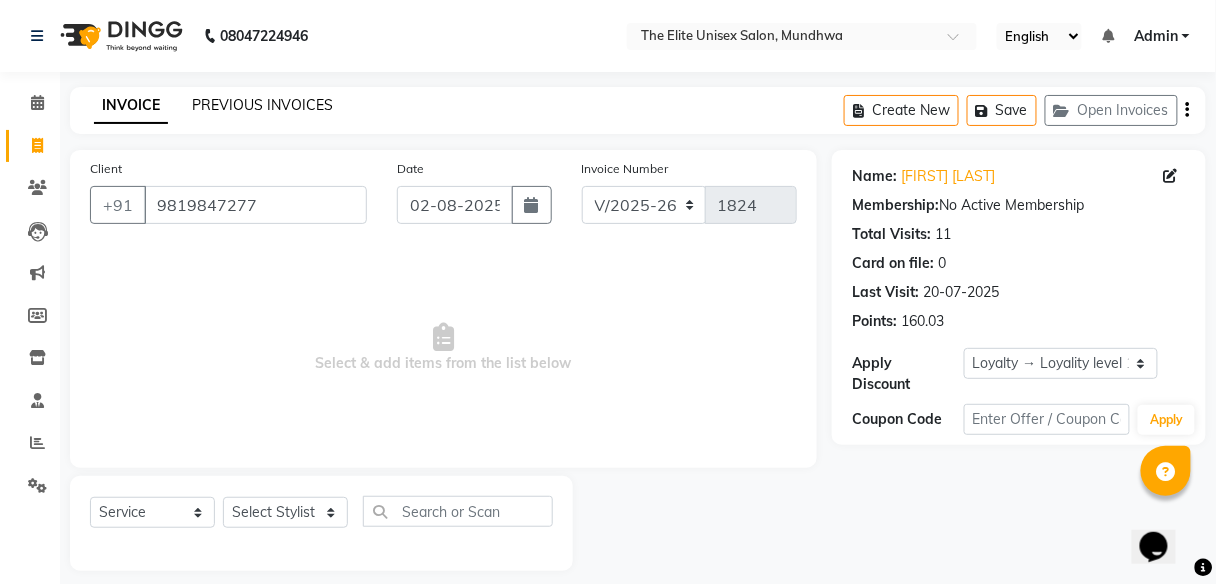 click on "PREVIOUS INVOICES" 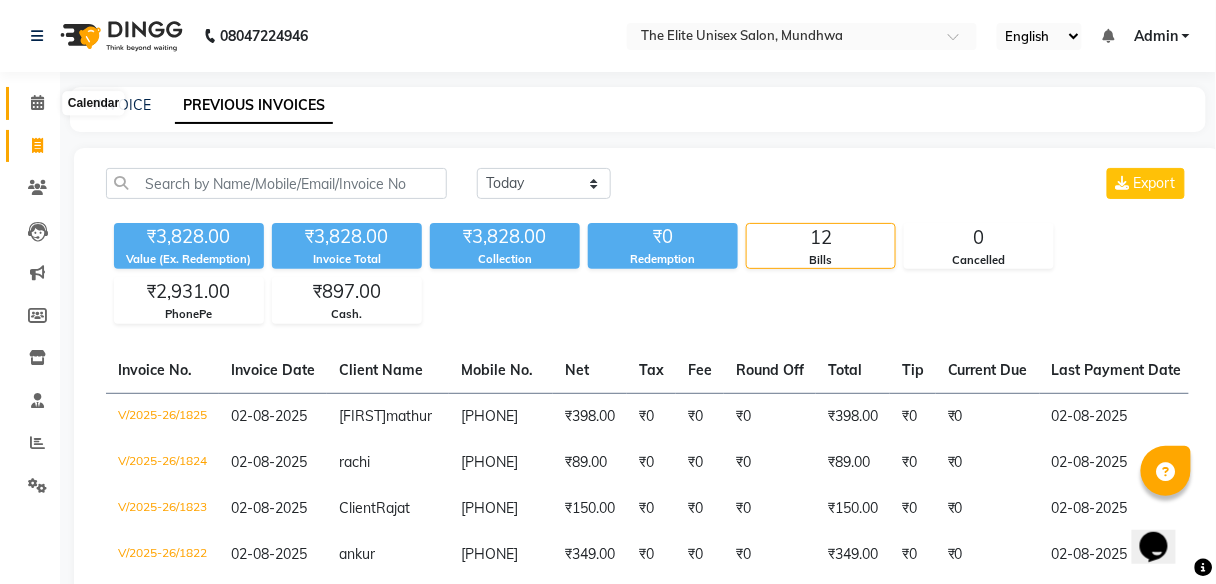 click 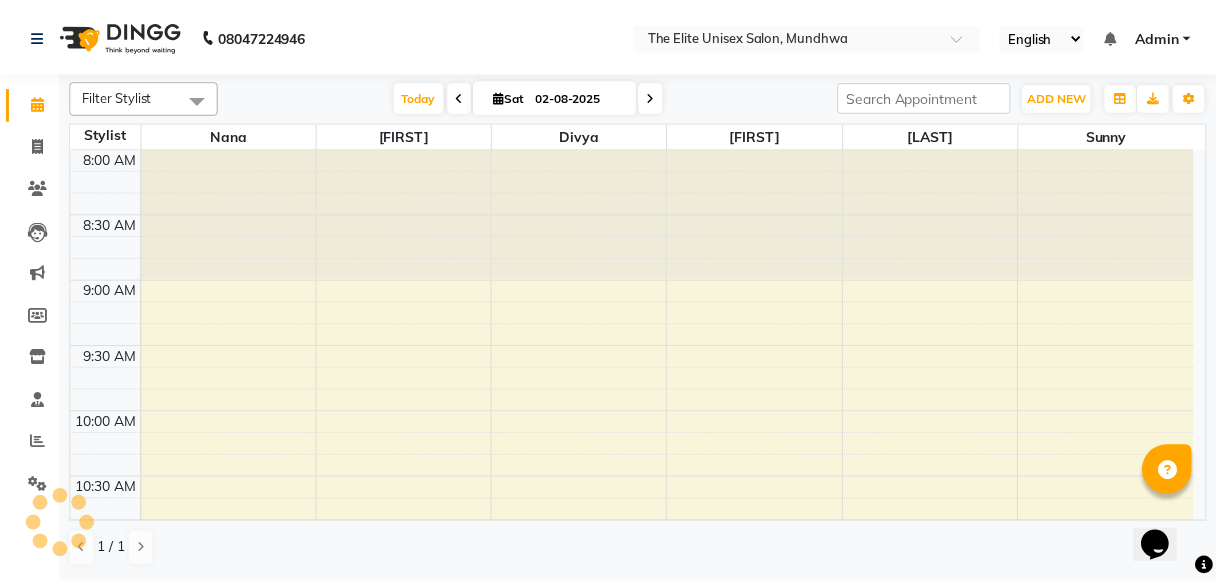 scroll, scrollTop: 0, scrollLeft: 0, axis: both 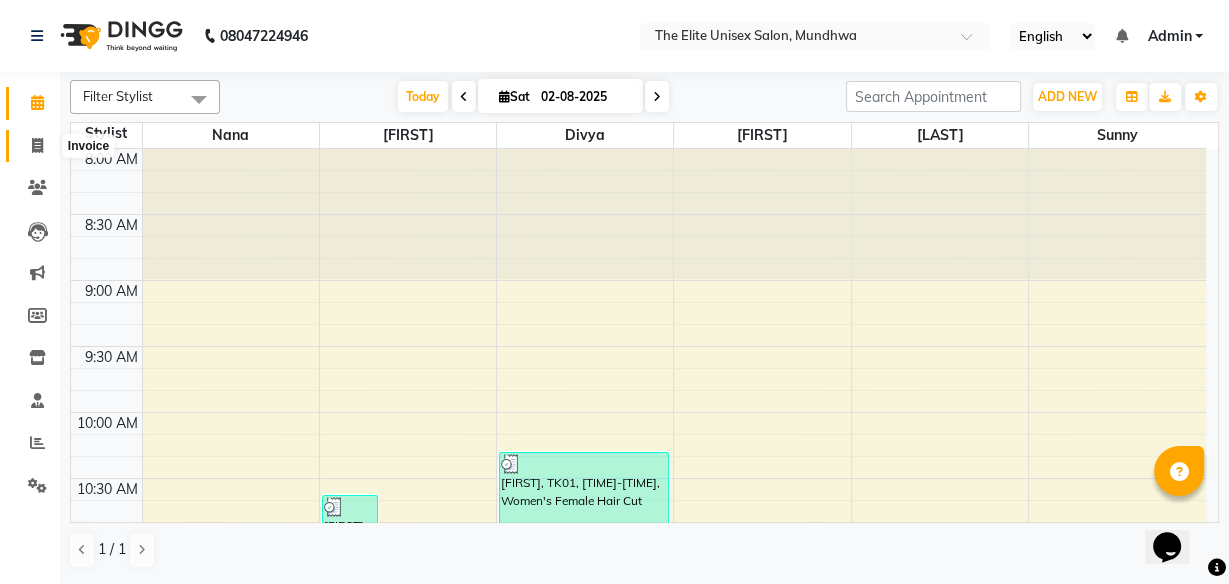 click 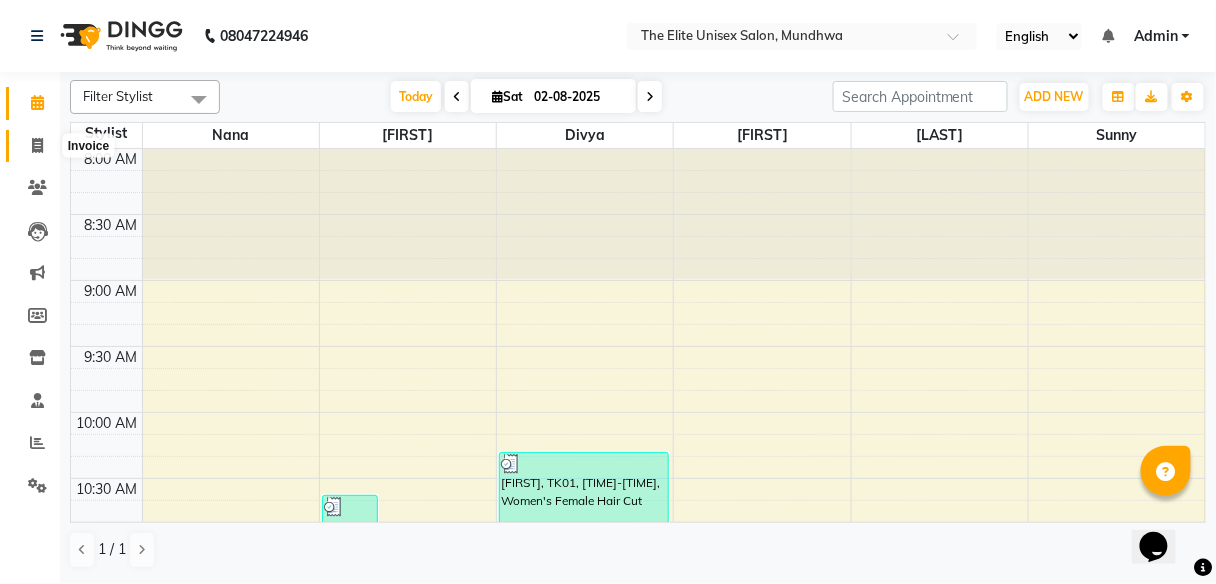 select on "7086" 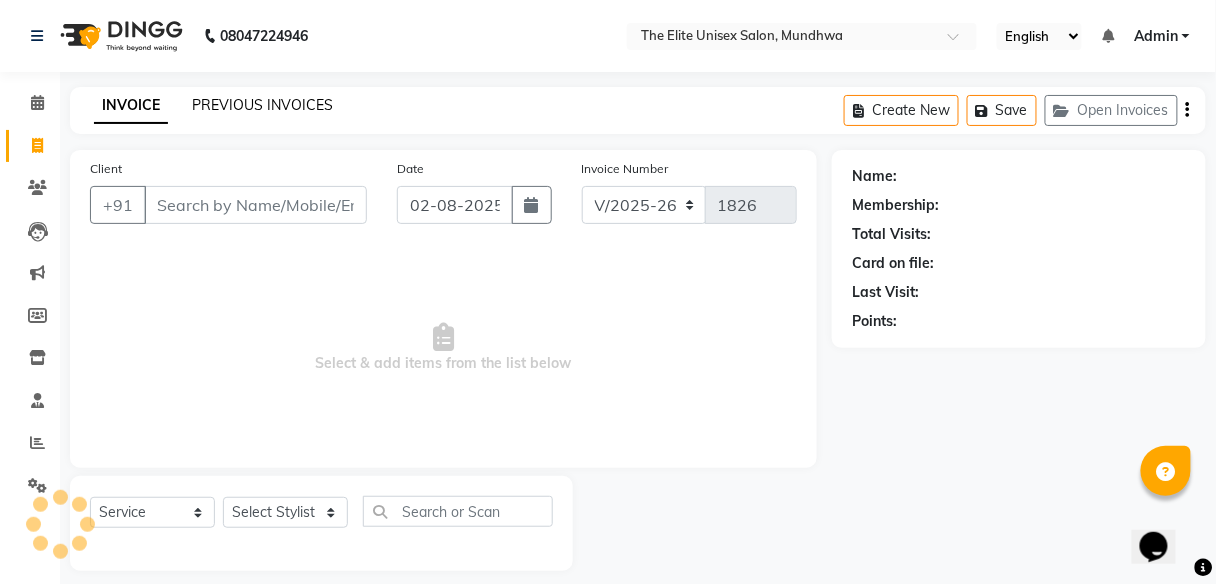 click on "PREVIOUS INVOICES" 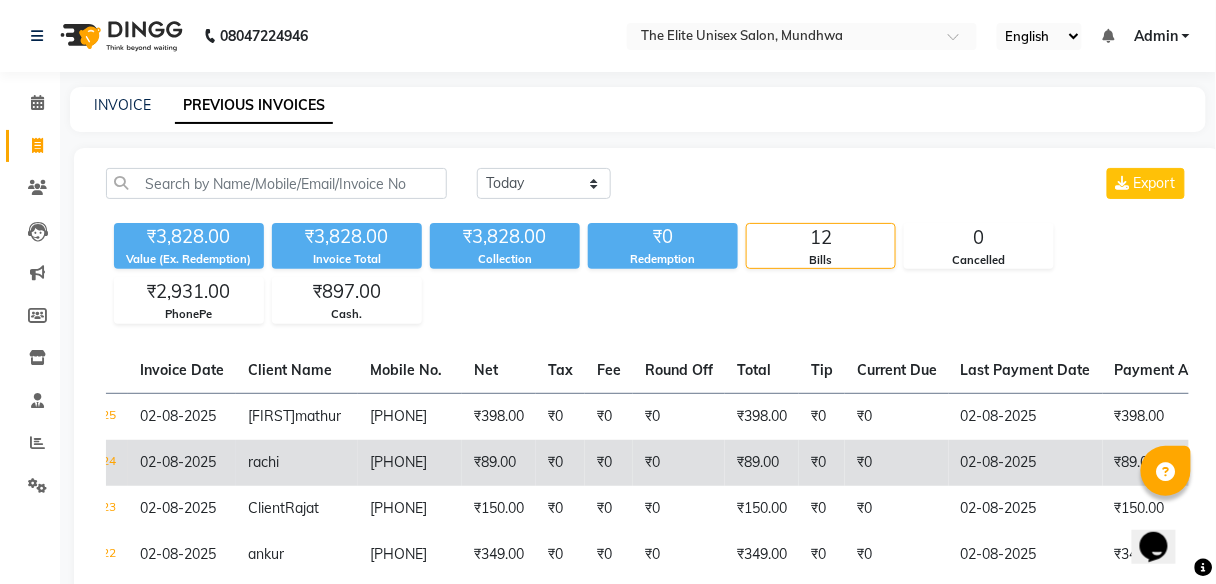 scroll, scrollTop: 0, scrollLeft: 99, axis: horizontal 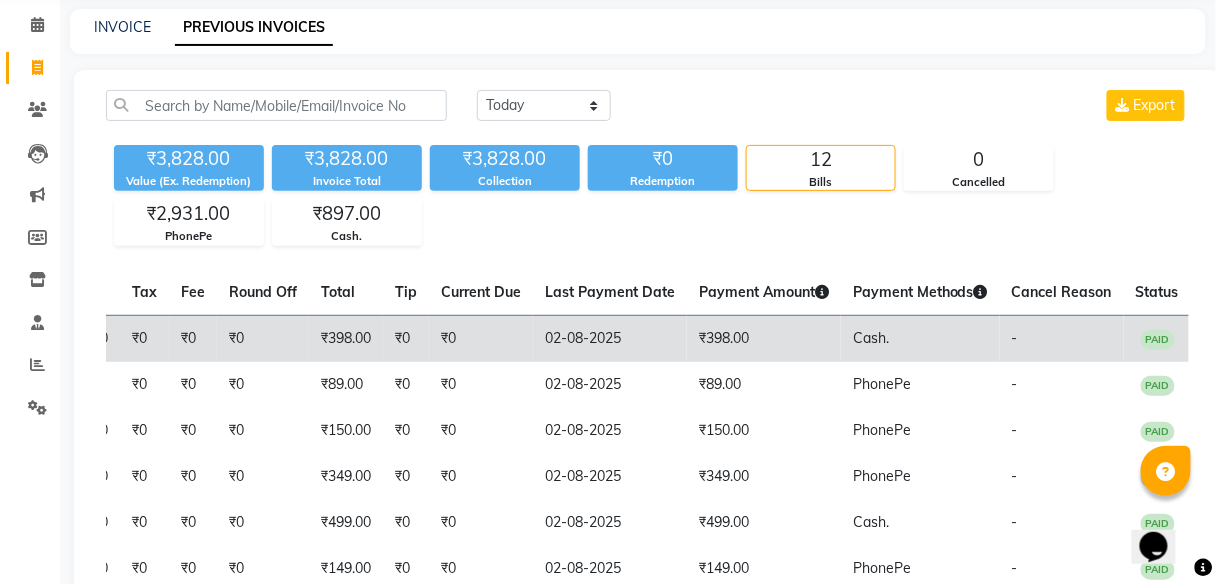 click on "₹398.00" 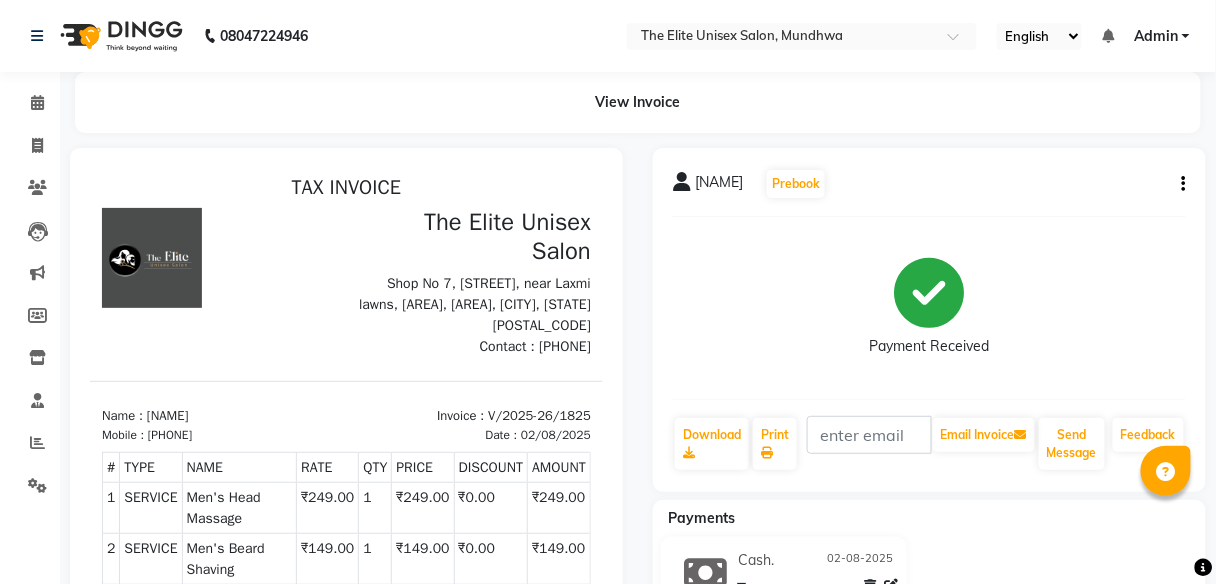 scroll, scrollTop: 0, scrollLeft: 0, axis: both 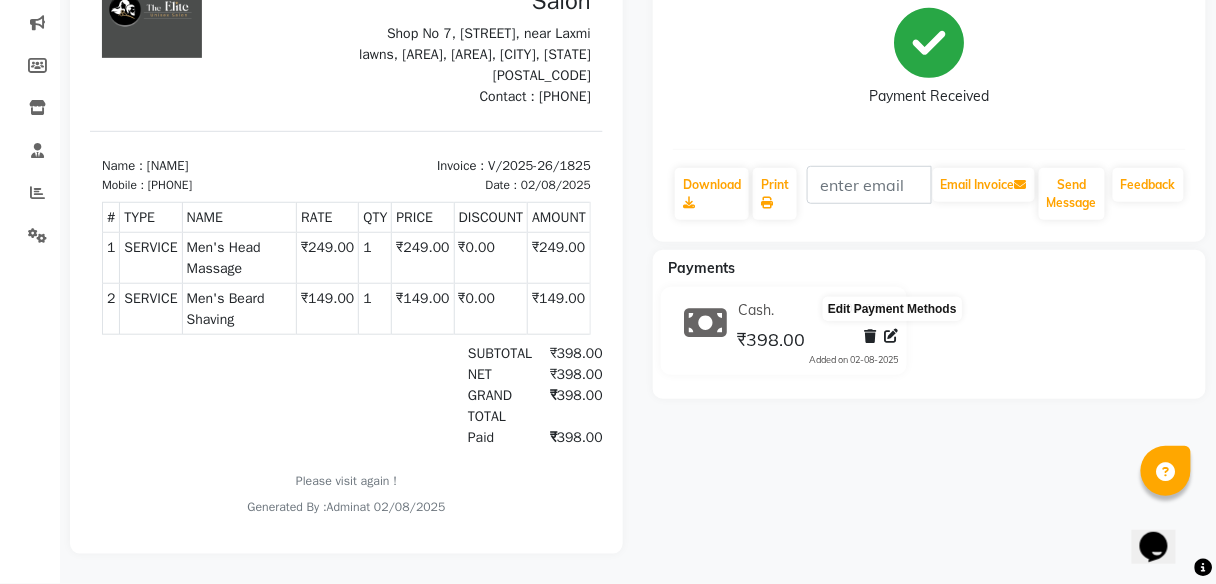 click 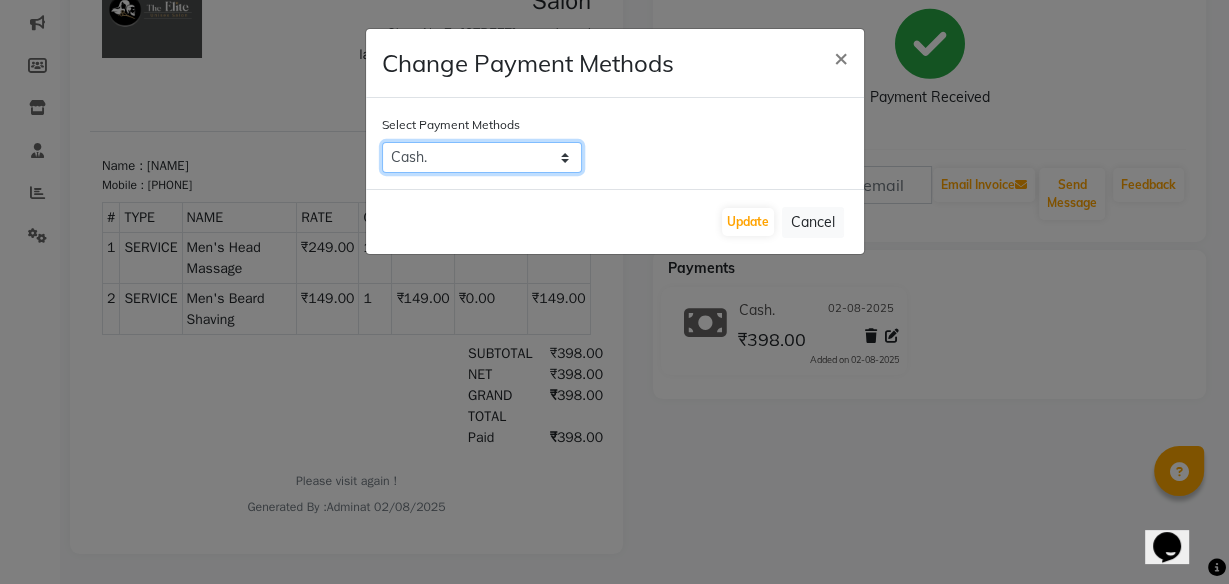 click on "PhonePe   Cash.   CARD" 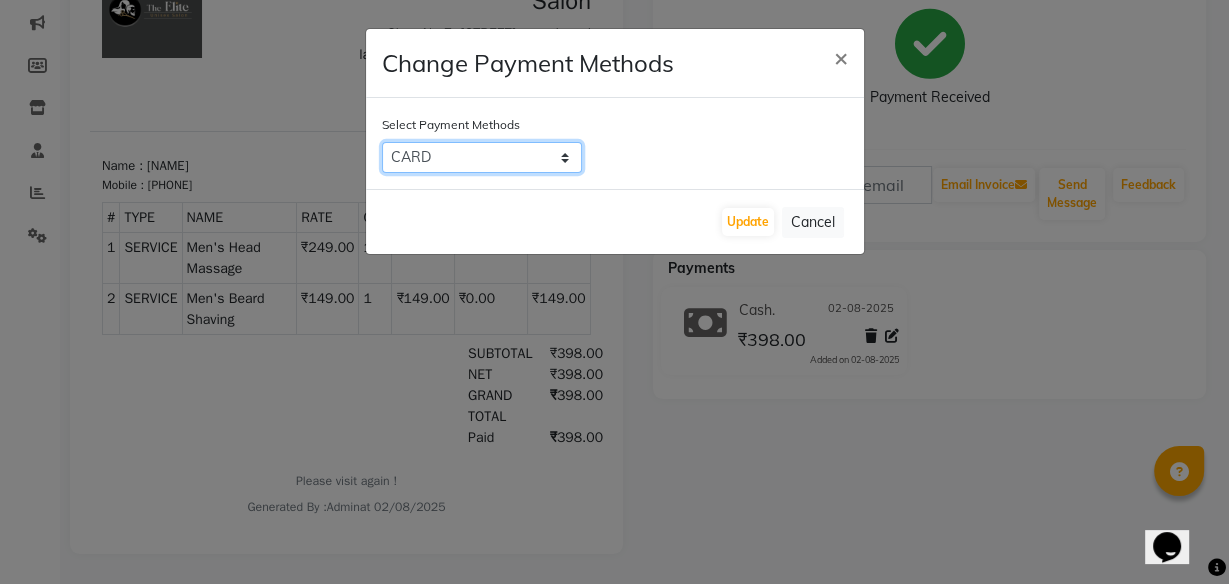 click on "PhonePe   Cash.   CARD" 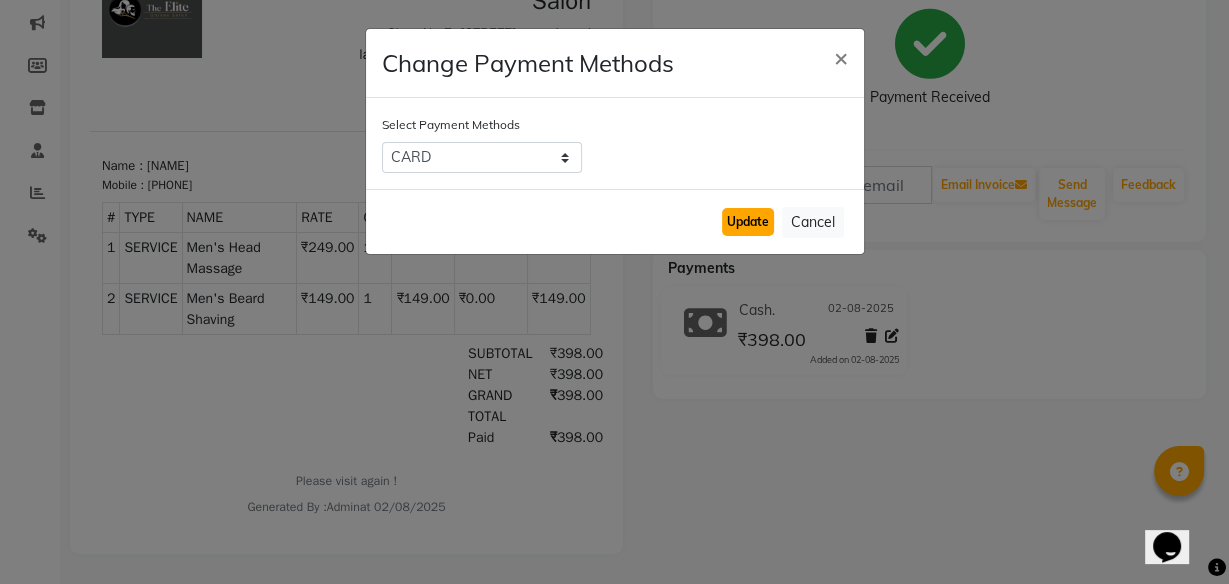 click on "Update" 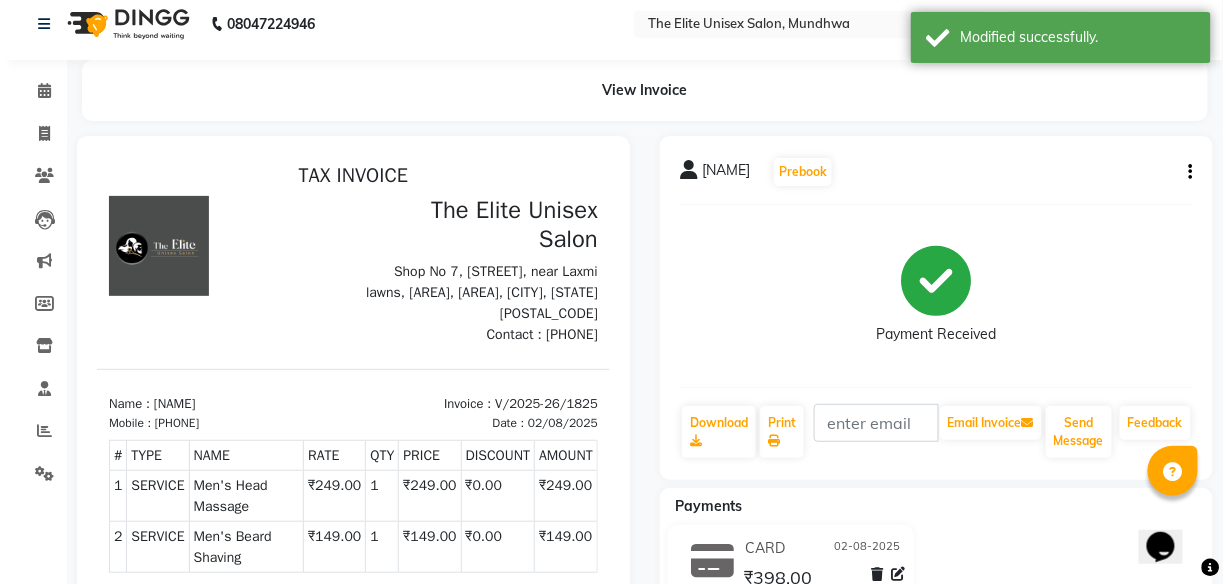 scroll, scrollTop: 0, scrollLeft: 0, axis: both 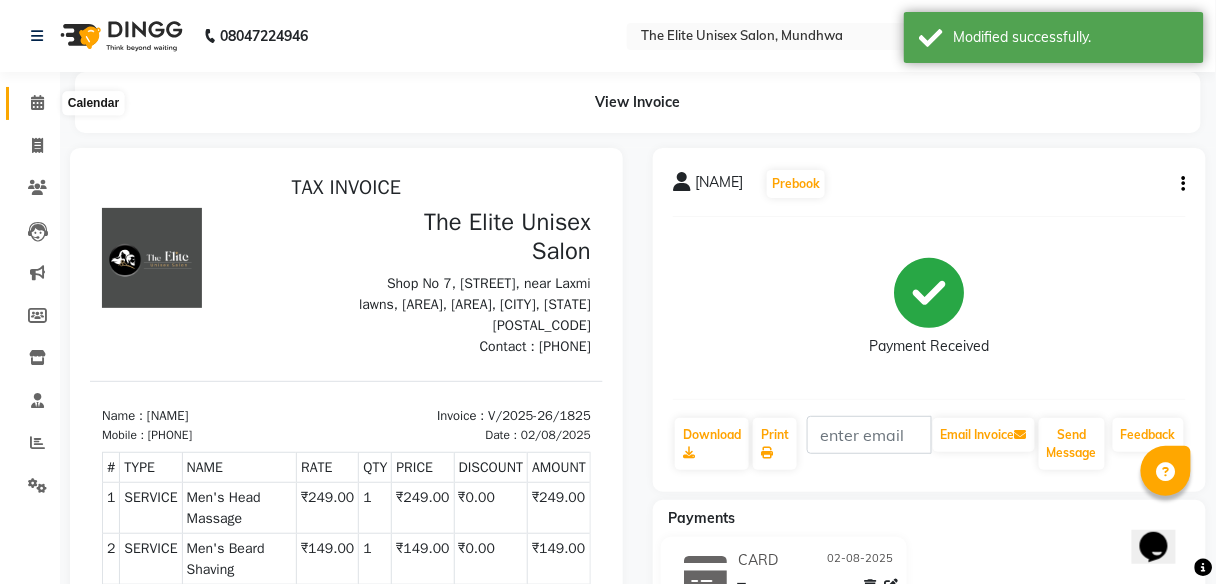 click 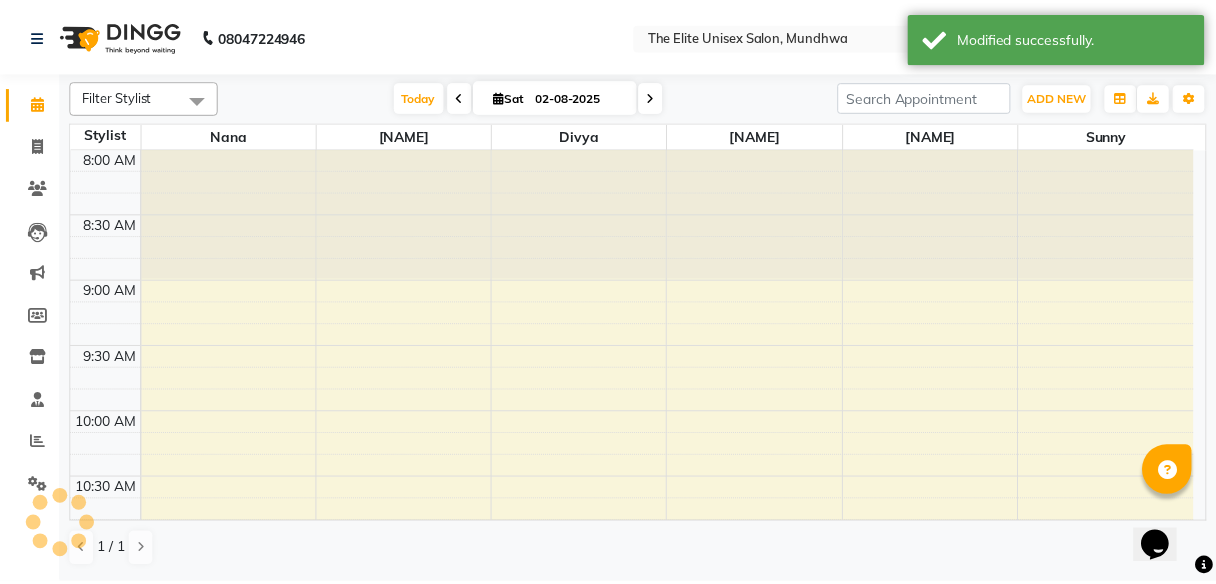 scroll, scrollTop: 0, scrollLeft: 0, axis: both 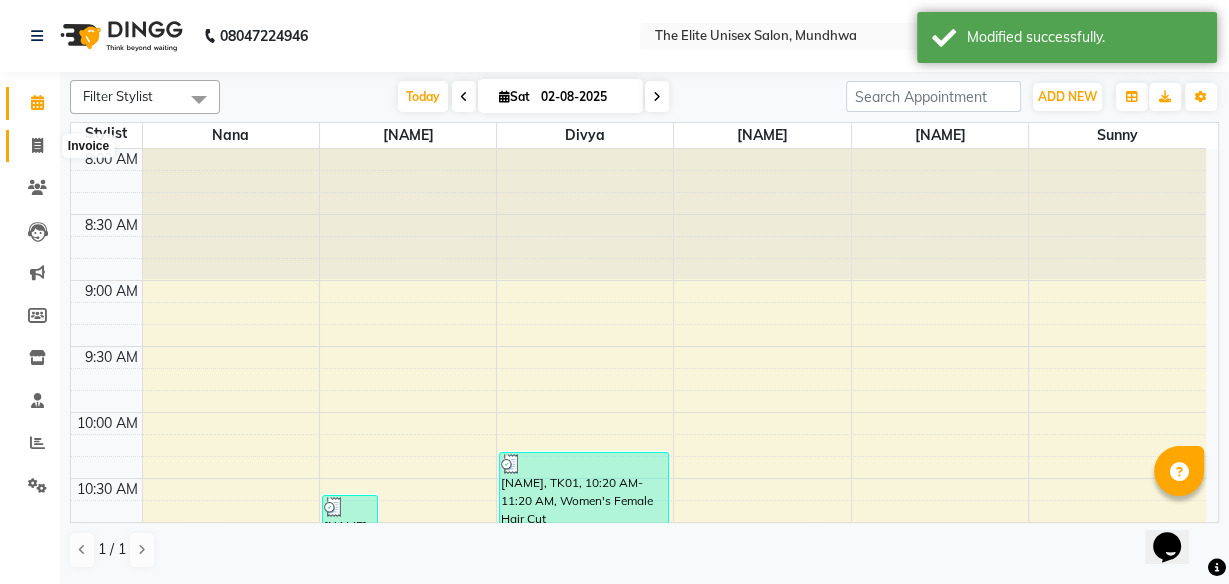 click 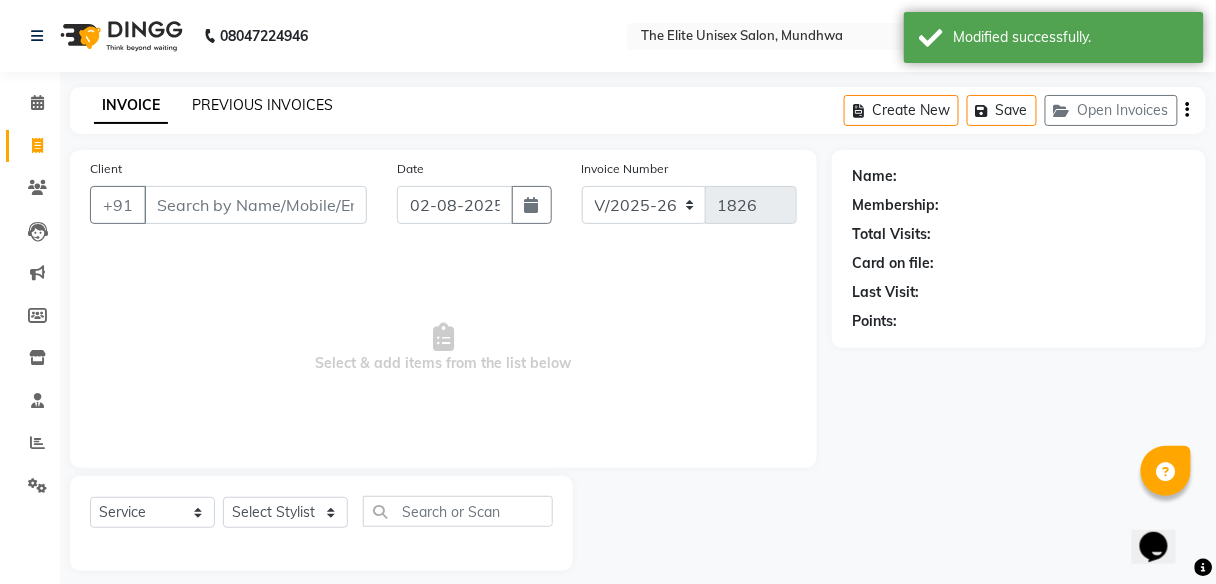 click on "PREVIOUS INVOICES" 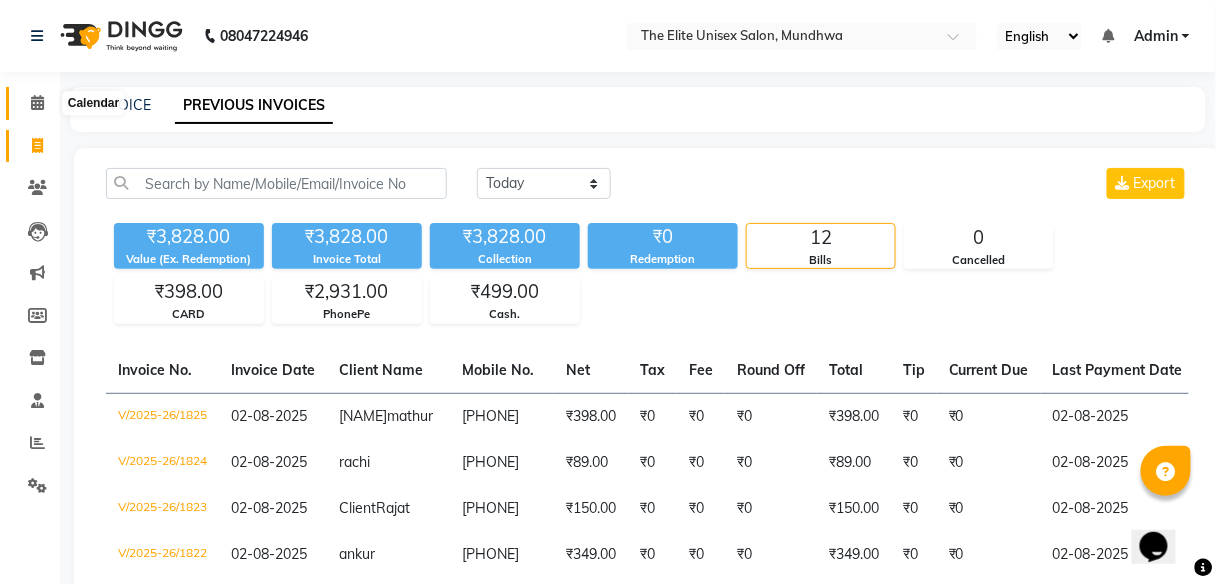 click 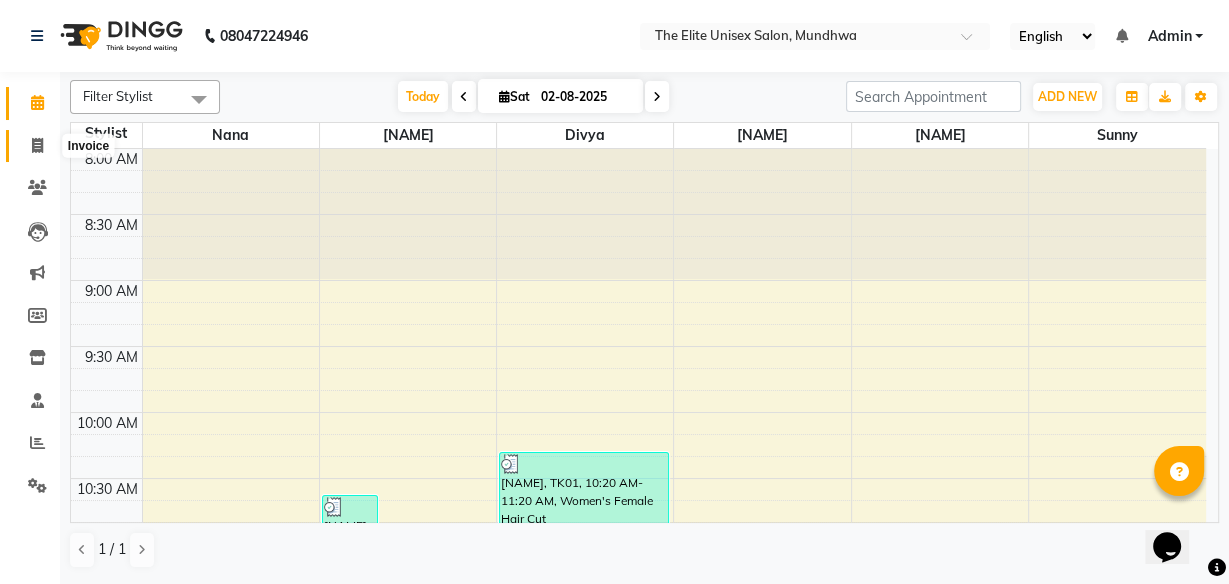 click 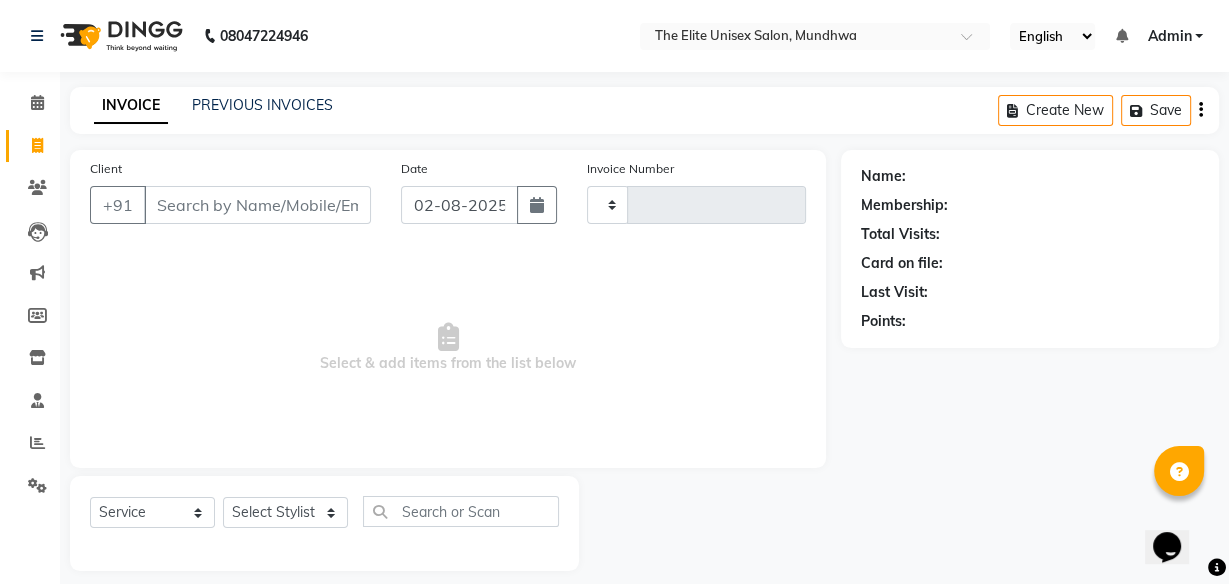 type on "1826" 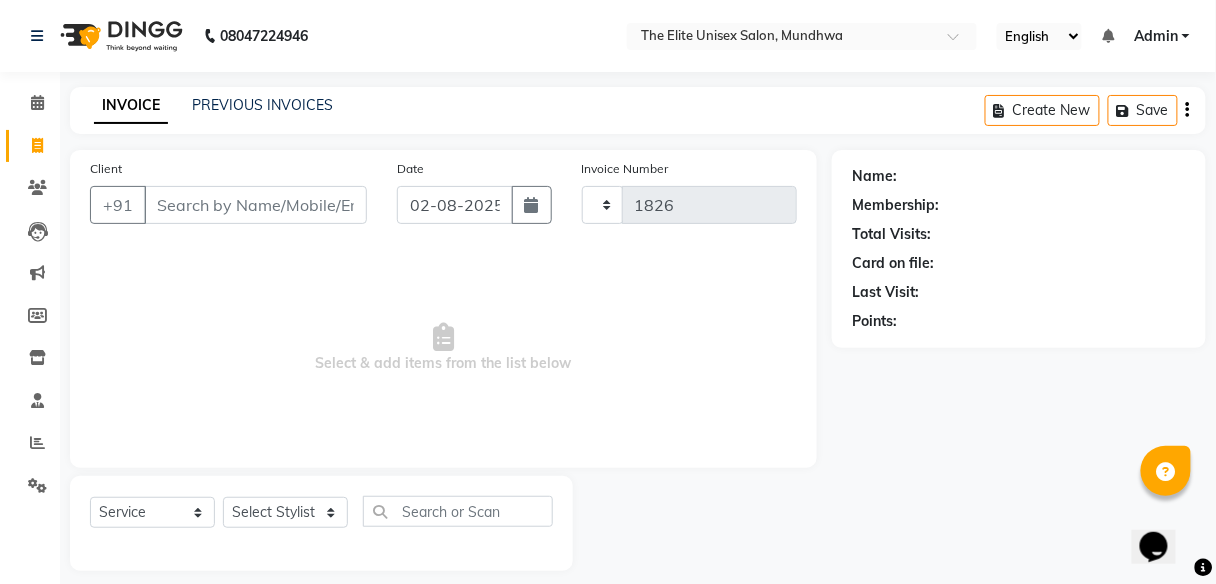 select on "7086" 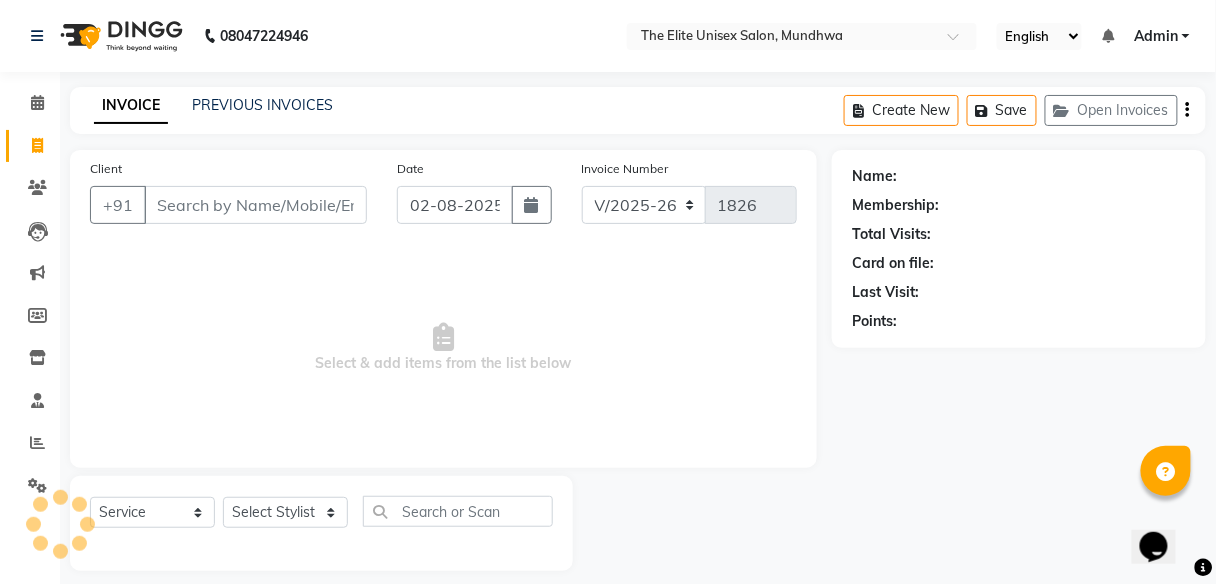 click on "Client" at bounding box center (255, 205) 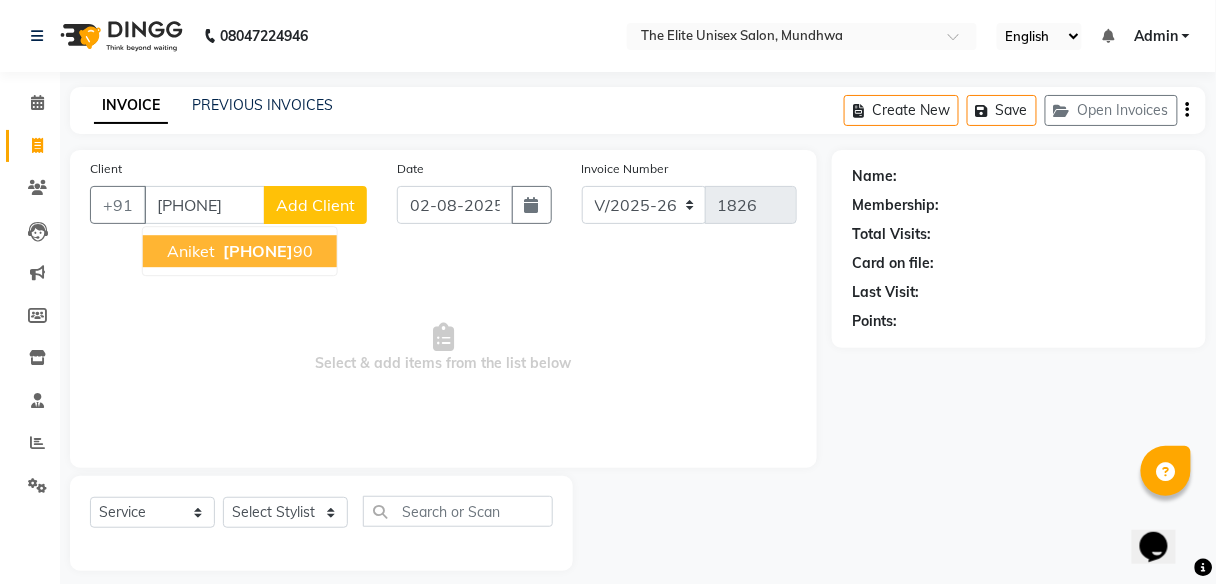 click on "97309293" at bounding box center [258, 251] 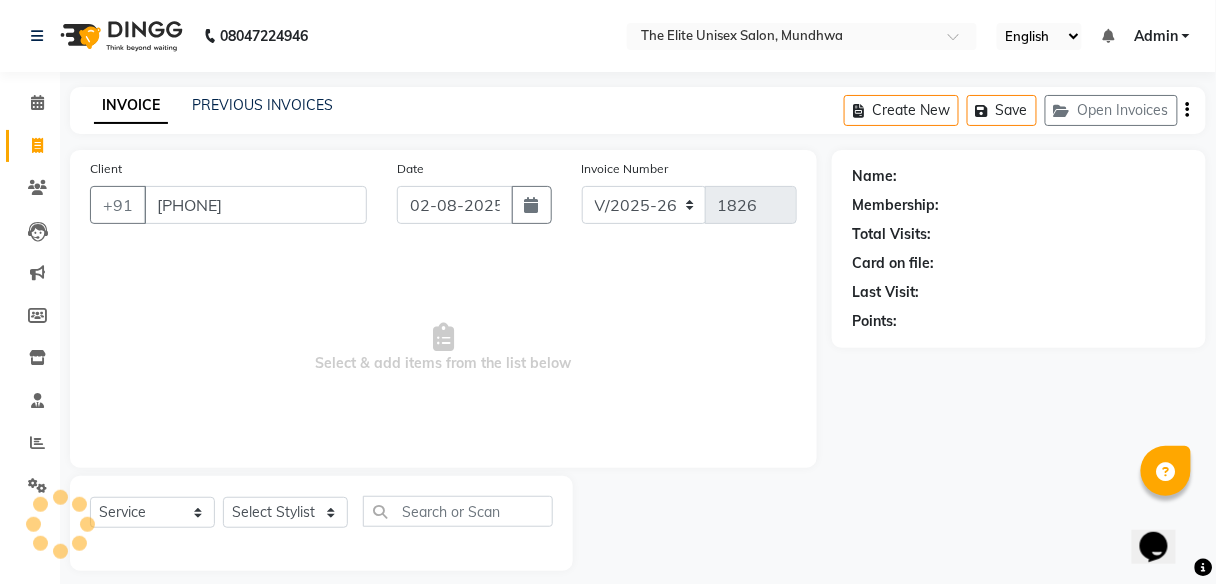 type on "[PHONE]" 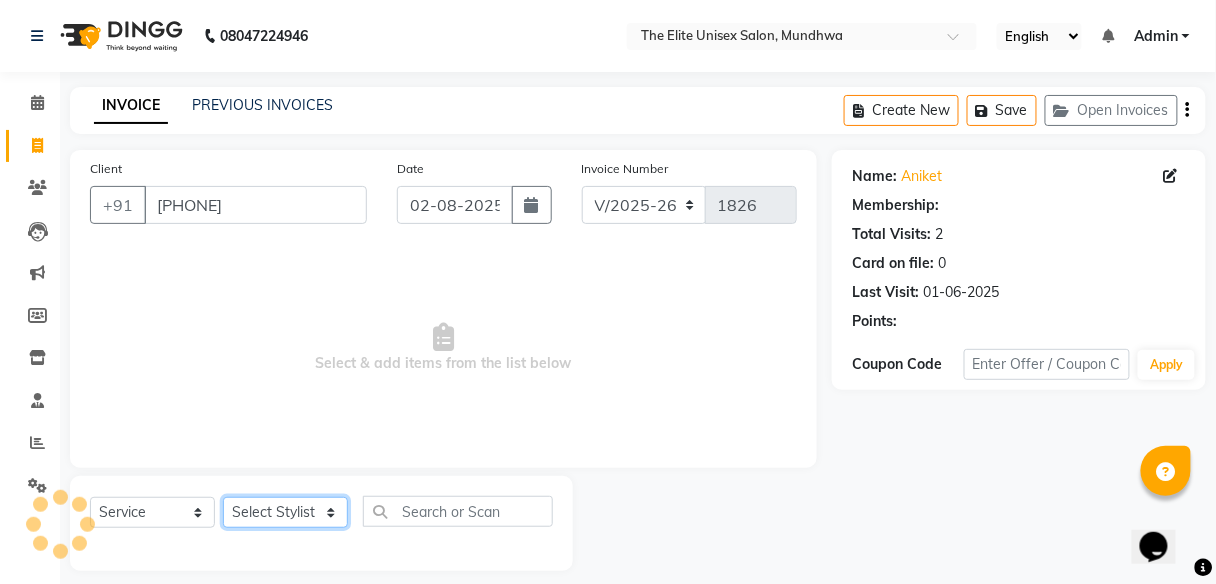 click on "Select Stylist [FIRST] [FIRST]  [FIRST] [FIRST] [FIRST]" 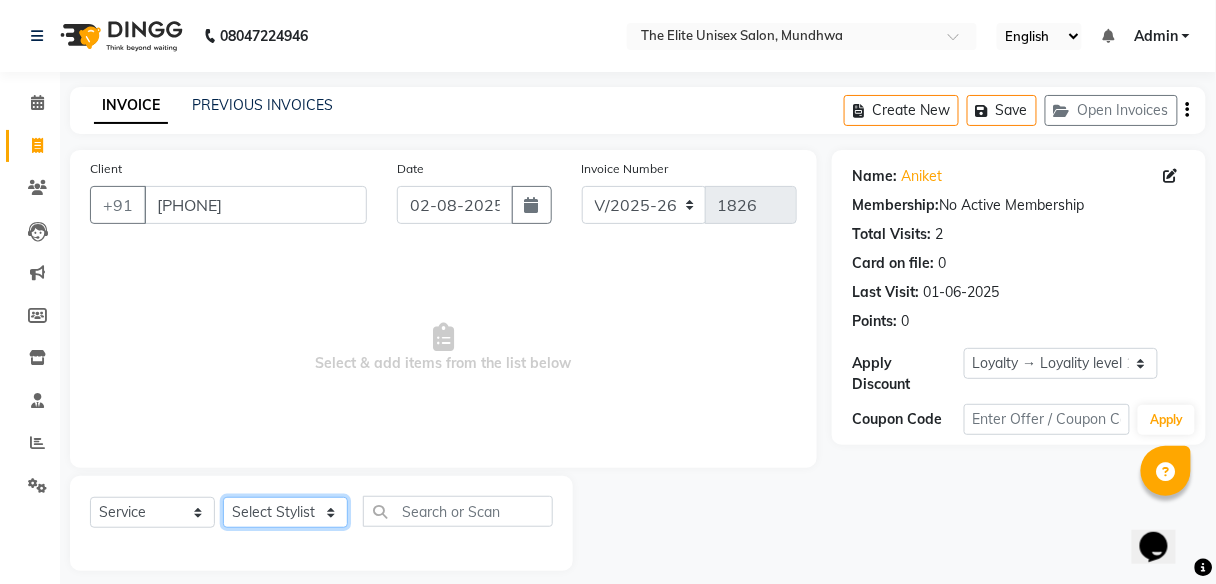 select on "59553" 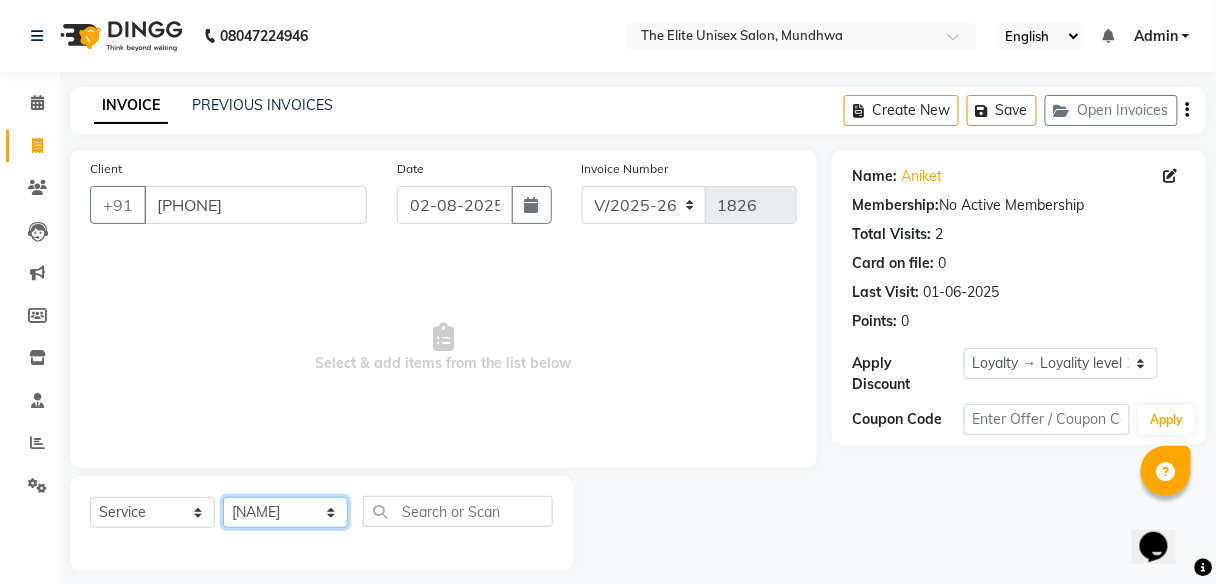 click on "Select Stylist [FIRST] [FIRST]  [FIRST] [FIRST] [FIRST]" 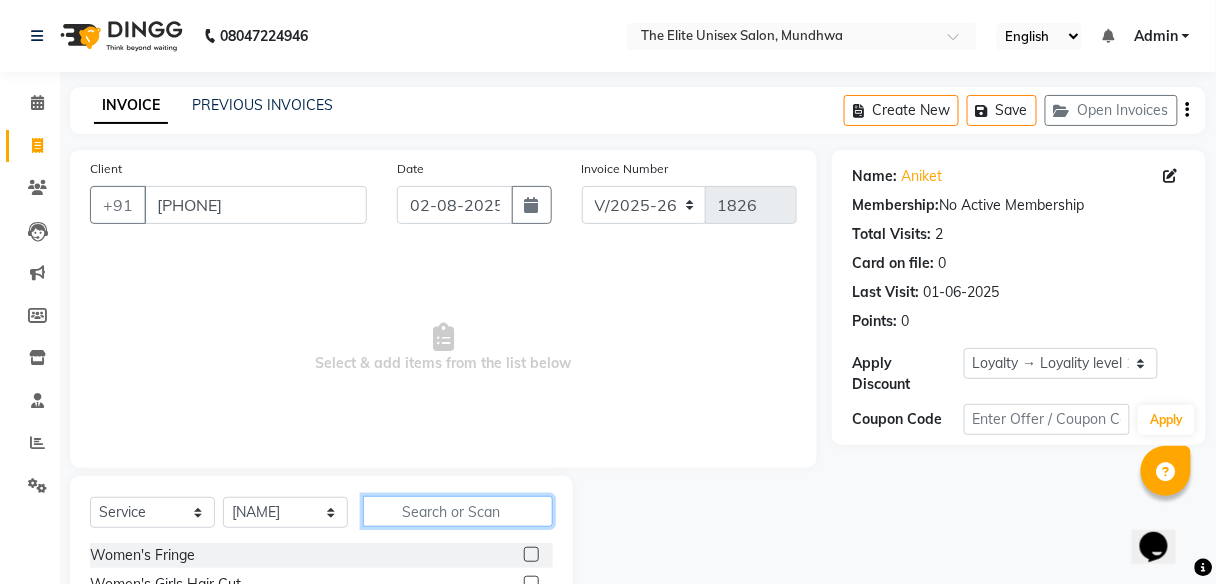 click 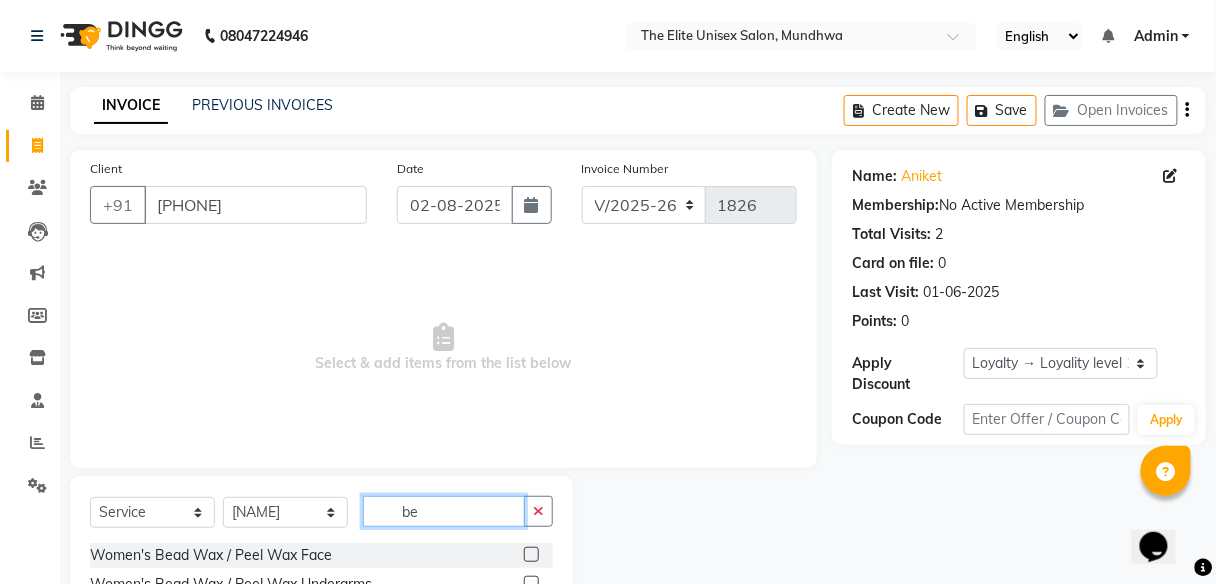 scroll, scrollTop: 216, scrollLeft: 0, axis: vertical 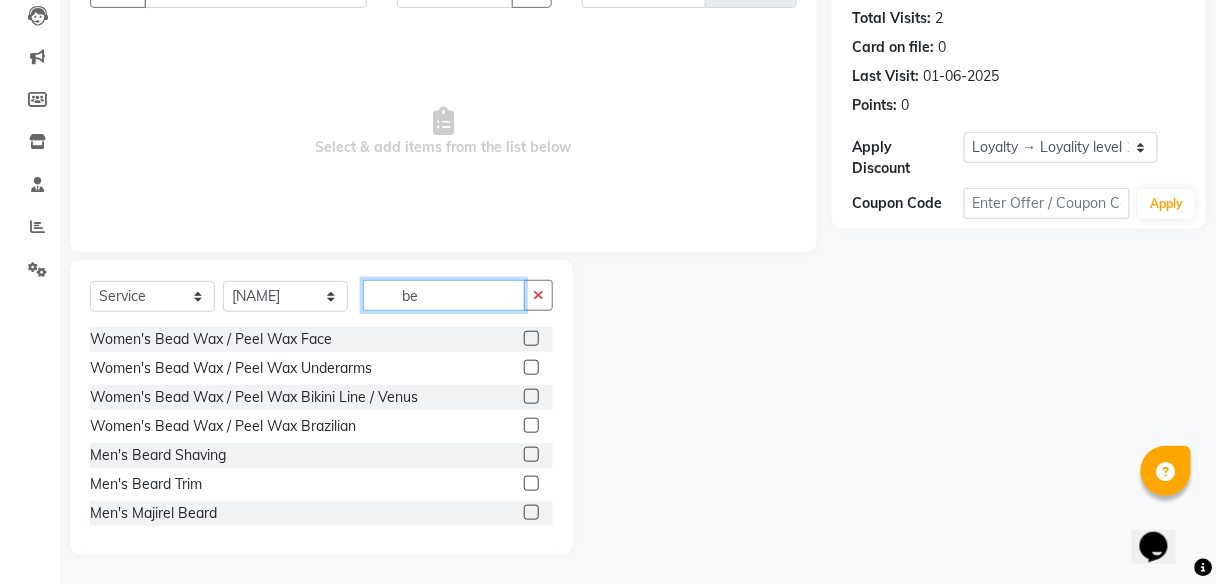 type on "be" 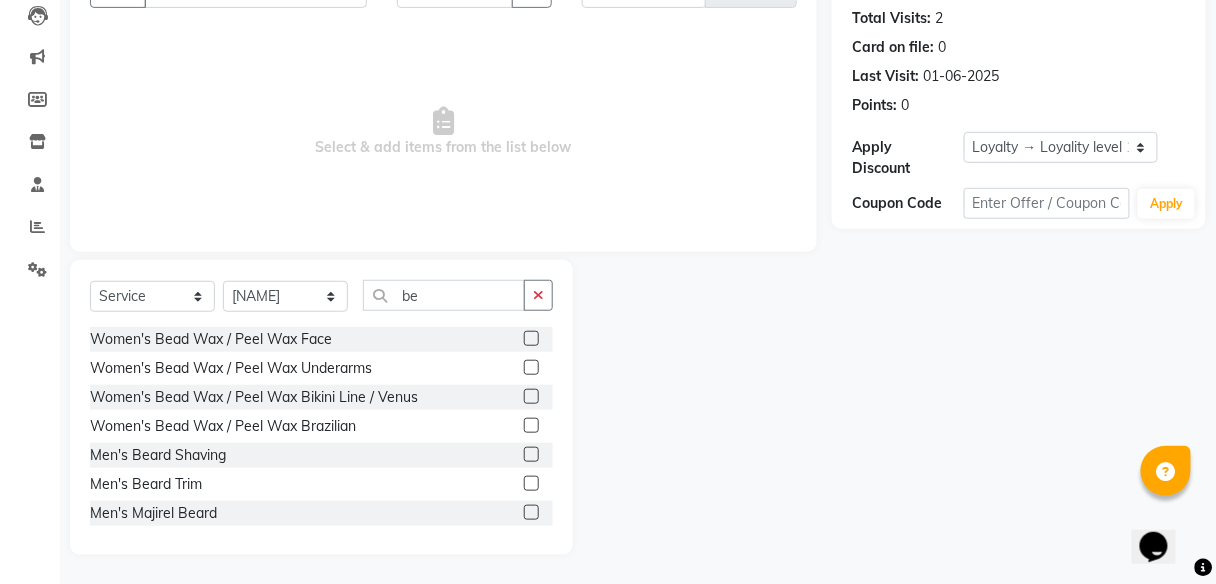 click 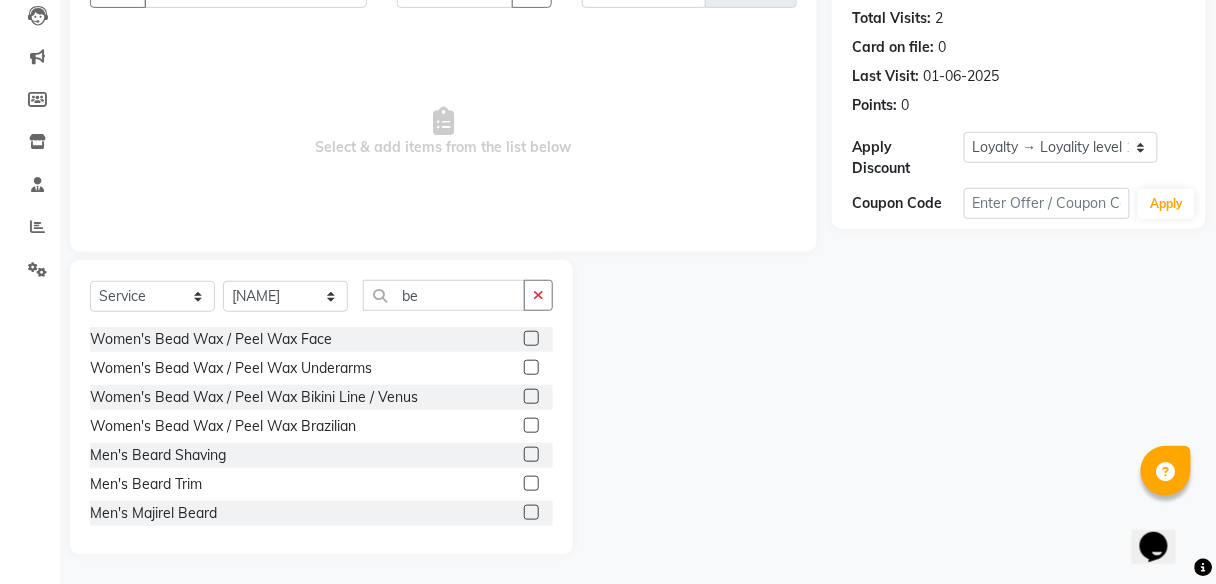 click at bounding box center (530, 455) 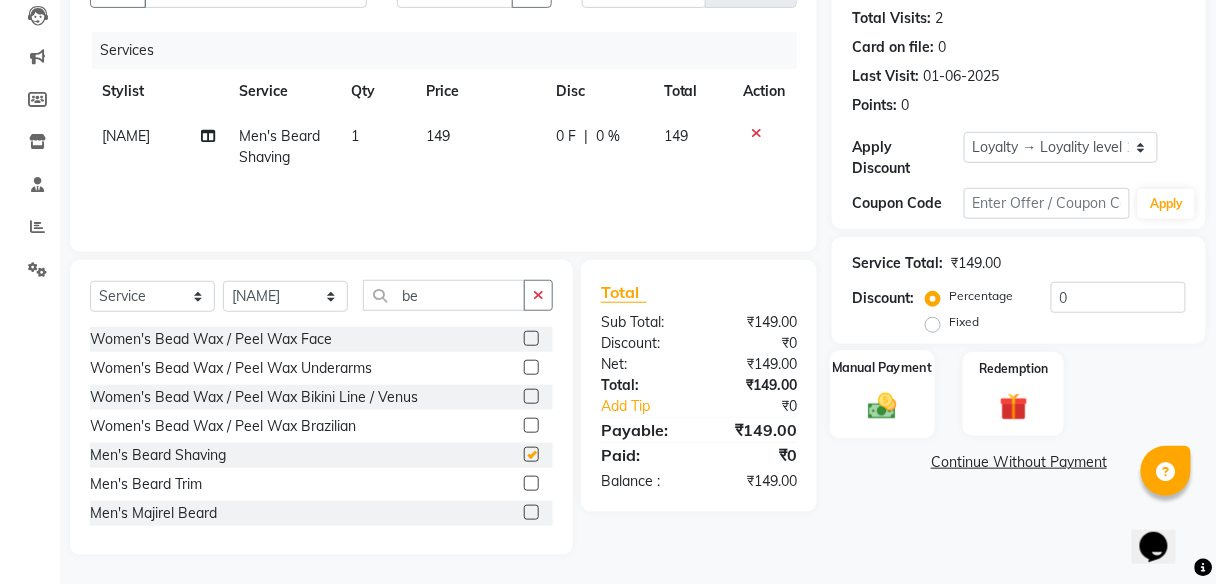 checkbox on "false" 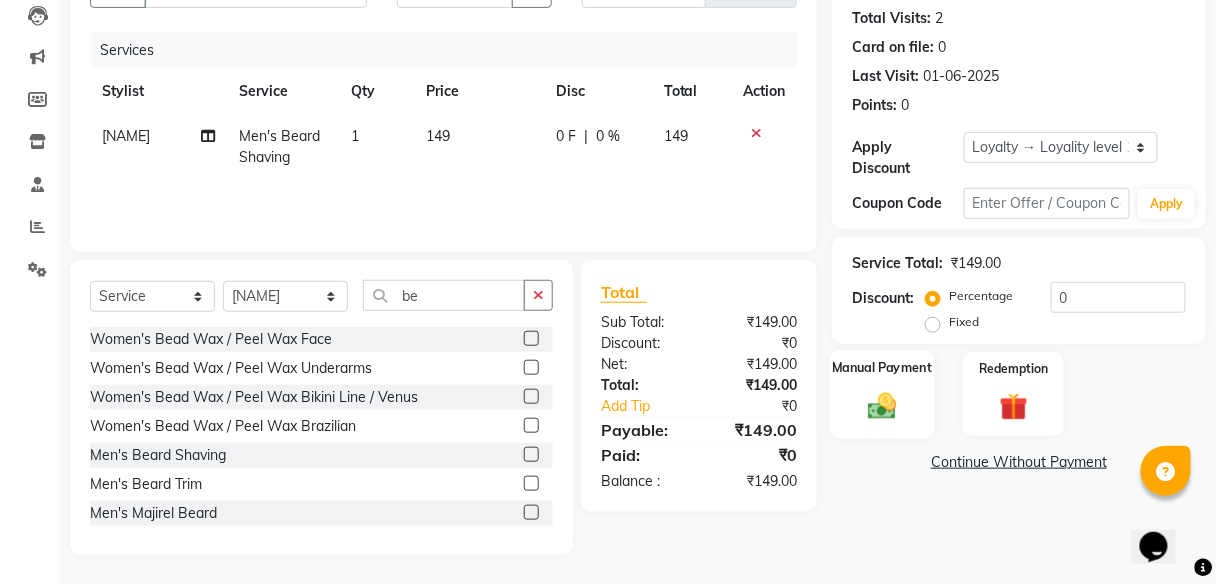 click 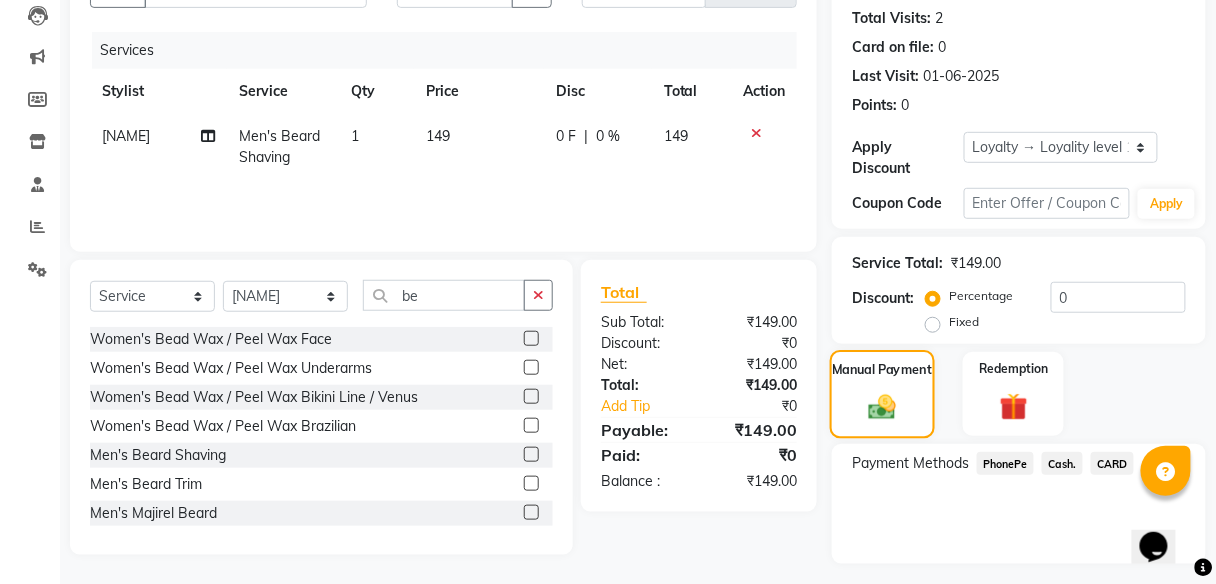 scroll, scrollTop: 267, scrollLeft: 0, axis: vertical 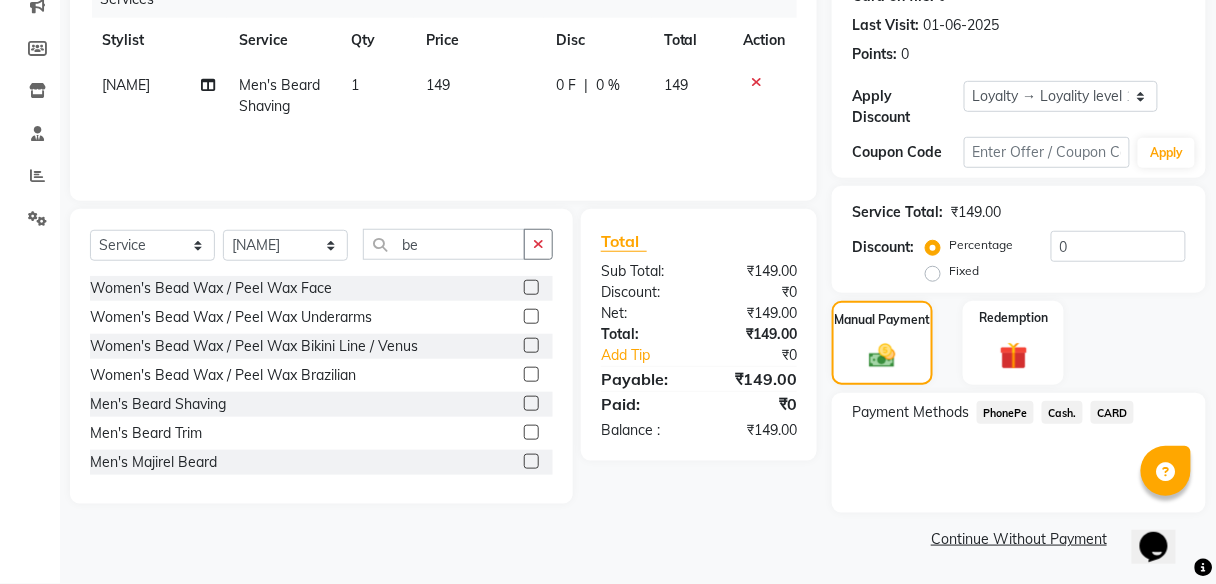 click on "Cash." 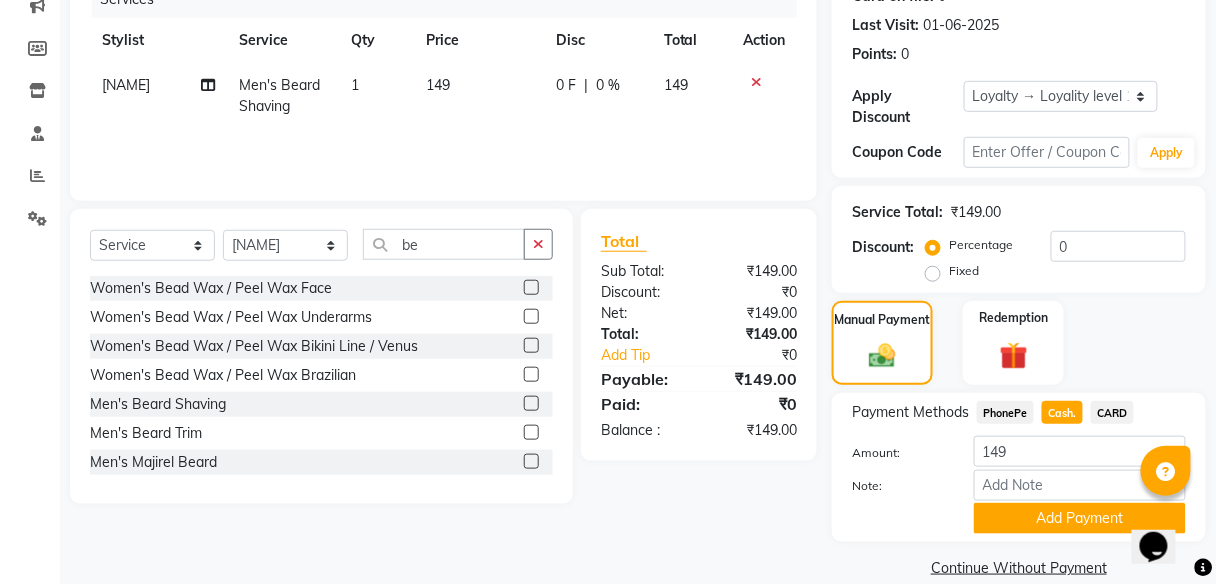 scroll, scrollTop: 295, scrollLeft: 0, axis: vertical 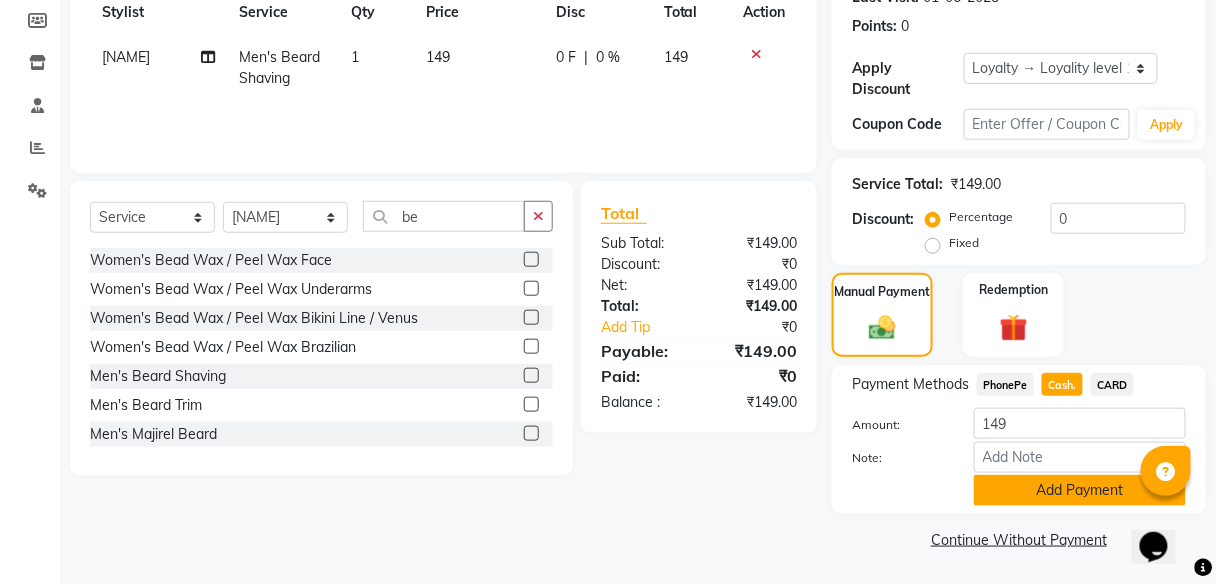 click on "Add Payment" 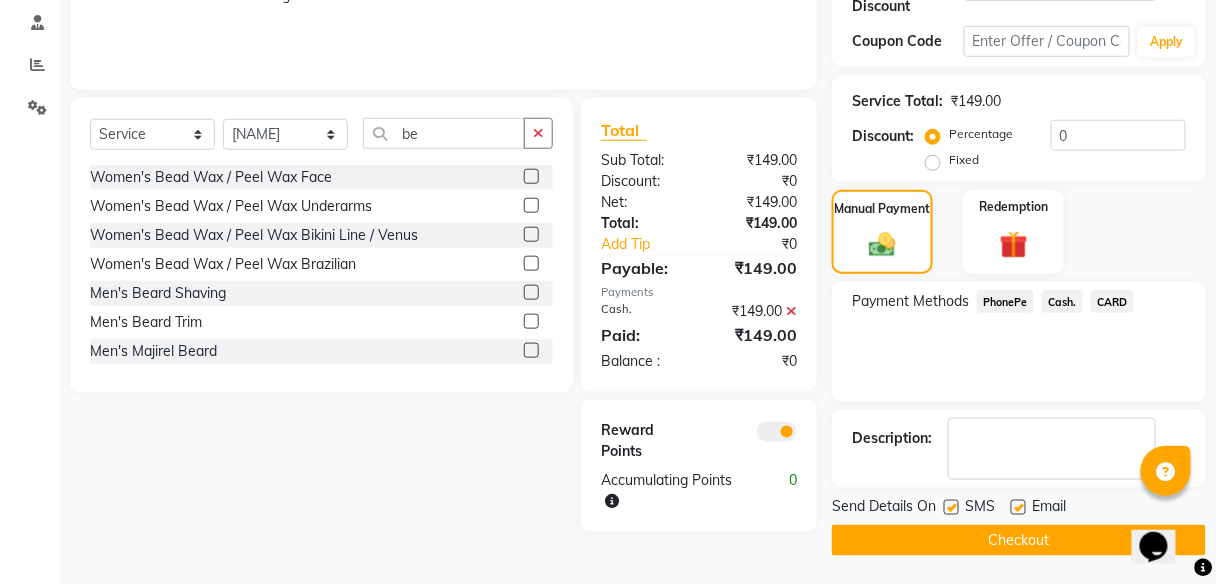 click on "Checkout" 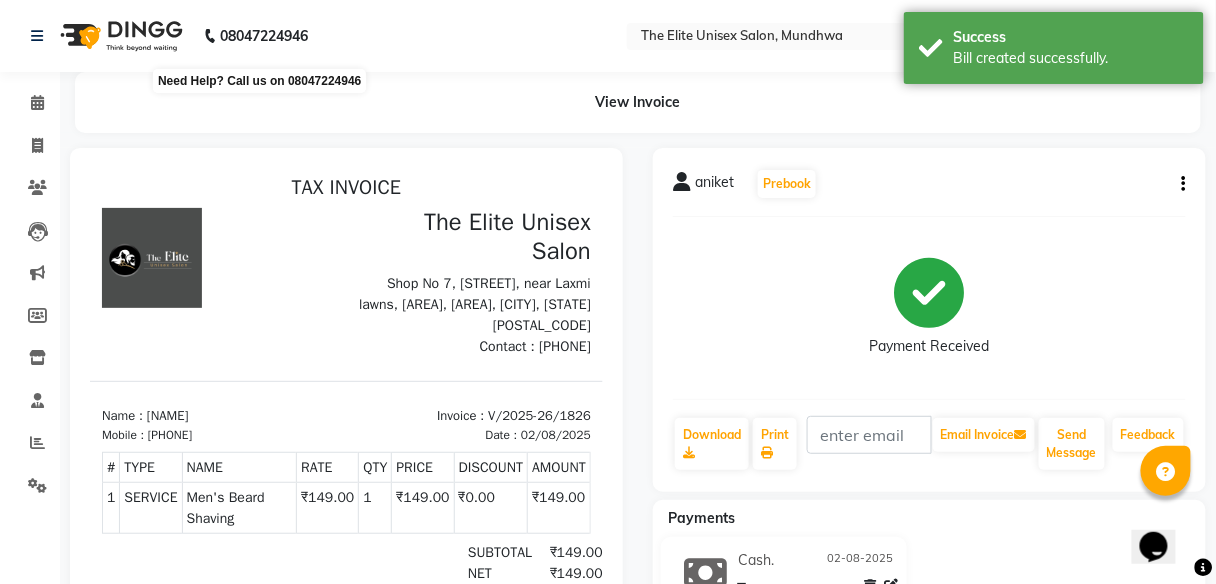 scroll, scrollTop: 0, scrollLeft: 0, axis: both 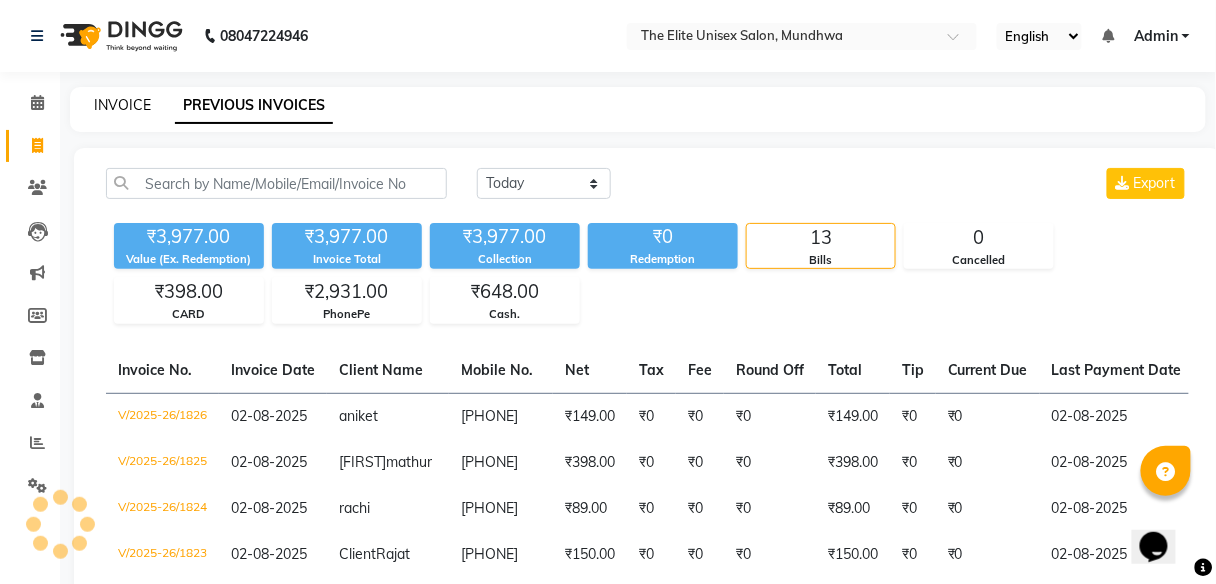 click on "INVOICE" 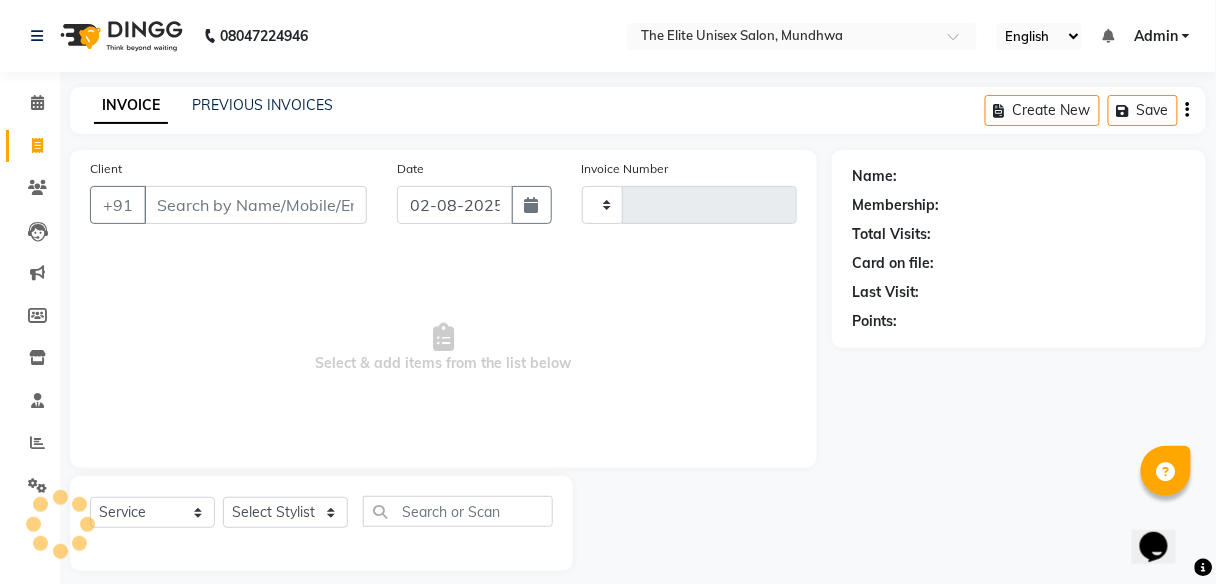 scroll, scrollTop: 16, scrollLeft: 0, axis: vertical 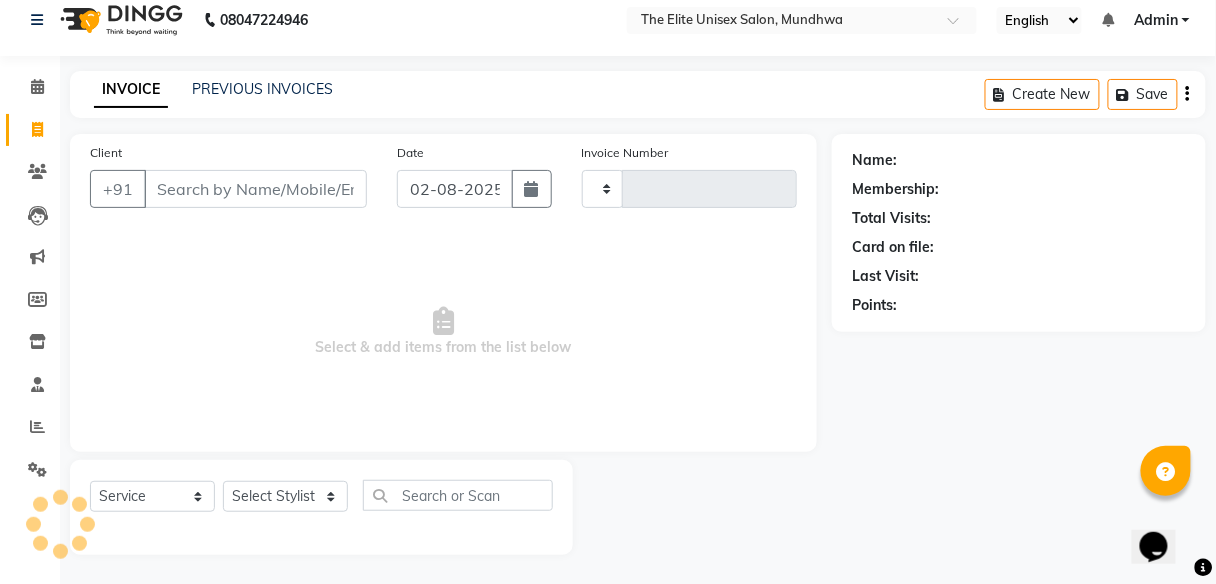 click on "Client" at bounding box center [255, 189] 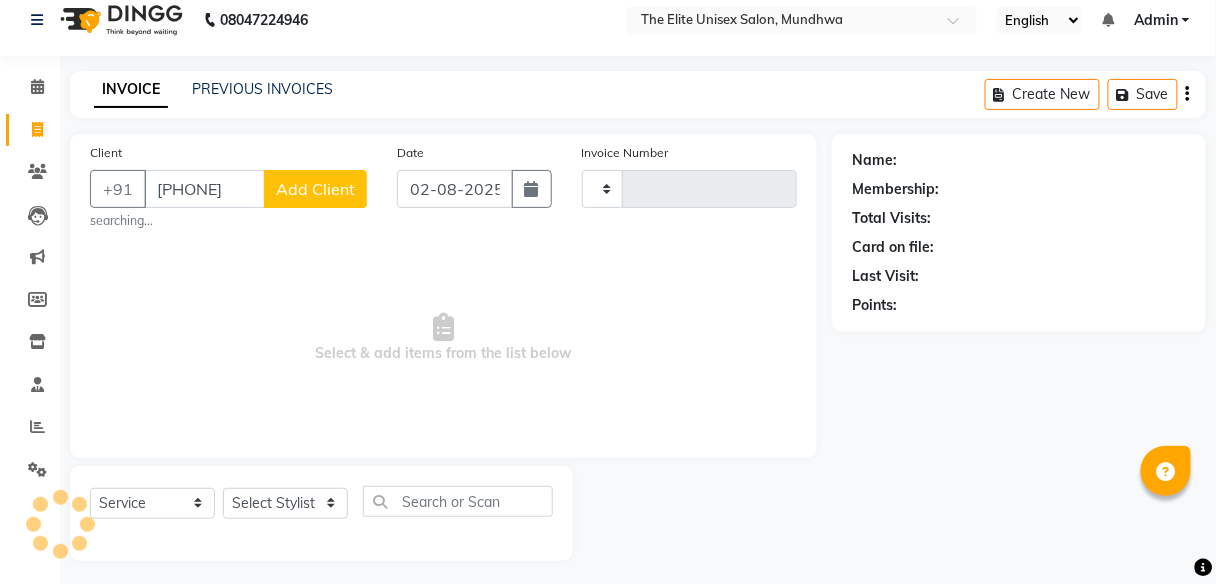 click on "Select & add items from the list below" at bounding box center [443, 338] 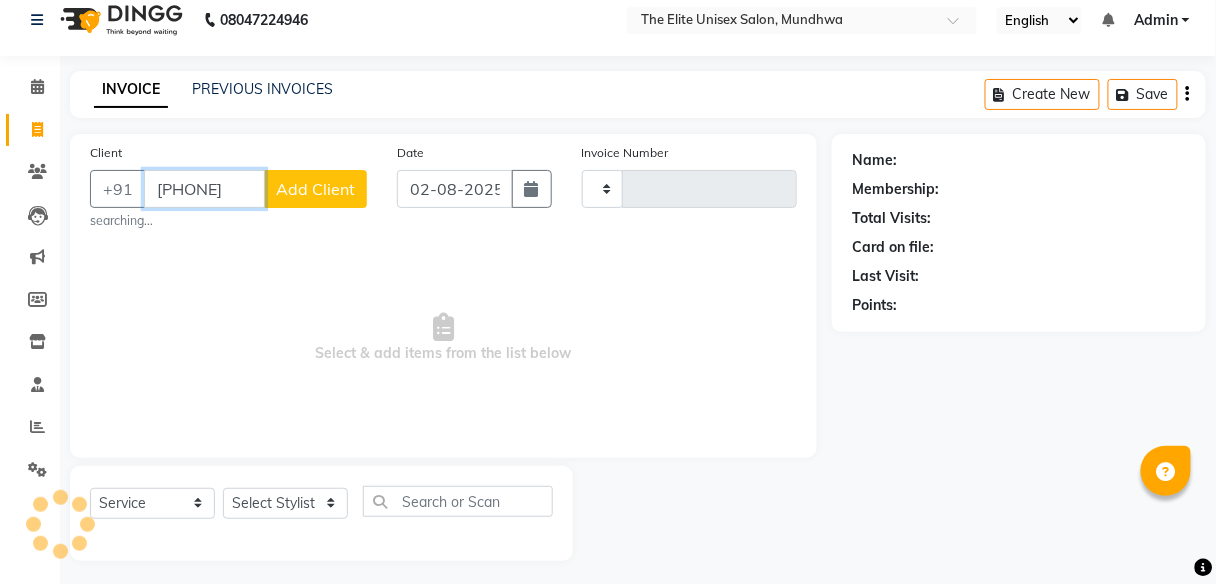 click on "[PHONE]" at bounding box center [204, 189] 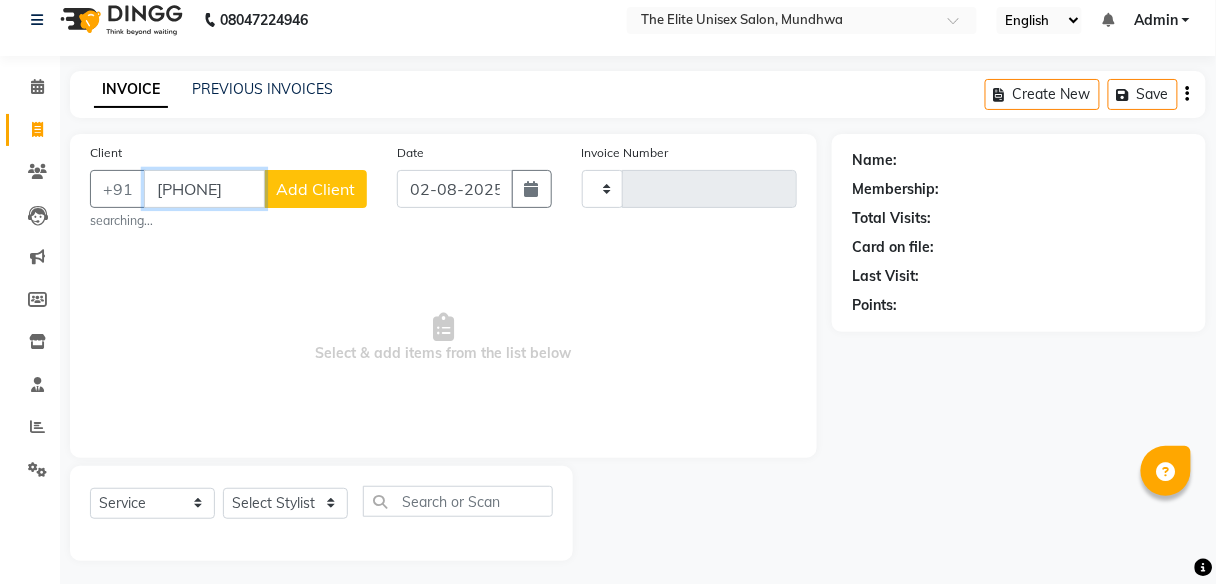 click on "[PHONE]" at bounding box center (204, 189) 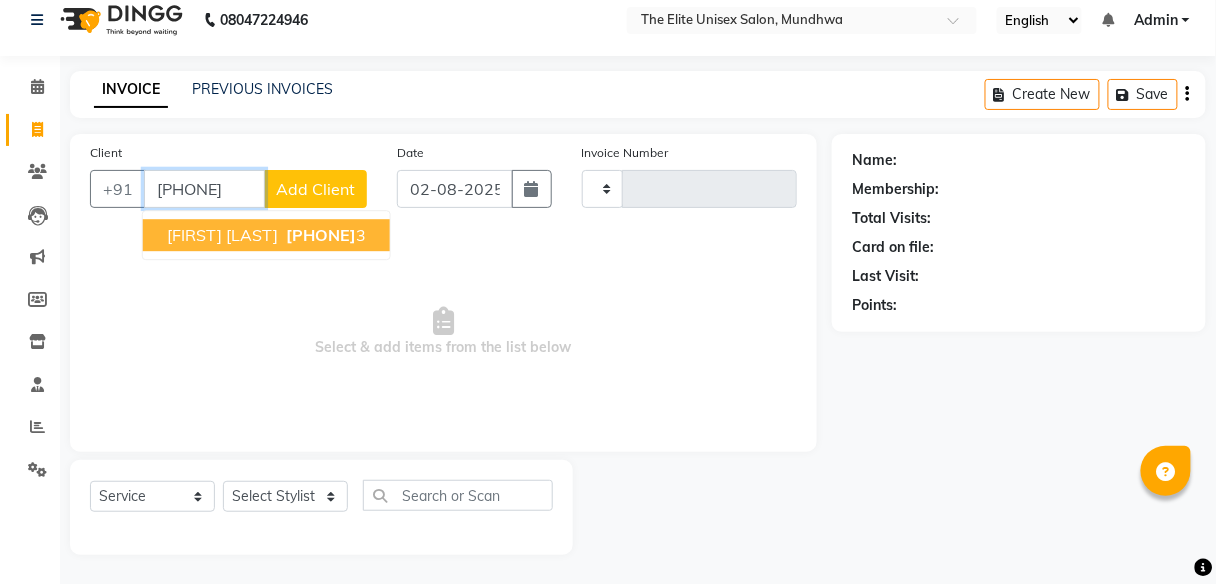 click on "[PHONE]" at bounding box center (321, 235) 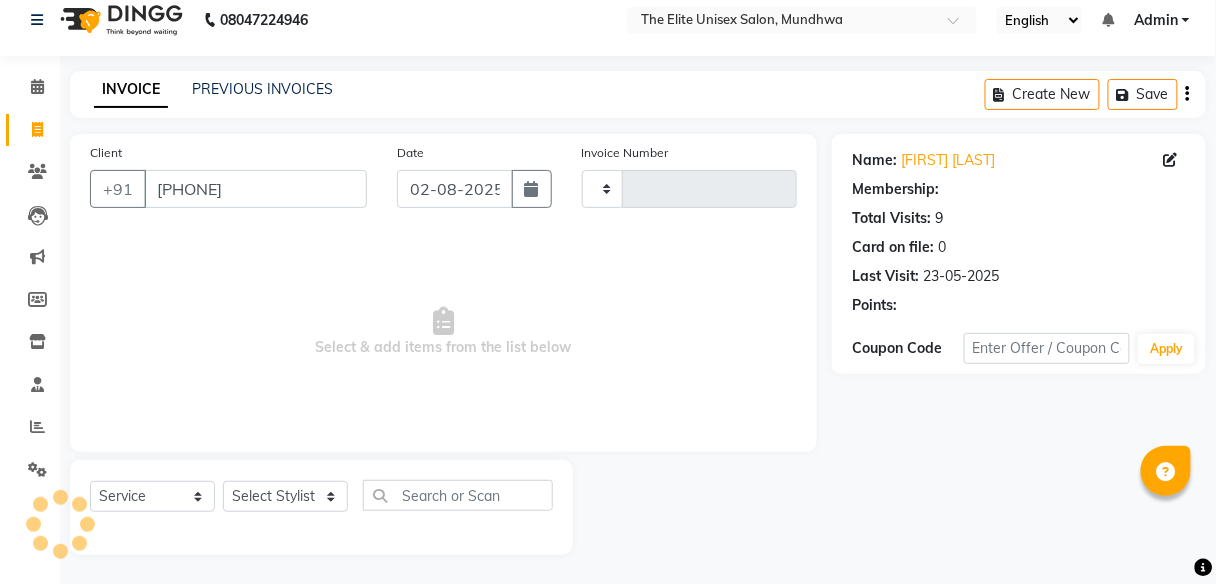 select on "1: Object" 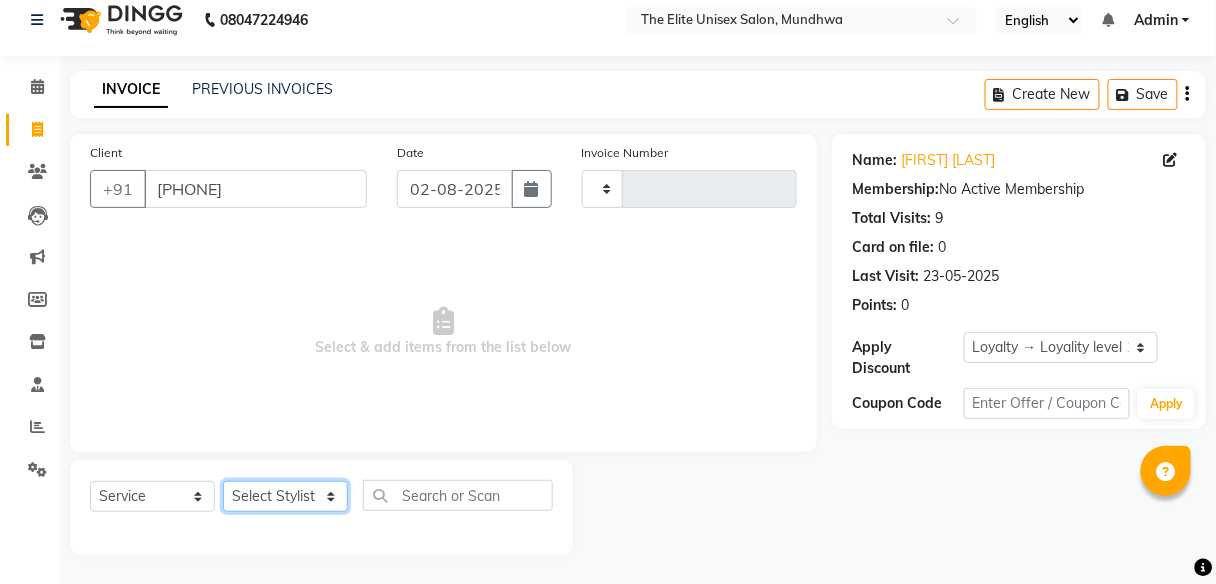 click on "Select Stylist" 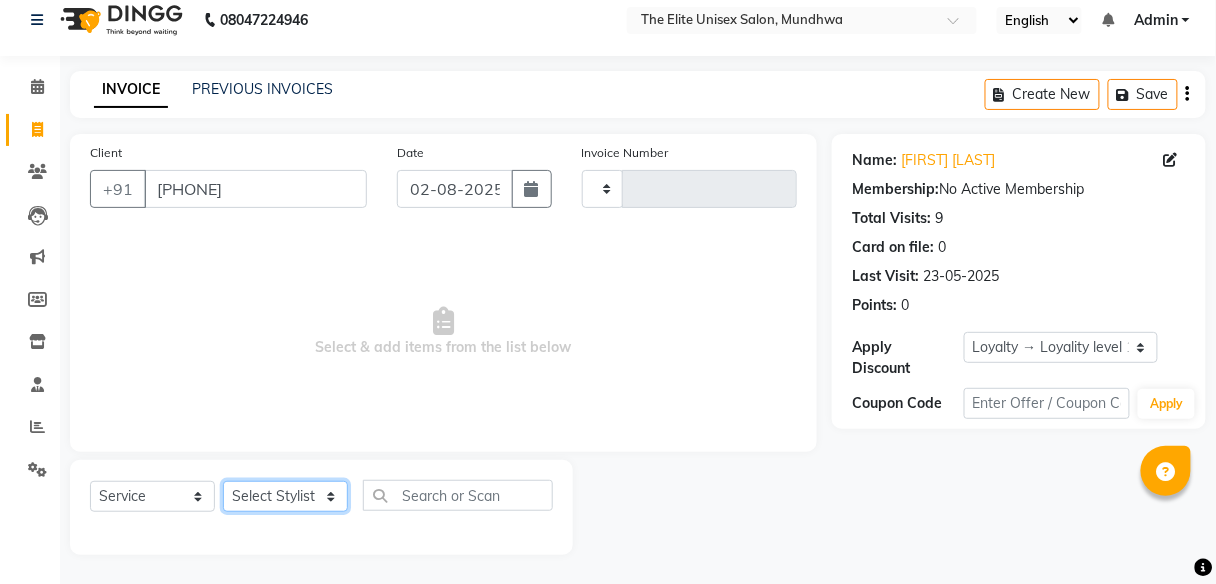 click on "Select Stylist" 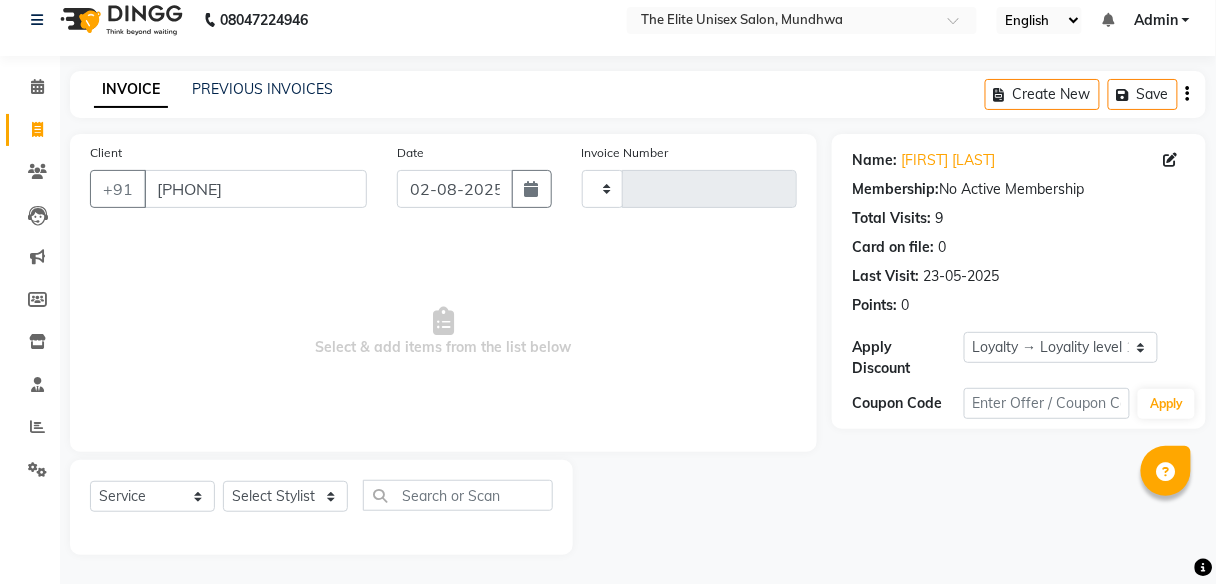 click on "Select & add items from the list below" at bounding box center [443, 332] 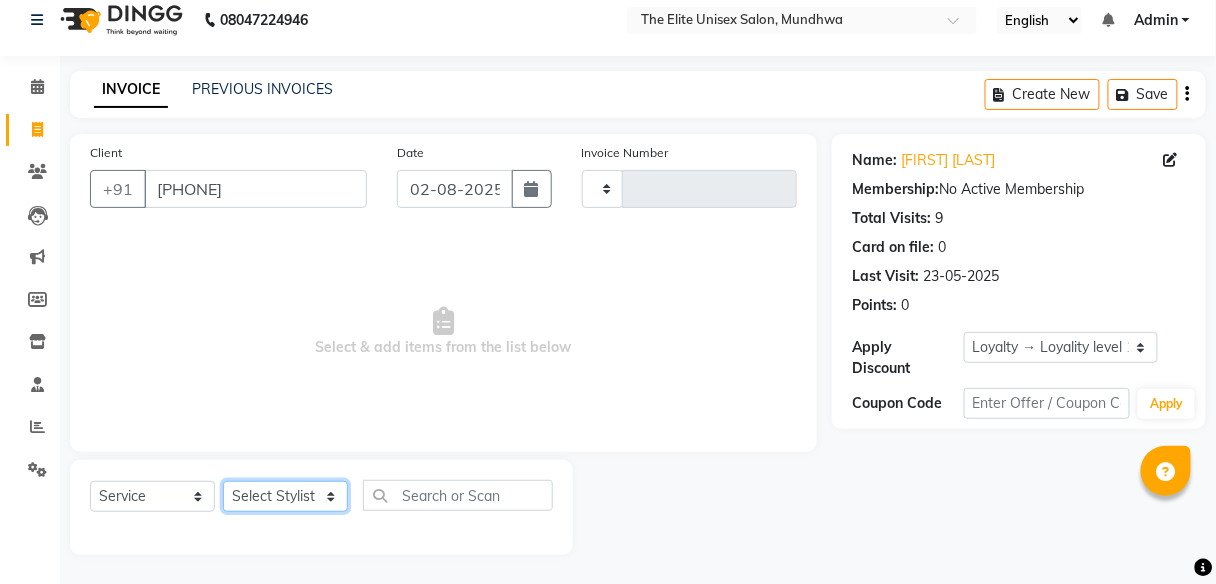 click on "Select Stylist" 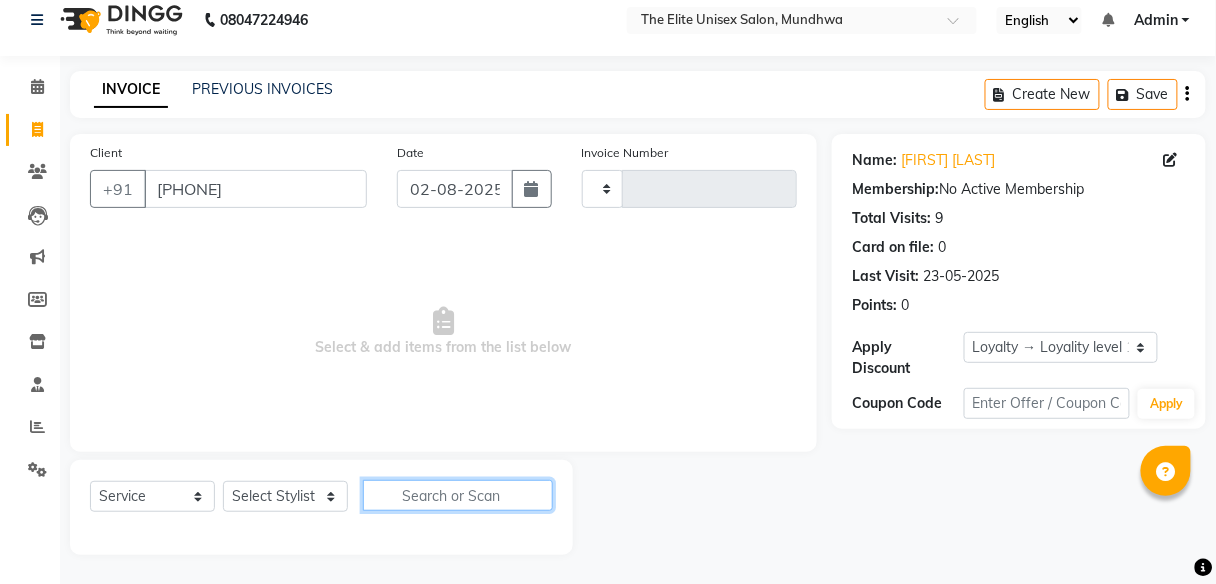 click 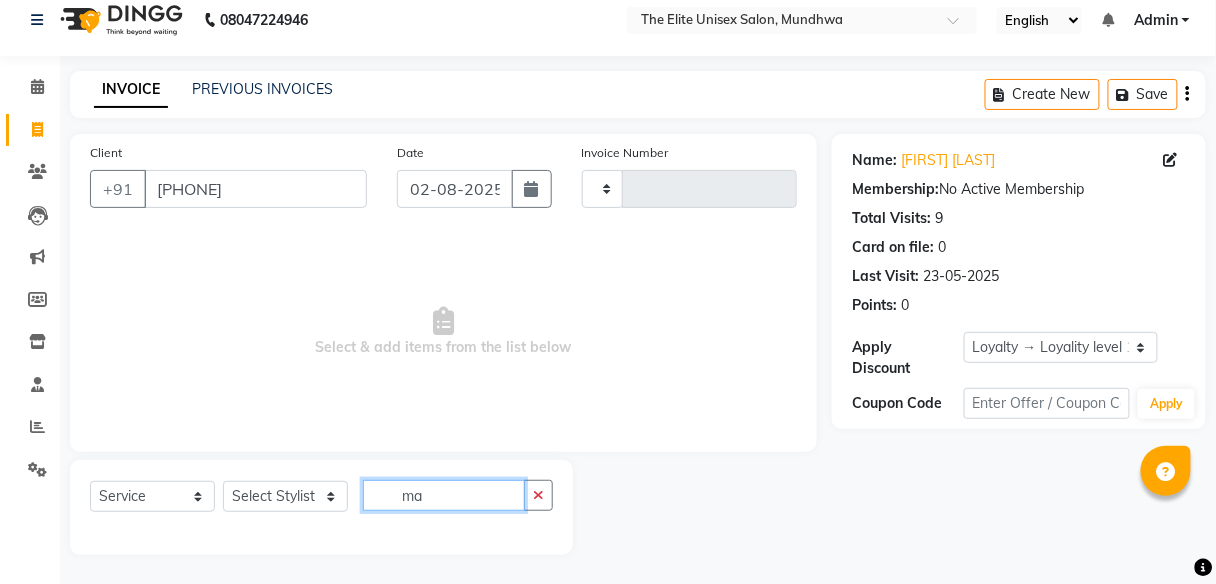 type on "m" 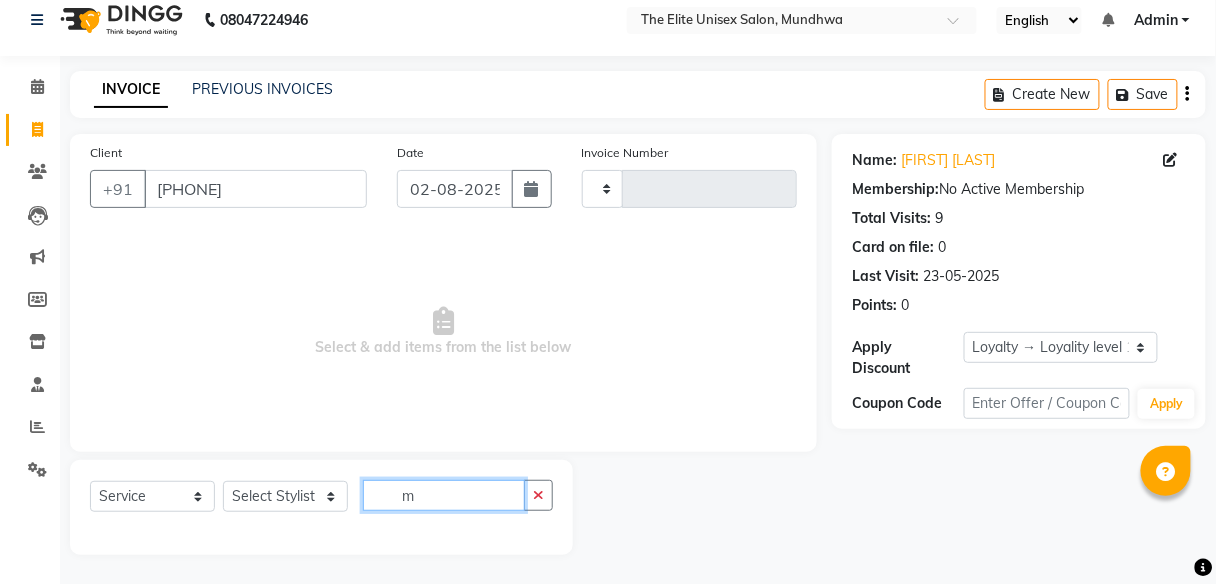 type 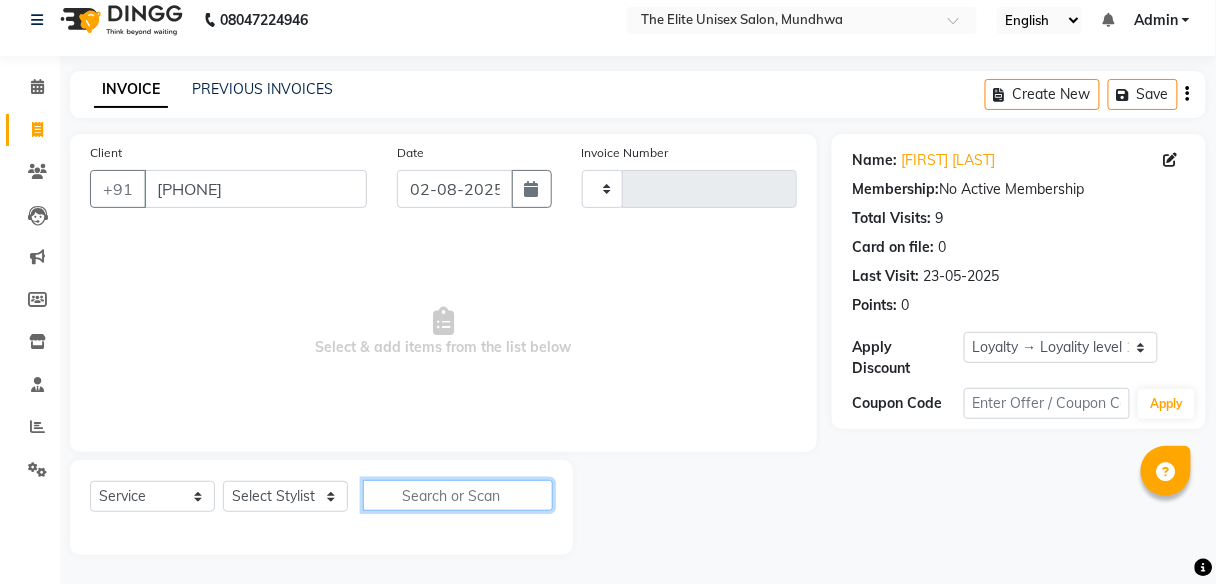 scroll, scrollTop: 3, scrollLeft: 0, axis: vertical 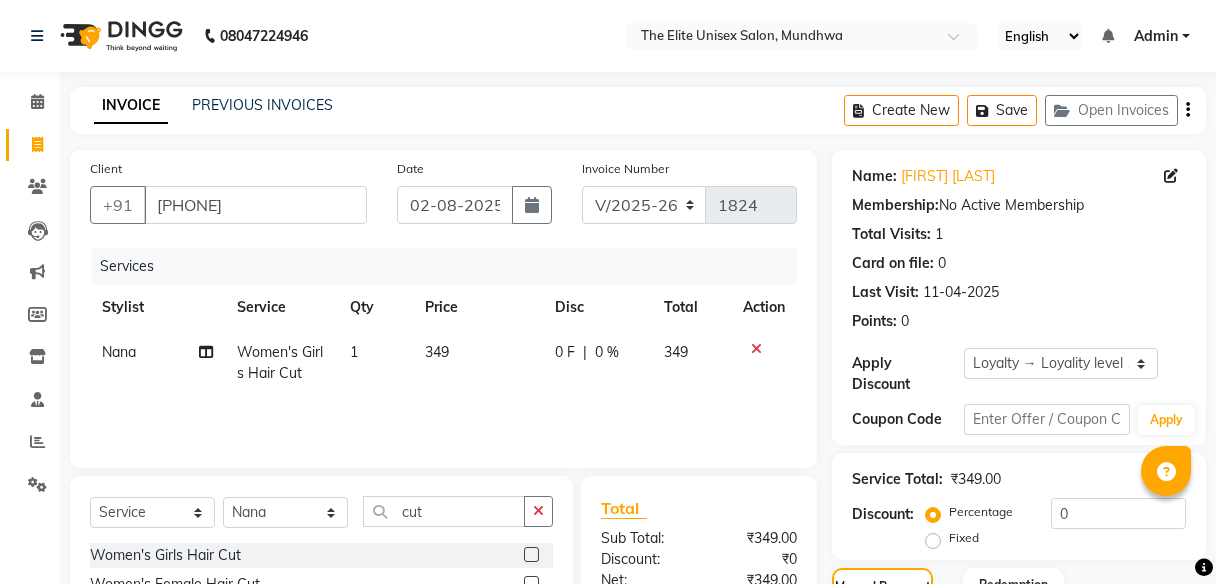 select on "7086" 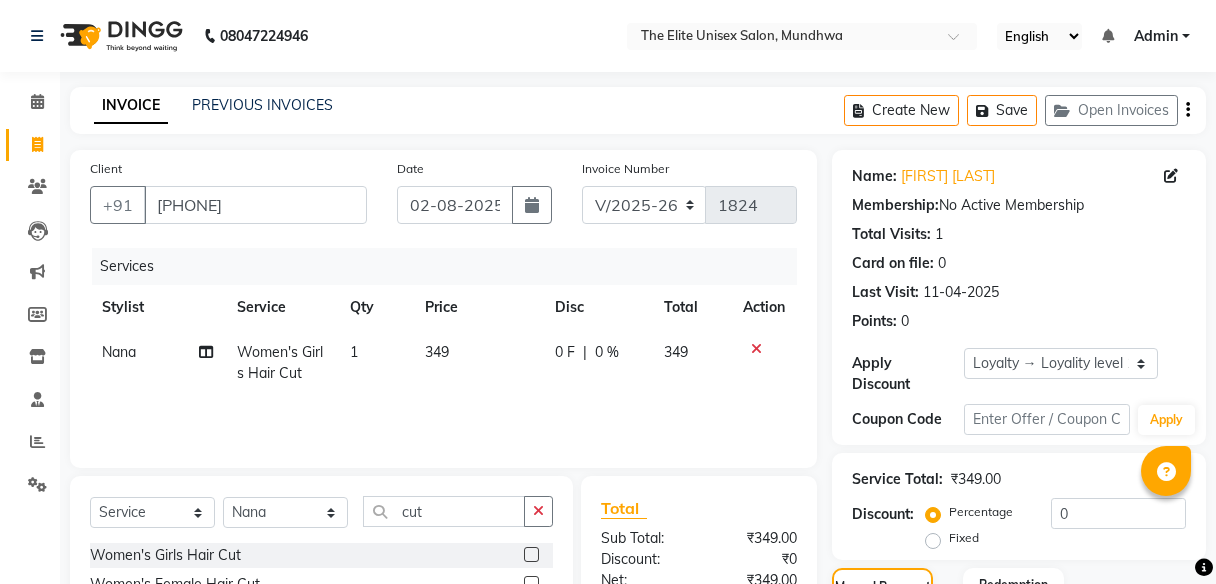scroll, scrollTop: 378, scrollLeft: 0, axis: vertical 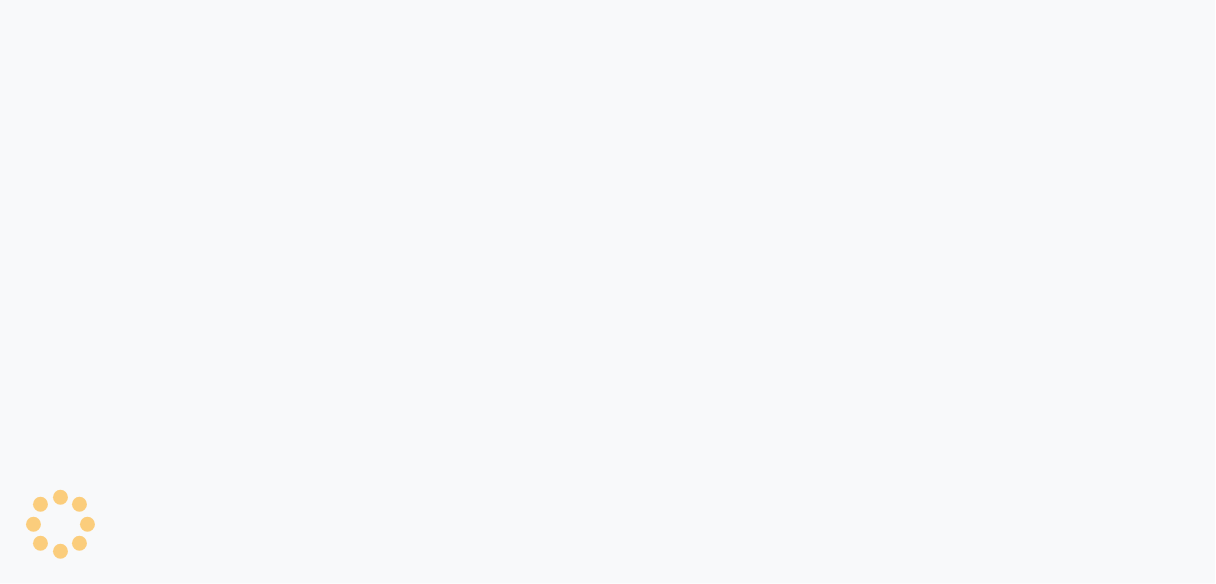 select on "service" 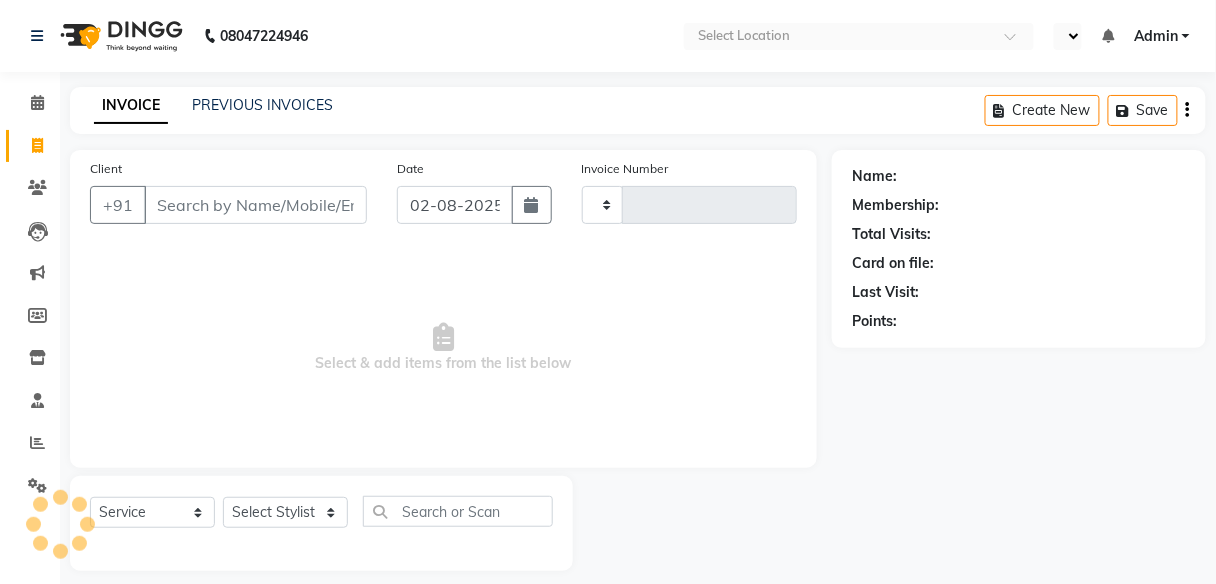 select on "en" 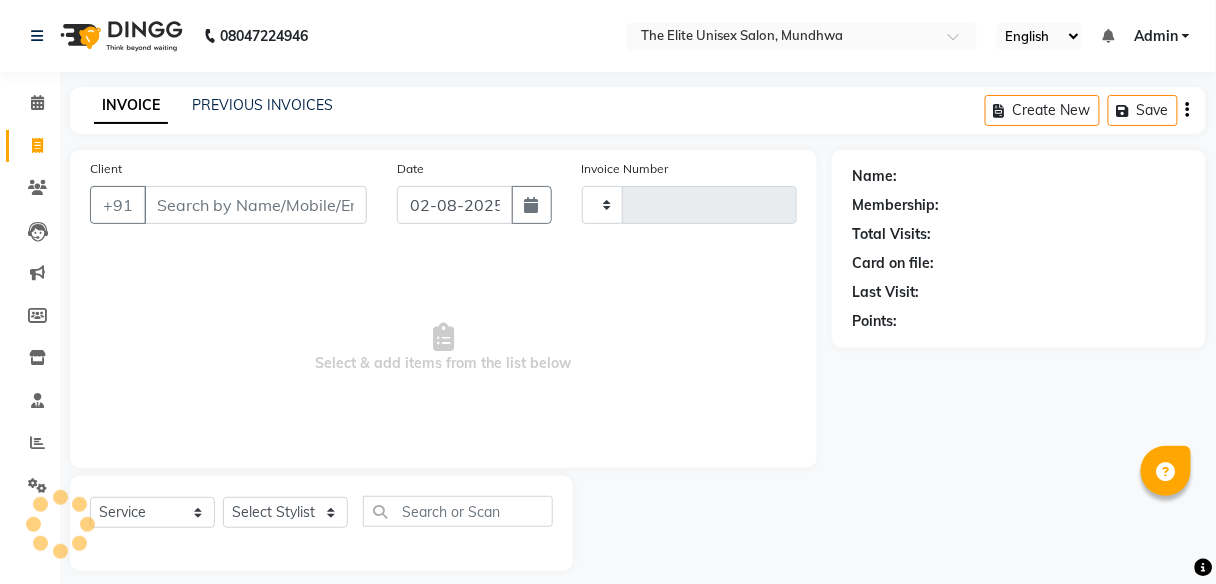 type on "1827" 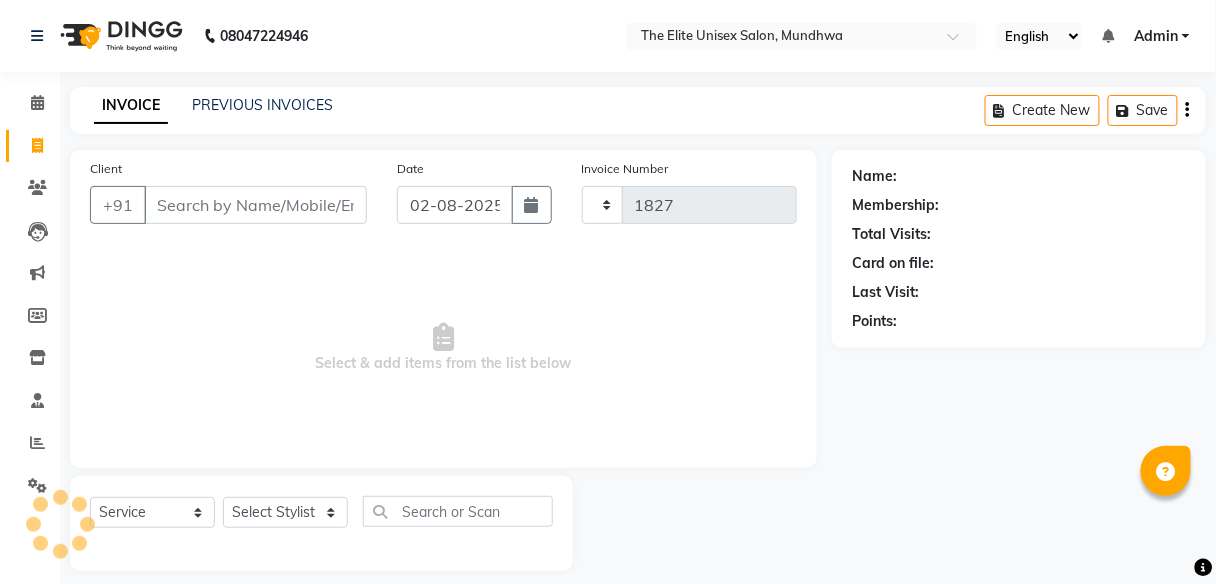 select on "7086" 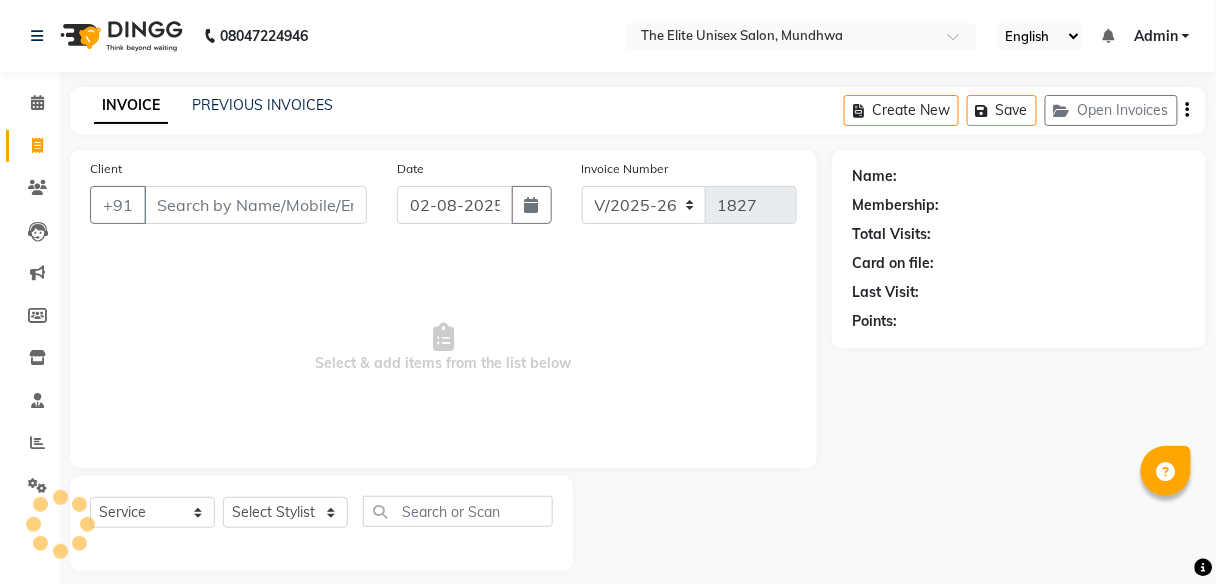 click on "Client" at bounding box center (255, 205) 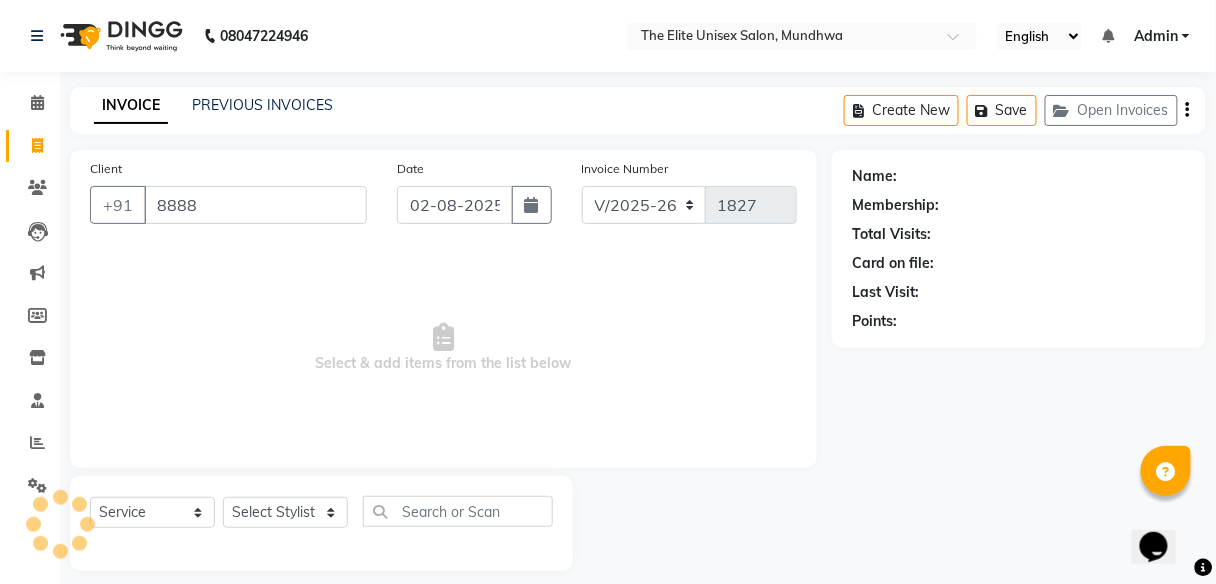scroll, scrollTop: 0, scrollLeft: 0, axis: both 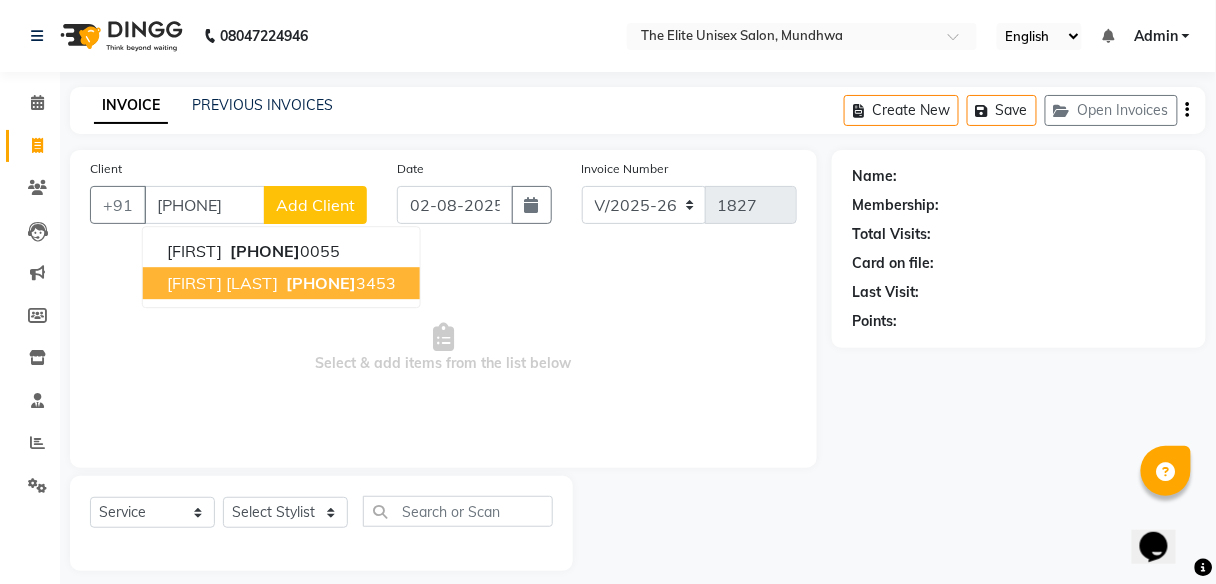 click on "[PHONE]" at bounding box center [339, 283] 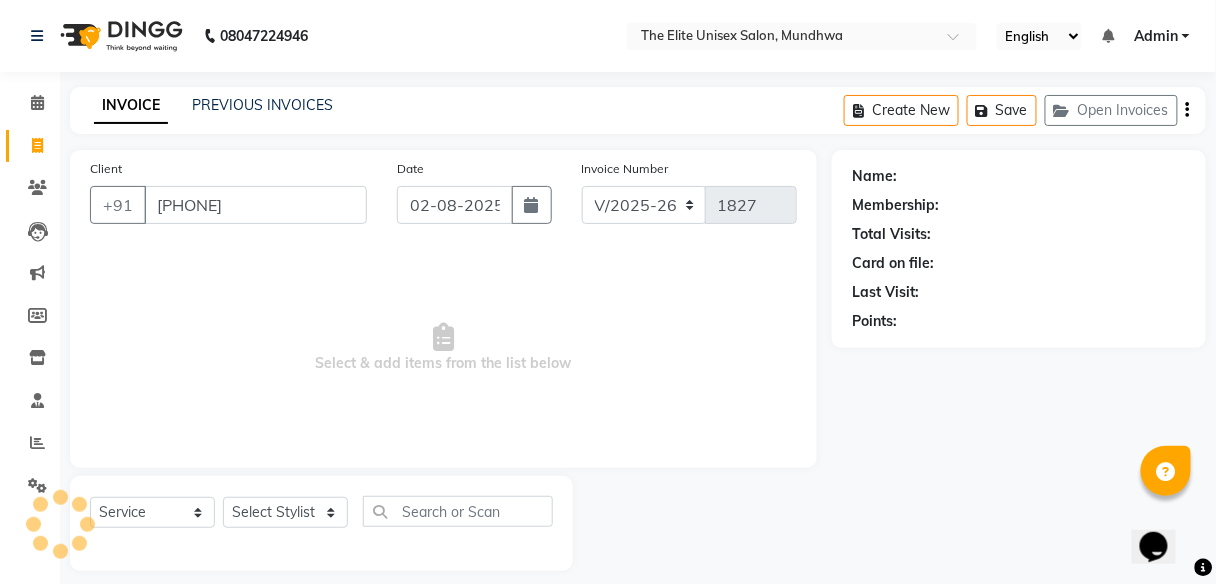 type on "[PHONE]" 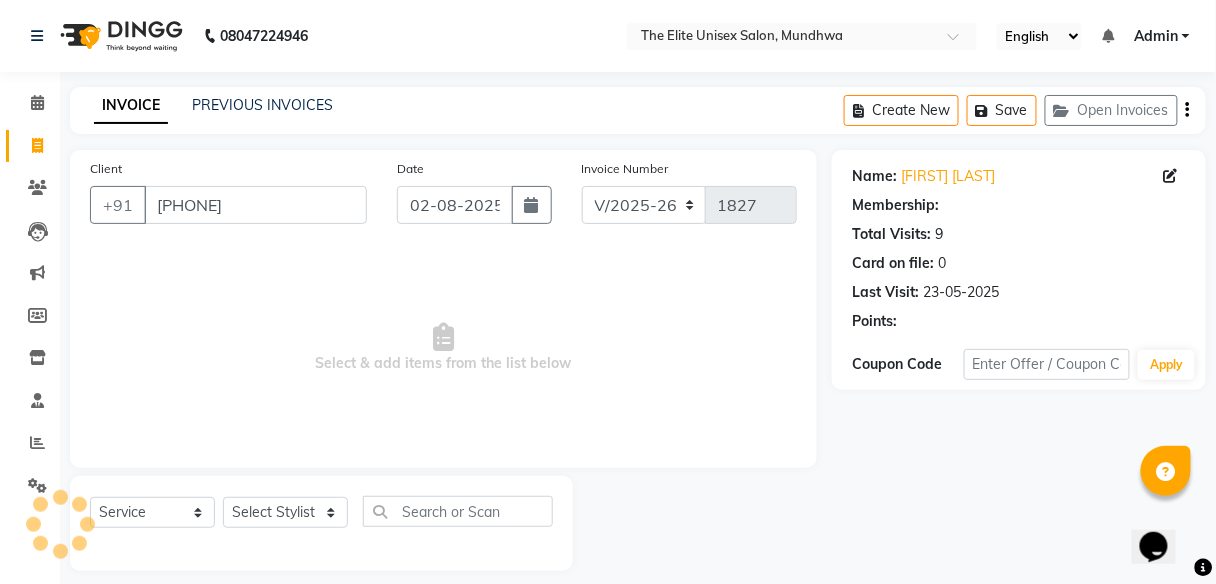 select on "1: Object" 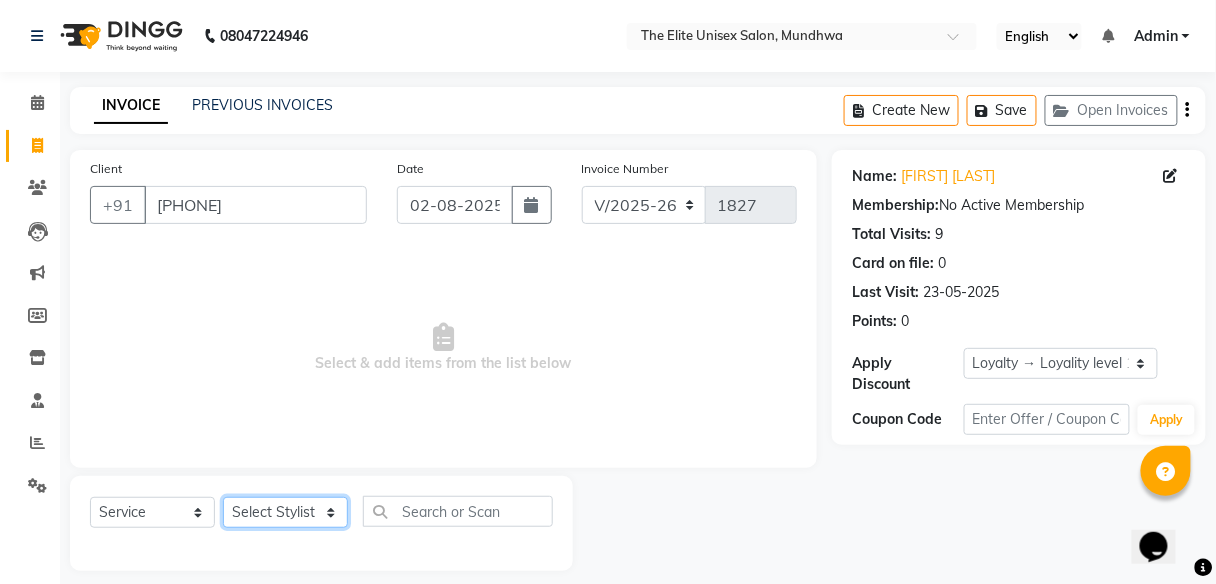 click on "Select Stylist [FIRST] [FIRST]  [FIRST] [FIRST] [FIRST]" 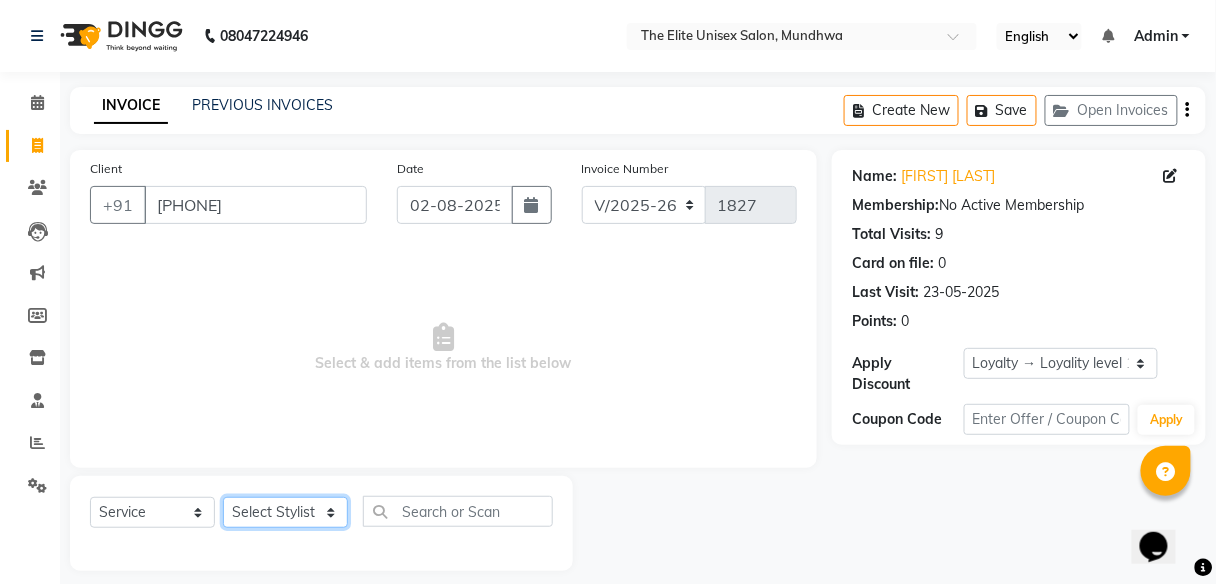 select on "59553" 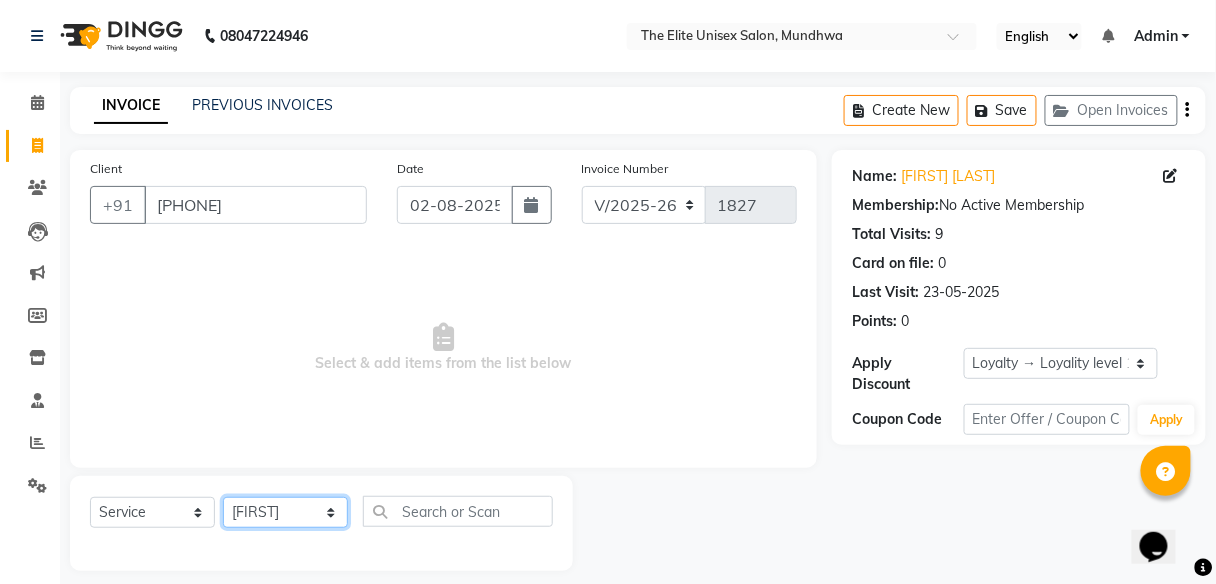click on "Select Stylist [FIRST] [FIRST]  [FIRST] [FIRST] [FIRST]" 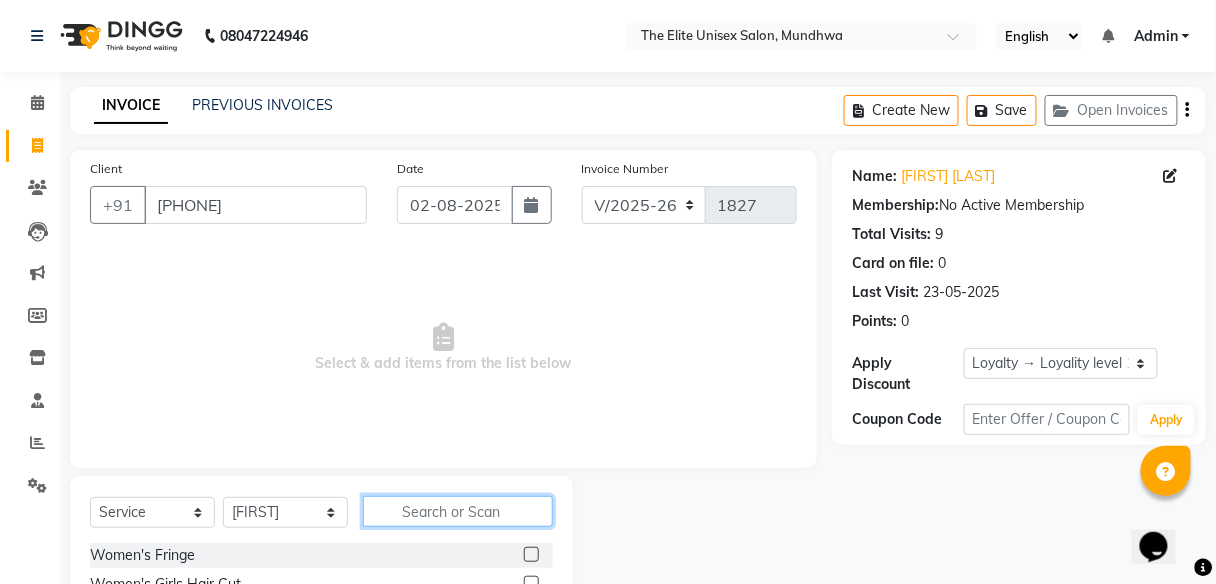 click 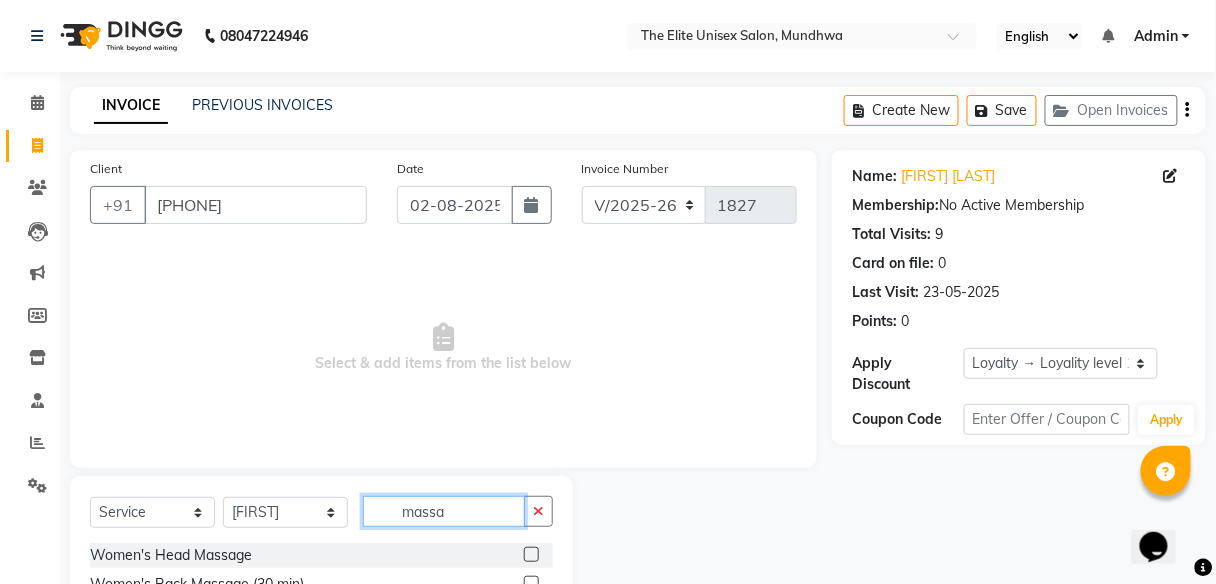 scroll, scrollTop: 216, scrollLeft: 0, axis: vertical 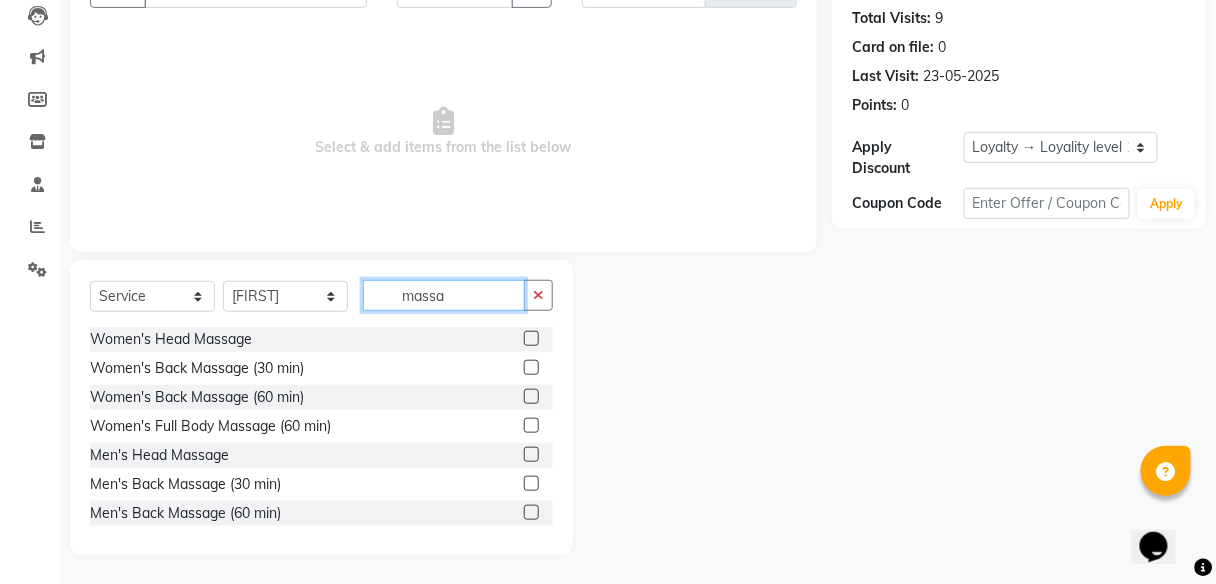 type on "massa" 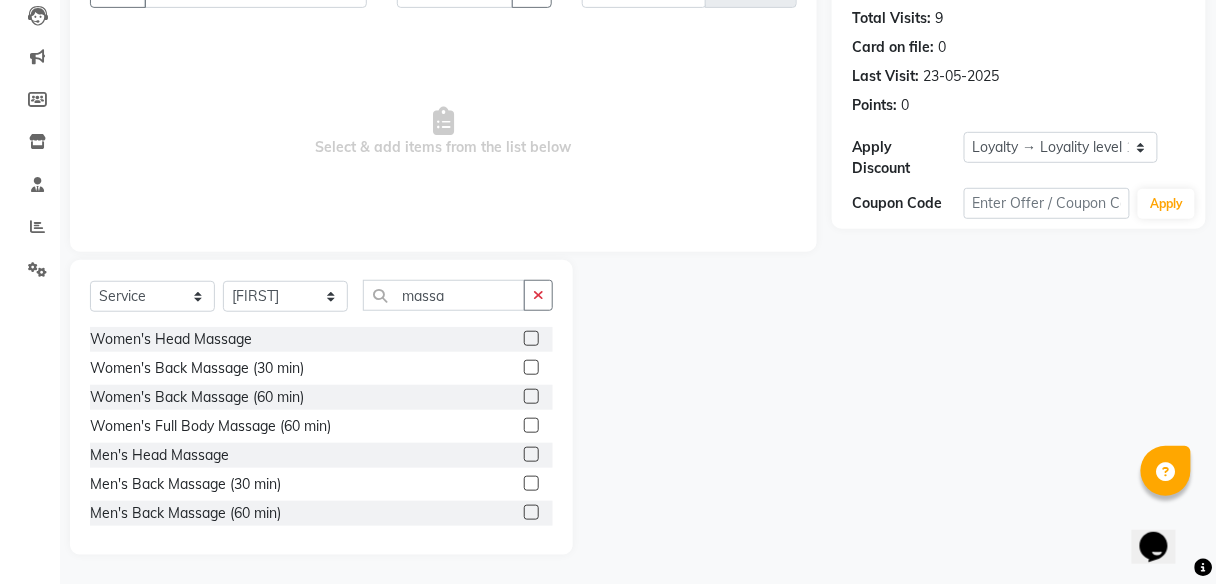 click 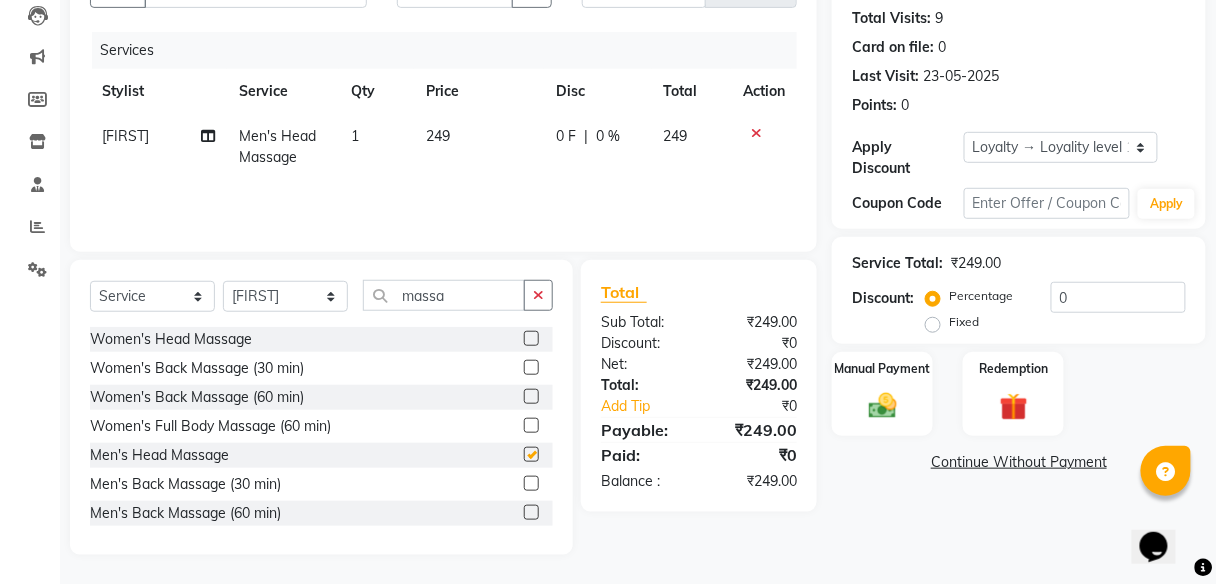 checkbox on "false" 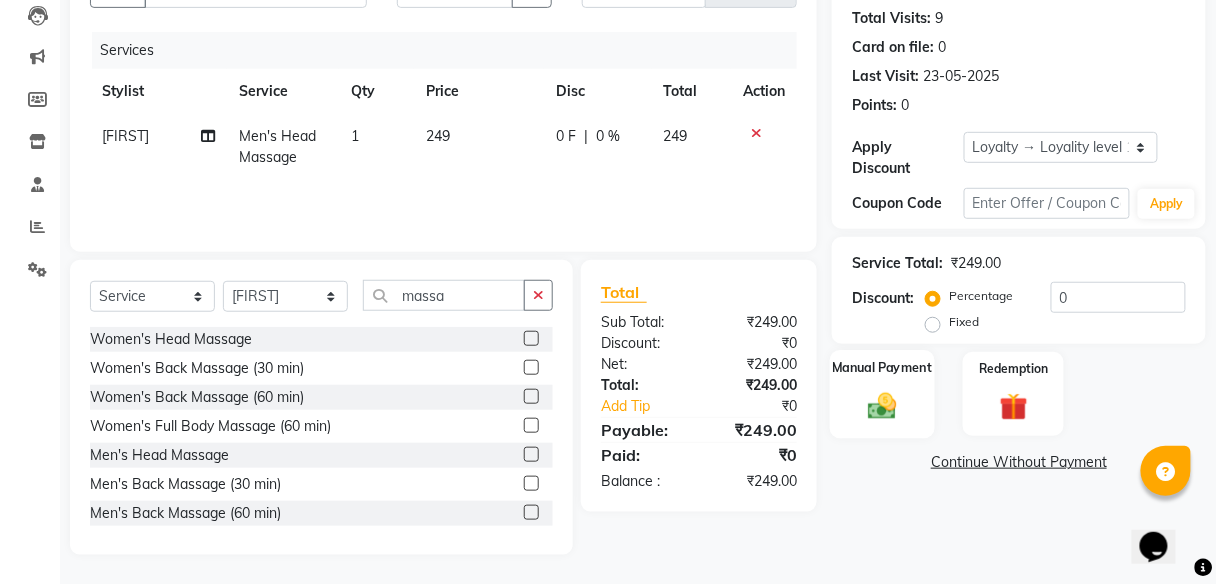 click 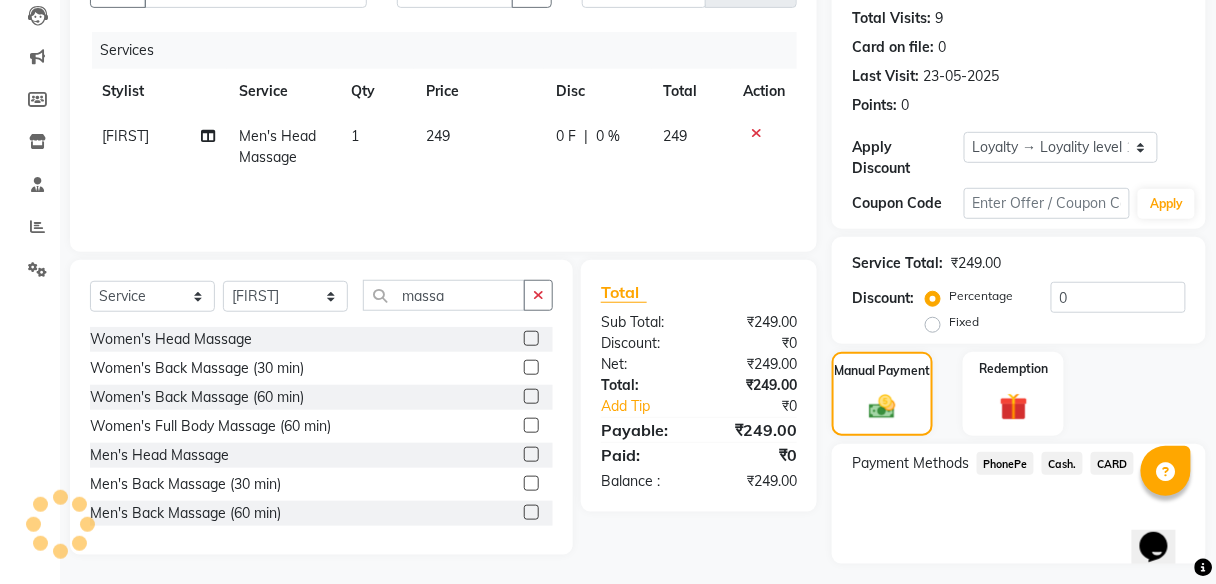 scroll, scrollTop: 267, scrollLeft: 0, axis: vertical 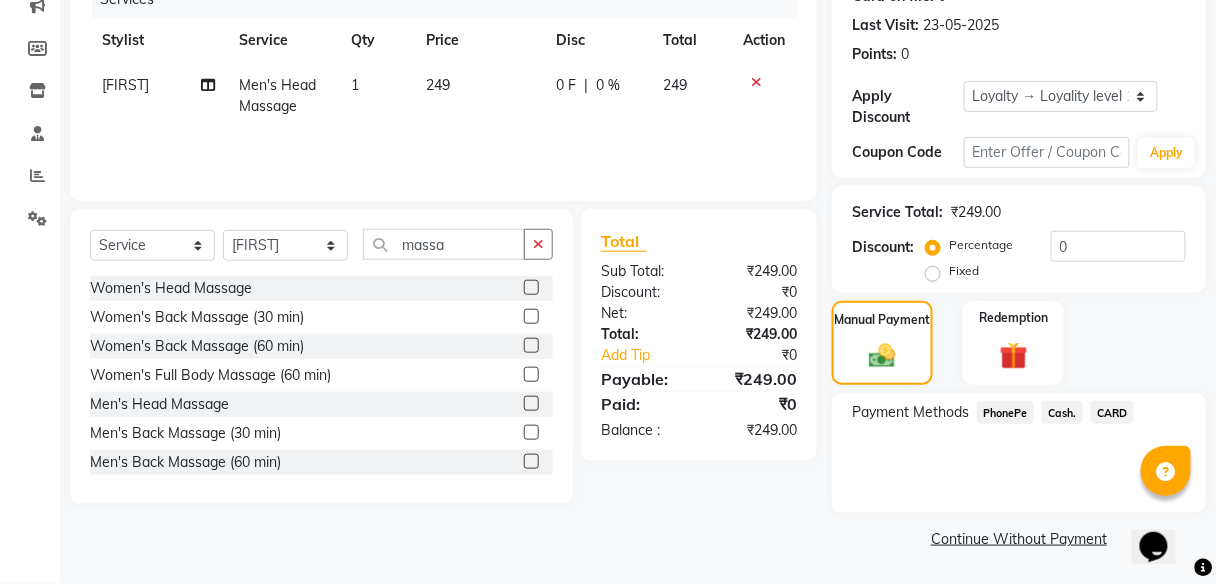 click on "PhonePe" 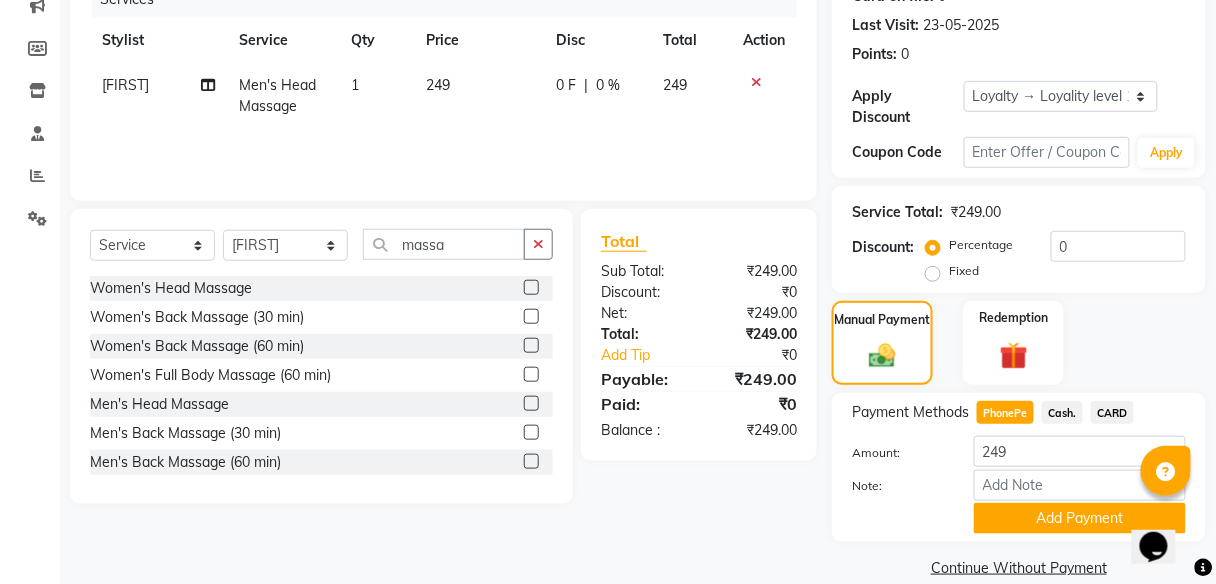 scroll, scrollTop: 295, scrollLeft: 0, axis: vertical 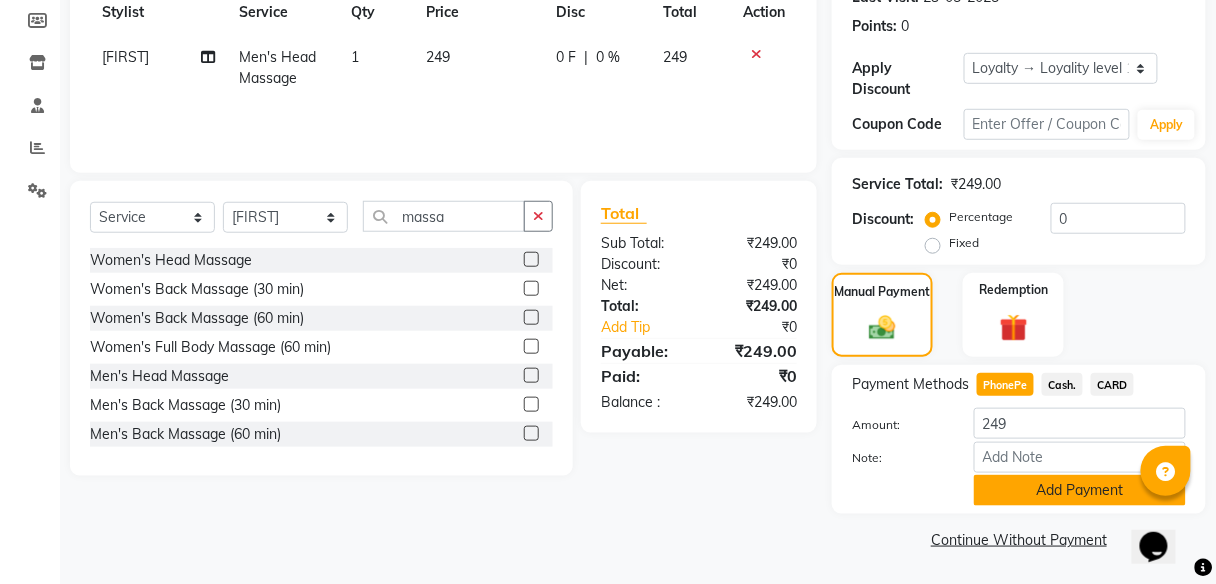 click on "Add Payment" 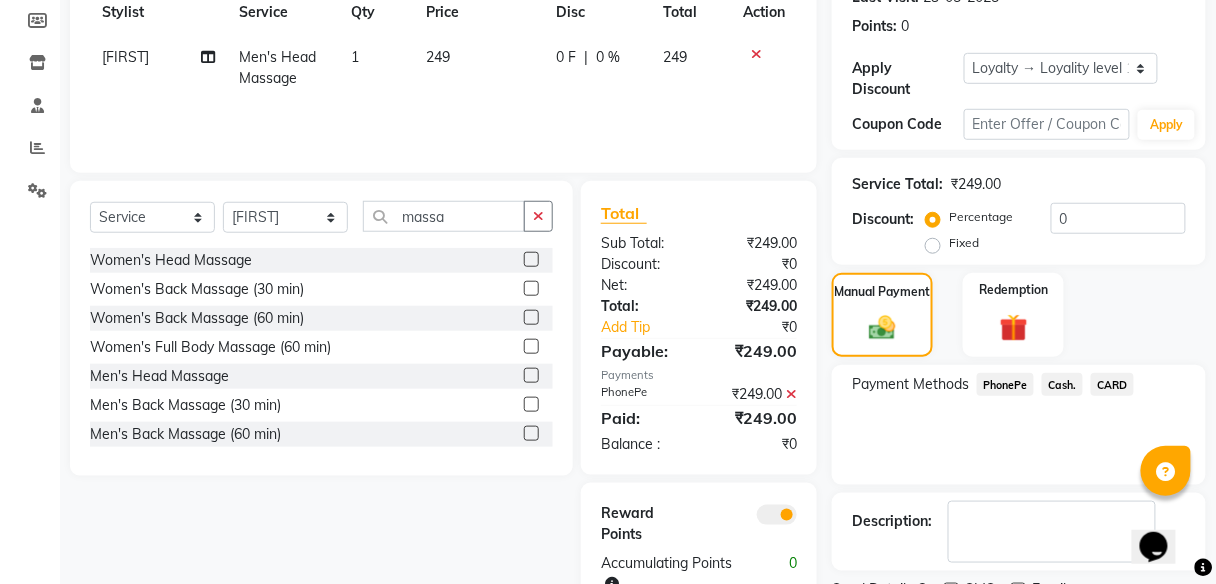 scroll, scrollTop: 378, scrollLeft: 0, axis: vertical 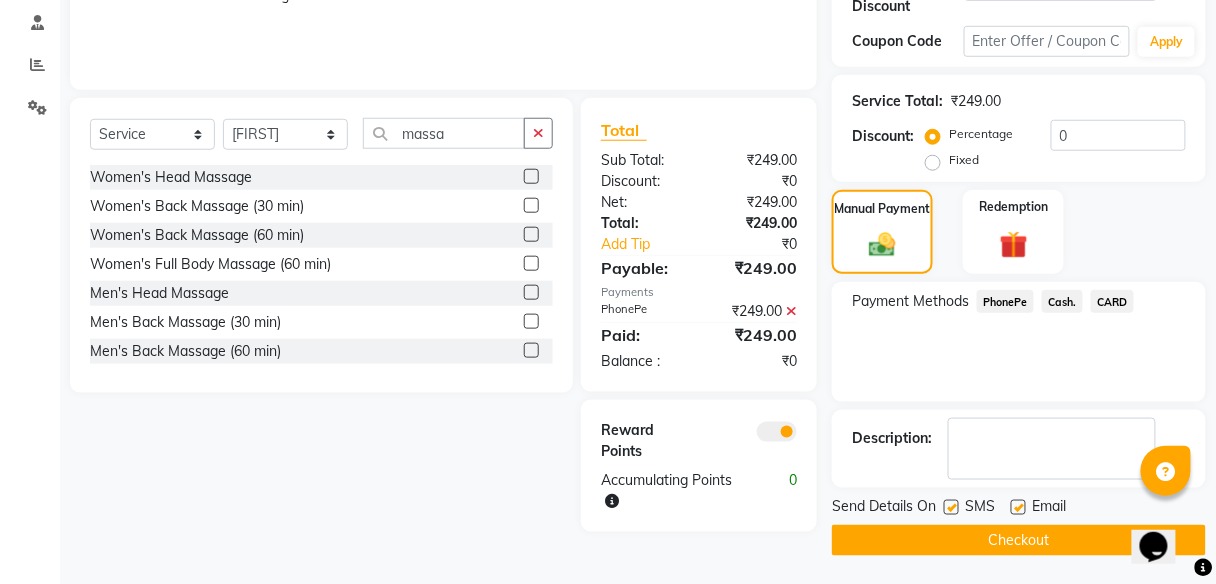 click on "Checkout" 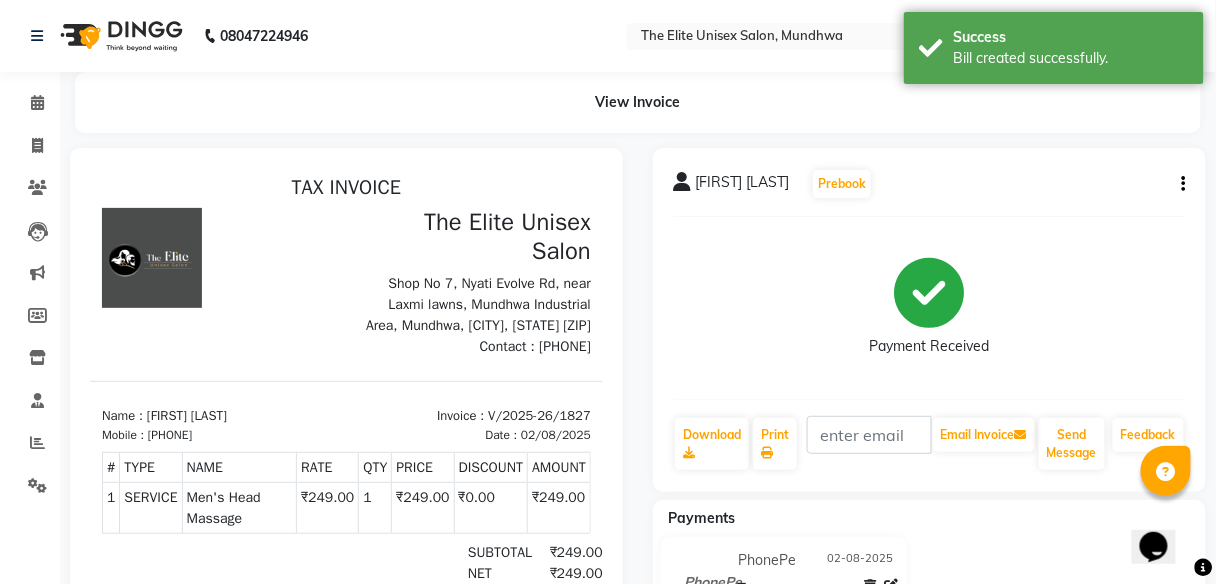 scroll, scrollTop: 0, scrollLeft: 0, axis: both 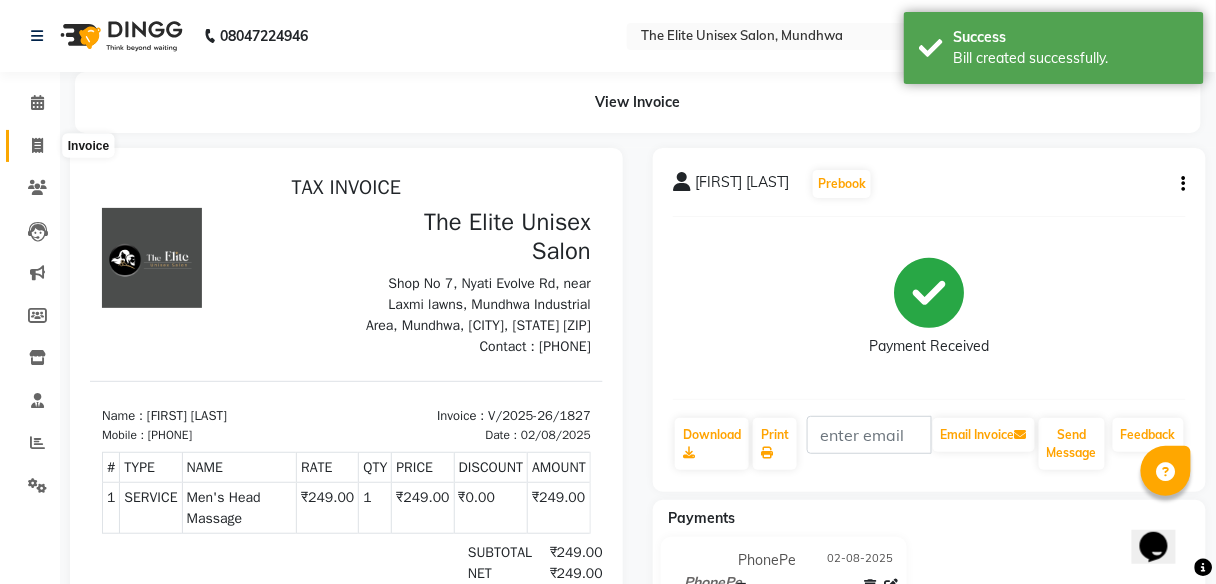 click 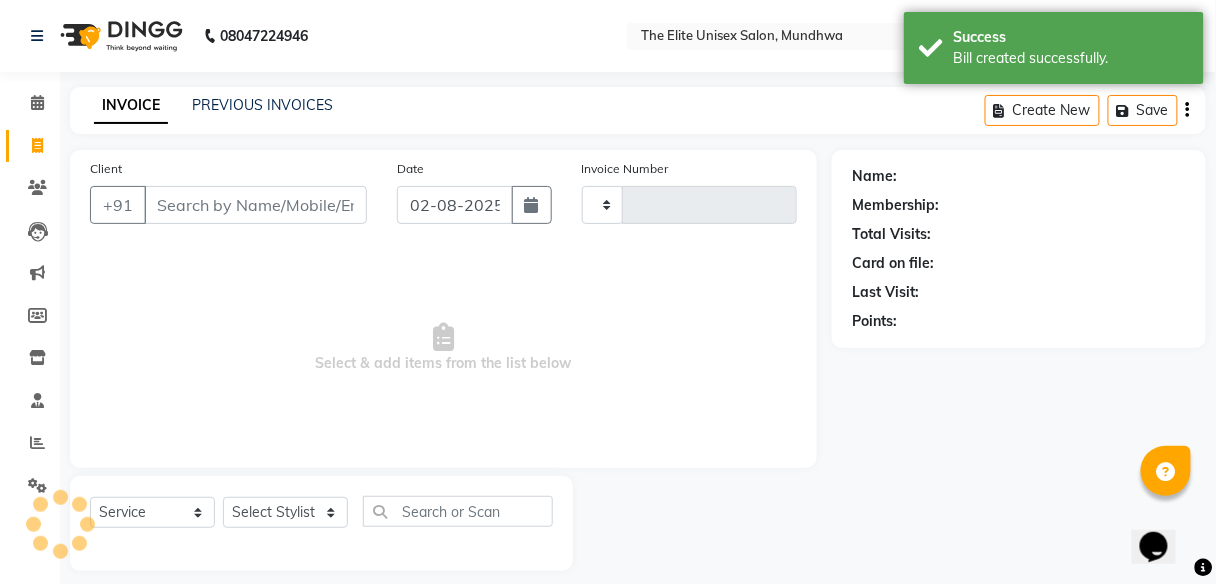 scroll, scrollTop: 16, scrollLeft: 0, axis: vertical 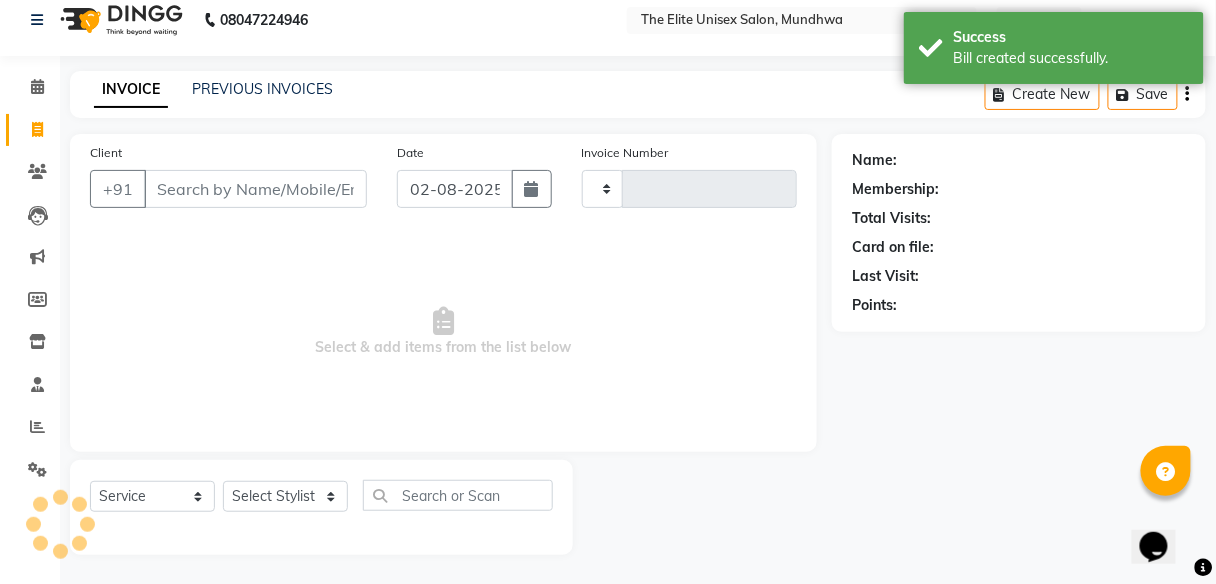 type on "1828" 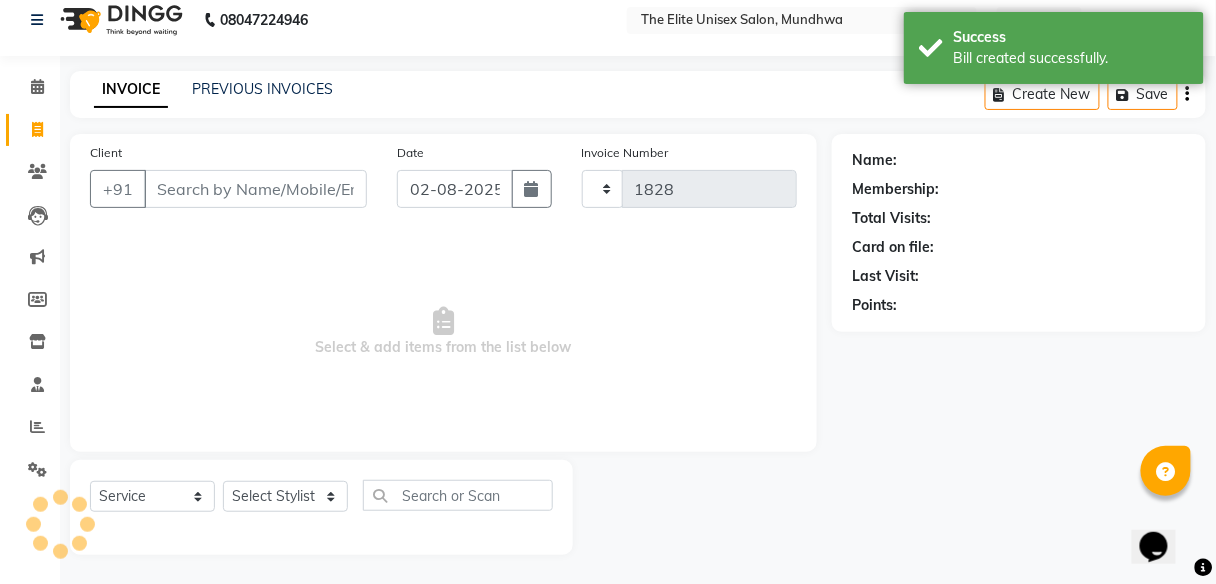 select on "7086" 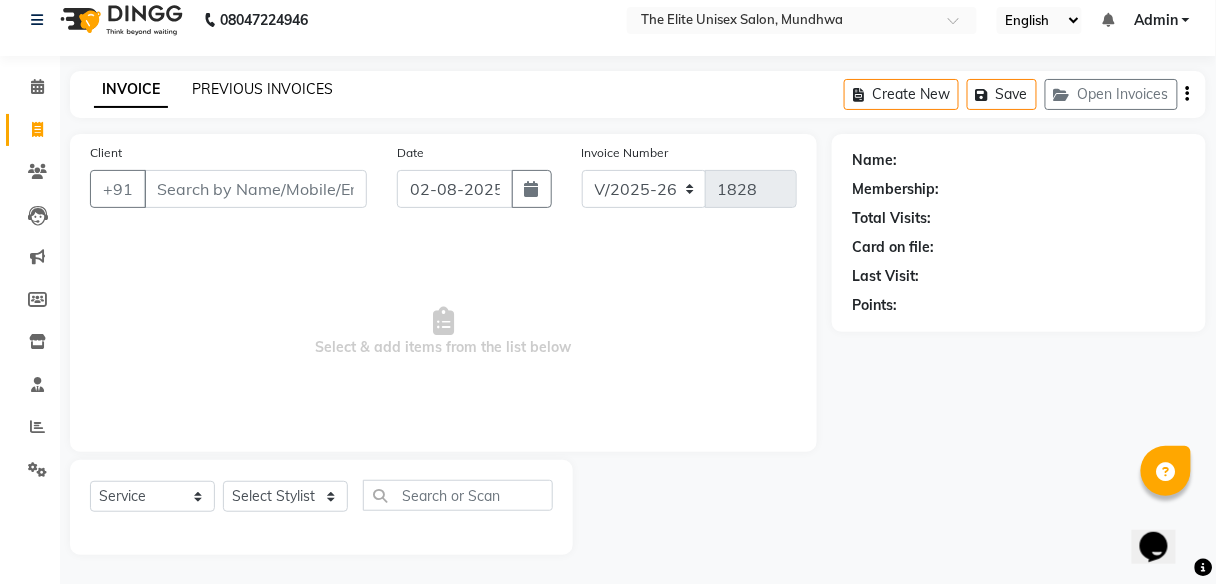 click on "PREVIOUS INVOICES" 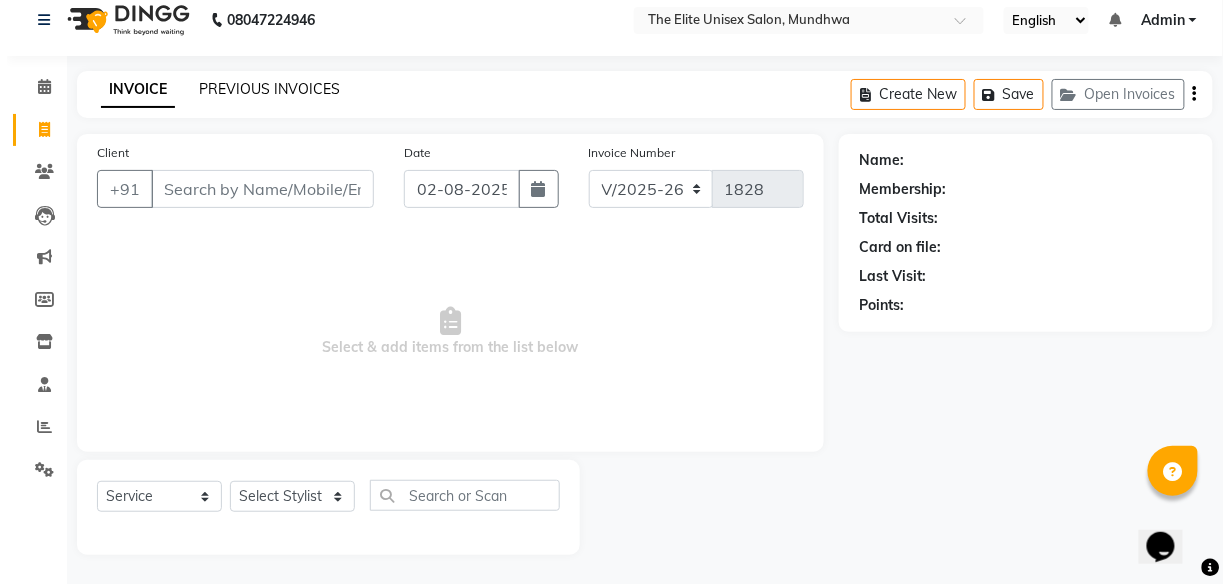 scroll, scrollTop: 0, scrollLeft: 0, axis: both 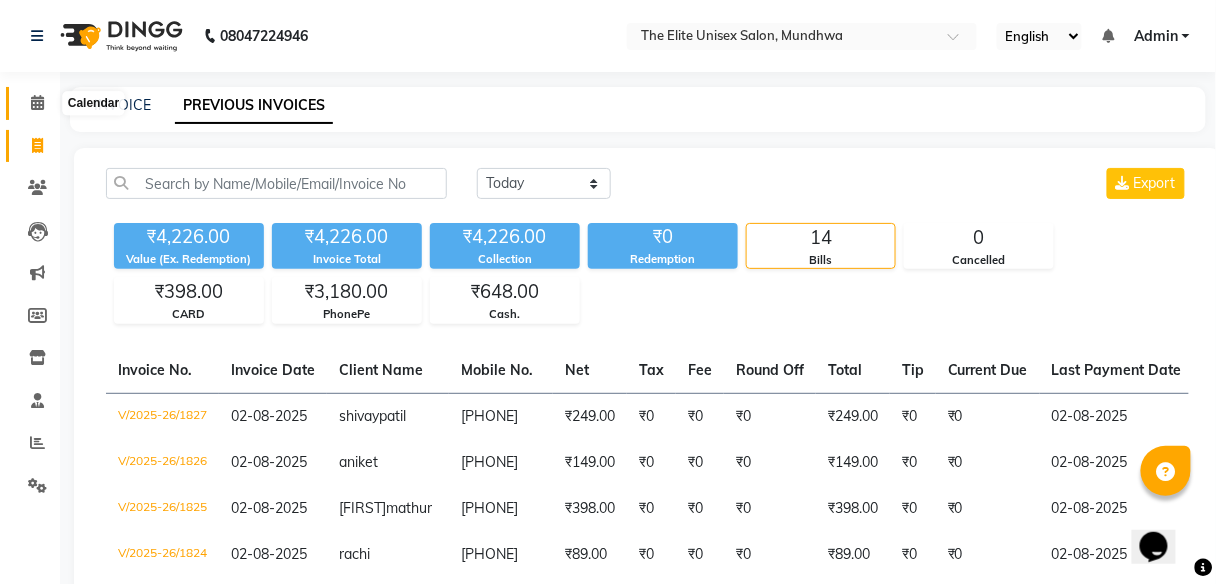 click 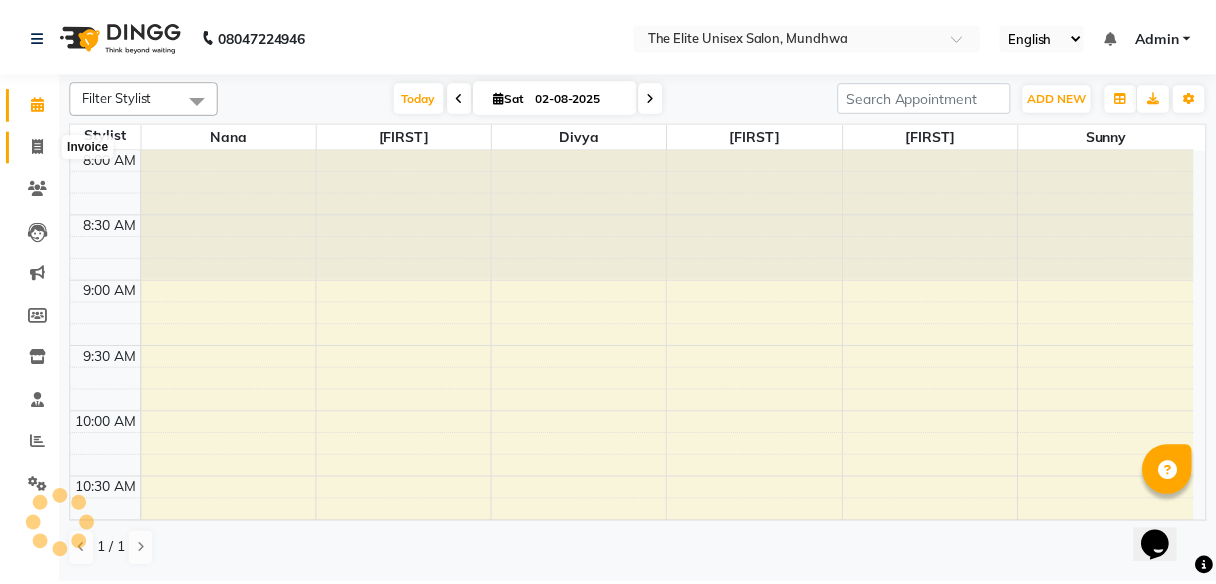 scroll, scrollTop: 1040, scrollLeft: 0, axis: vertical 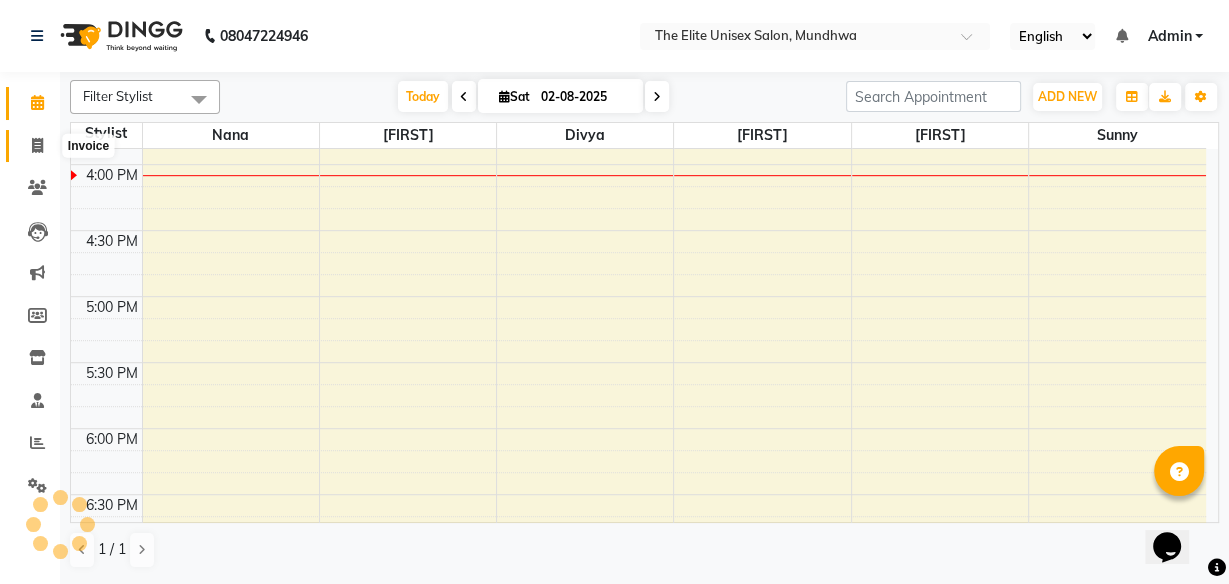 click 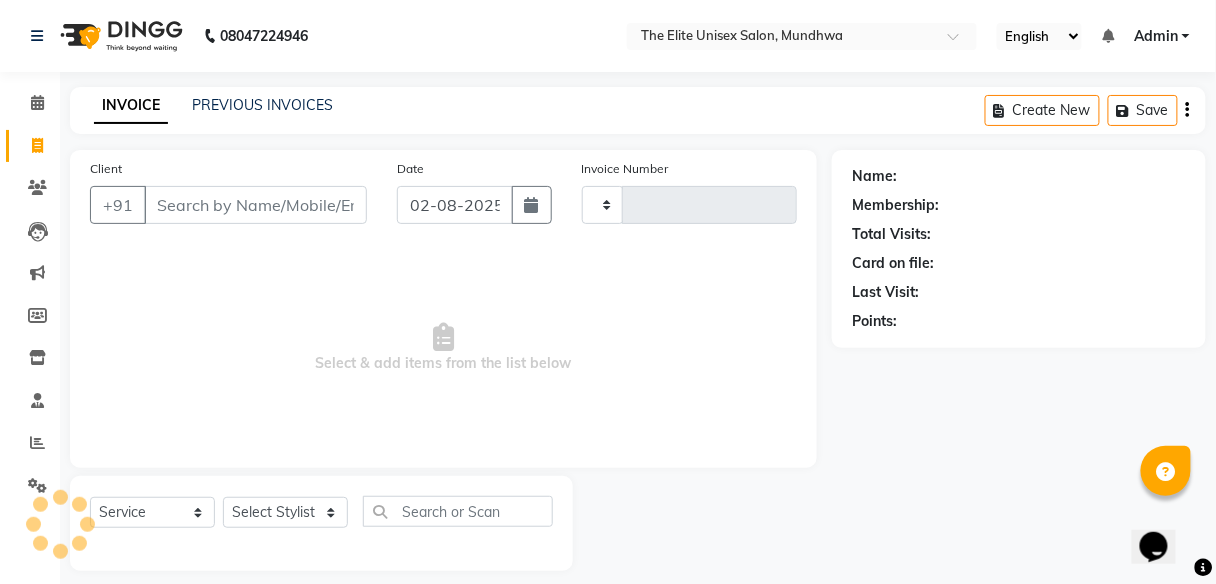 type on "1828" 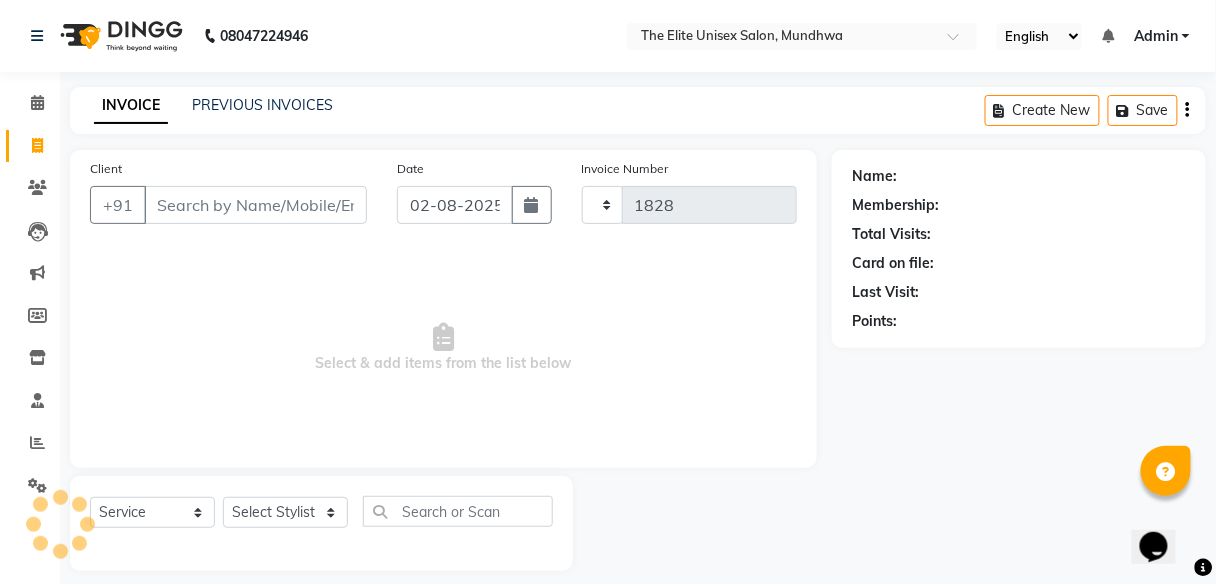 select on "7086" 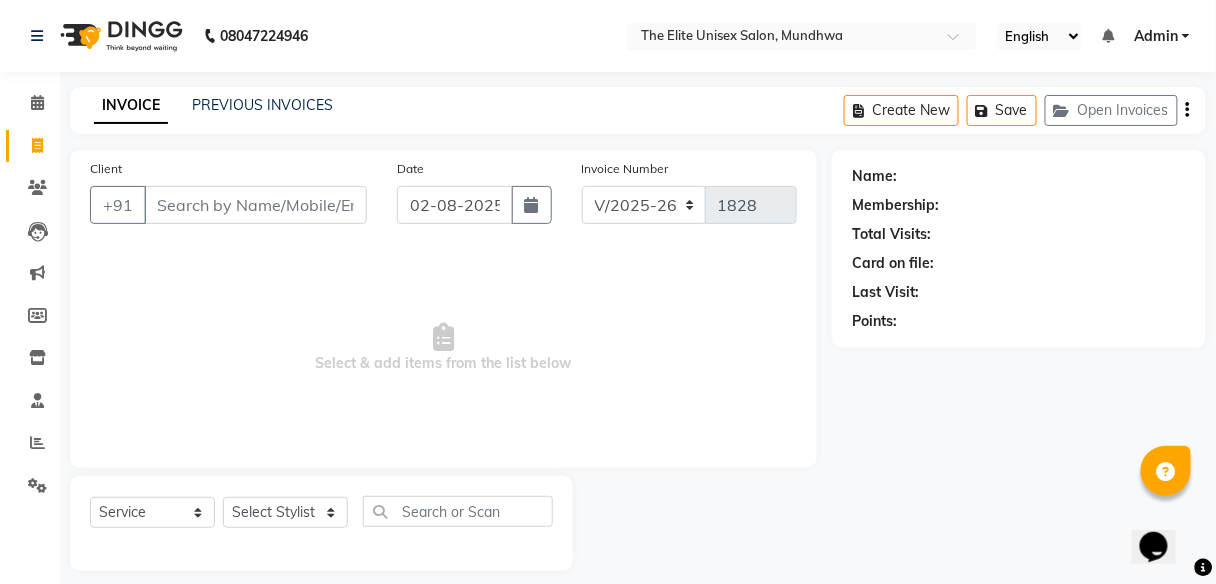 click on "Client" at bounding box center [255, 205] 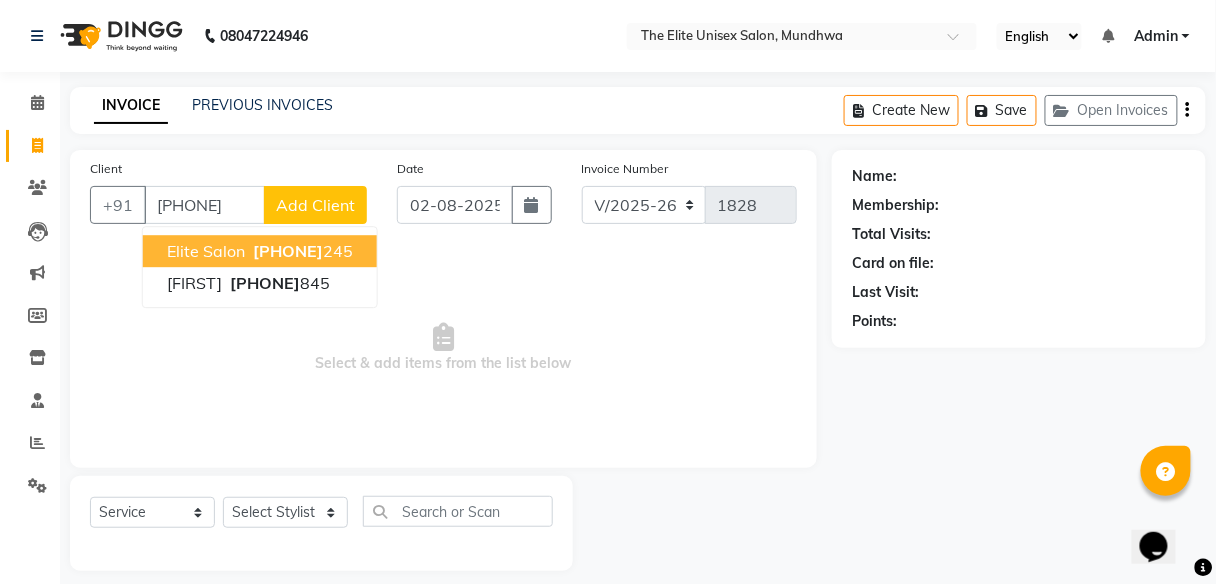 type on "[PHONE]" 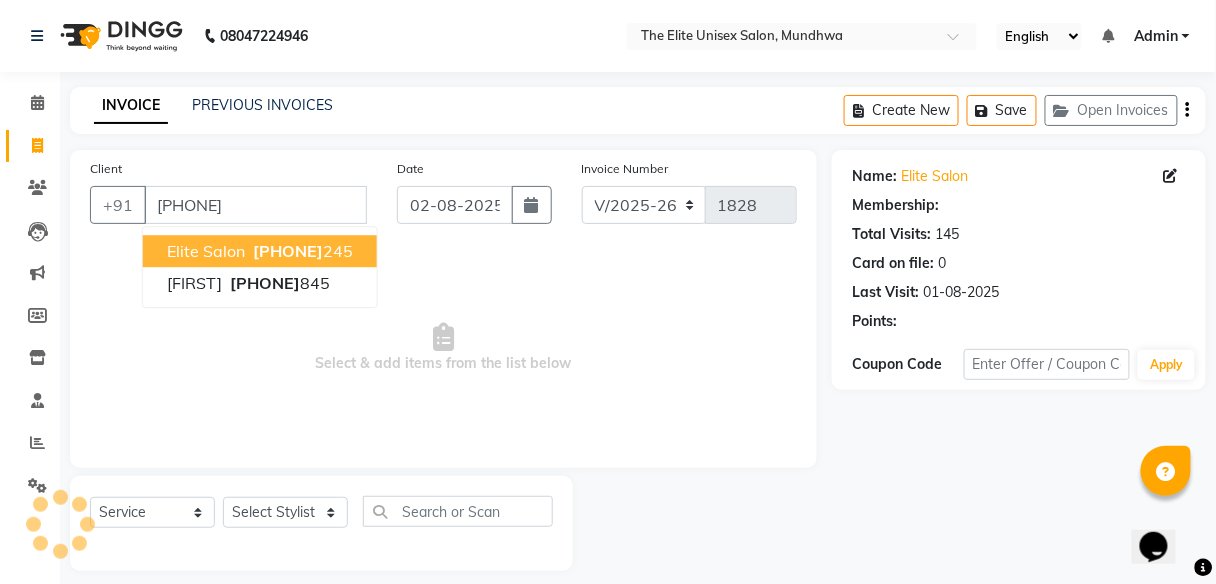 select on "1: Object" 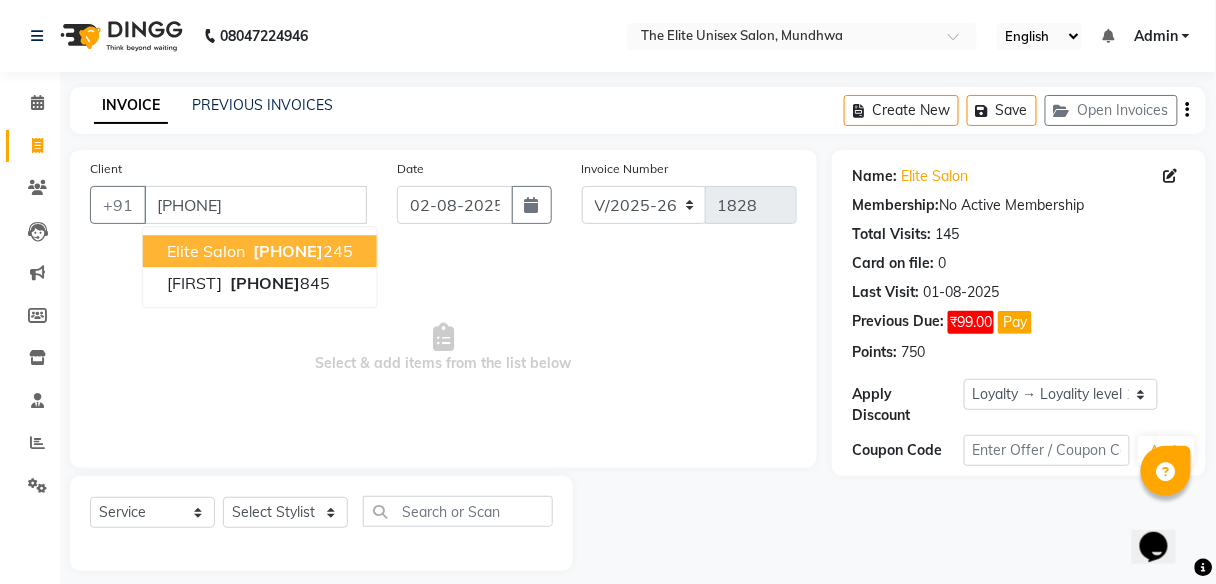 click on "[PHONE]" at bounding box center [288, 251] 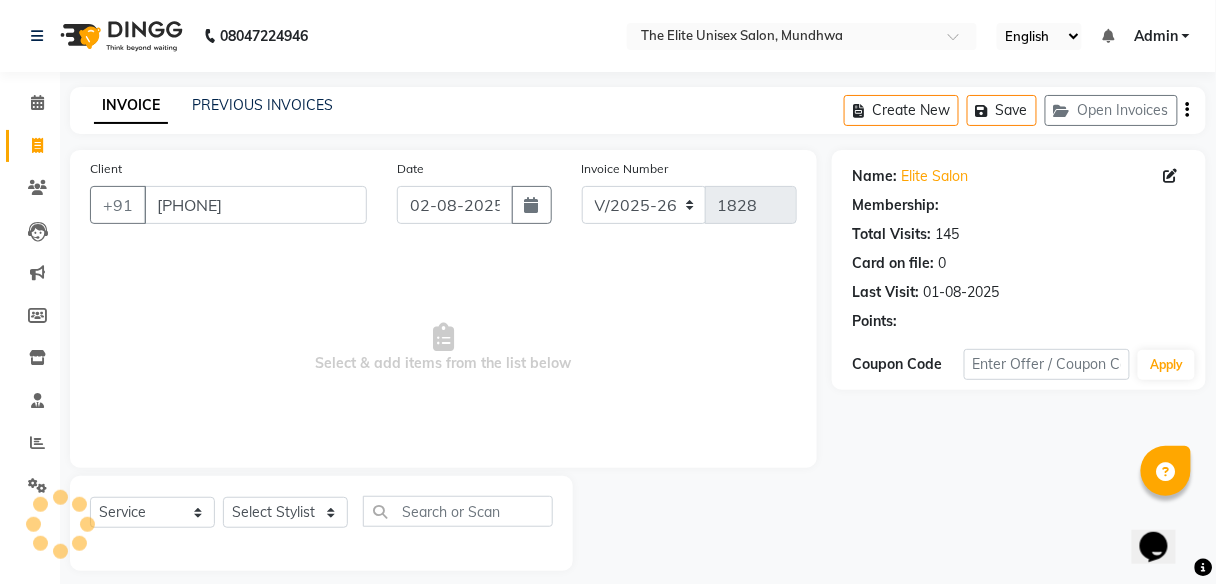 select on "1: Object" 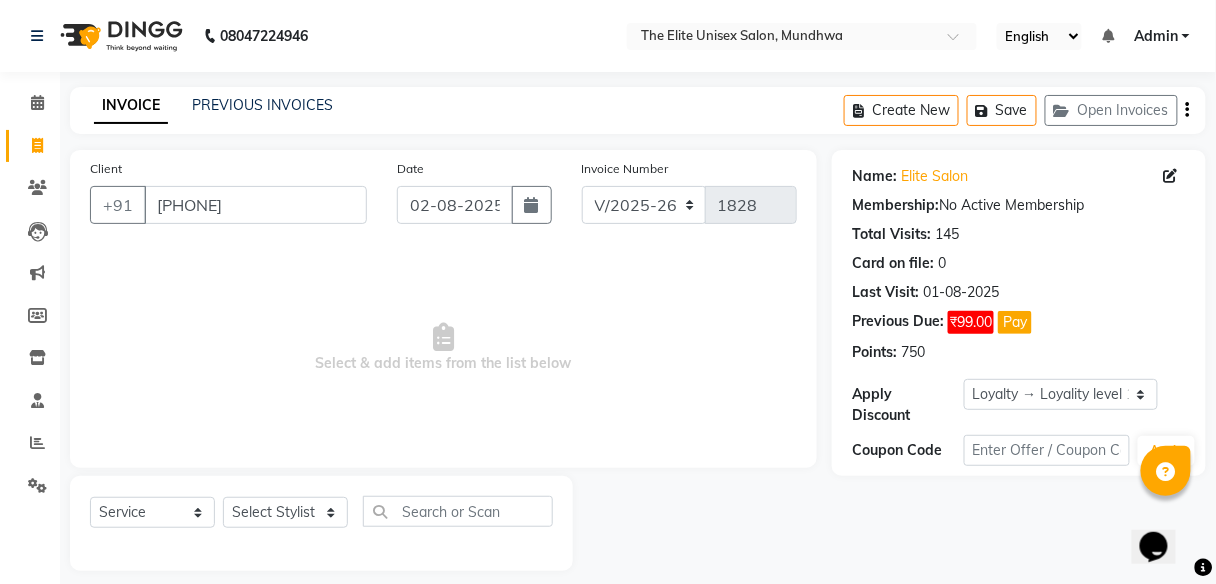 scroll, scrollTop: 16, scrollLeft: 0, axis: vertical 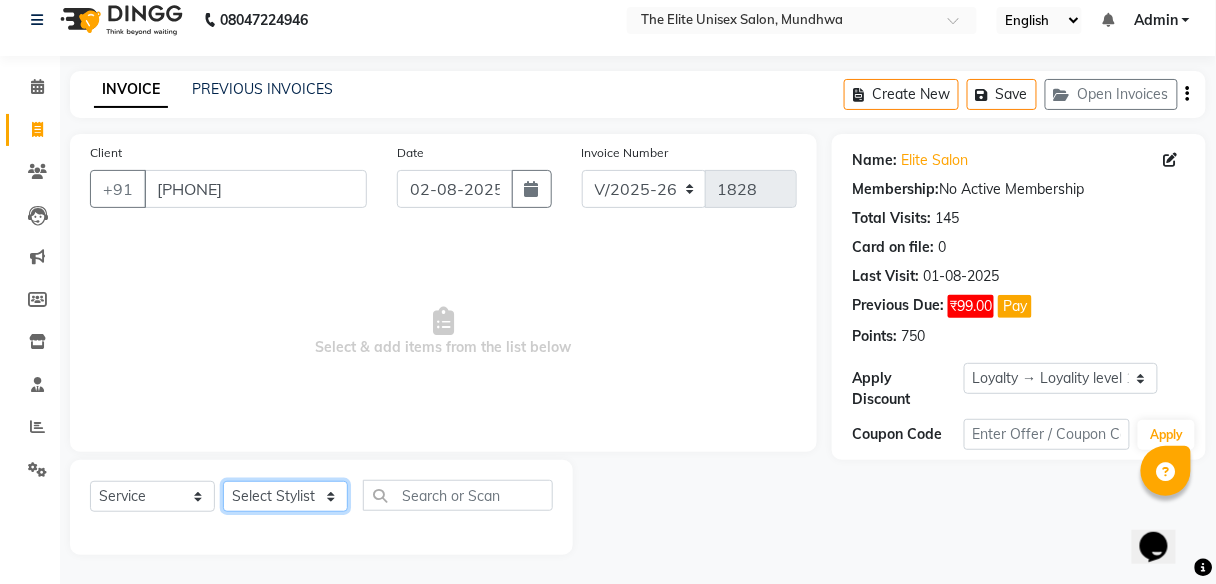 click on "Select Stylist [FIRST] [FIRST]  [FIRST] [FIRST] [FIRST]" 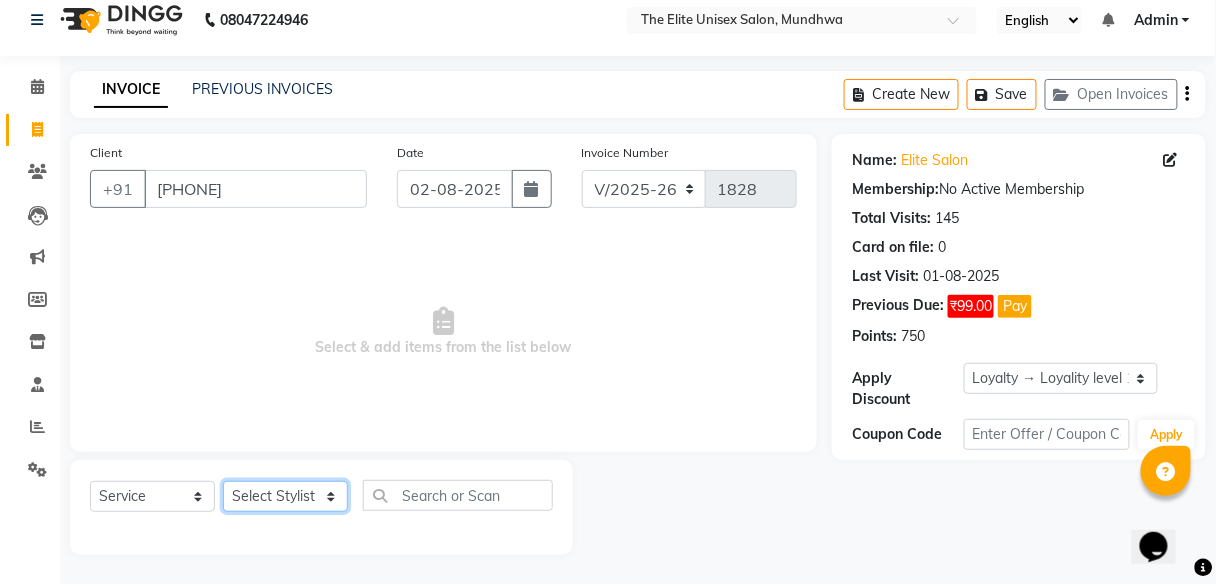 select on "59551" 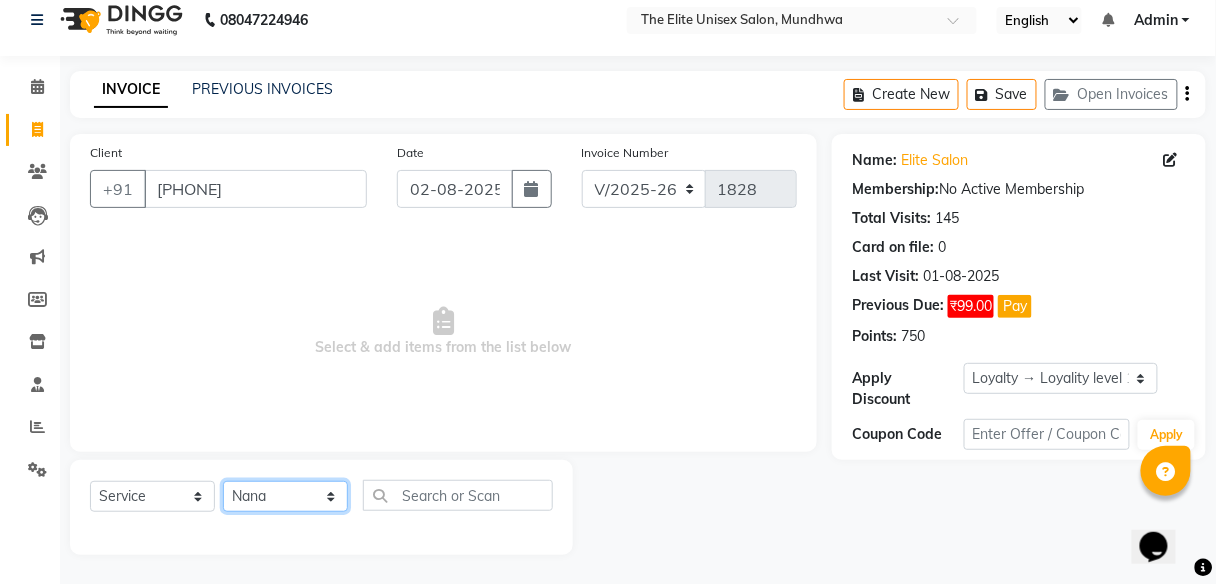 click on "Select Stylist [FIRST] [FIRST]  [FIRST] [FIRST] [FIRST]" 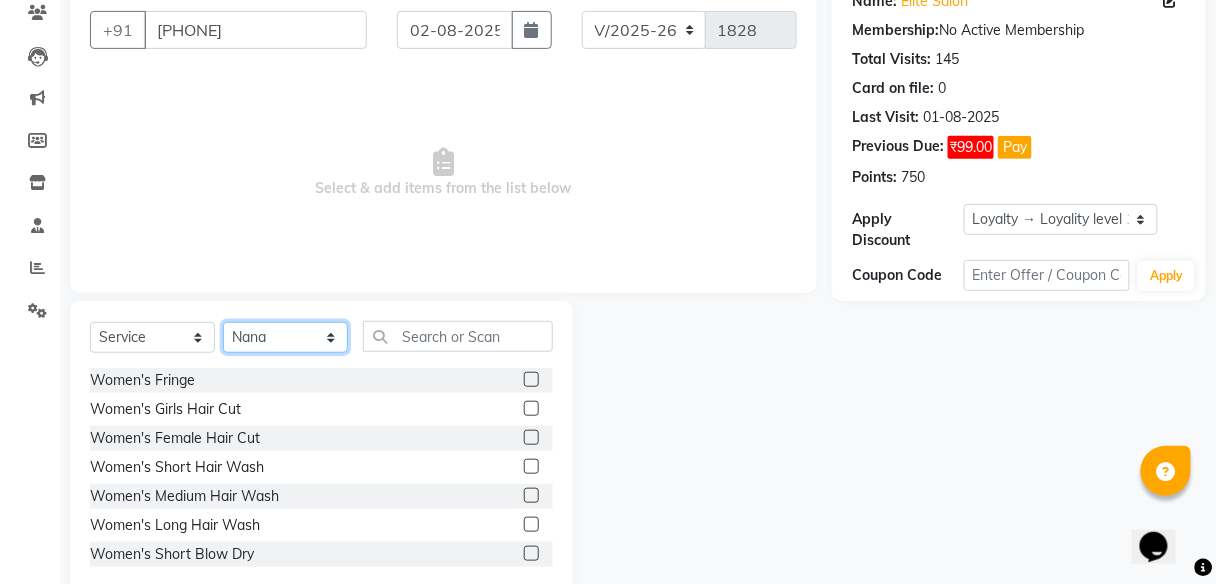 scroll, scrollTop: 216, scrollLeft: 0, axis: vertical 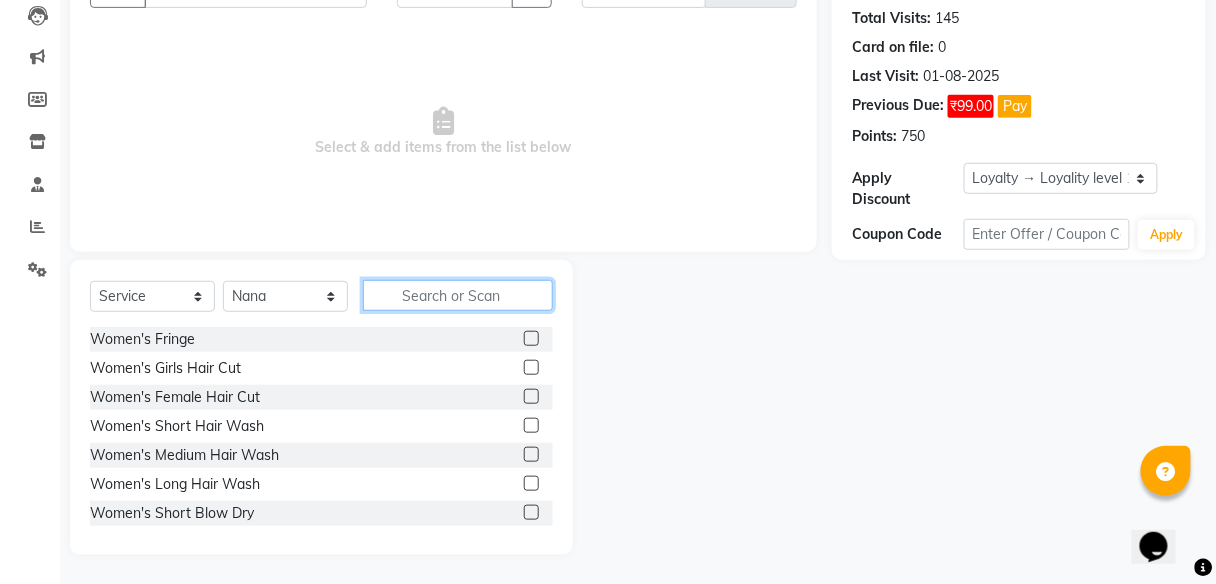 click 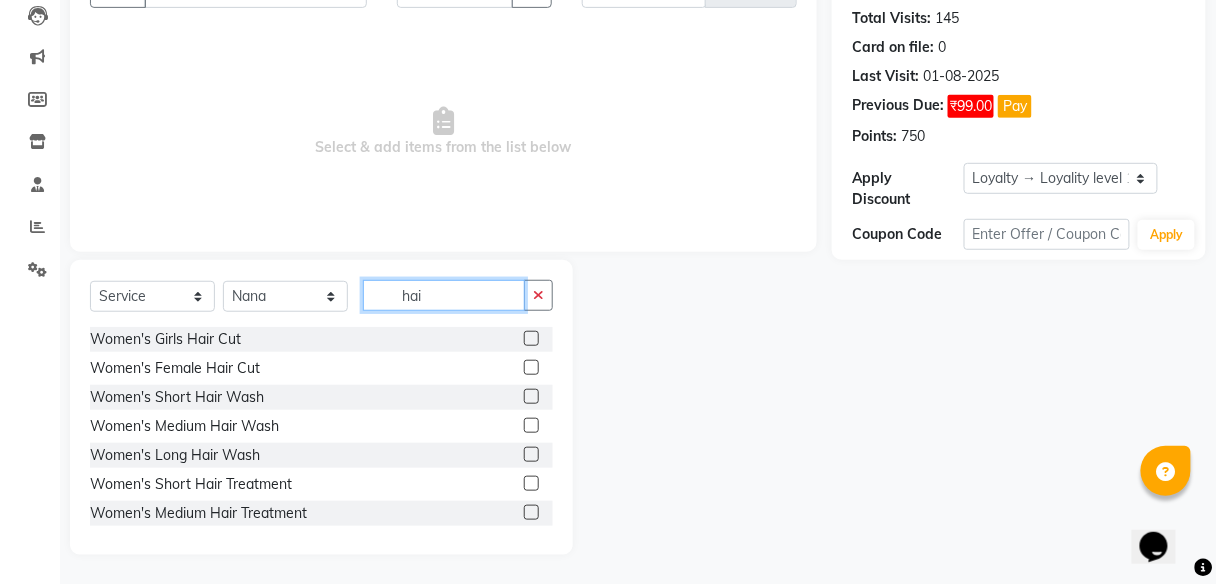type on "hai" 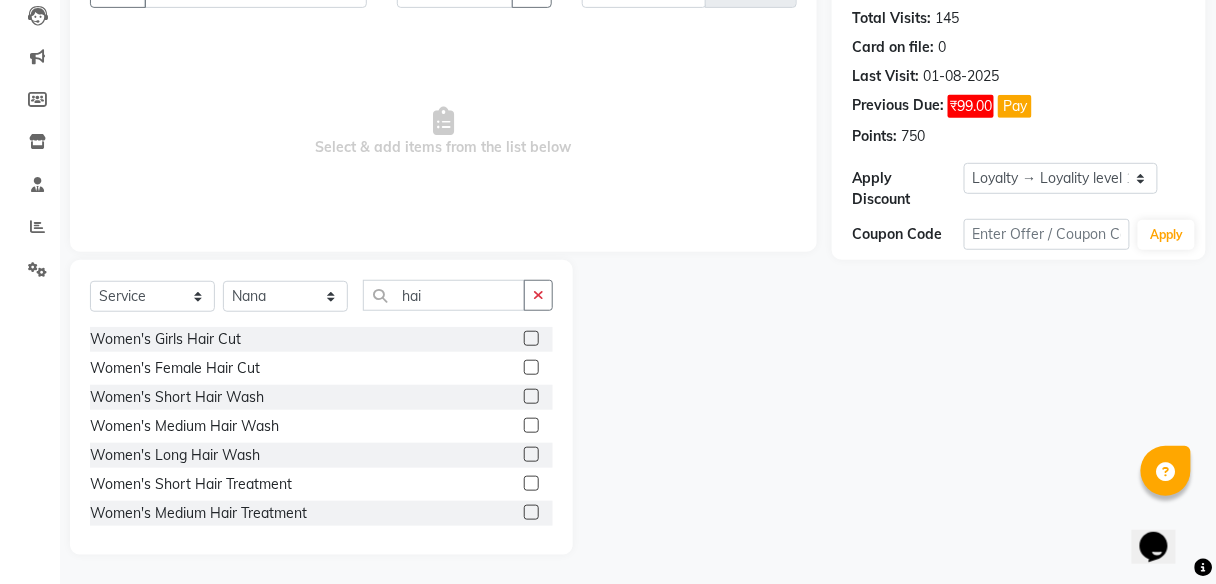 click 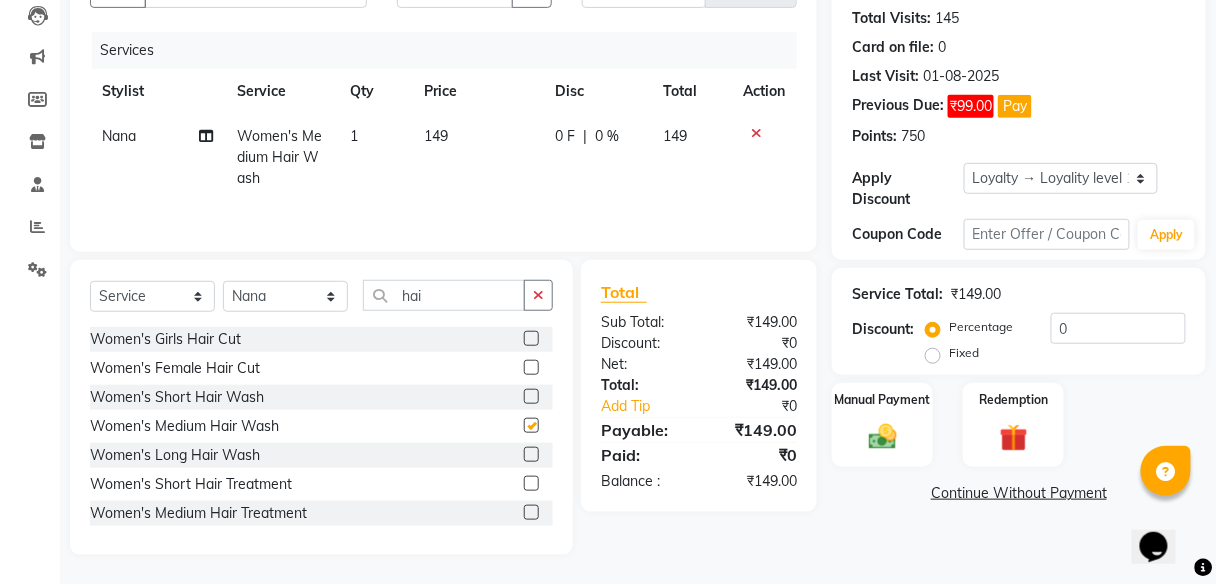 checkbox on "false" 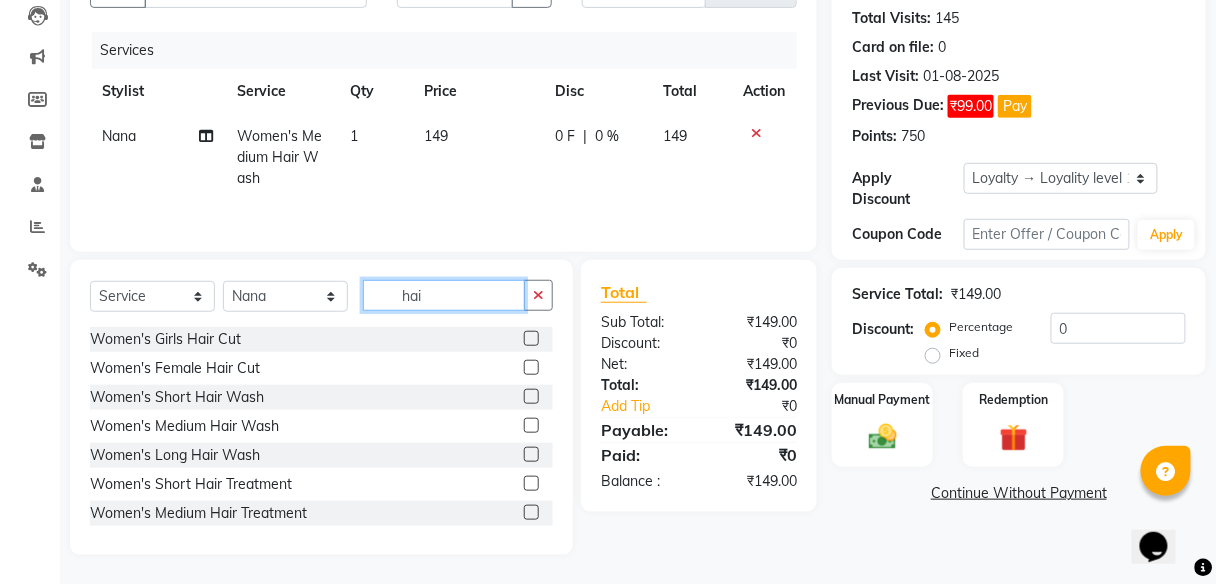 drag, startPoint x: 460, startPoint y: 299, endPoint x: 223, endPoint y: 314, distance: 237.47421 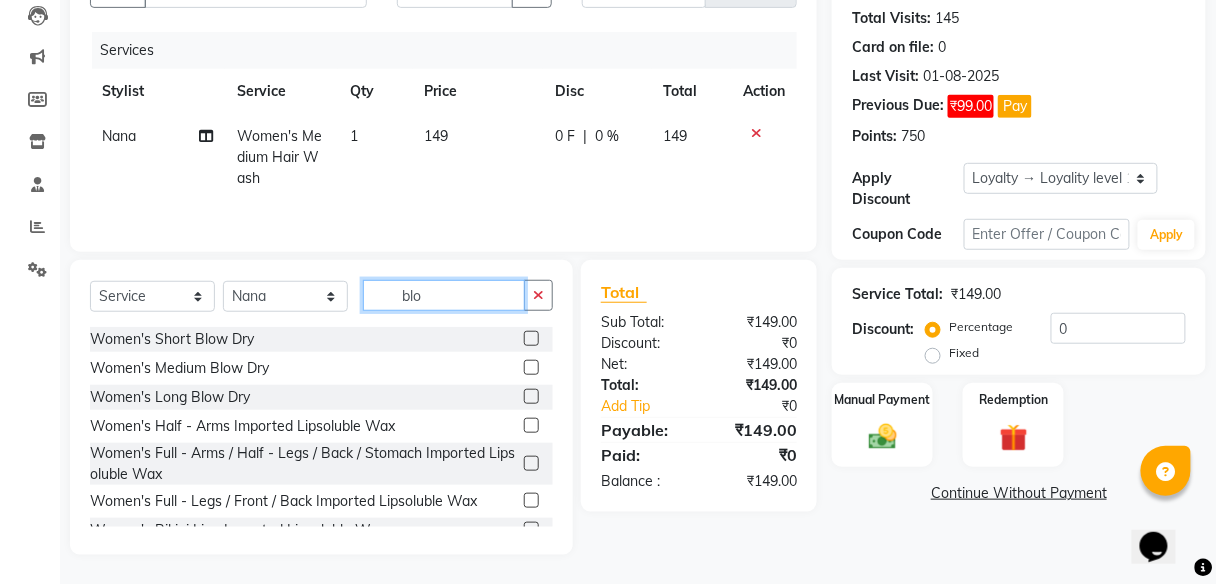 scroll, scrollTop: 172, scrollLeft: 0, axis: vertical 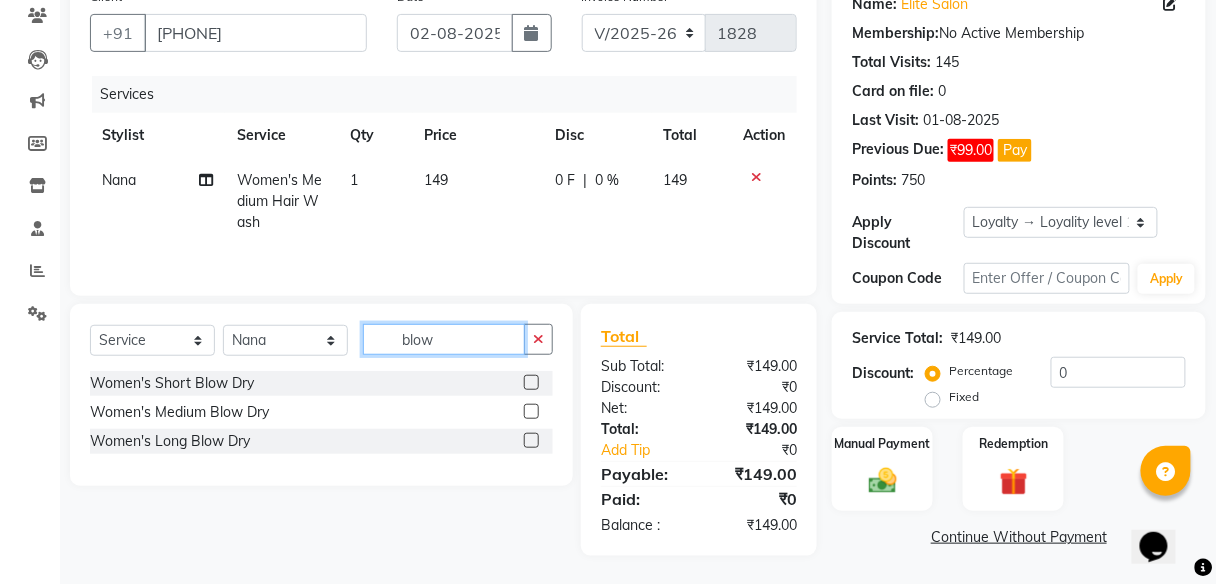 type on "blow" 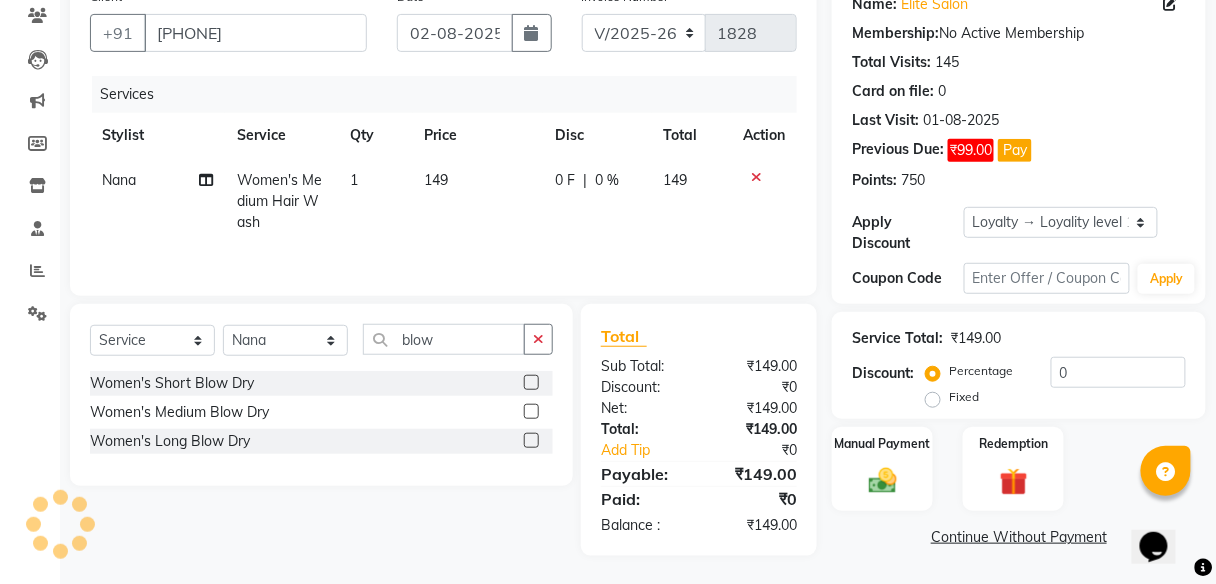 click 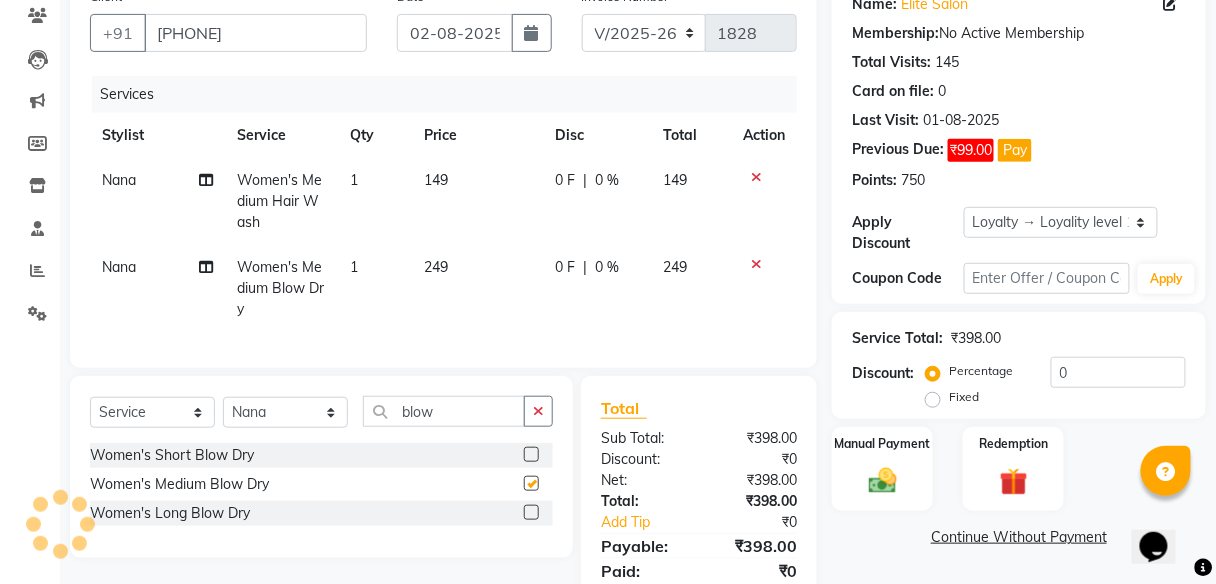checkbox on "false" 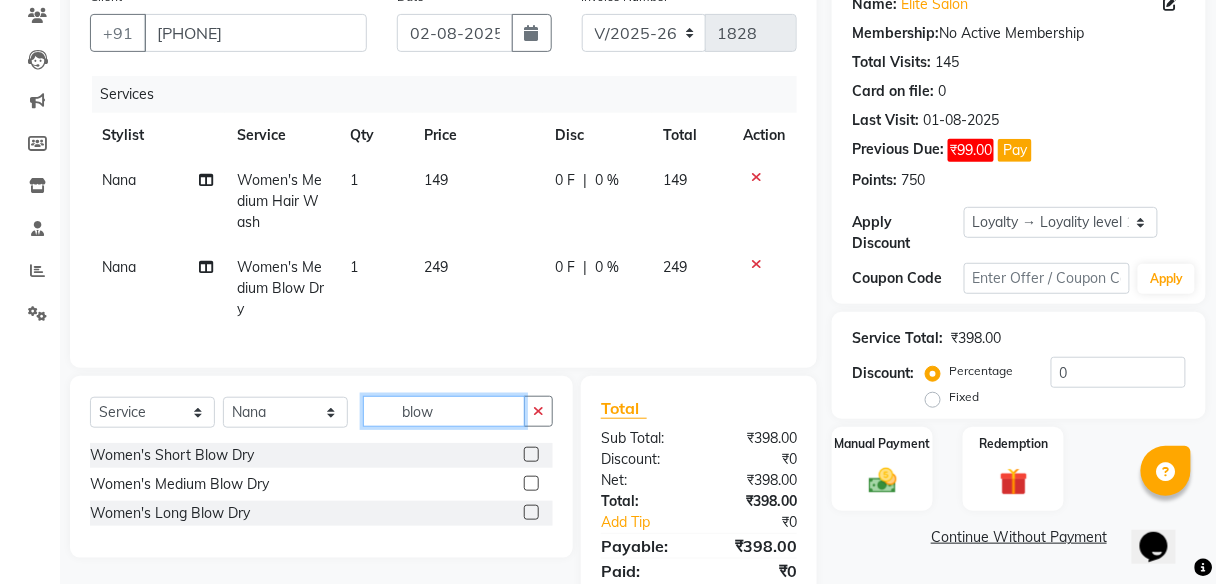drag, startPoint x: 444, startPoint y: 420, endPoint x: 293, endPoint y: 425, distance: 151.08276 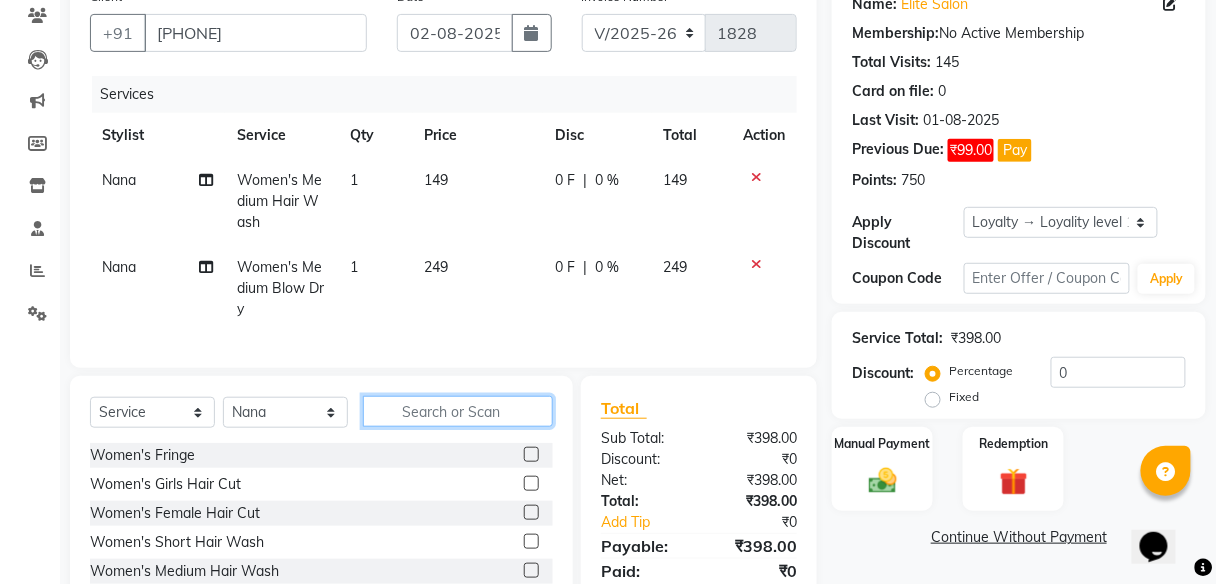 click 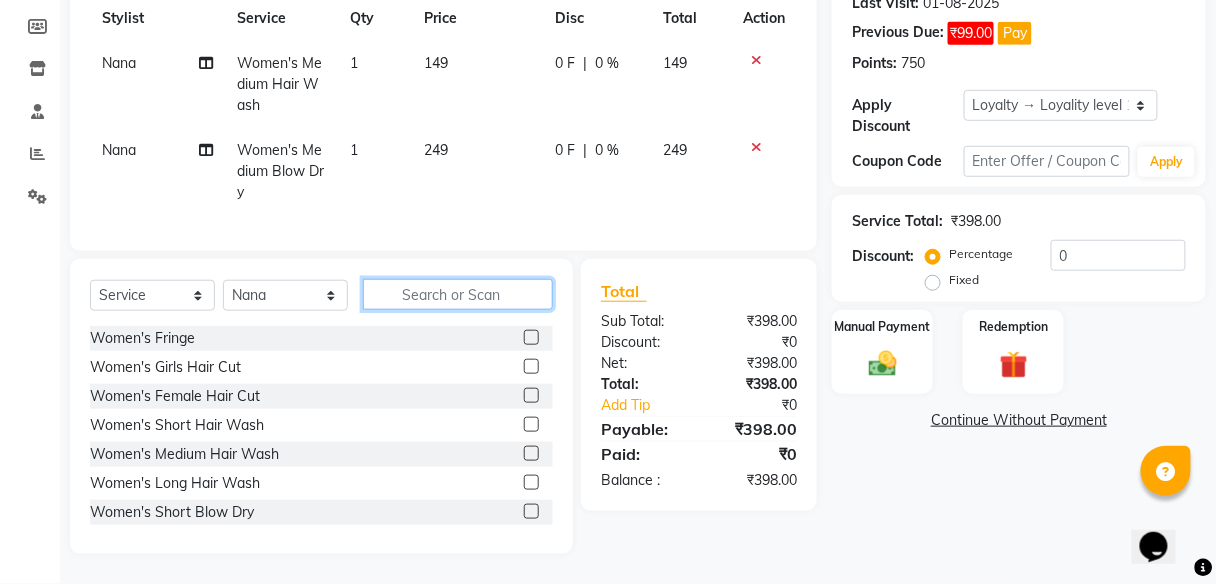 type 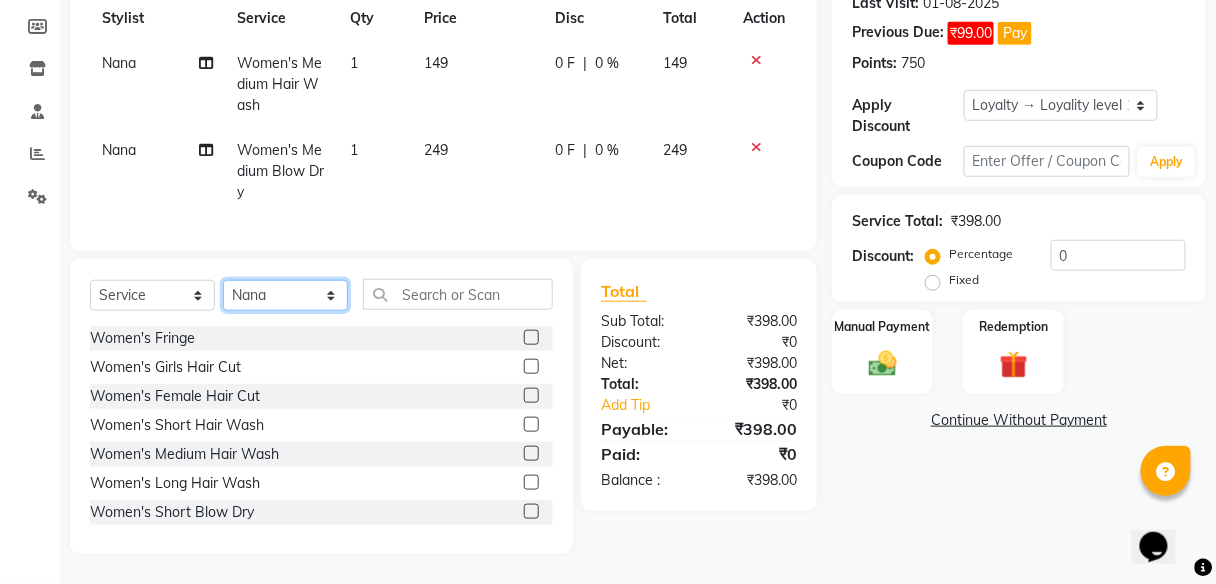 click on "Select Stylist [FIRST] [FIRST]  [FIRST] [FIRST] [FIRST]" 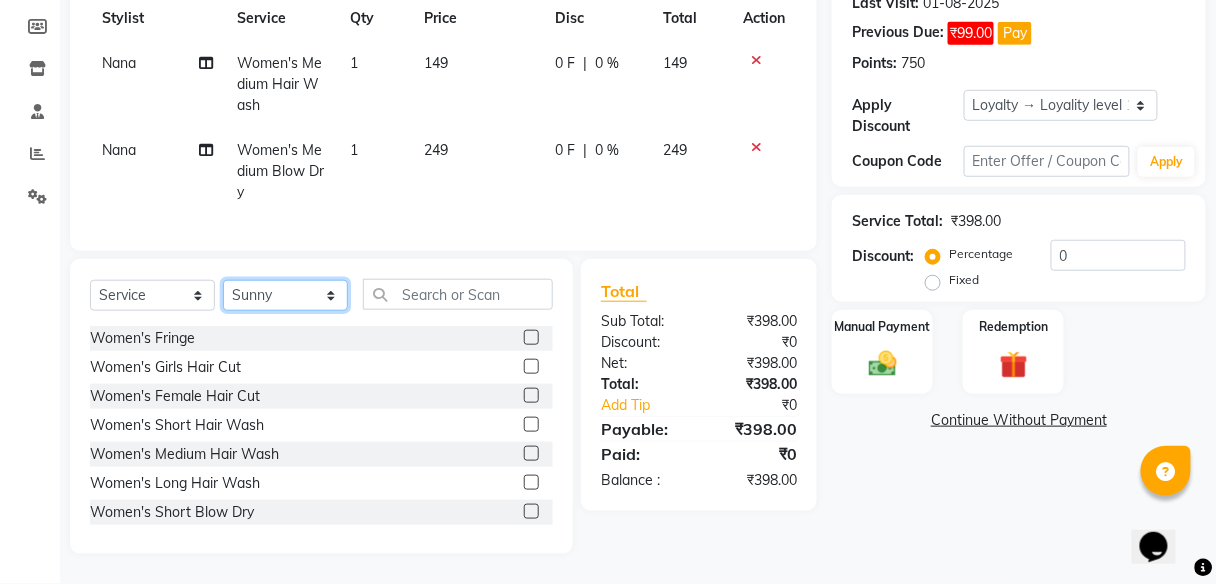 click on "Select Stylist [FIRST] [FIRST]  [FIRST] [FIRST] [FIRST]" 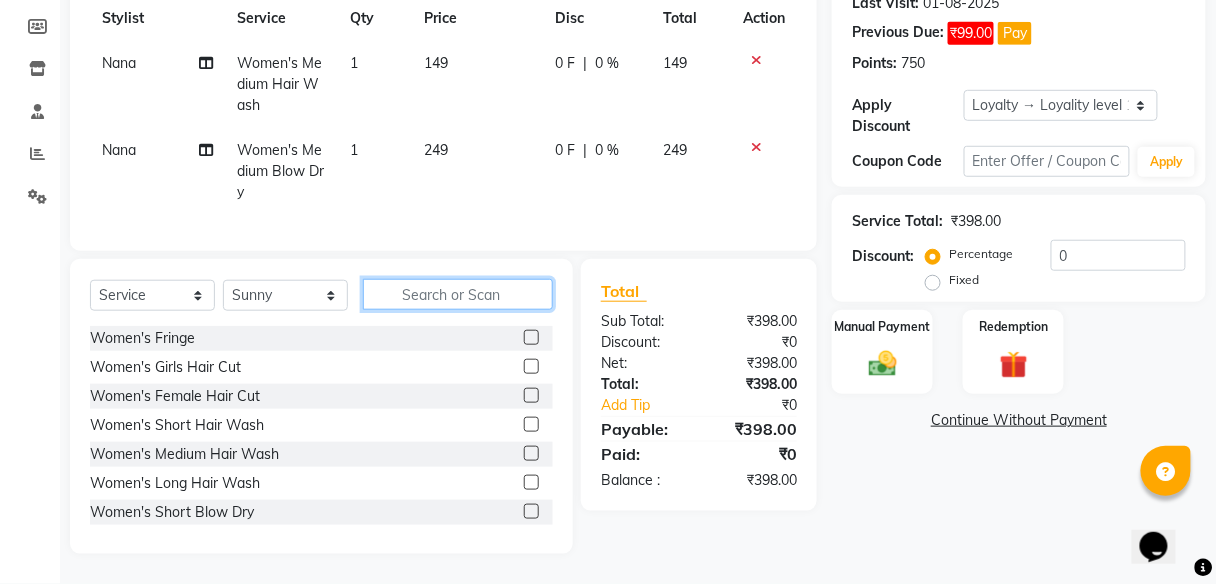 click 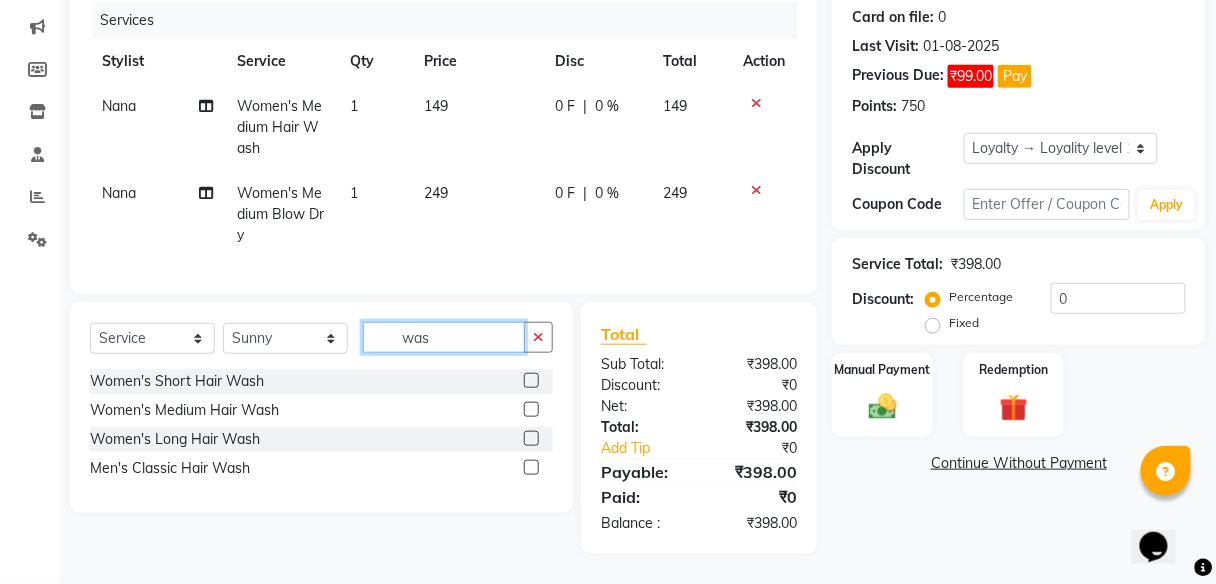 scroll, scrollTop: 257, scrollLeft: 0, axis: vertical 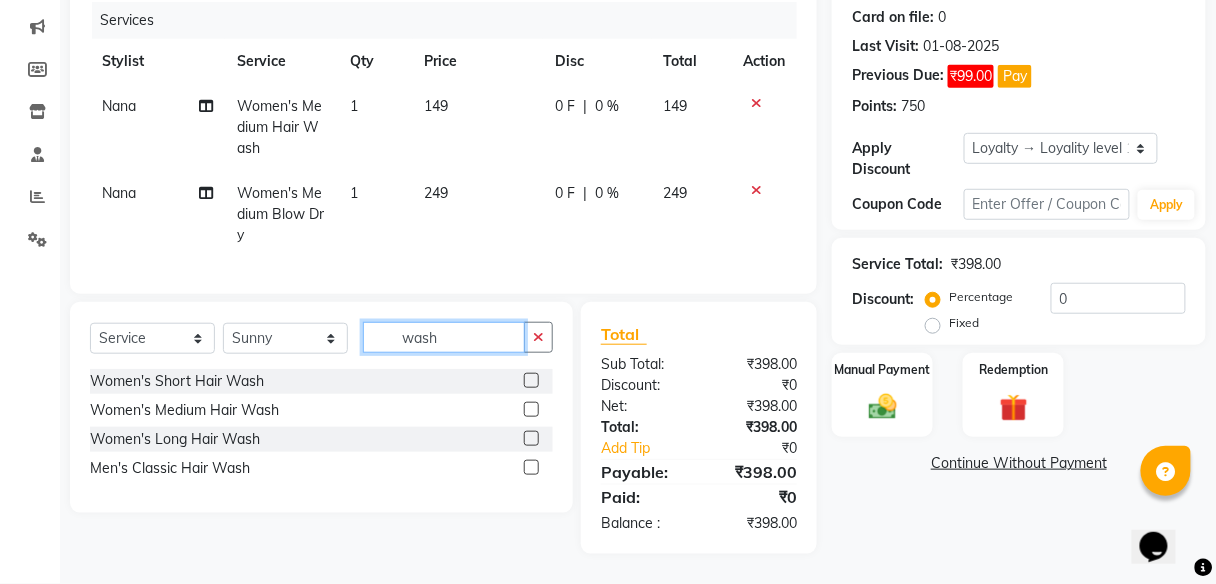 type on "wash" 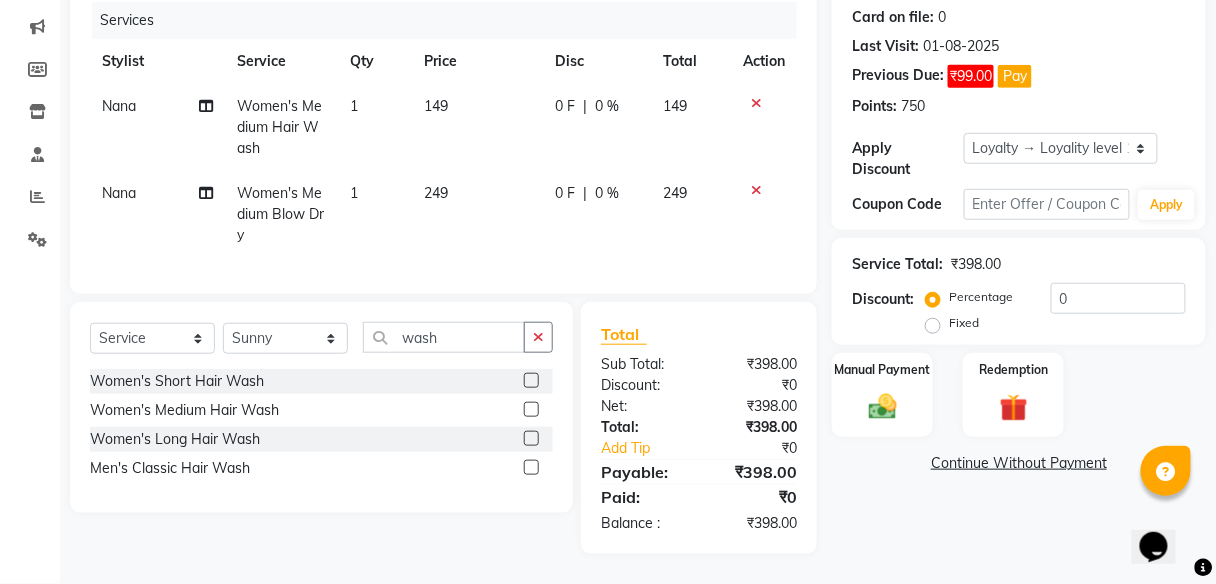 click 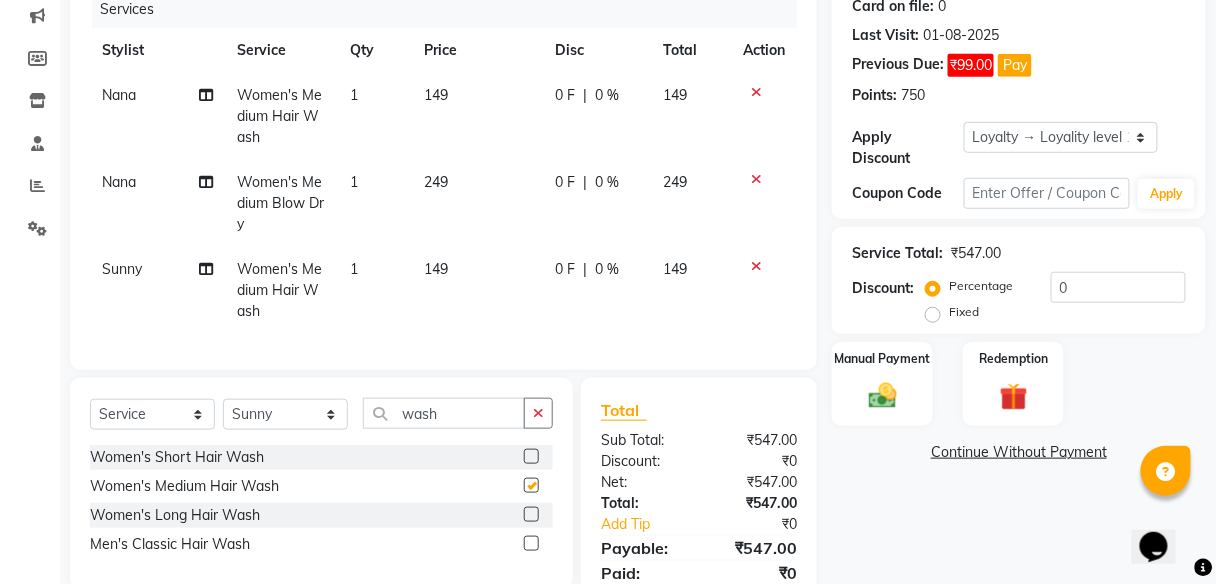 checkbox on "false" 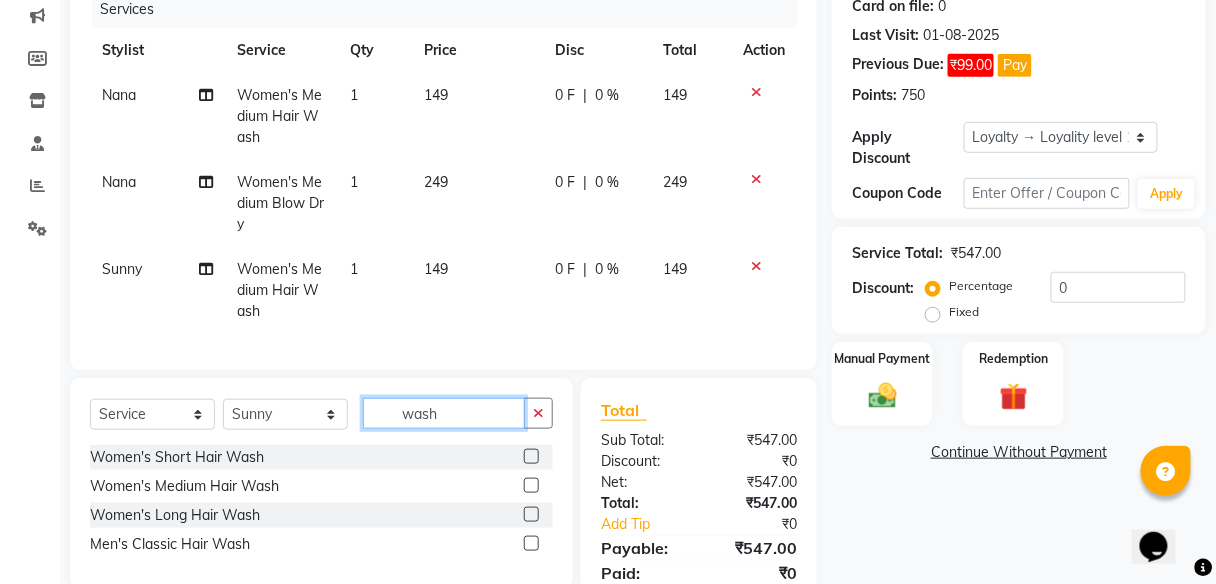 drag, startPoint x: 447, startPoint y: 434, endPoint x: 366, endPoint y: 434, distance: 81 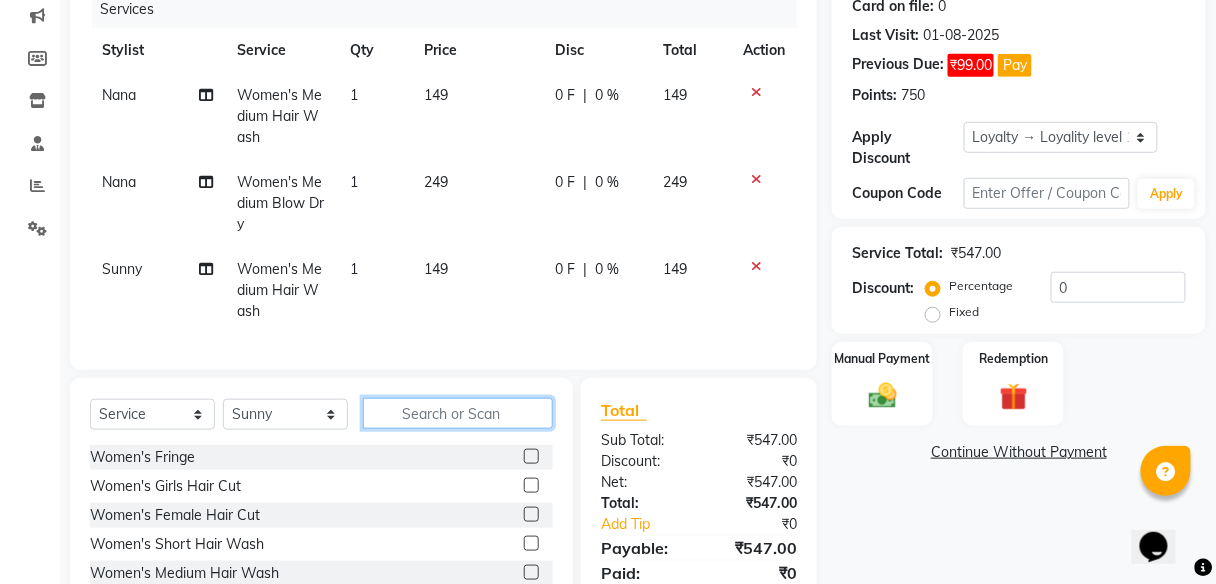 scroll, scrollTop: 387, scrollLeft: 0, axis: vertical 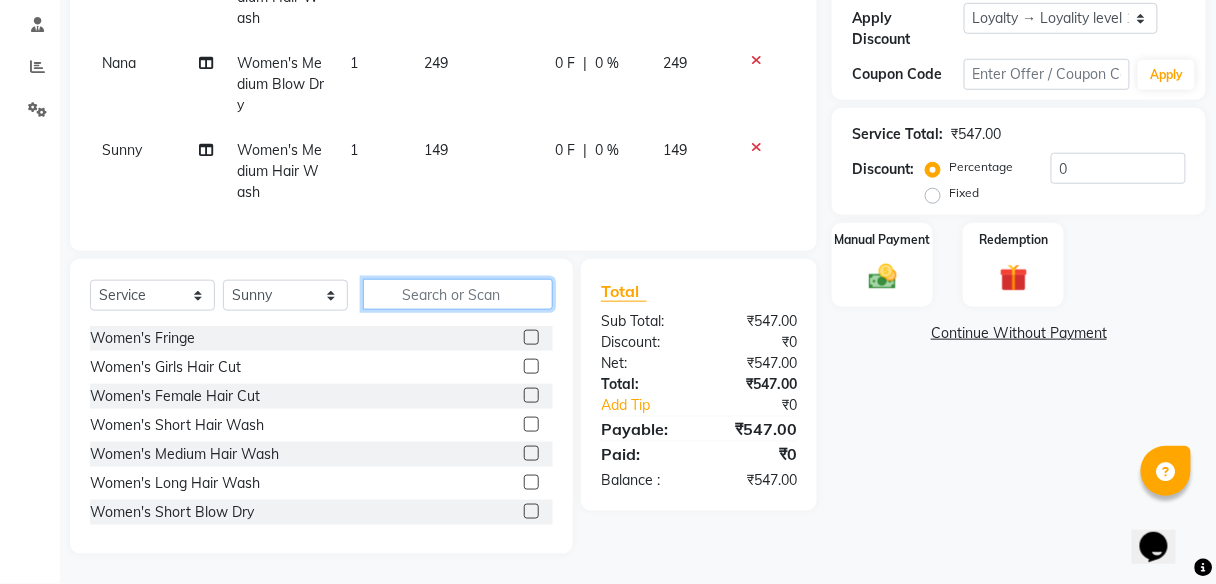 click 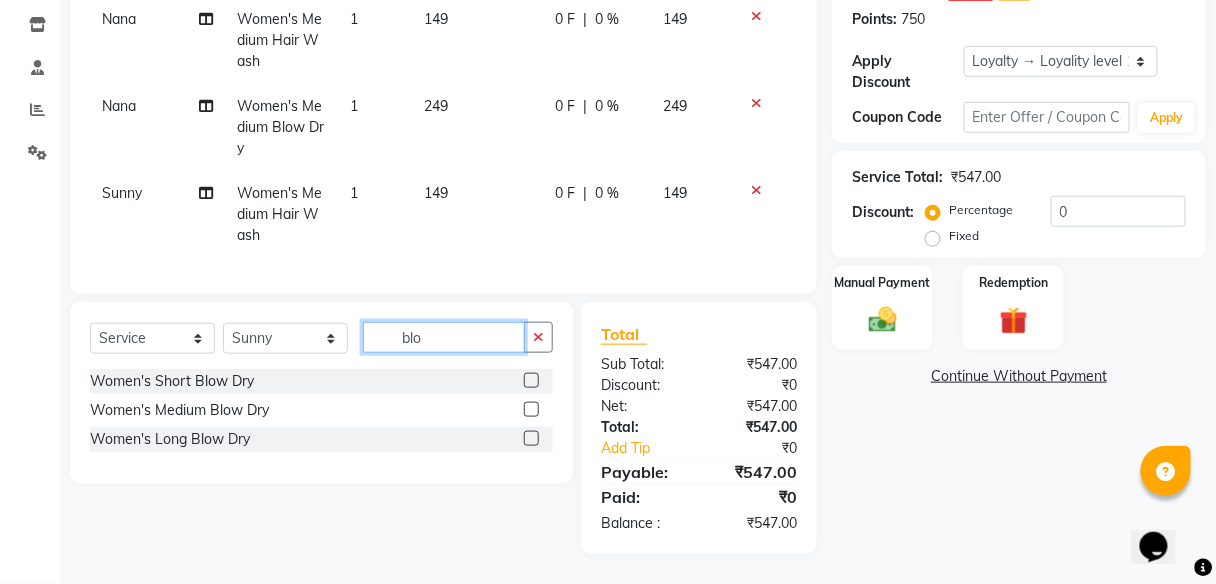 scroll, scrollTop: 343, scrollLeft: 0, axis: vertical 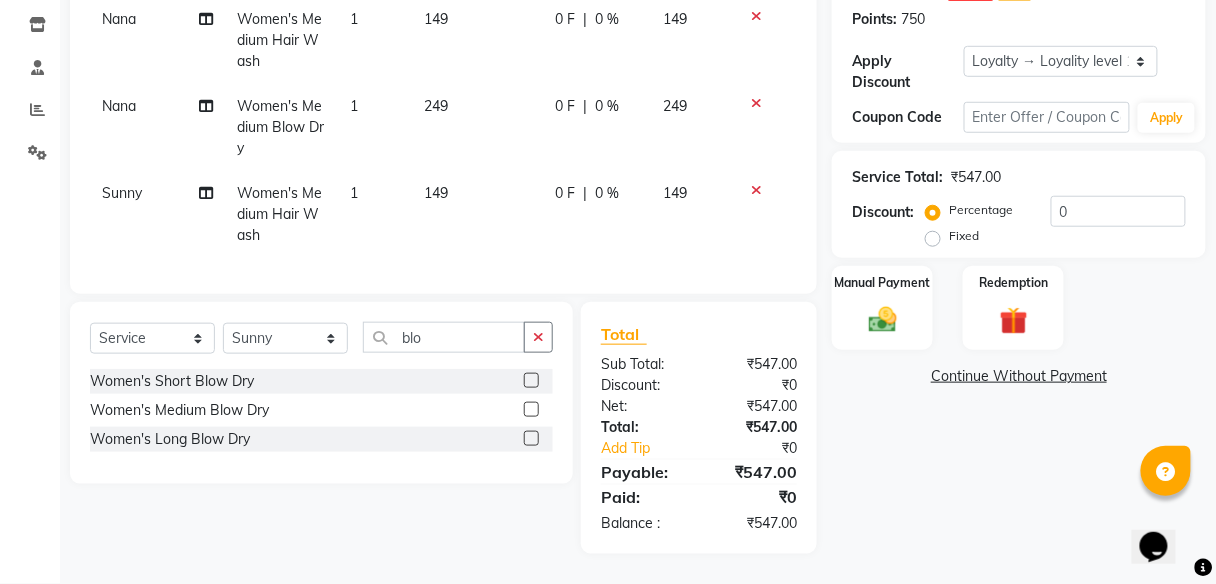 click 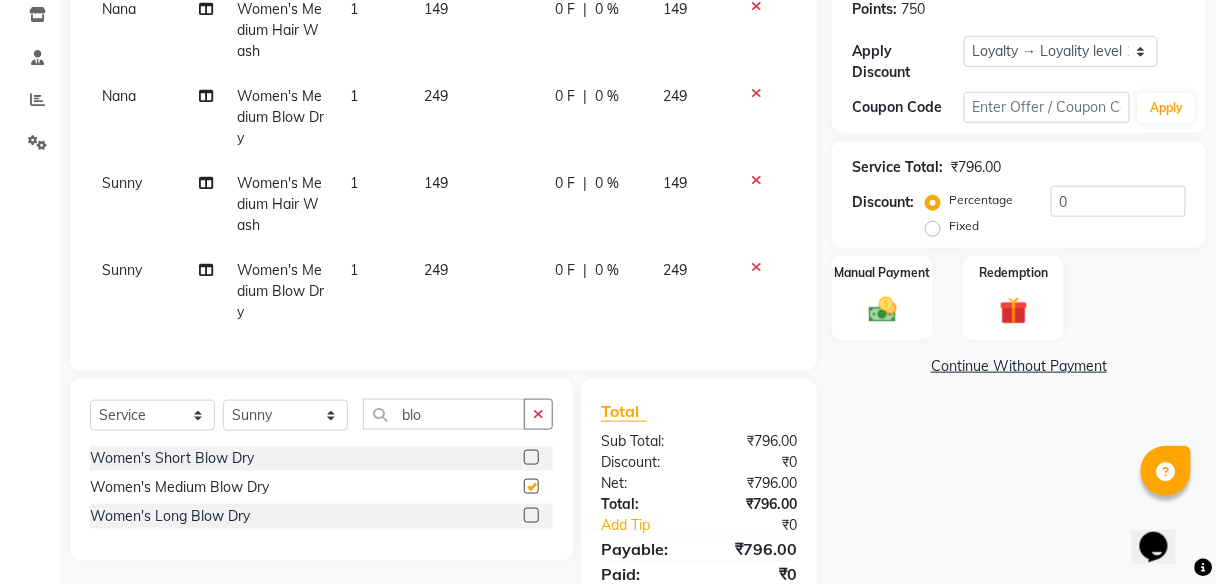 checkbox on "false" 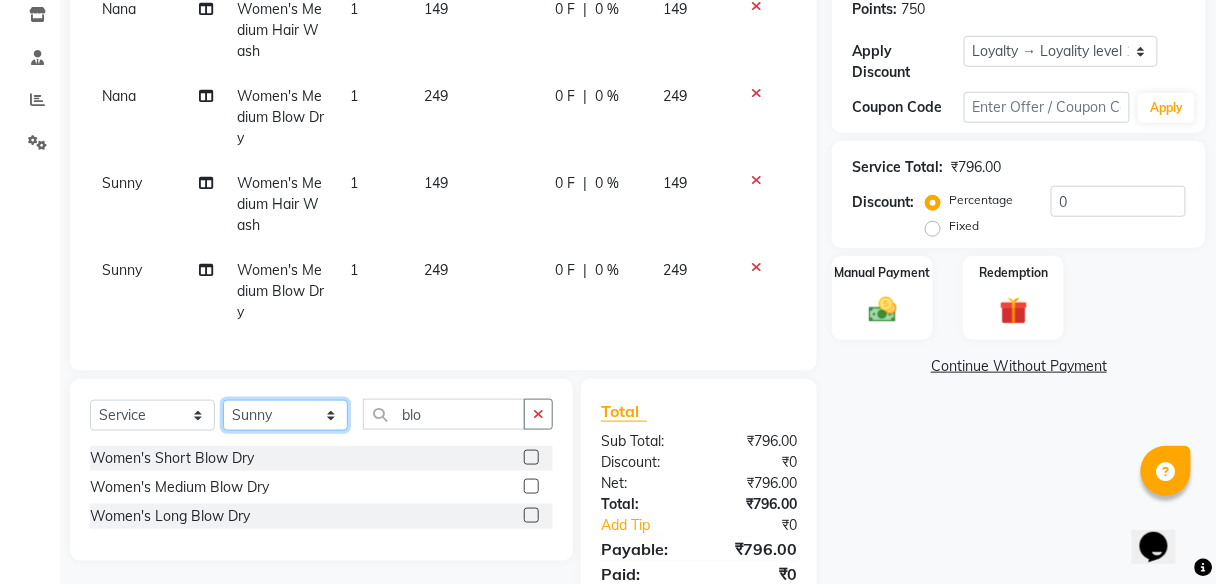 click on "Select Stylist [FIRST] [FIRST]  [FIRST] [FIRST] [FIRST]" 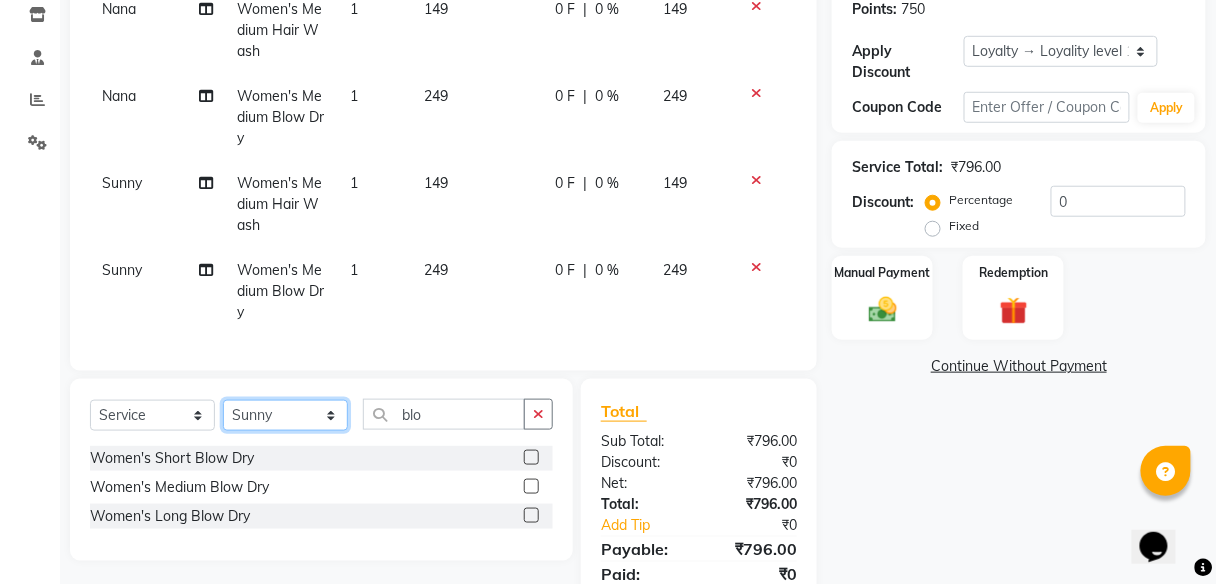 select on "59555" 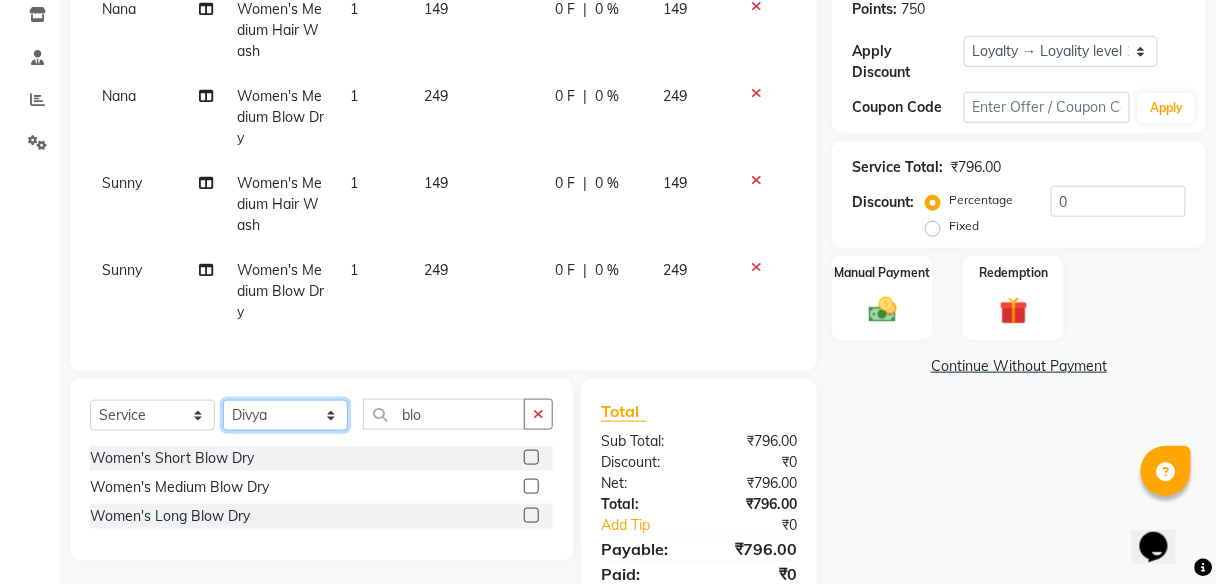 click on "Select Stylist [FIRST] [FIRST]  [FIRST] [FIRST] [FIRST]" 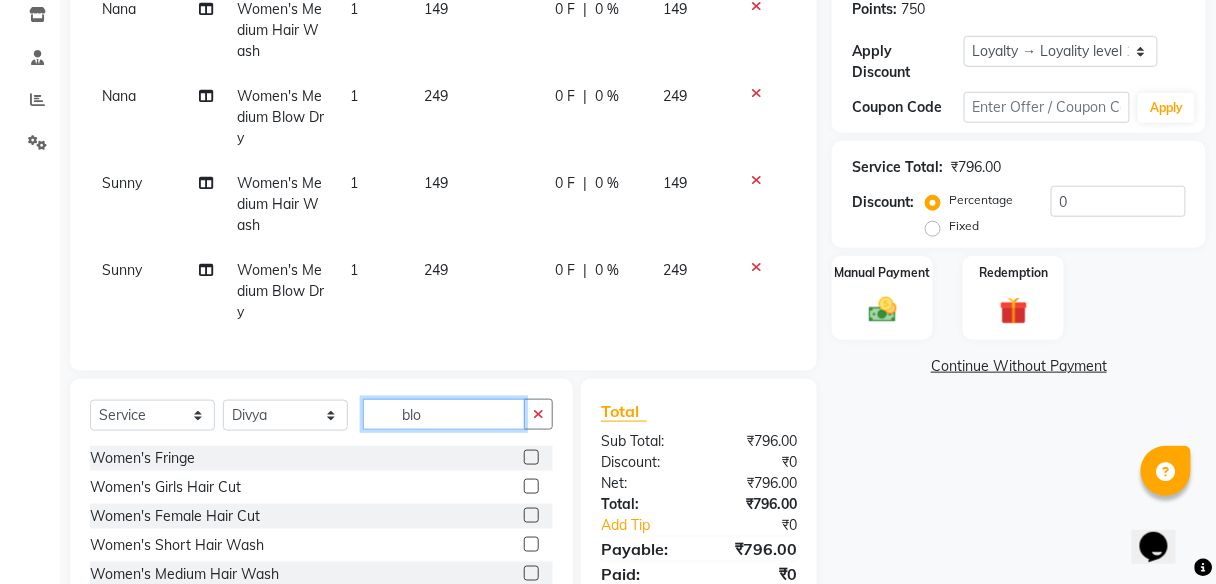 click on "blo" 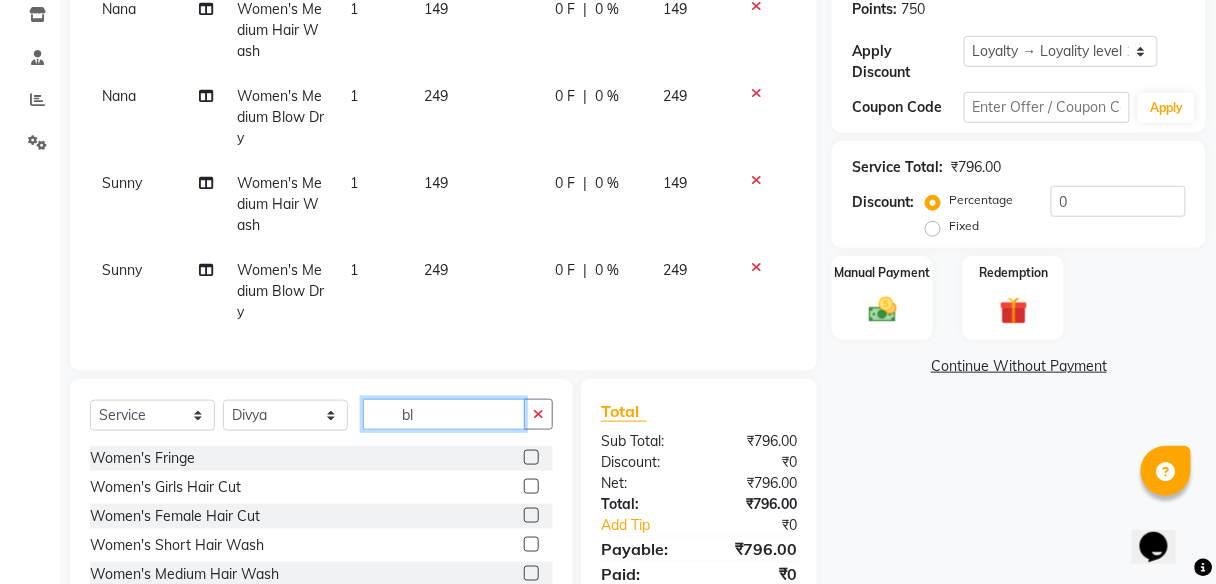 type on "b" 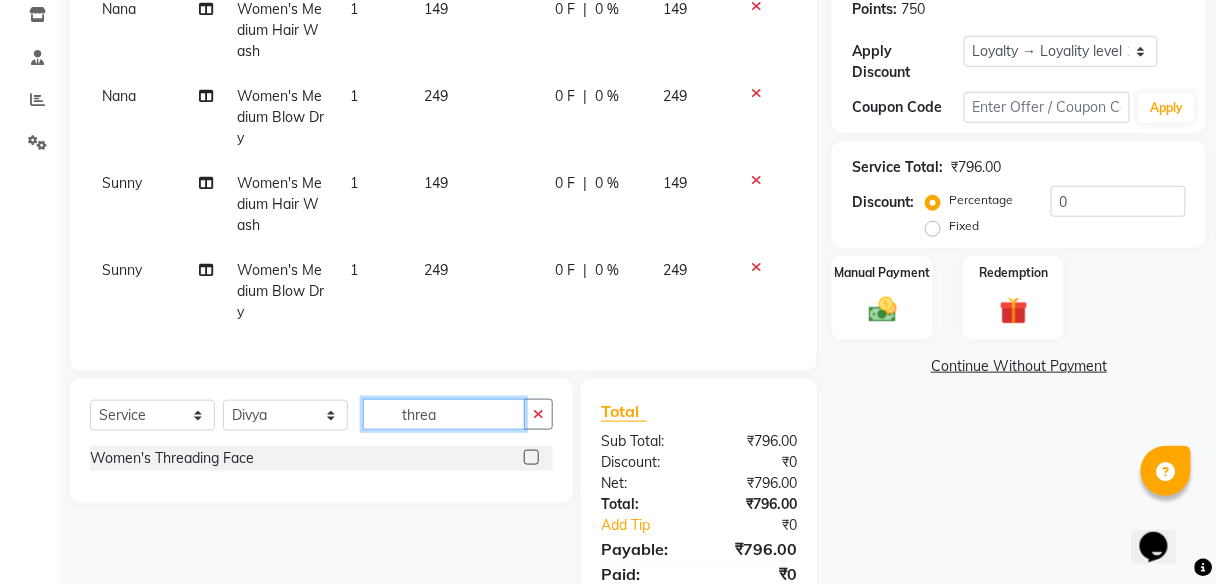 type on "threa" 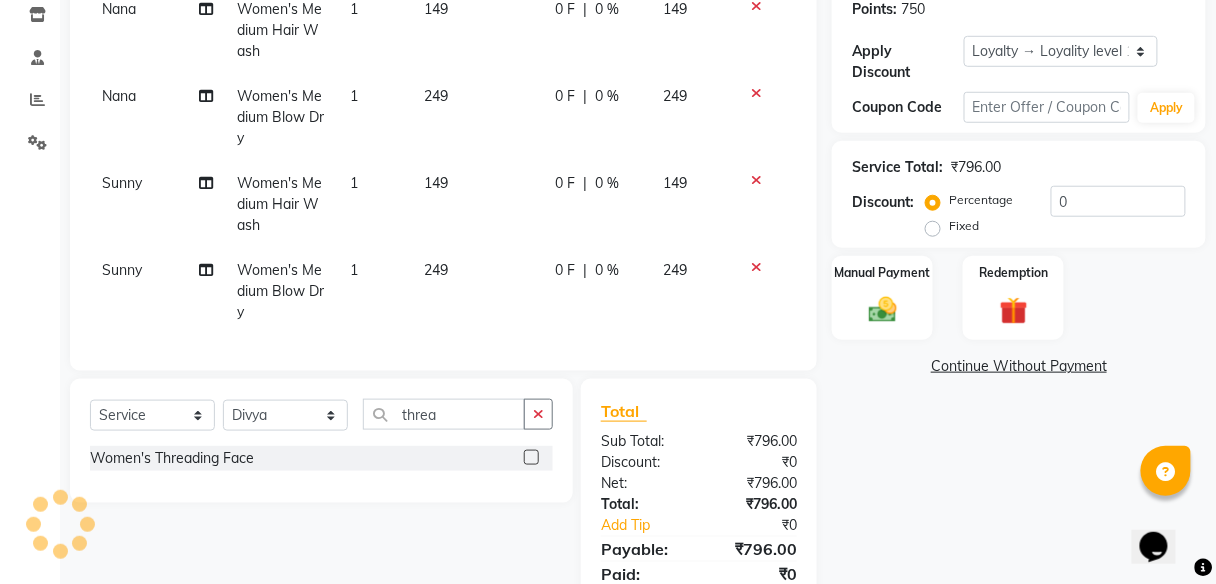click 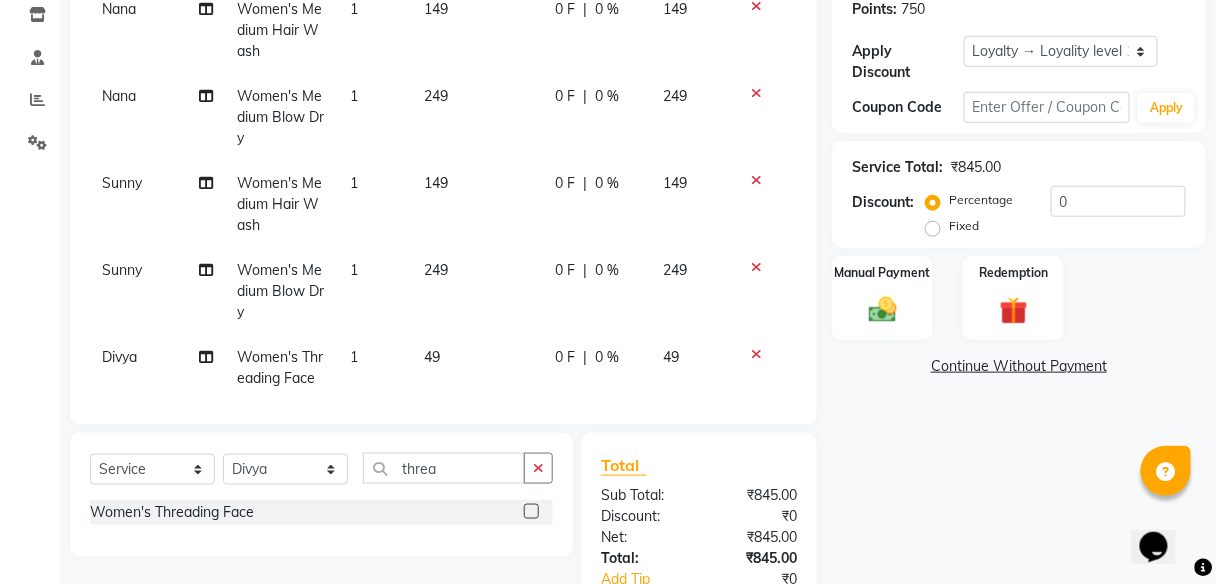 click 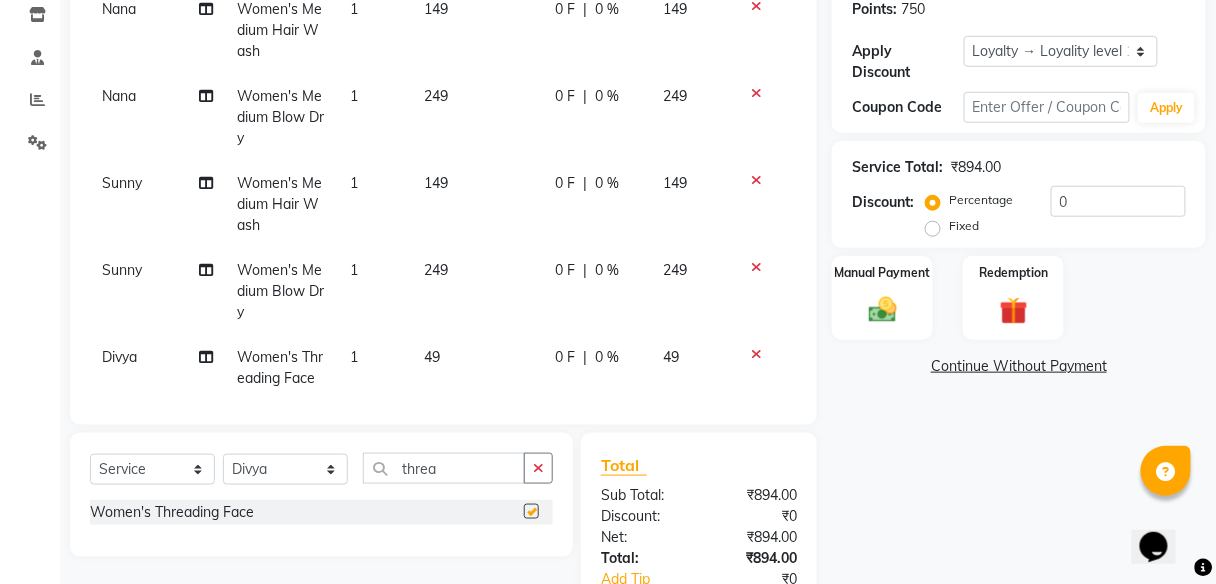 checkbox on "false" 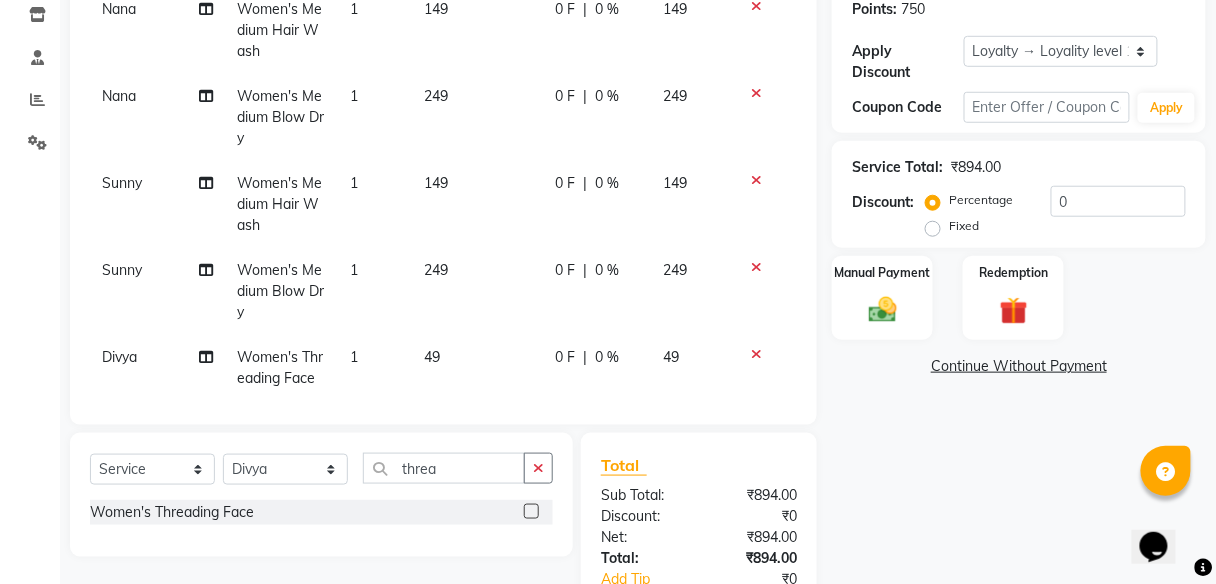 scroll, scrollTop: 89, scrollLeft: 0, axis: vertical 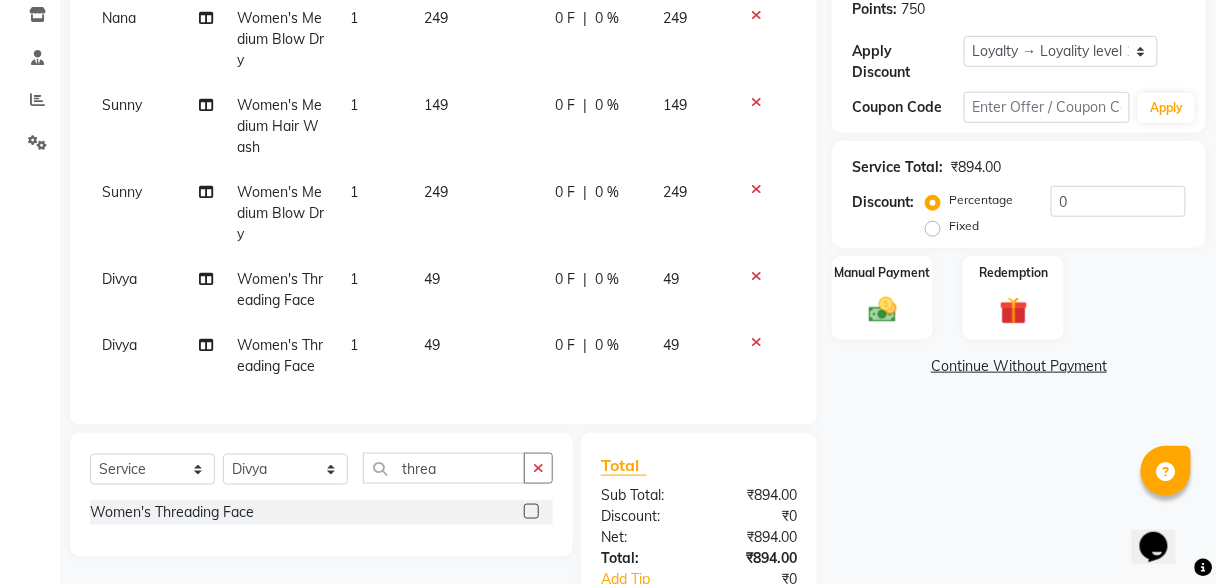 click on "0 F" 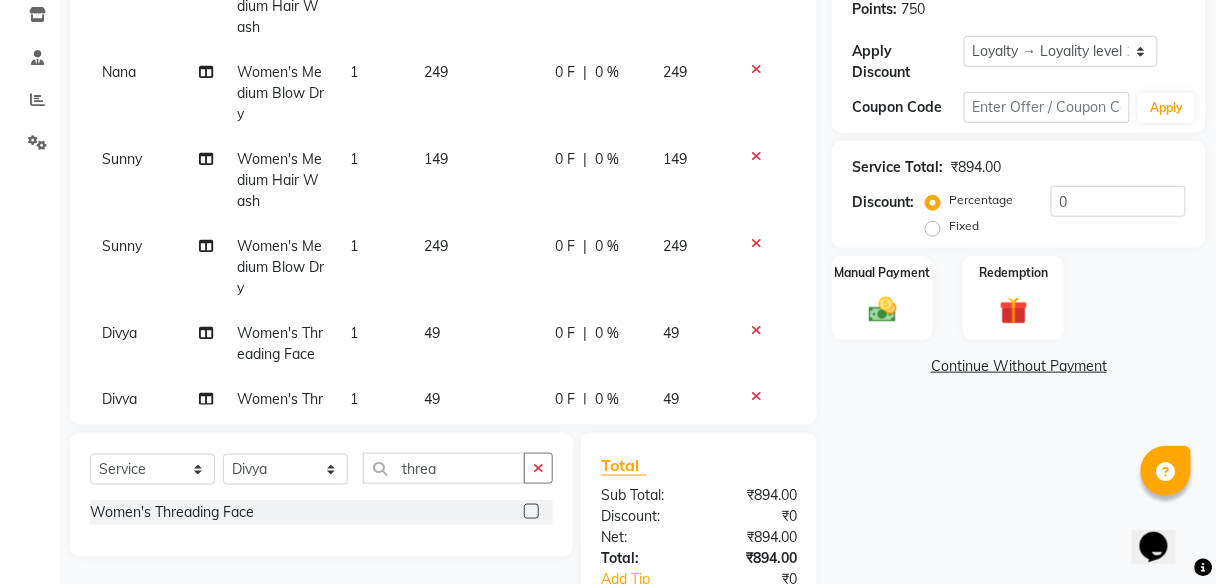 select on "59555" 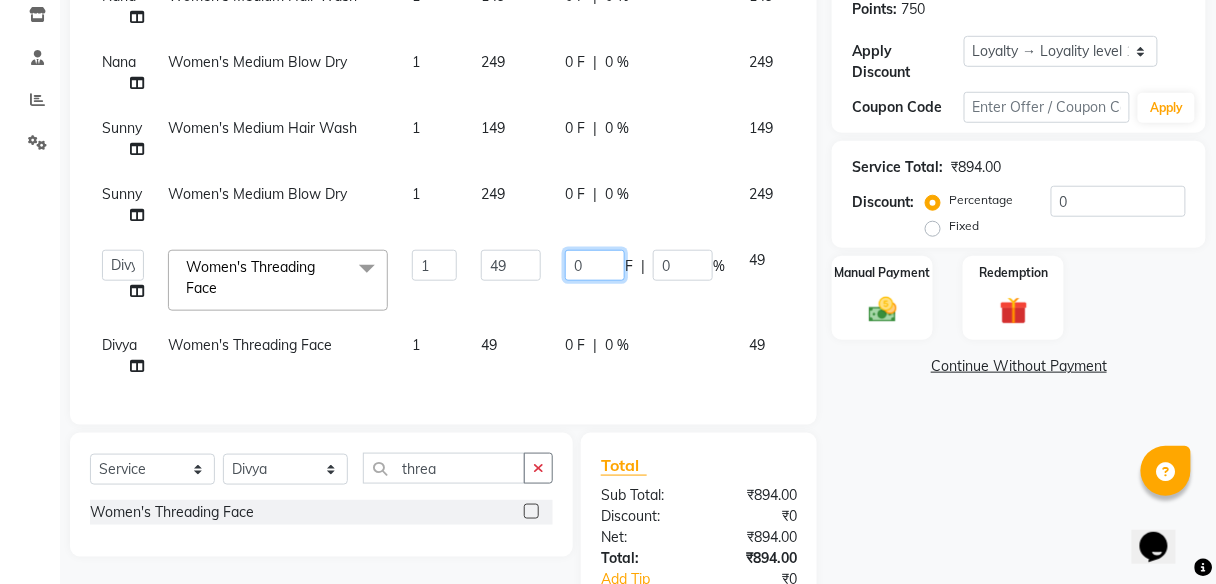click on "0" 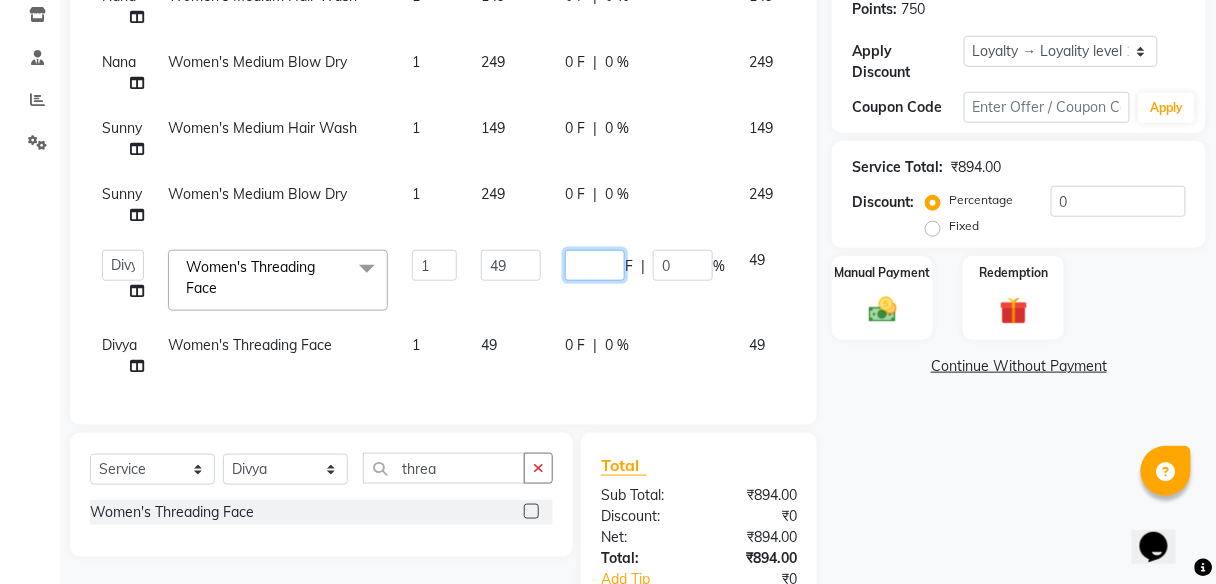 type on "9" 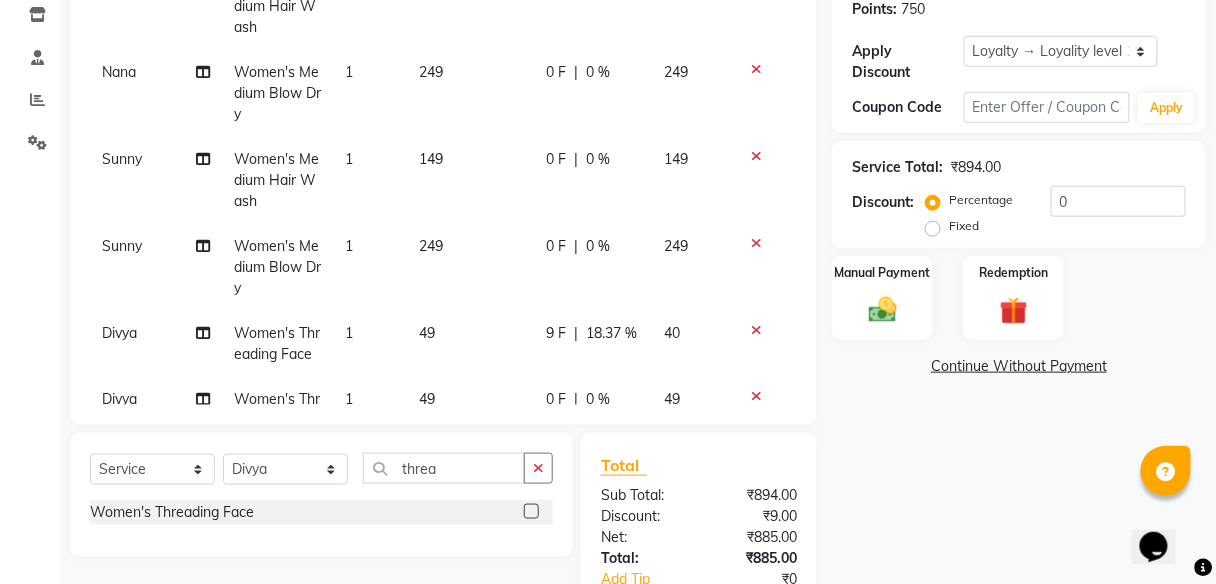 click on "Name: Elite Salon Membership:  No Active Membership  Total Visits:  145 Card on file:  0 Last Visit:   01-08-2025 Previous Due:  ₹99.00 Pay Points:   750  Apply Discount Select  Loyalty → Loyality level 1  Coupon Code Apply Service Total:  ₹894.00  Discount:  Percentage   Fixed  0 Manual Payment Redemption  Continue Without Payment" 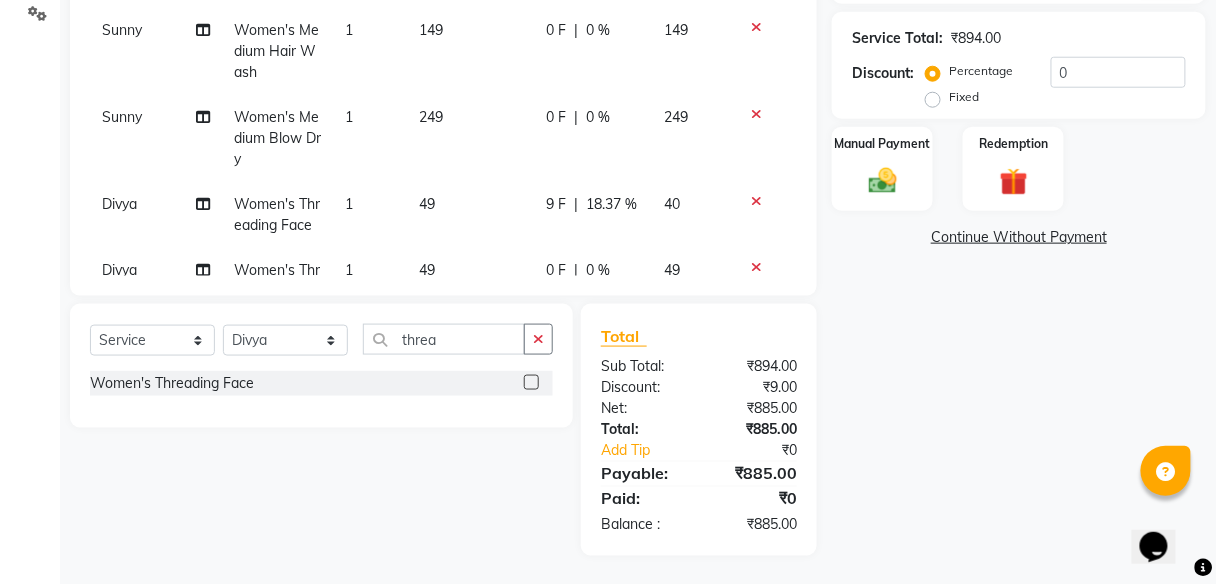 scroll, scrollTop: 89, scrollLeft: 0, axis: vertical 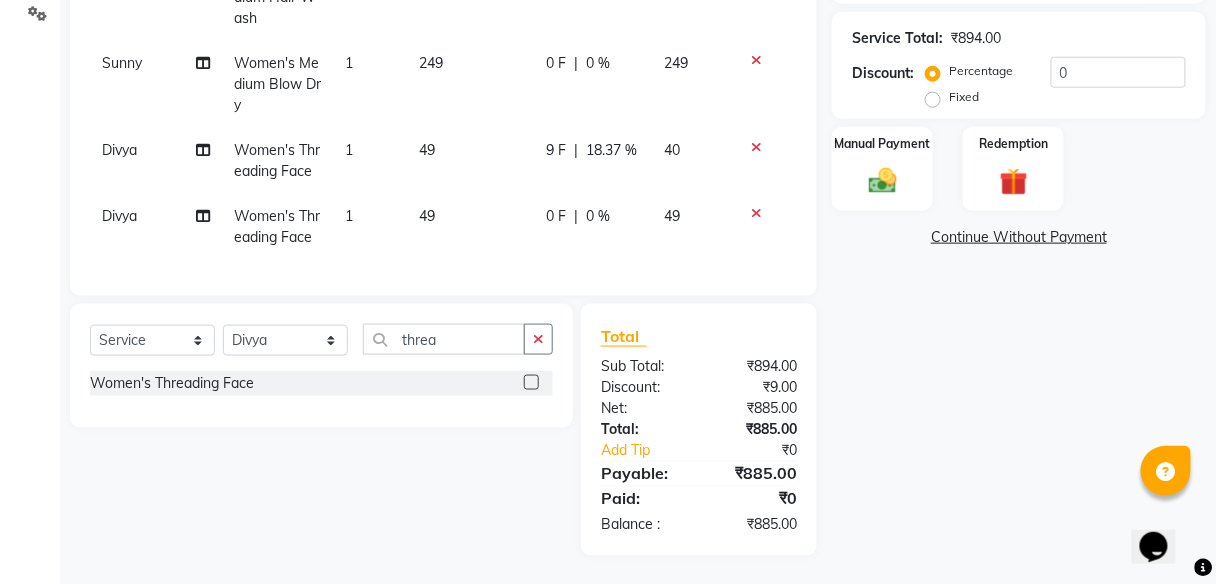 click on "0 F" 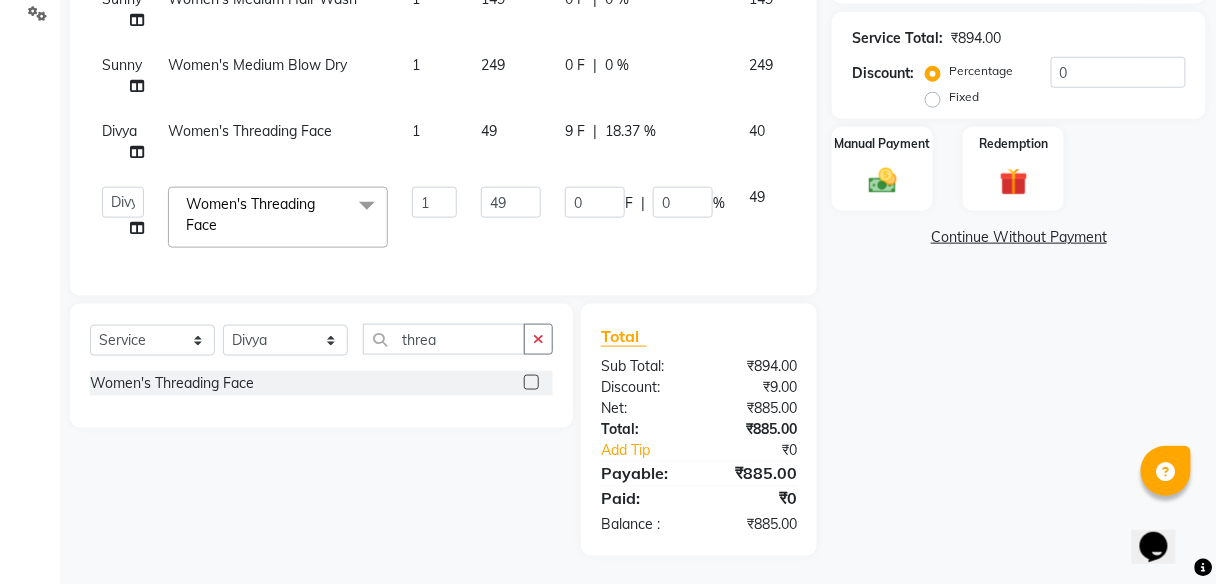 scroll, scrollTop: 24, scrollLeft: 0, axis: vertical 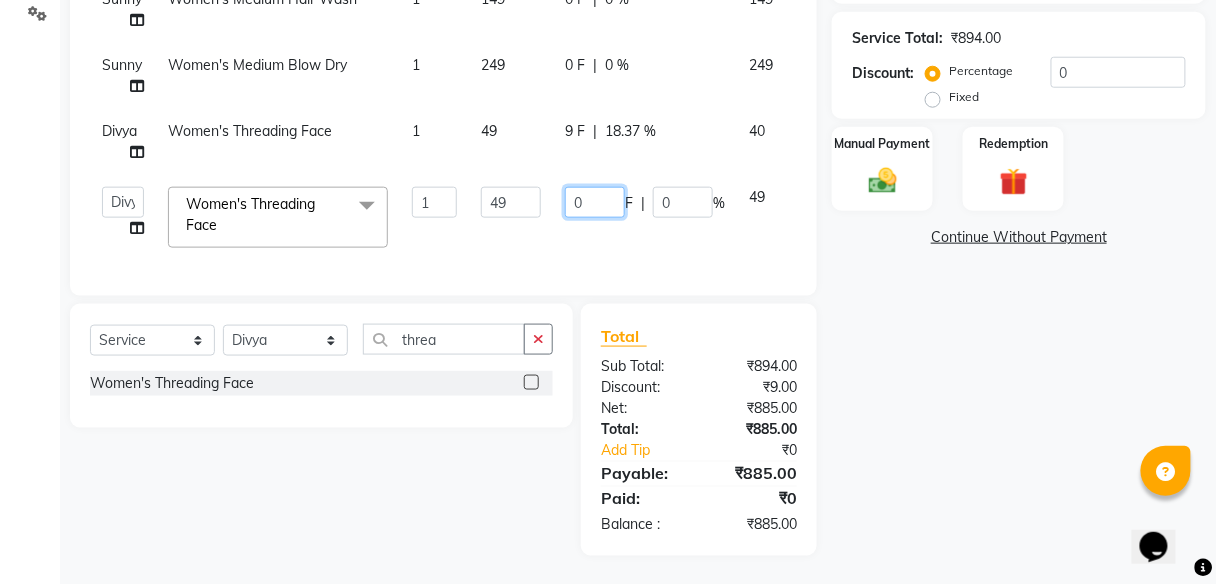 click on "0" 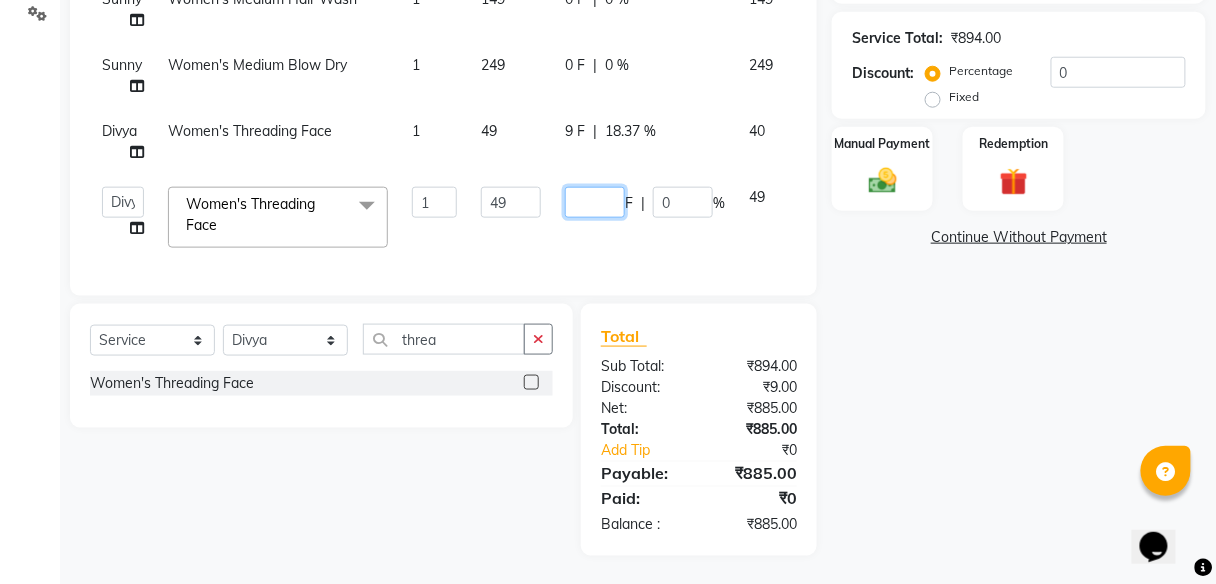 type on "9" 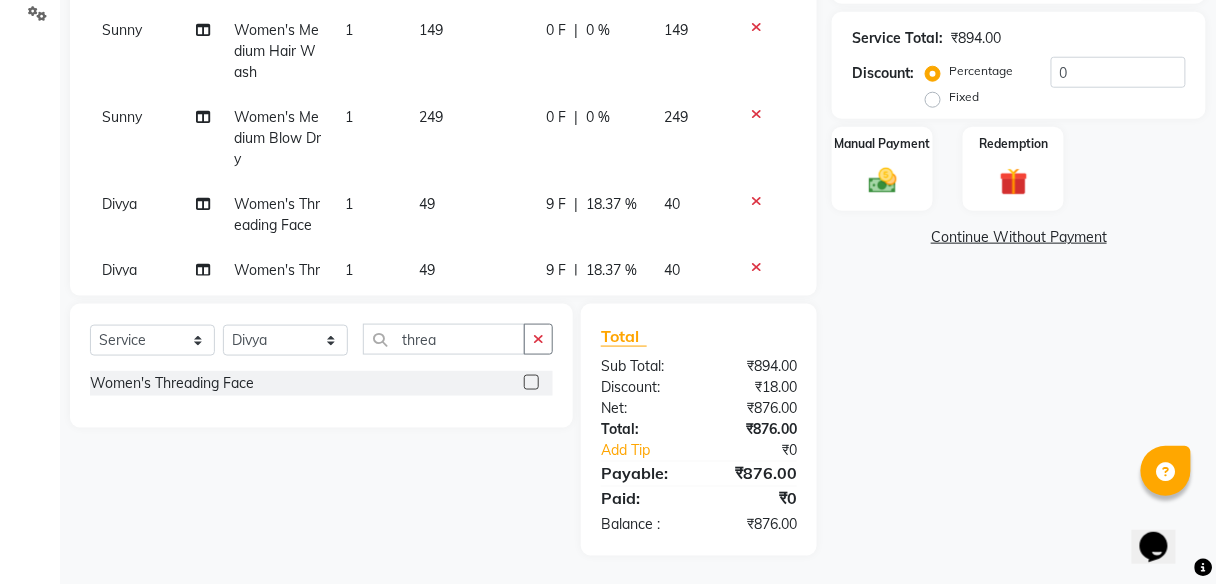 click on "Name: Elite Salon Membership:  No Active Membership  Total Visits:  145 Card on file:  0 Last Visit:   01-08-2025 Previous Due:  ₹99.00 Pay Points:   750  Apply Discount Select  Loyalty → Loyality level 1  Coupon Code Apply Service Total:  ₹894.00  Discount:  Percentage   Fixed  0 Manual Payment Redemption  Continue Without Payment" 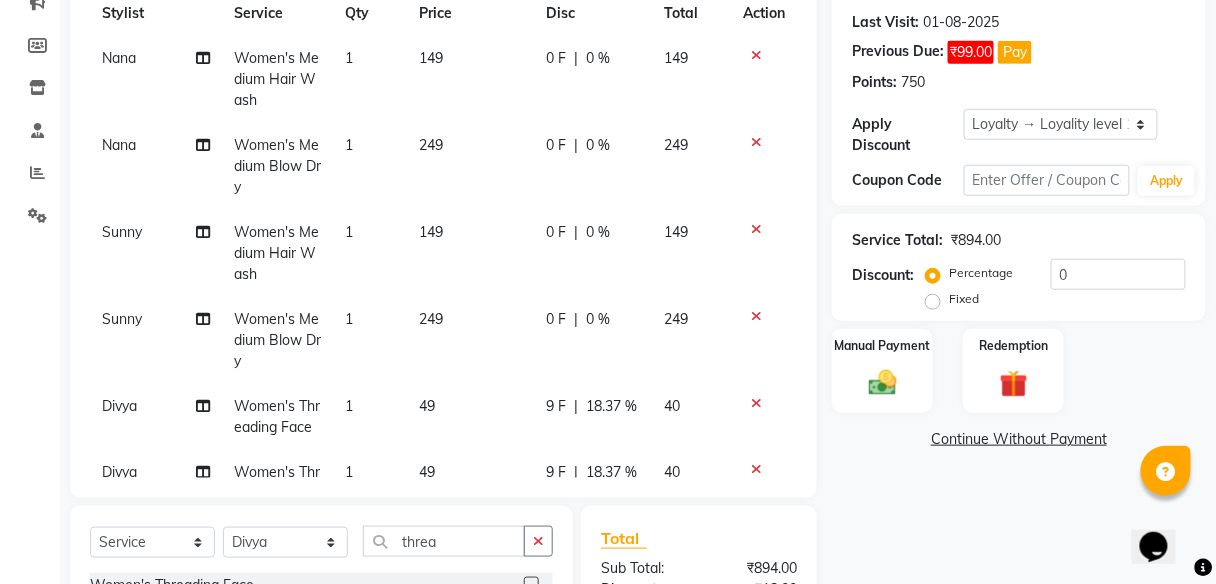 scroll, scrollTop: 272, scrollLeft: 0, axis: vertical 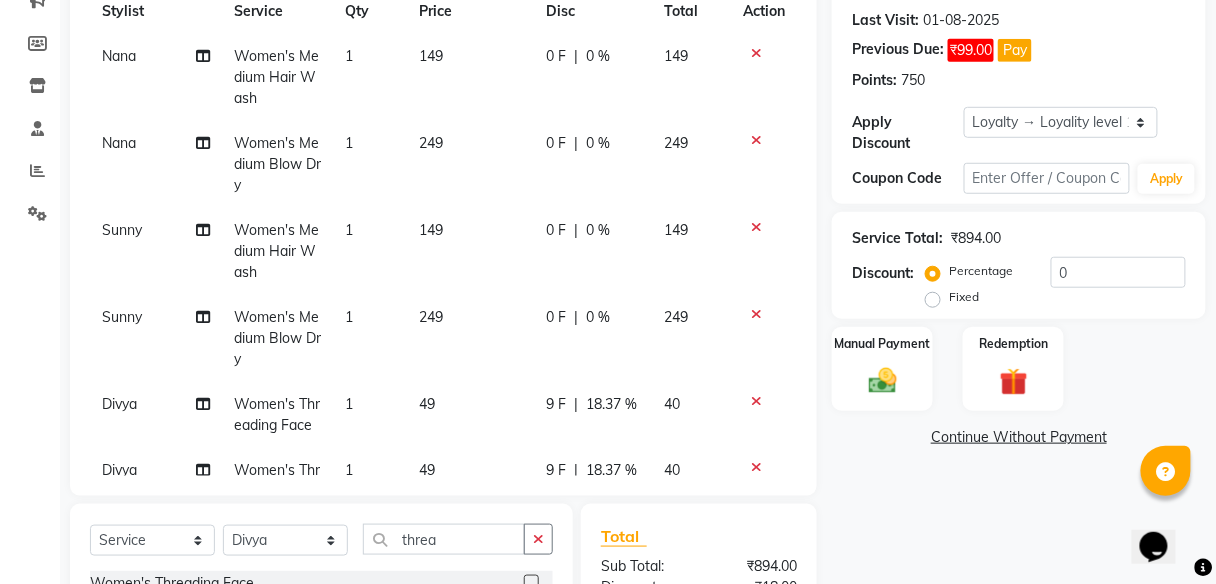 click on "249" 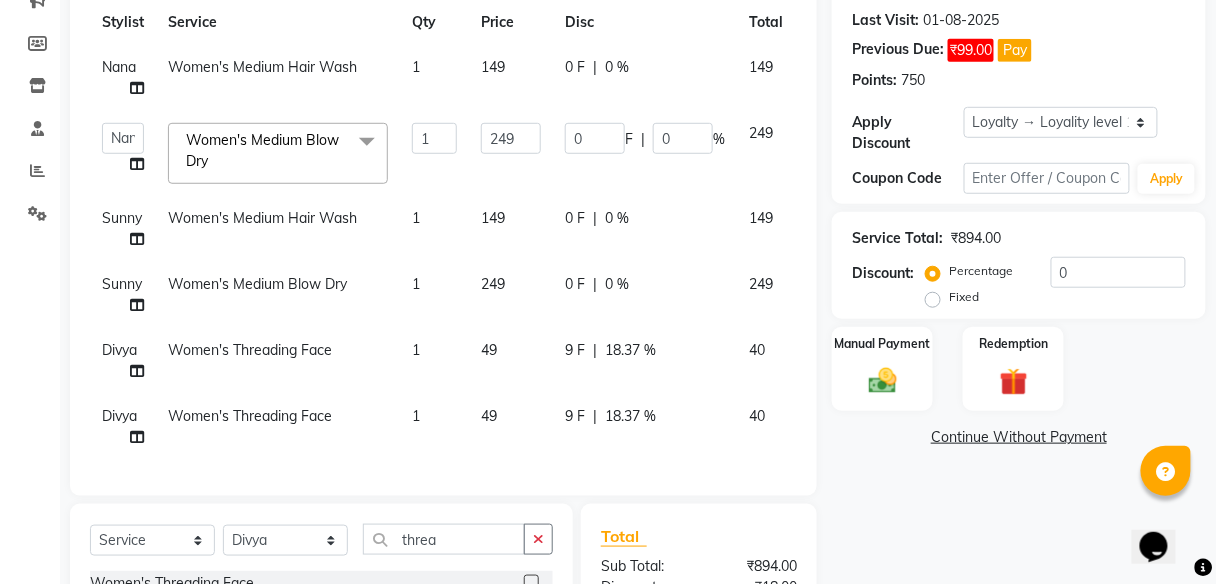 click on "249" 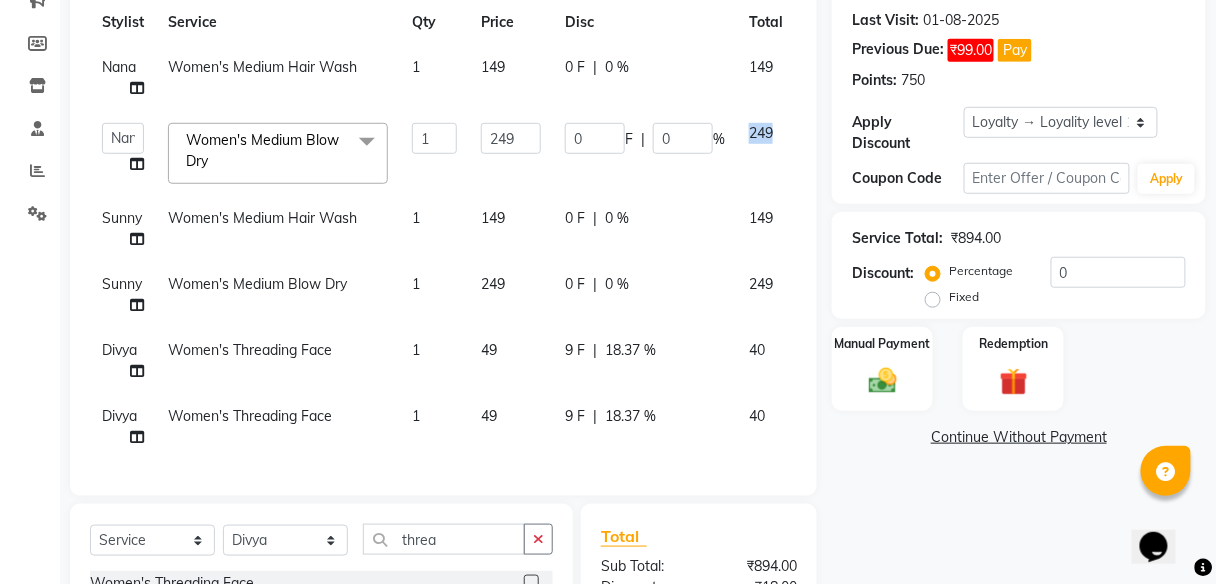 click on "249" 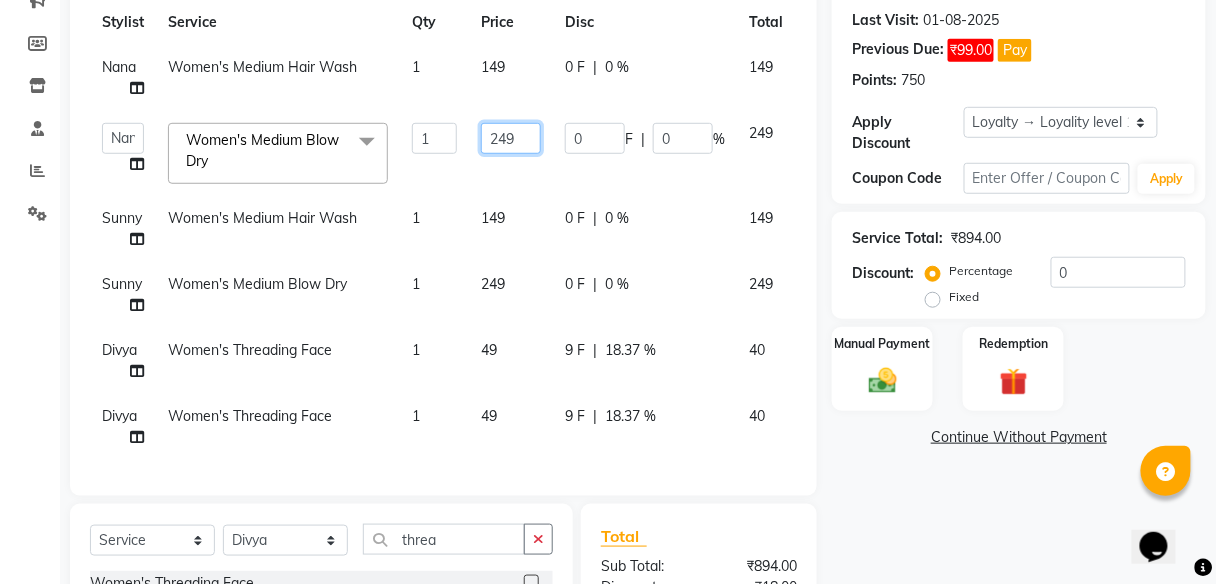 click on "249" 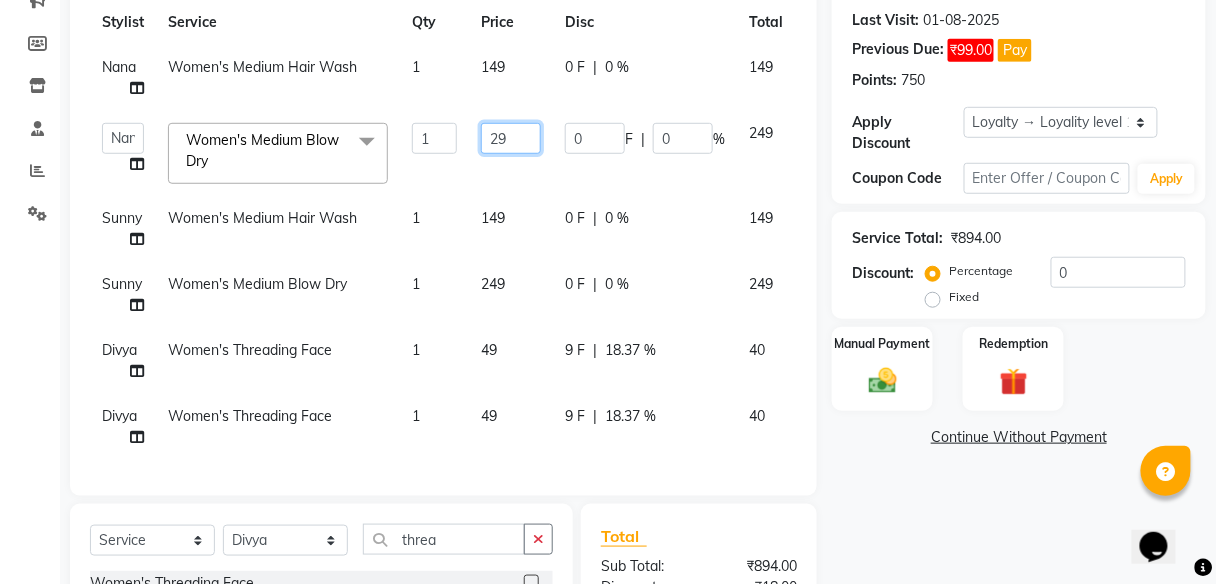 type on "299" 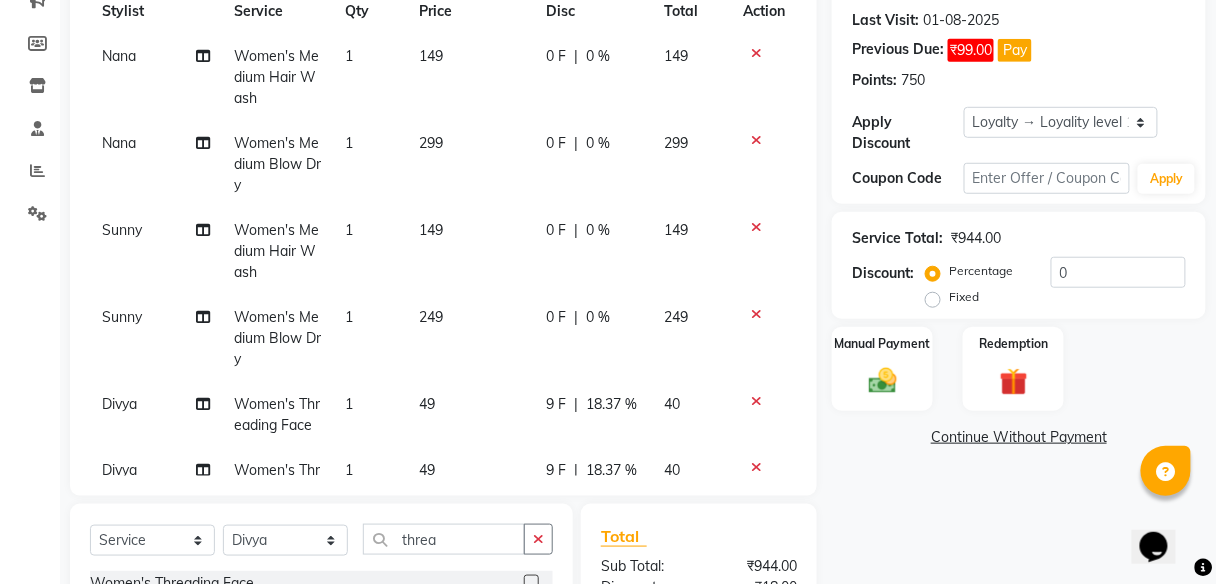 click on "Name: Elite Salon Membership:  No Active Membership  Total Visits:  145 Card on file:  0 Last Visit:   01-08-2025 Previous Due:  ₹99.00 Pay Points:   750  Apply Discount Select  Loyalty → Loyality level 1  Coupon Code Apply Service Total:  ₹944.00  Discount:  Percentage   Fixed  0 Manual Payment Redemption  Continue Without Payment" 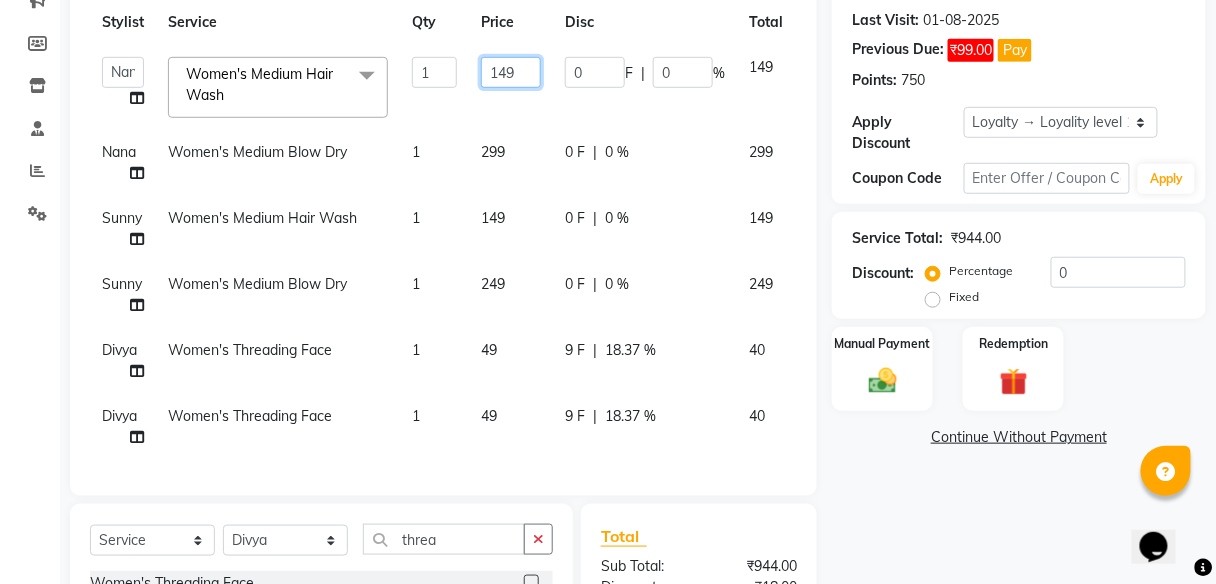 click on "149" 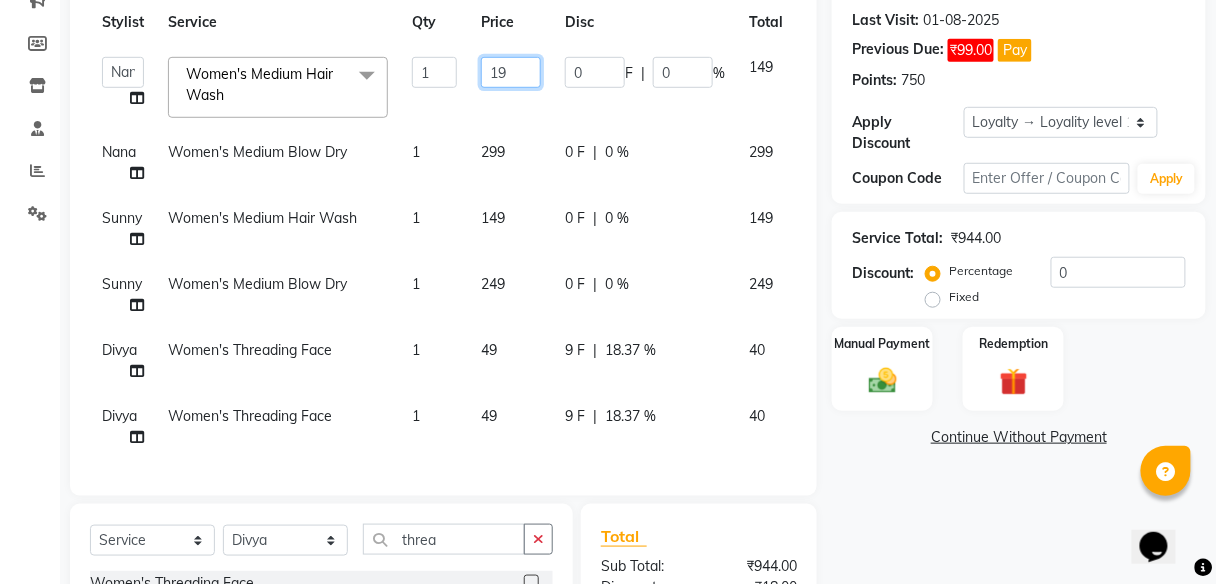 type on "199" 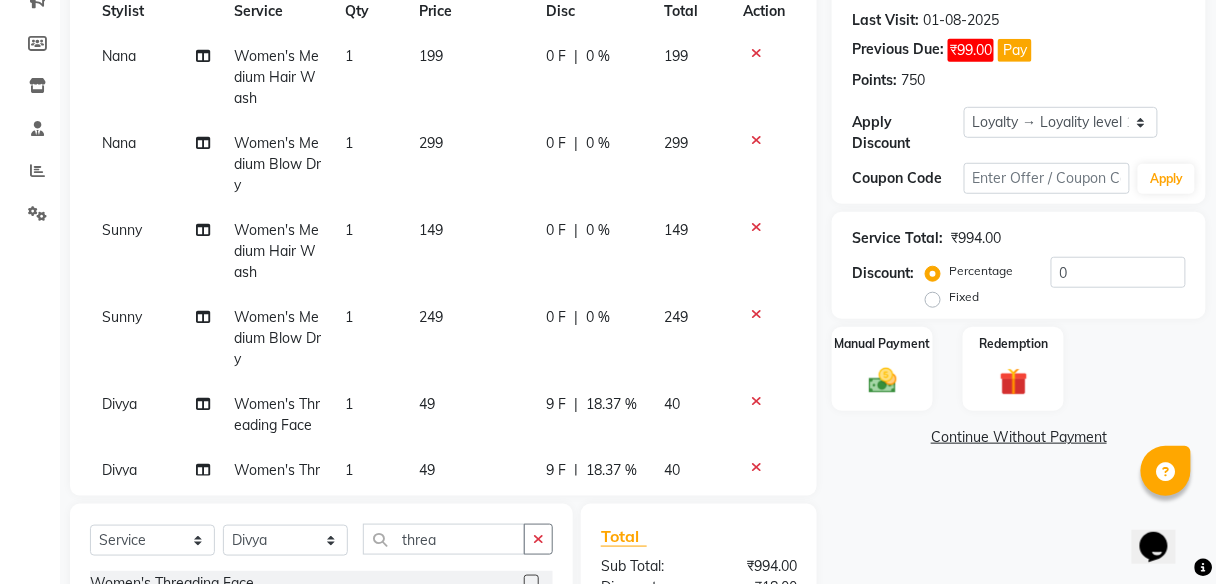 click on "Name: Elite Salon Membership:  No Active Membership  Total Visits:  145 Card on file:  0 Last Visit:   01-08-2025 Previous Due:  ₹99.00 Pay Points:   750  Apply Discount Select  Loyalty → Loyality level 1  Coupon Code Apply Service Total:  ₹994.00  Discount:  Percentage   Fixed  0 Manual Payment Redemption  Continue Without Payment" 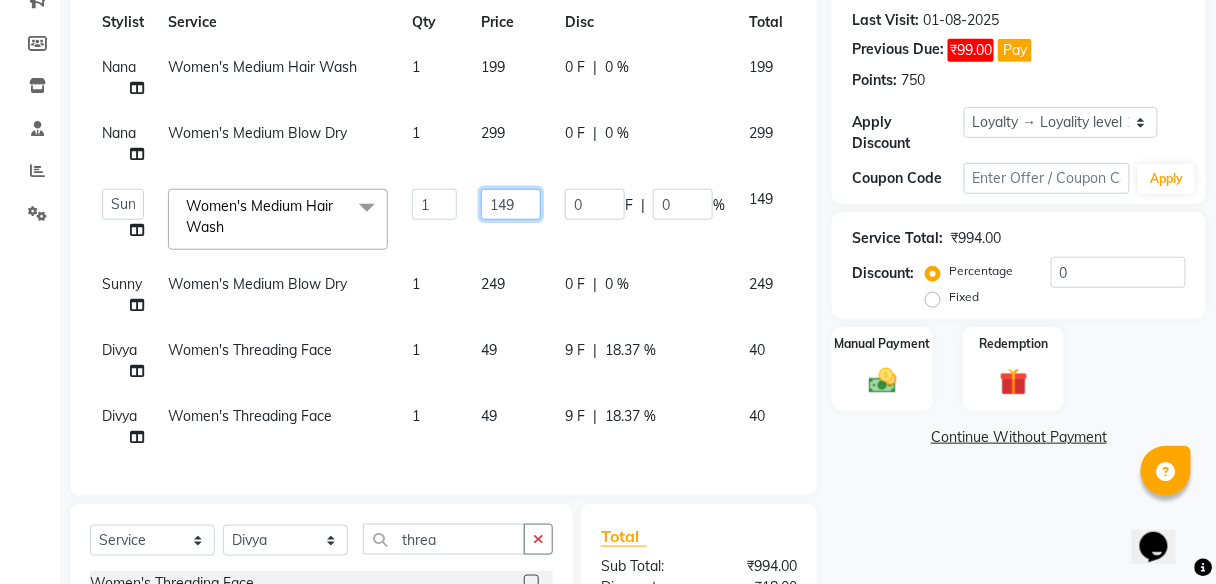 click on "149" 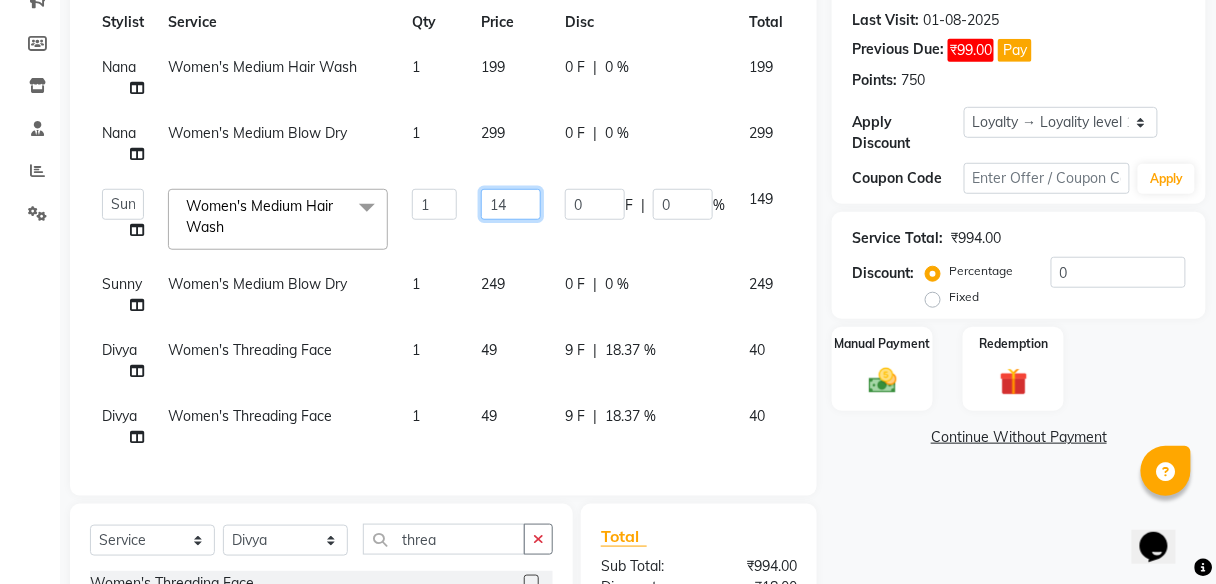 type on "1" 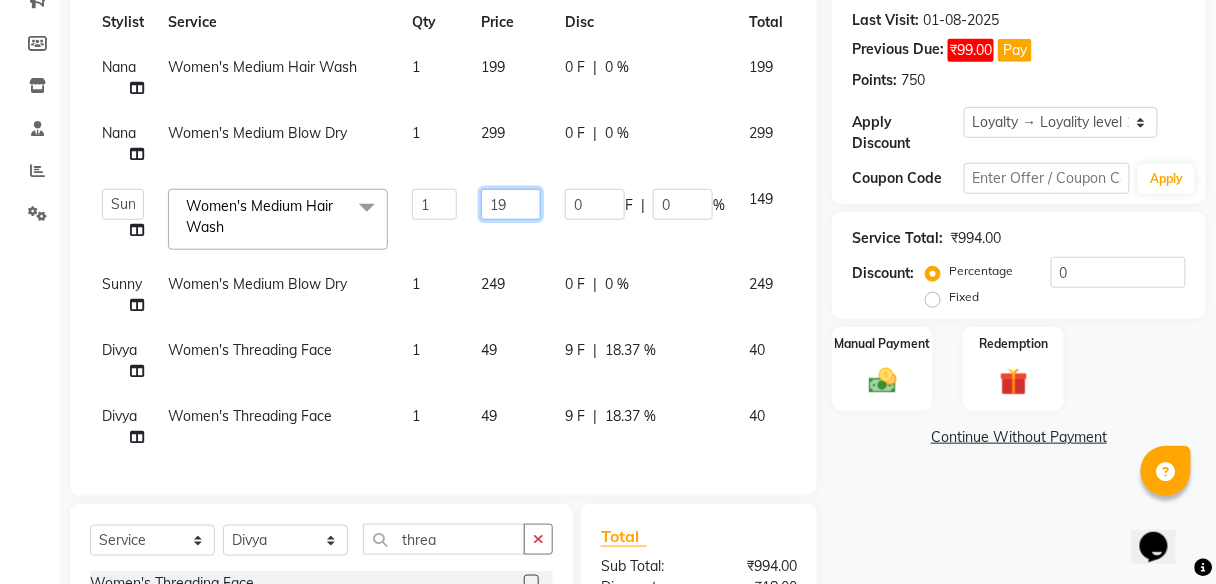 type on "199" 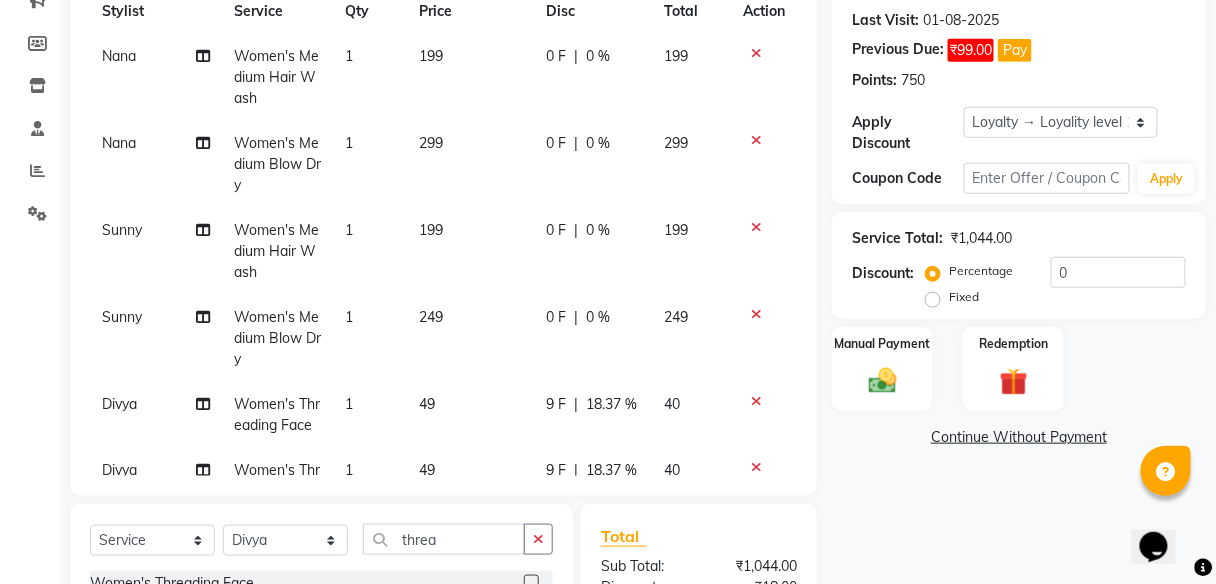click on "Name: Elite Salon Membership:  No Active Membership  Total Visits:  145 Card on file:  0 Last Visit:   01-08-2025 Previous Due:  ₹99.00 Pay Points:   750  Apply Discount Select  Loyalty → Loyality level 1  Coupon Code Apply Service Total:  ₹1,044.00  Discount:  Percentage   Fixed  0 Manual Payment Redemption  Continue Without Payment" 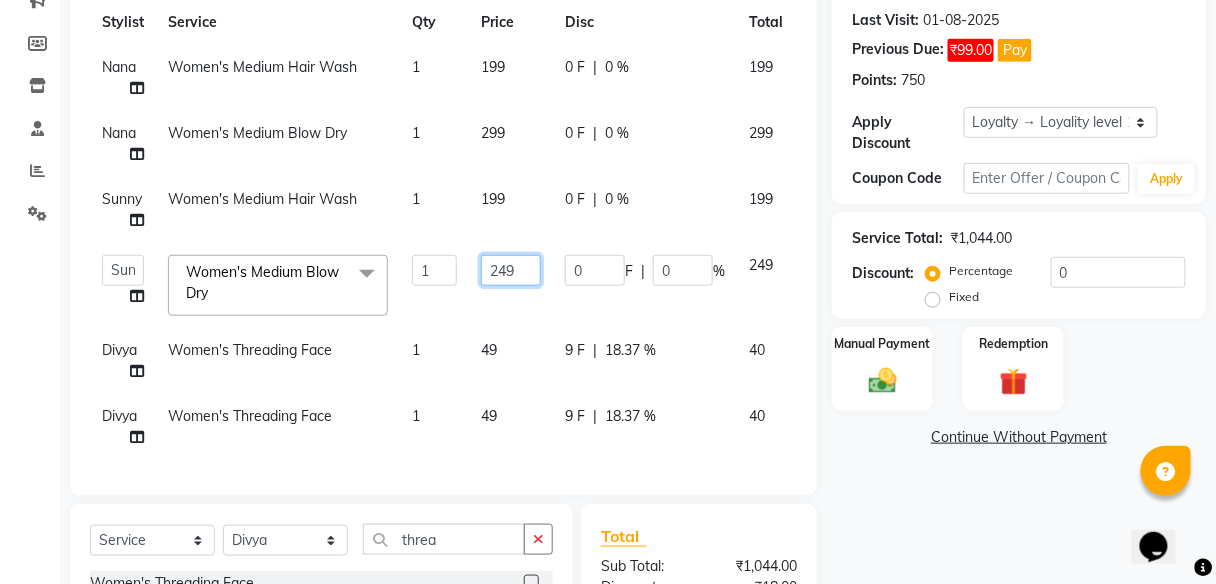 click on "249" 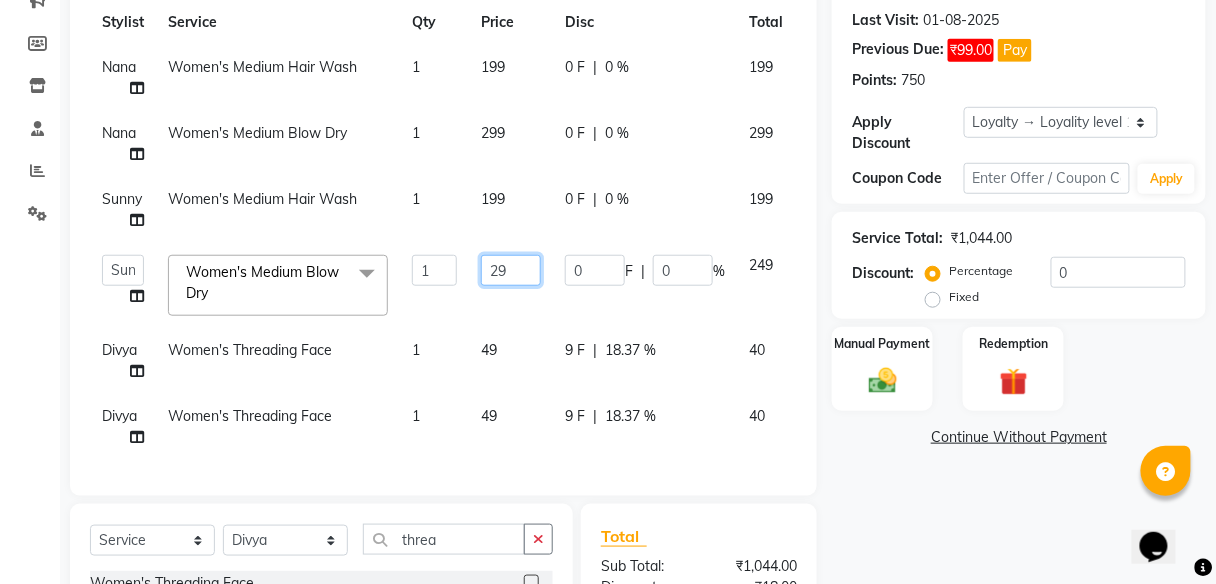 type on "299" 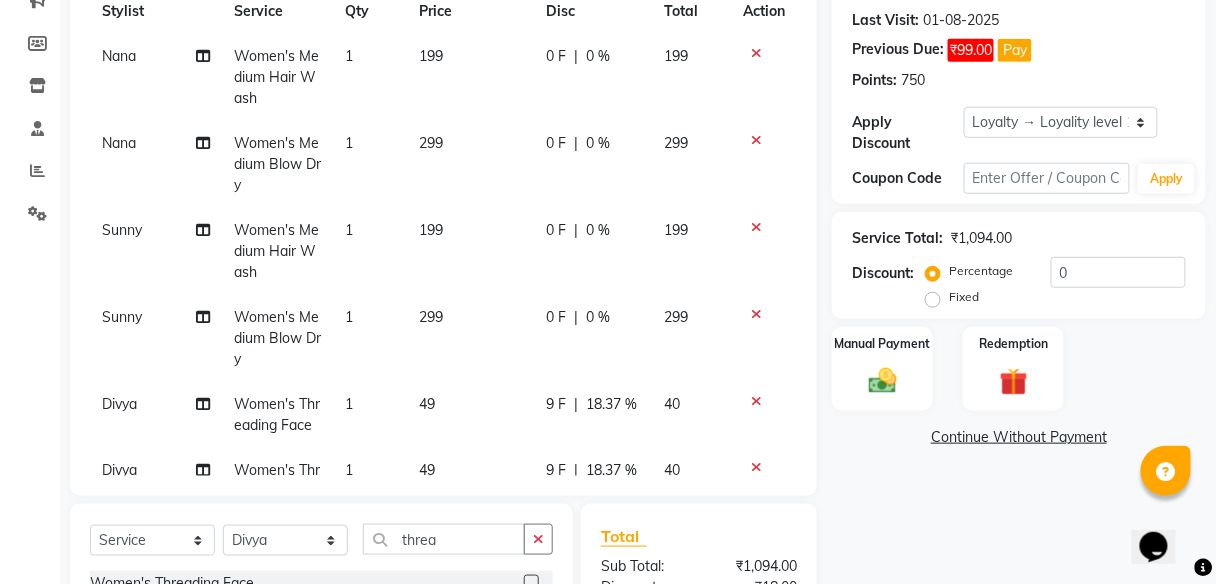 click on "Name: Elite Salon Membership:  No Active Membership  Total Visits:  145 Card on file:  0 Last Visit:   01-08-2025 Previous Due:  ₹99.00 Pay Points:   750  Apply Discount Select  Loyalty → Loyality level 1  Coupon Code Apply Service Total:  ₹1,094.00  Discount:  Percentage   Fixed  0 Manual Payment Redemption  Continue Without Payment" 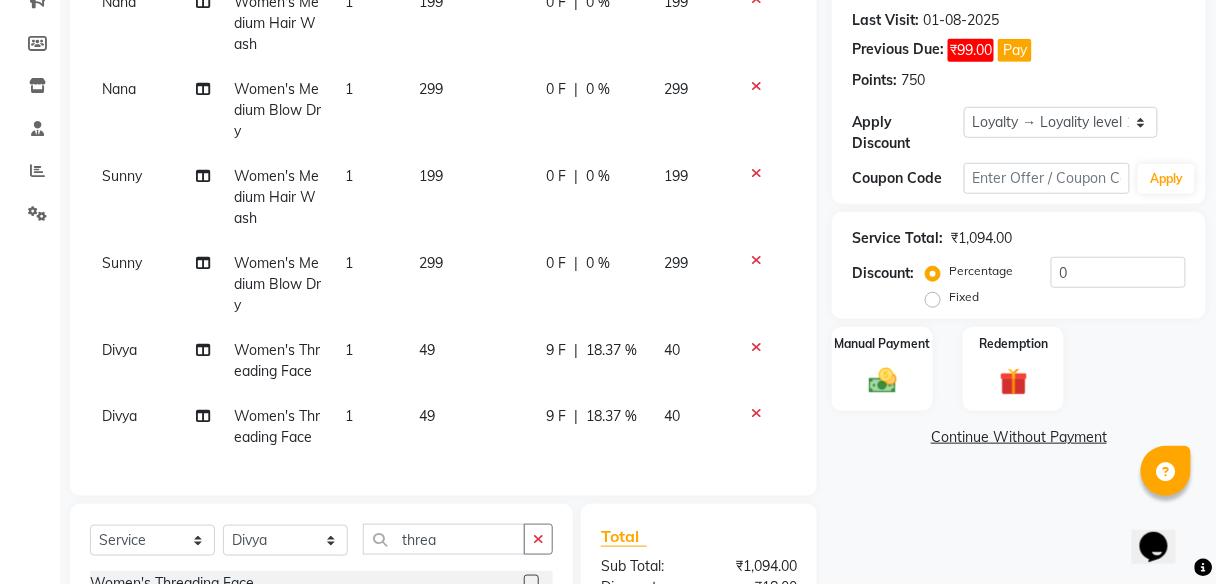 scroll, scrollTop: 472, scrollLeft: 0, axis: vertical 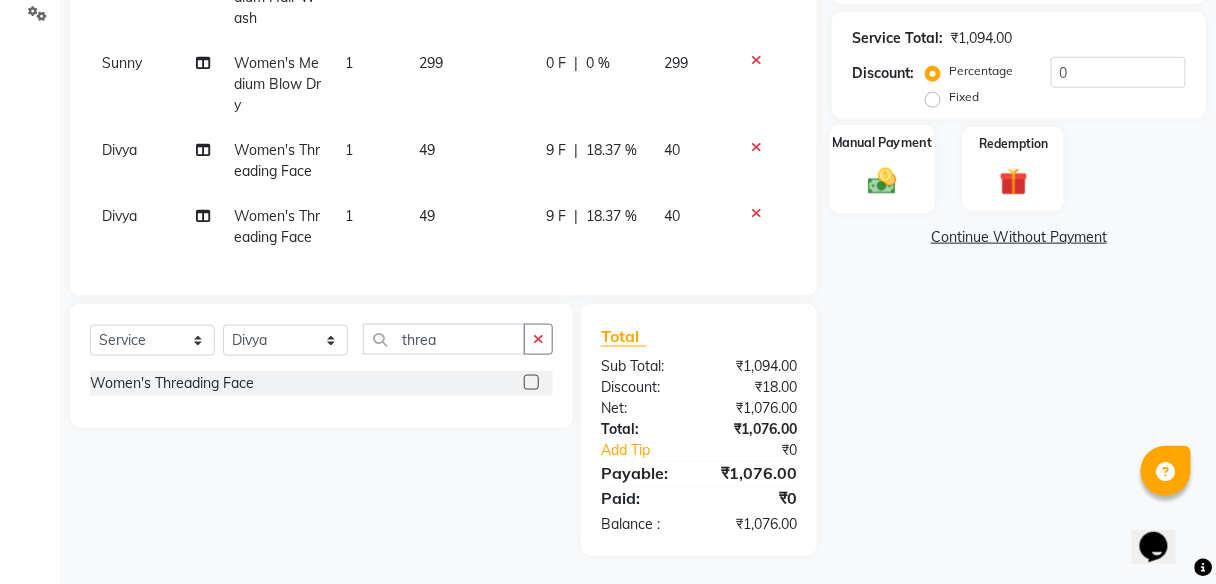 click 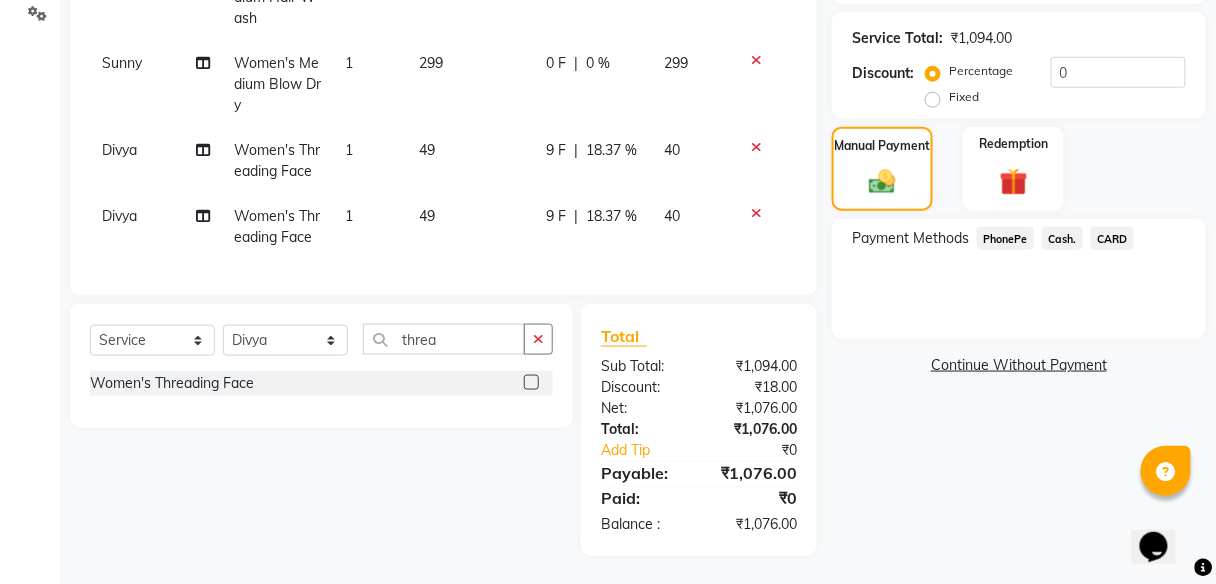 click on "9 F" 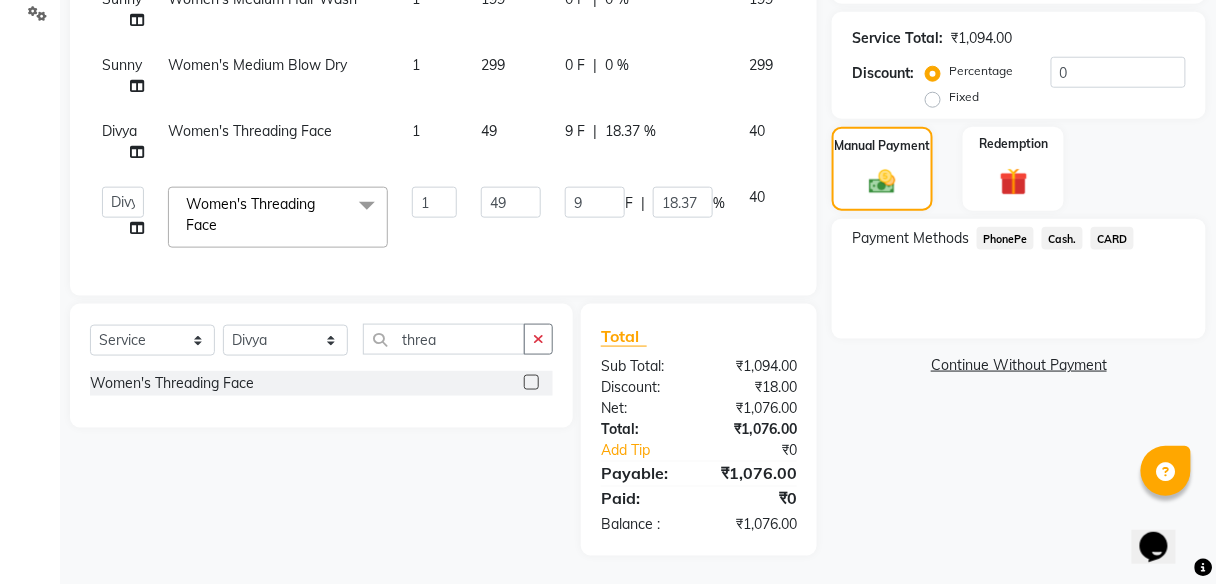 scroll, scrollTop: 24, scrollLeft: 0, axis: vertical 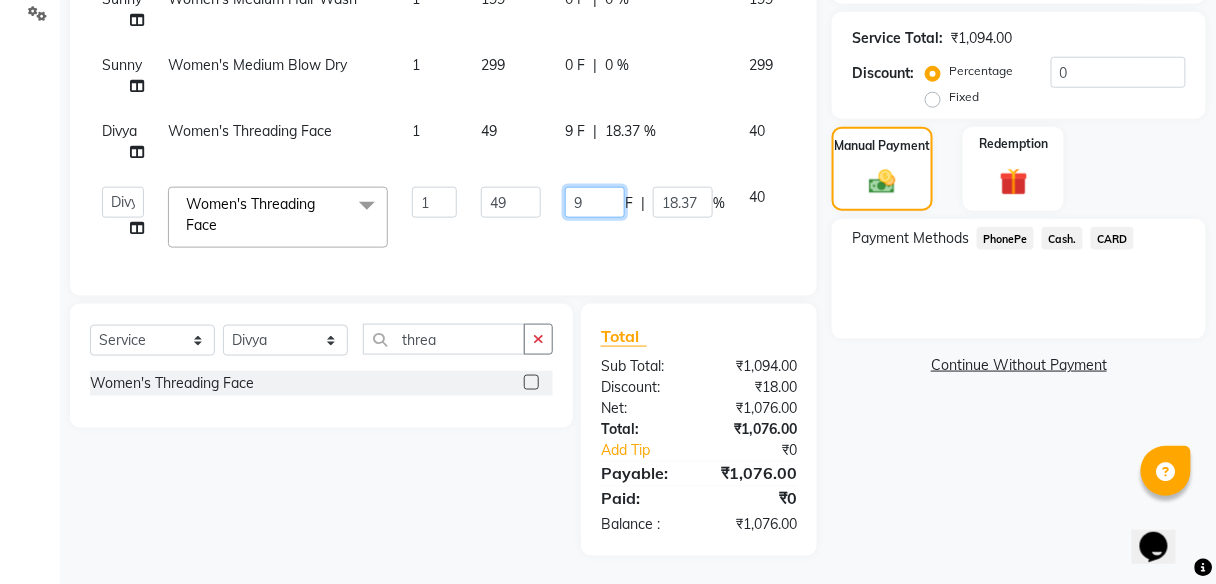 click on "9" 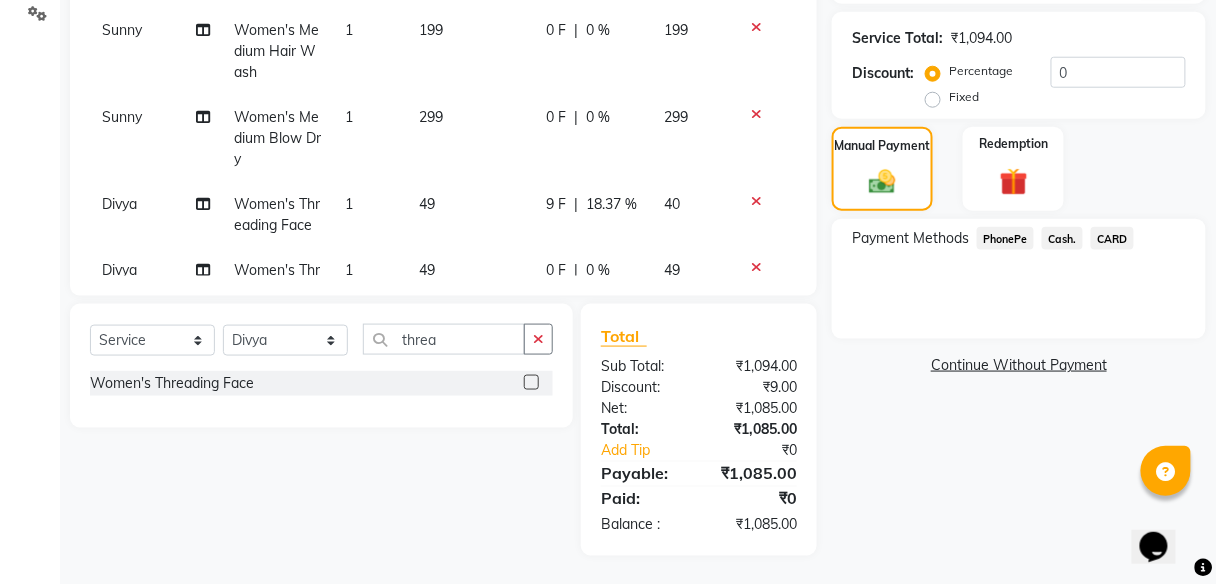 click on "Name: Elite Salon Membership:  No Active Membership  Total Visits:  145 Card on file:  0 Last Visit:   01-08-2025 Previous Due:  ₹99.00 Pay Points:   750  Apply Discount Select  Loyalty → Loyality level 1  Coupon Code Apply Service Total:  ₹1,094.00  Discount:  Percentage   Fixed  0 Manual Payment Redemption Payment Methods  PhonePe   Cash.   CARD   Continue Without Payment" 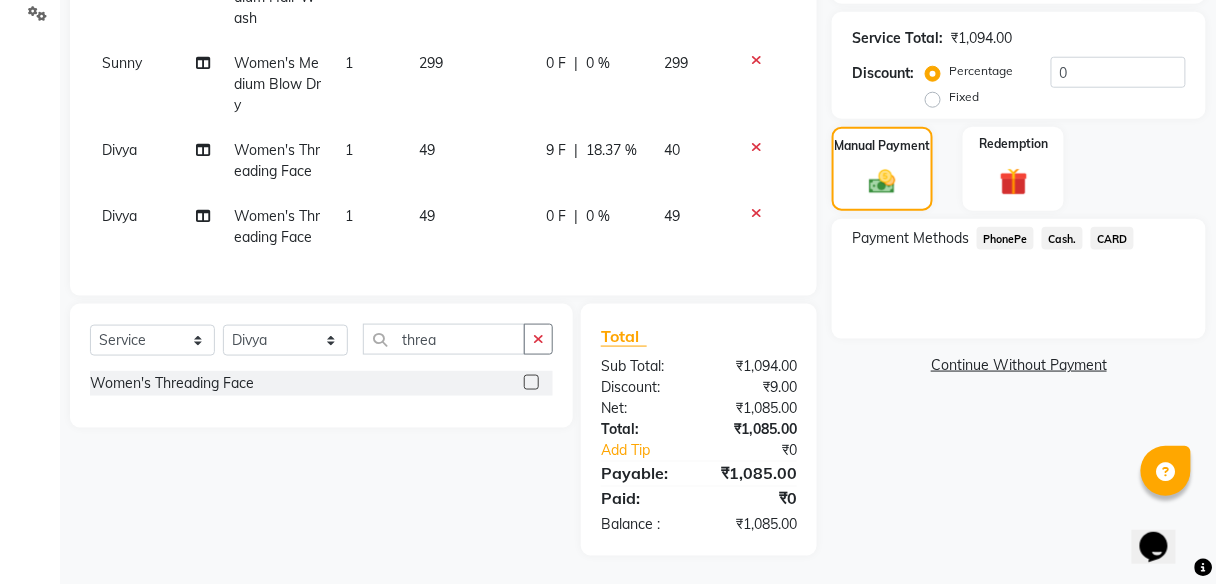 scroll, scrollTop: 0, scrollLeft: 0, axis: both 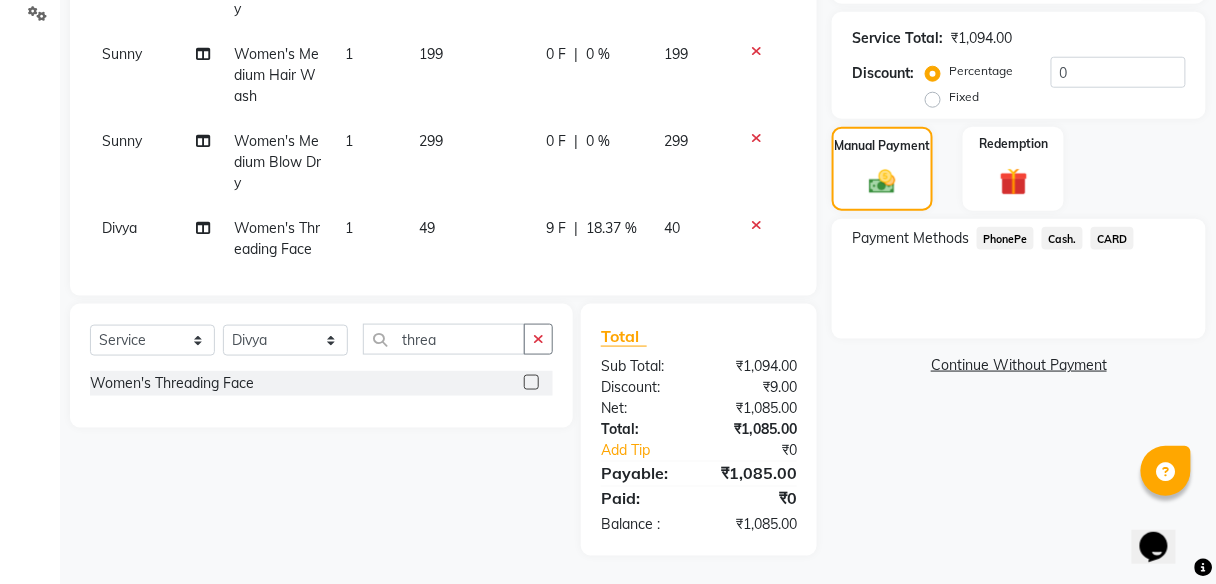 click on "CARD" 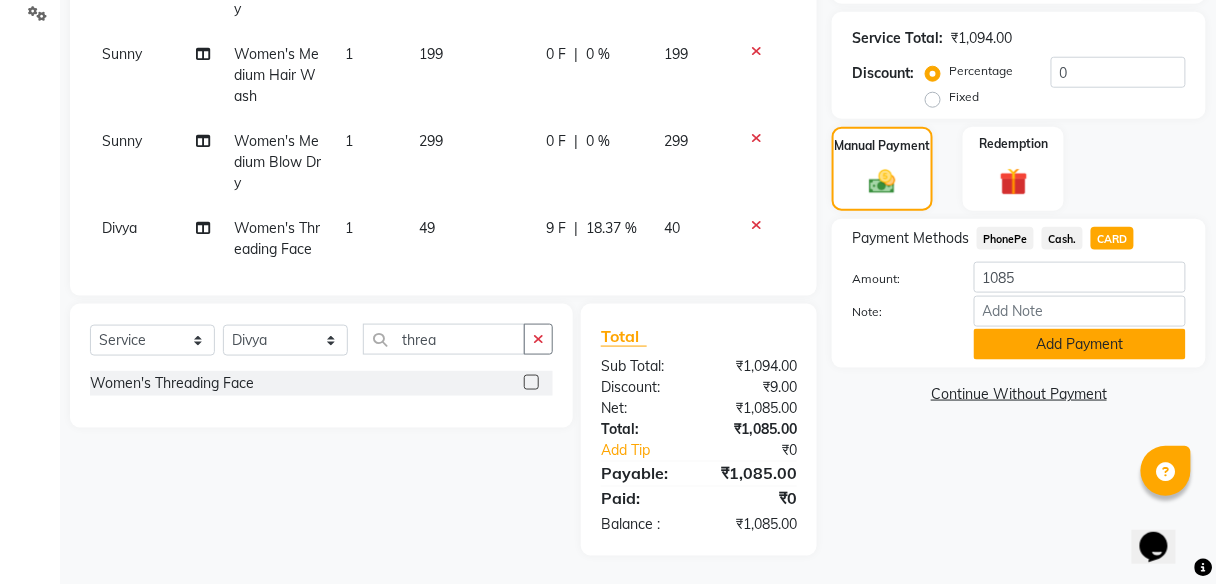 click on "Add Payment" 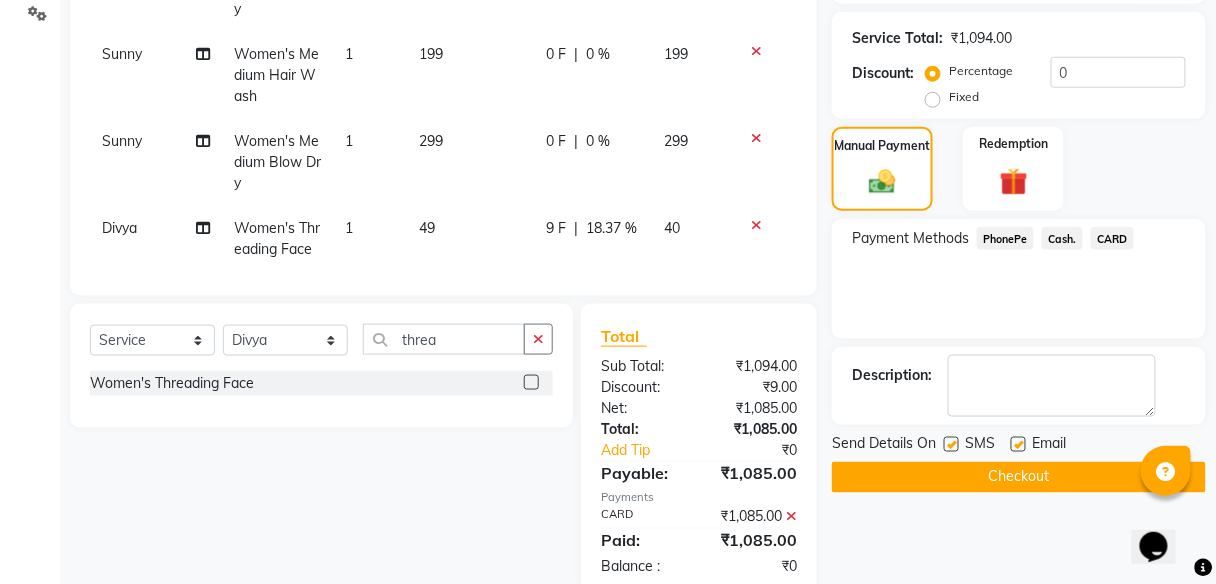scroll, scrollTop: 696, scrollLeft: 0, axis: vertical 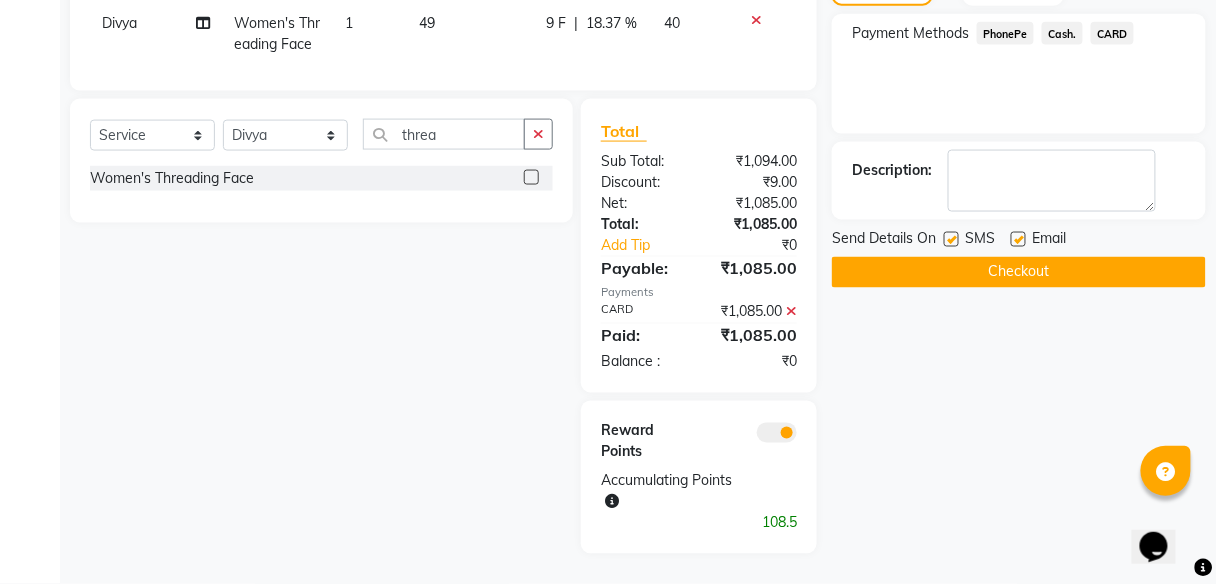 click on "Checkout" 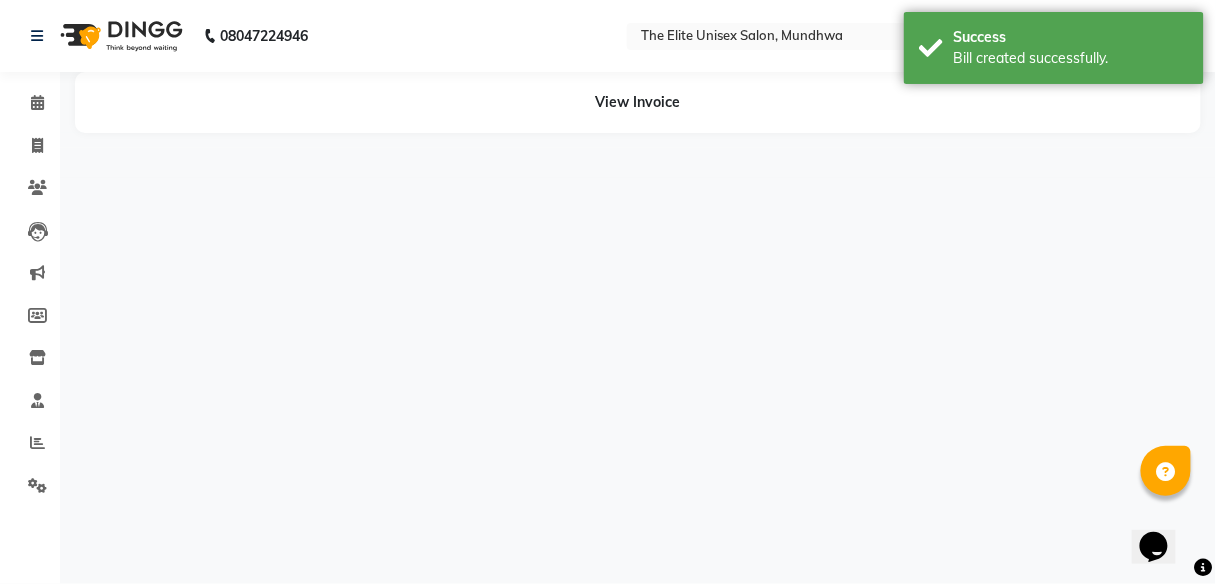 scroll, scrollTop: 0, scrollLeft: 0, axis: both 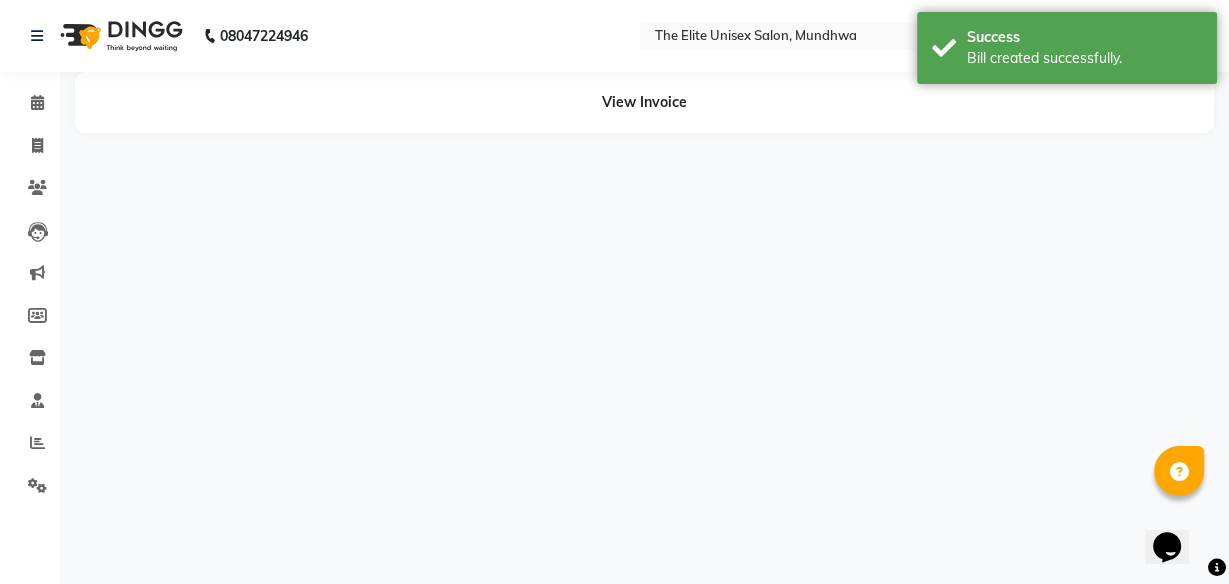 drag, startPoint x: 1228, startPoint y: 466, endPoint x: 1228, endPoint y: 126, distance: 340 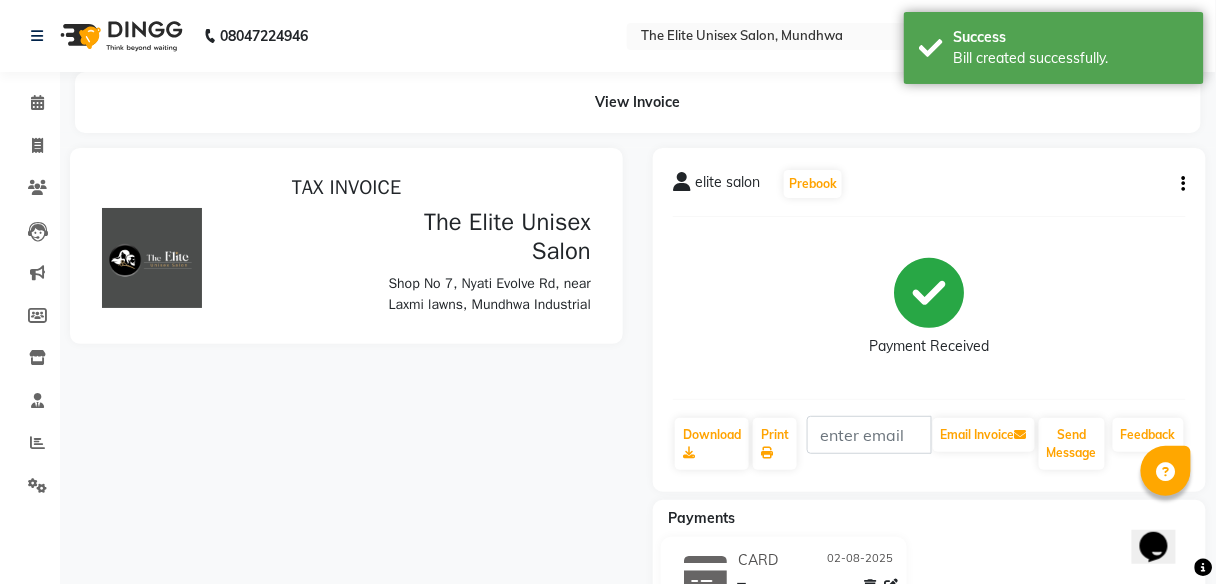 scroll, scrollTop: 0, scrollLeft: 0, axis: both 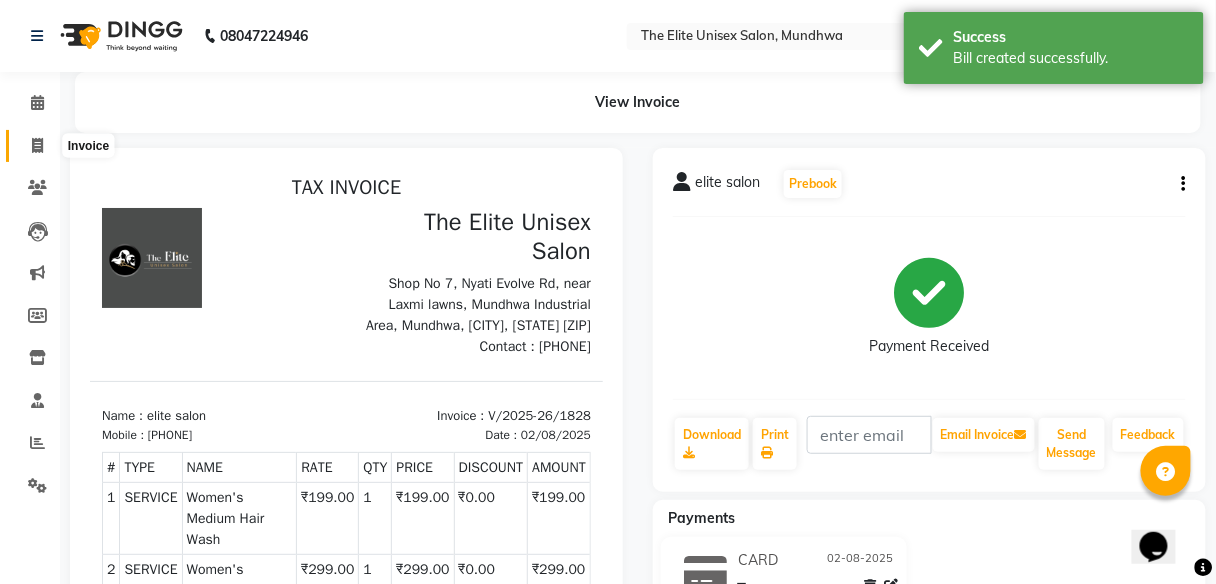 click 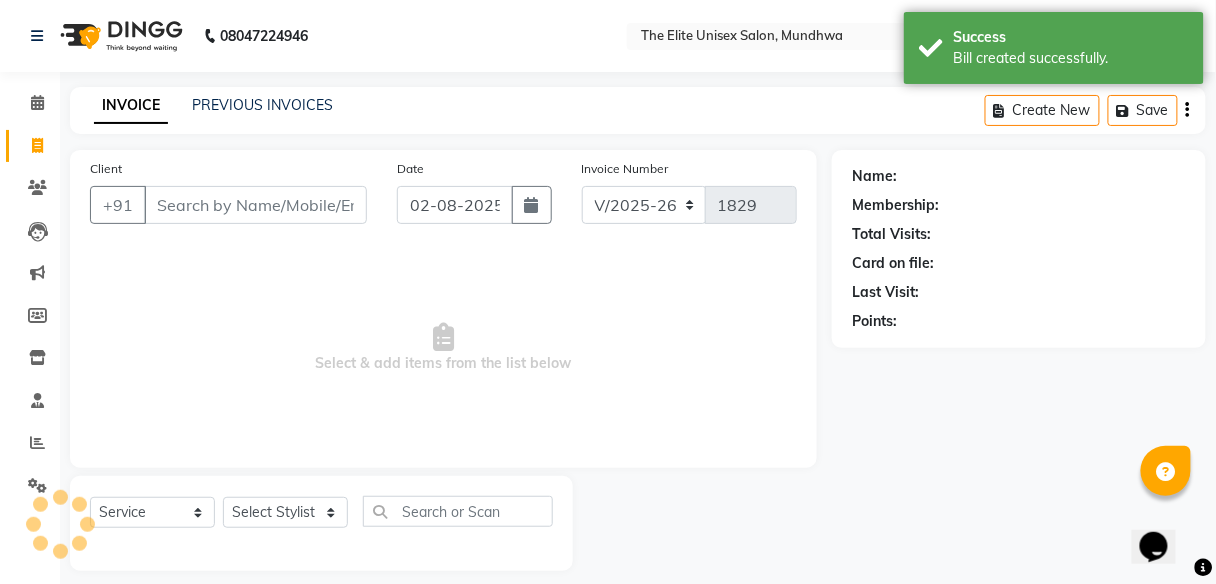 scroll, scrollTop: 16, scrollLeft: 0, axis: vertical 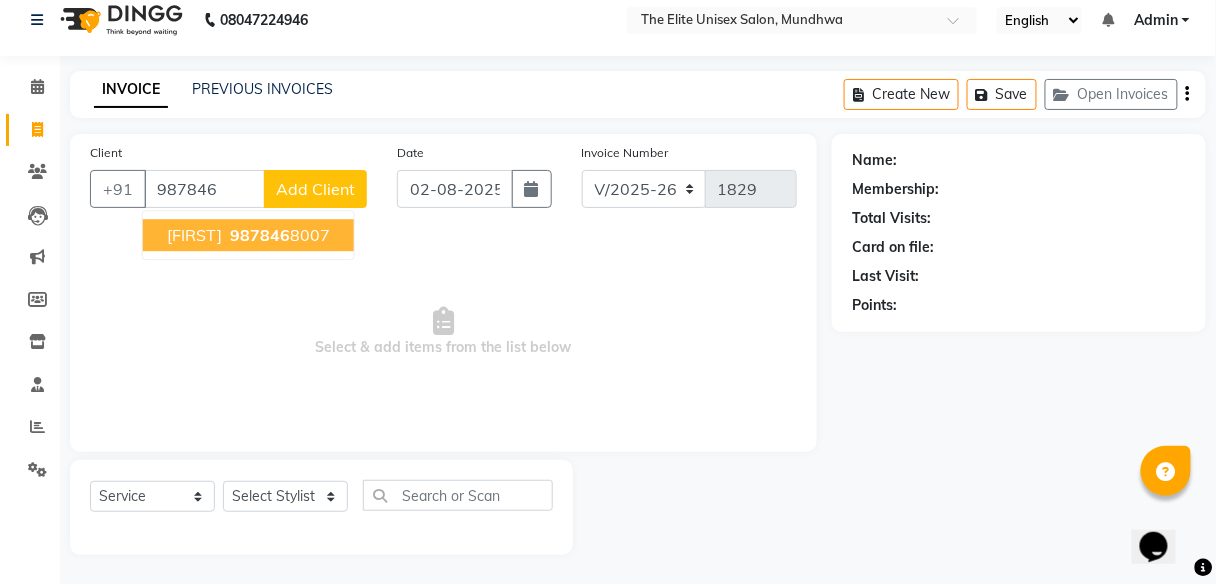 click on "[PHONE]" at bounding box center (278, 235) 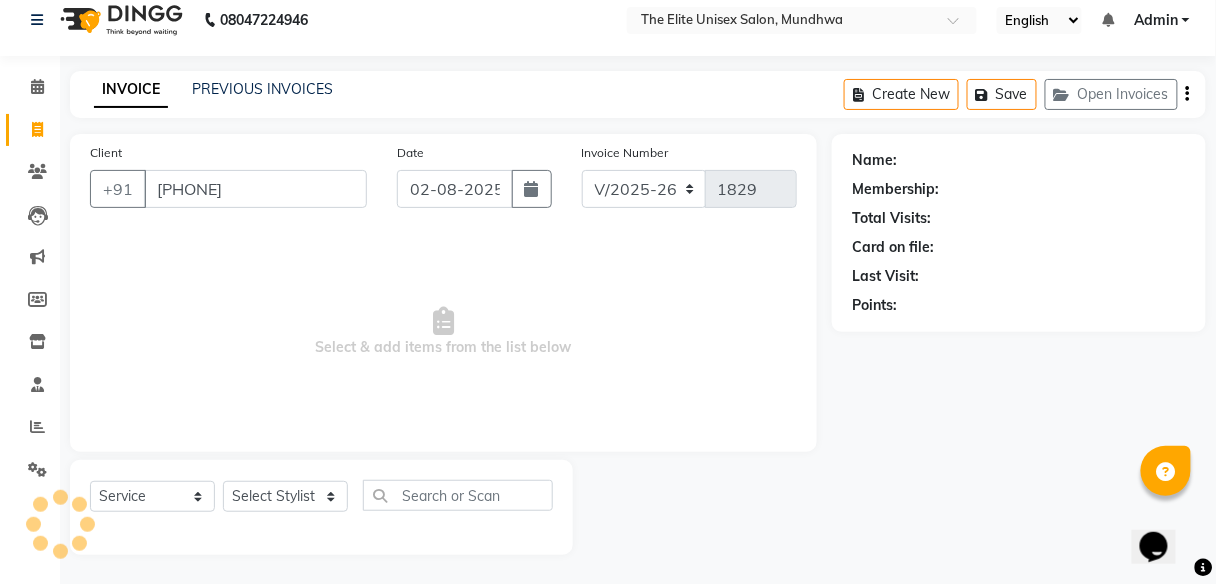 type on "[PHONE]" 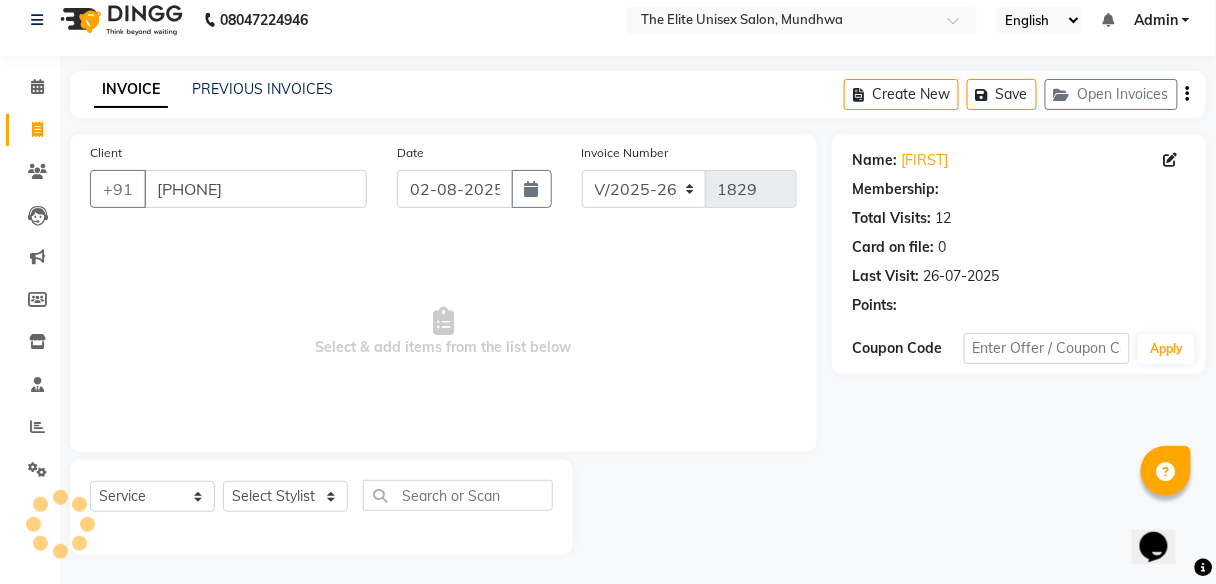 select on "1: Object" 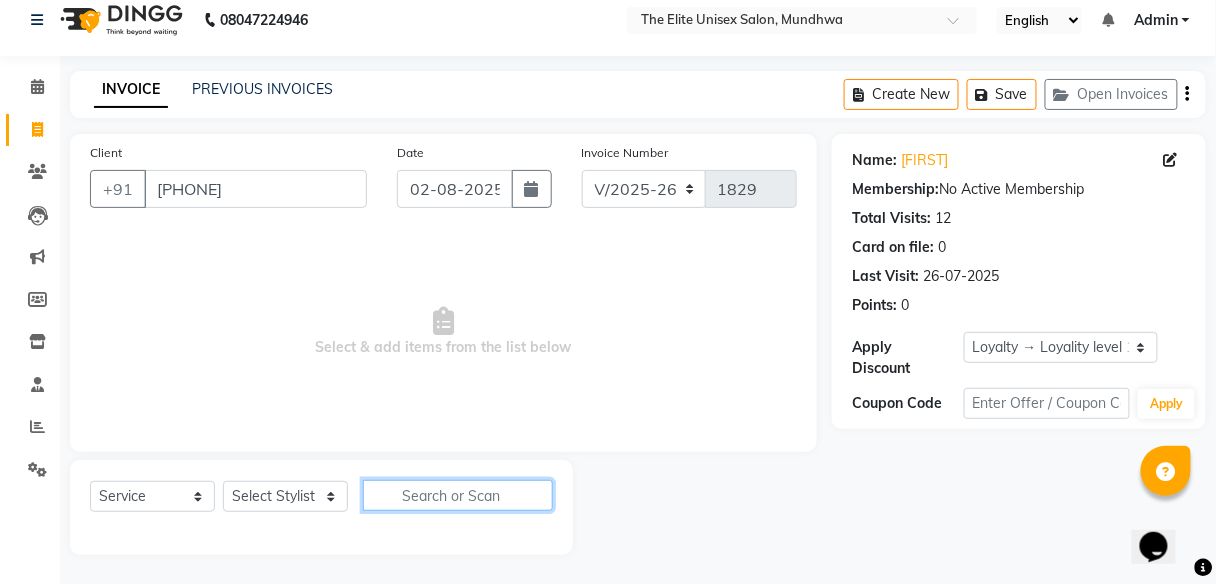 click 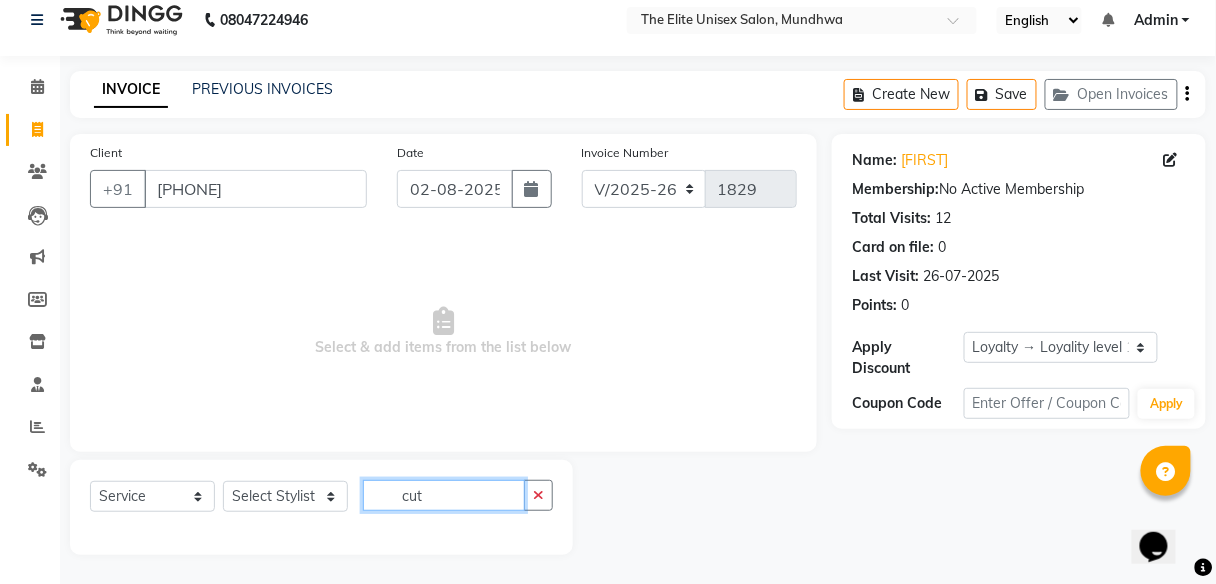 type on "cut" 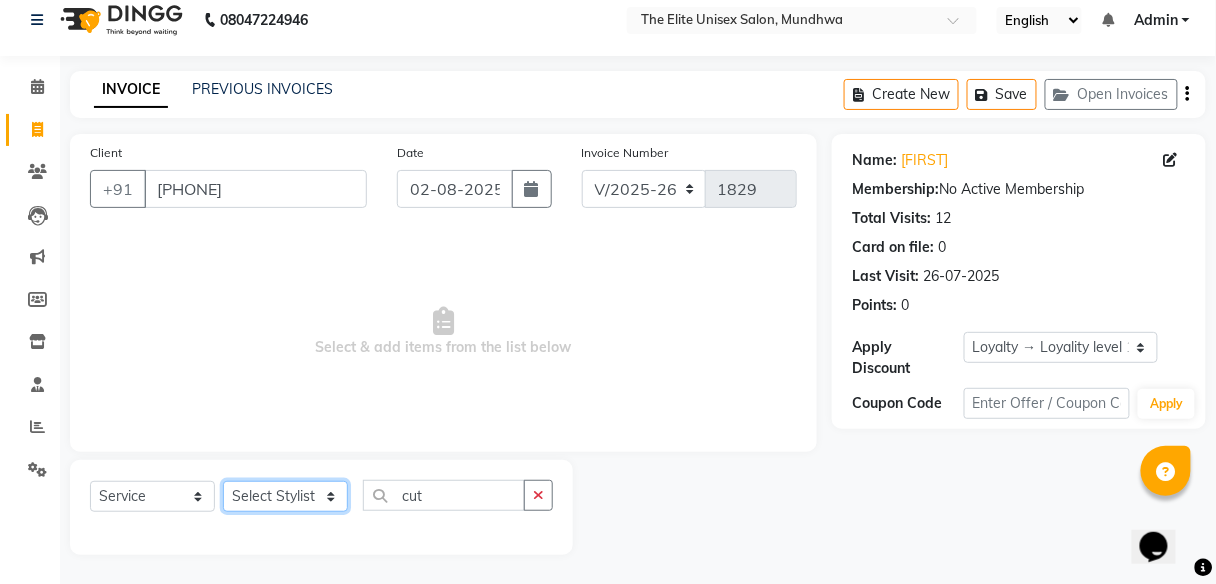 click on "Select Stylist [FIRST] [FIRST]  [FIRST] [FIRST] [FIRST]" 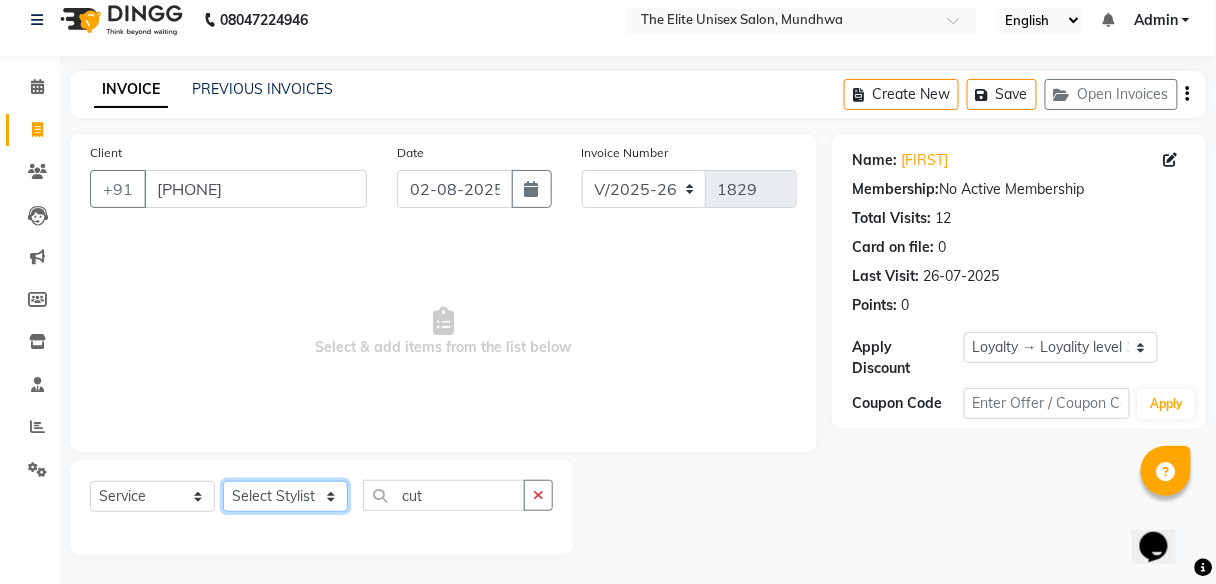 select on "59553" 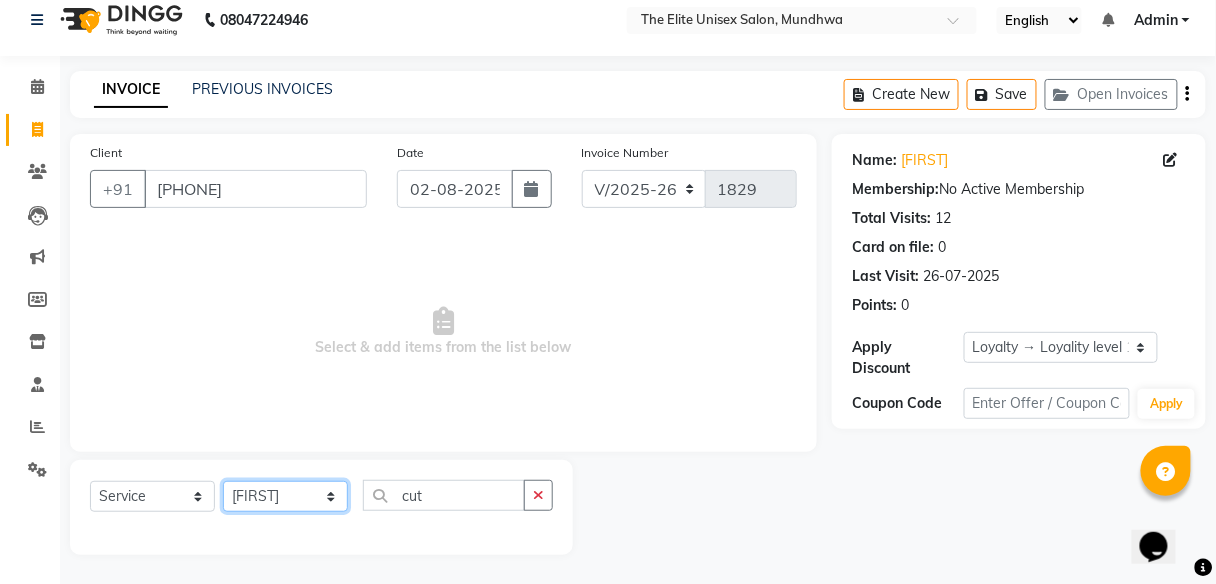 click on "Select Stylist [FIRST] [FIRST]  [FIRST] [FIRST] [FIRST]" 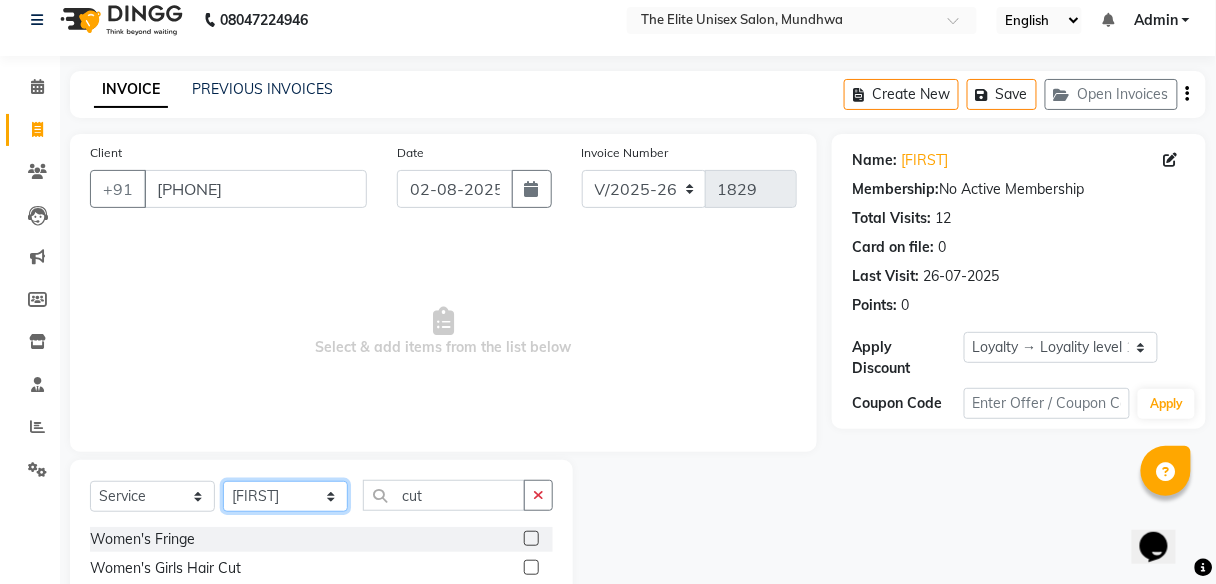 scroll, scrollTop: 216, scrollLeft: 0, axis: vertical 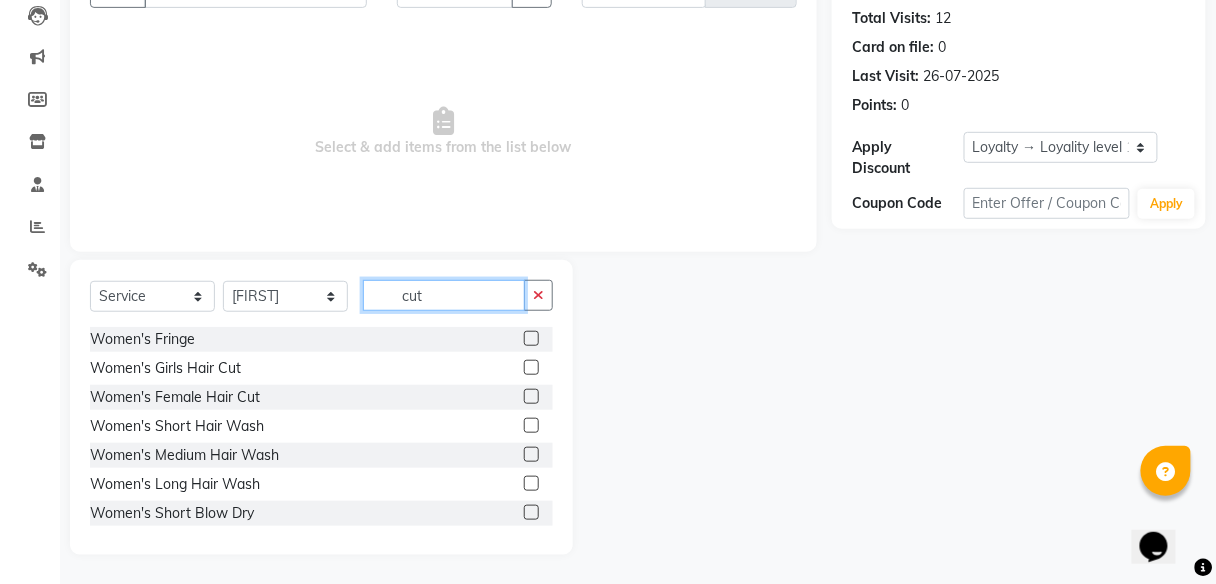 click on "cut" 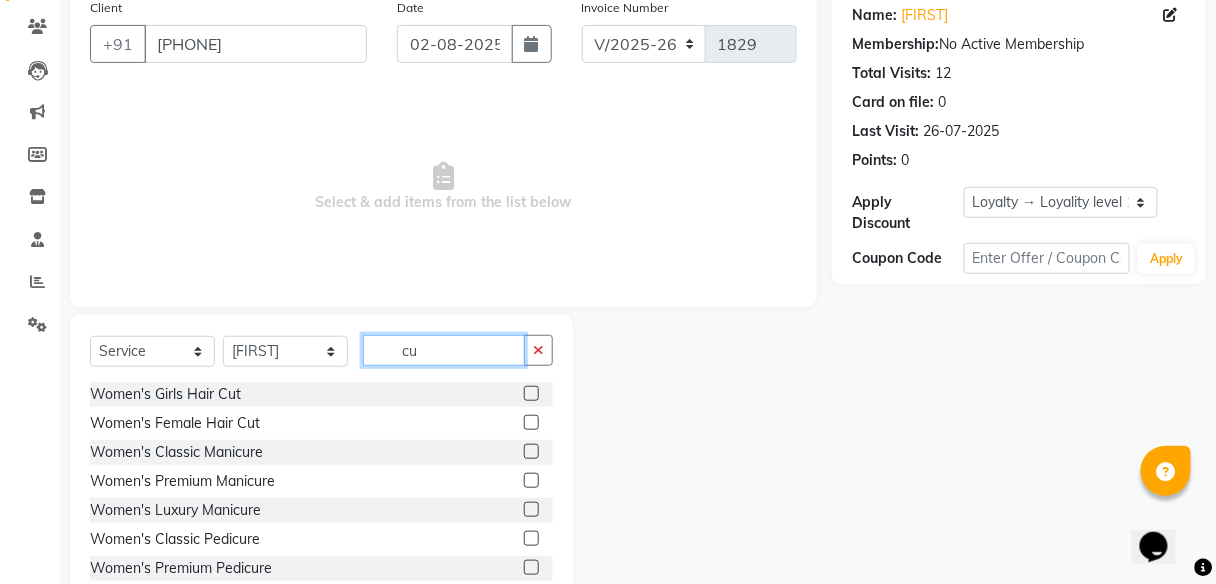 type on "c" 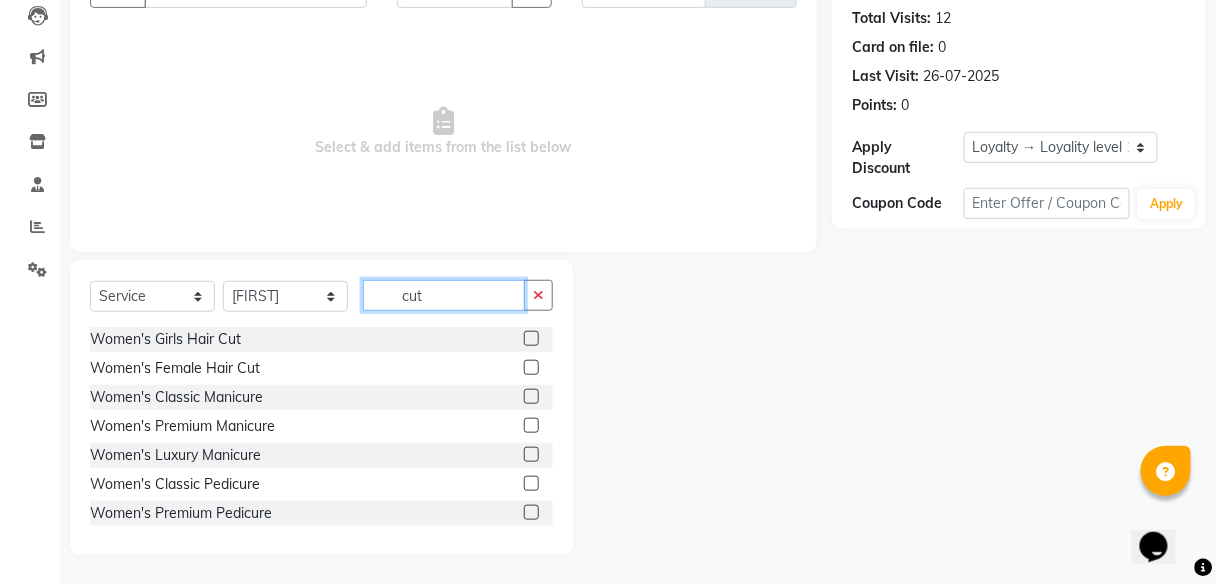 scroll, scrollTop: 161, scrollLeft: 0, axis: vertical 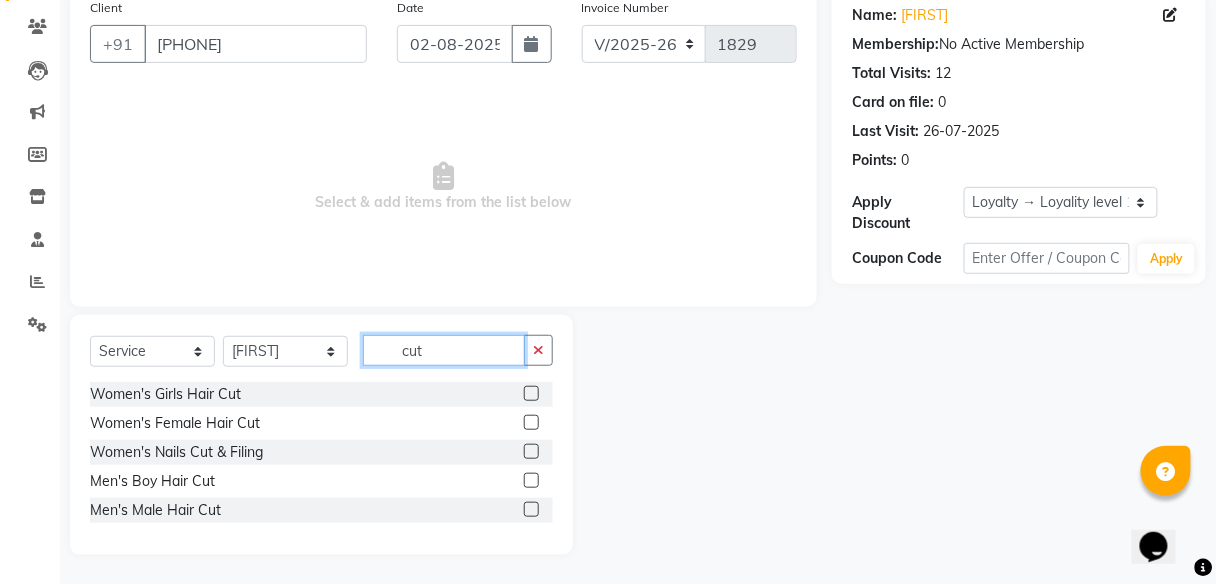 type on "cut" 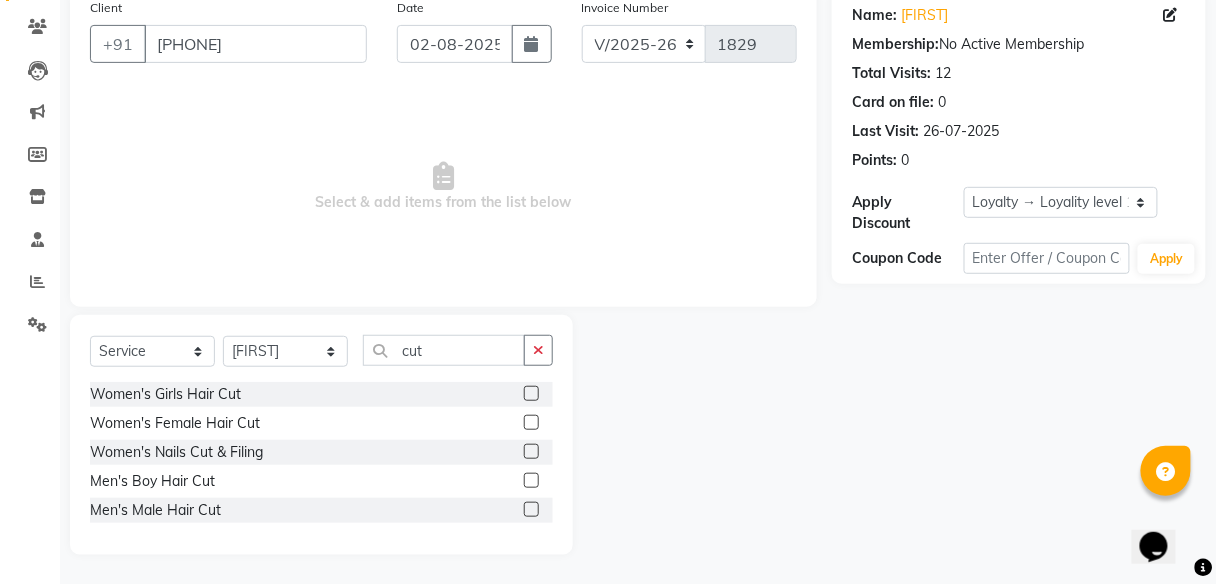 click 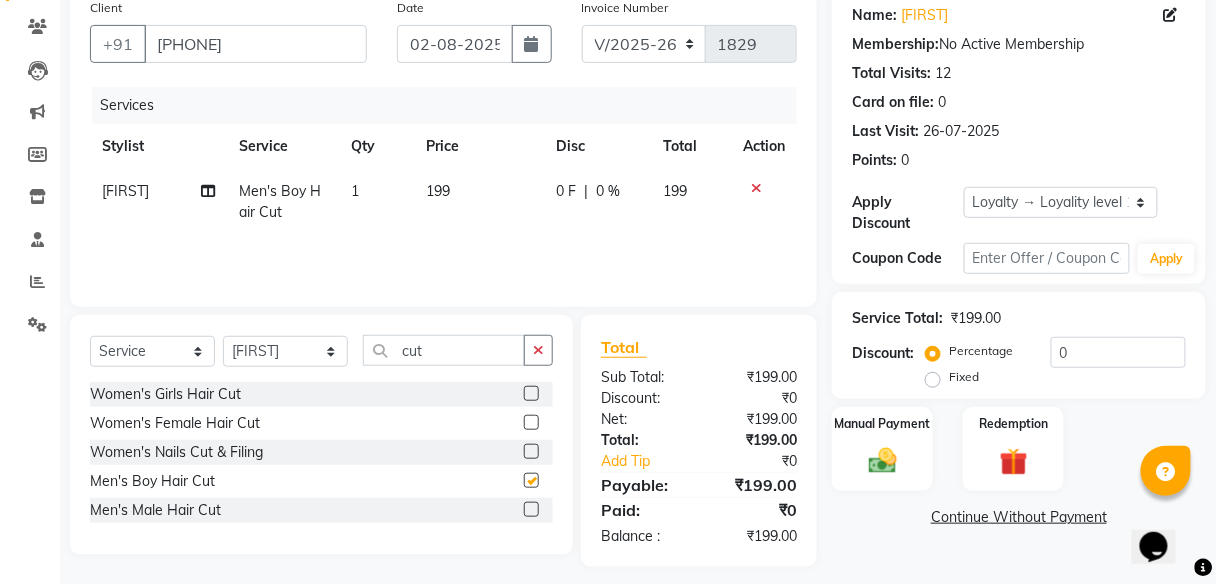 checkbox on "false" 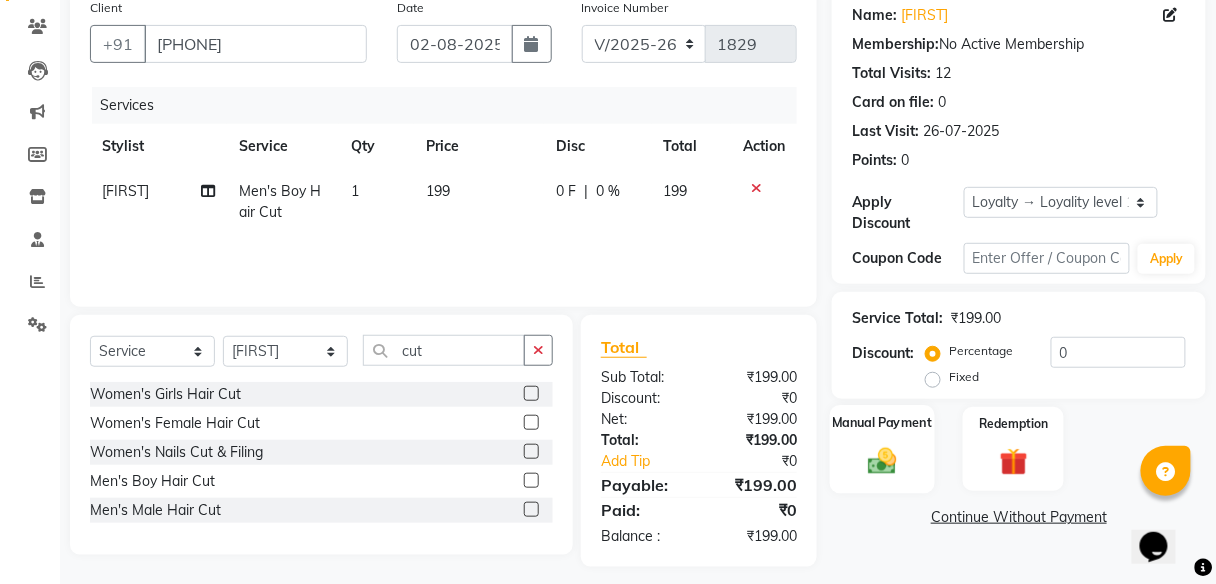 click 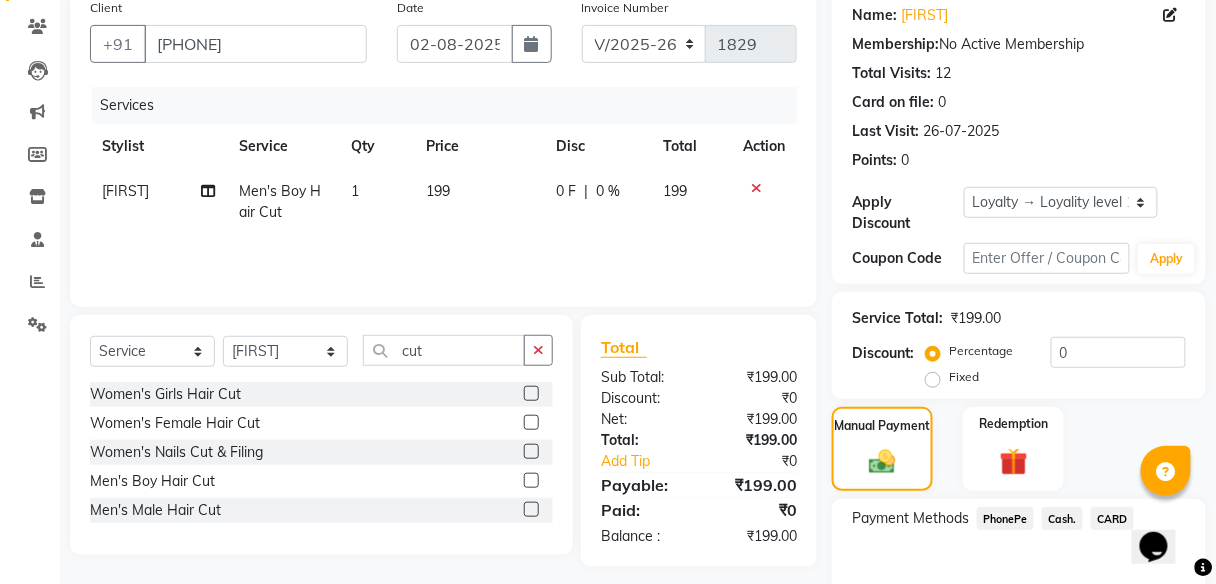 scroll, scrollTop: 267, scrollLeft: 0, axis: vertical 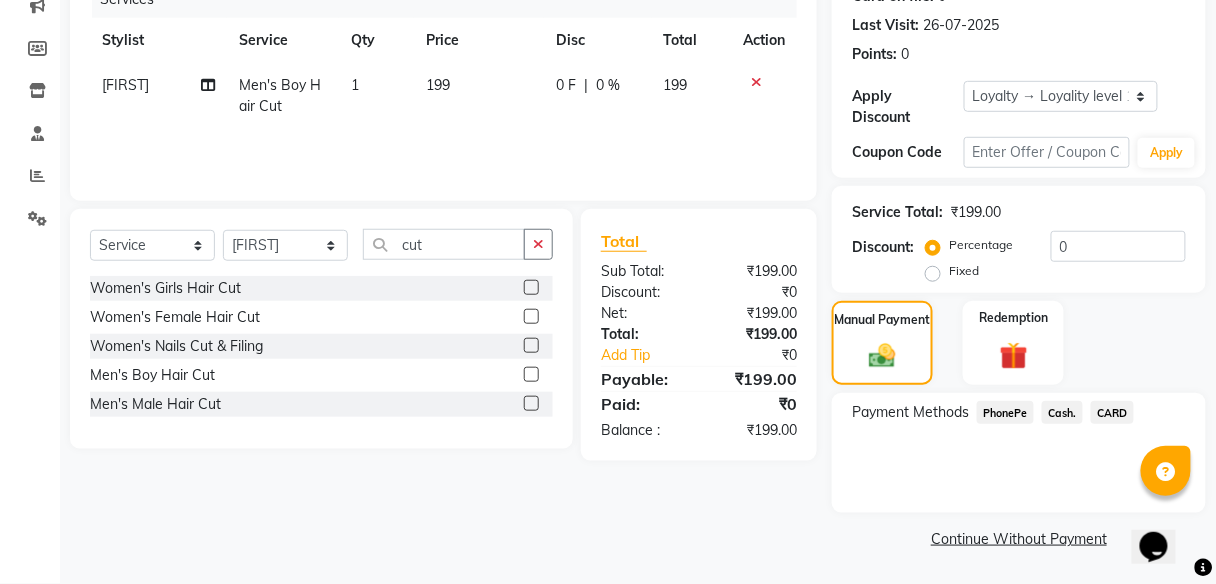 click on "PhonePe" 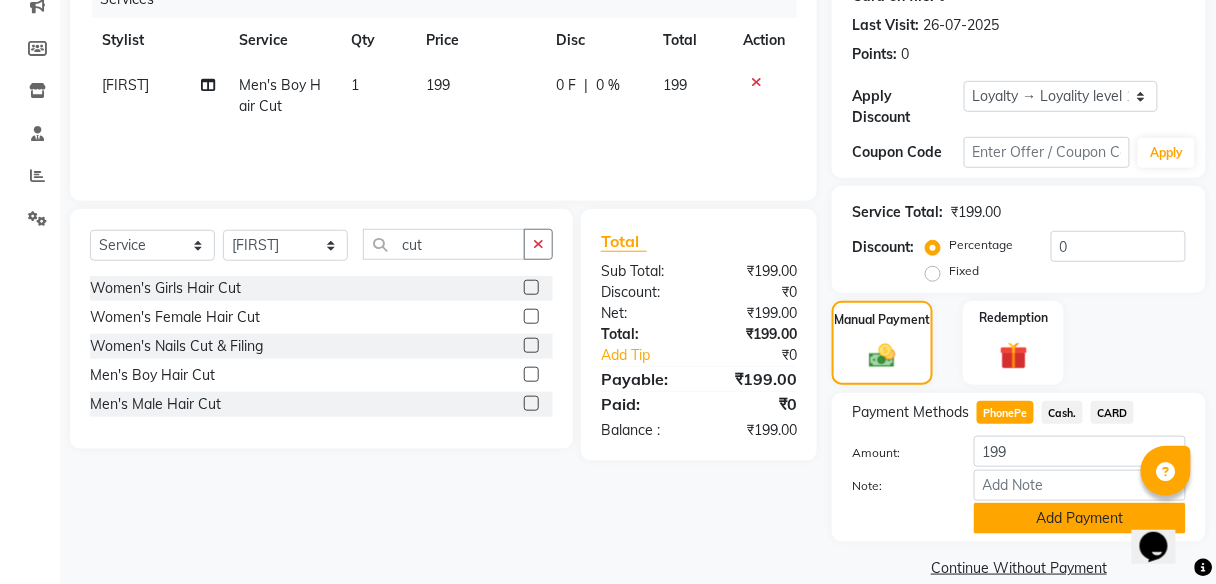 click on "Add Payment" 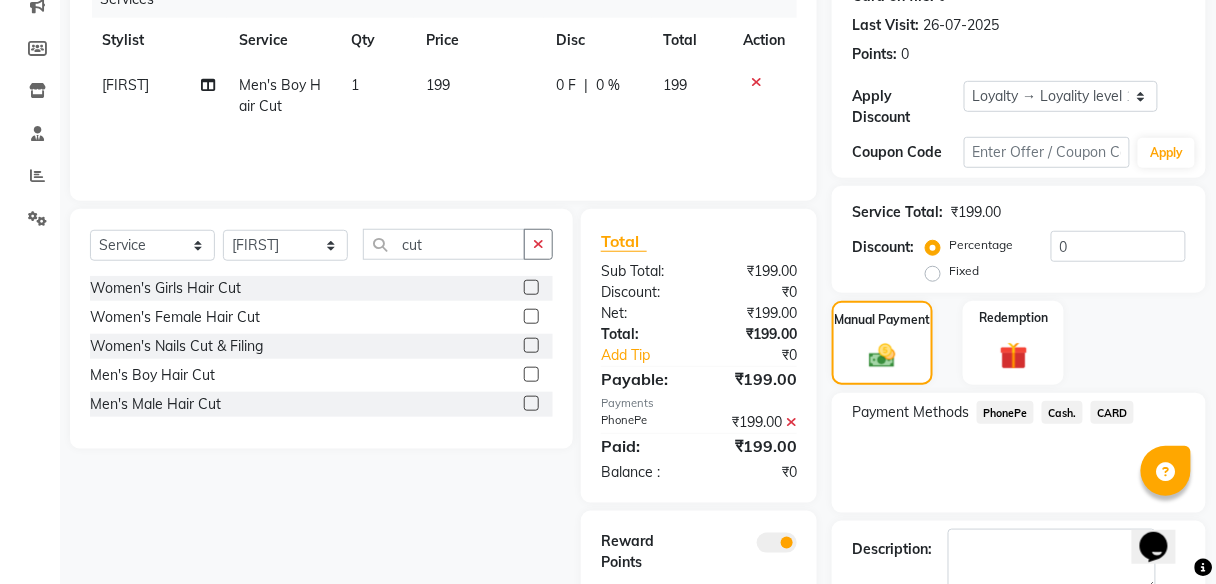 scroll, scrollTop: 378, scrollLeft: 0, axis: vertical 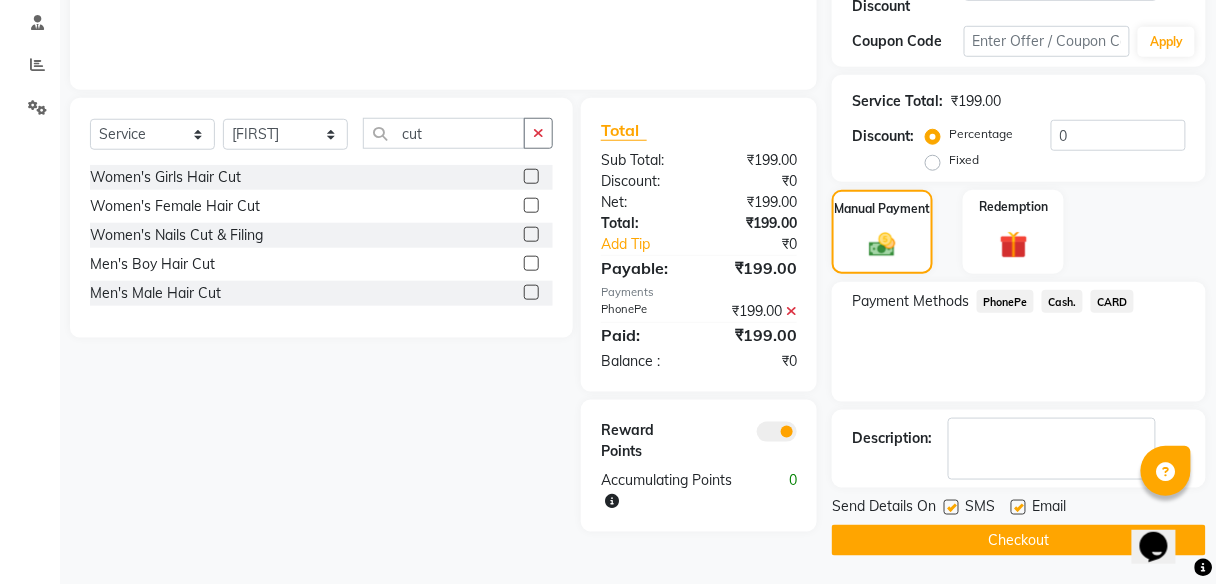 click on "Checkout" 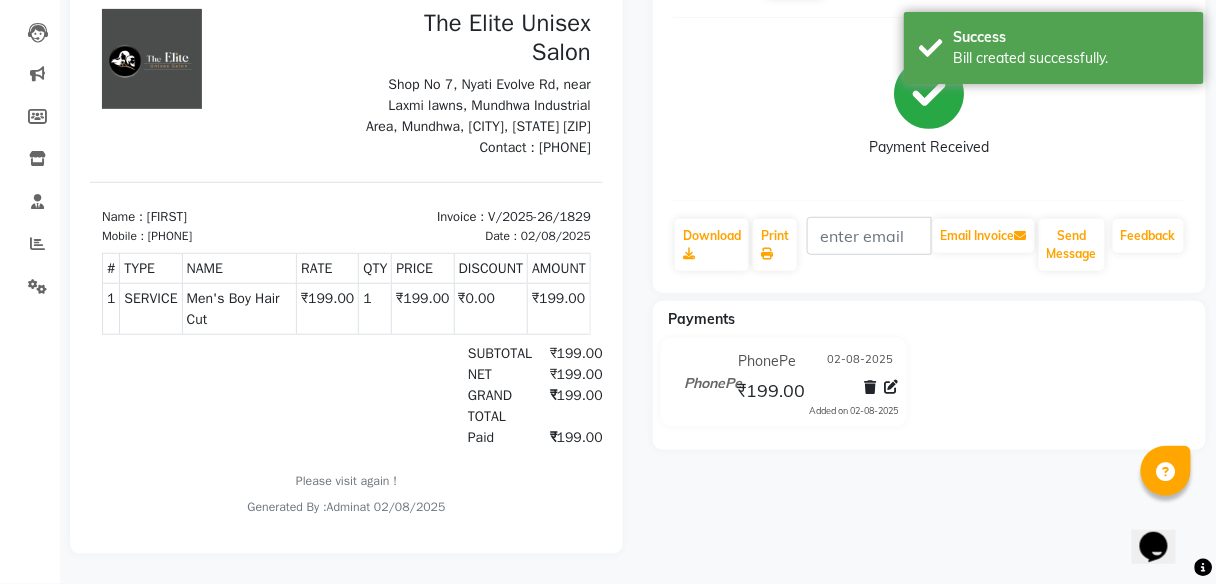 scroll, scrollTop: 110, scrollLeft: 0, axis: vertical 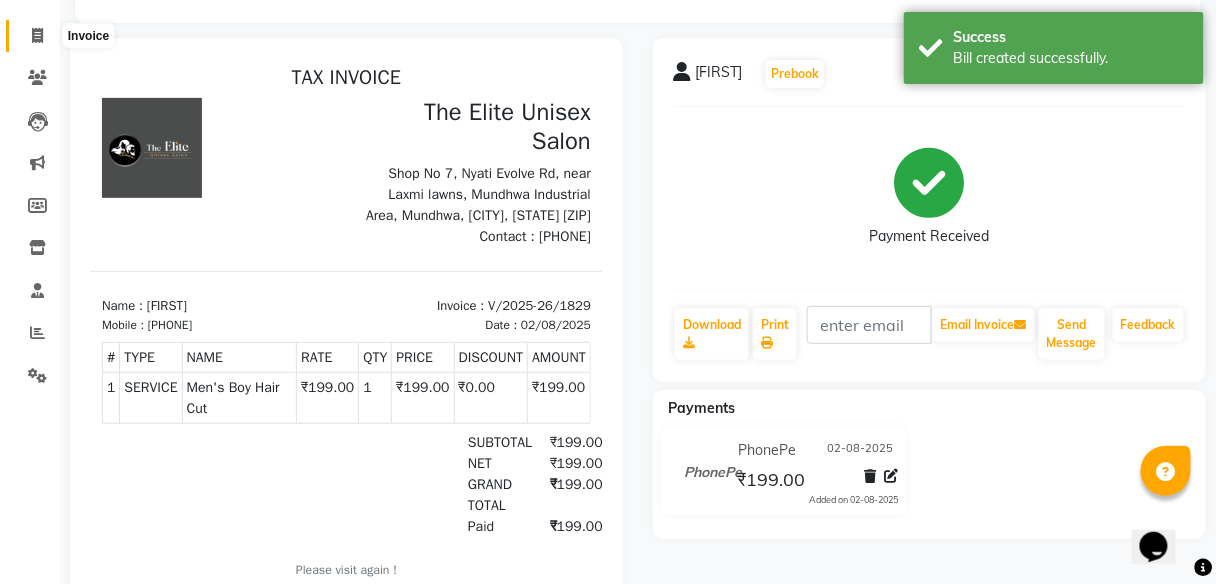 click 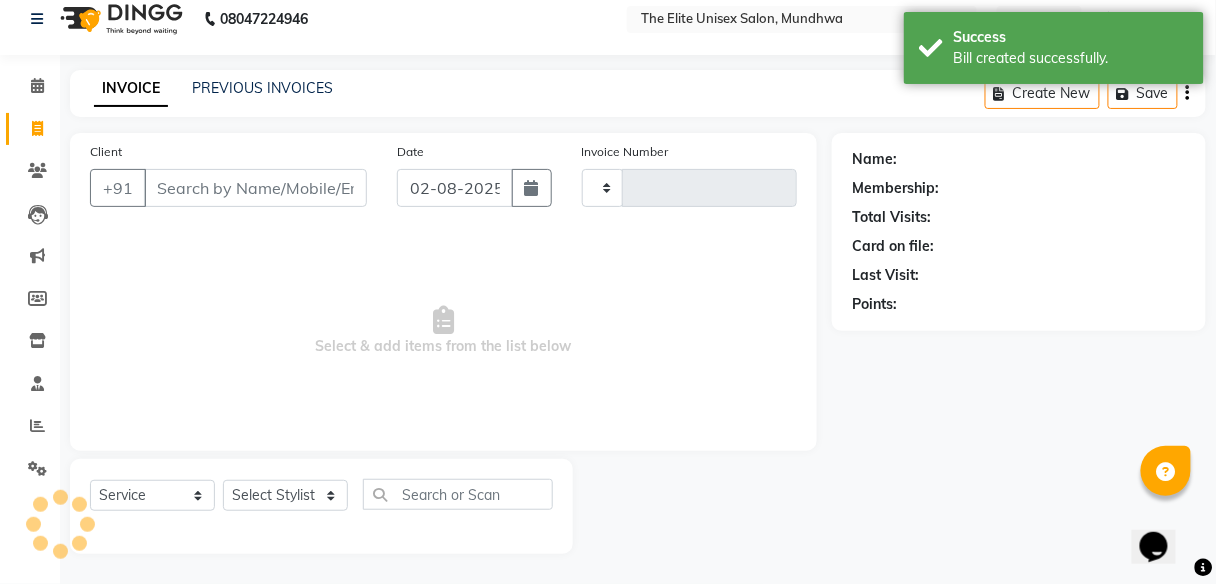 scroll, scrollTop: 16, scrollLeft: 0, axis: vertical 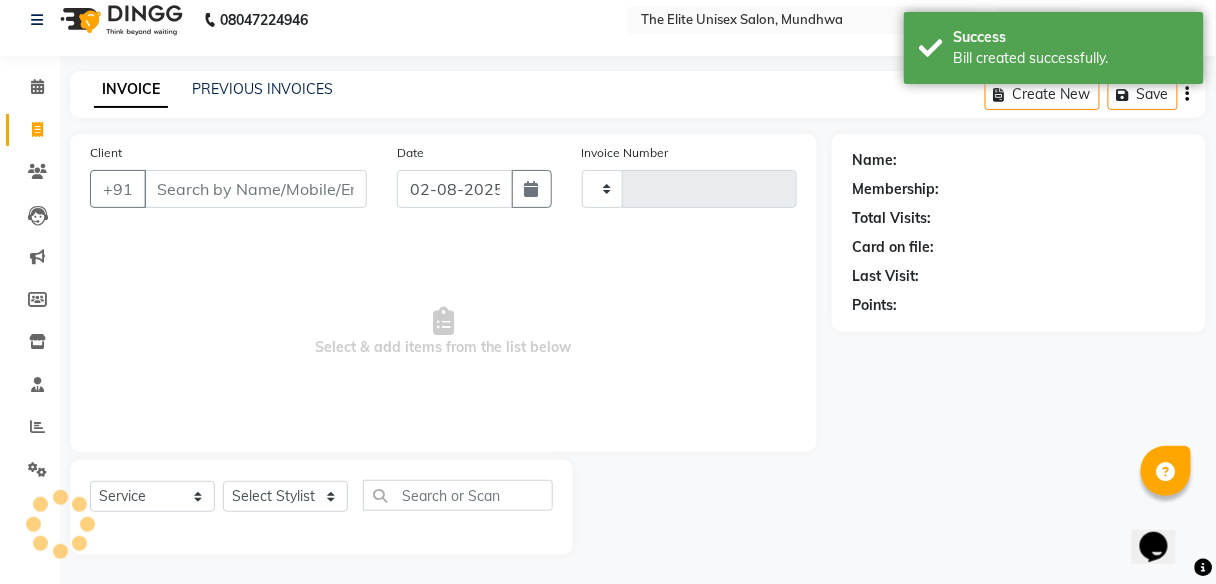 type on "1830" 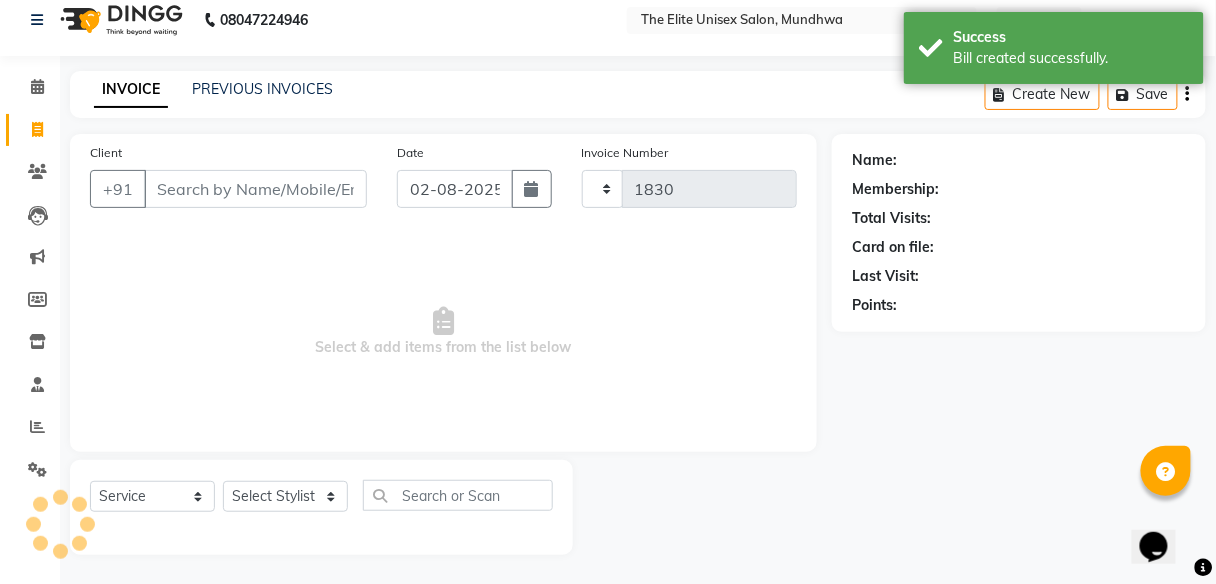 select on "7086" 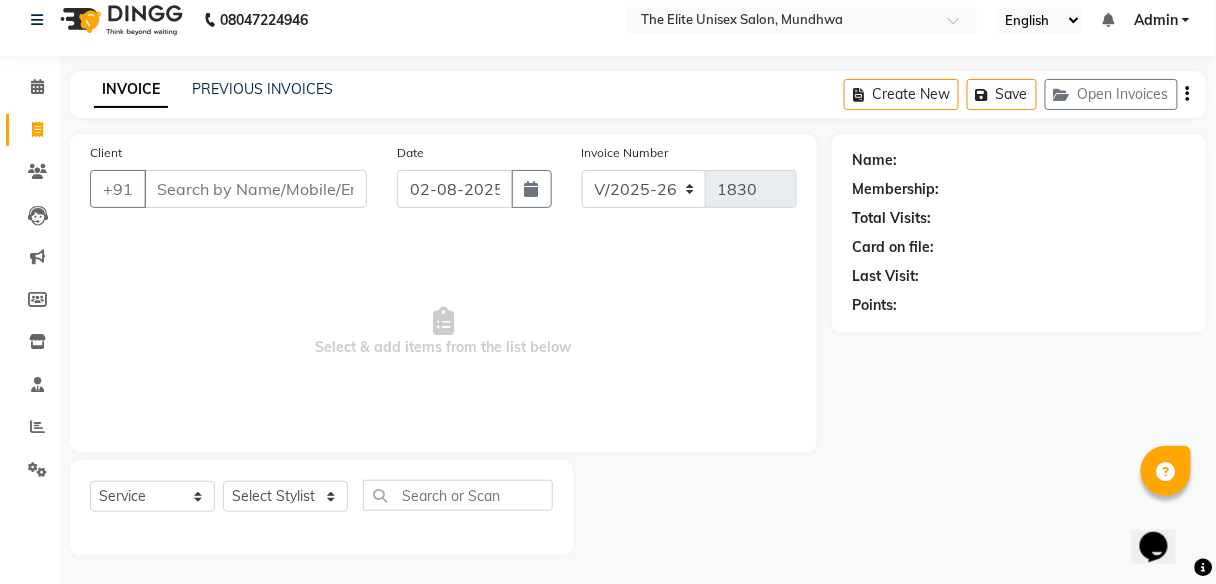 scroll, scrollTop: 0, scrollLeft: 0, axis: both 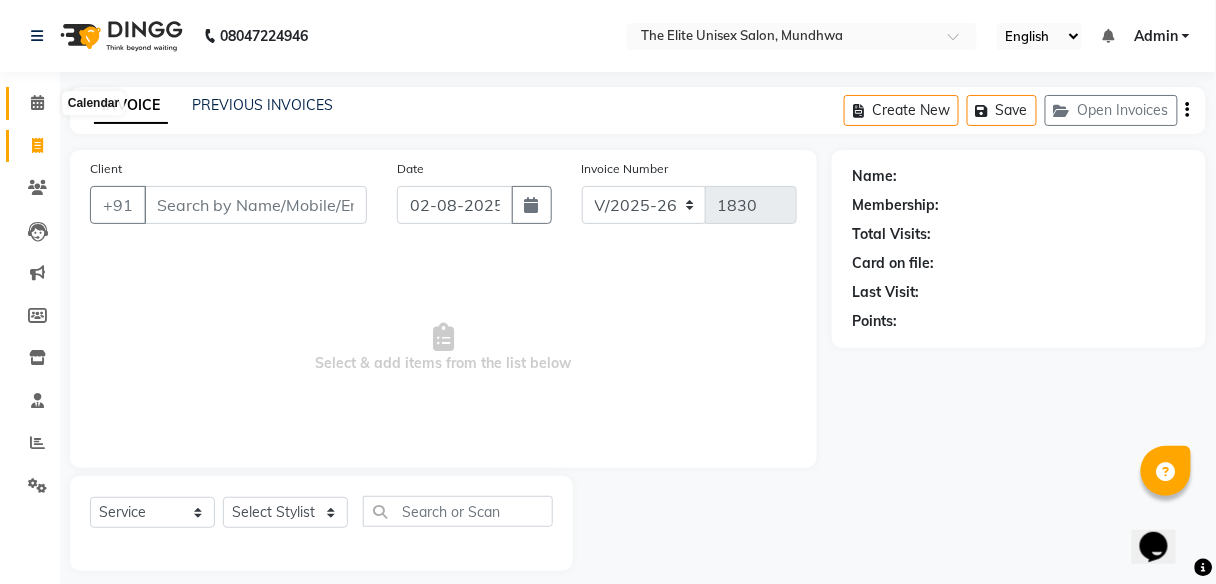 click 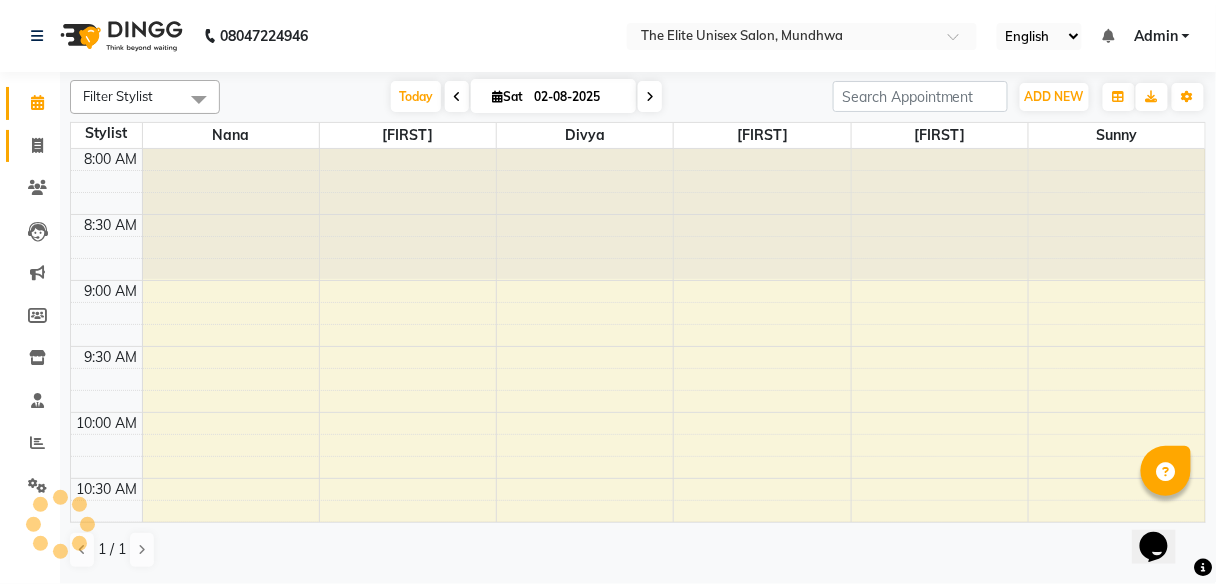 scroll, scrollTop: 0, scrollLeft: 0, axis: both 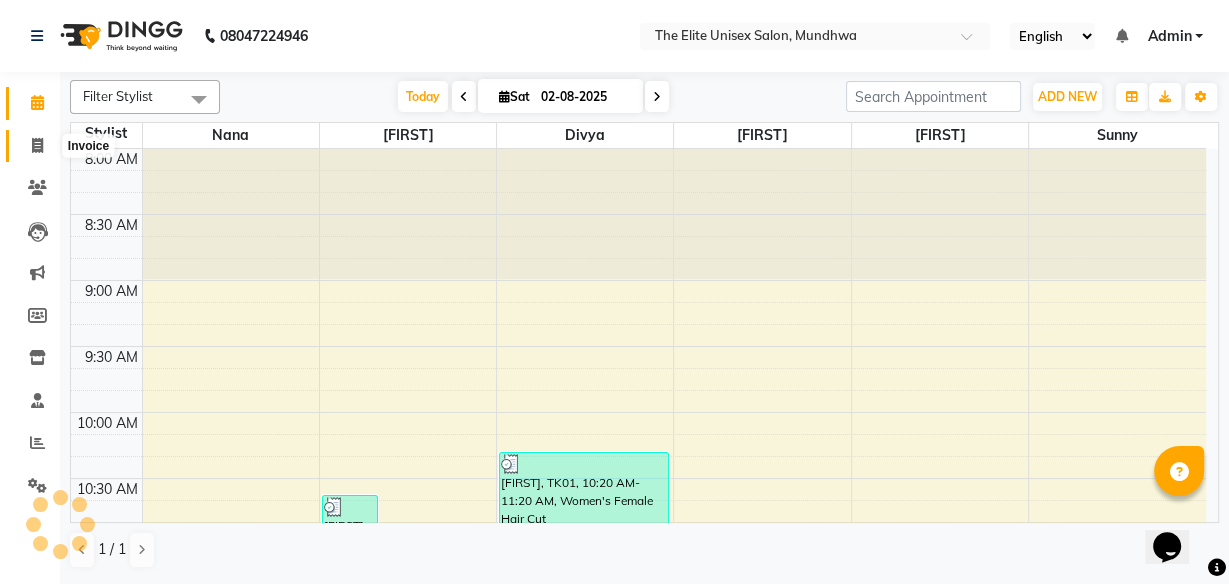 click 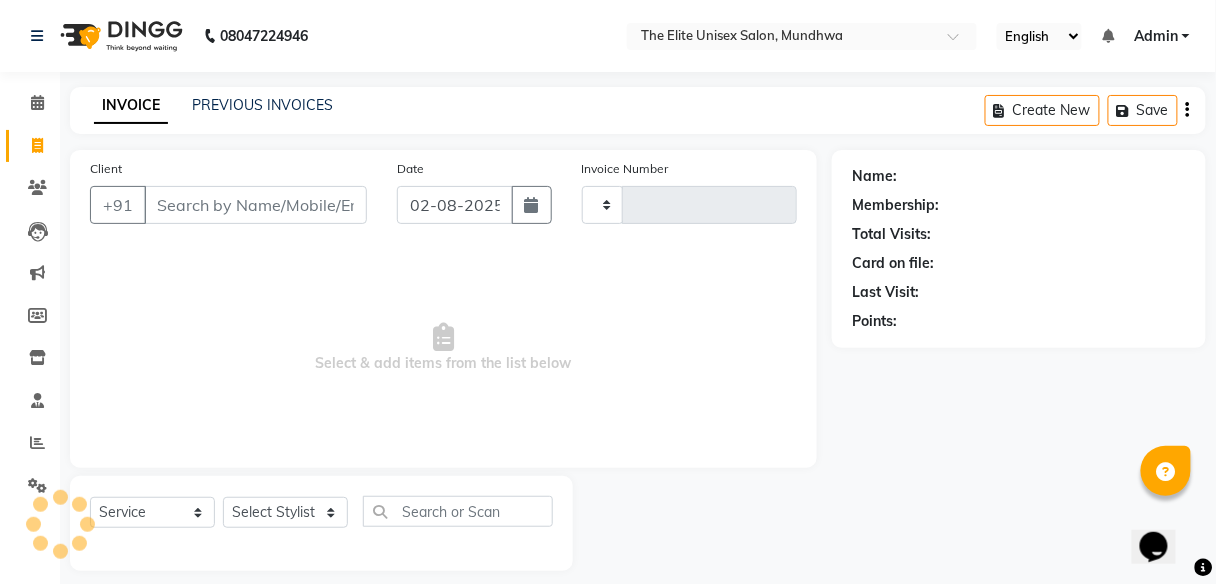 type on "1830" 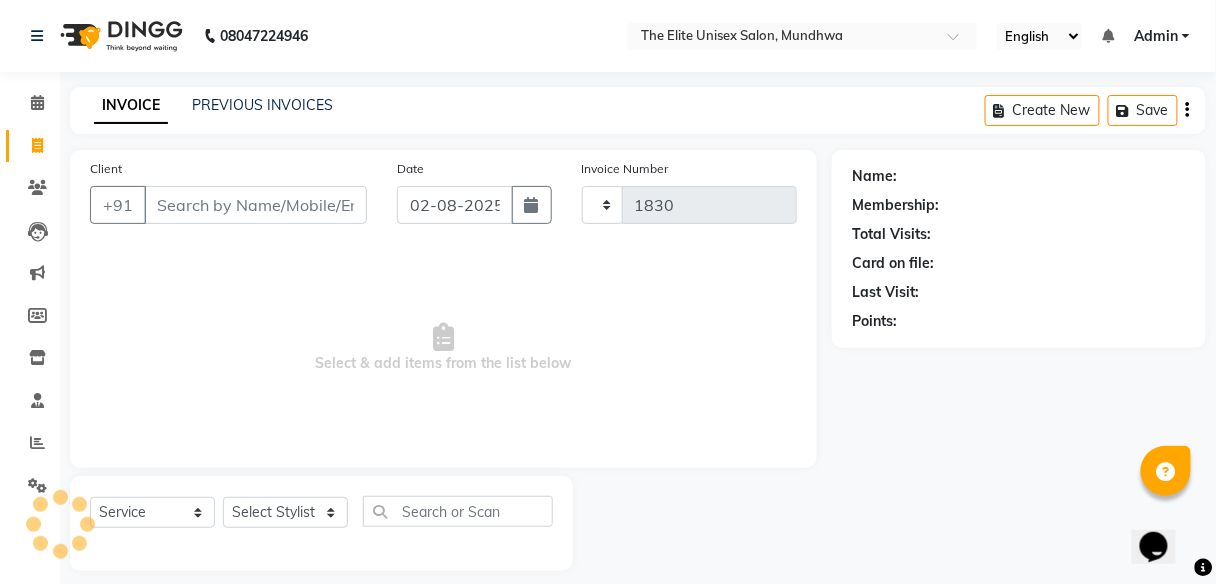 select on "7086" 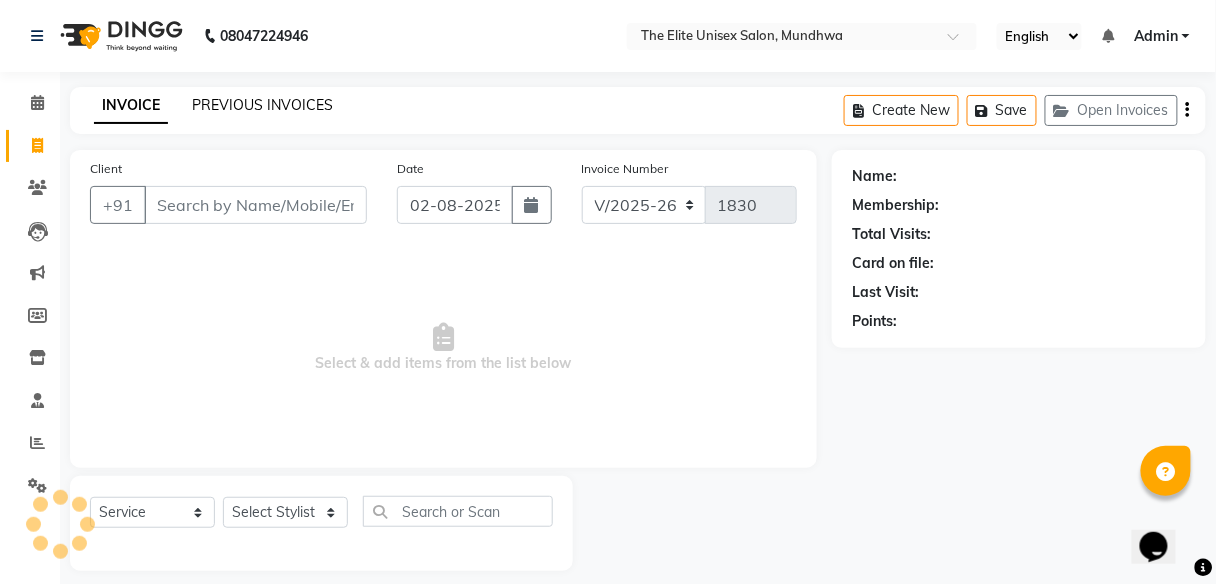 click on "PREVIOUS INVOICES" 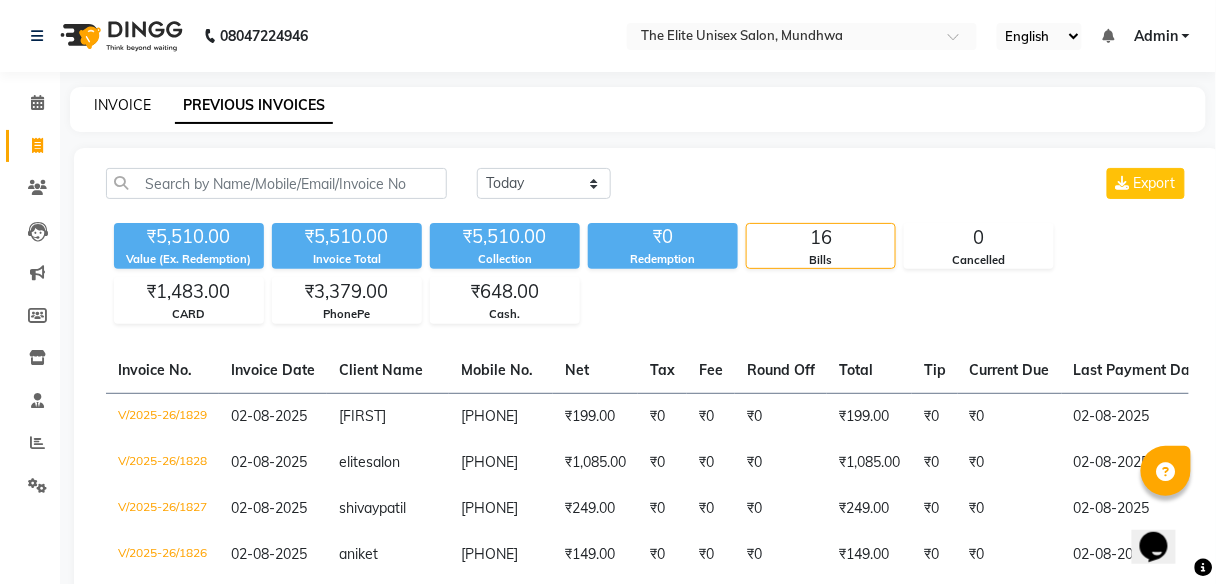 click on "INVOICE" 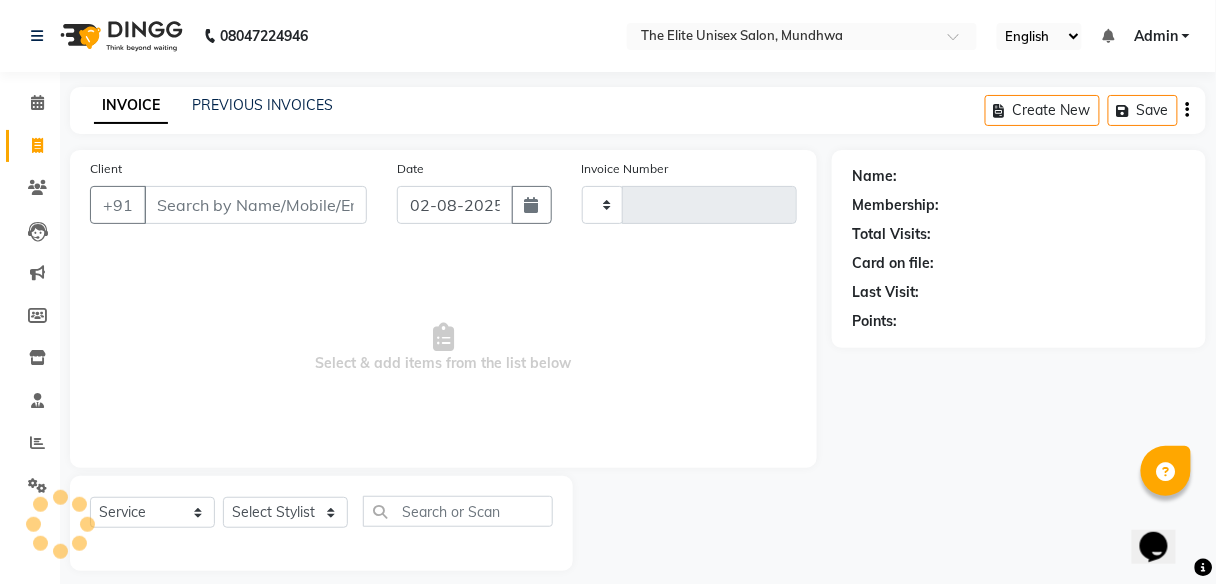 scroll, scrollTop: 16, scrollLeft: 0, axis: vertical 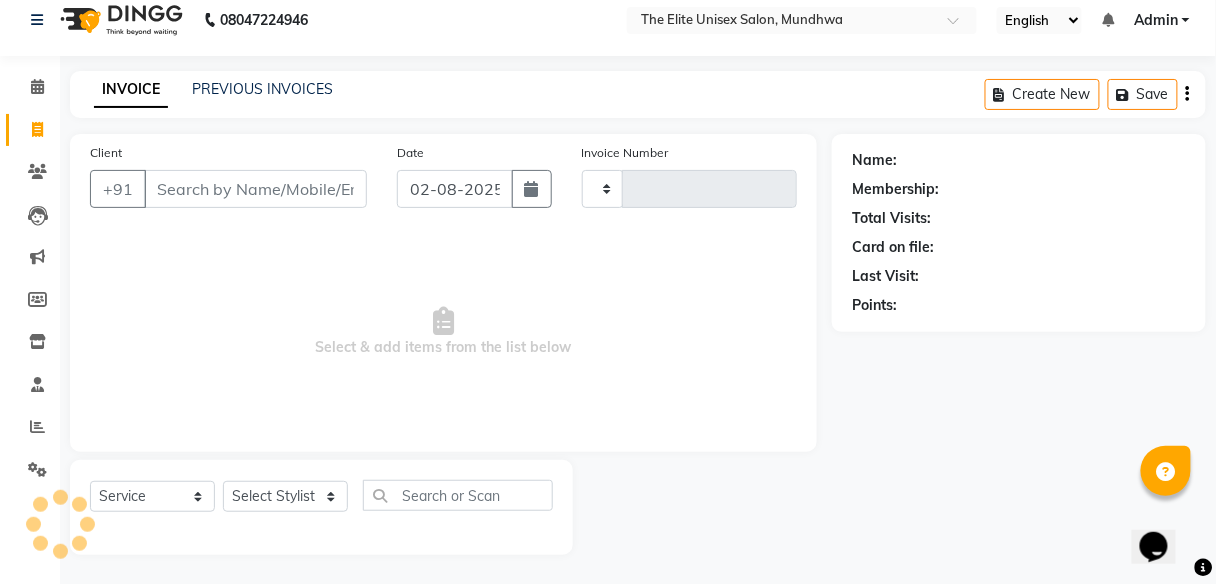click on "Client" at bounding box center [255, 189] 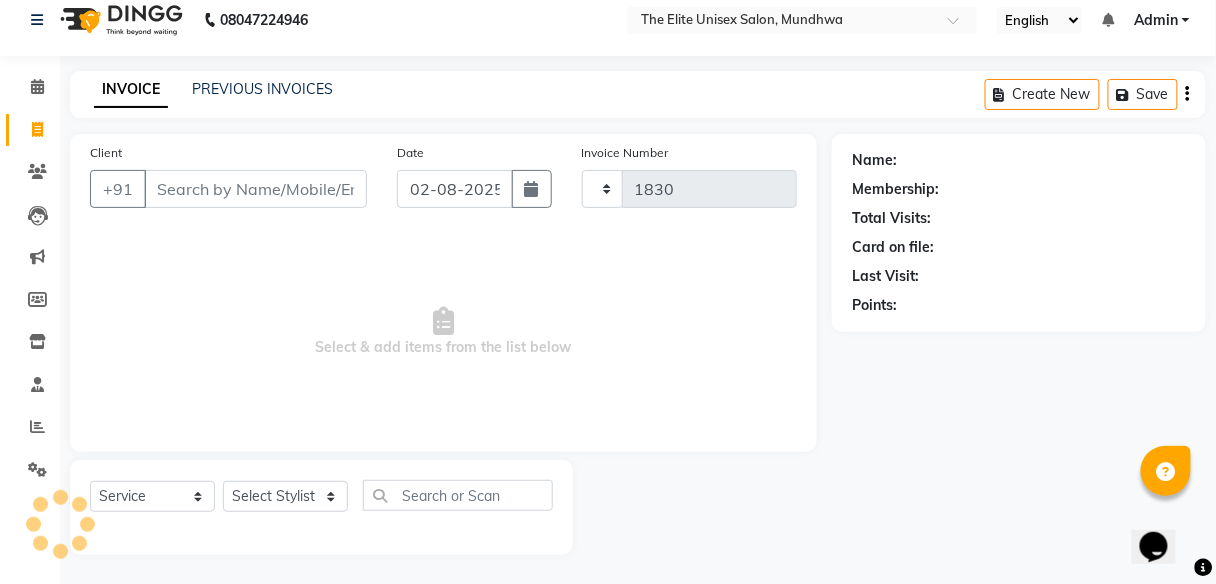 select on "7086" 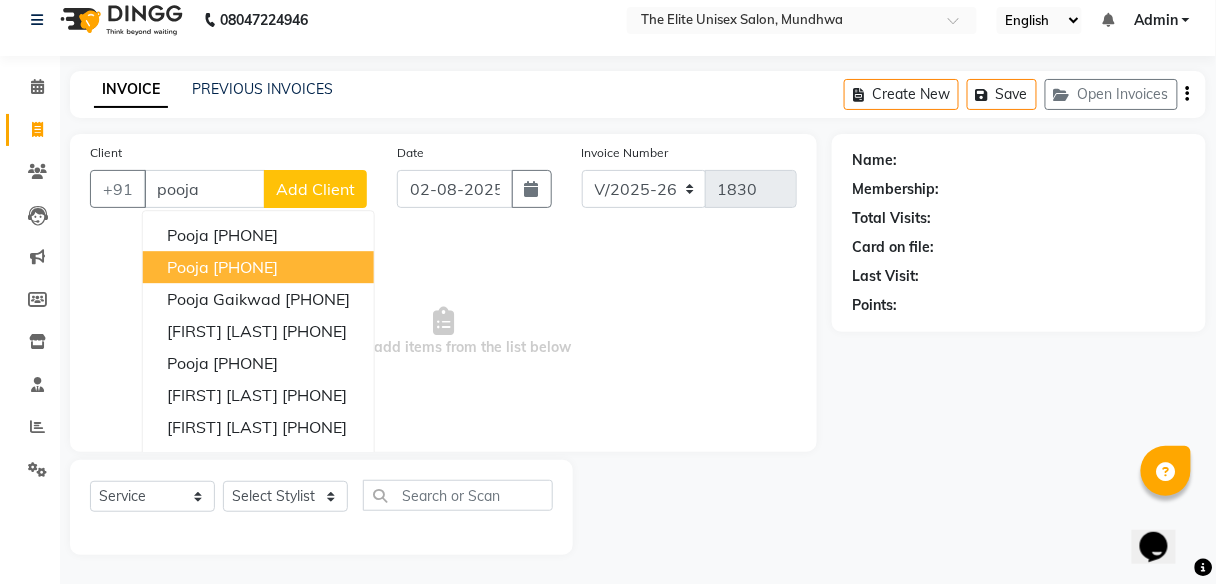 click on "[PHONE]" at bounding box center (245, 267) 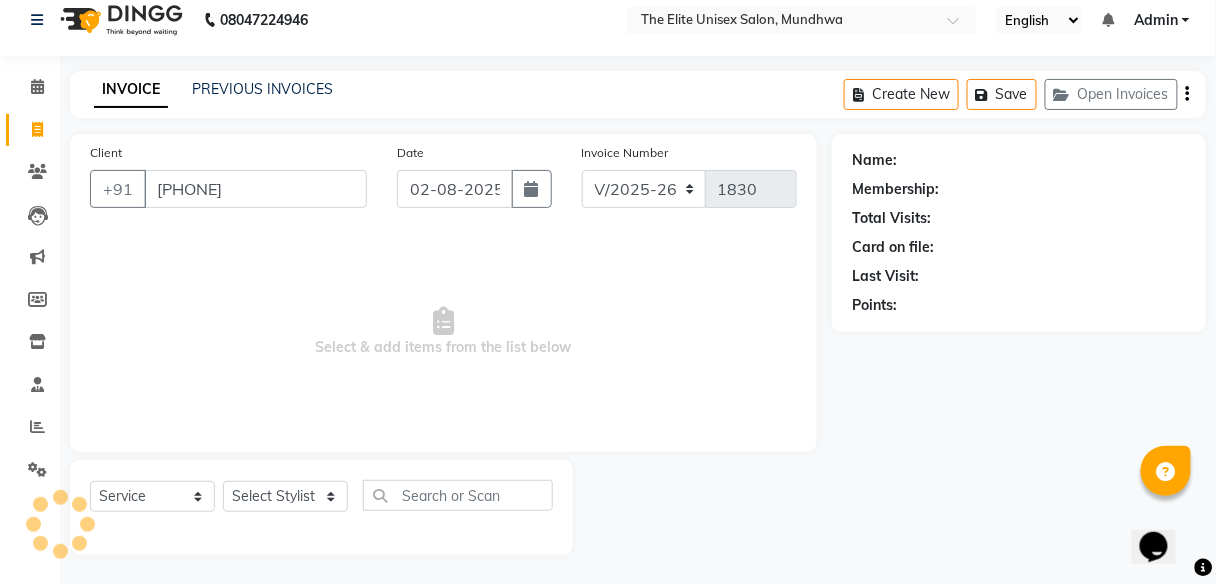type on "[PHONE]" 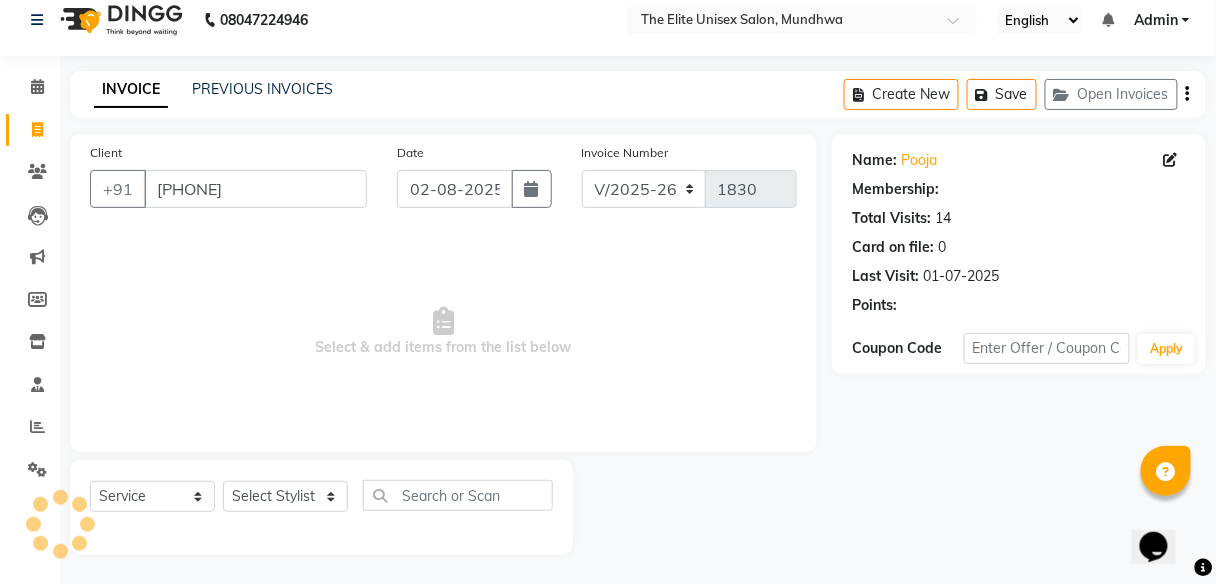select on "1: Object" 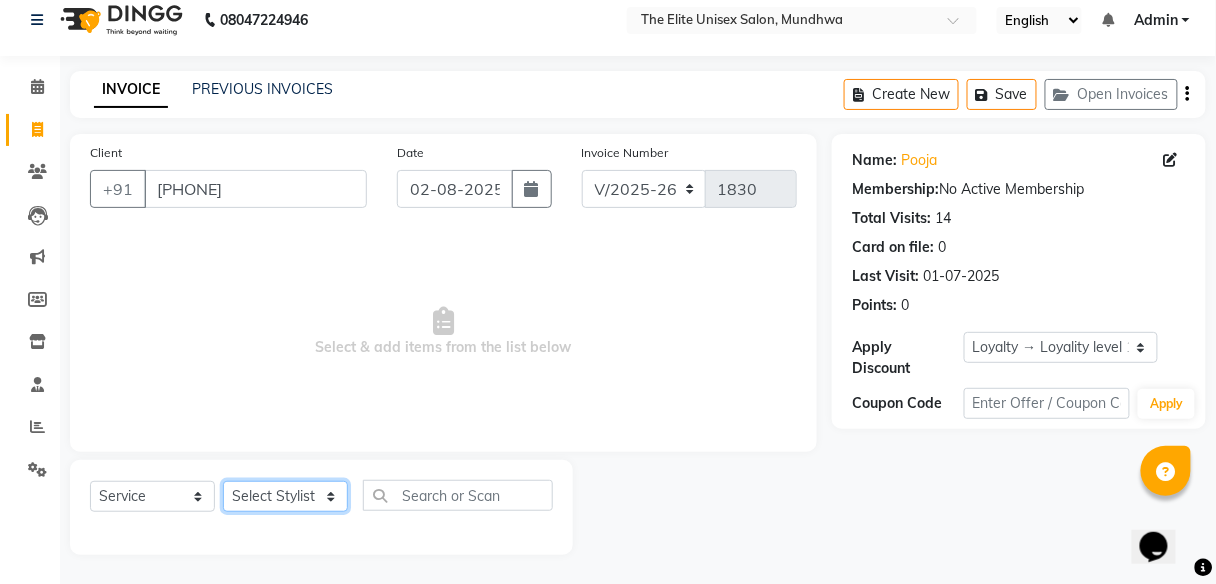 click on "Select Stylist [FIRST] [FIRST]  [FIRST] [FIRST] [FIRST]" 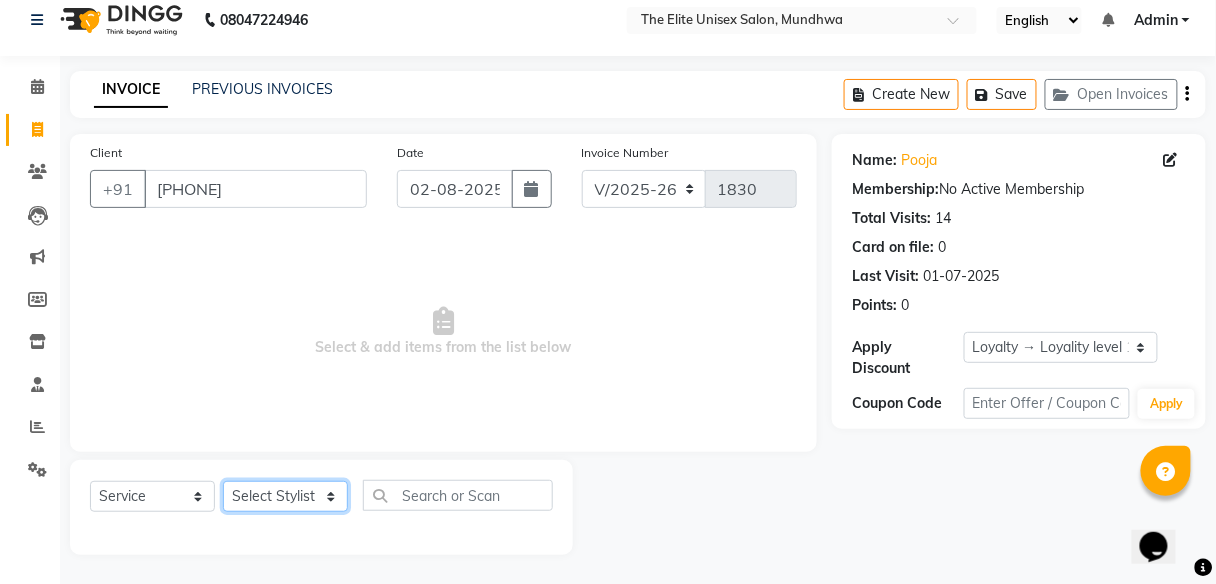 select on "59555" 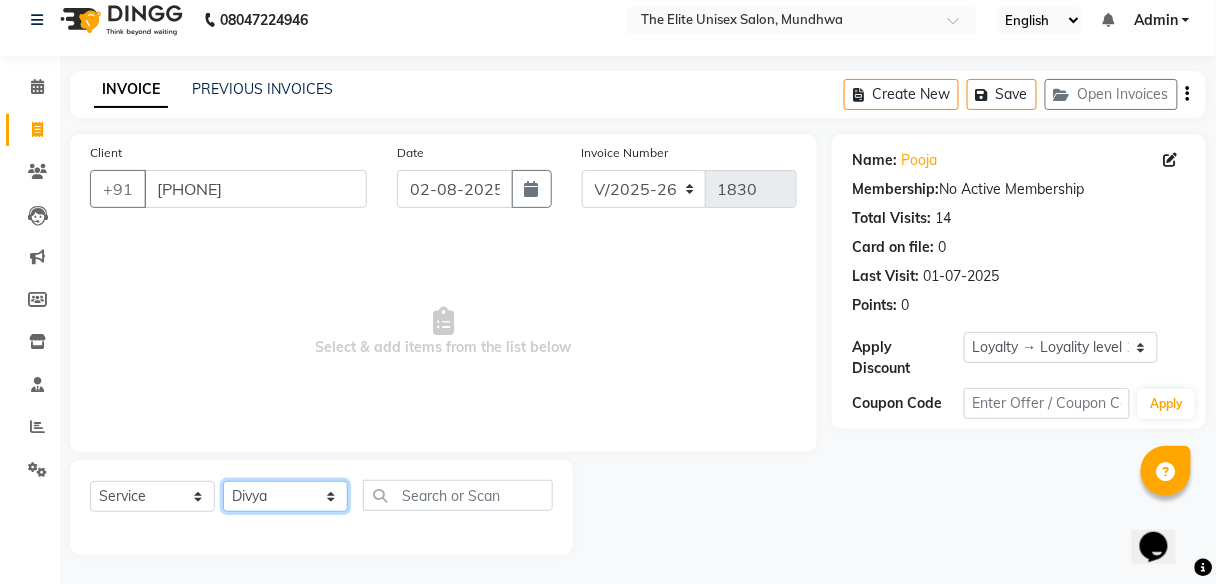 click on "Select Stylist [FIRST] [FIRST]  [FIRST] [FIRST] [FIRST]" 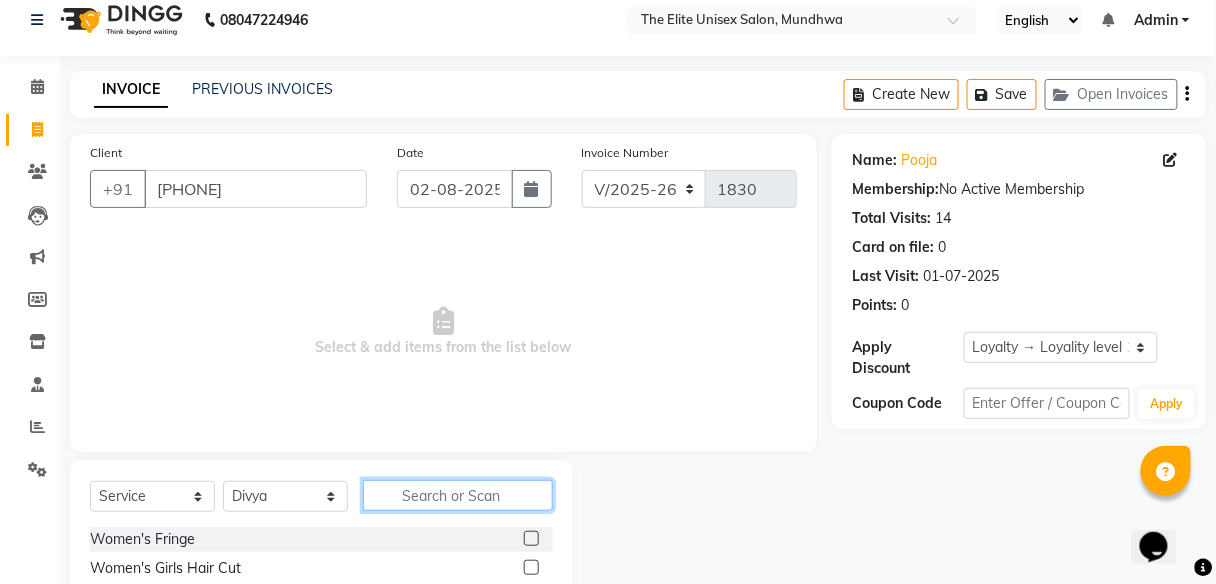 click 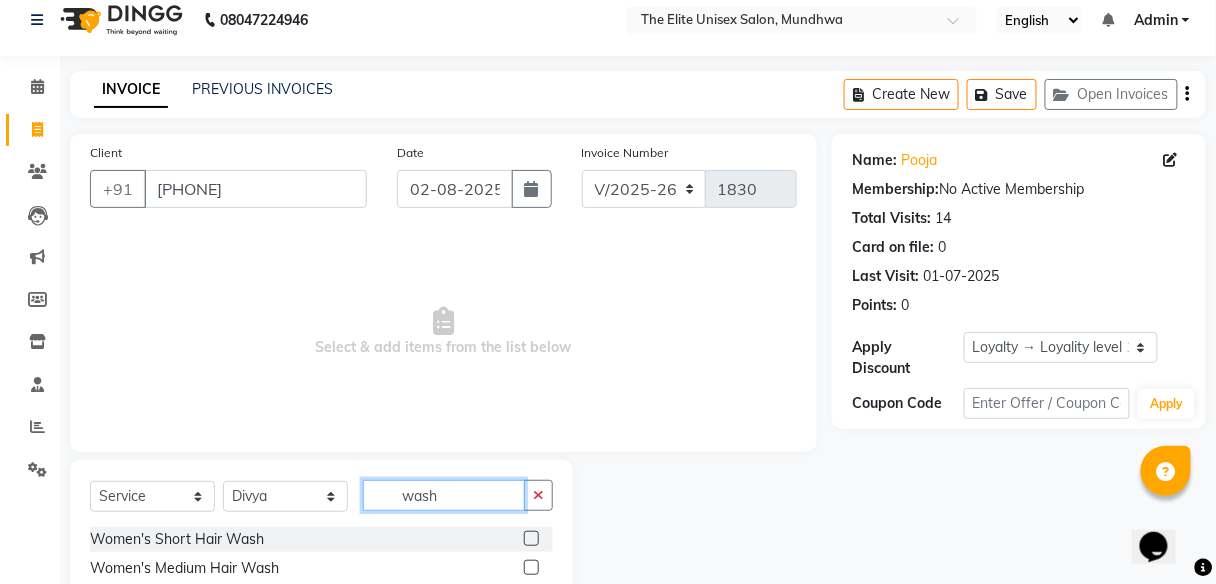 scroll, scrollTop: 132, scrollLeft: 0, axis: vertical 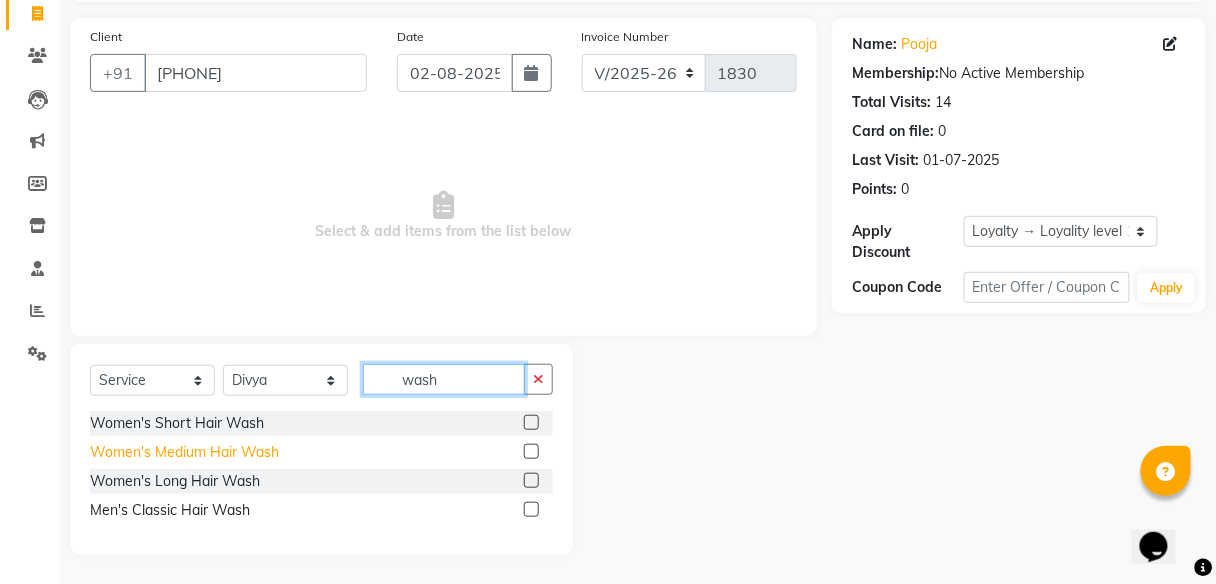 type on "wash" 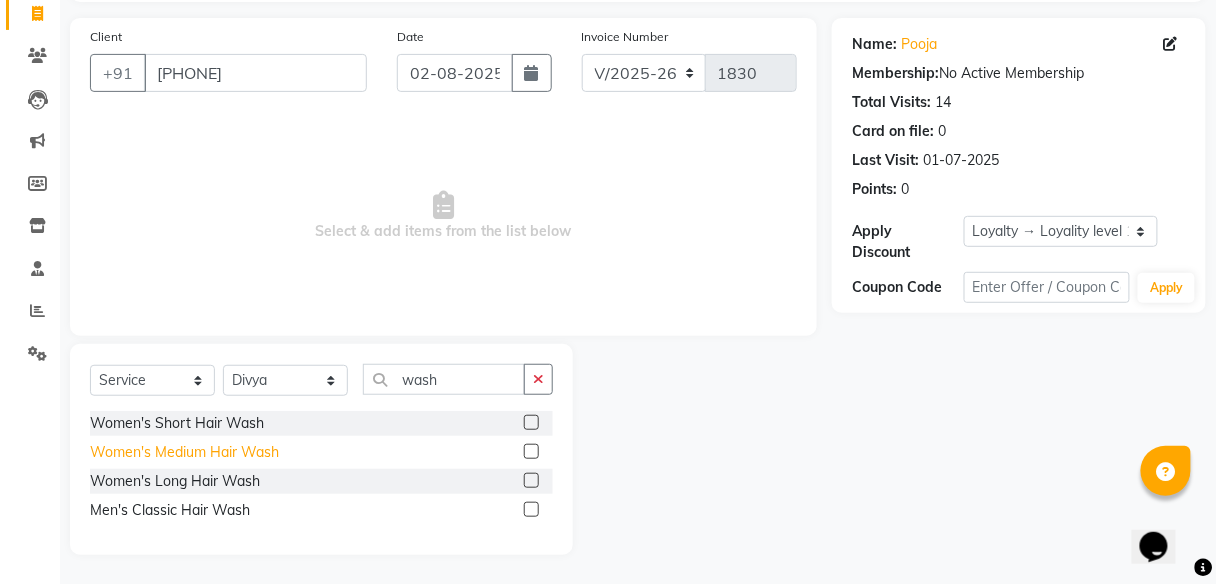 click on "Women's Medium Hair Wash" 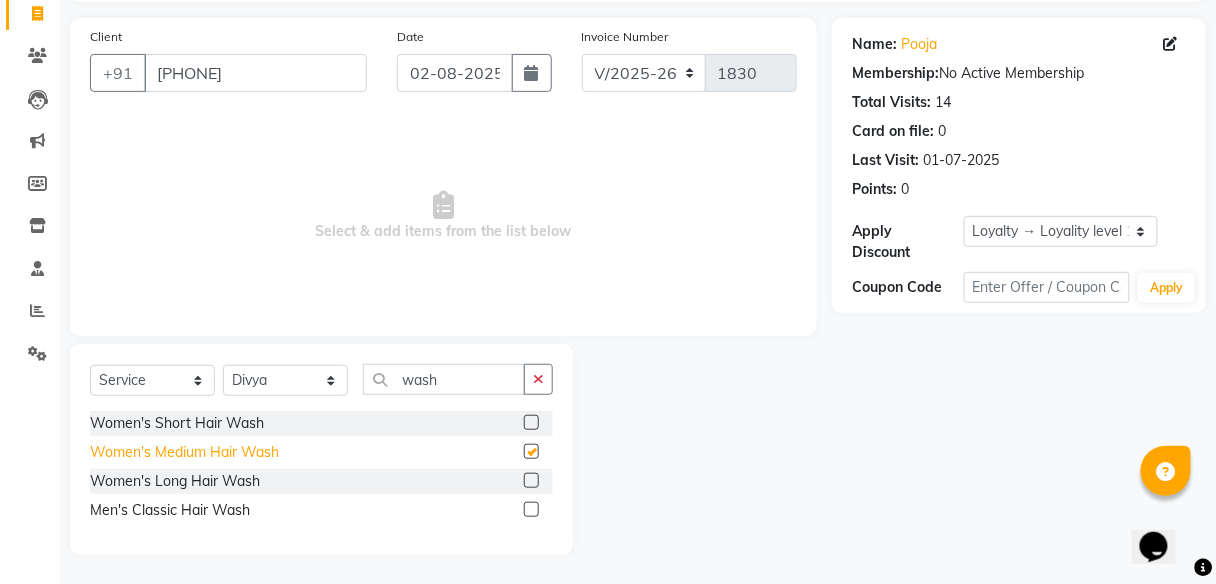 checkbox on "false" 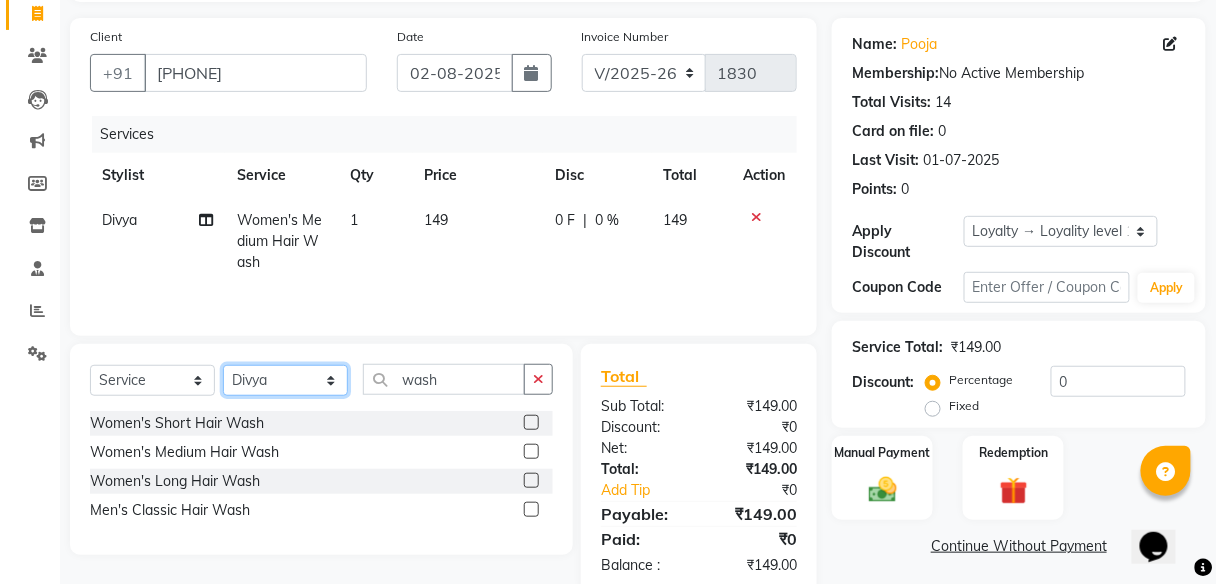 click on "Select Stylist [FIRST] [FIRST]  [FIRST] [FIRST] [FIRST]" 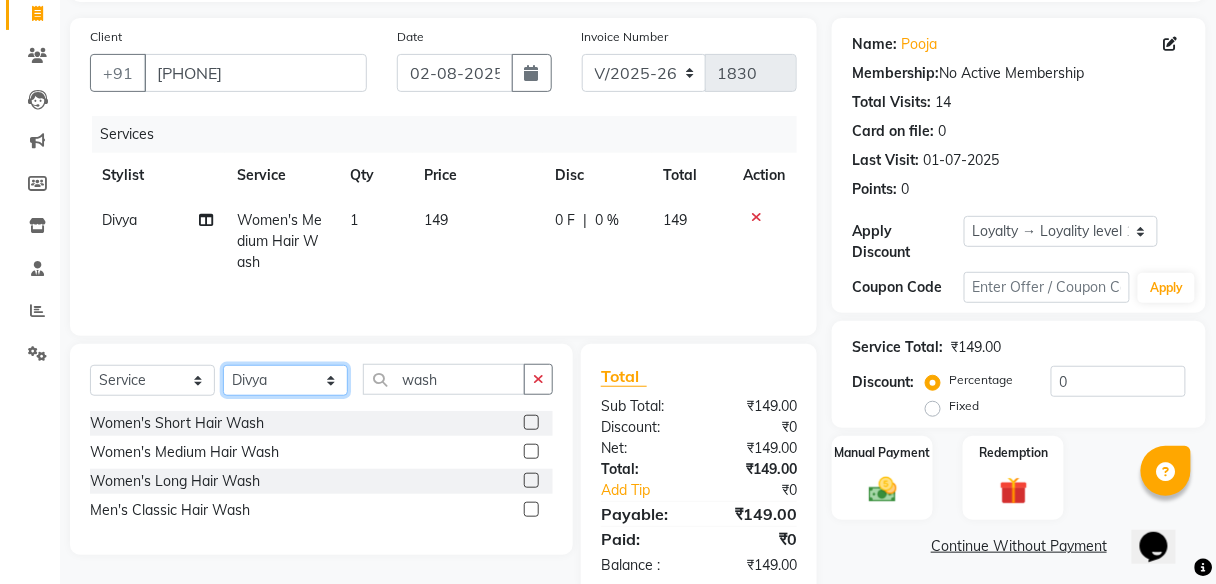 select on "59551" 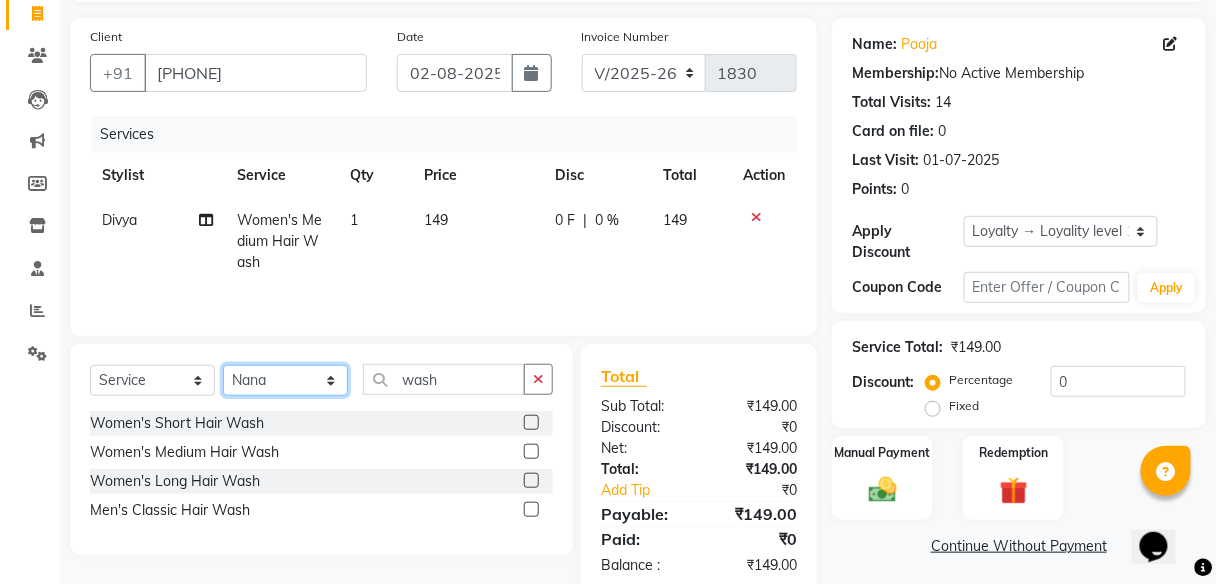 click on "Select Stylist [FIRST] [FIRST]  [FIRST] [FIRST] [FIRST]" 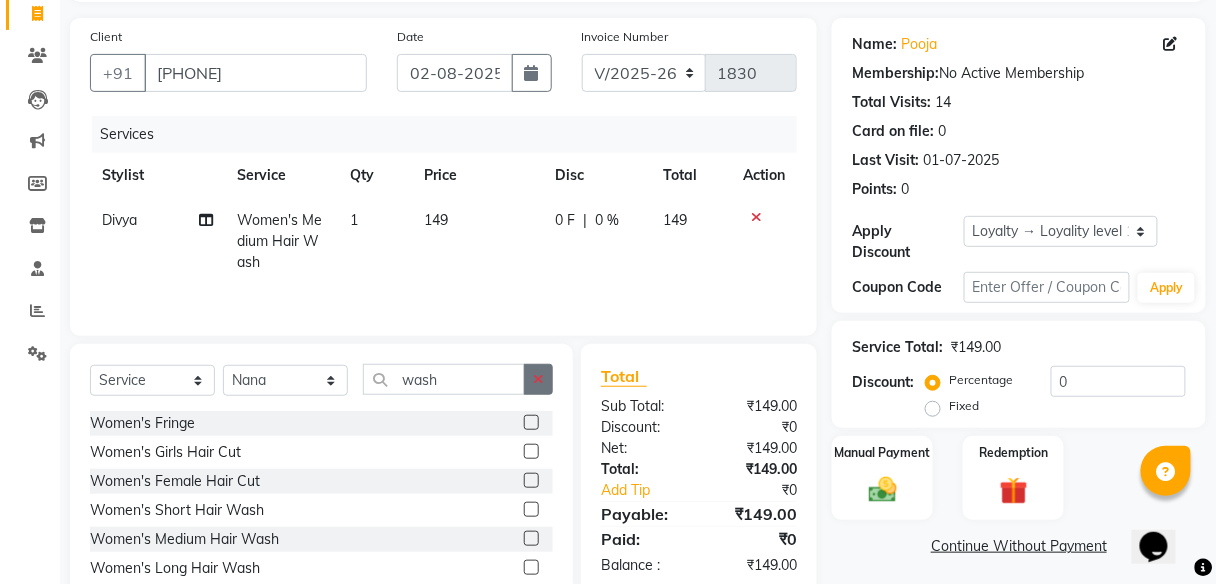 click 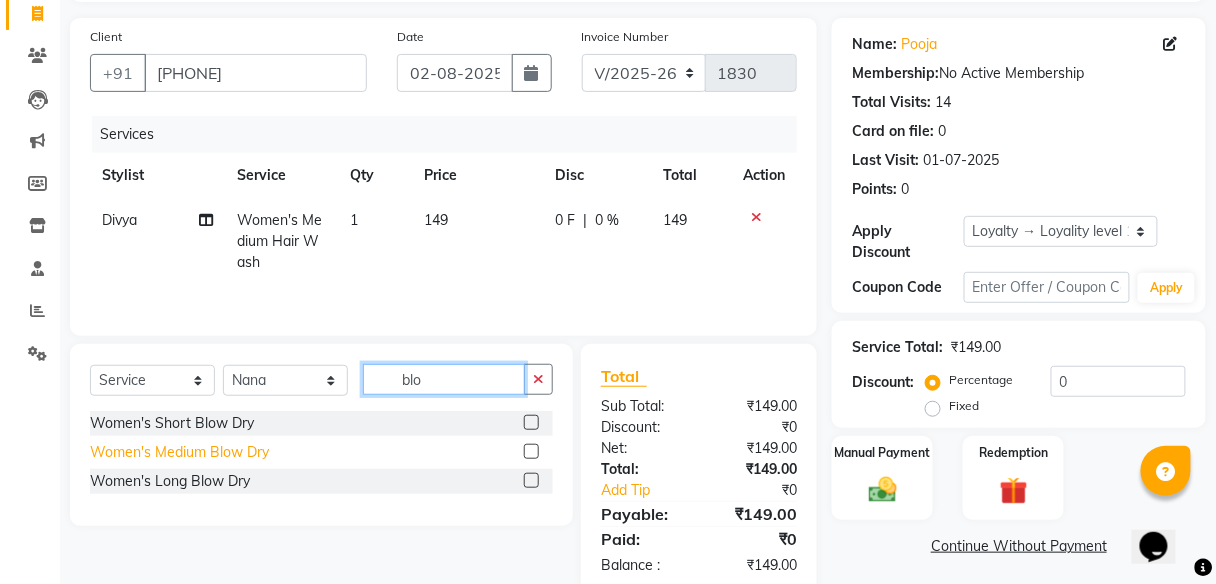 type on "blo" 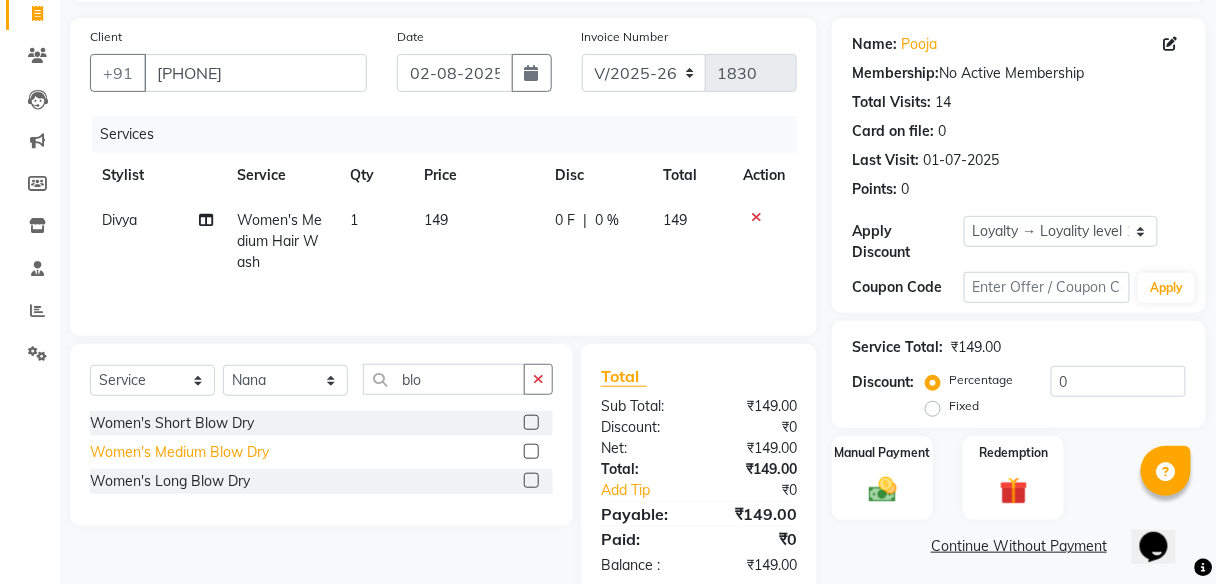 click on "Women's Medium Blow Dry" 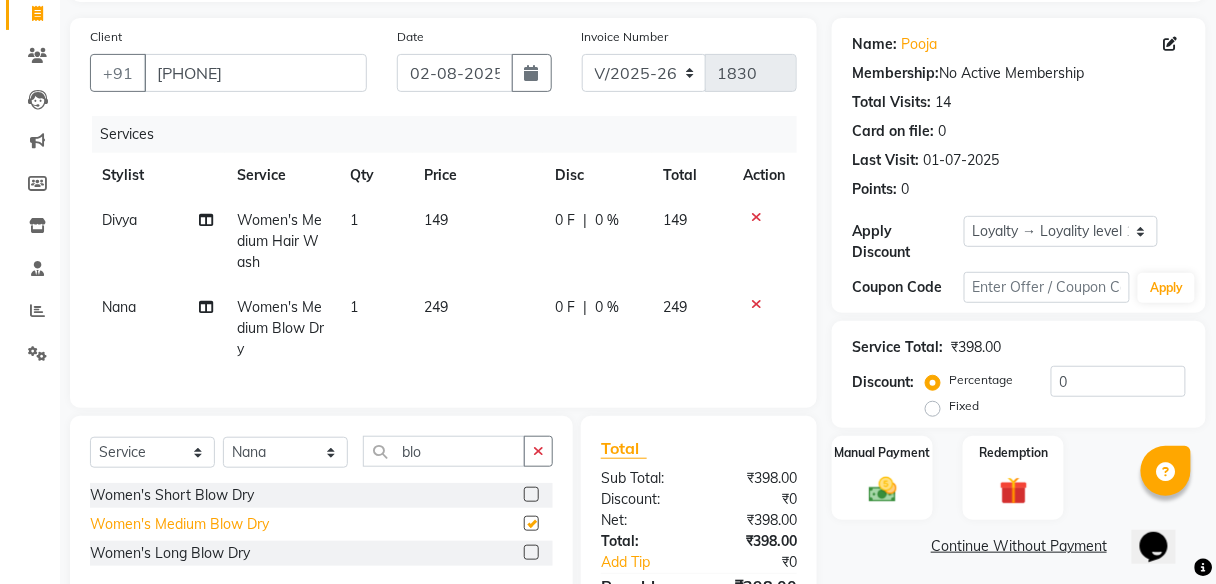 checkbox on "false" 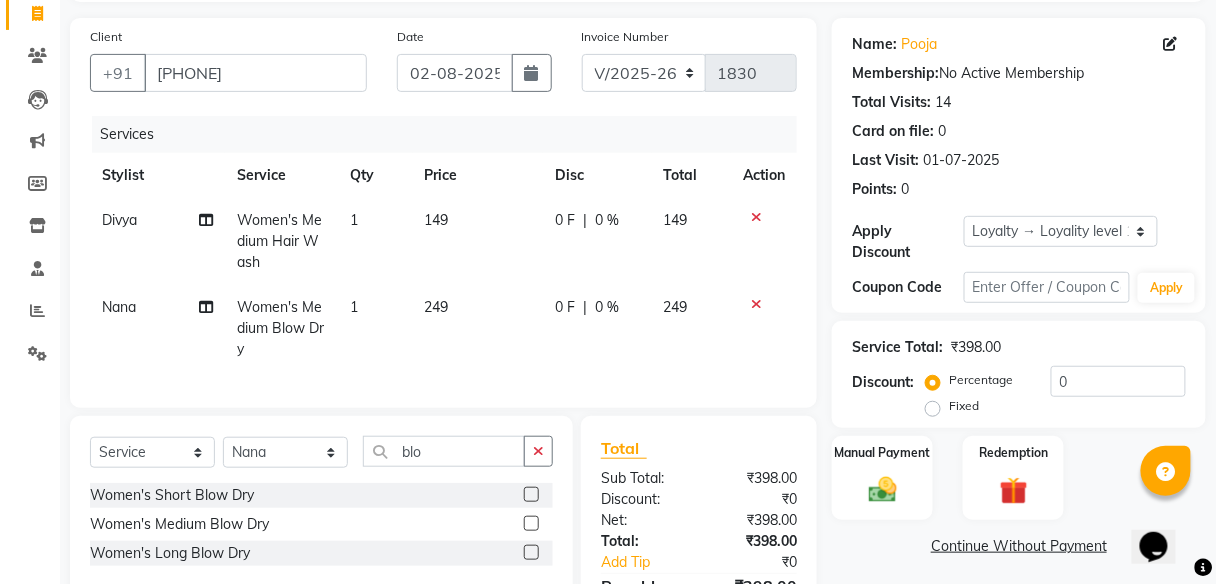 scroll, scrollTop: 257, scrollLeft: 0, axis: vertical 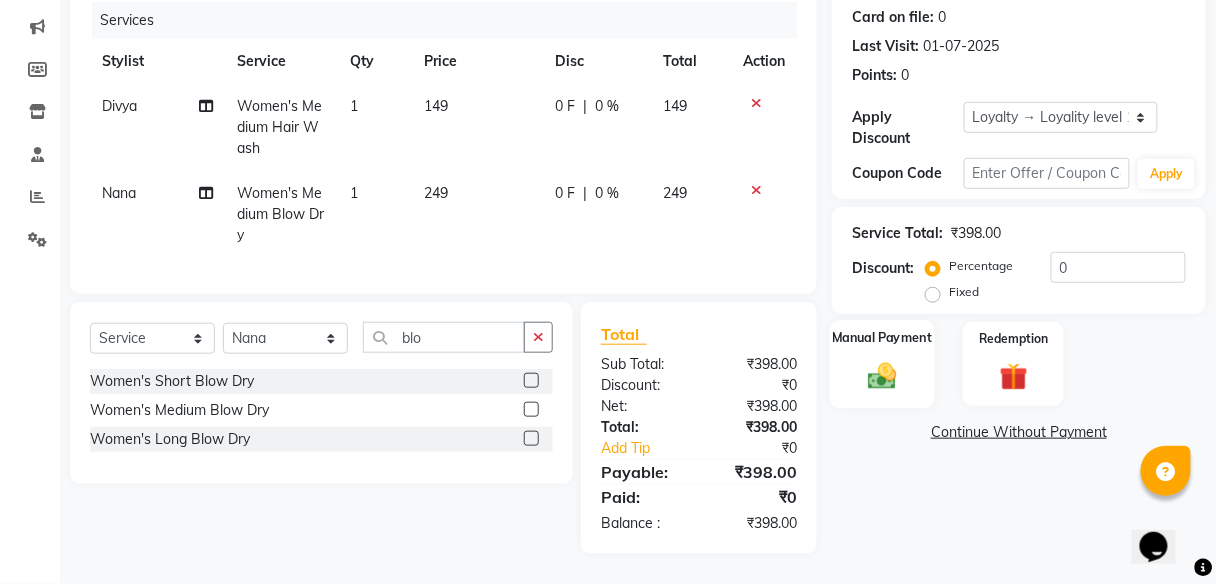 click 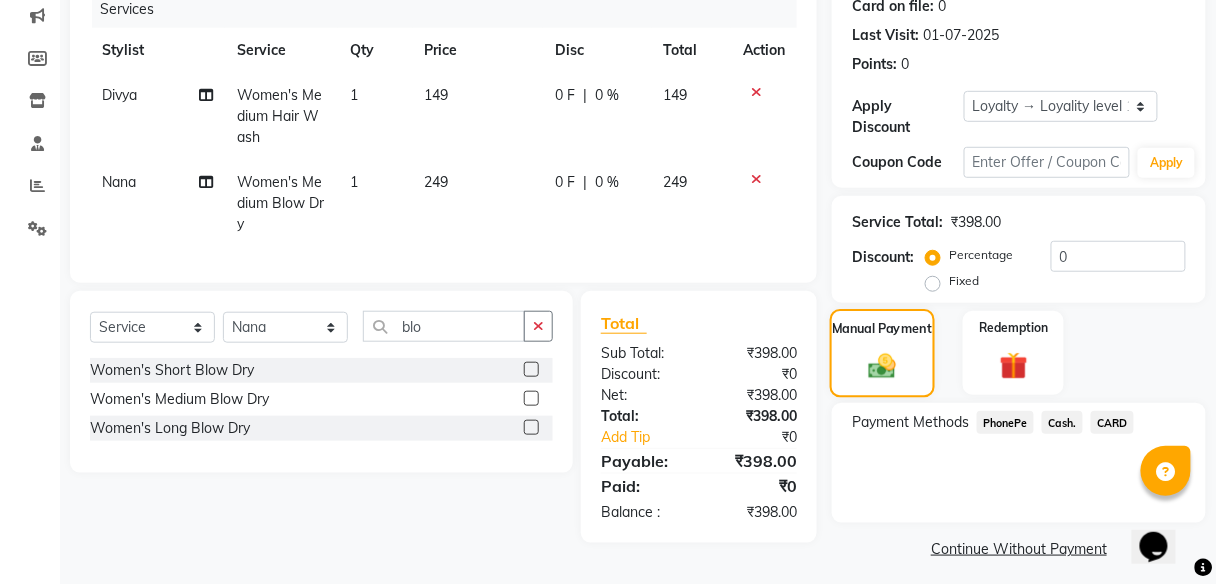 scroll, scrollTop: 267, scrollLeft: 0, axis: vertical 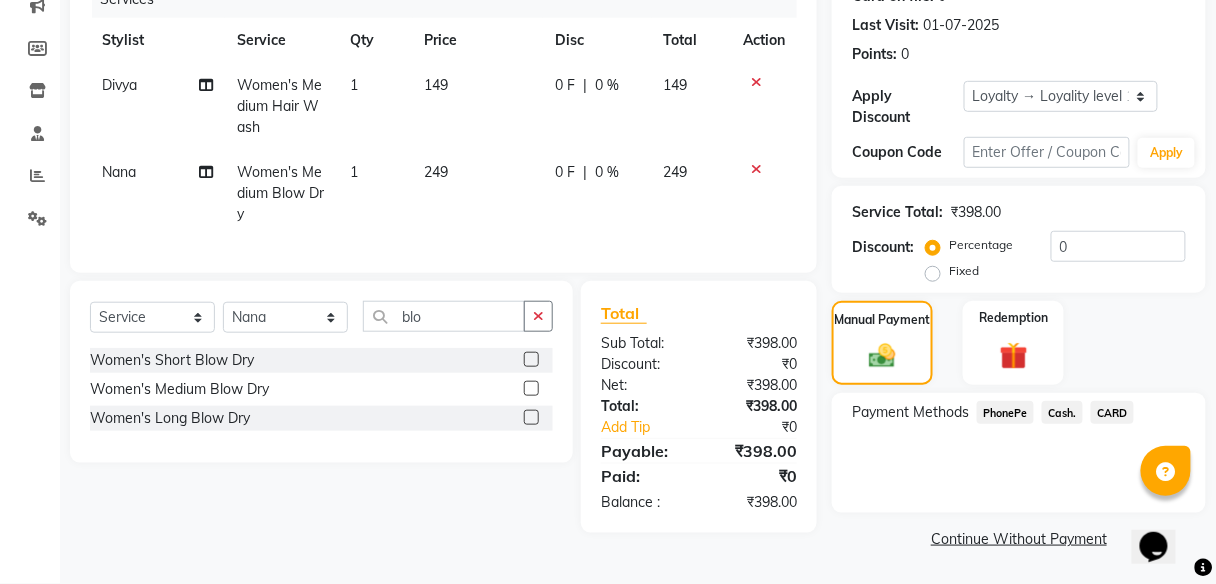 click on "PhonePe" 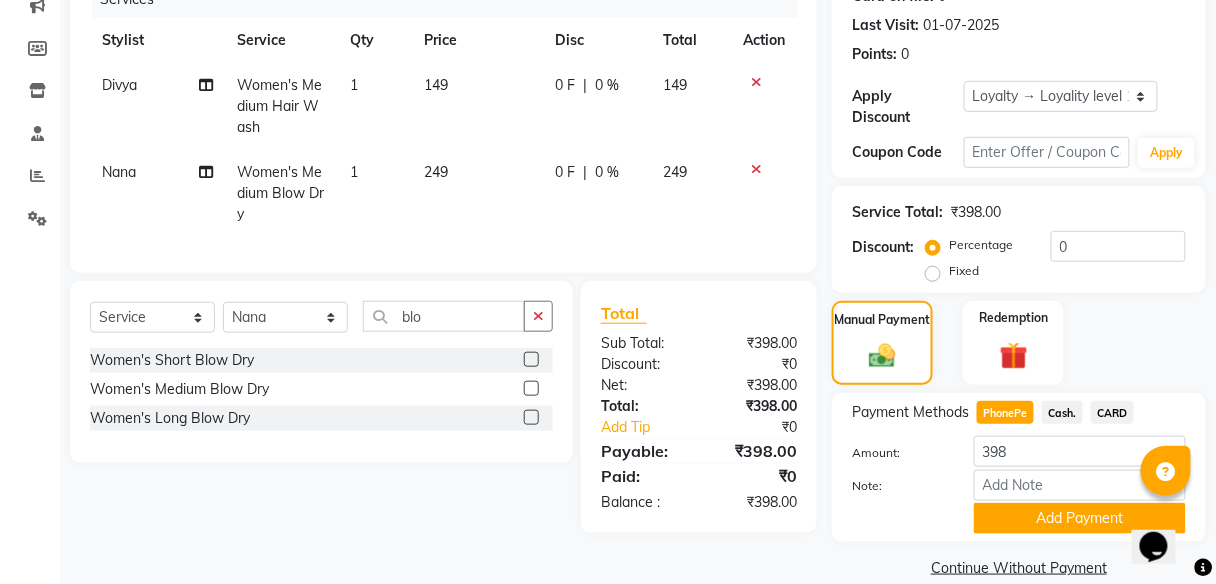 scroll, scrollTop: 295, scrollLeft: 0, axis: vertical 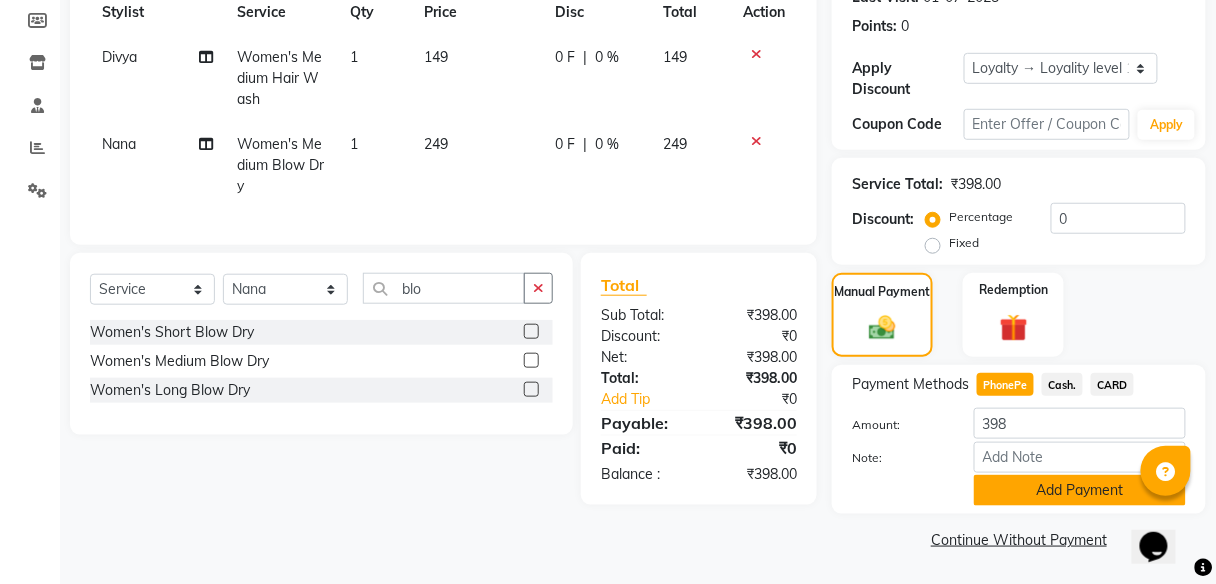 click on "Add Payment" 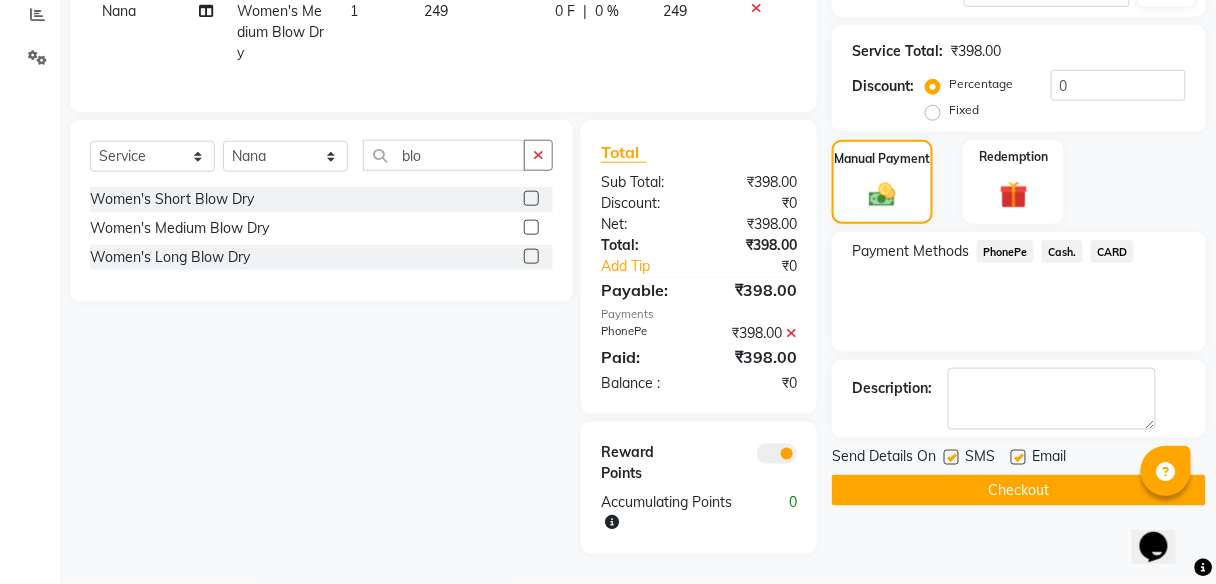 scroll, scrollTop: 439, scrollLeft: 0, axis: vertical 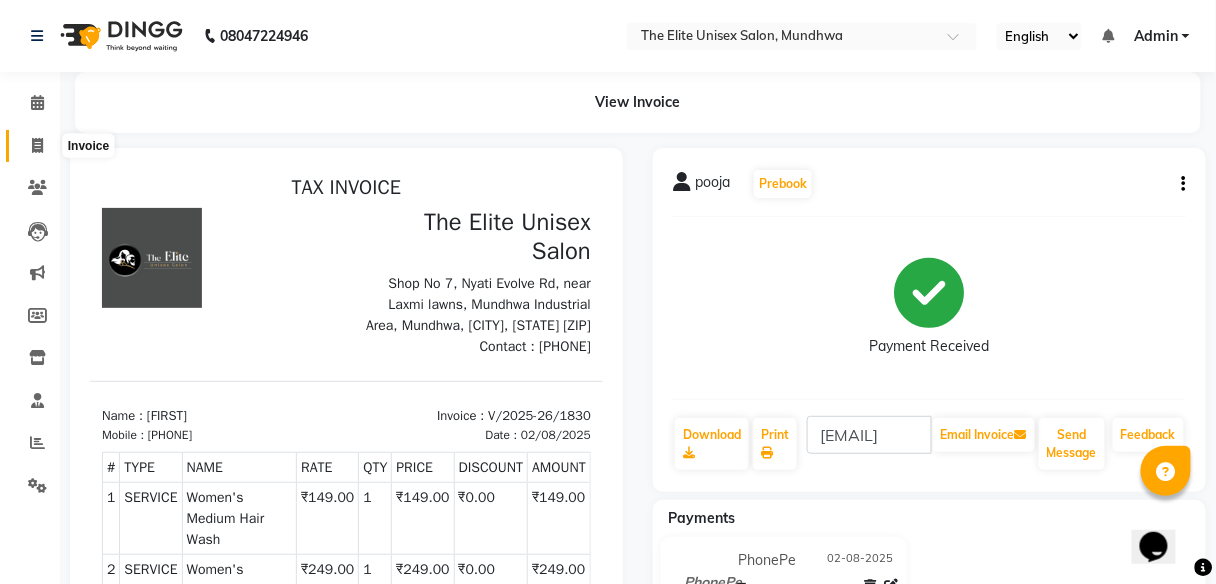click 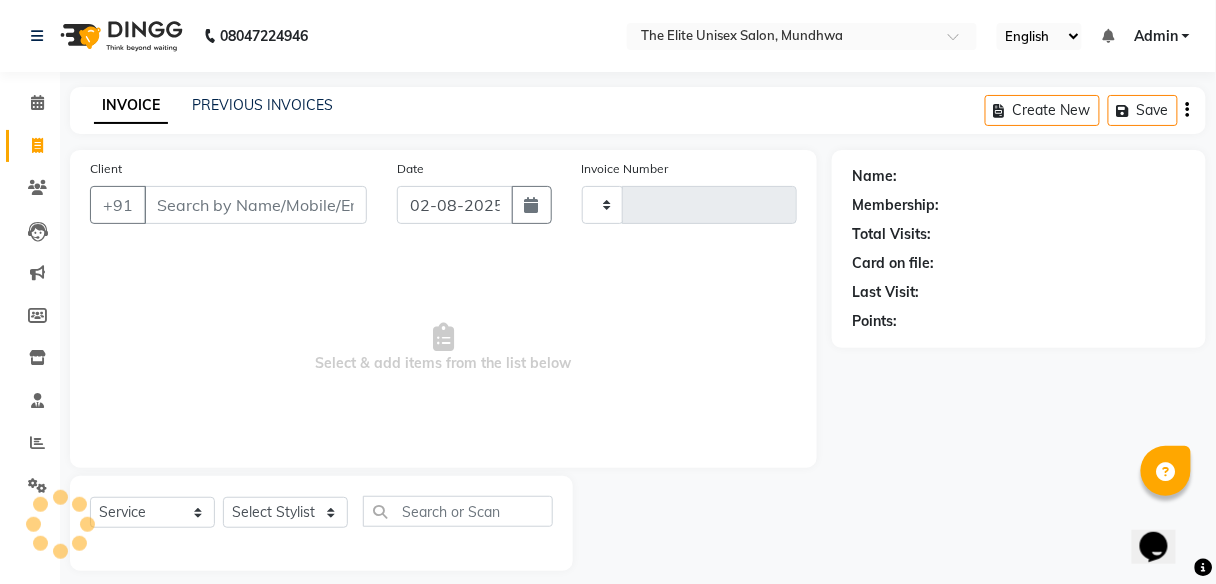 scroll, scrollTop: 16, scrollLeft: 0, axis: vertical 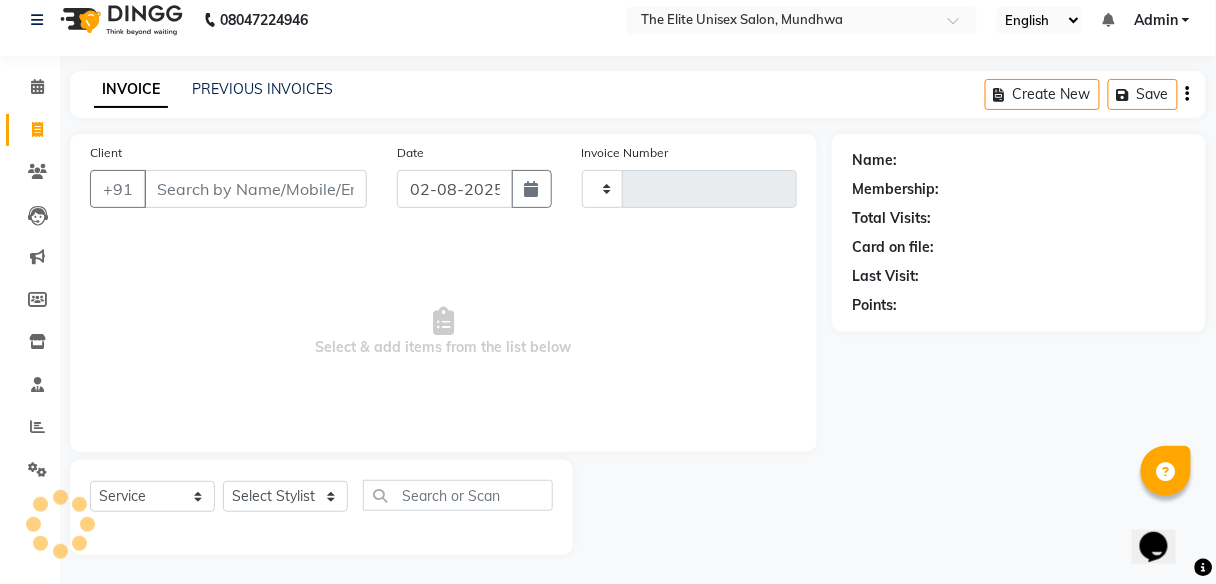 type on "1831" 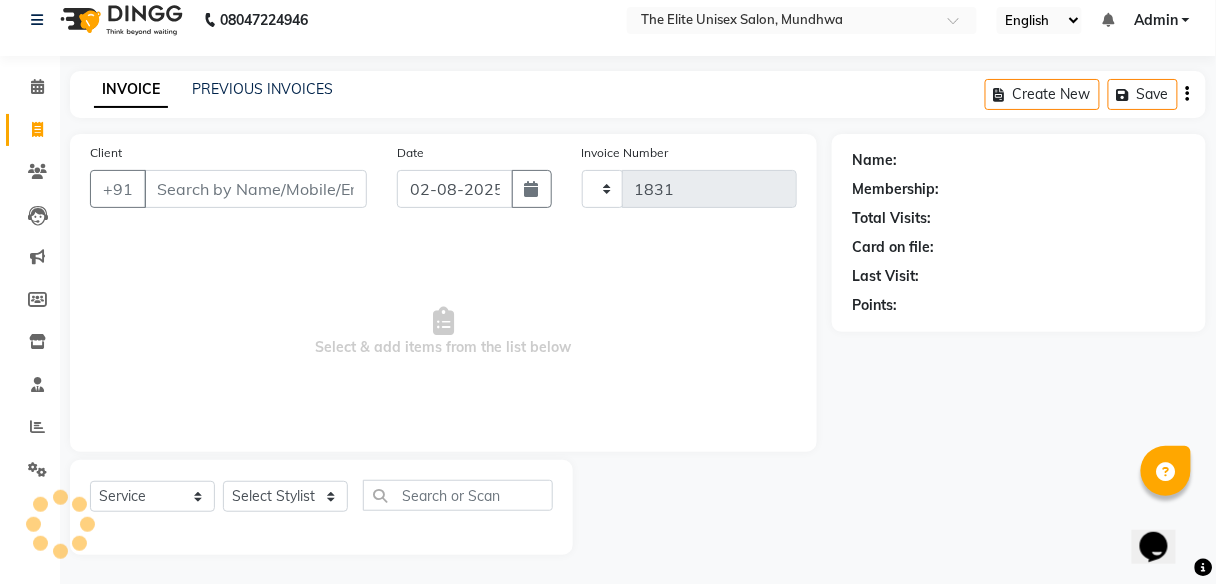 select on "7086" 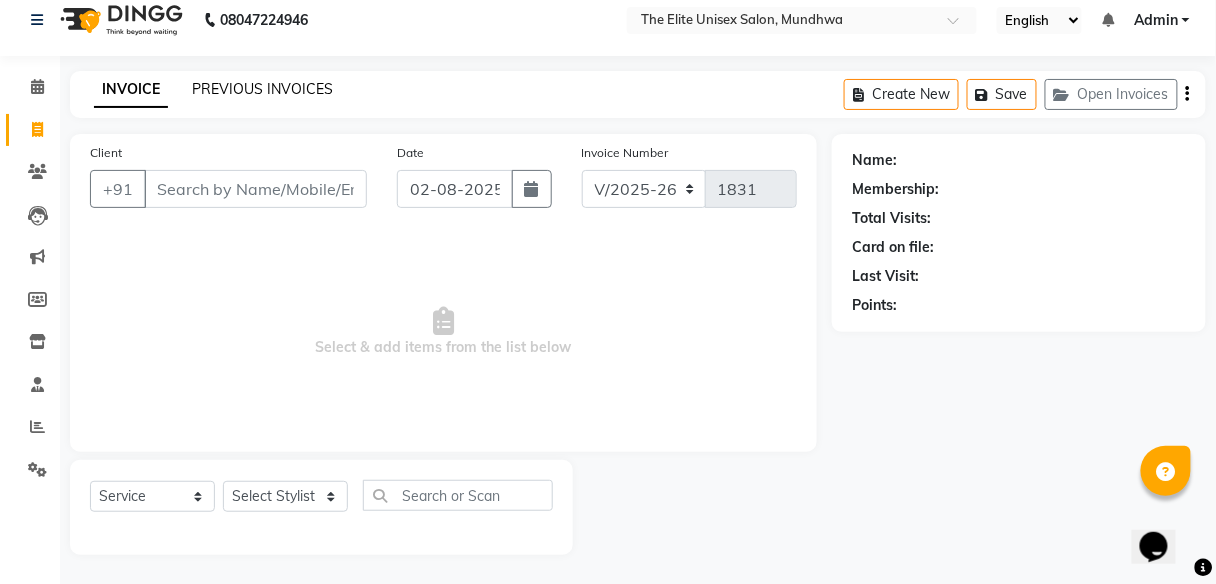 click on "PREVIOUS INVOICES" 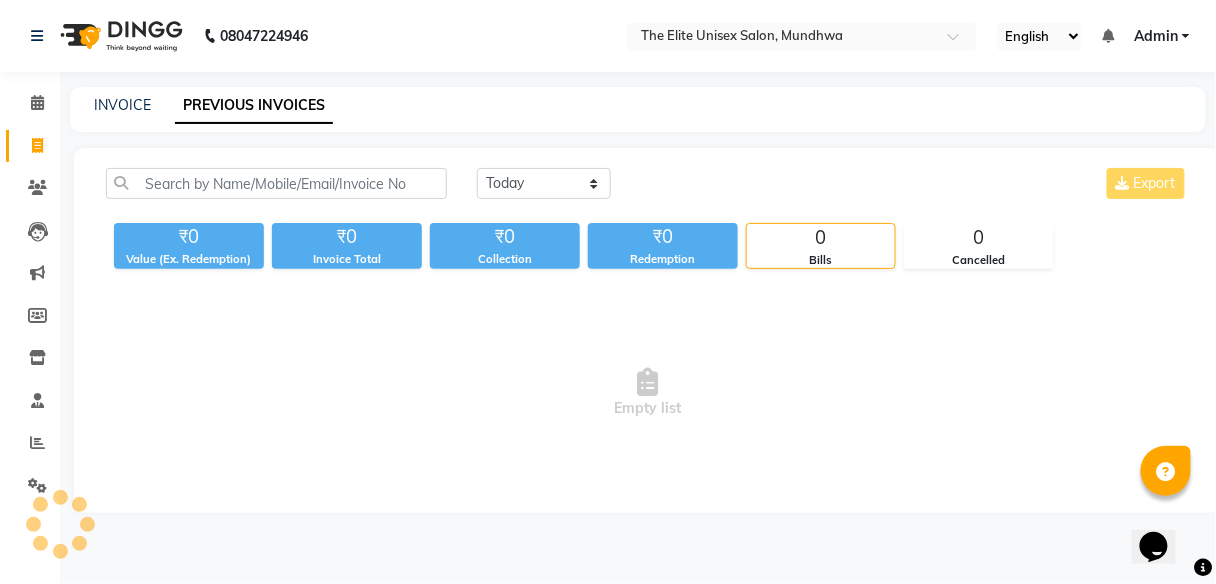 scroll, scrollTop: 0, scrollLeft: 0, axis: both 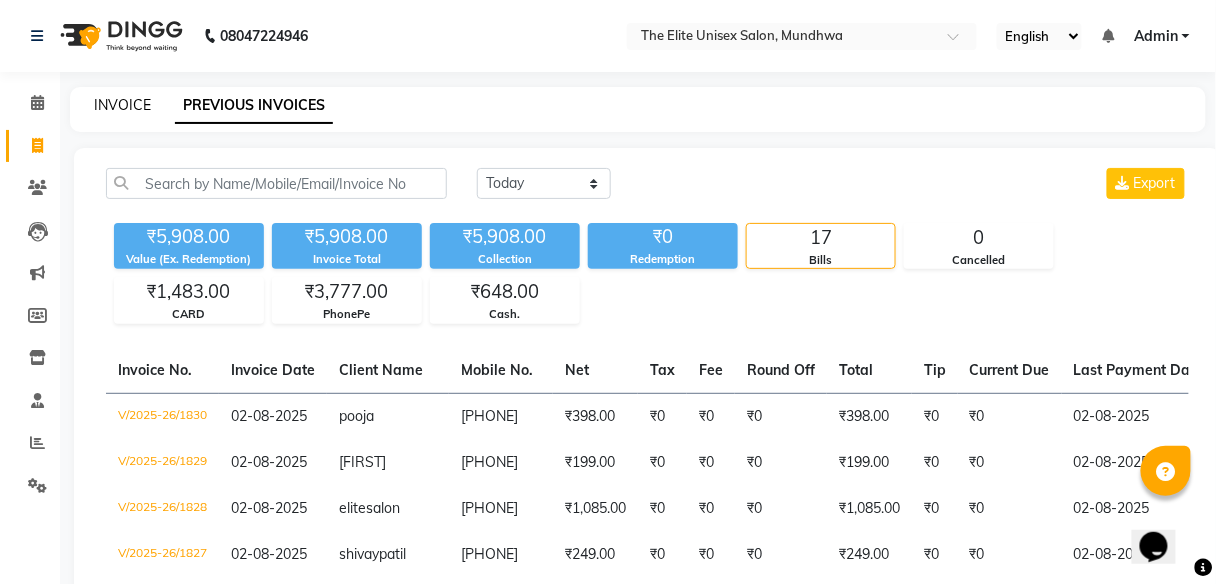 click on "INVOICE" 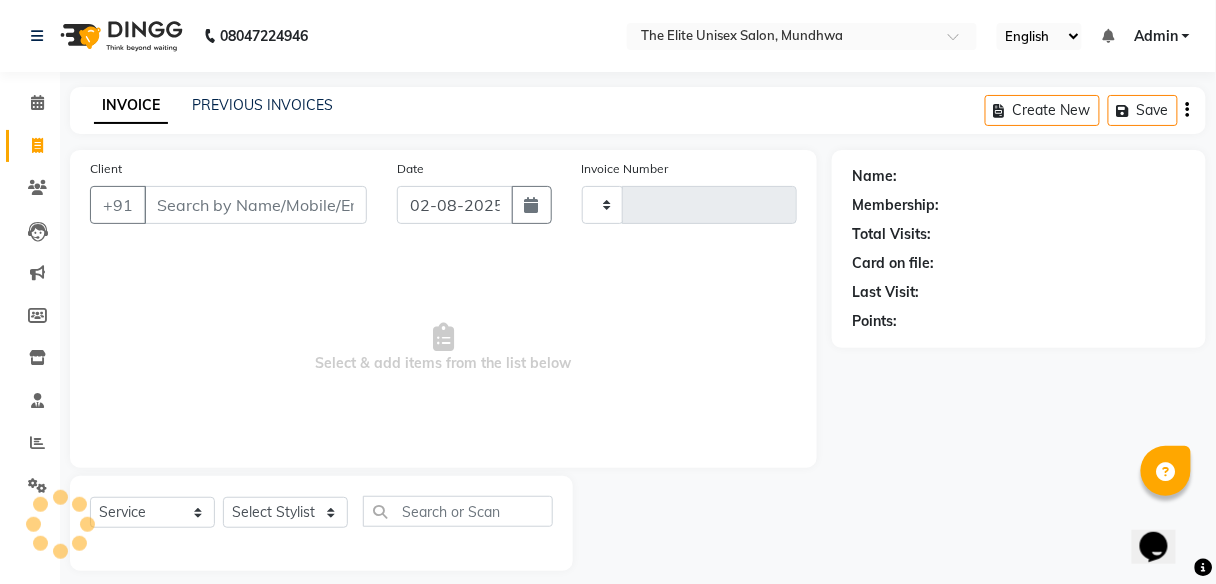 scroll, scrollTop: 16, scrollLeft: 0, axis: vertical 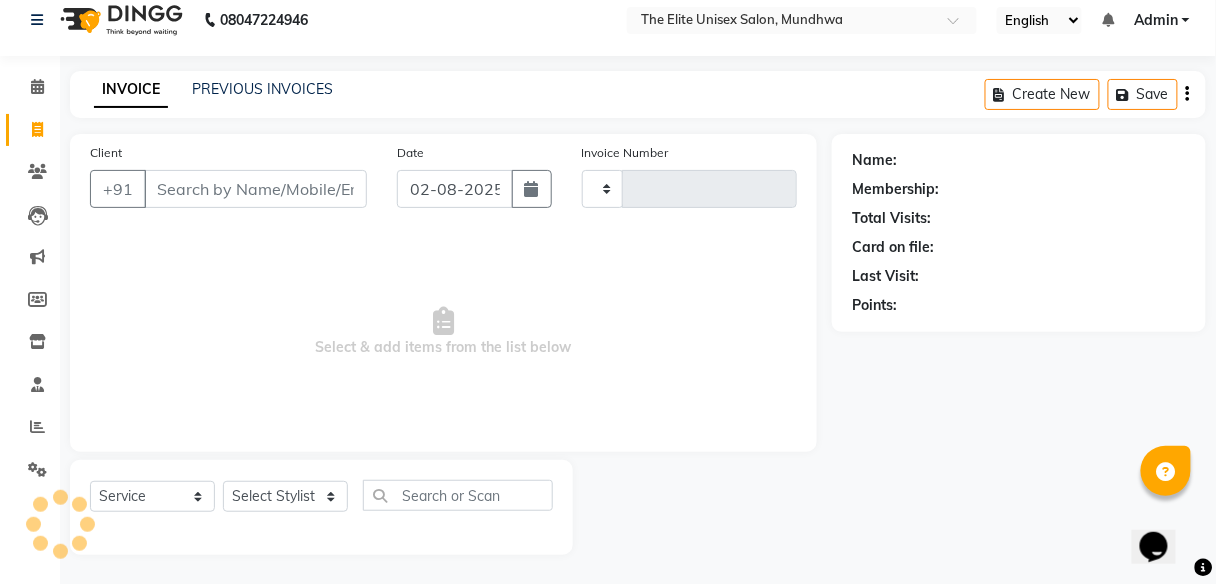 type on "1831" 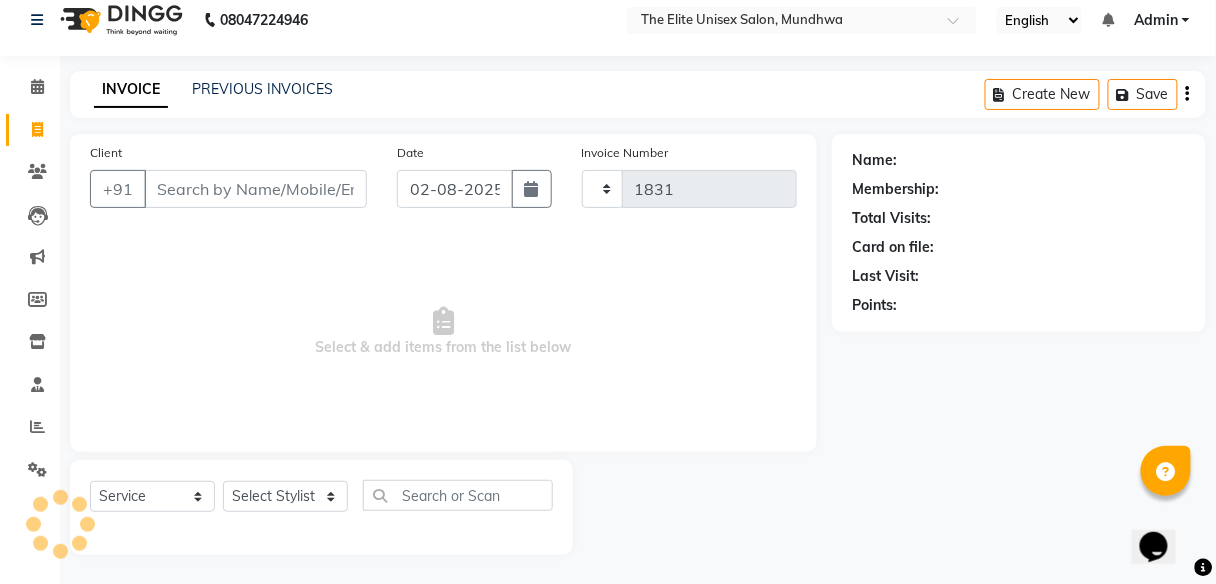 select on "7086" 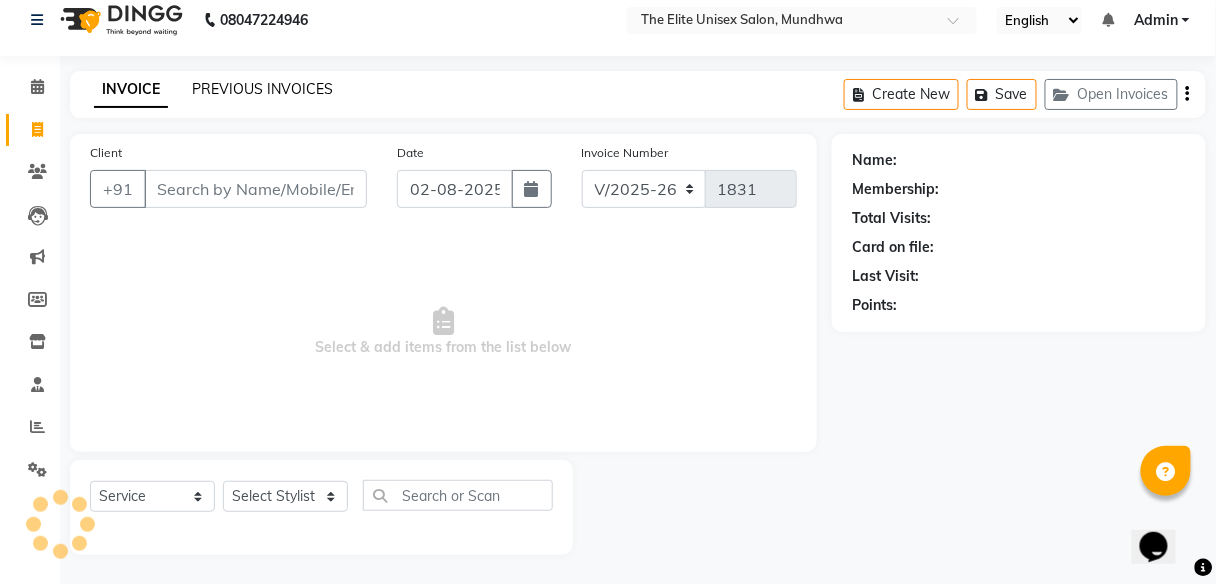 click on "PREVIOUS INVOICES" 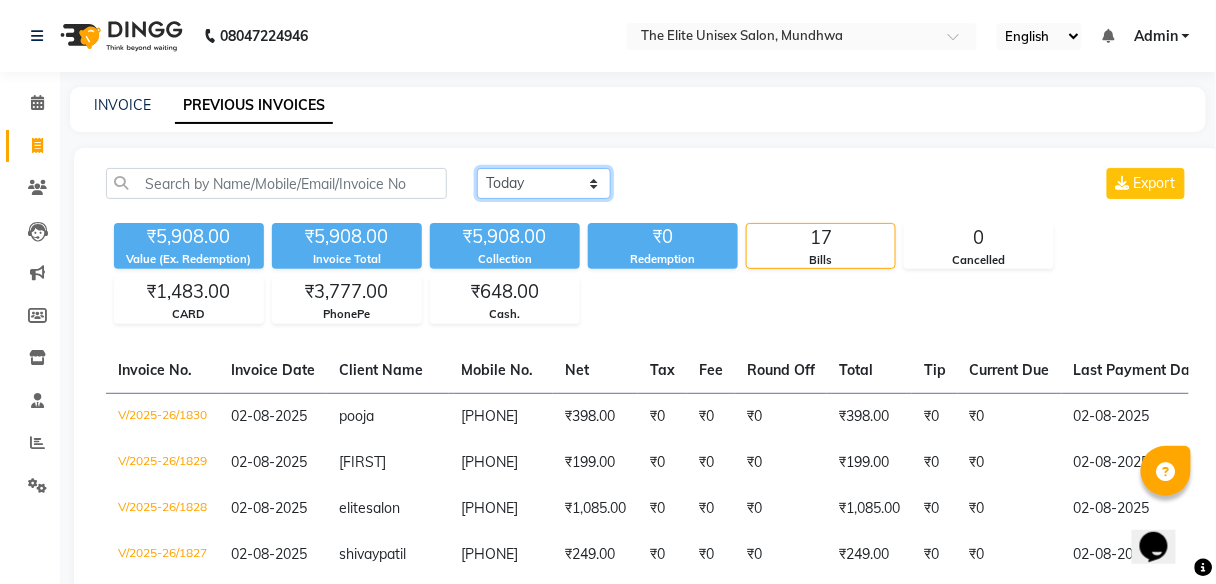 click on "Today Yesterday Custom Range" 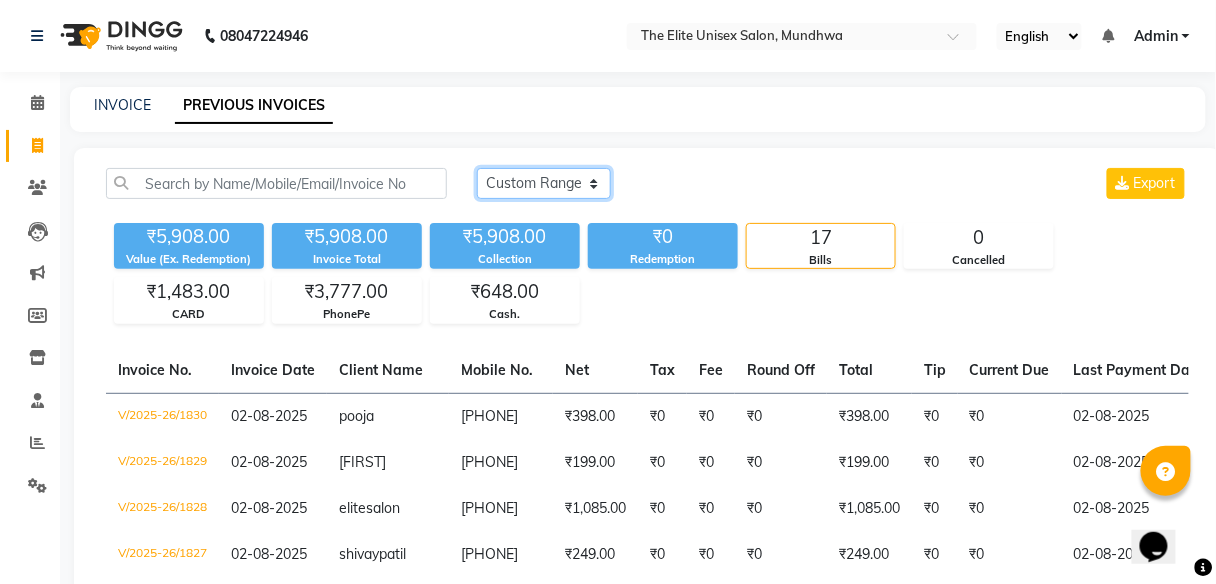 click on "Today Yesterday Custom Range" 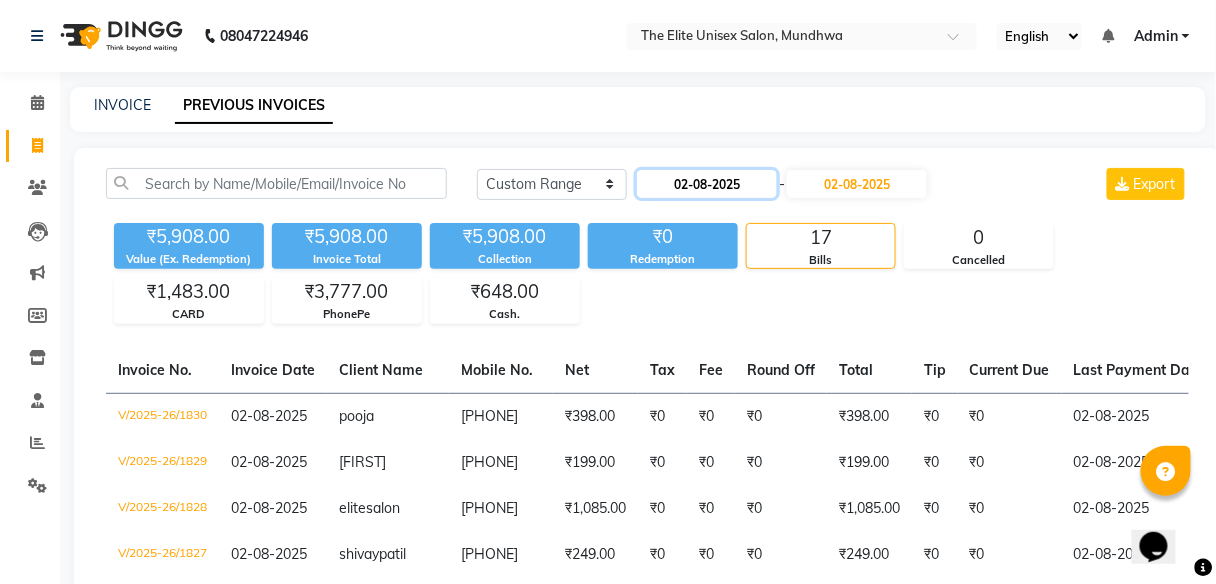 click on "02-08-2025" 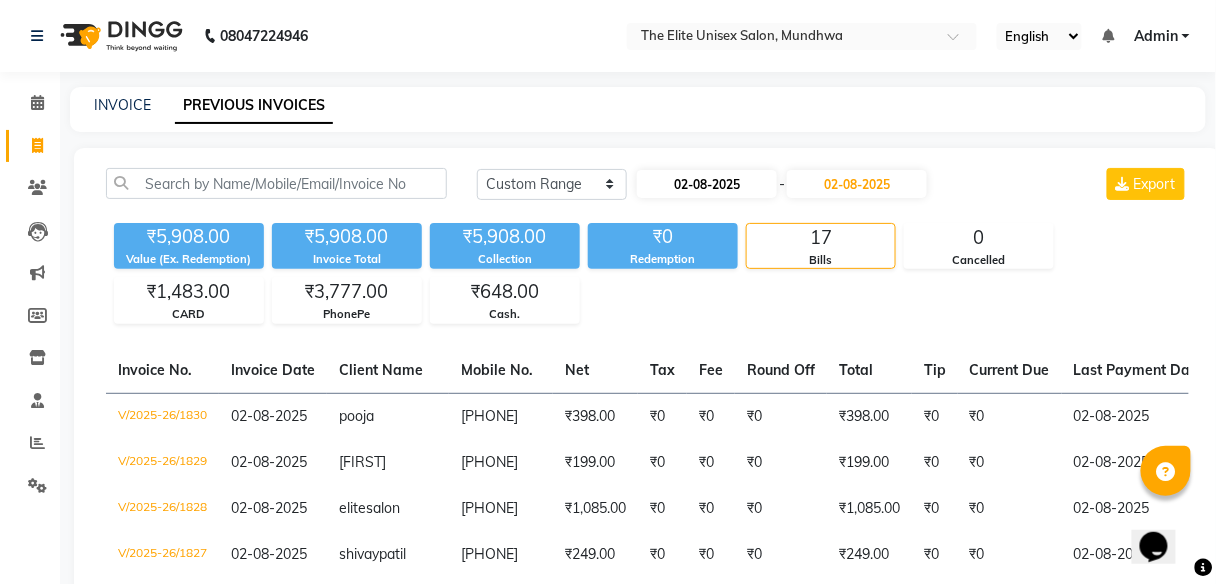 select on "8" 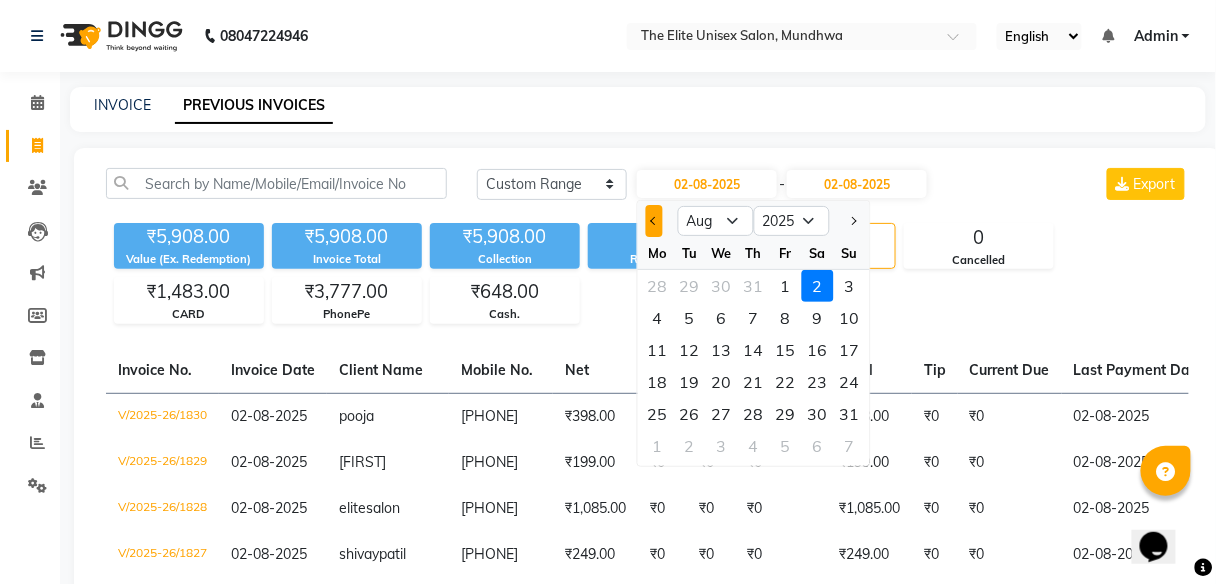 click 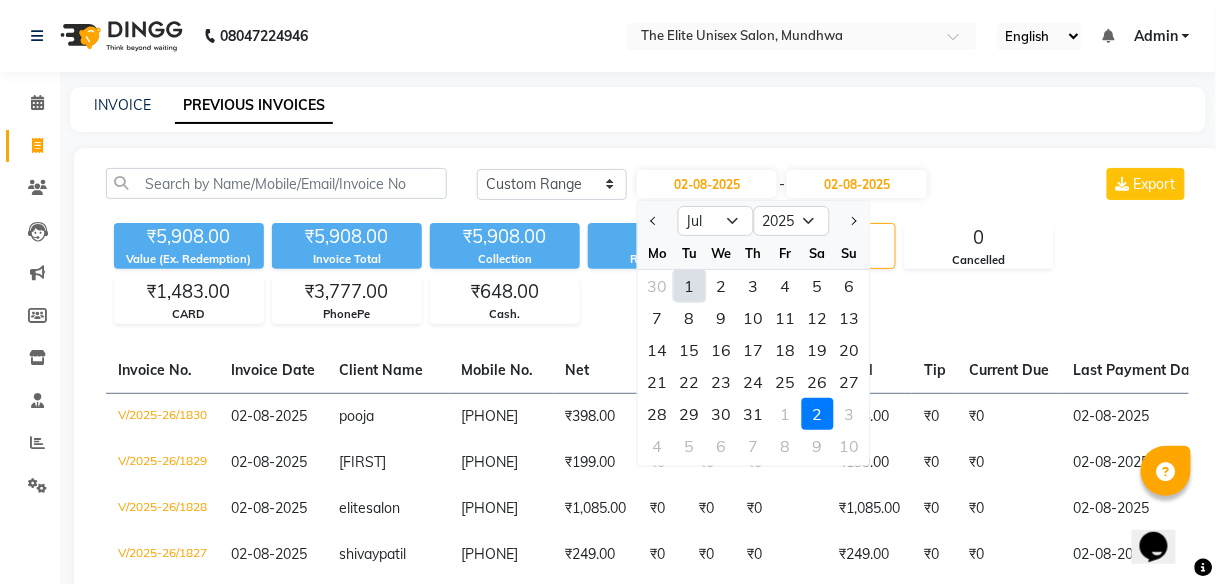 click on "1" 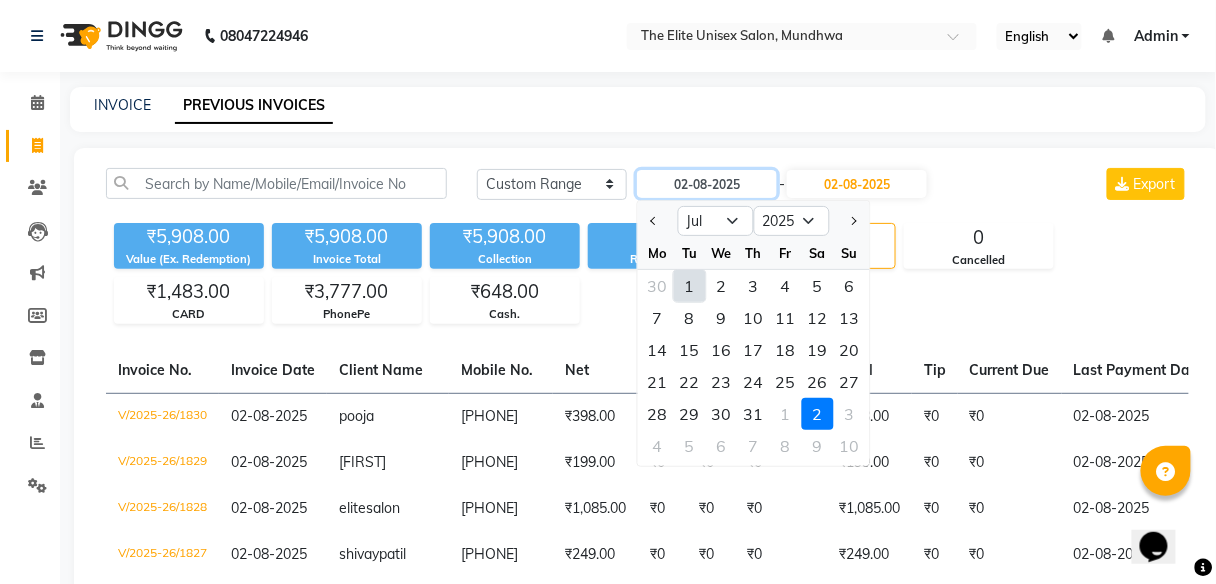 type on "01-07-2025" 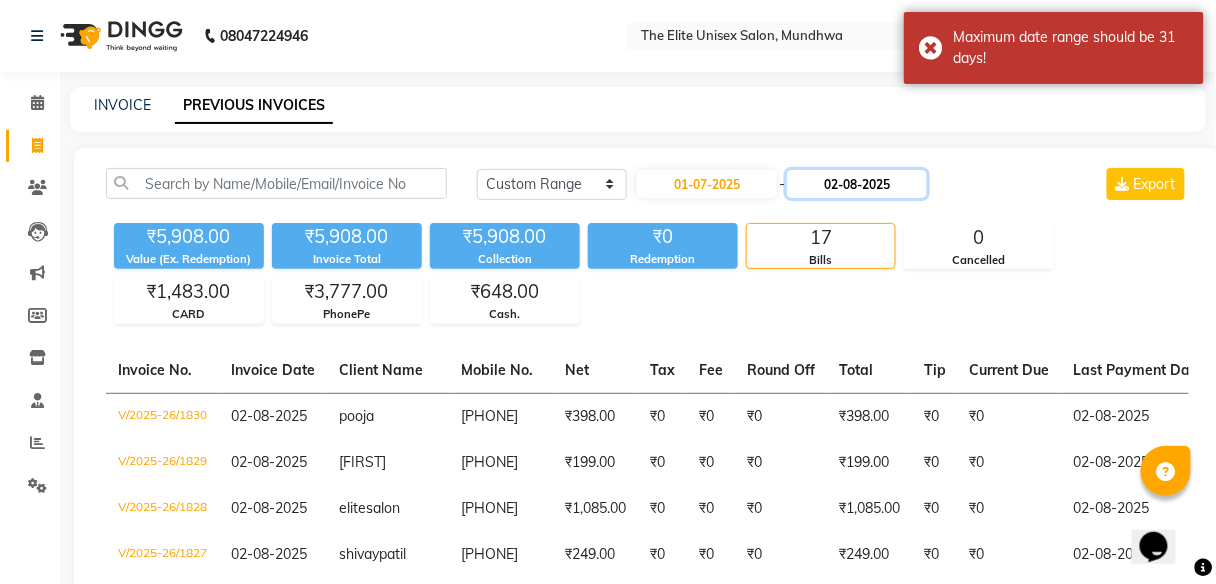 click on "02-08-2025" 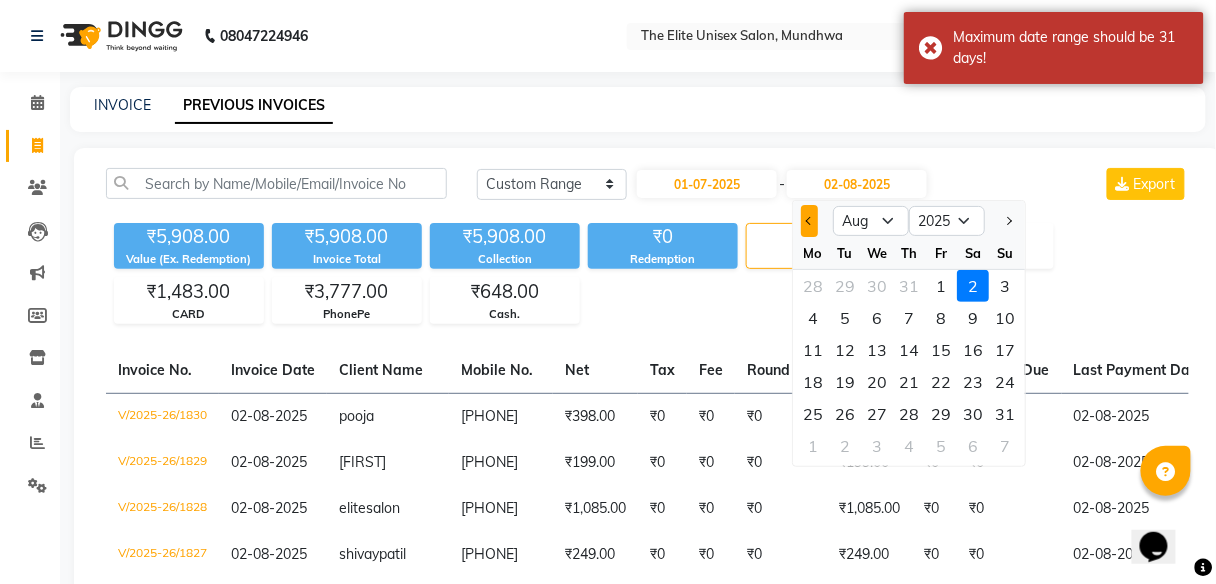 click 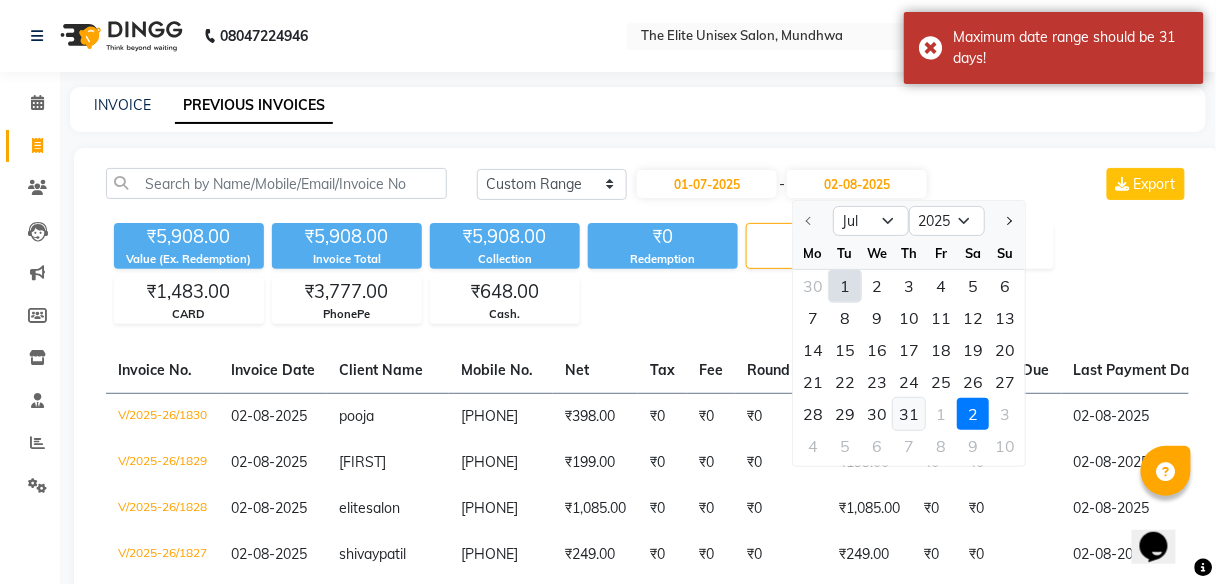 click on "31" 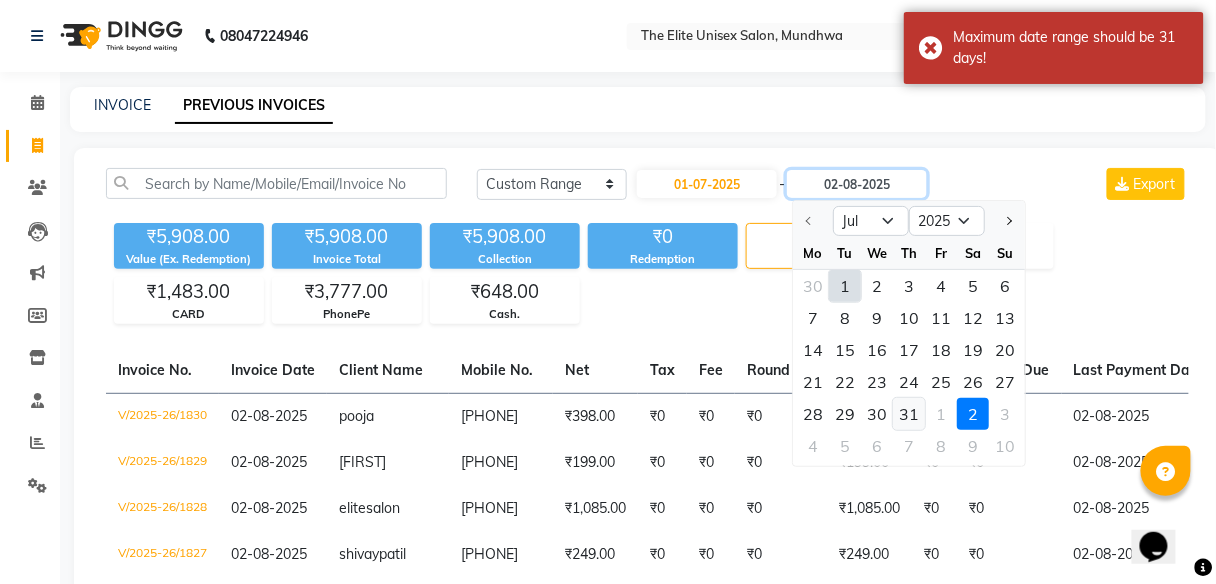 type on "31-07-2025" 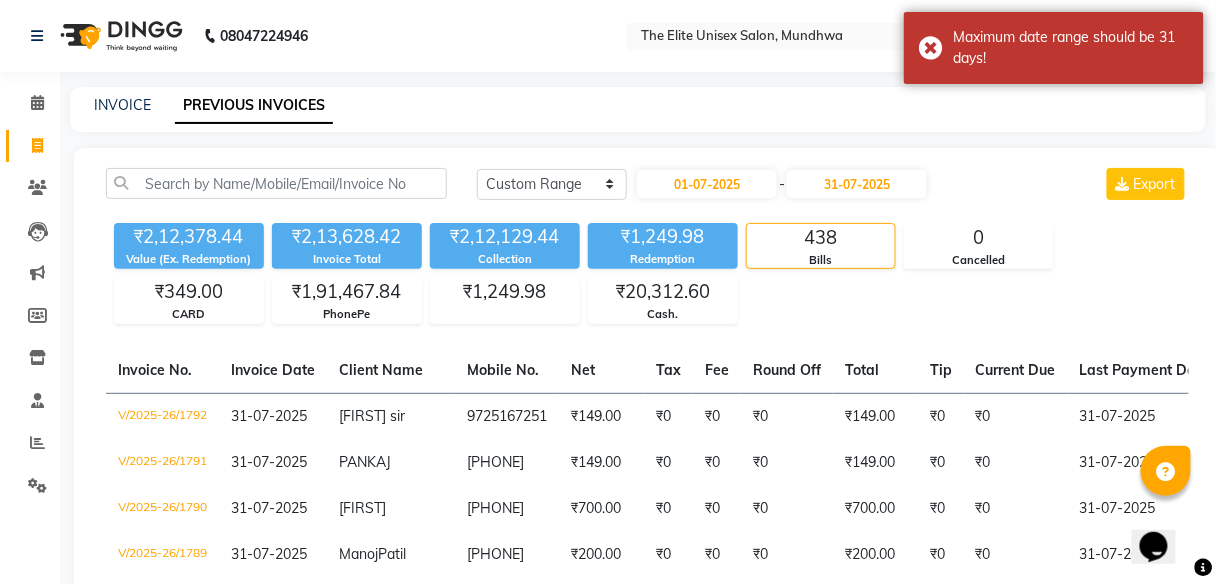 click on "INVOICE PREVIOUS INVOICES" 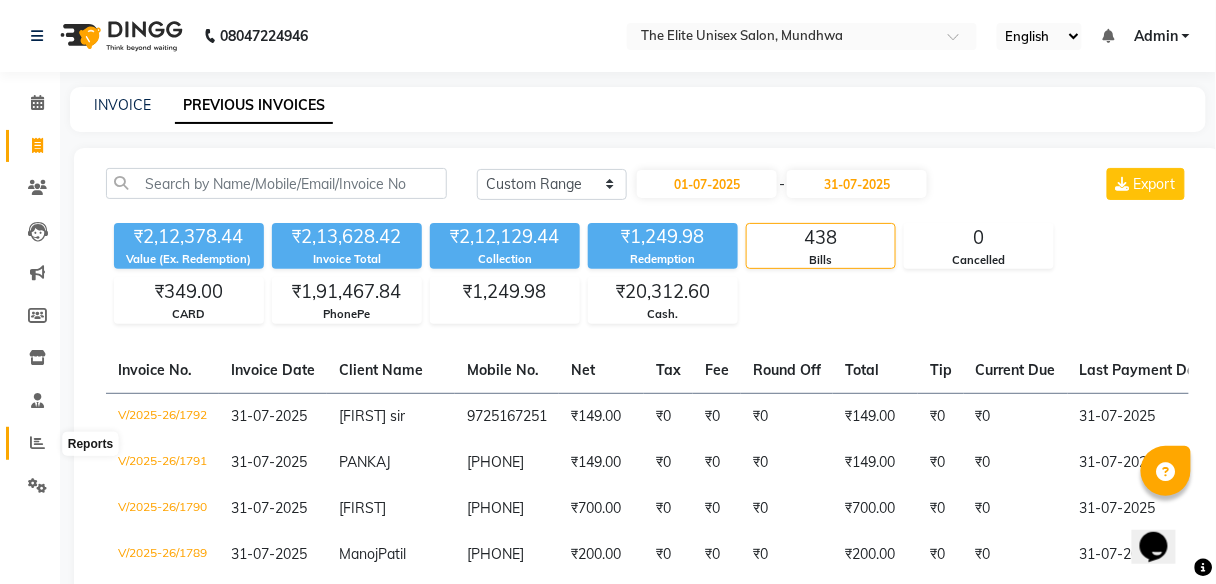 click 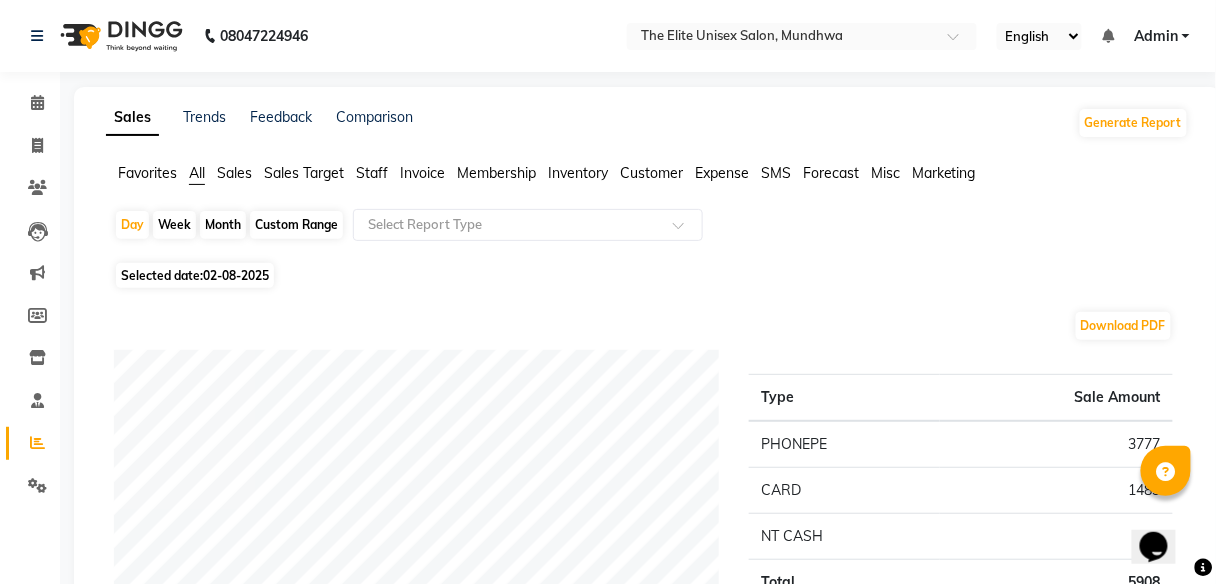 click on "Staff" 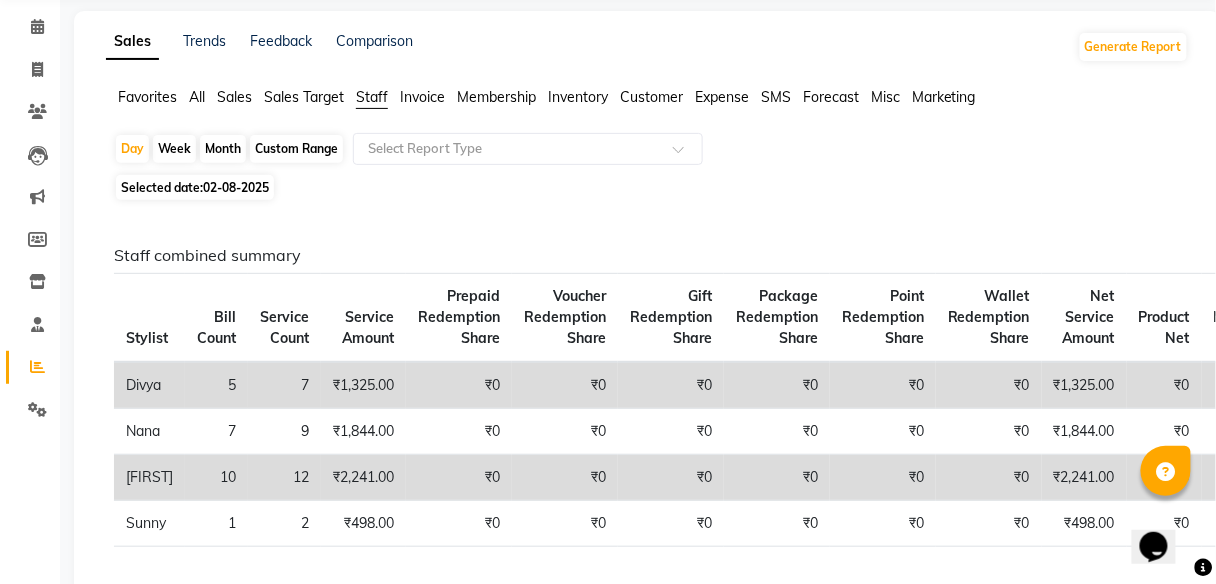scroll, scrollTop: 40, scrollLeft: 0, axis: vertical 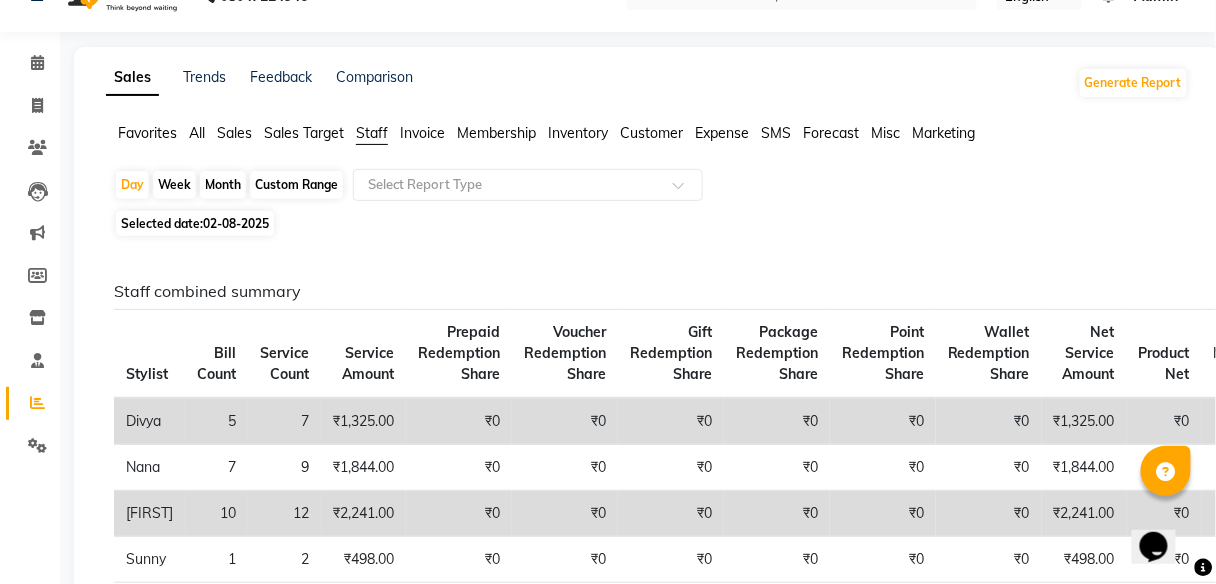 click on "Month" 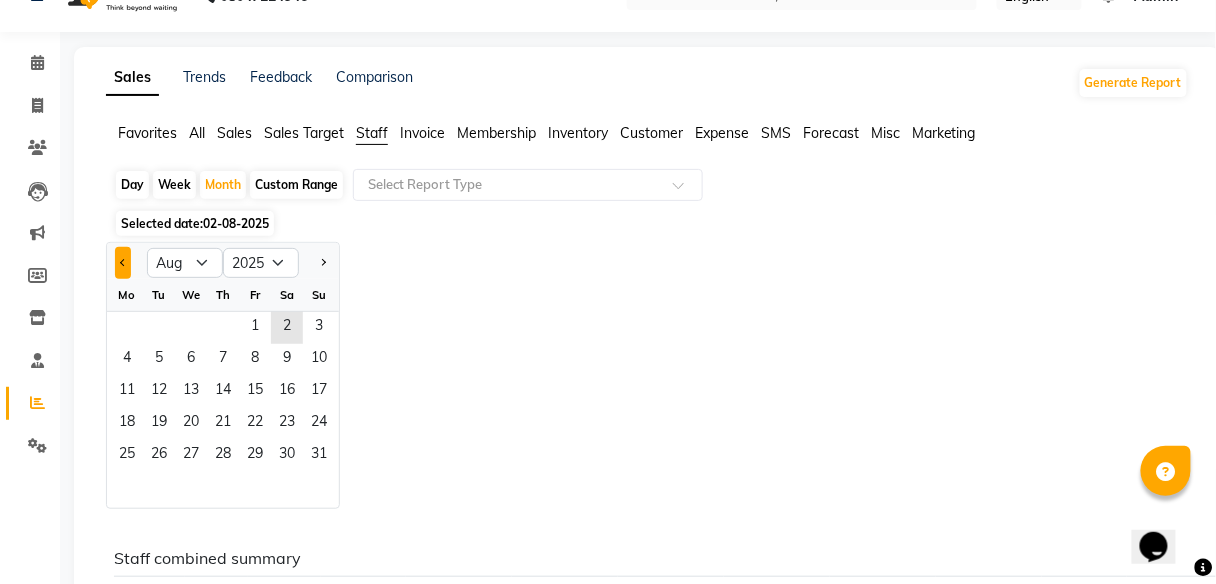 click 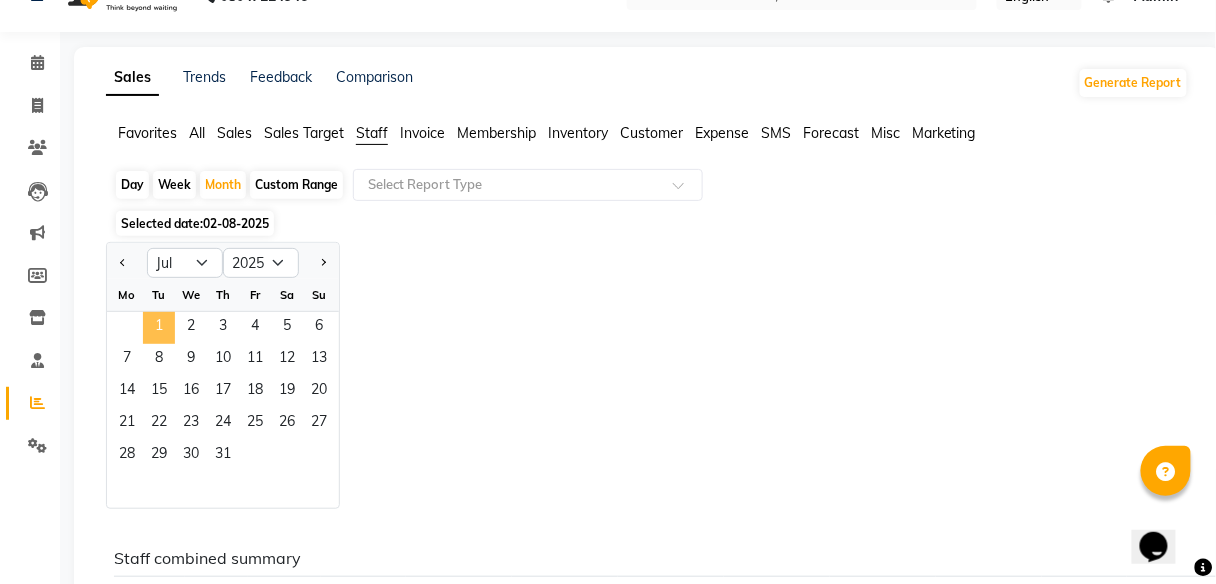 click on "1" 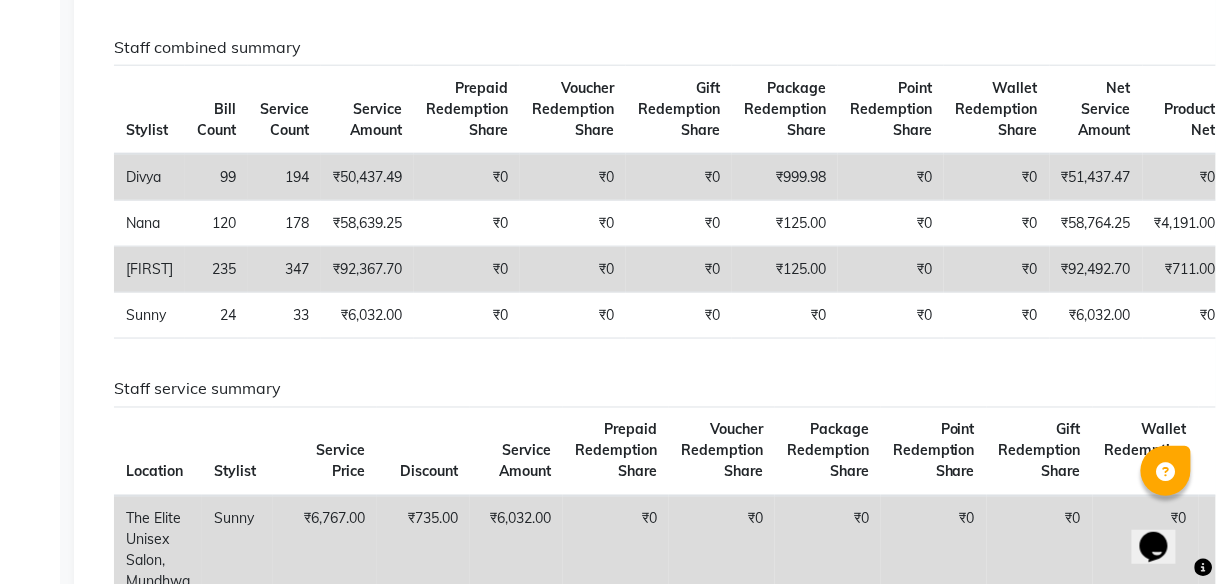scroll, scrollTop: 721, scrollLeft: 0, axis: vertical 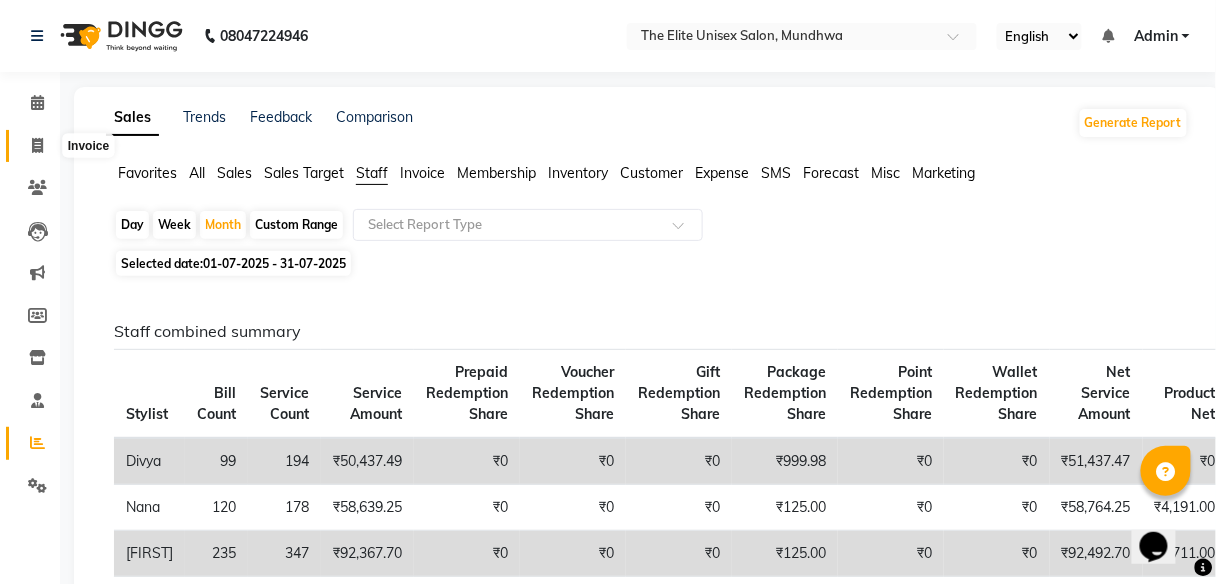 click 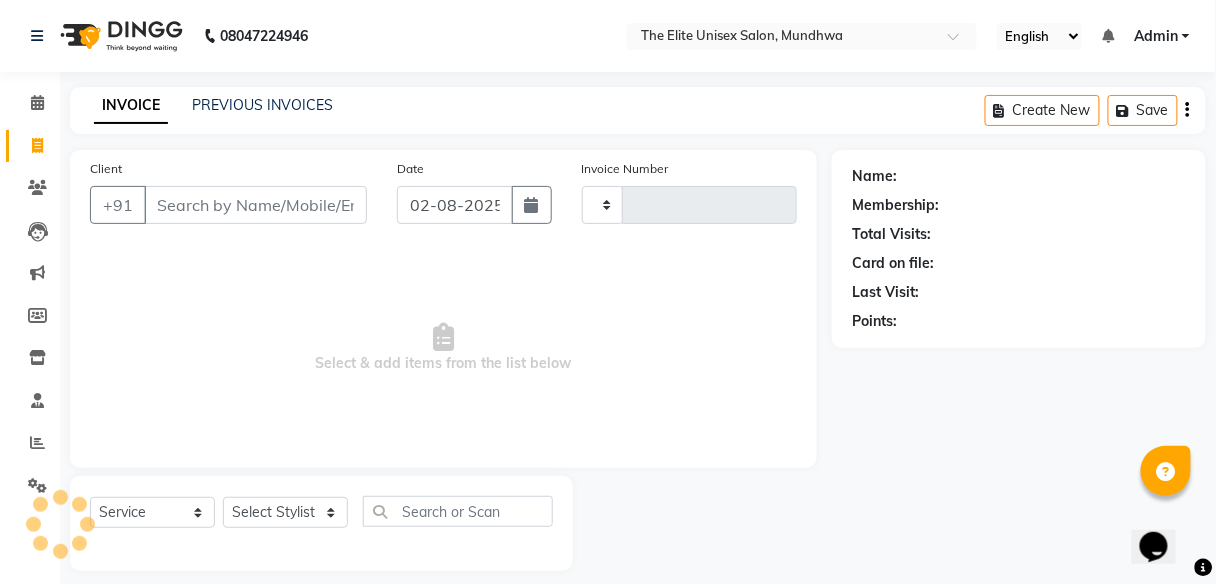 scroll, scrollTop: 16, scrollLeft: 0, axis: vertical 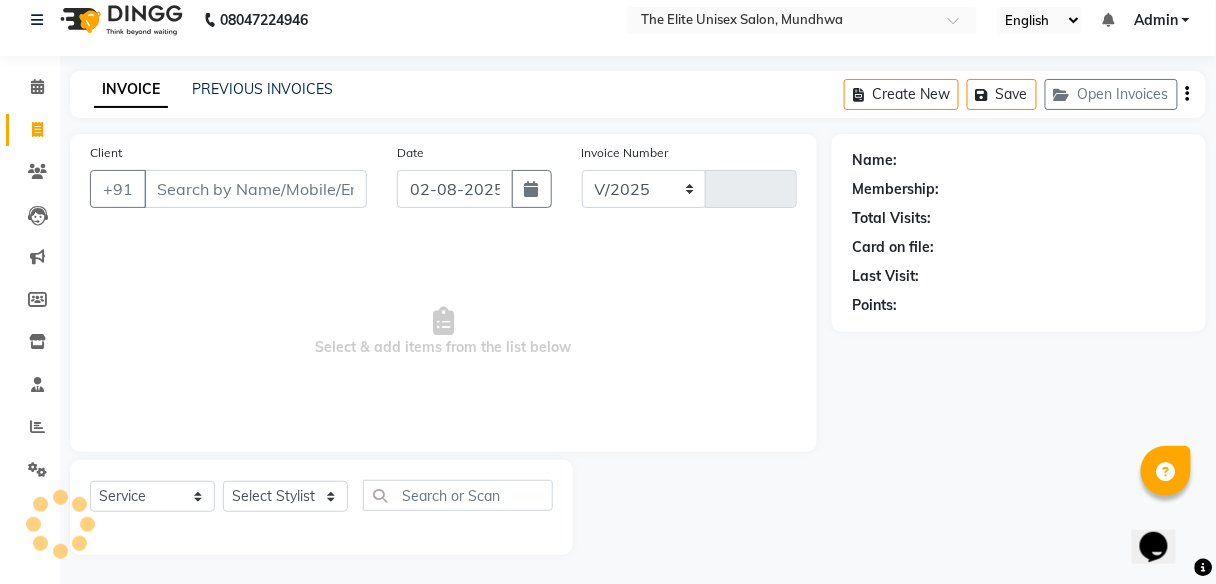 select on "7086" 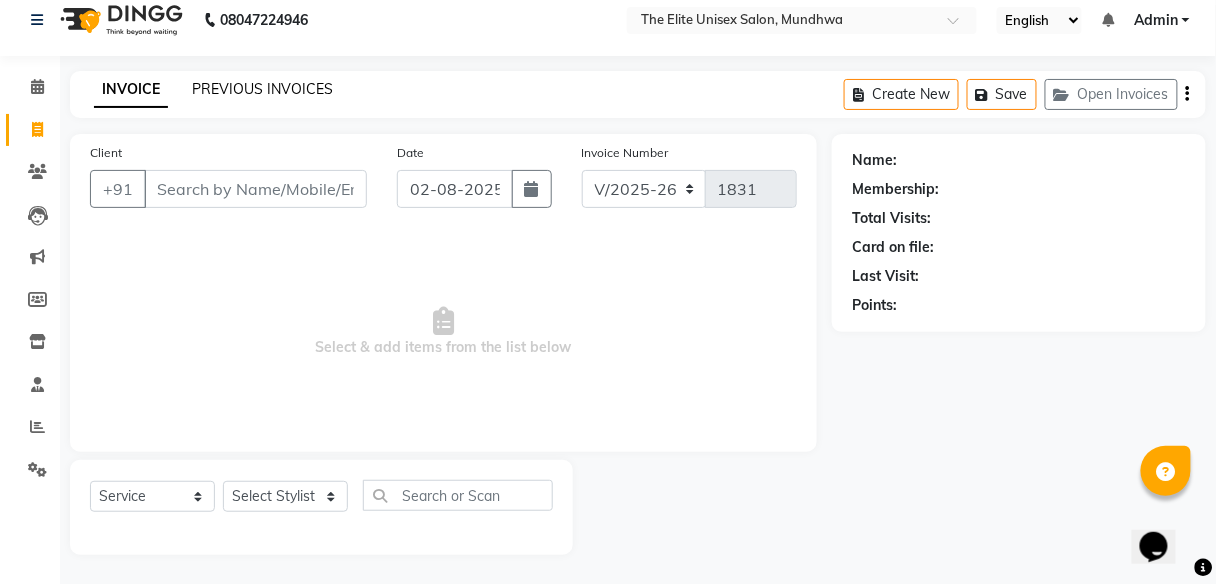 click on "PREVIOUS INVOICES" 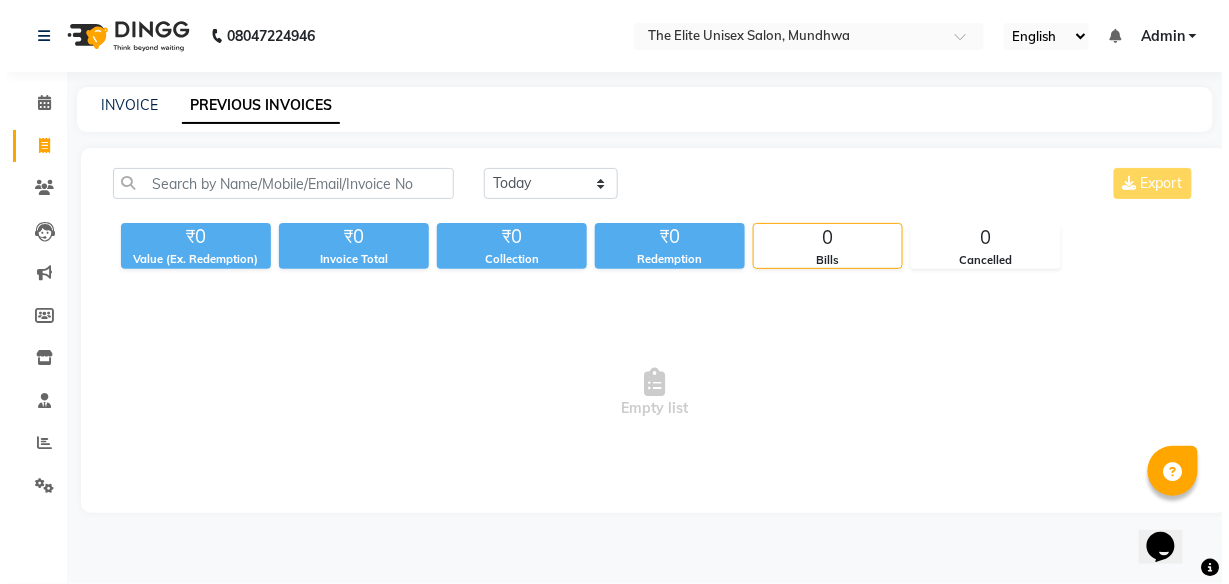 scroll, scrollTop: 0, scrollLeft: 0, axis: both 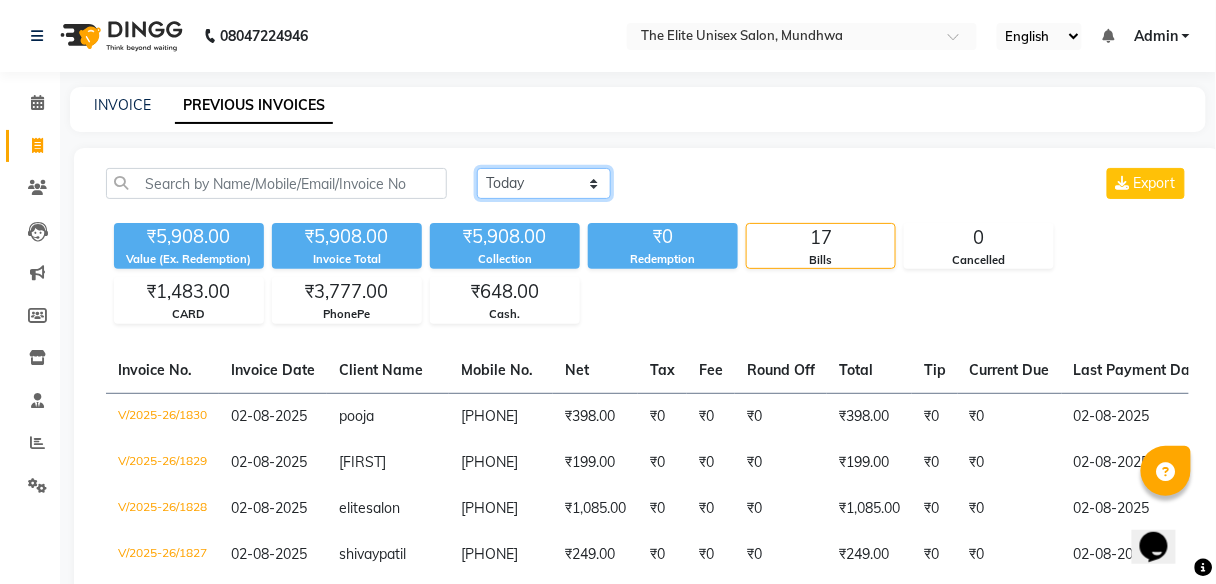click on "Today Yesterday Custom Range" 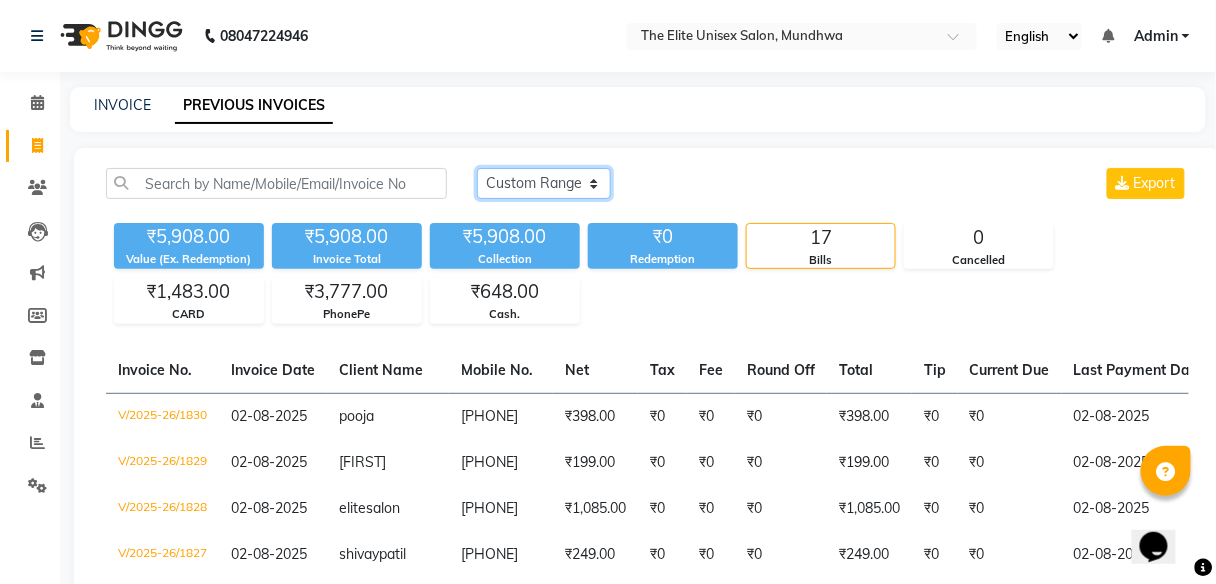 click on "Today Yesterday Custom Range" 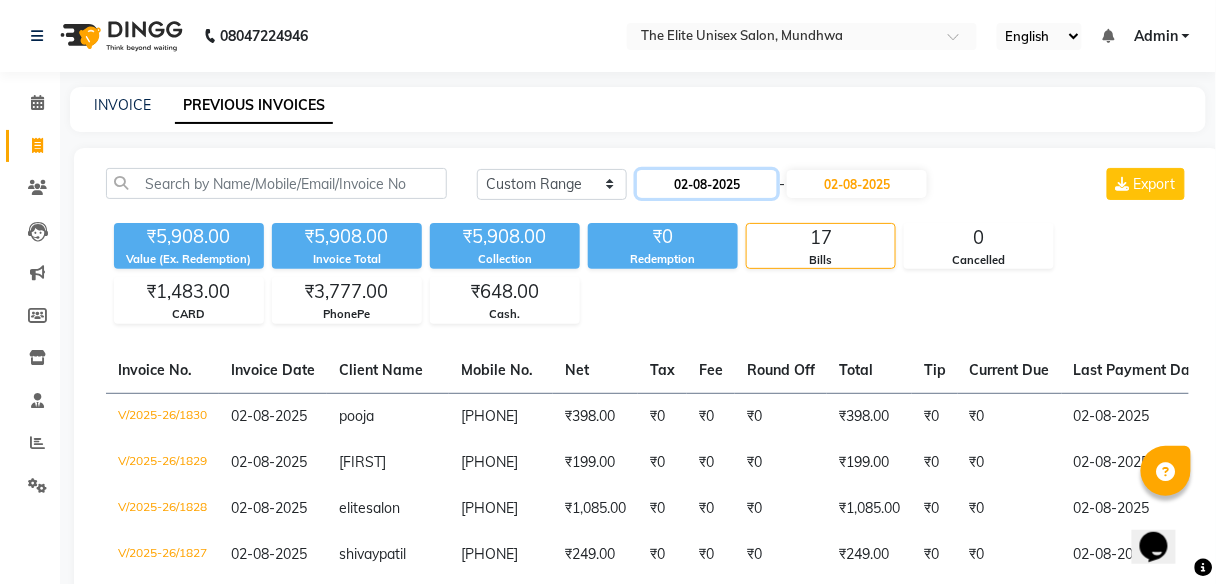 click on "02-08-2025" 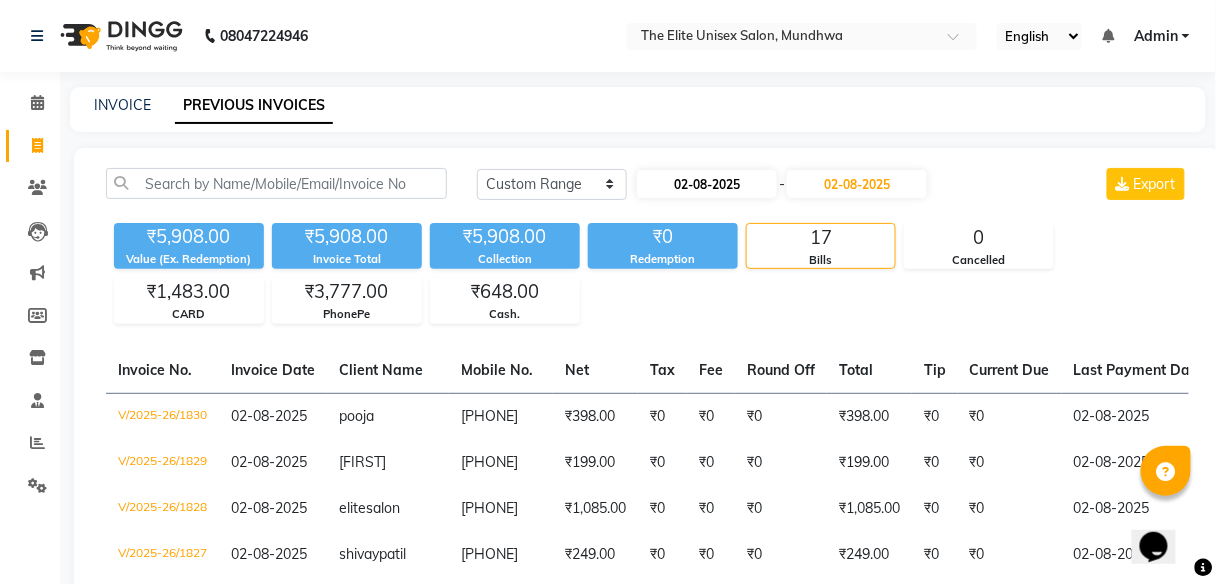 select on "8" 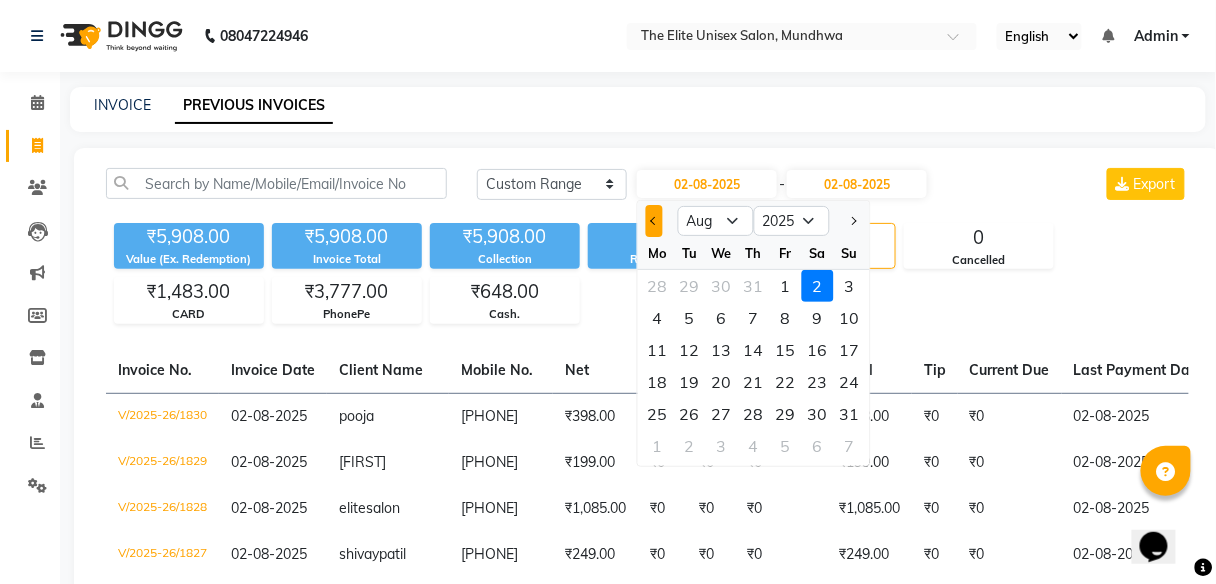 click 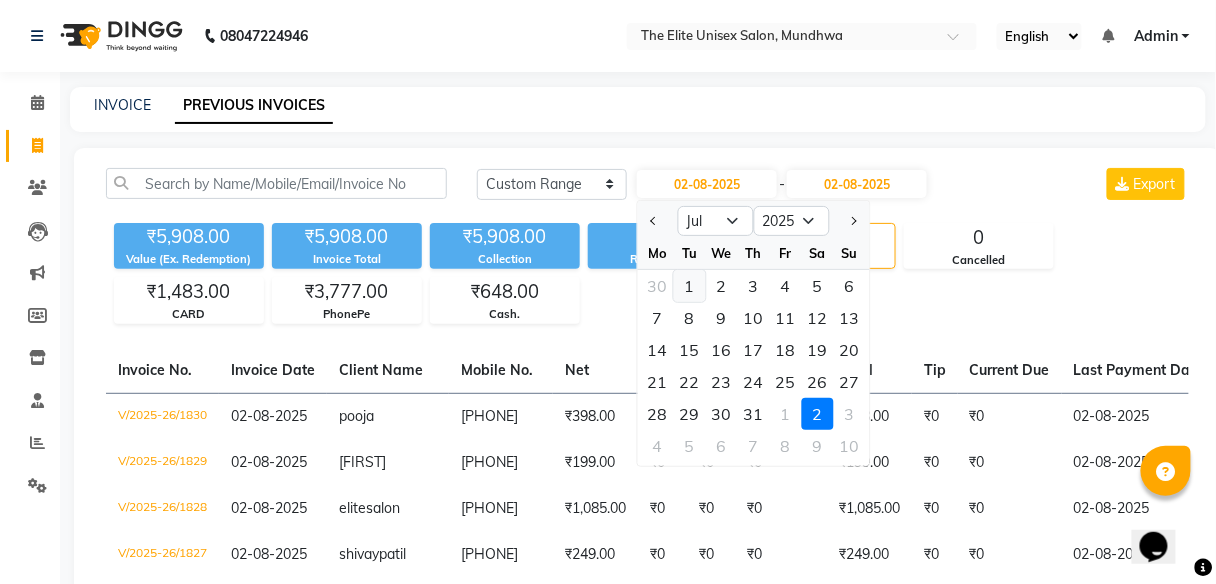 click on "1" 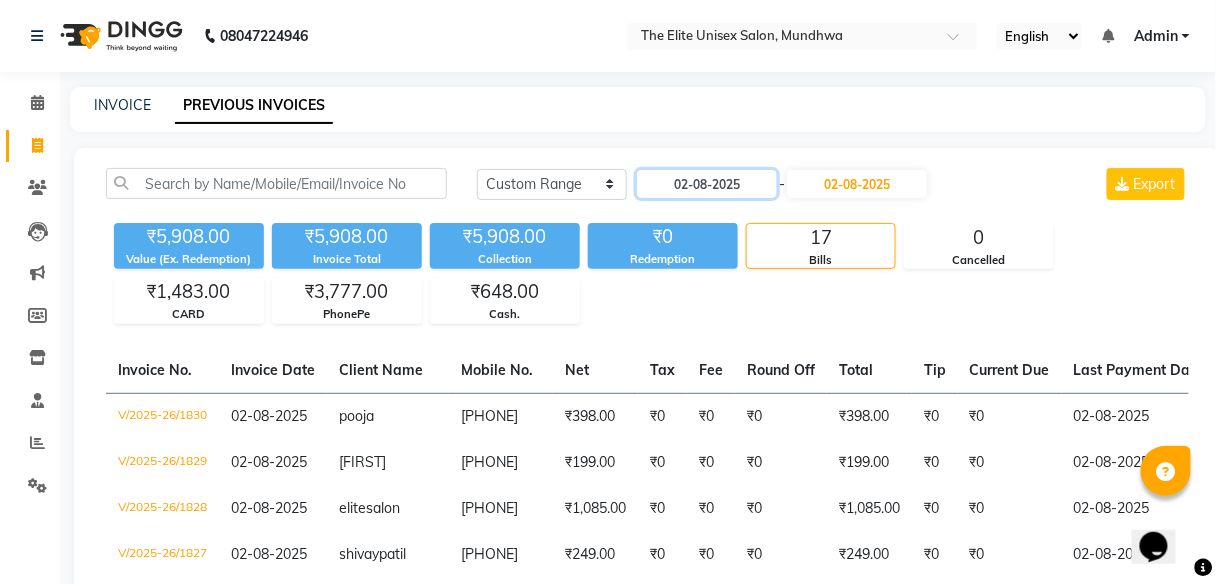 type on "01-07-2025" 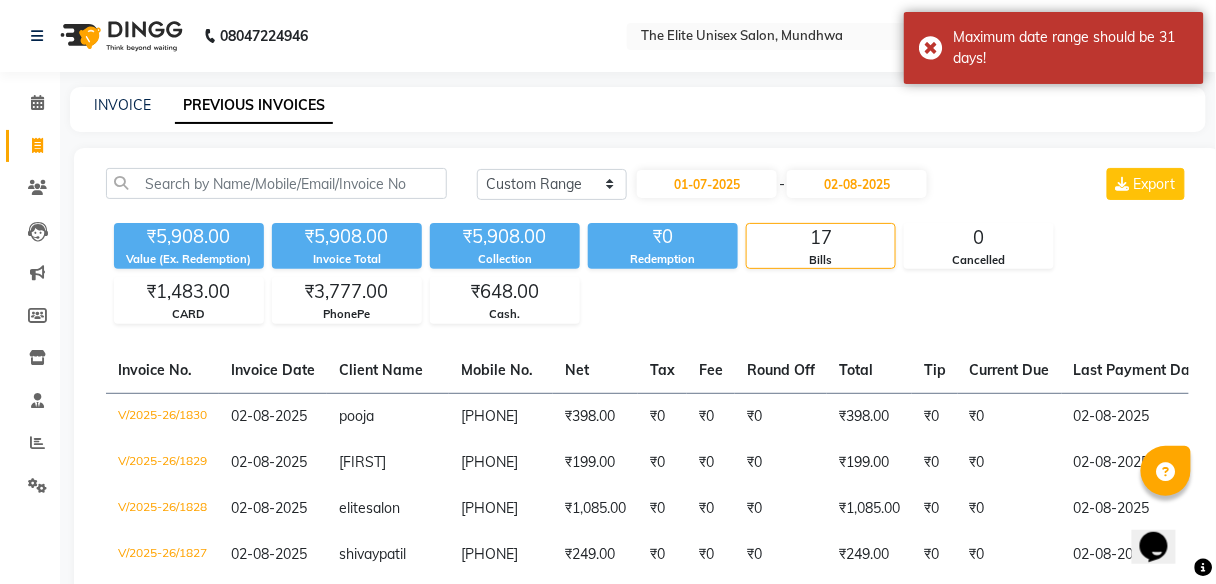click on "01-07-2025 - 02-08-2025" 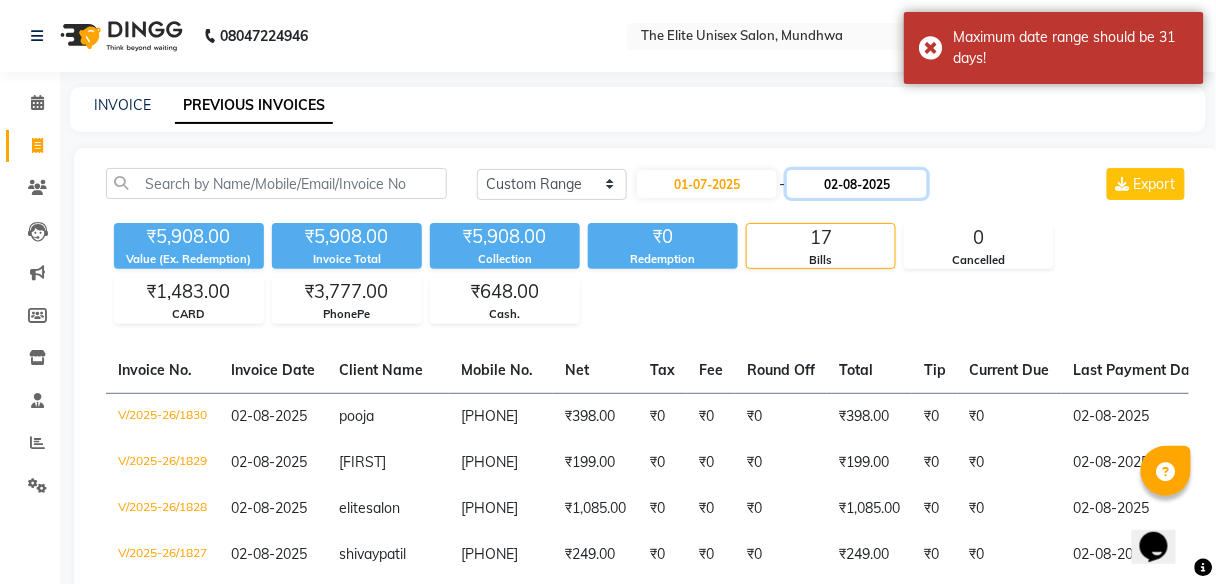 click on "02-08-2025" 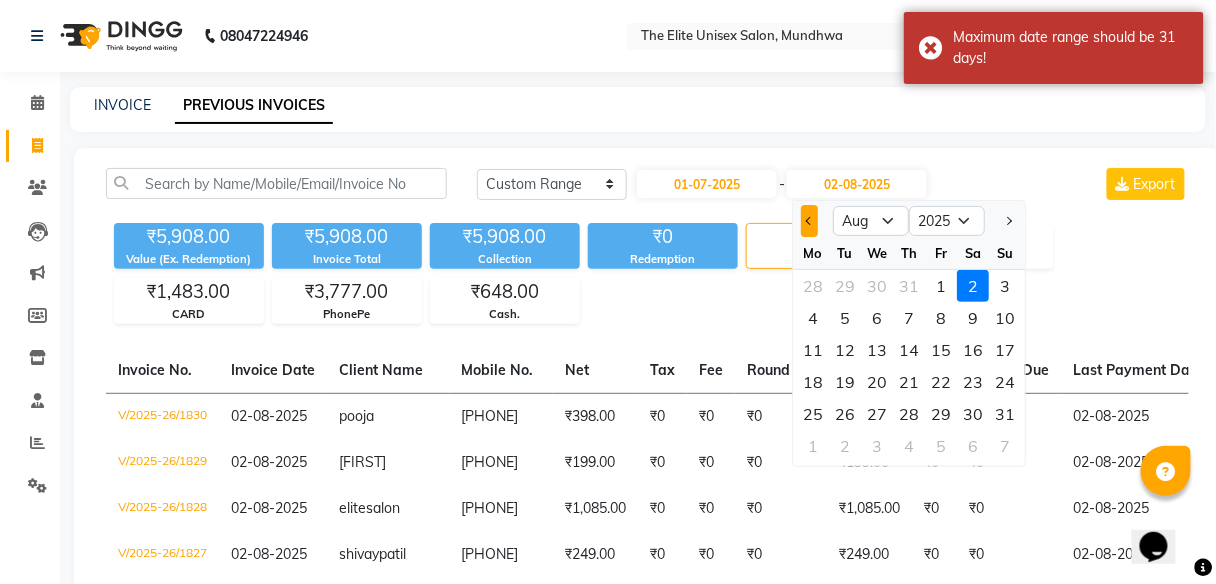 click 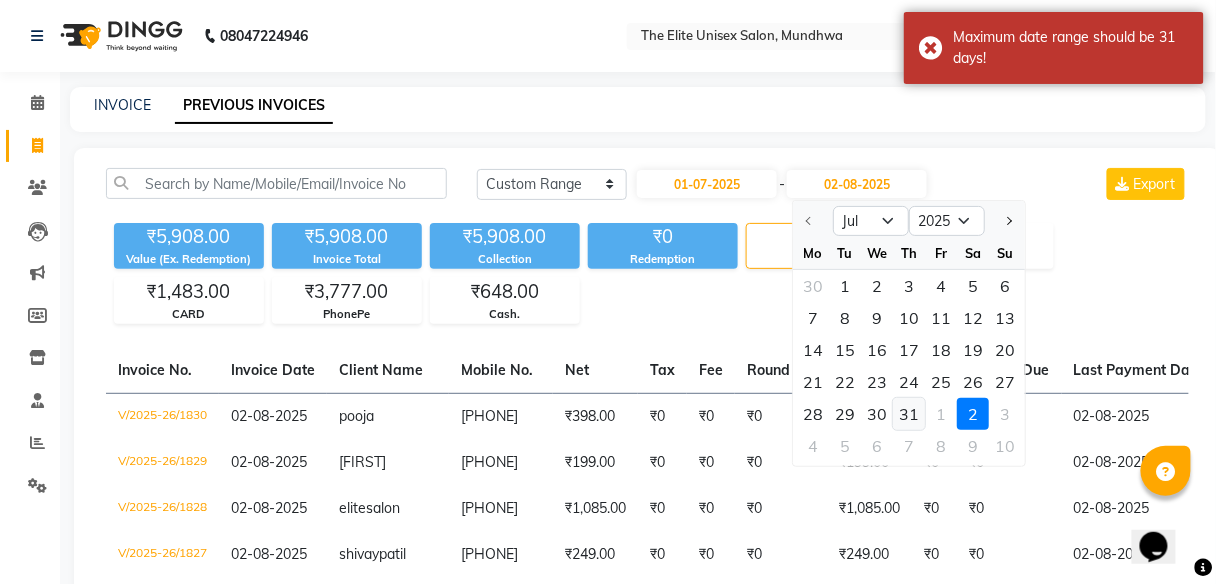 click on "31" 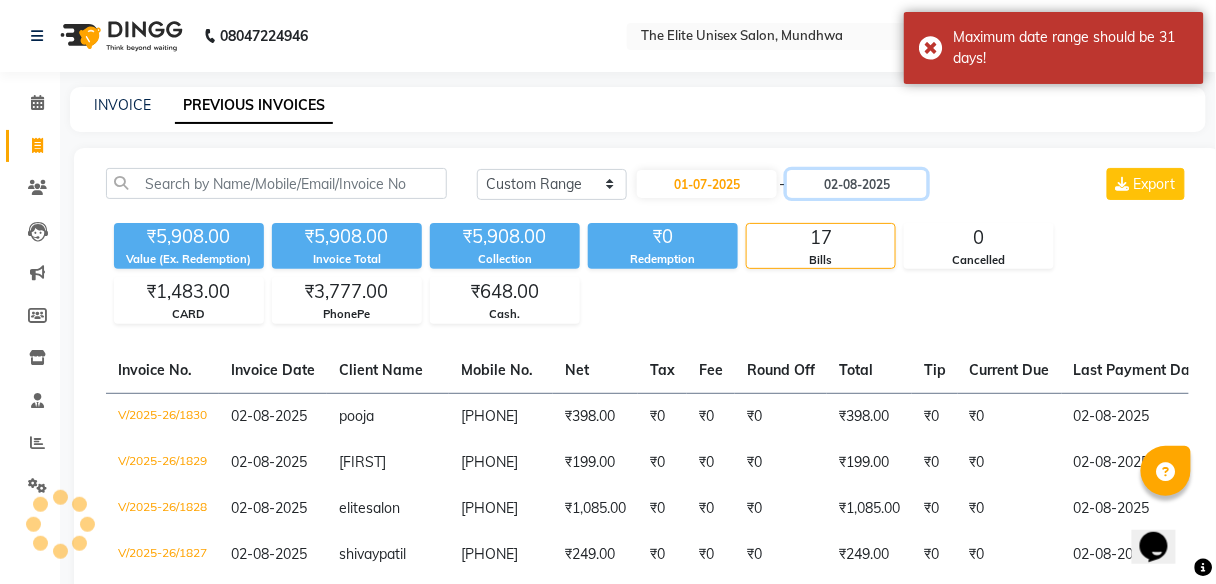 type on "31-07-2025" 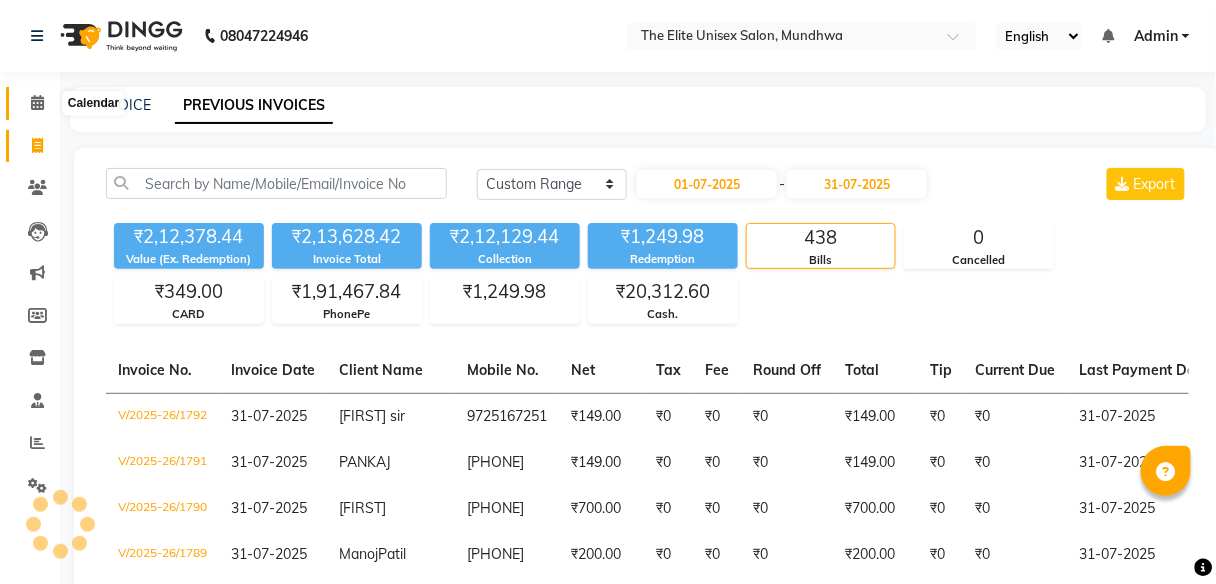 click 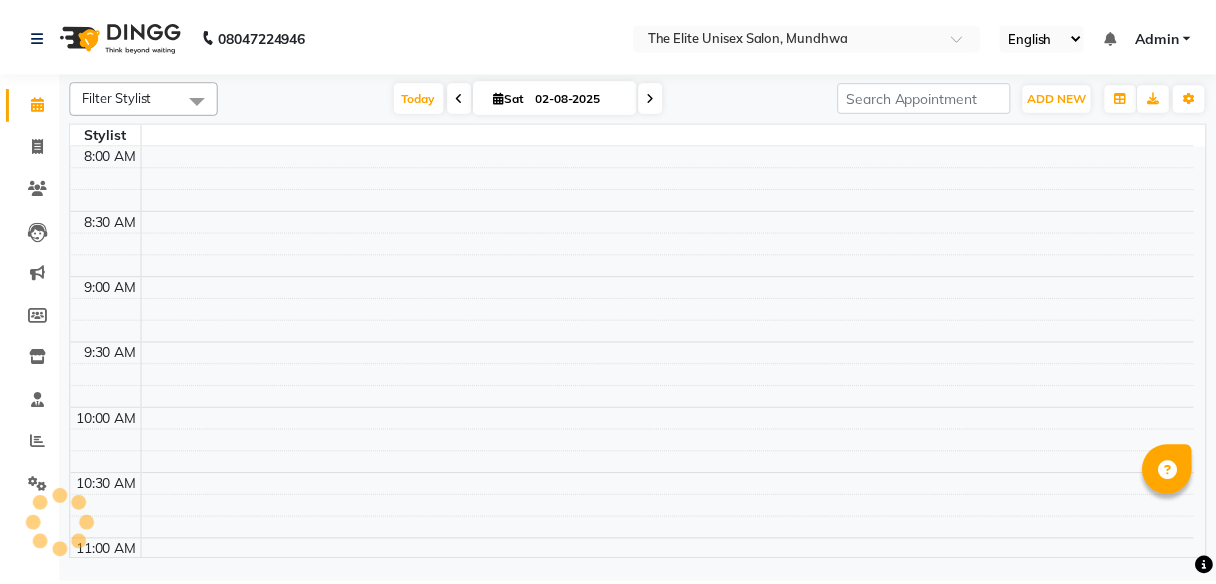 scroll, scrollTop: 0, scrollLeft: 0, axis: both 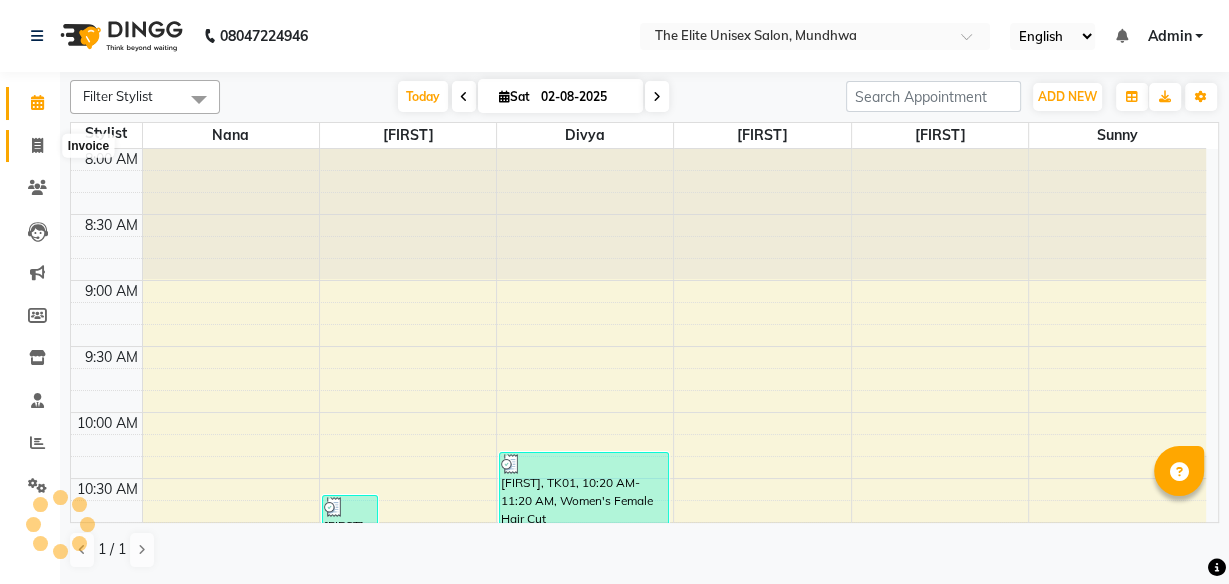 click 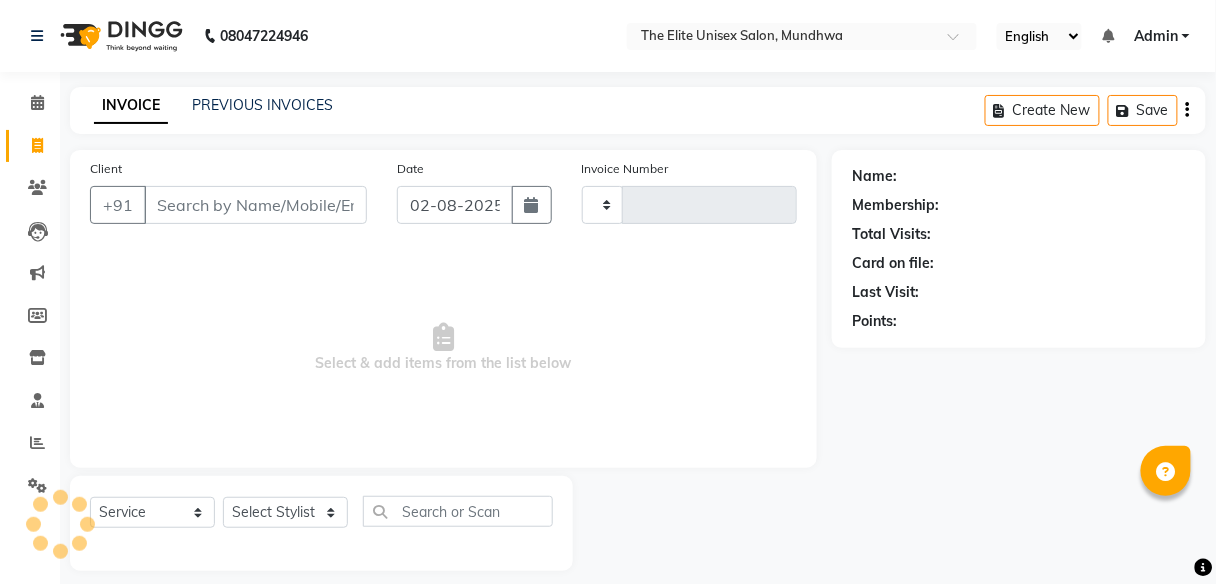 type on "1831" 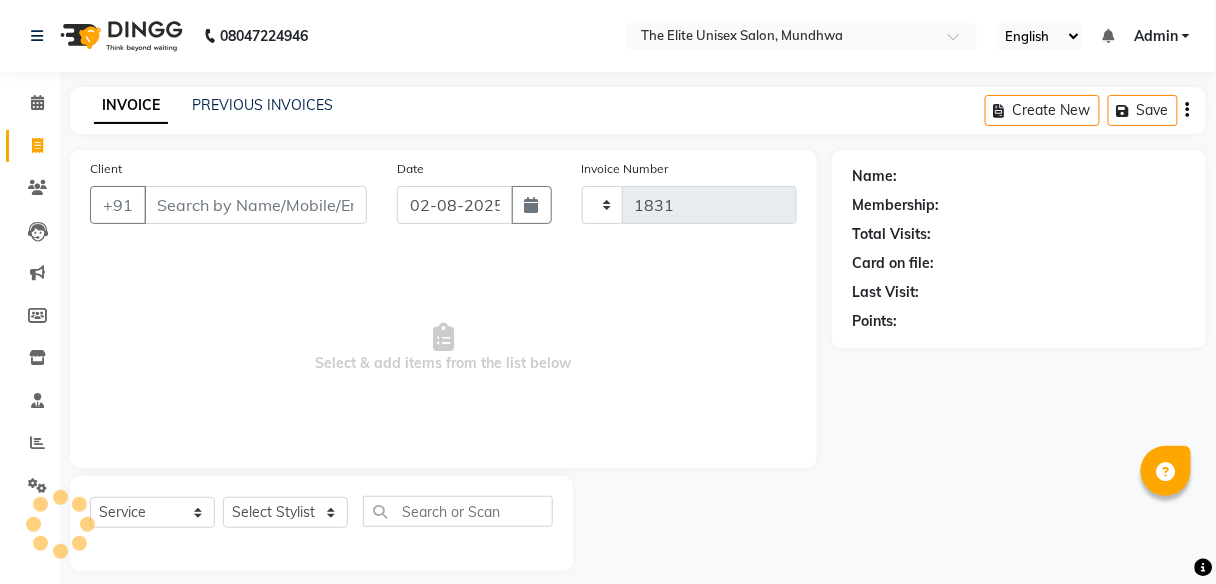 select on "7086" 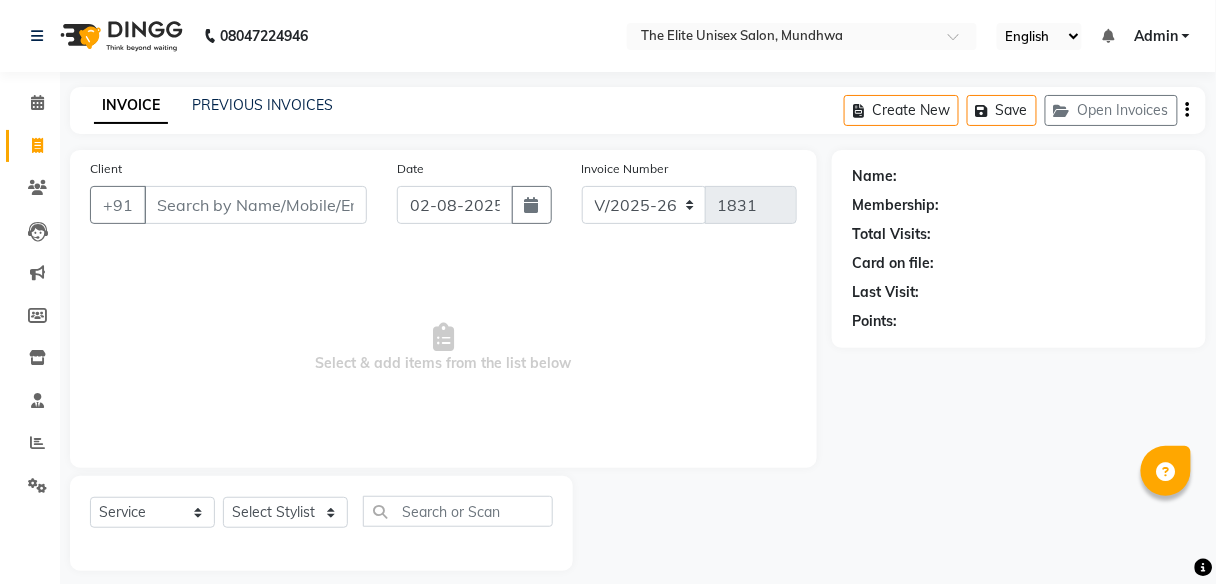 click on "Client" at bounding box center [255, 205] 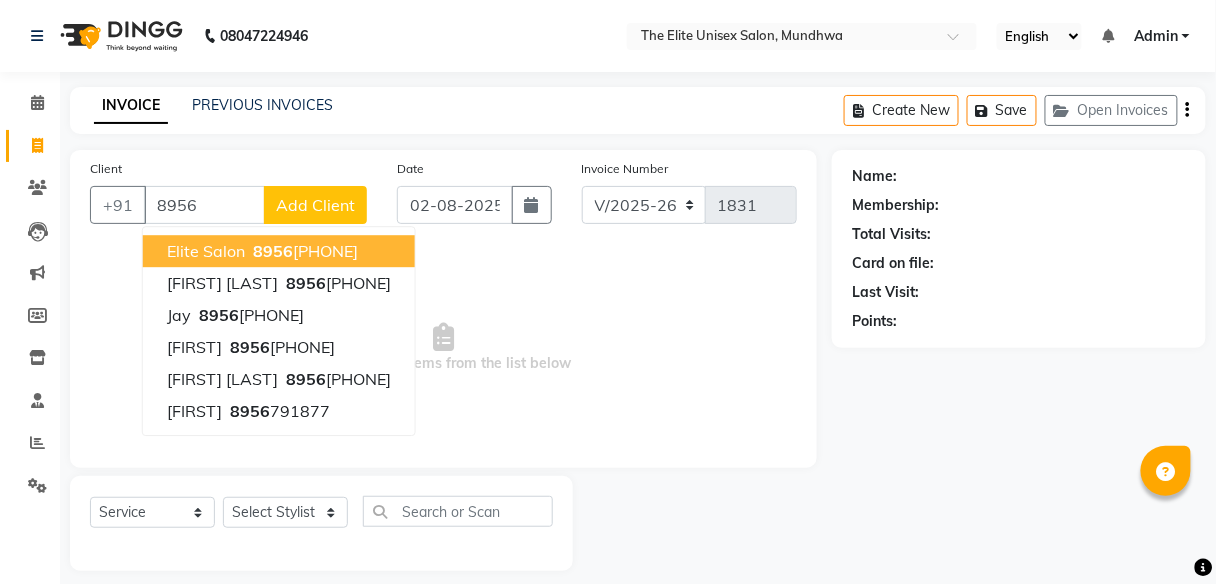 click on "elite salon   [PHONE]" at bounding box center [279, 251] 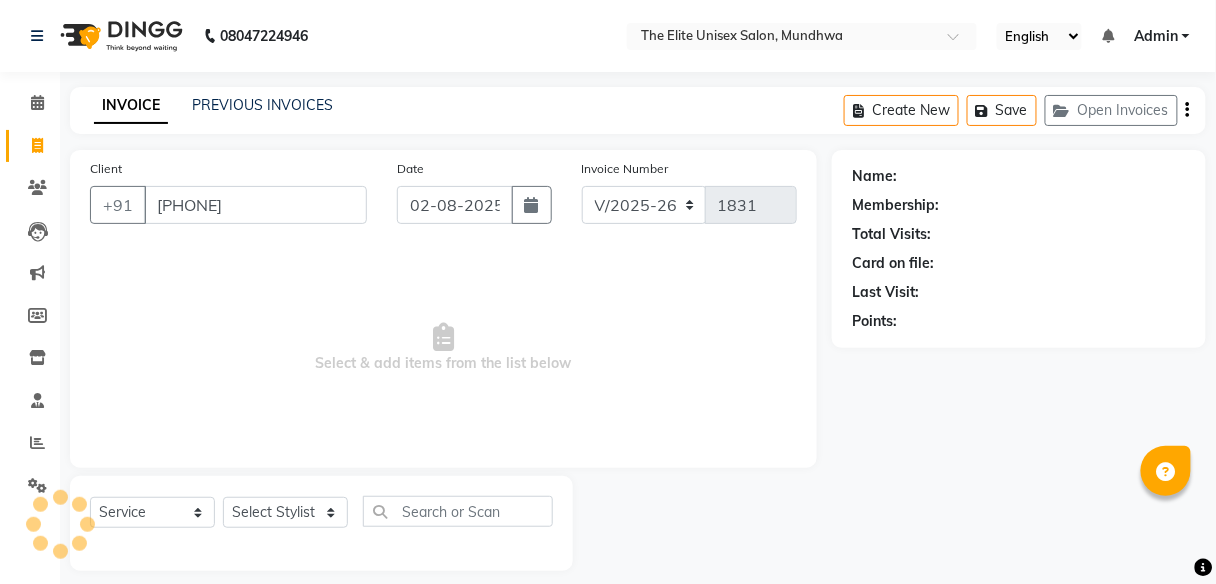 type on "[PHONE]" 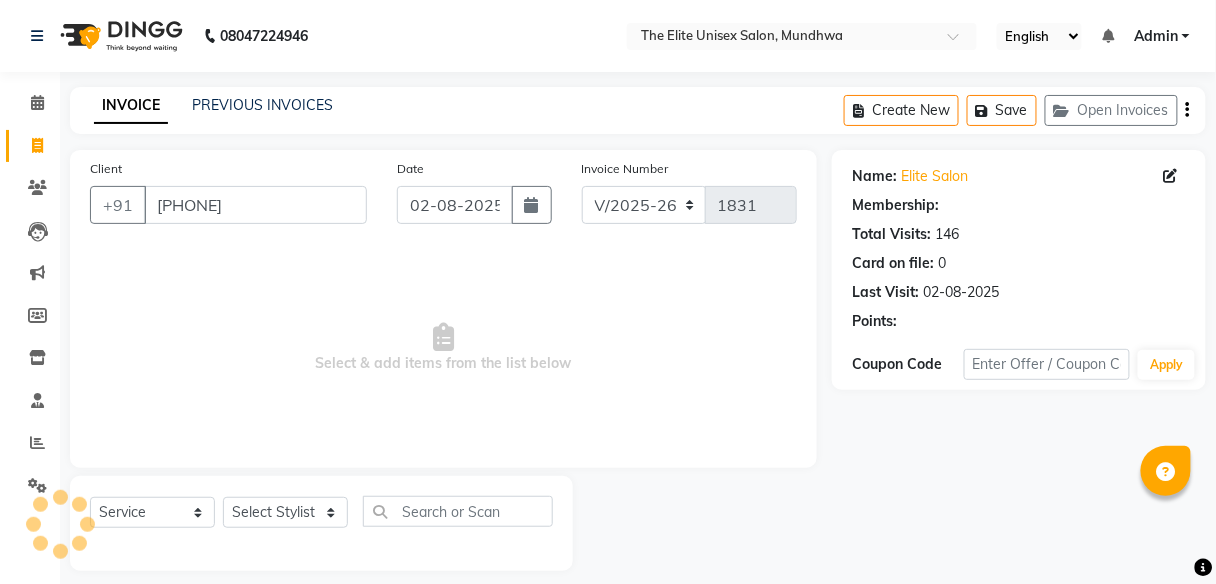 select on "1: Object" 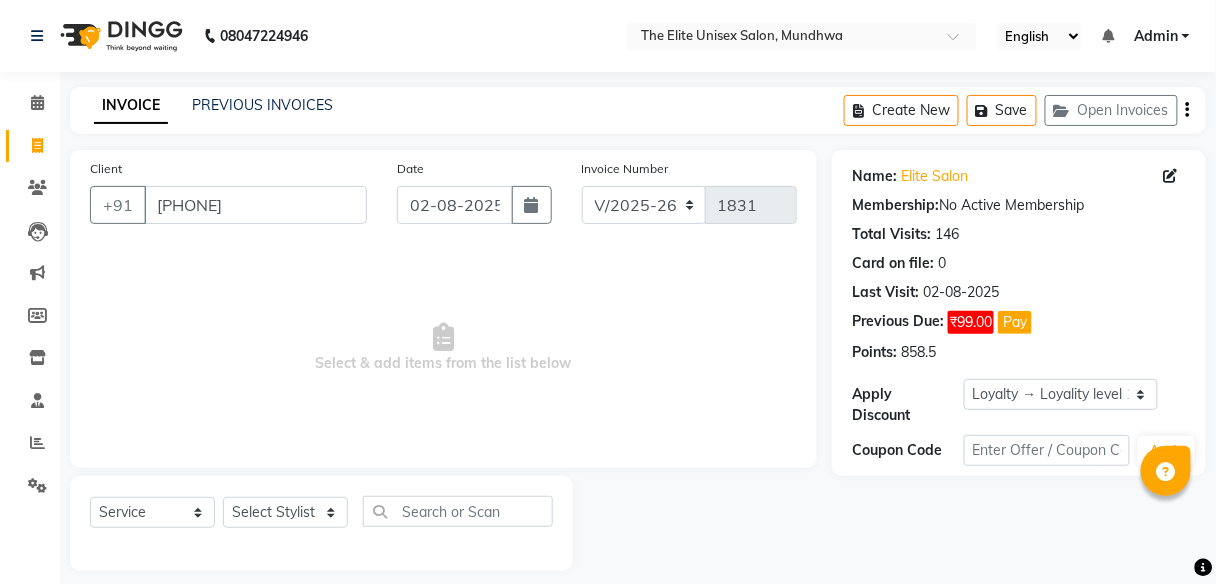 scroll, scrollTop: 16, scrollLeft: 0, axis: vertical 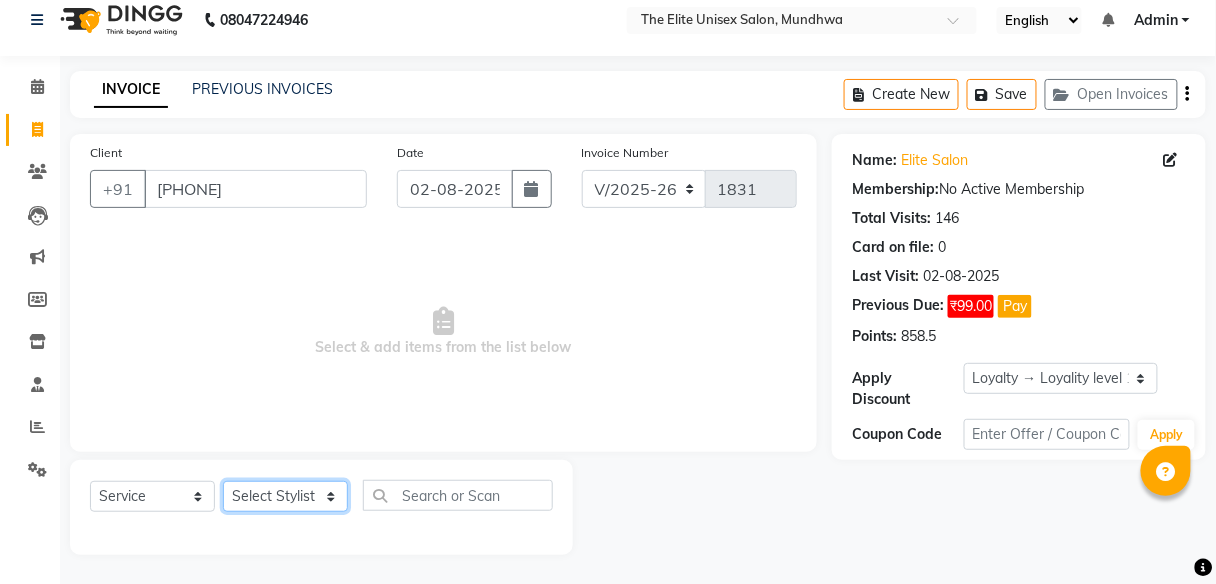 click on "Select Stylist [FIRST] [FIRST]  [FIRST] [FIRST] [FIRST]" 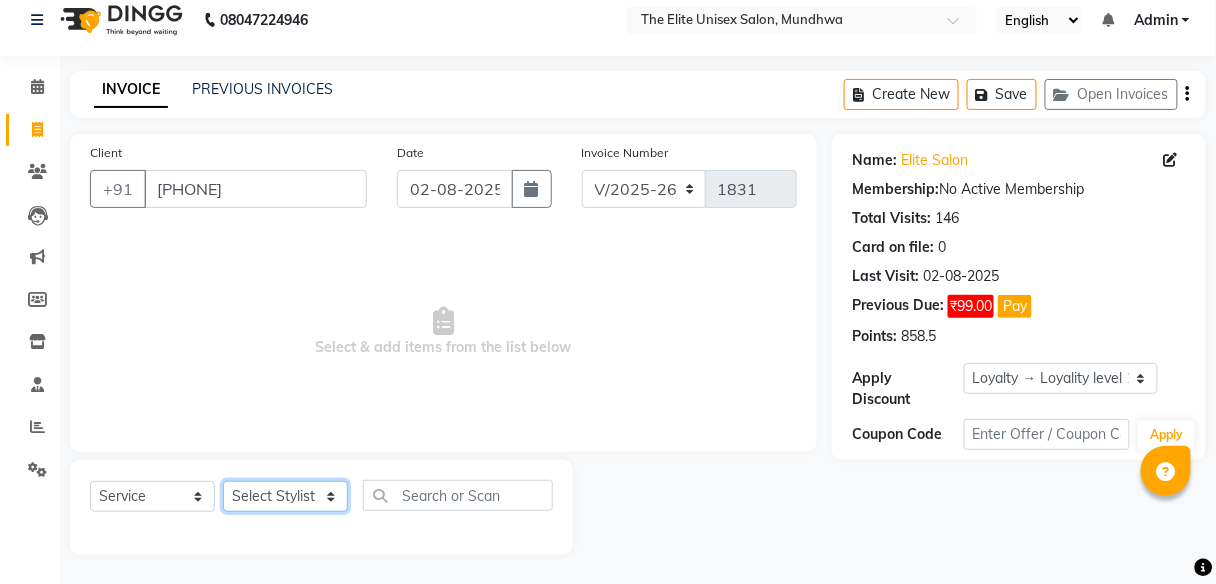 select on "59555" 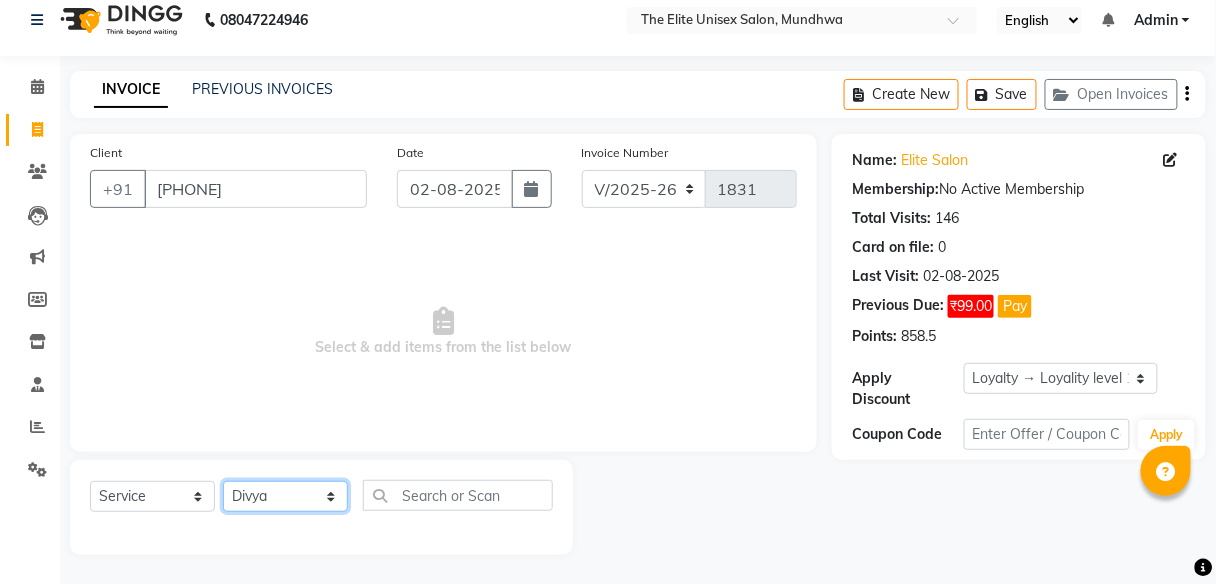 click on "Select Stylist [FIRST] [FIRST]  [FIRST] [FIRST] [FIRST]" 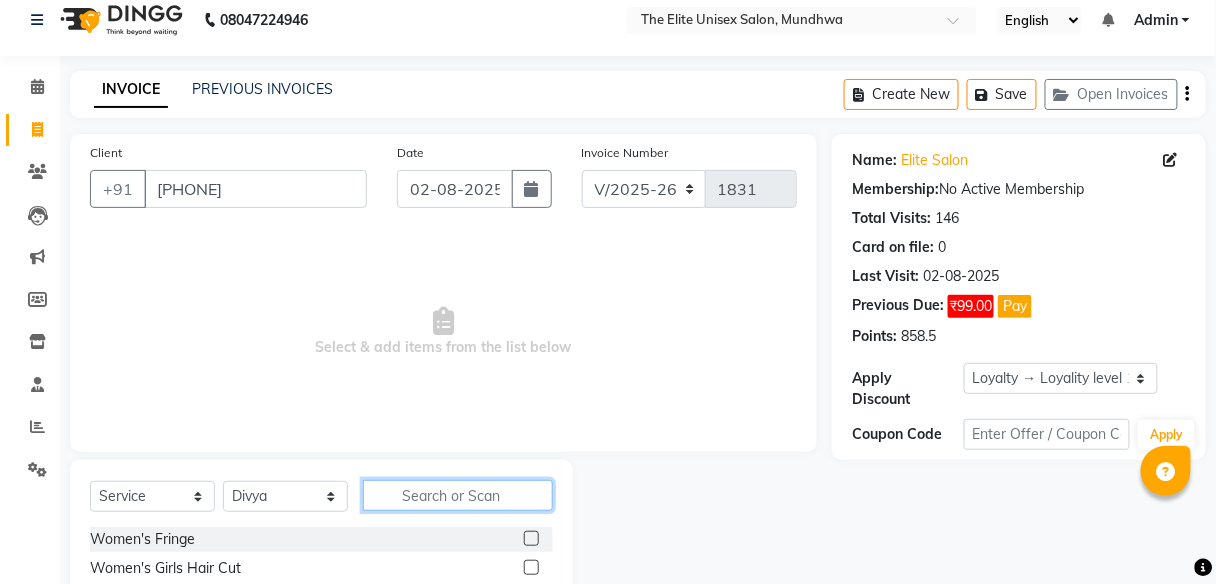 click 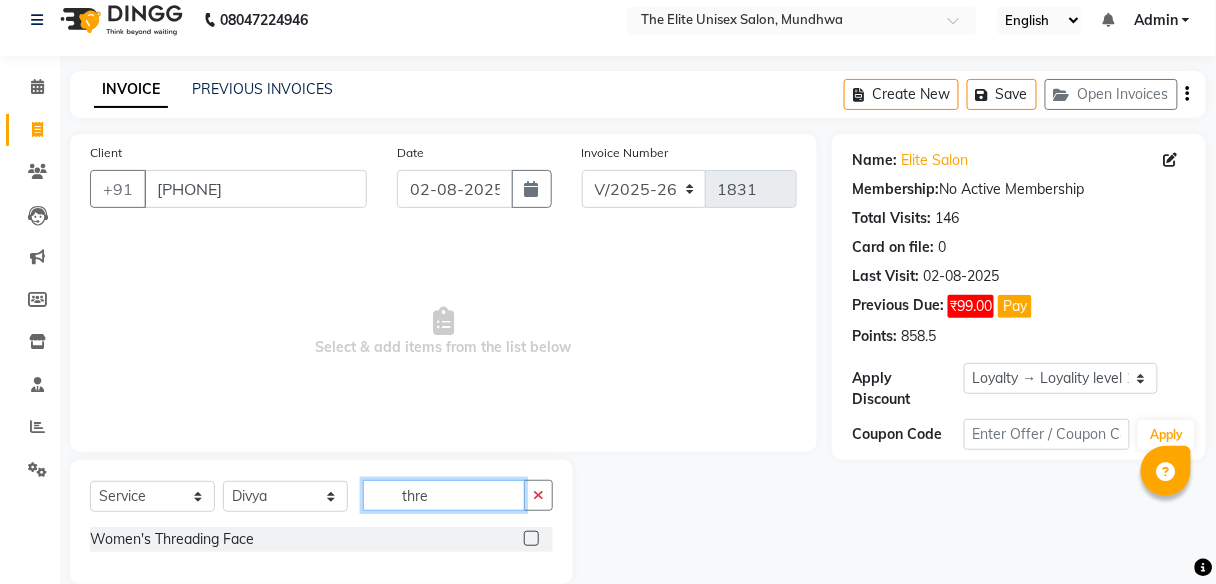 type on "thre" 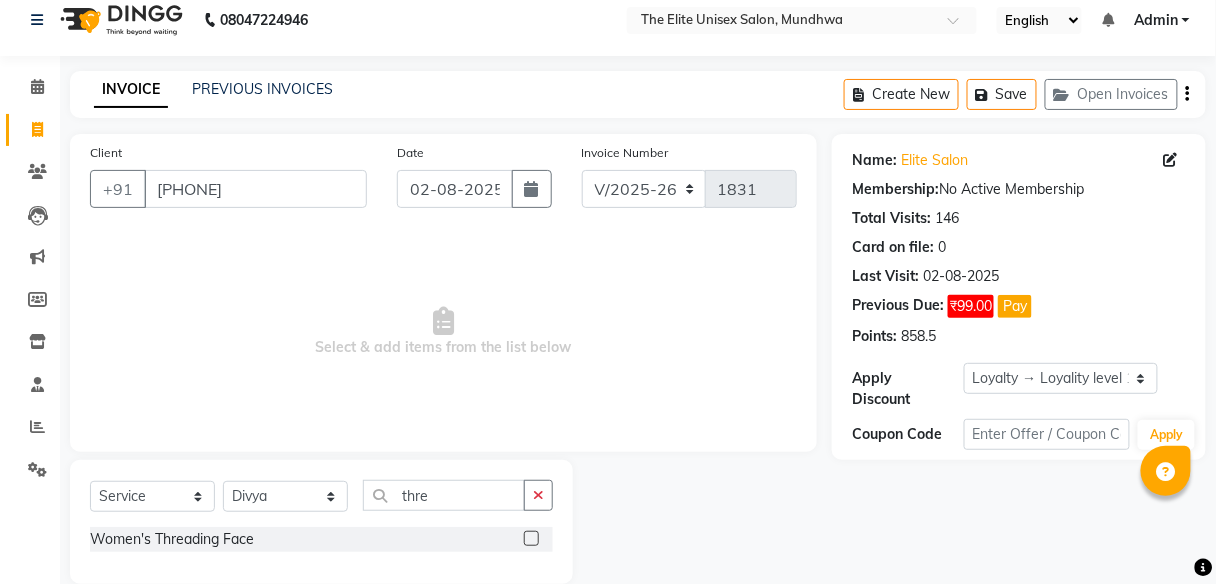 click 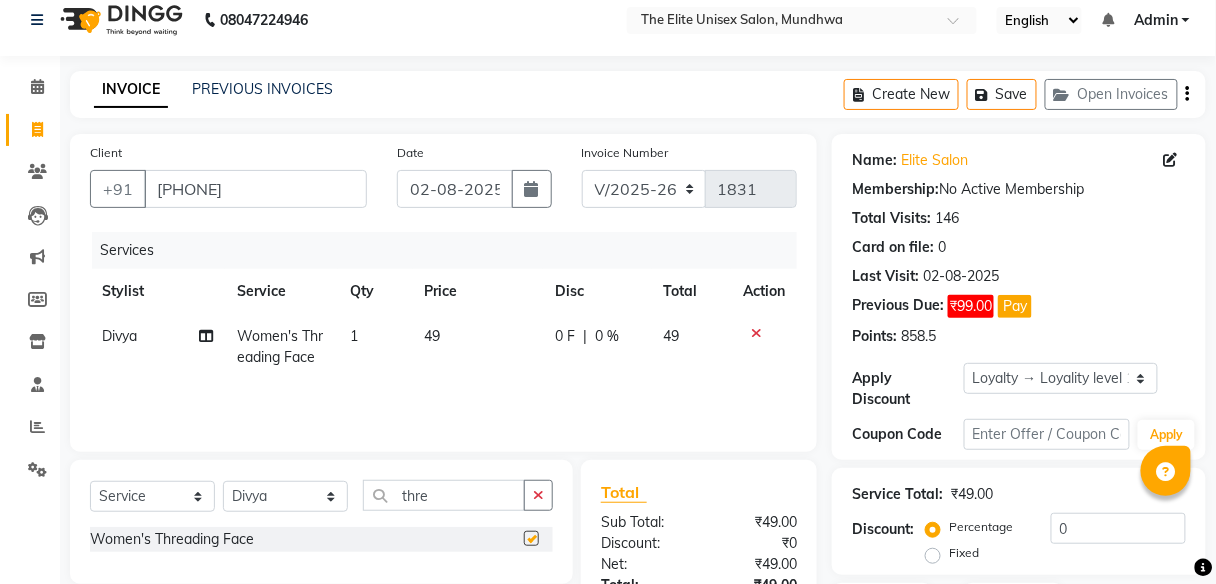 checkbox on "false" 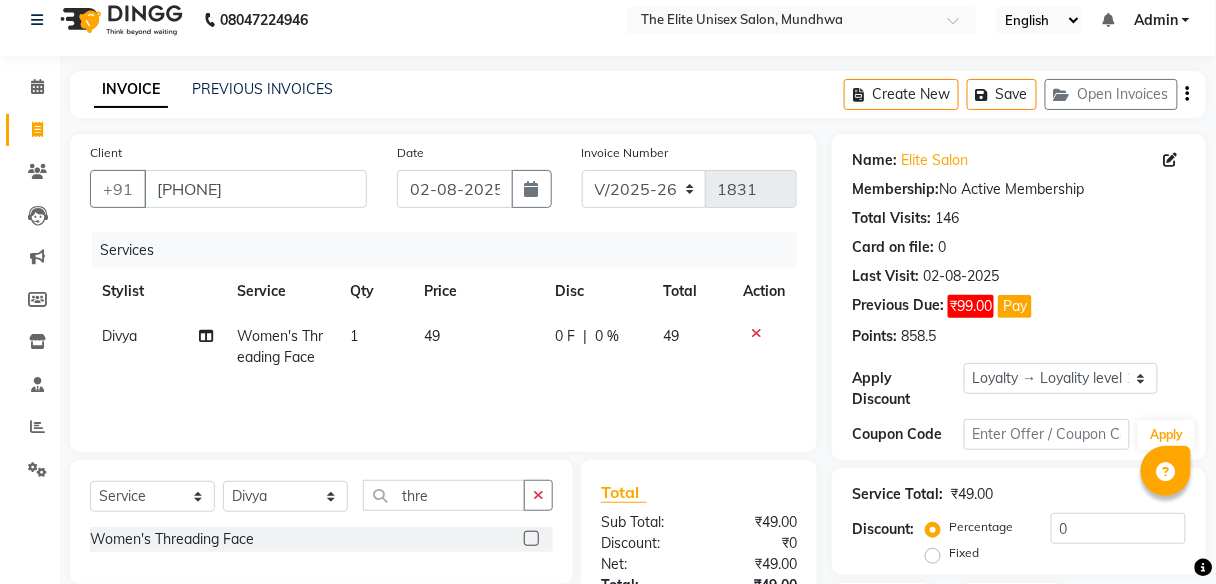 scroll, scrollTop: 172, scrollLeft: 0, axis: vertical 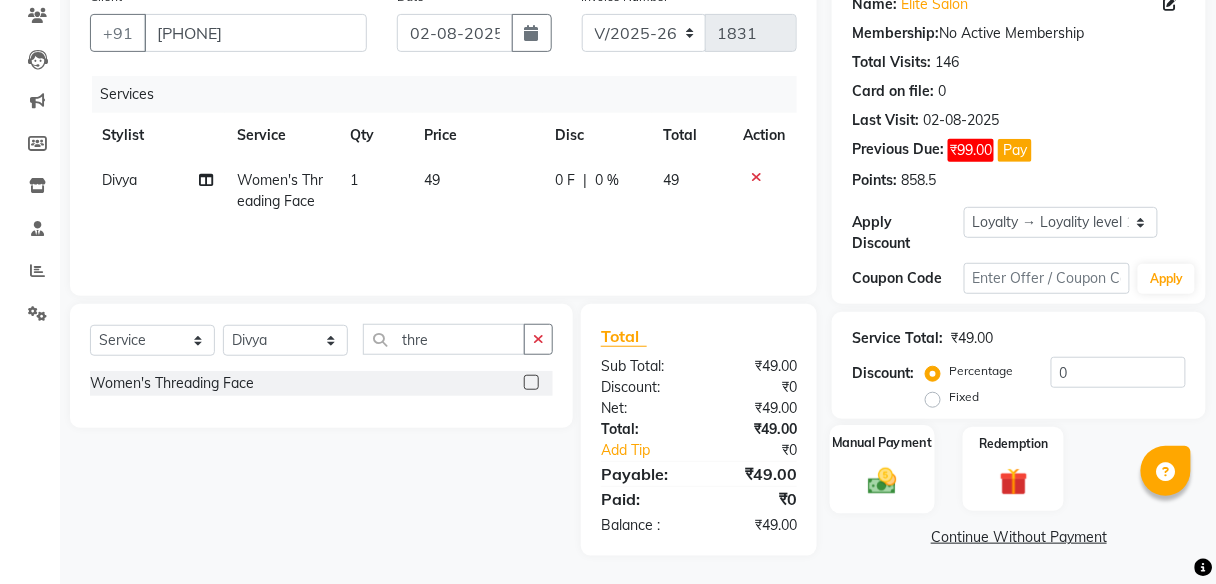 click 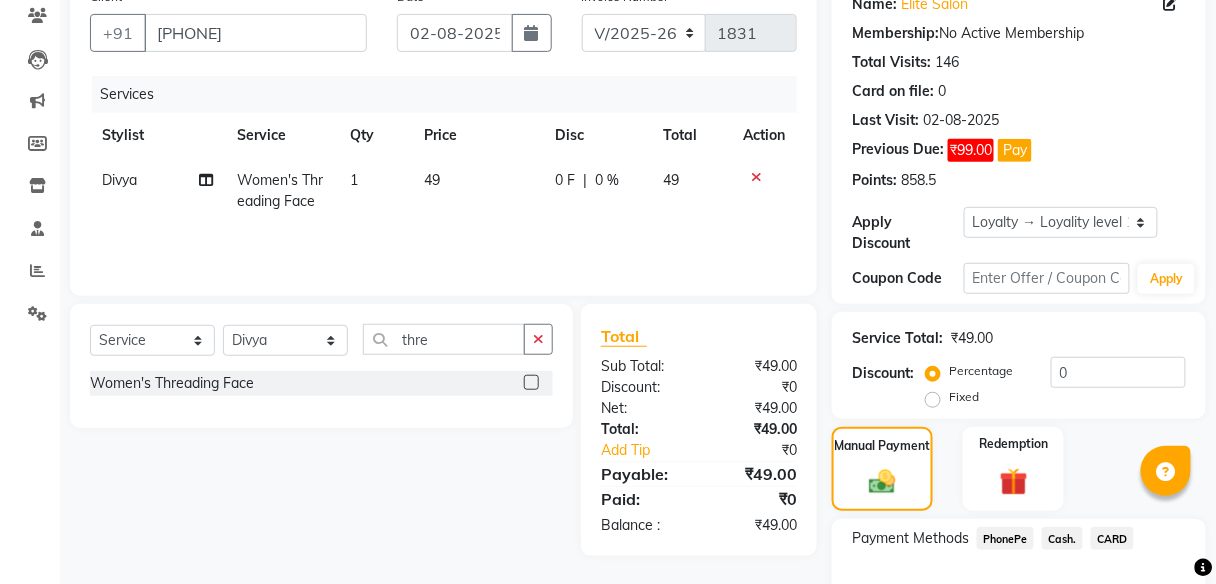 scroll, scrollTop: 298, scrollLeft: 0, axis: vertical 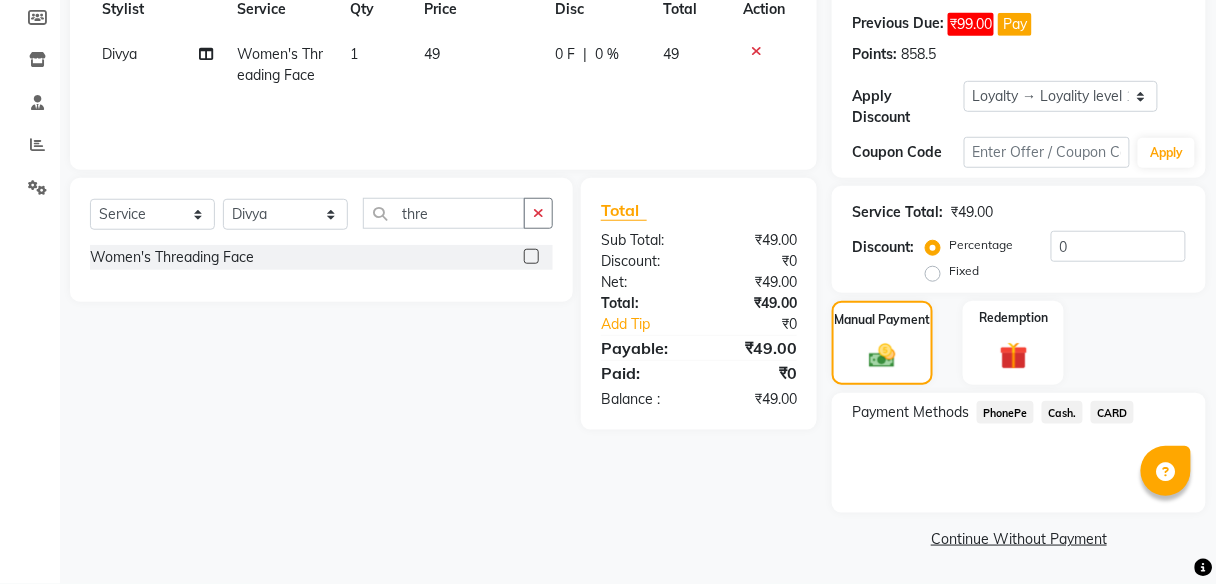 click on "PhonePe" 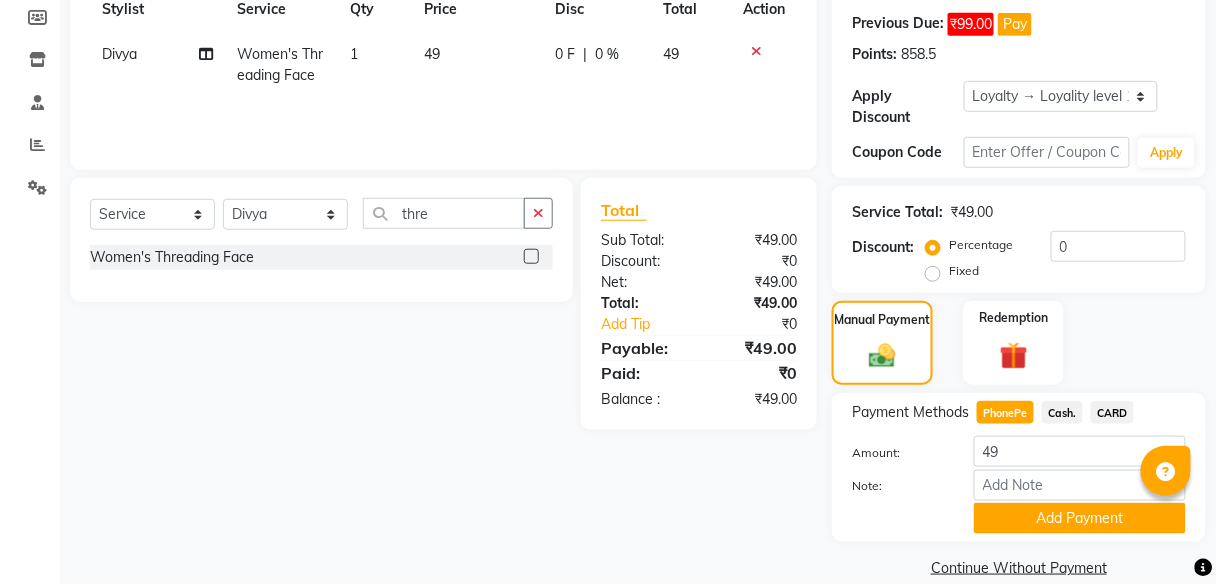 scroll, scrollTop: 327, scrollLeft: 0, axis: vertical 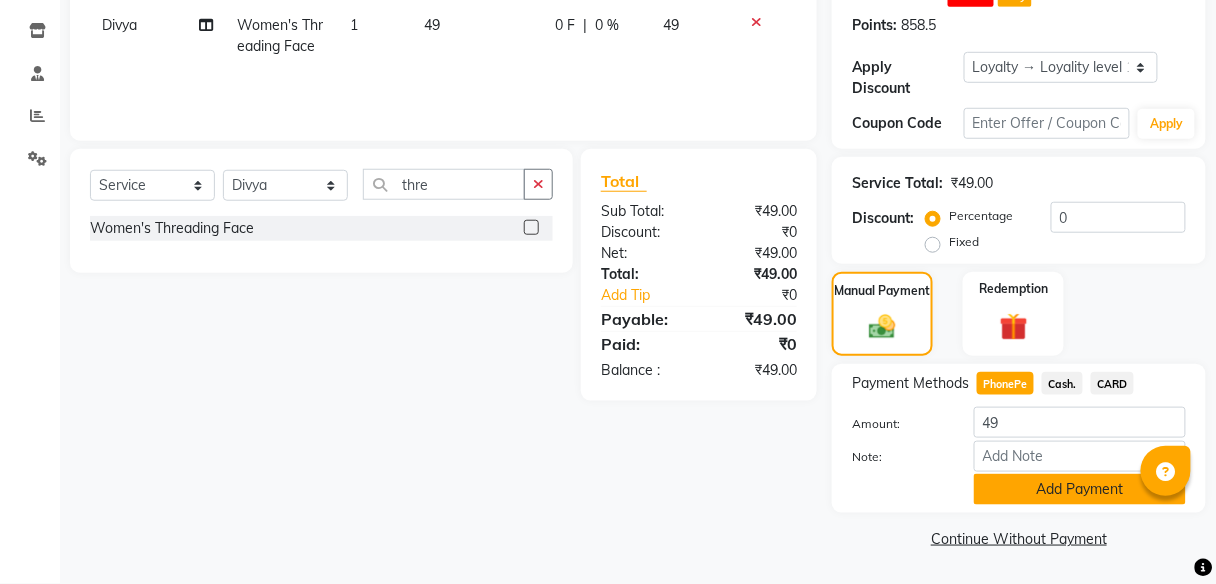click on "Add Payment" 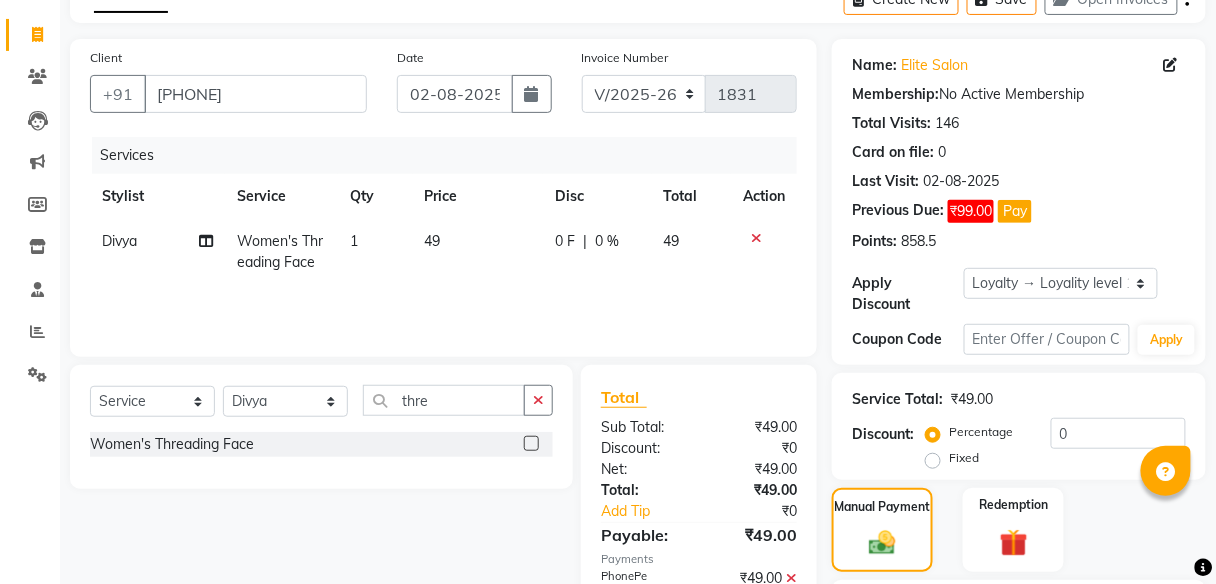 scroll, scrollTop: 108, scrollLeft: 0, axis: vertical 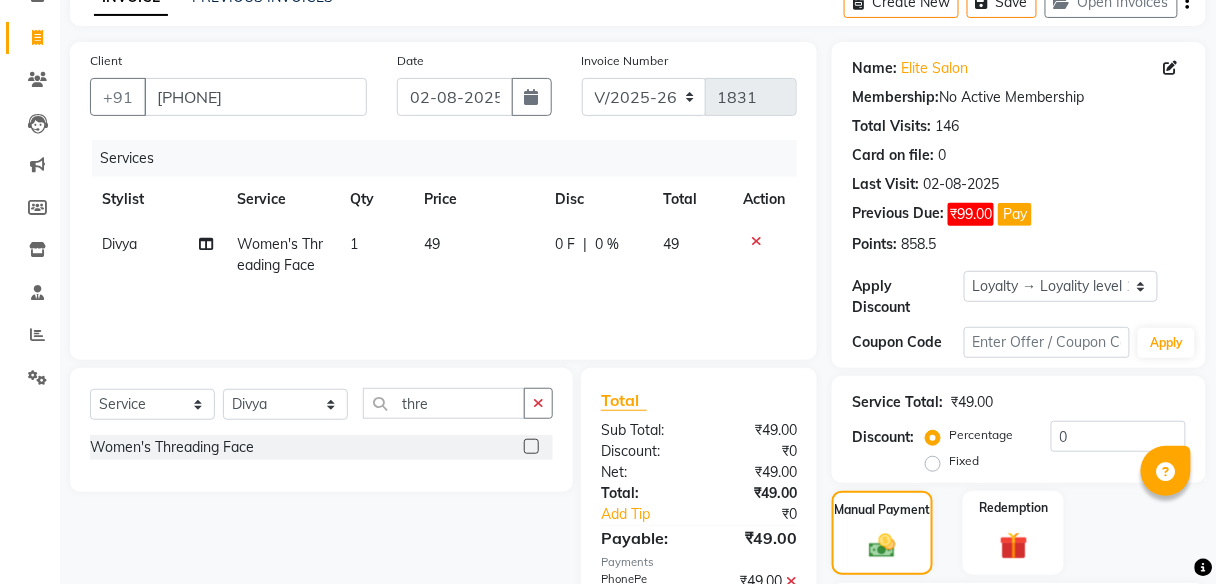 click on "0 F" 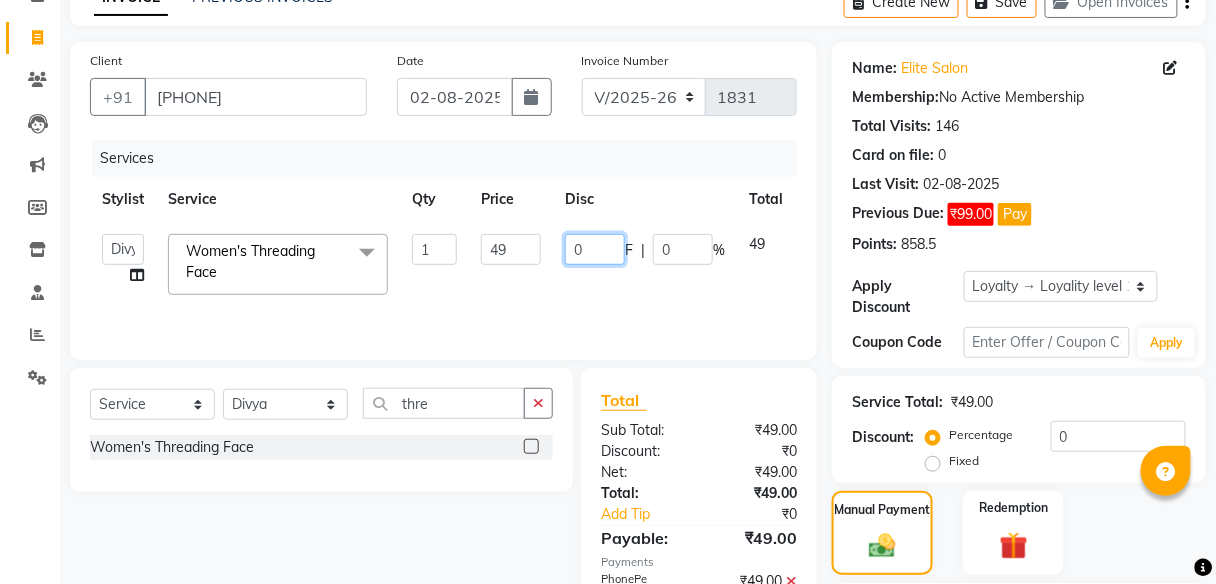 click on "0" 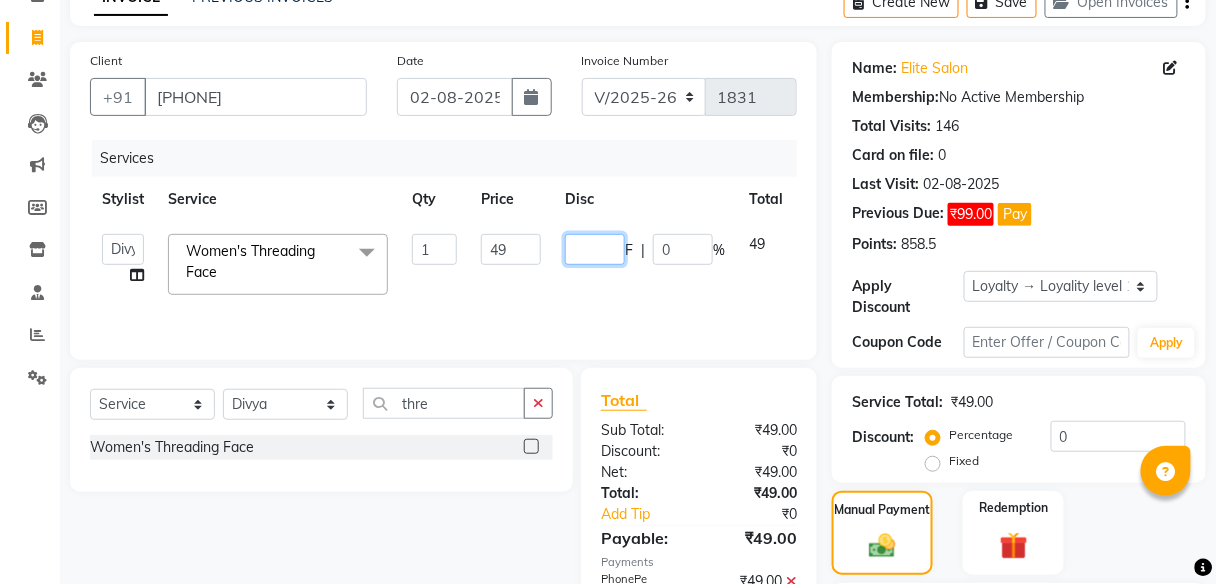 type on "9" 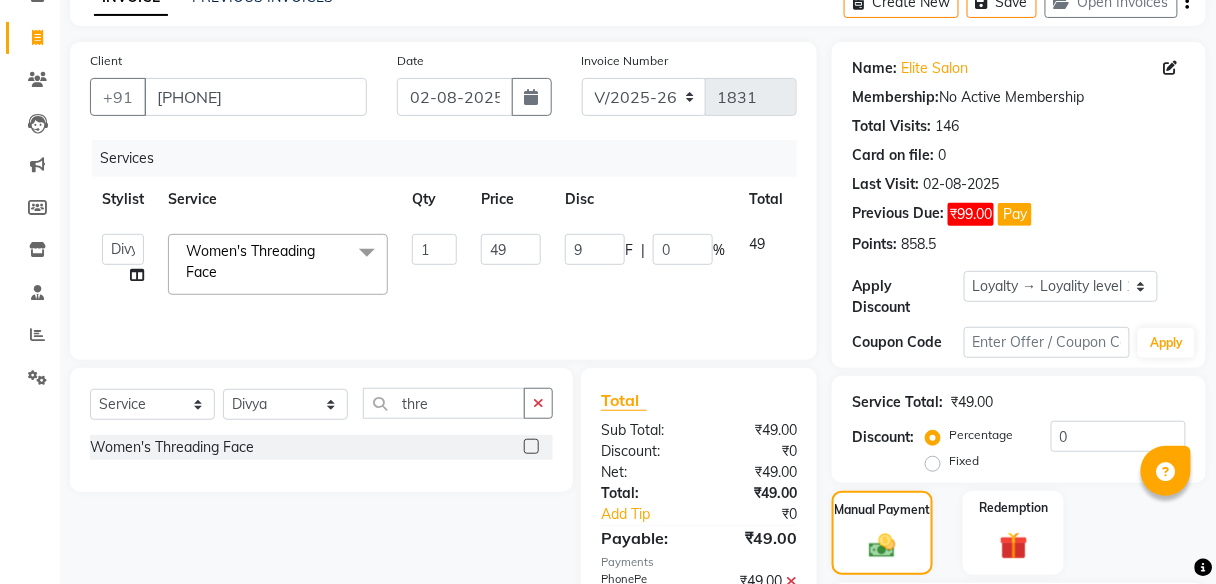 click on "Client +91 [PHONE] Date 02-08-2025 Invoice Number V/2025 V/2025-26 1831 Services Stylist Service Qty Price Disc Total Action  [FIRST]   [FIRST]    [FIRST]   [FIRST]   [FIRST]  Women's Threading Face  x Women's Fringe Women's Girls Hair Cut Women's Female Hair Cut Women's Short Hair Wash Women's Medium Hair Wash Women's Long Hair Wash Women's Short Blow Dry Women's Medium Blow Dry Women's Long Blow Dry Women's Short Ironing / Tongs / Hot Rollers Women's Medium Ironing / Tongs / Hot Rollers Women's Long Ironing / Tongs / Hot Rollers Women's Majirel Per Streak Women's Majirel Touch-up Women's Majirel Re-Growth Women's Majirel Global Short Women's Majirel Global Medium Women's Majirel Global Long Women's Inoa Per Streak Women's Inoa Touch-up Women's Inoa Re-Growth Women's Inoa Global Short Women's Inoa Global Medium Women's Inoa Global Long Women's Highlight Short Women's Highlight Medium Women's Highlight Long Women's Balayage Short Women's Balayage Medium Women's Balayage Long Women's Head Massage 1 9" 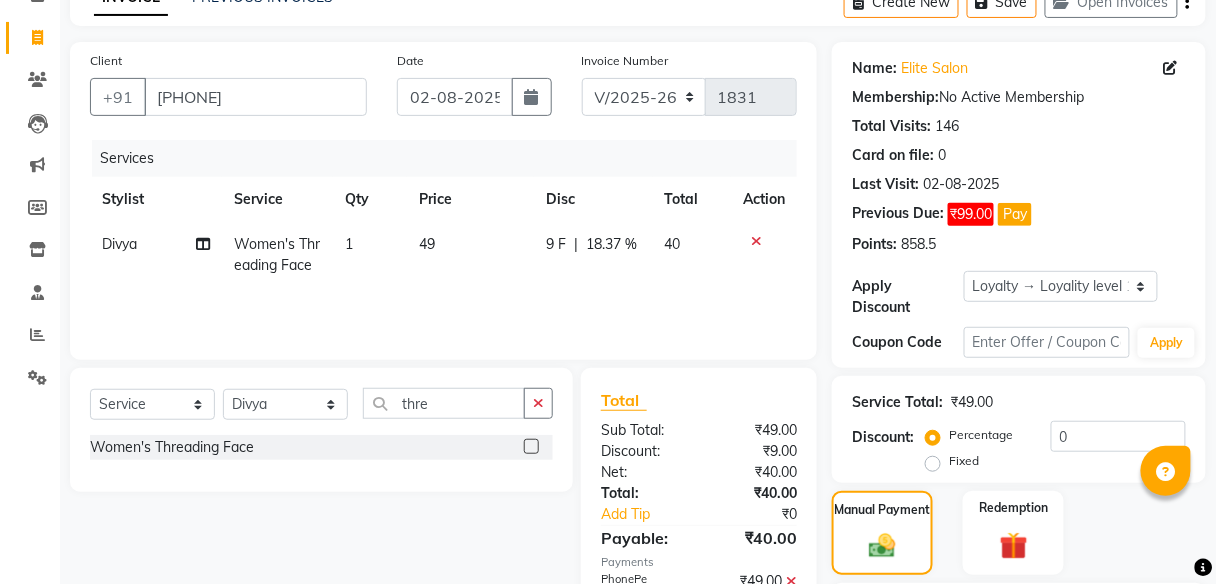scroll, scrollTop: 410, scrollLeft: 0, axis: vertical 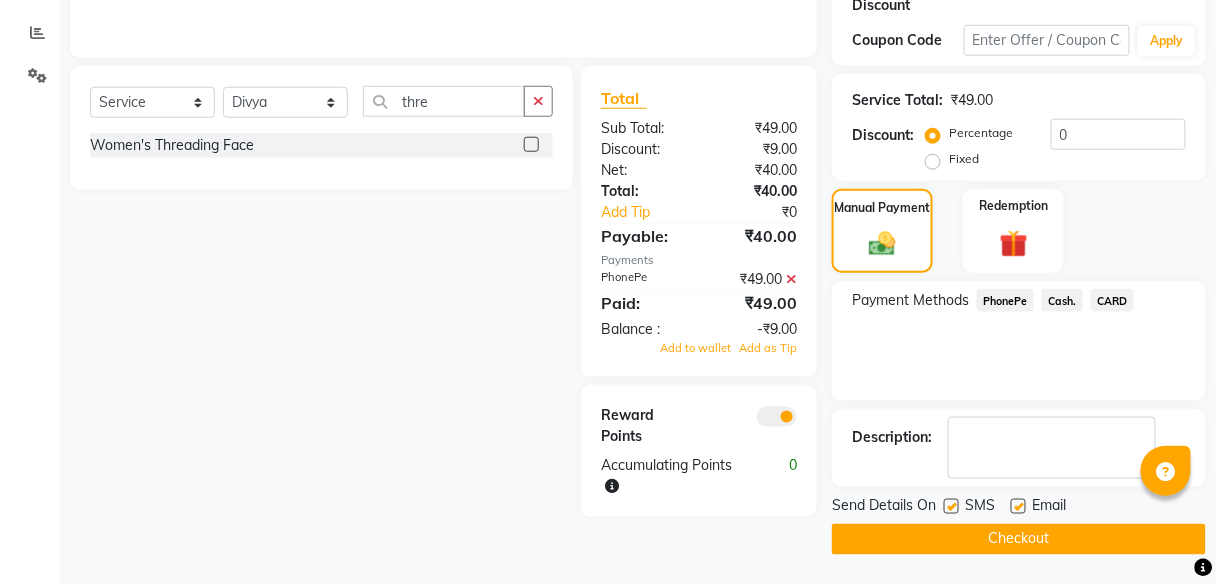 click on "Checkout" 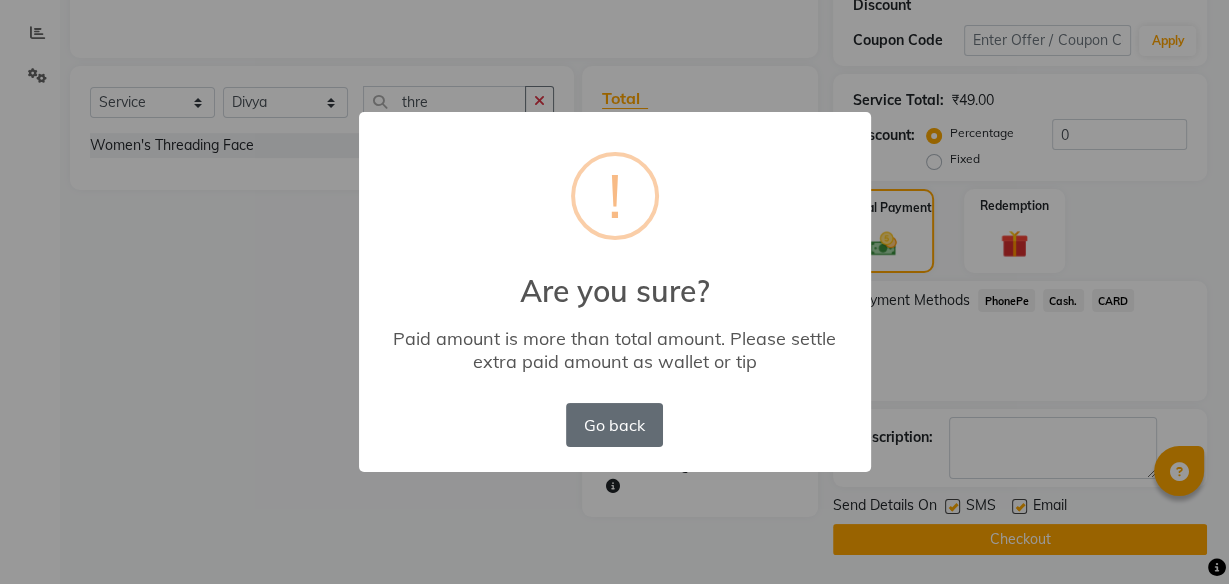 click on "Go back" at bounding box center [614, 425] 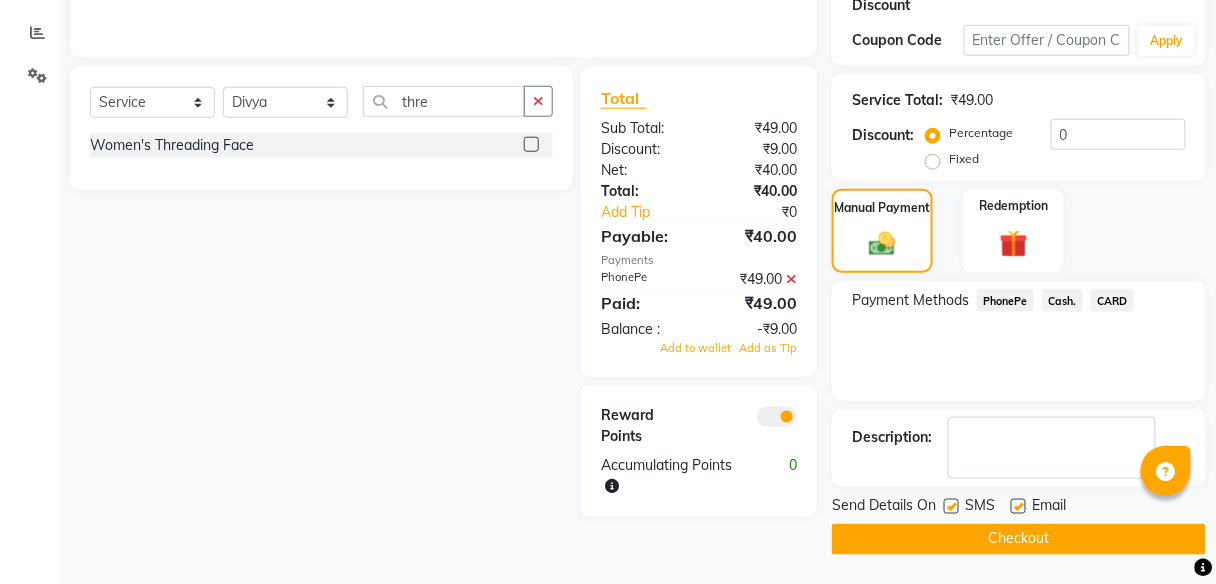 click 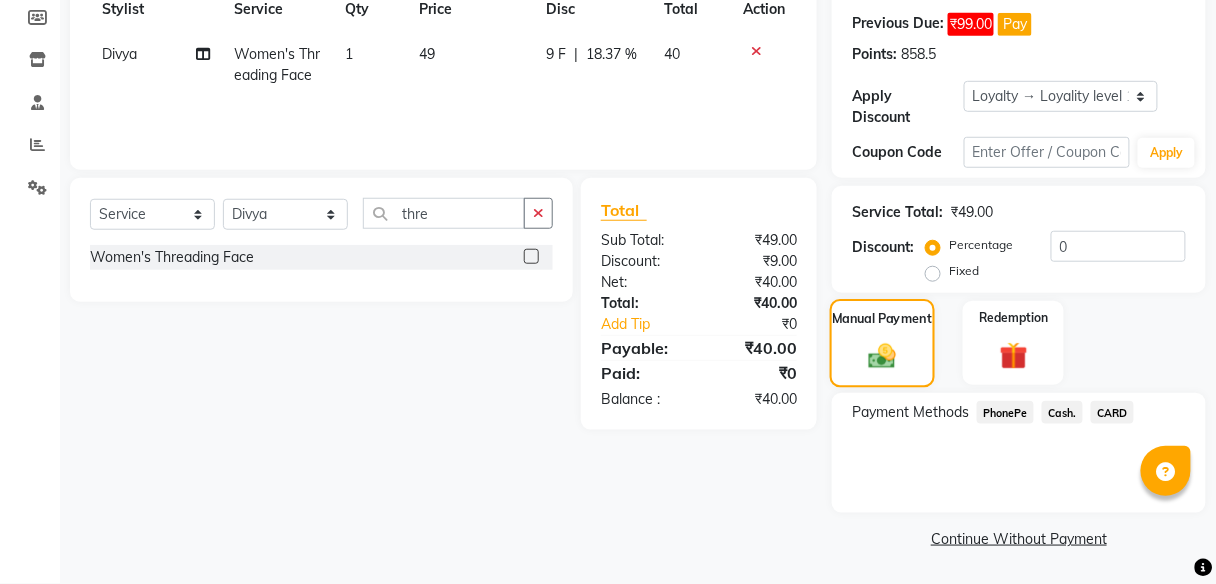 click 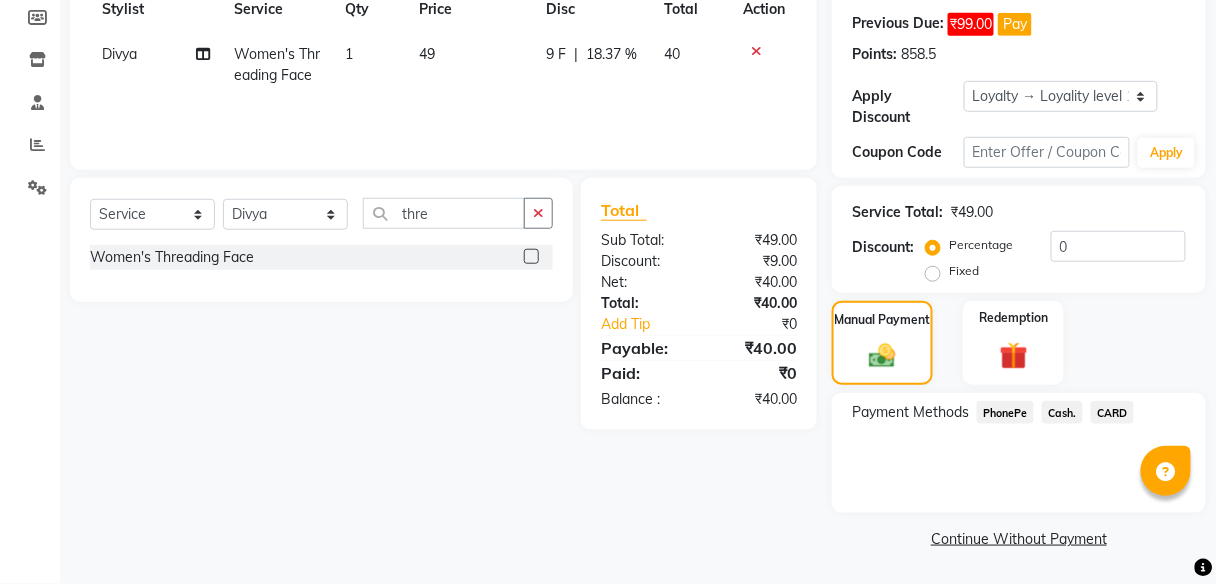 click on "PhonePe" 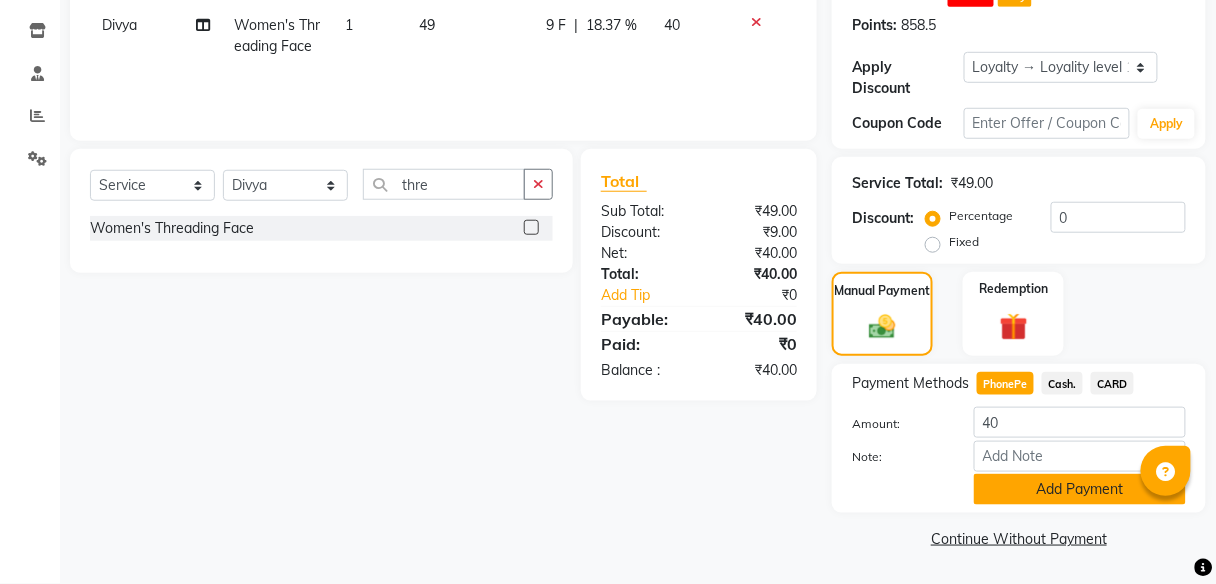 click on "Add Payment" 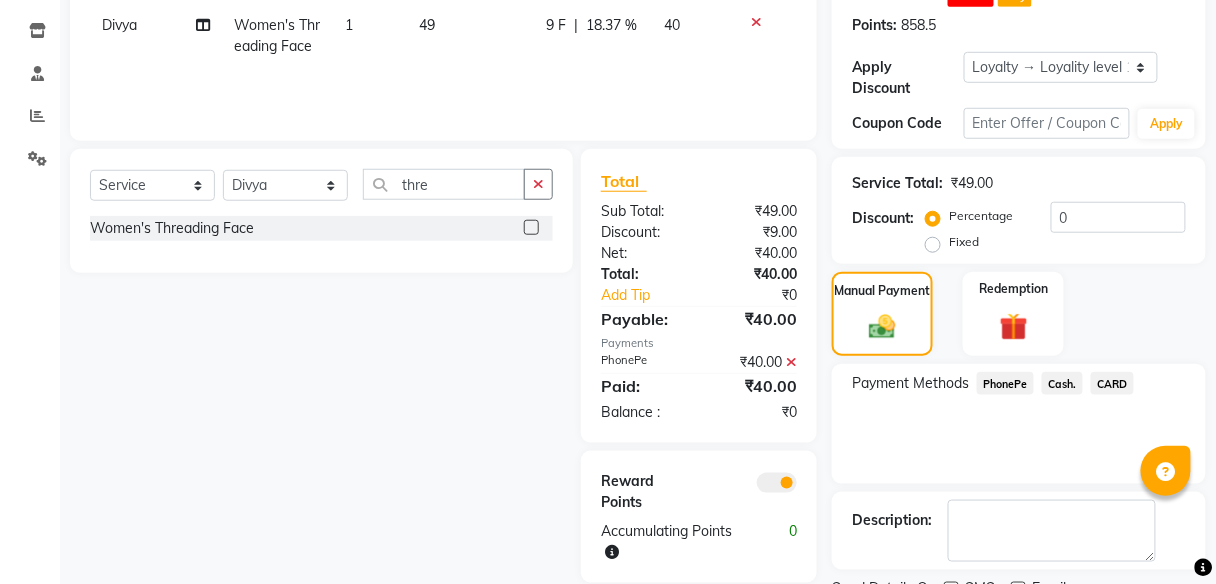 scroll, scrollTop: 410, scrollLeft: 0, axis: vertical 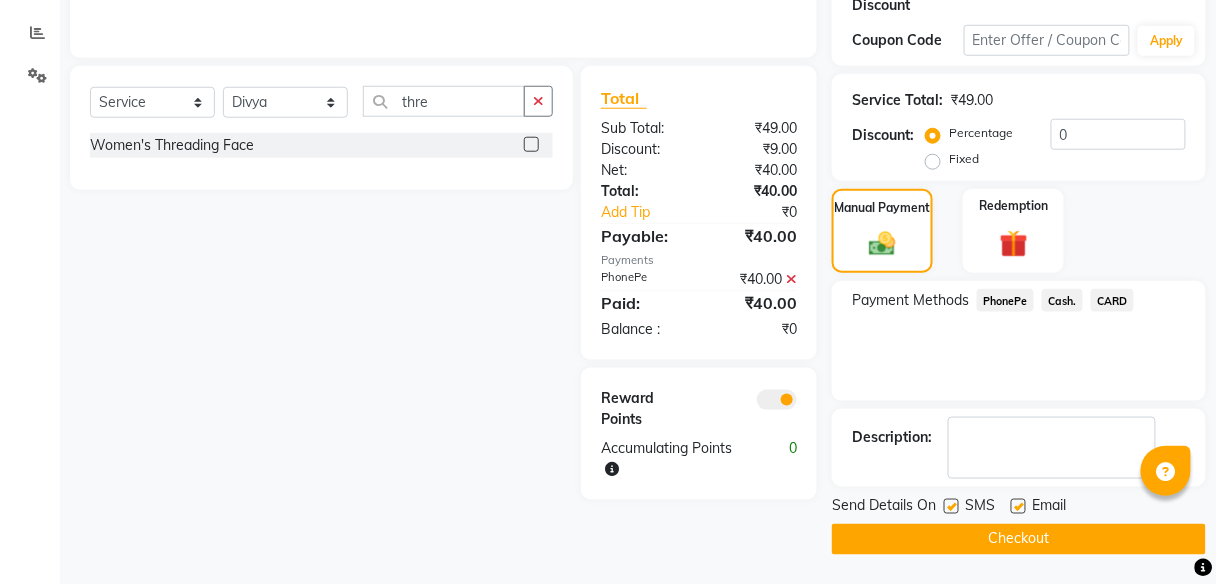 click on "Checkout" 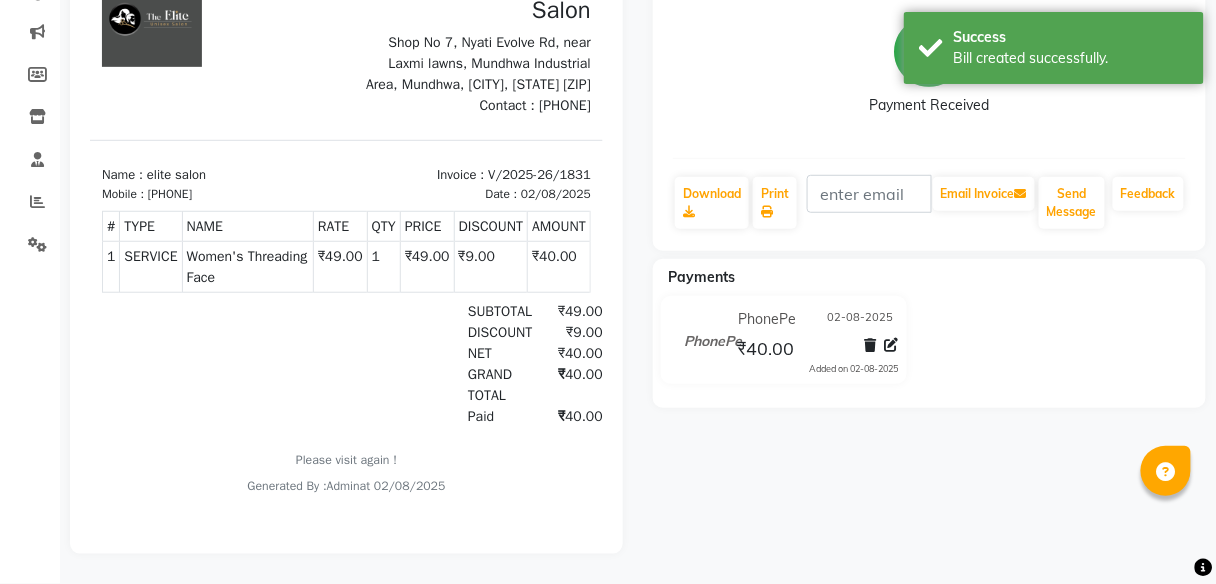 scroll, scrollTop: 208, scrollLeft: 0, axis: vertical 